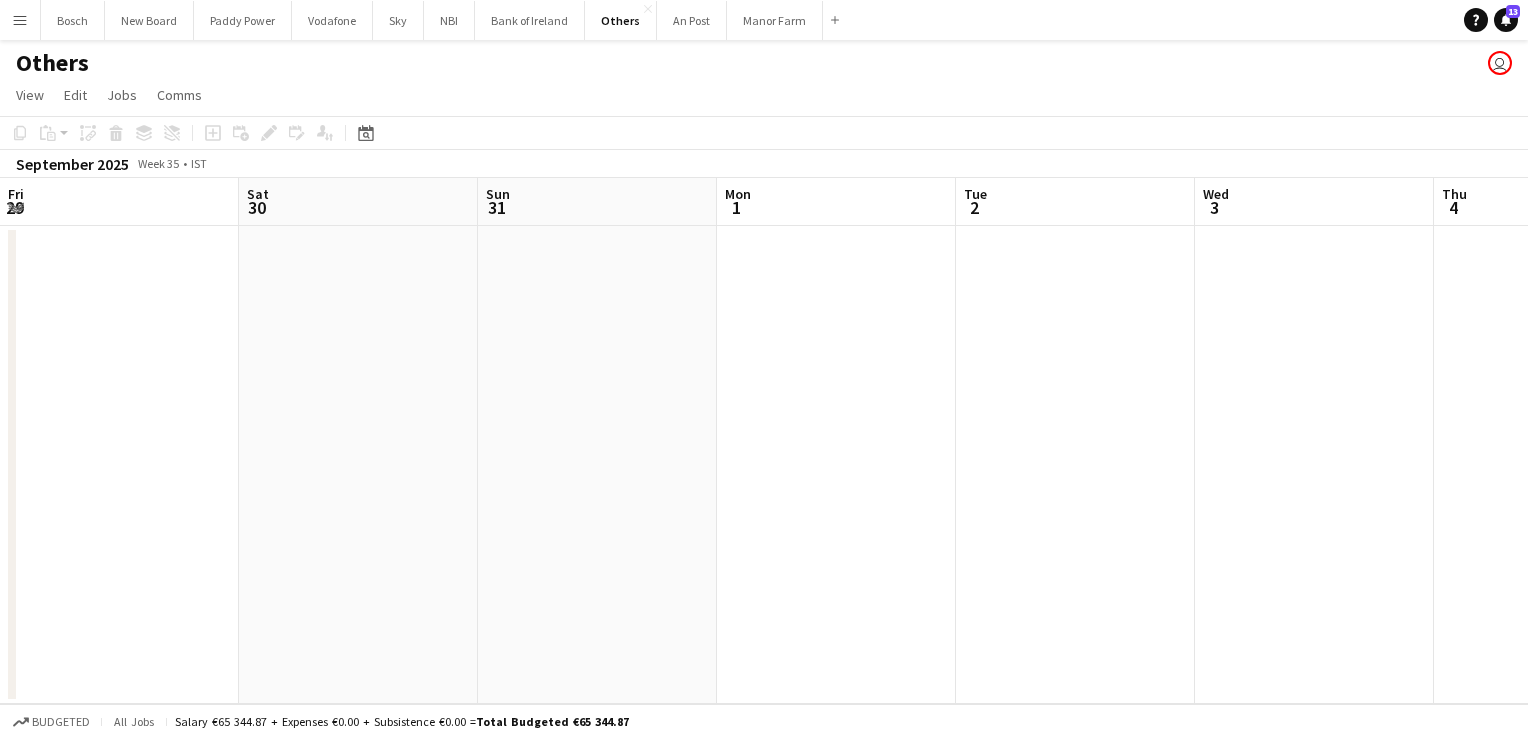 scroll, scrollTop: 0, scrollLeft: 0, axis: both 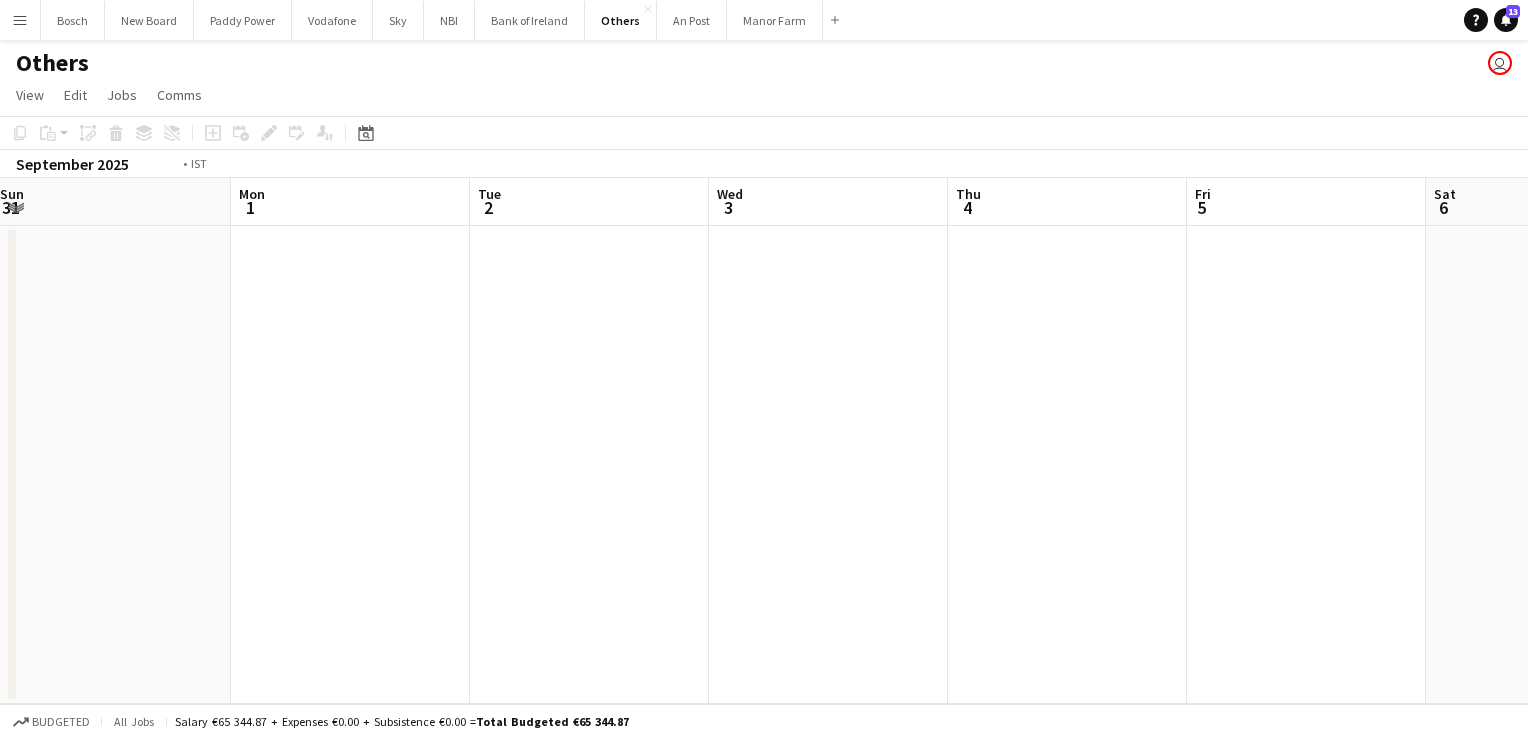 drag, startPoint x: 1155, startPoint y: 410, endPoint x: 128, endPoint y: 393, distance: 1027.1407 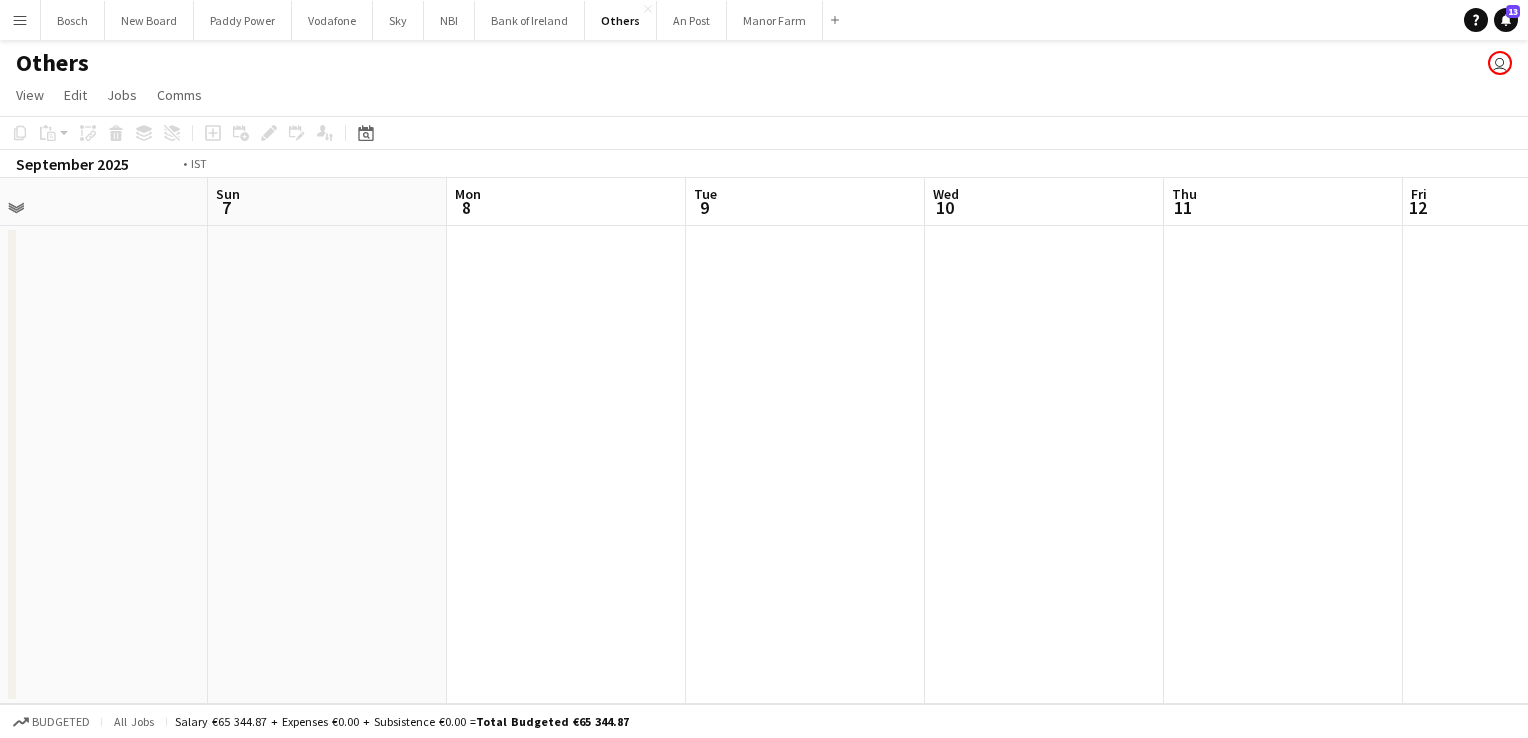 drag, startPoint x: 172, startPoint y: 397, endPoint x: 26, endPoint y: 391, distance: 146.12323 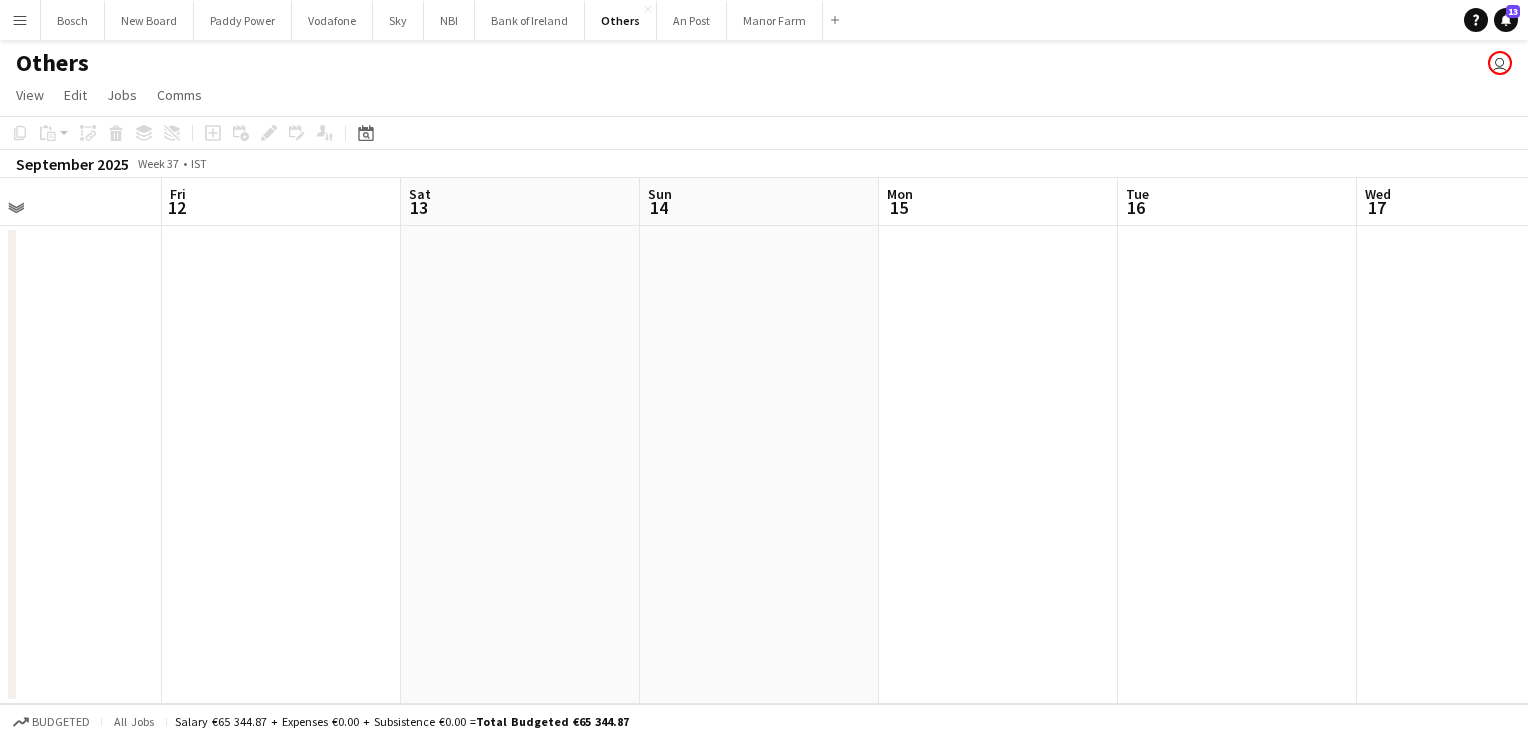drag, startPoint x: 1400, startPoint y: 415, endPoint x: 217, endPoint y: 366, distance: 1184.0144 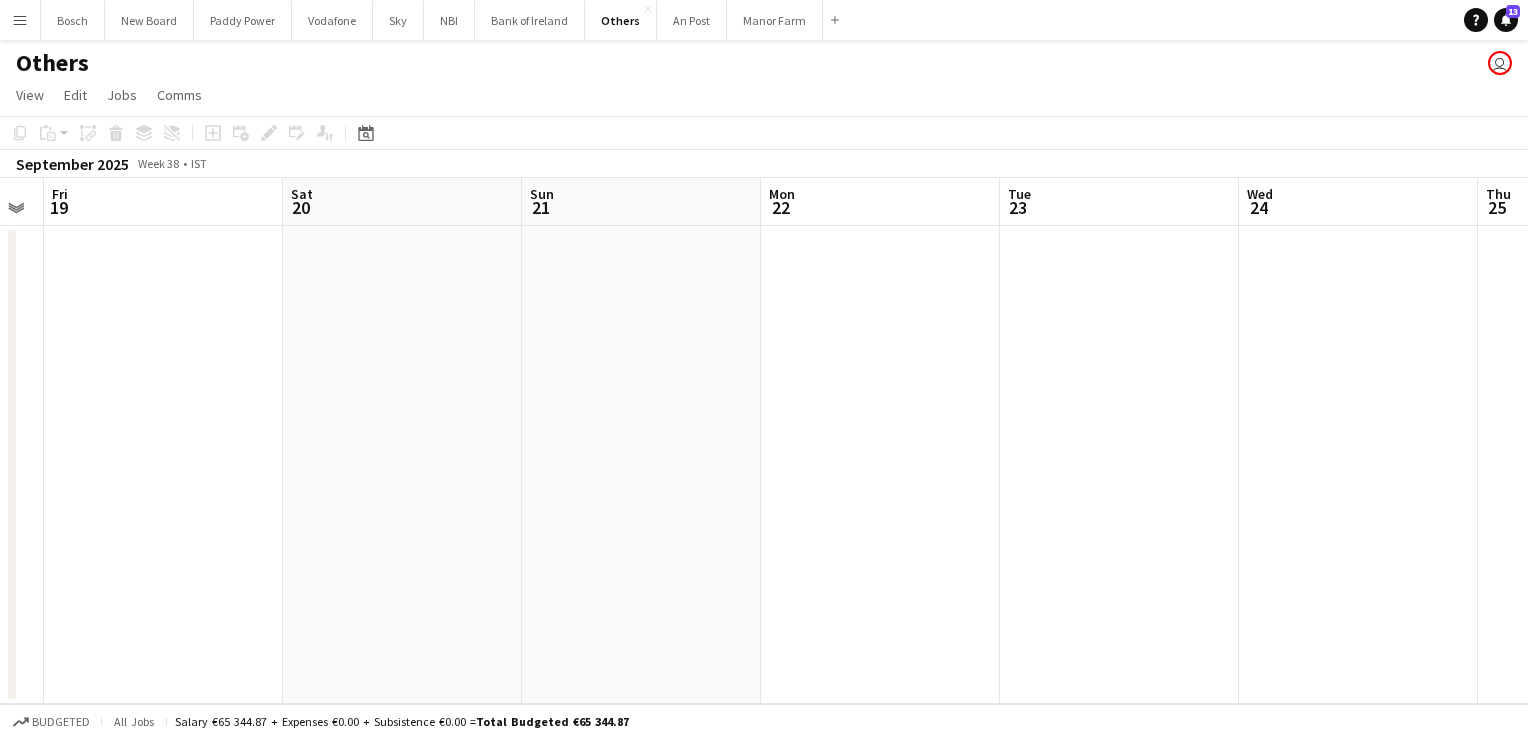 drag, startPoint x: 1022, startPoint y: 362, endPoint x: 500, endPoint y: 337, distance: 522.5983 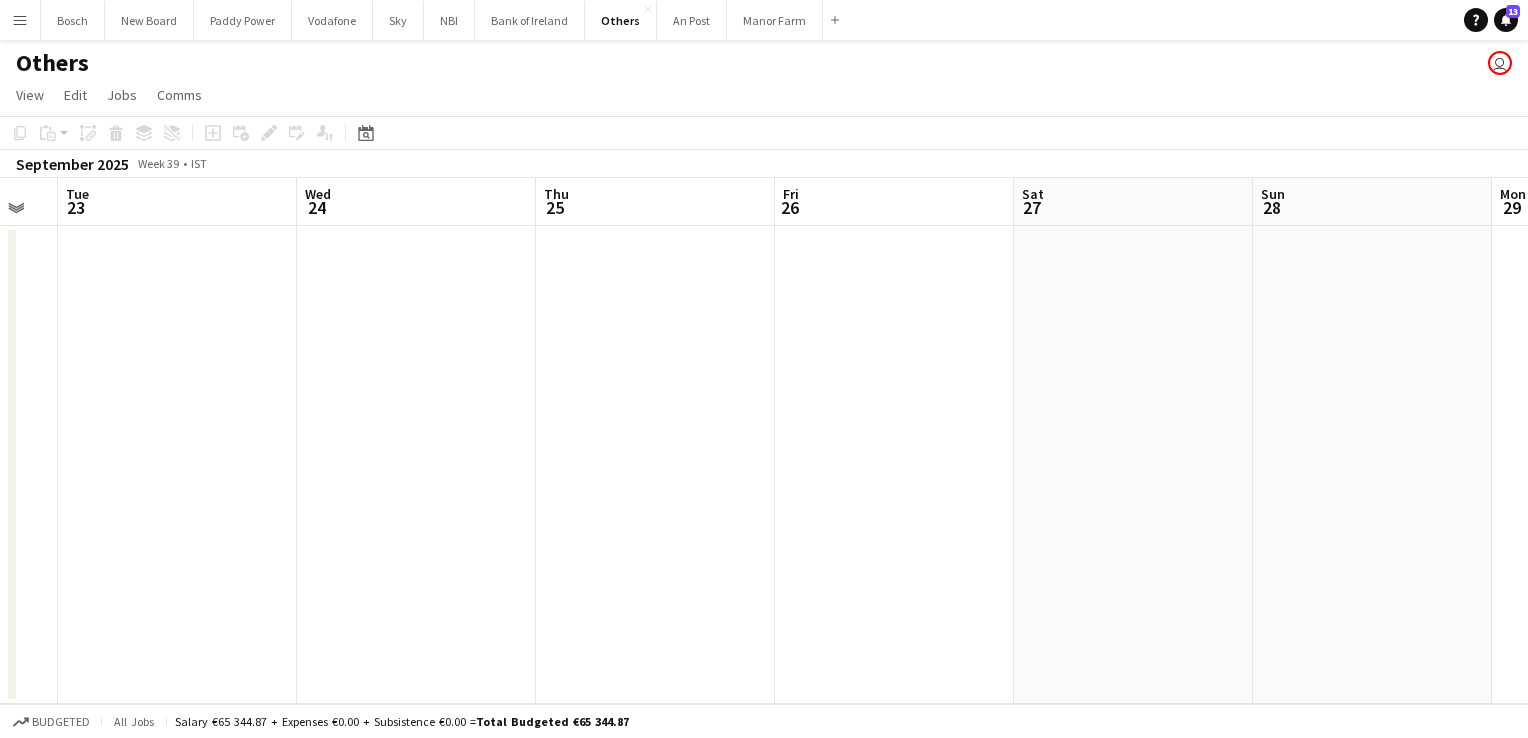 scroll, scrollTop: 0, scrollLeft: 827, axis: horizontal 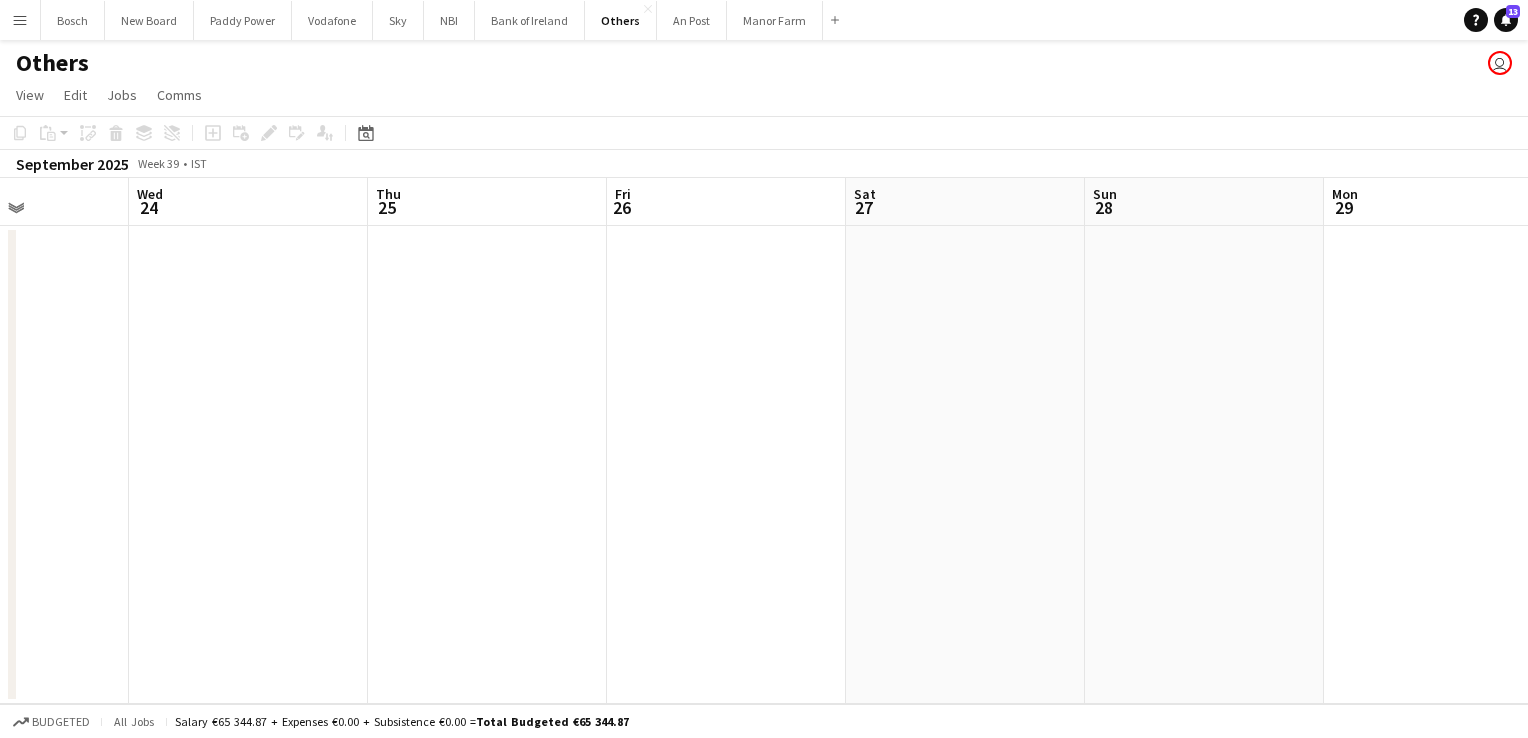 drag, startPoint x: 637, startPoint y: 350, endPoint x: 248, endPoint y: 345, distance: 389.03214 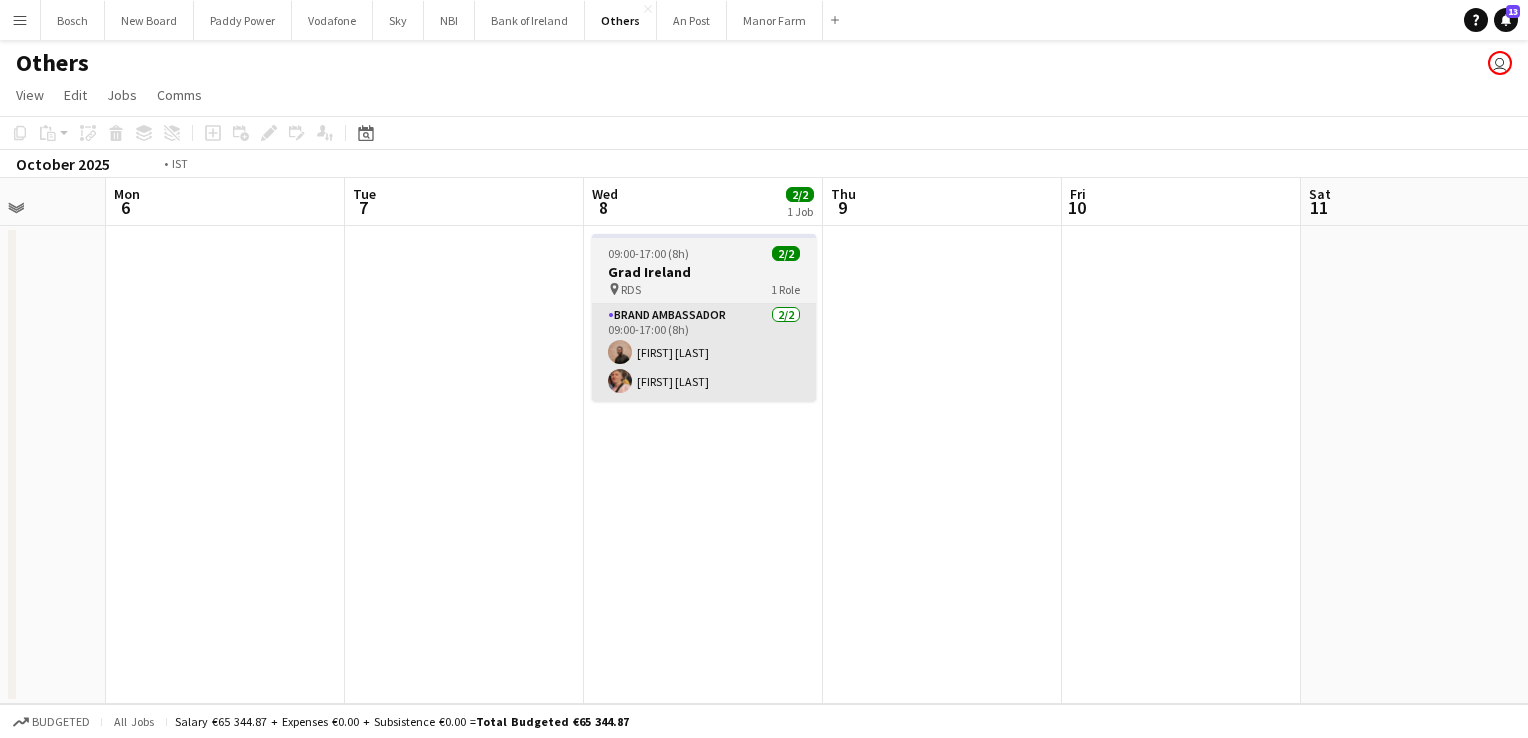 scroll, scrollTop: 0, scrollLeft: 647, axis: horizontal 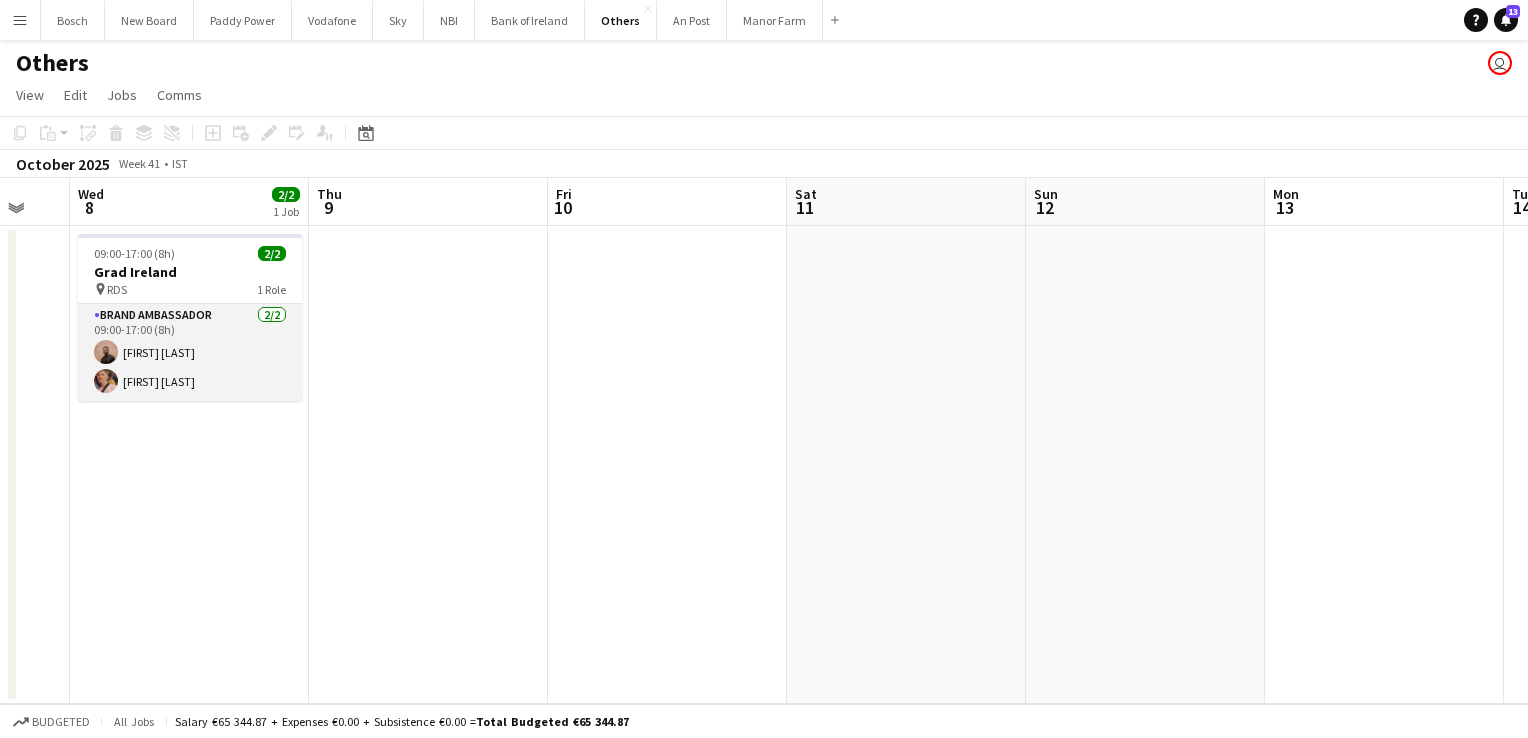 click on "Brand Ambassador   2/2   09:00-17:00 (8h)
[FIRST] [LAST] [FIRST] [LAST]" at bounding box center (190, 352) 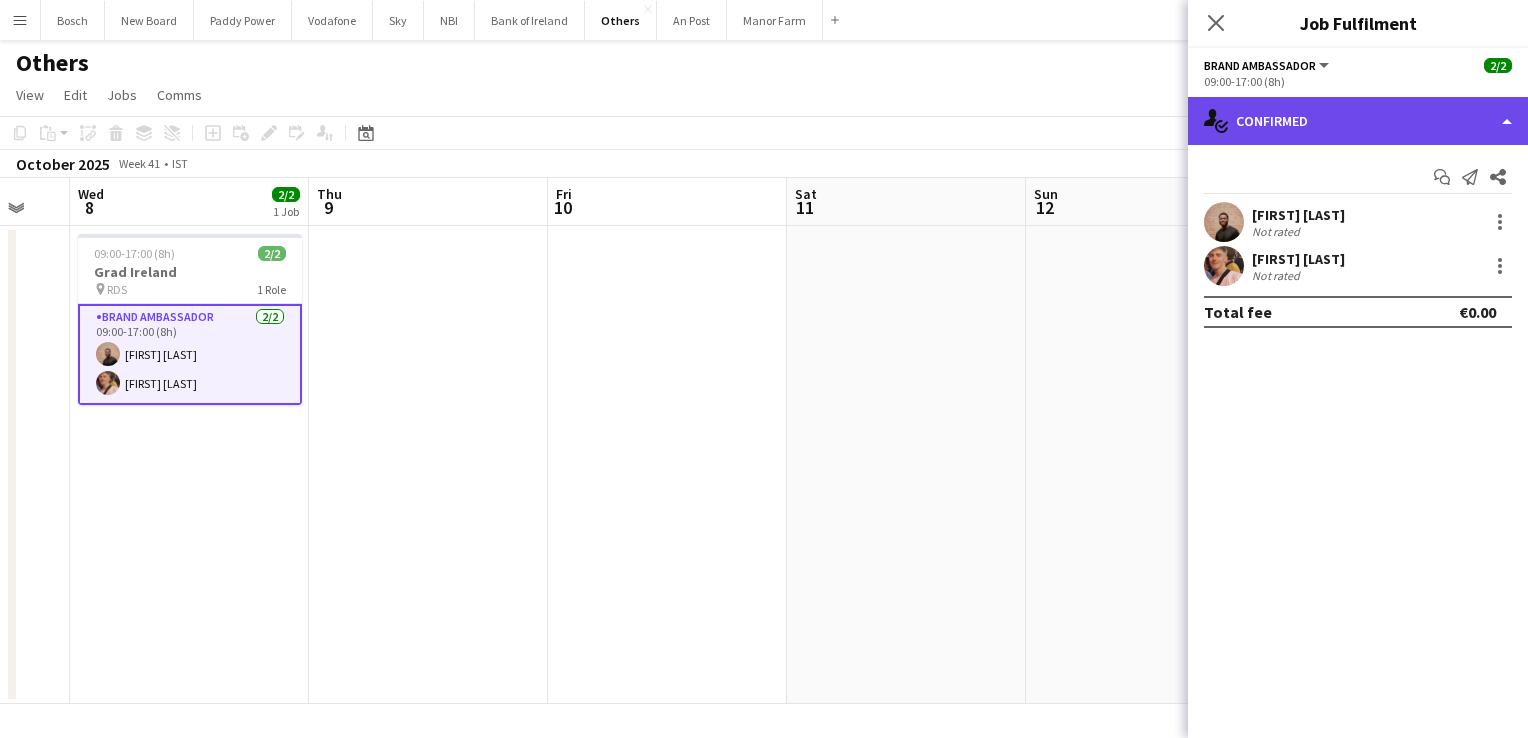 click on "single-neutral-actions-check-2
Confirmed" 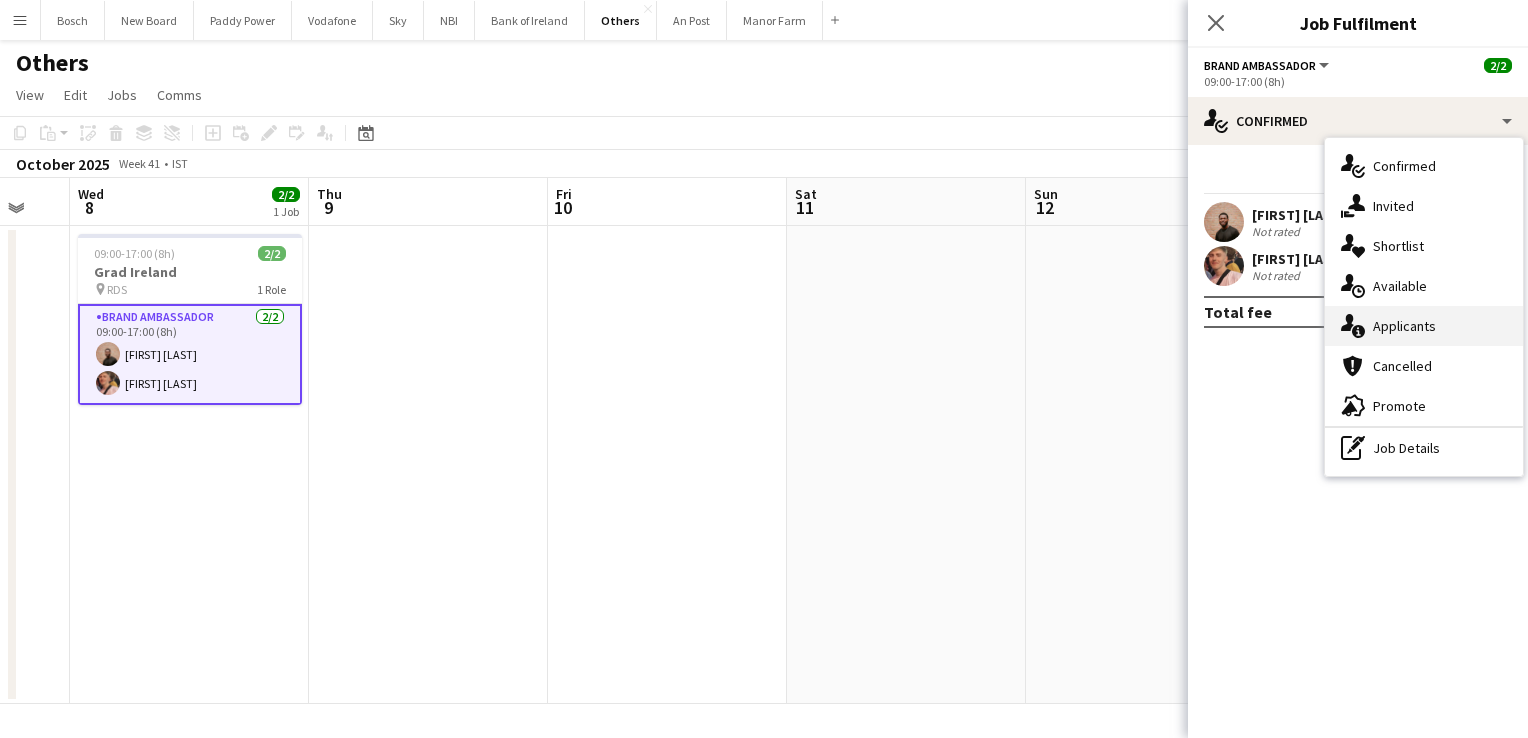 click on "single-neutral-actions-information
Applicants" at bounding box center (1424, 326) 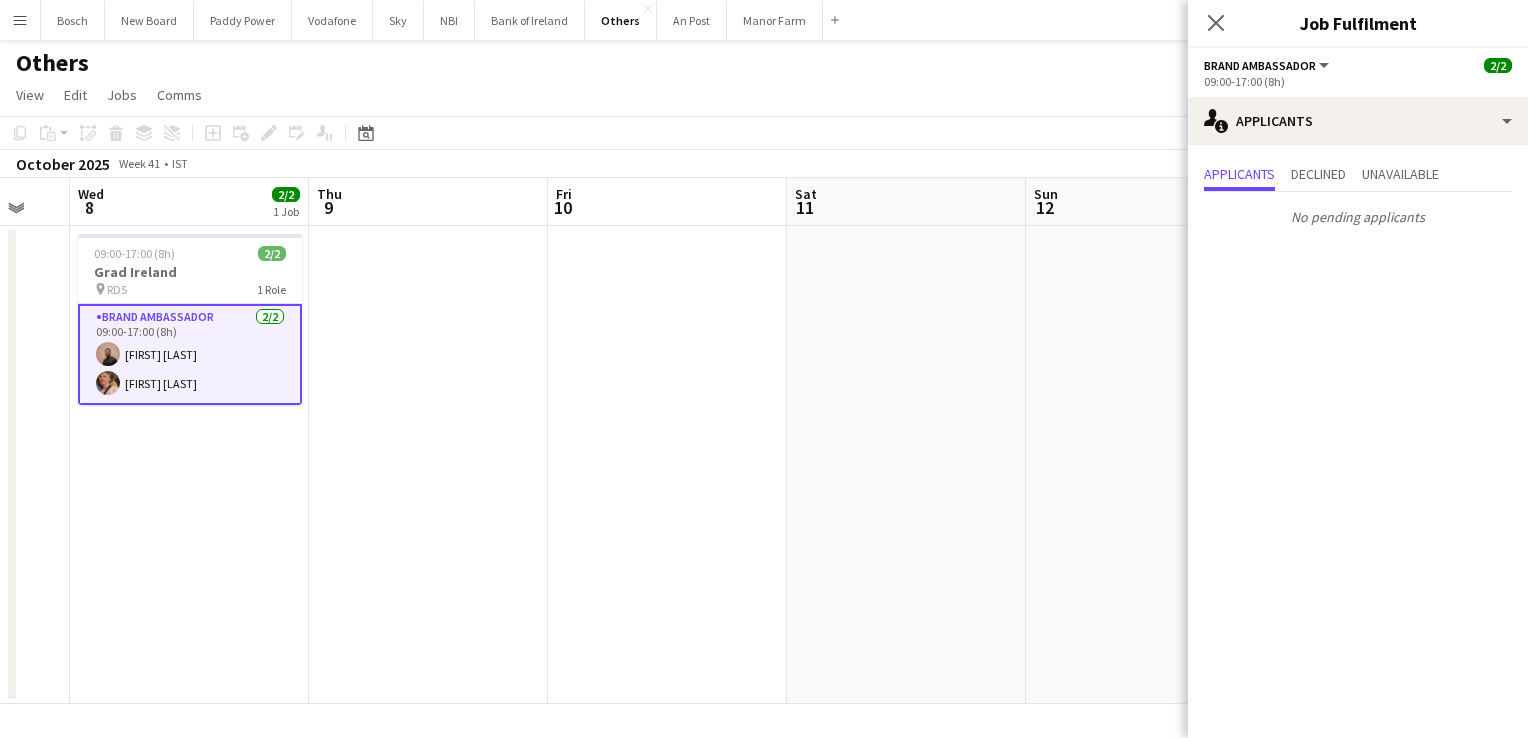 click on "Copy
Paste
Paste   Ctrl+V Paste with crew  Ctrl+Shift+V
Paste linked Job
Delete
Group
Ungroup
Add job
Add linked Job
Edit
Edit linked Job
Applicants
Date picker
AUG 2025 AUG 2025 Monday M Tuesday T Wednesday W Thursday T Friday F Saturday S Sunday S  AUG   1   2   3   4   5   6   7   8   9   10   11   12   13   14   15   16   17   18   19   20   21   22   23   24   25   26   27   28   29   30   31
Comparison range
Comparison range
Today" 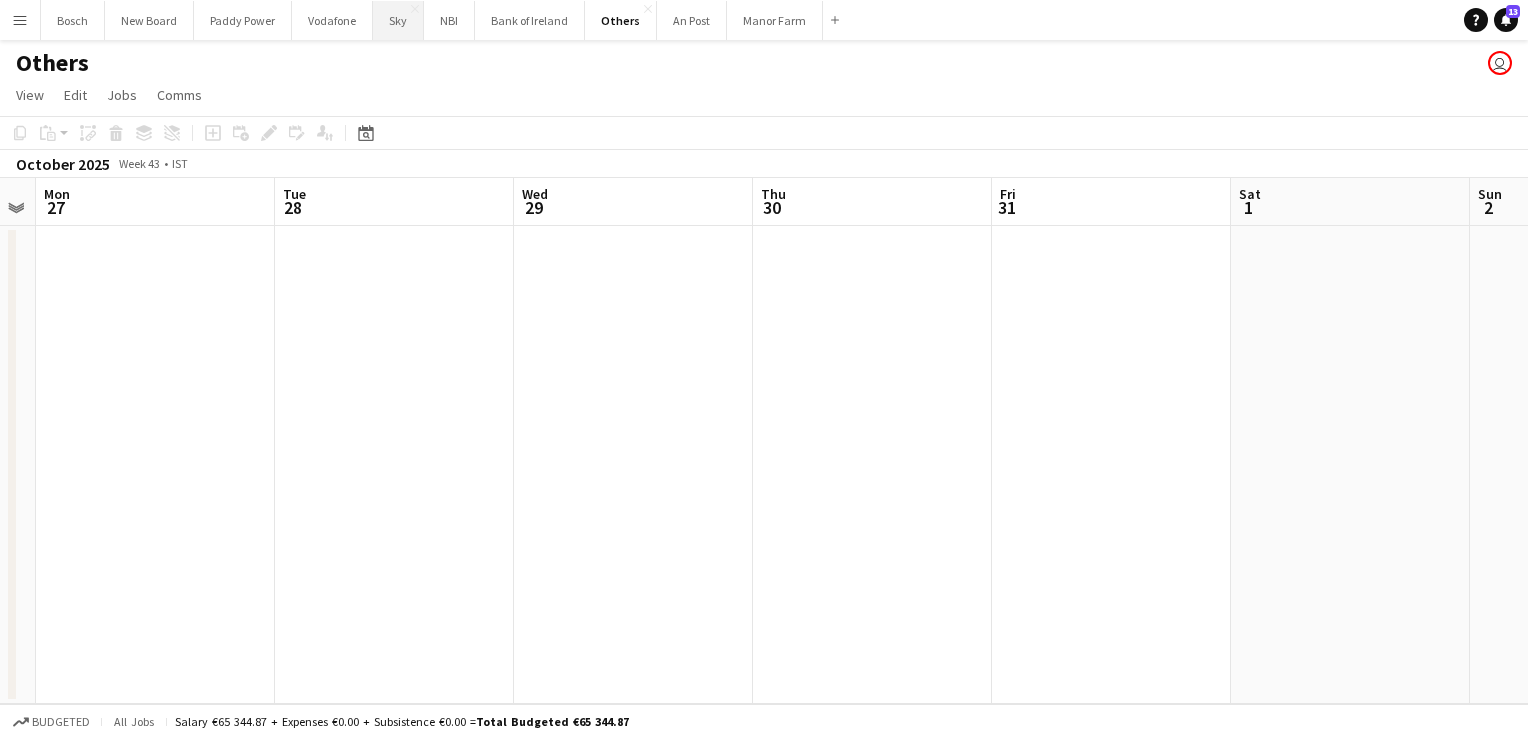 scroll, scrollTop: 0, scrollLeft: 711, axis: horizontal 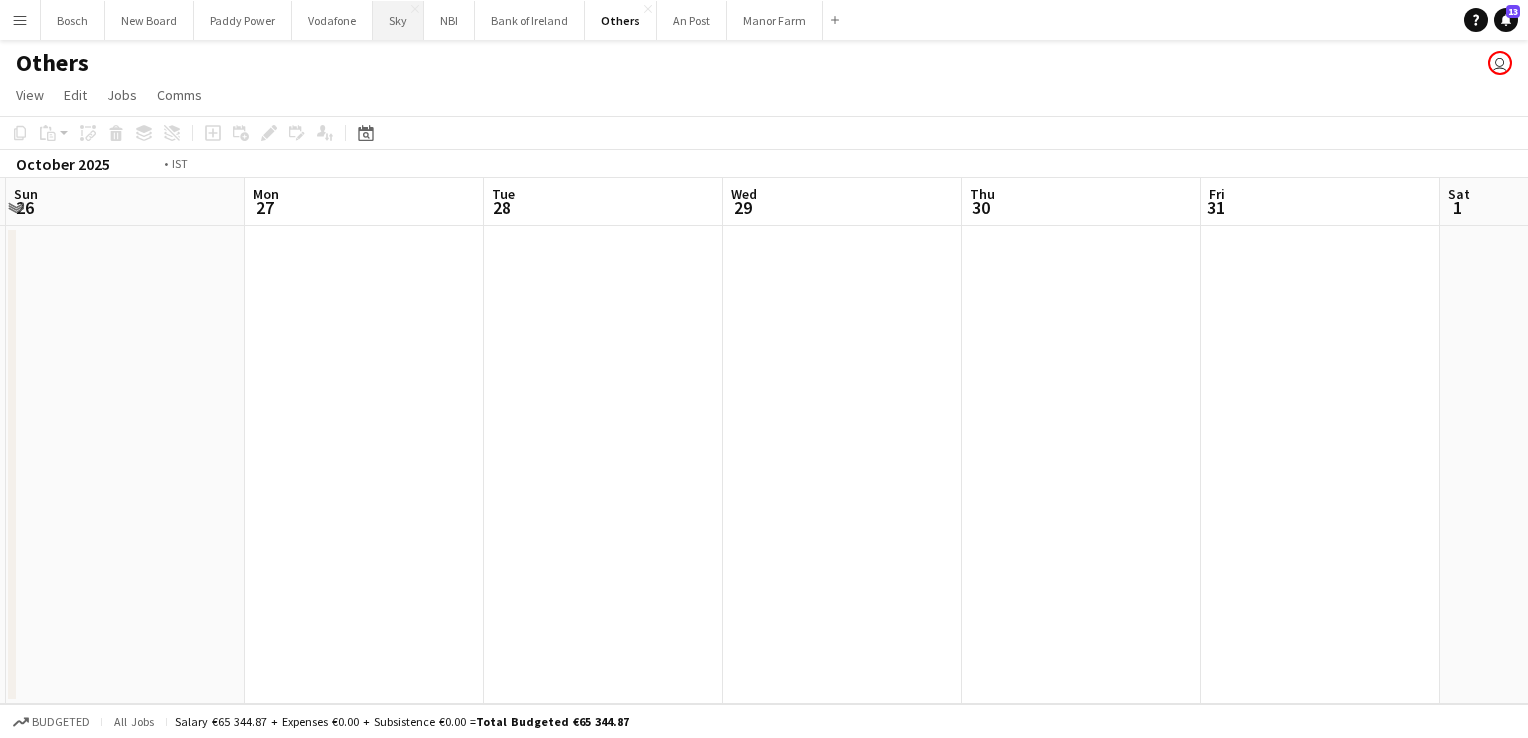 click on "Sky
Close" at bounding box center (398, 20) 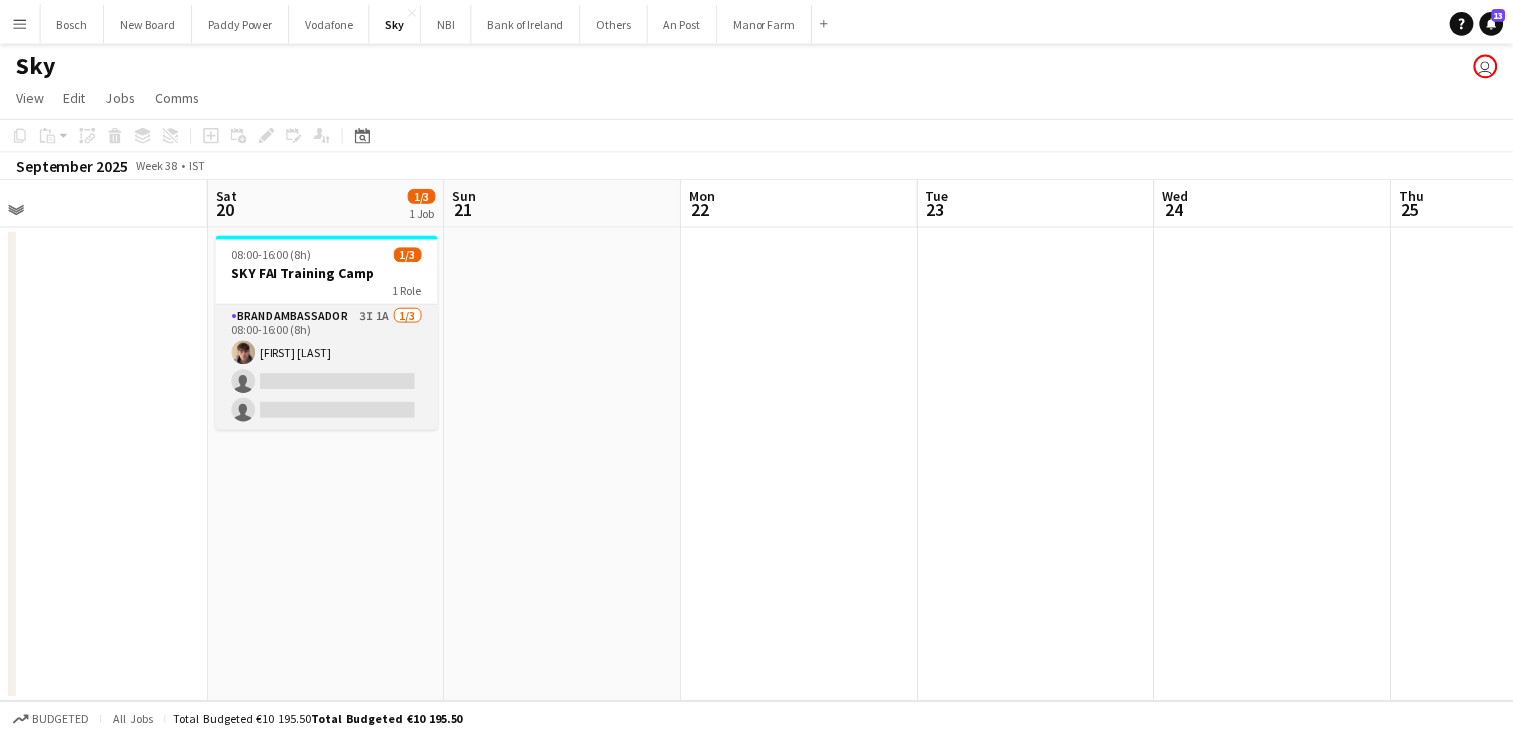 scroll, scrollTop: 0, scrollLeft: 749, axis: horizontal 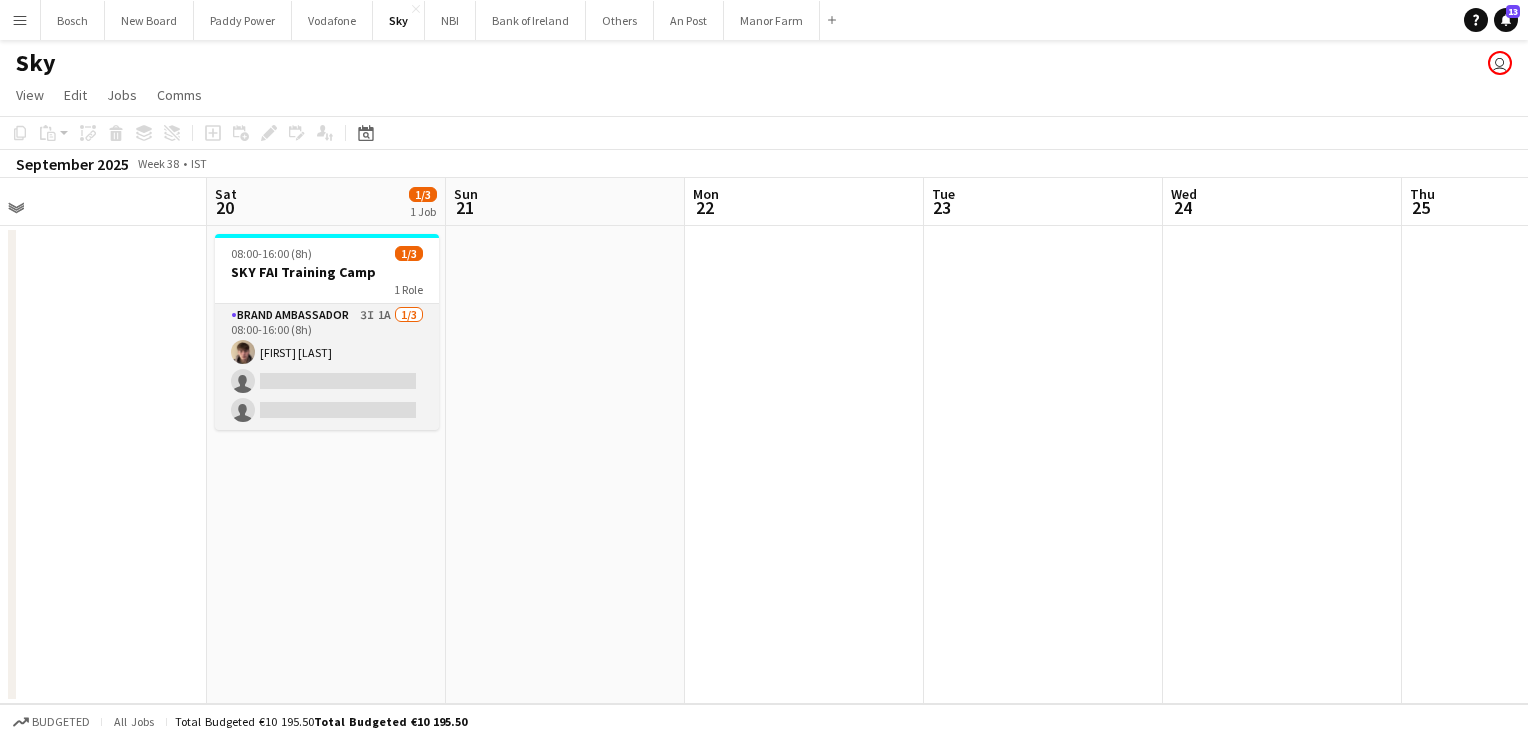 click on "Brand Ambassador   3I   1A   1/3   08:00-16:00 (8h)
[FIRST] [LAST]
single-neutral-actions
single-neutral-actions" at bounding box center (327, 367) 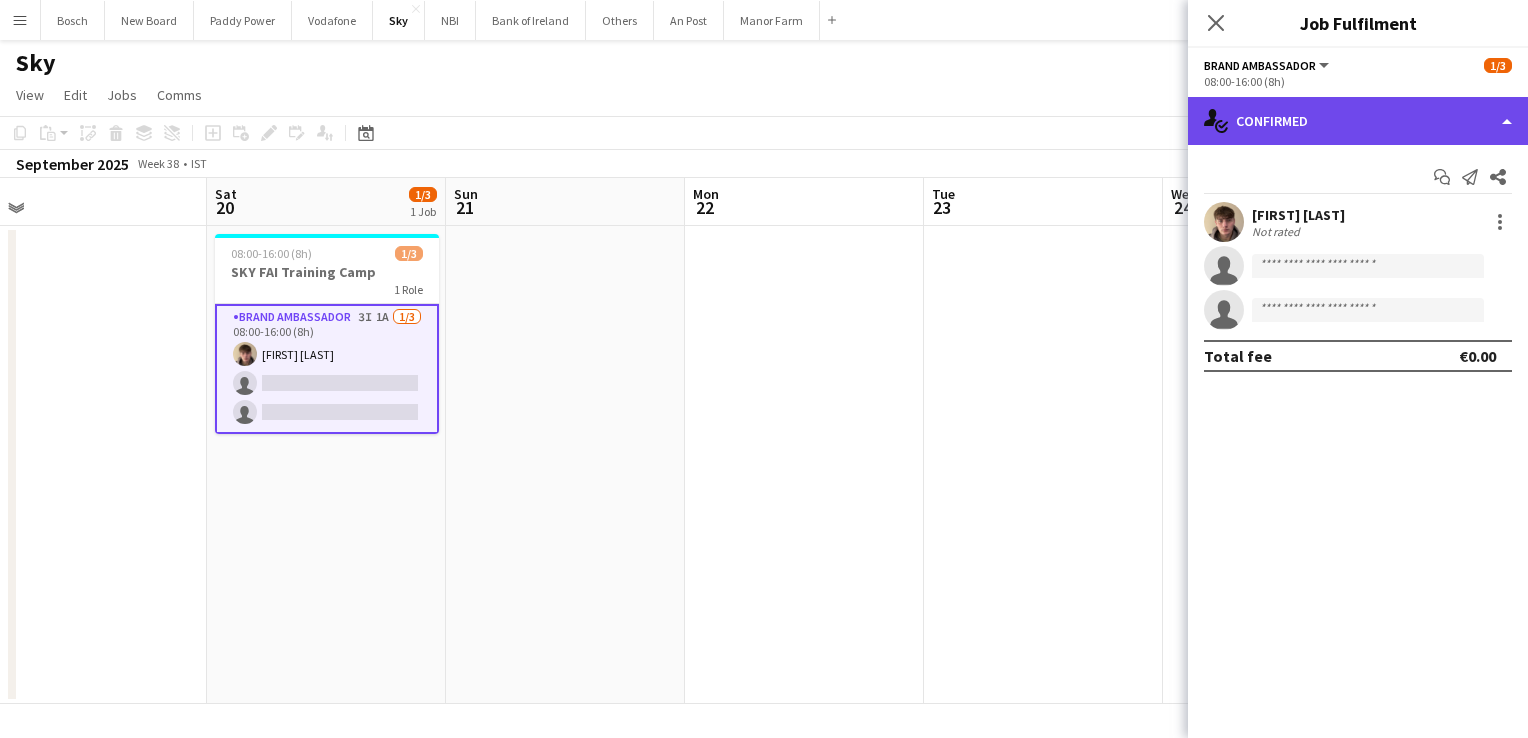 click on "single-neutral-actions-check-2
Confirmed" 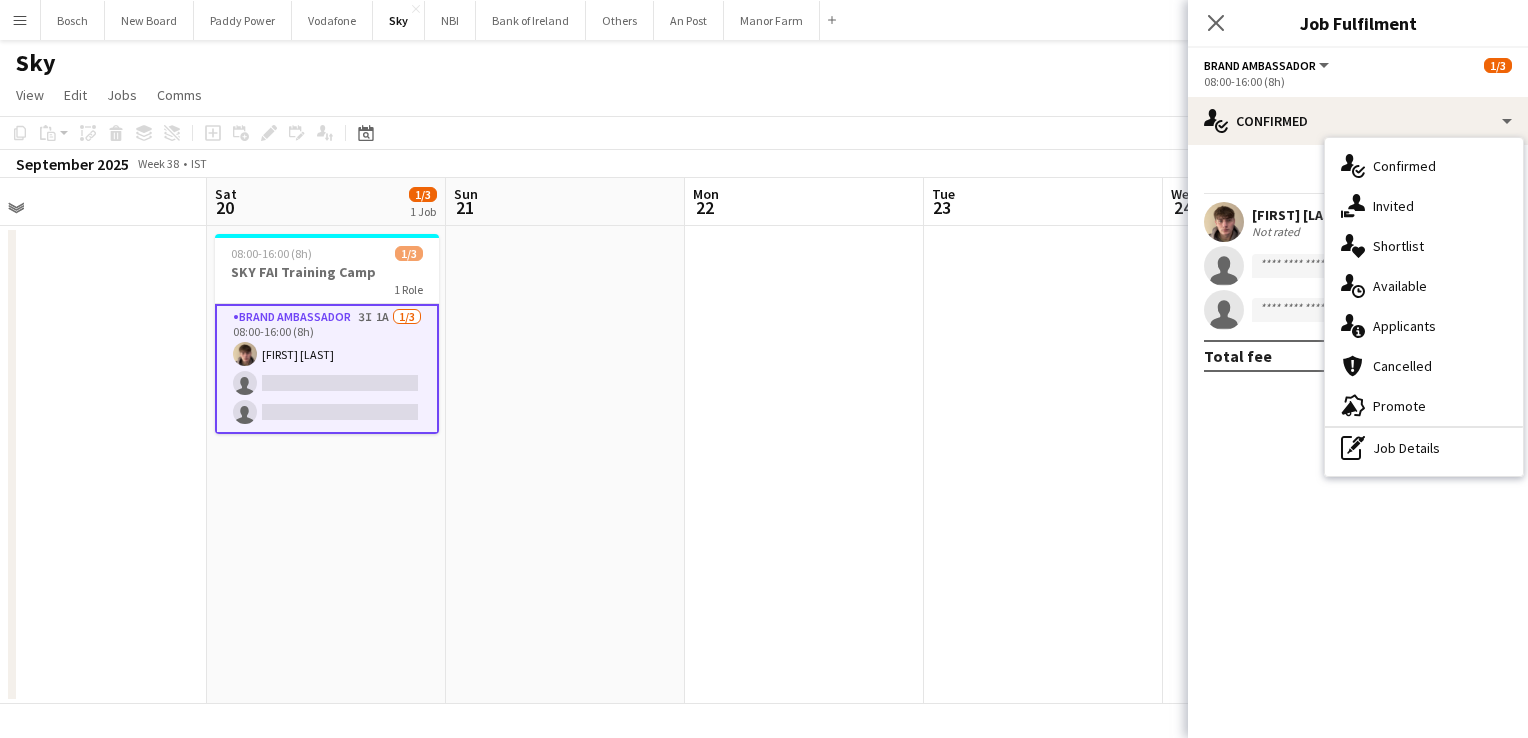 click on "single-neutral-actions-information
Applicants" at bounding box center (1424, 326) 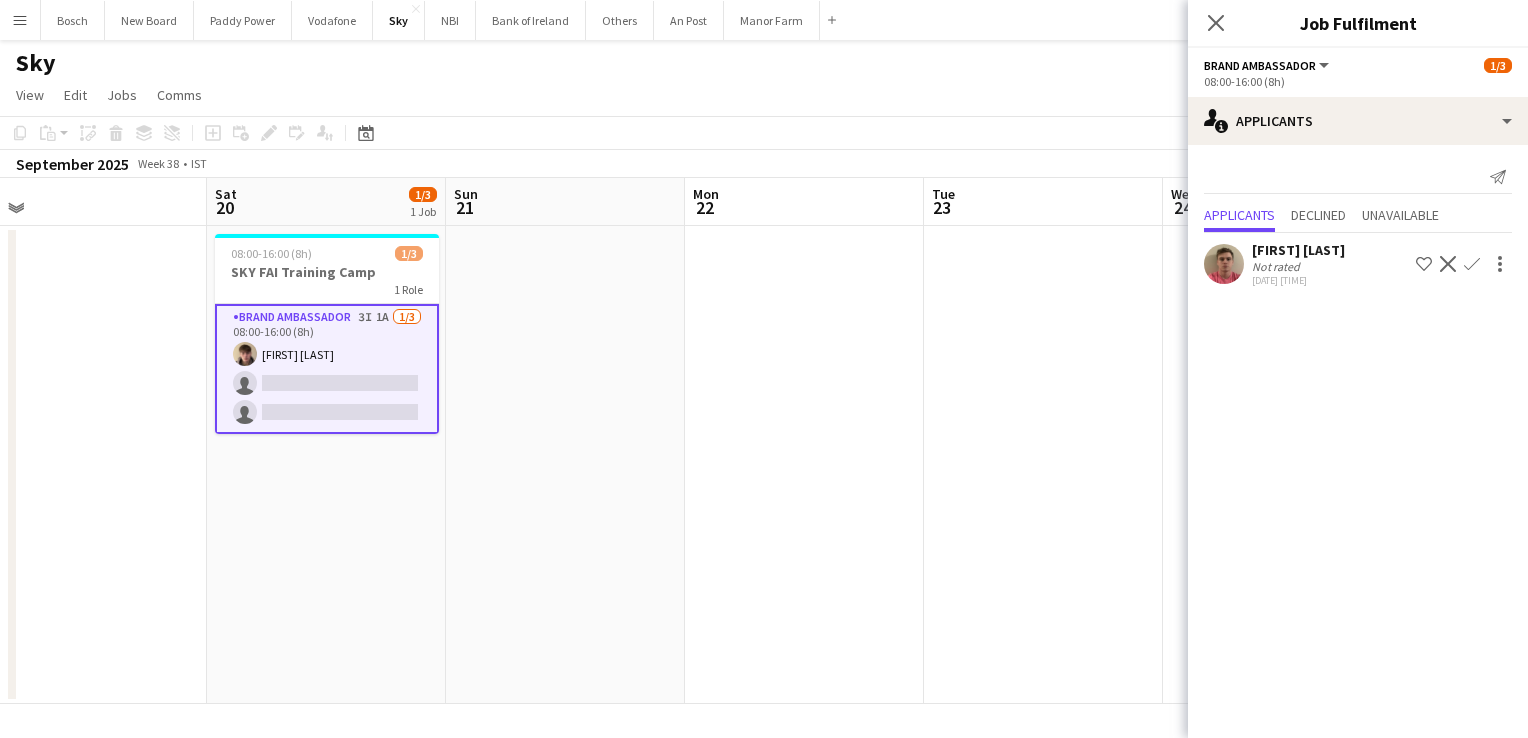 click on "Confirm" 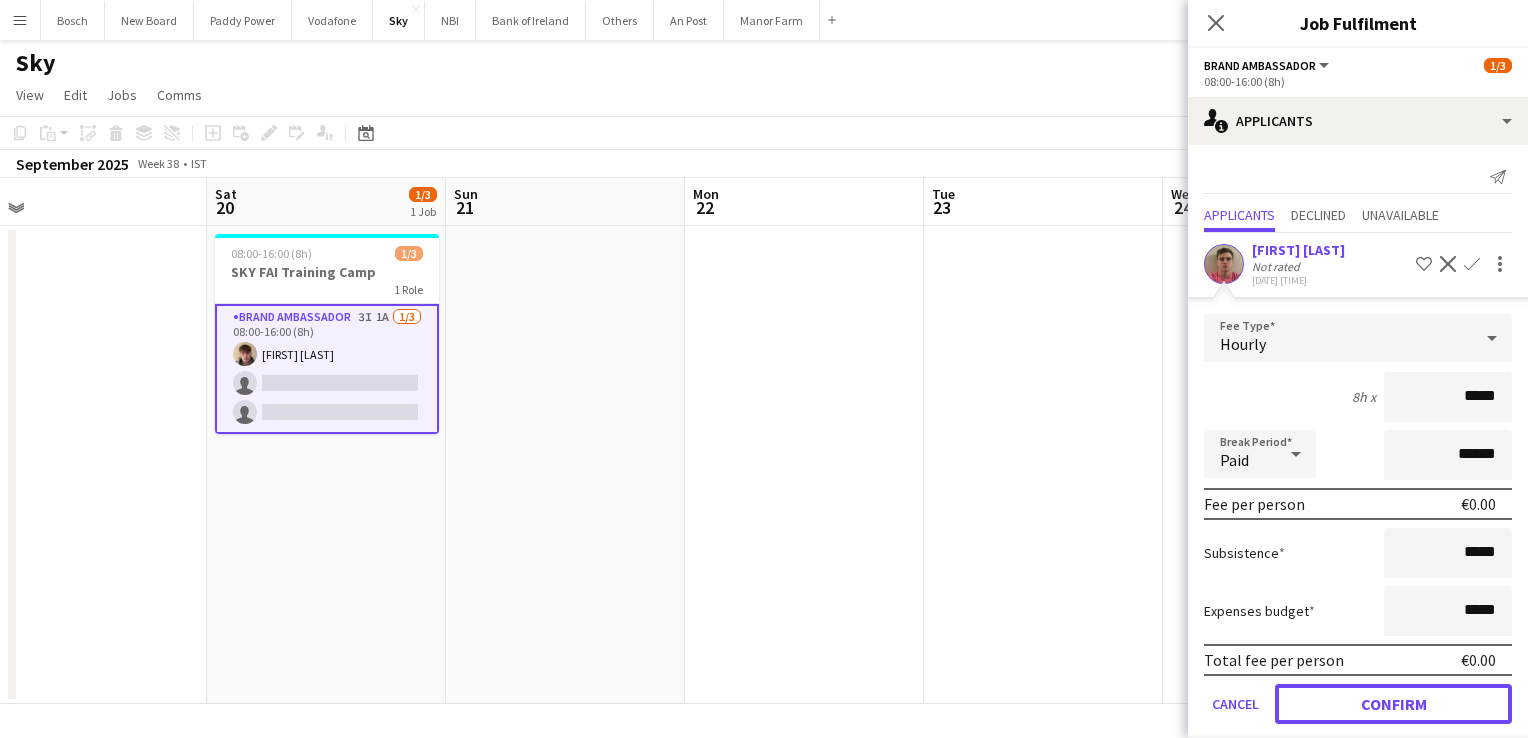click on "Confirm" 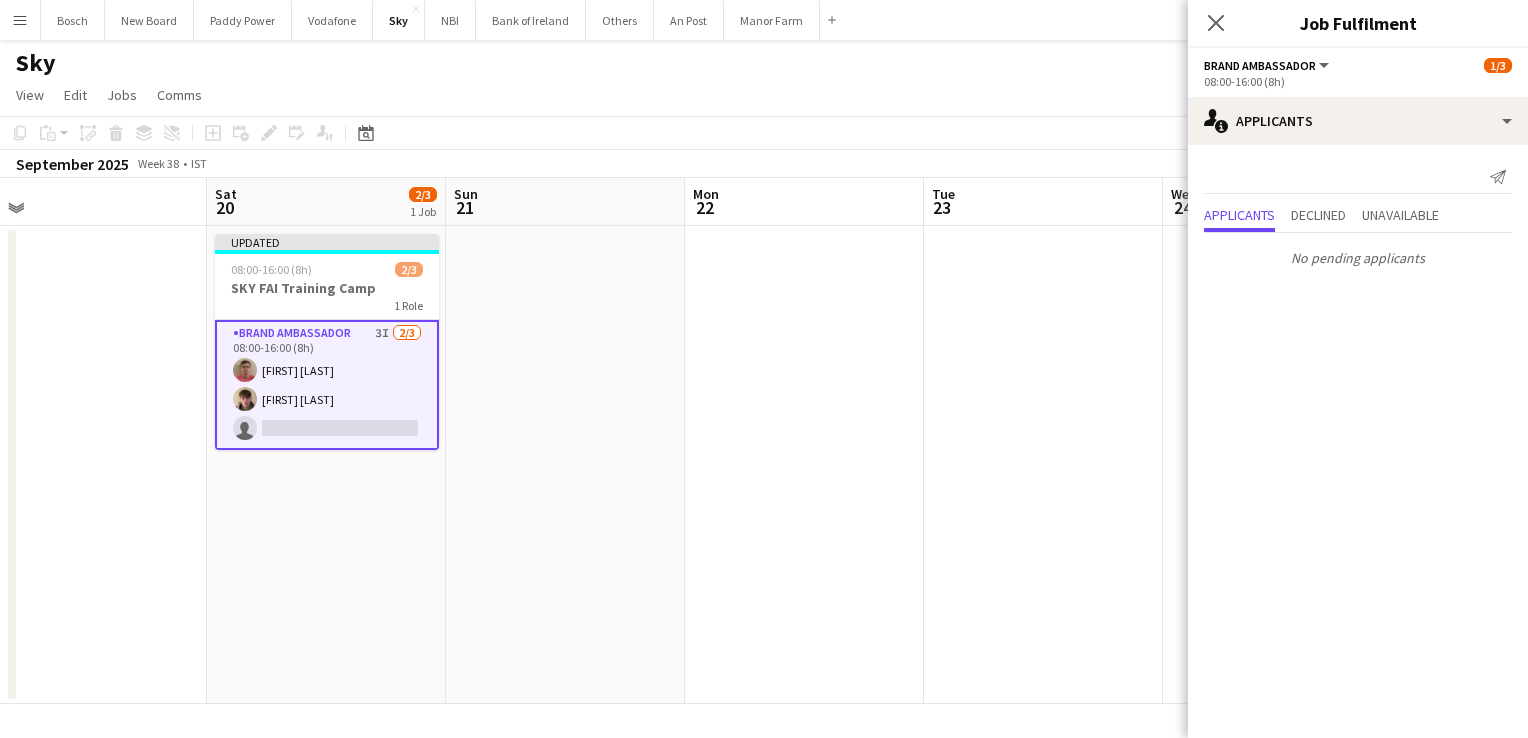 click on "Sky
user
View  Day view expanded Day view collapsed Month view Date picker Jump to today Expand Linked Jobs Collapse Linked Jobs  Edit  Copy Ctrl+C  Paste  Without Crew Ctrl+V With Crew Ctrl+Shift+V Paste as linked job  Group  Group Ungroup  Jobs  New Job Edit Job Delete Job New Linked Job Edit Linked Jobs Job fulfilment Promote Role Copy Role URL  Comms  Notify confirmed crew Create chat
Copy
Paste
Paste   Ctrl+V Paste with crew  Ctrl+Shift+V
Paste linked Job
Delete
Group
Ungroup
Add job
Add linked Job
Edit
Edit linked Job" 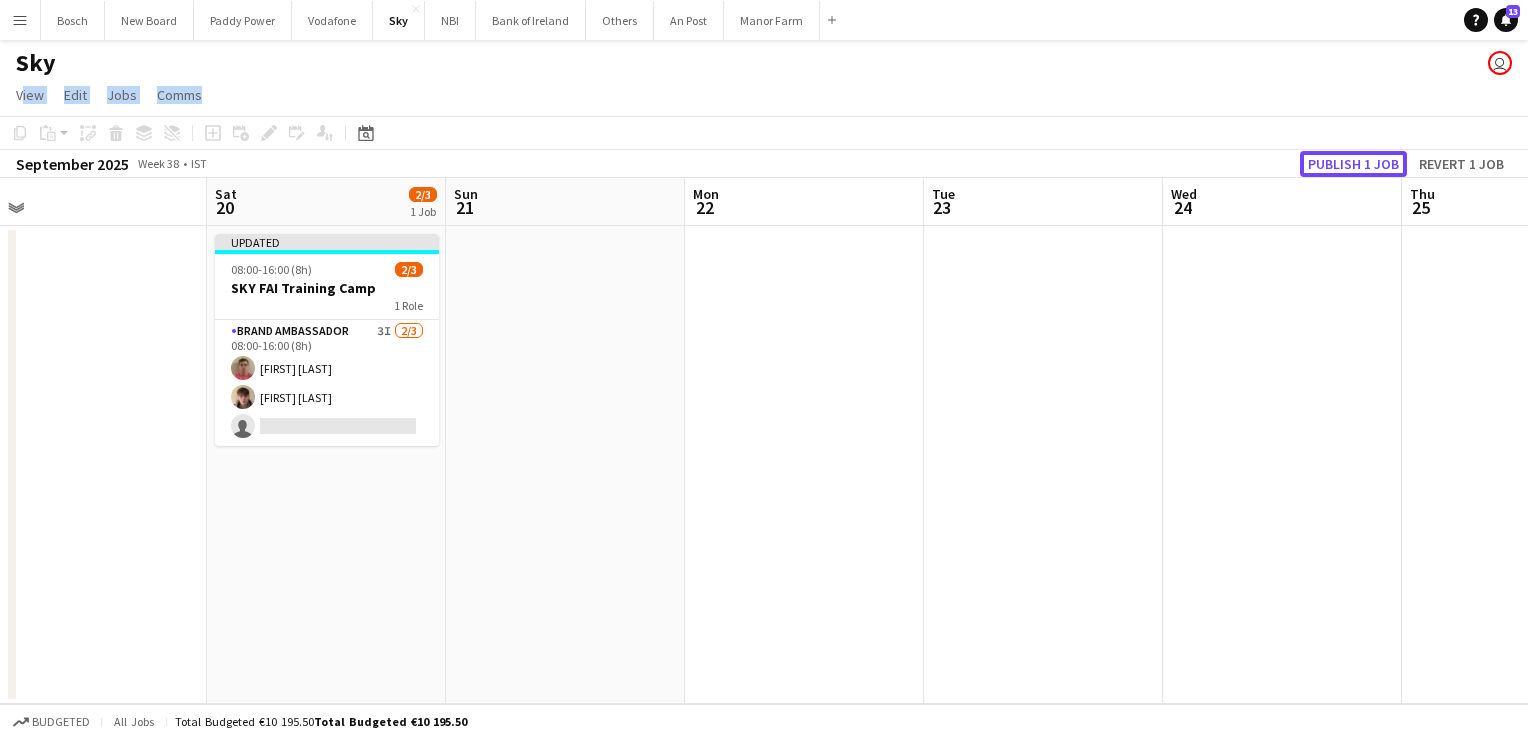 drag, startPoint x: 1104, startPoint y: 74, endPoint x: 1328, endPoint y: 152, distance: 237.19191 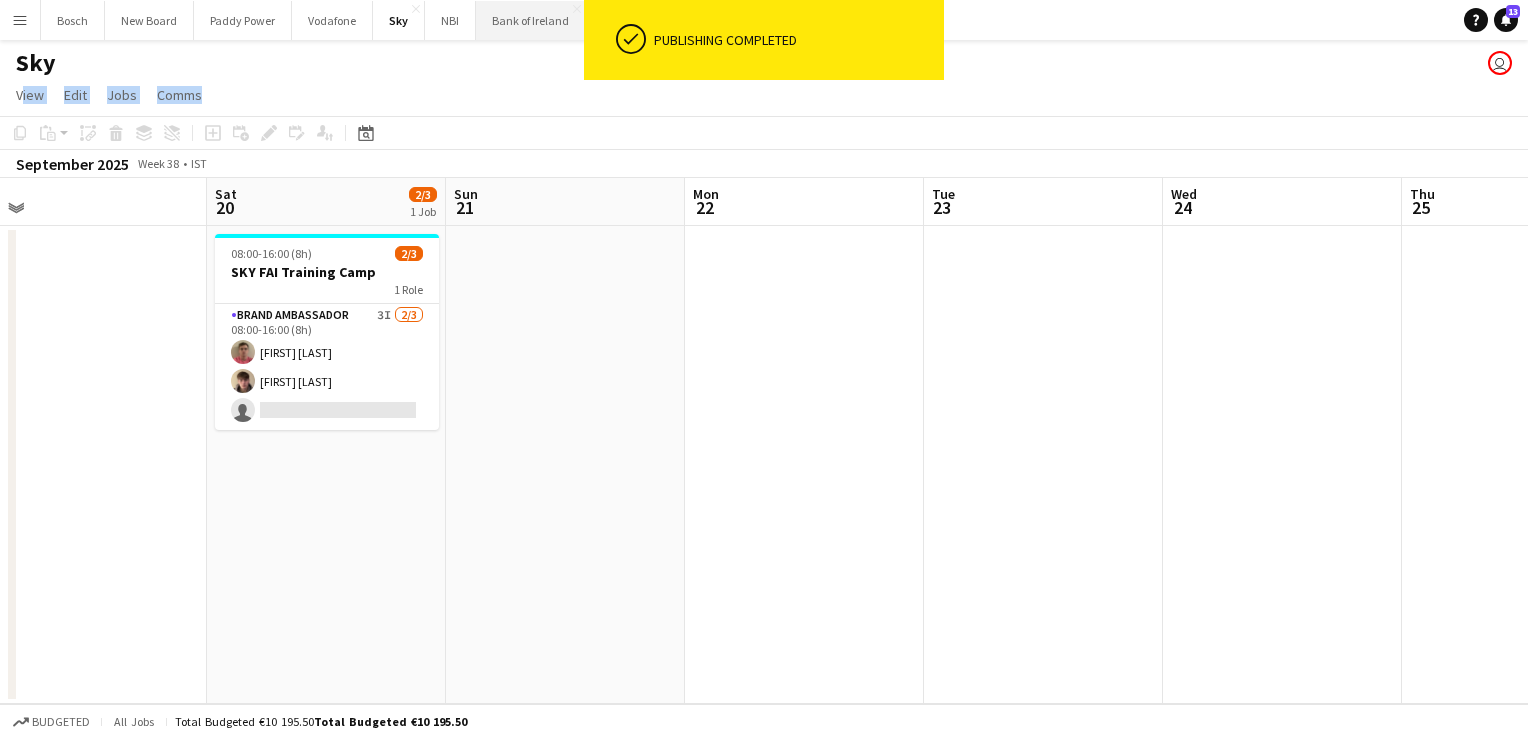 click on "[LOCATION]
Close" at bounding box center [531, 20] 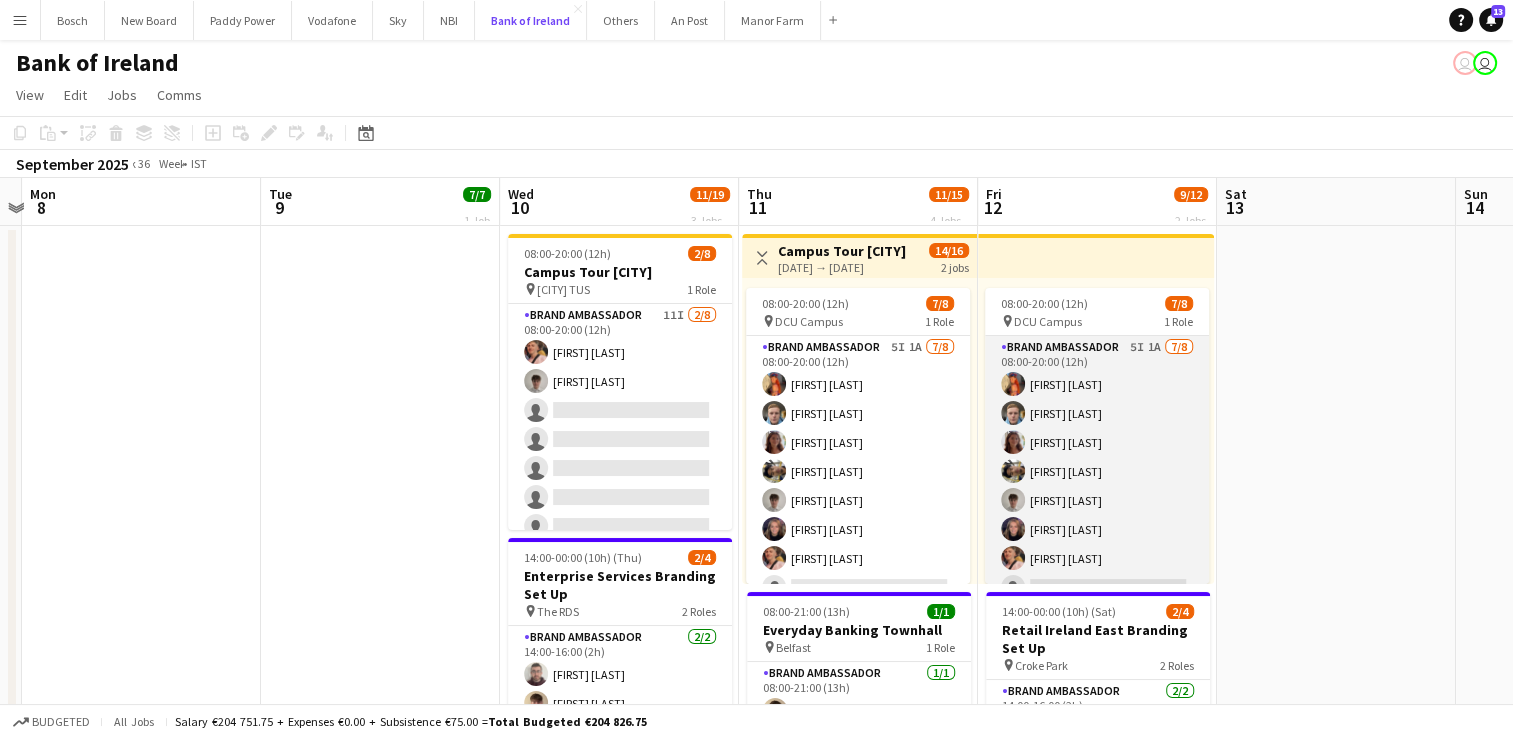 scroll, scrollTop: 0, scrollLeft: 576, axis: horizontal 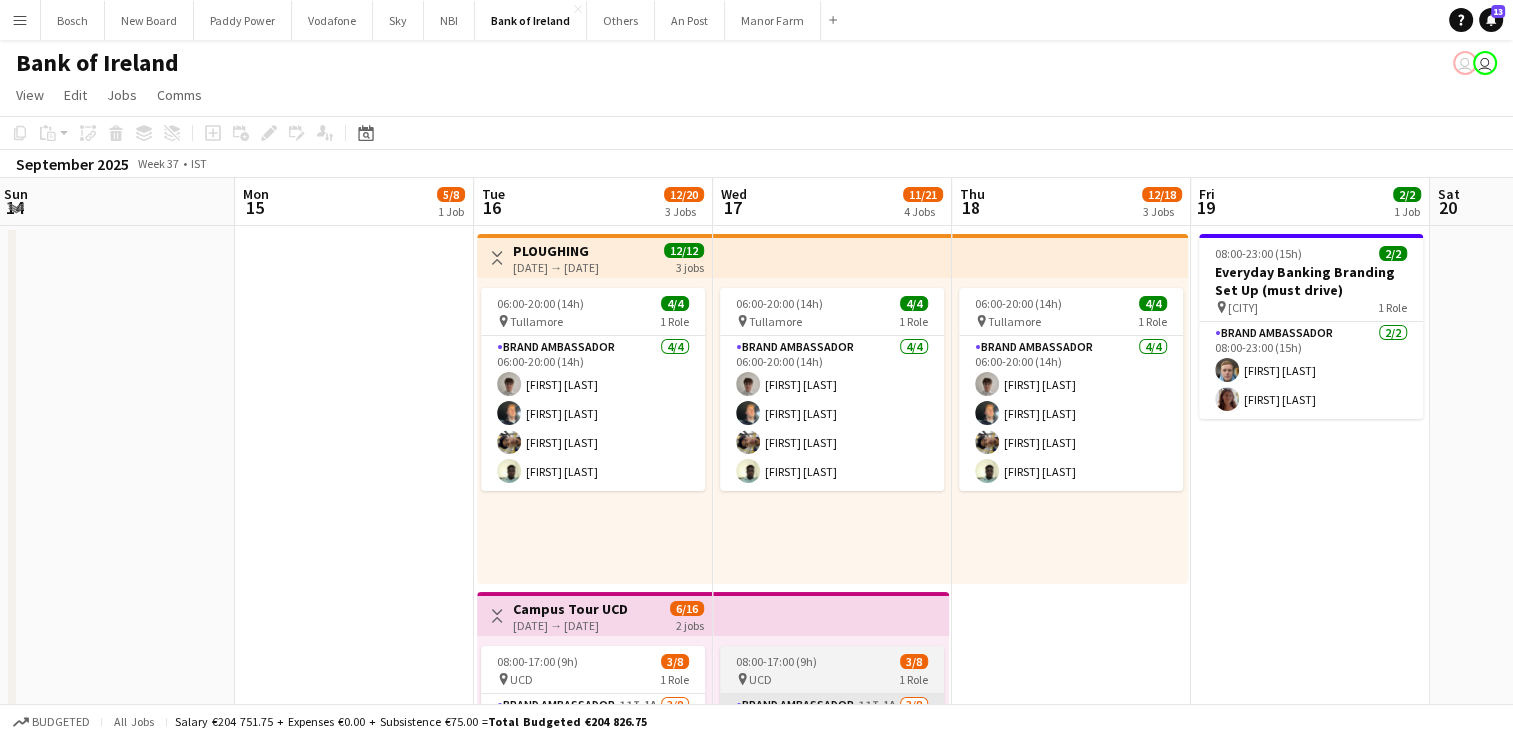 click on "06:00-20:00 (14h)    4/4
pin
[CITY]   1 Role   Brand Ambassador   4/4   06:00-20:00 (14h)
[FIRST] [LAST] [FIRST] [LAST] [FIRST] [LAST] [FIRST] [LAST]" at bounding box center (832, 431) 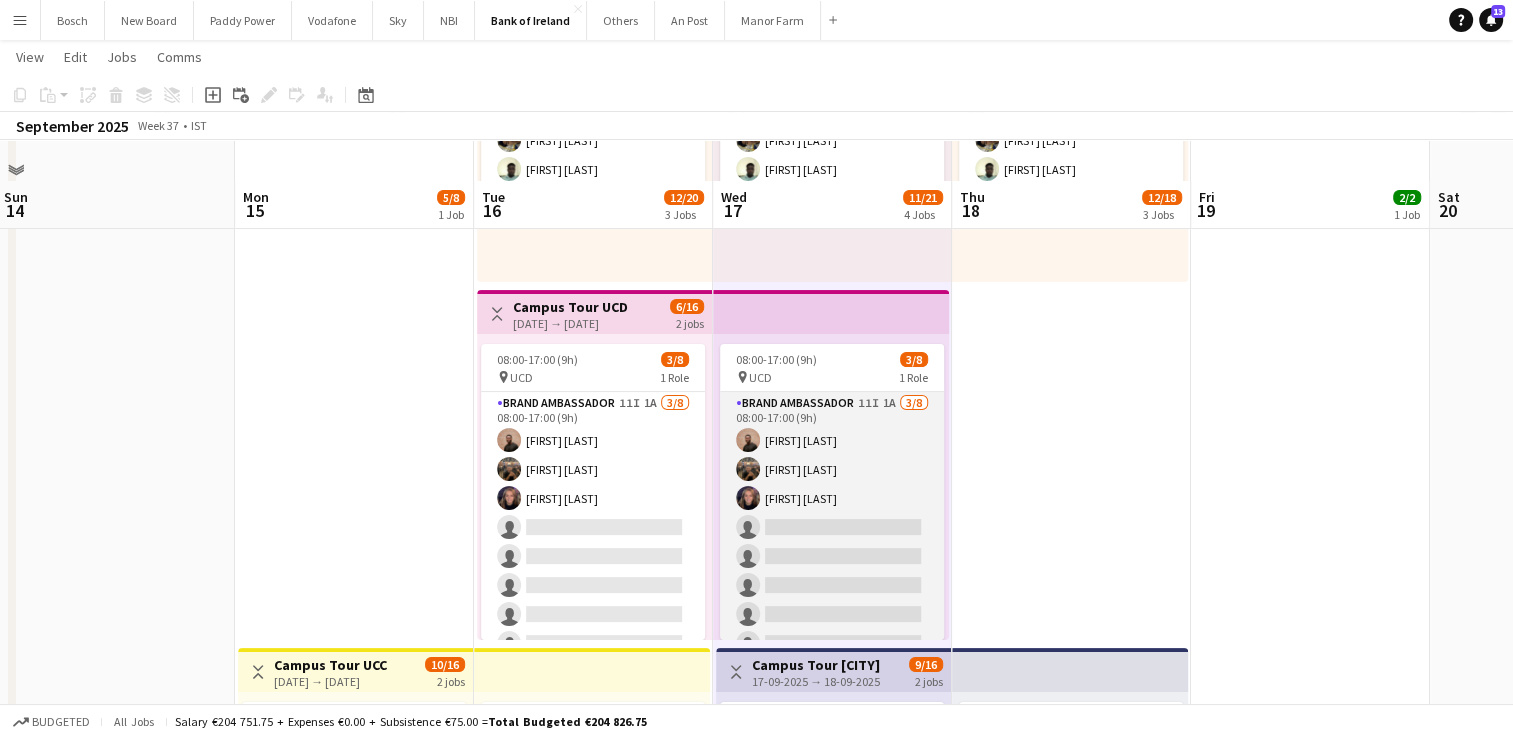 scroll, scrollTop: 400, scrollLeft: 0, axis: vertical 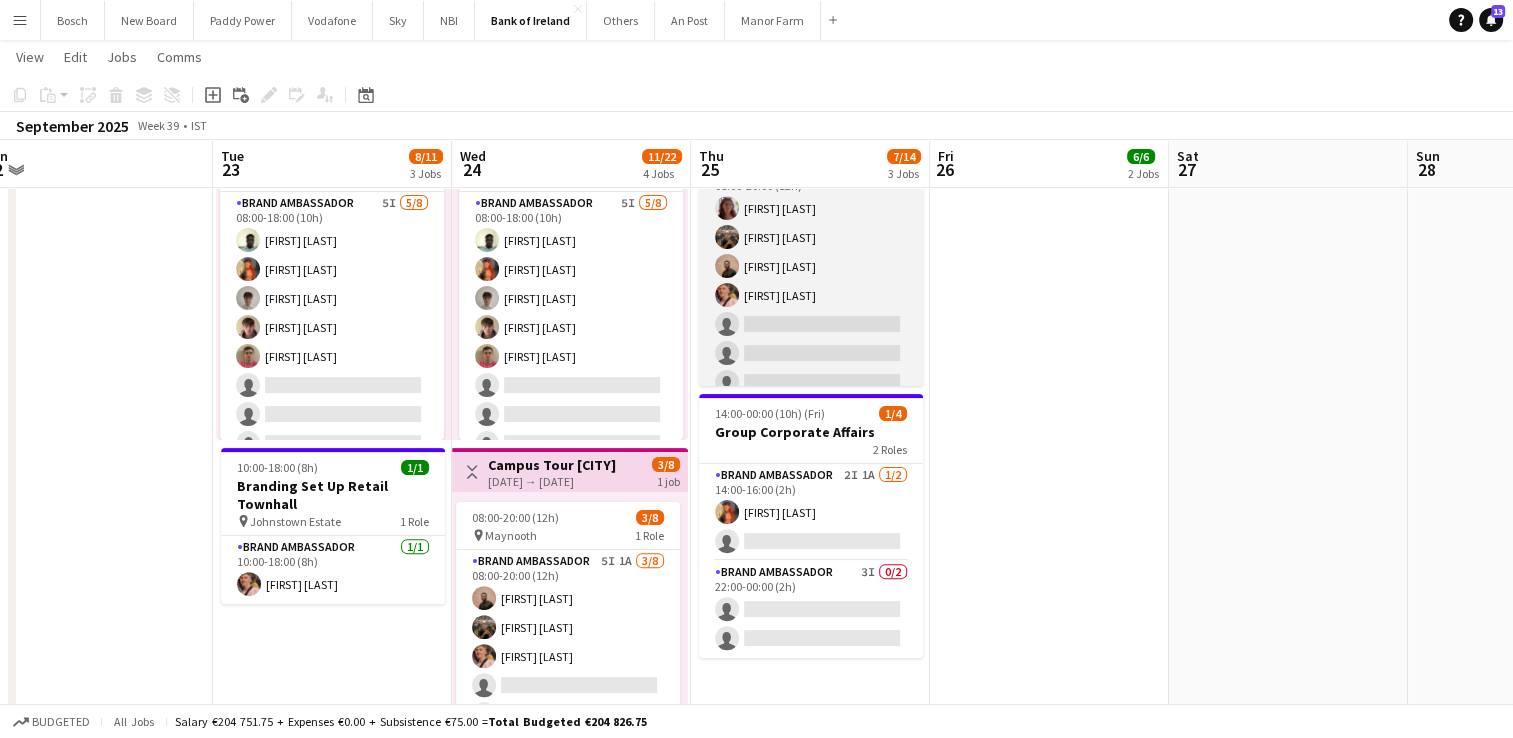 click on "Brand Ambassador   8I   1A   4/8   08:00-20:00 (12h)
[FIRST] [LAST] [FIRST] [LAST] [FIRST] [LAST] [FIRST] [LAST]
single-neutral-actions
single-neutral-actions
single-neutral-actions
single-neutral-actions" at bounding box center (811, 295) 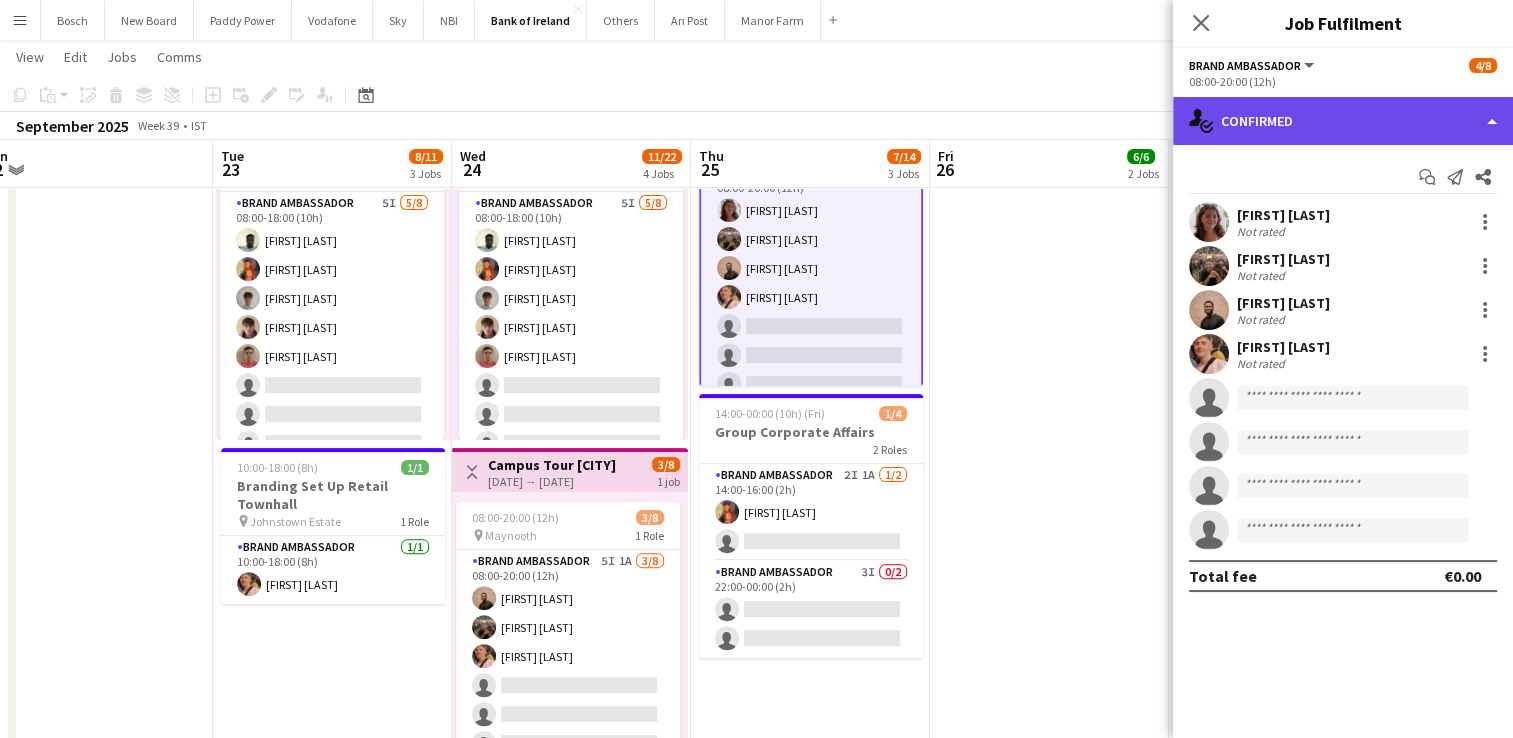 drag, startPoint x: 1308, startPoint y: 121, endPoint x: 1310, endPoint y: 134, distance: 13.152946 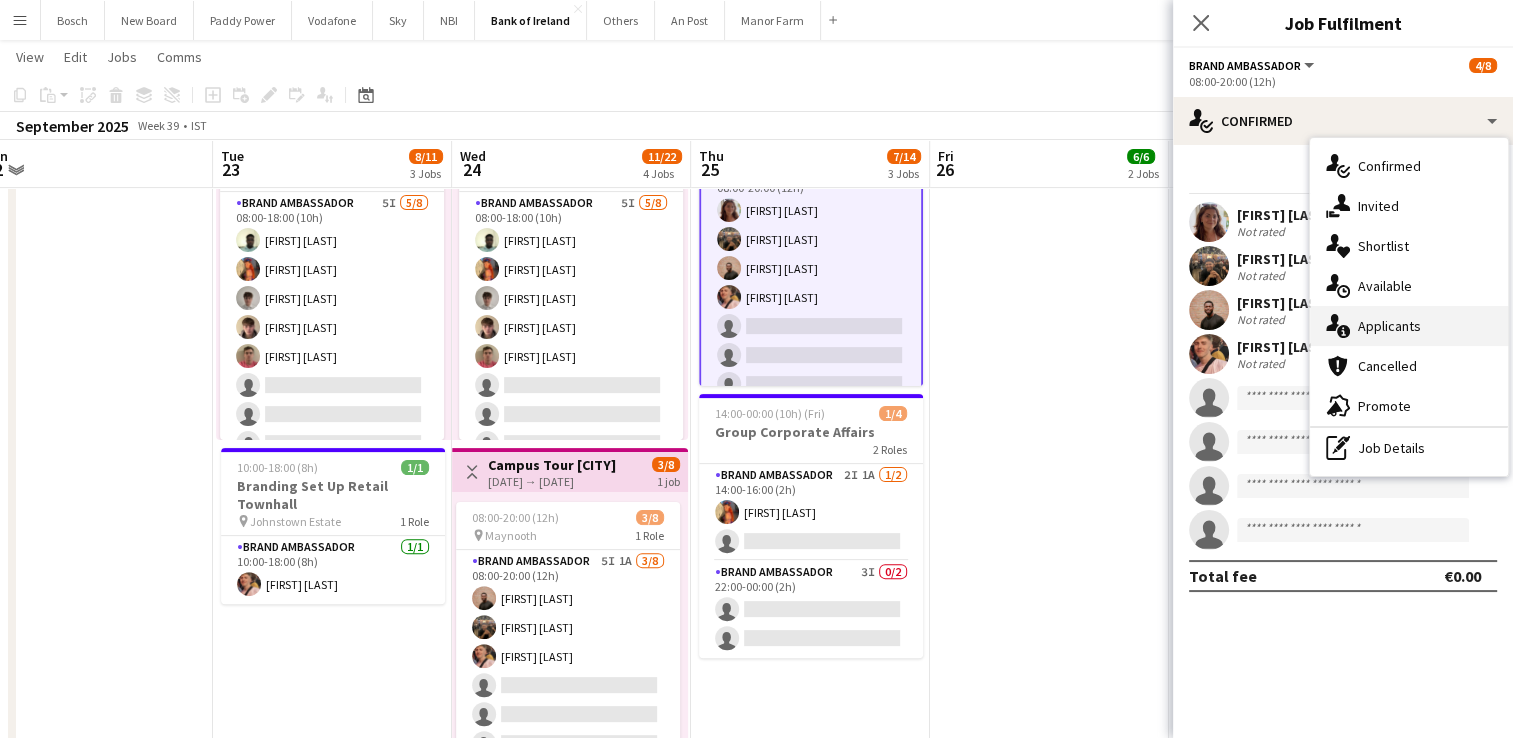 click on "single-neutral-actions-information
Applicants" at bounding box center [1409, 326] 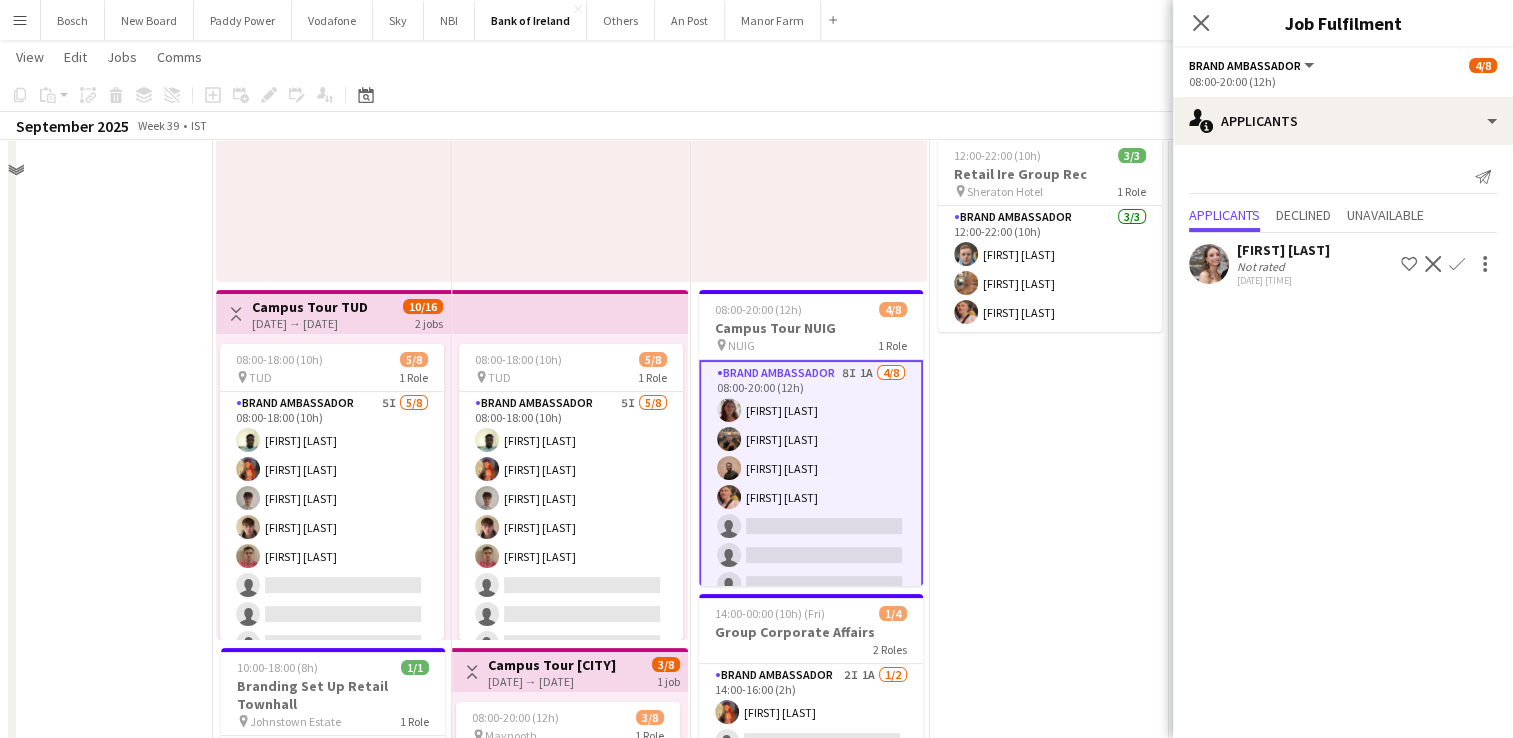 scroll 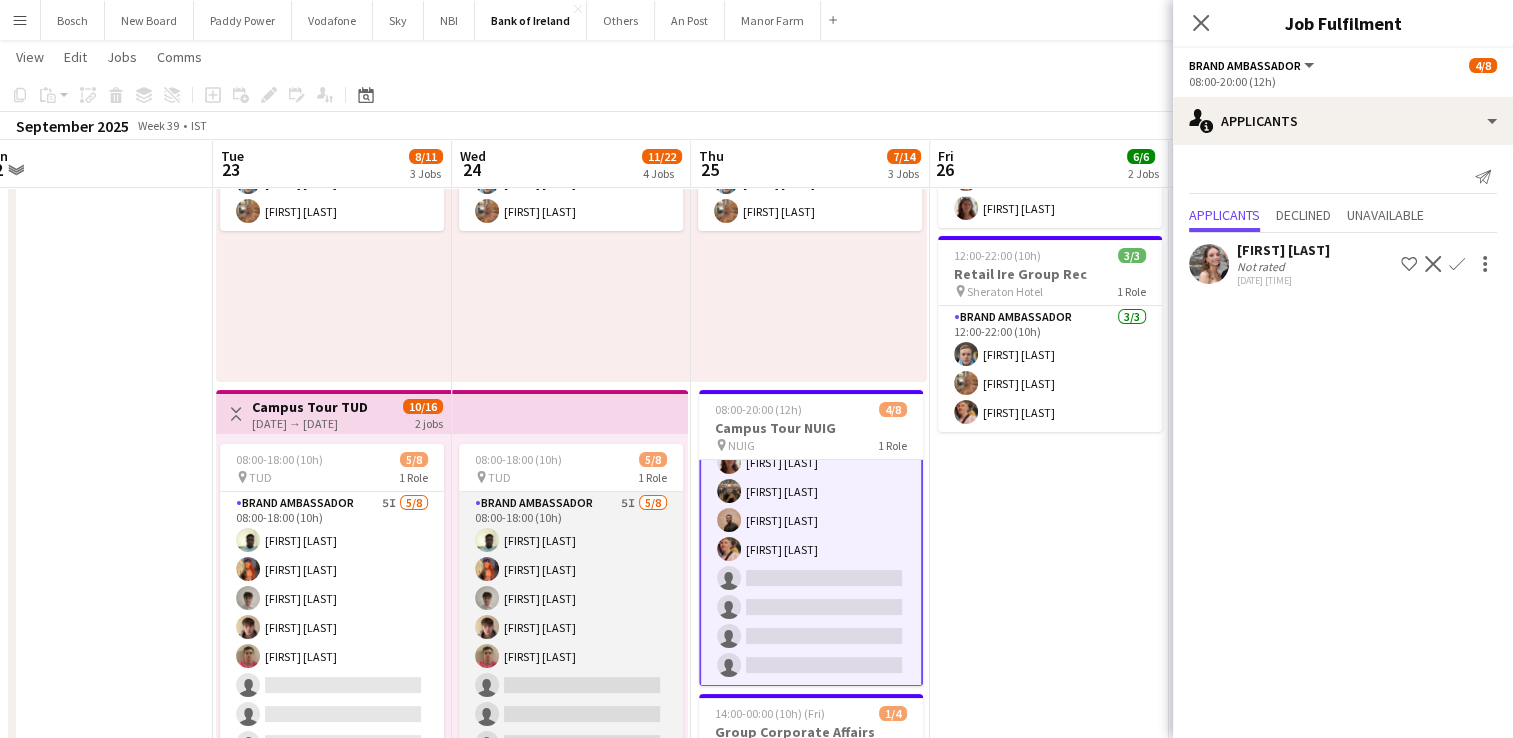 click on "Brand Ambassador   5I   5/8   08:00-18:00 (10h)
[FIRST] [LAST] [FIRST] [LAST] [FIRST] [LAST] [FIRST] [LAST] [FIRST] [LAST]
single-neutral-actions
single-neutral-actions
single-neutral-actions" at bounding box center (571, 627) 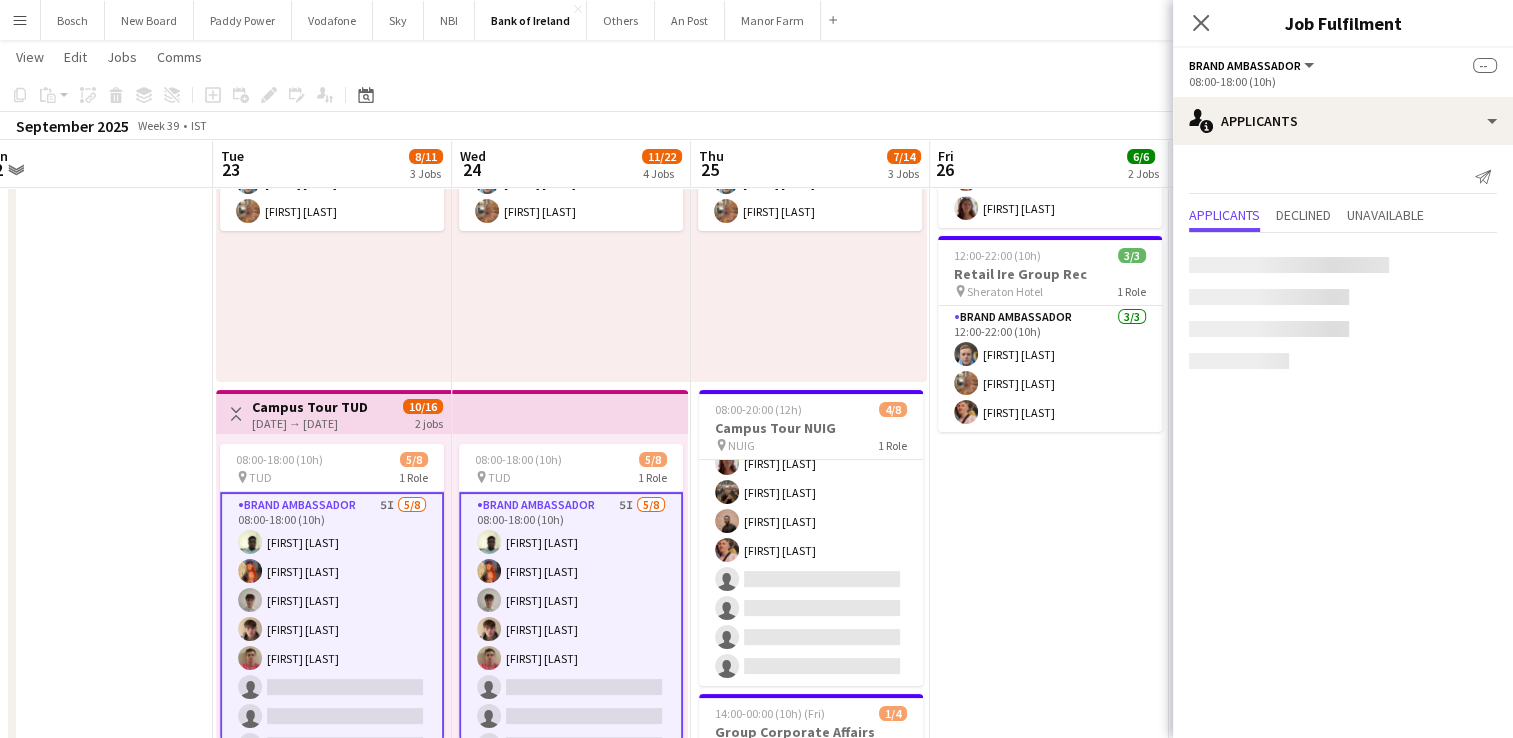 scroll, scrollTop: 44, scrollLeft: 0, axis: vertical 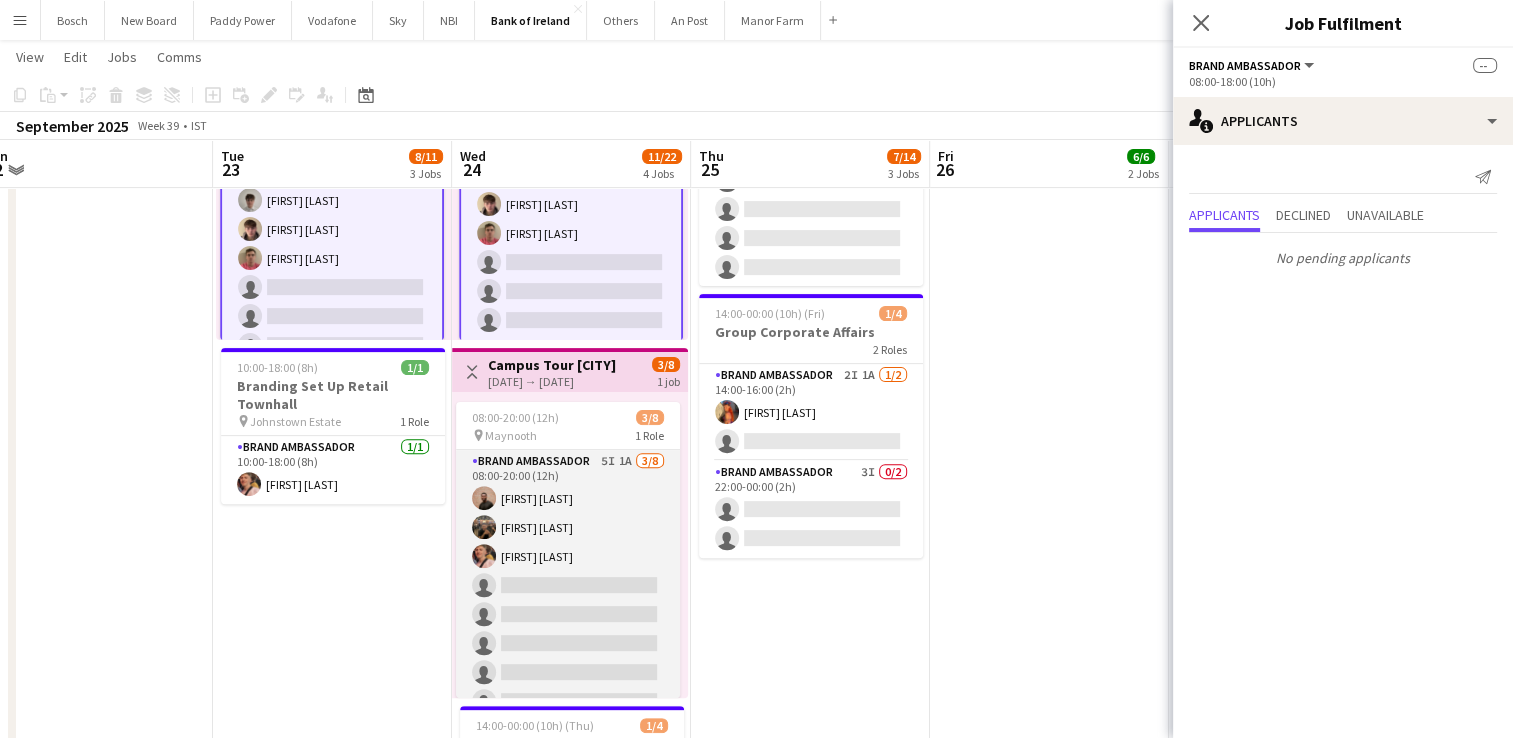 click on "Brand Ambassador   5I   1A   3/8   08:00-20:00 (12h)
[FIRST] [LAST] [FIRST] [LAST] [FIRST] [LAST]
single-neutral-actions
single-neutral-actions
single-neutral-actions
single-neutral-actions
single-neutral-actions" at bounding box center [568, 585] 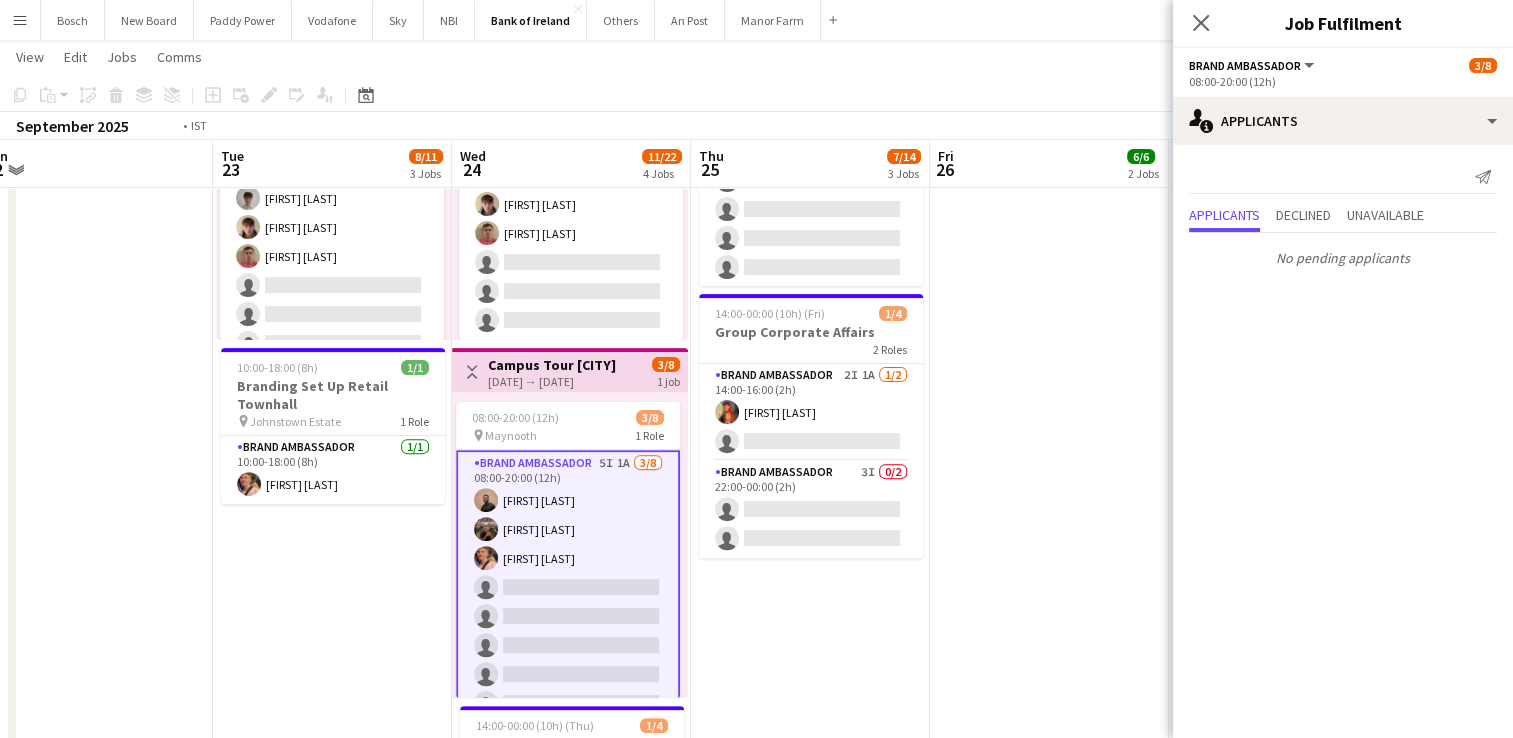 drag, startPoint x: 327, startPoint y: 549, endPoint x: 1213, endPoint y: 531, distance: 886.1828 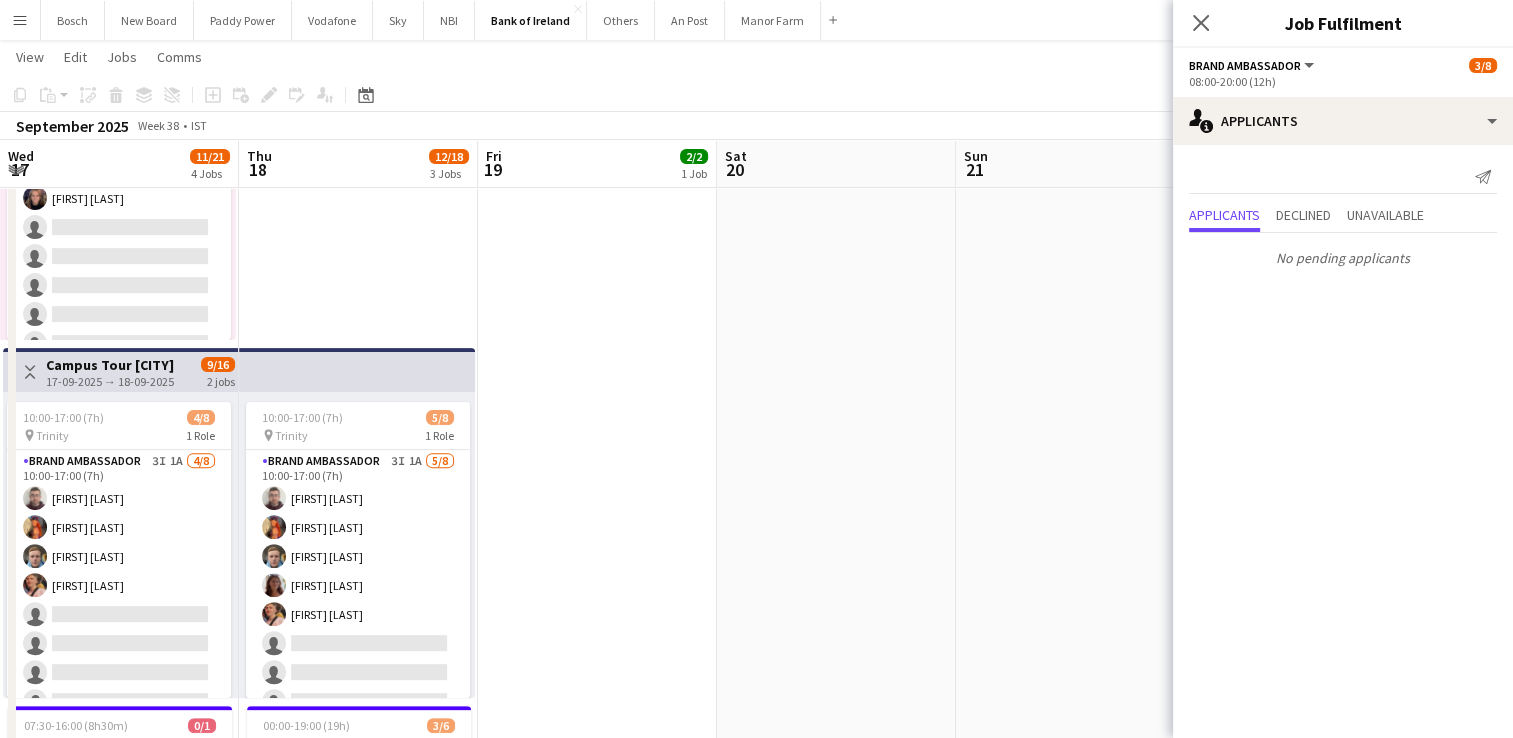 drag, startPoint x: 968, startPoint y: 486, endPoint x: 1356, endPoint y: 482, distance: 388.02063 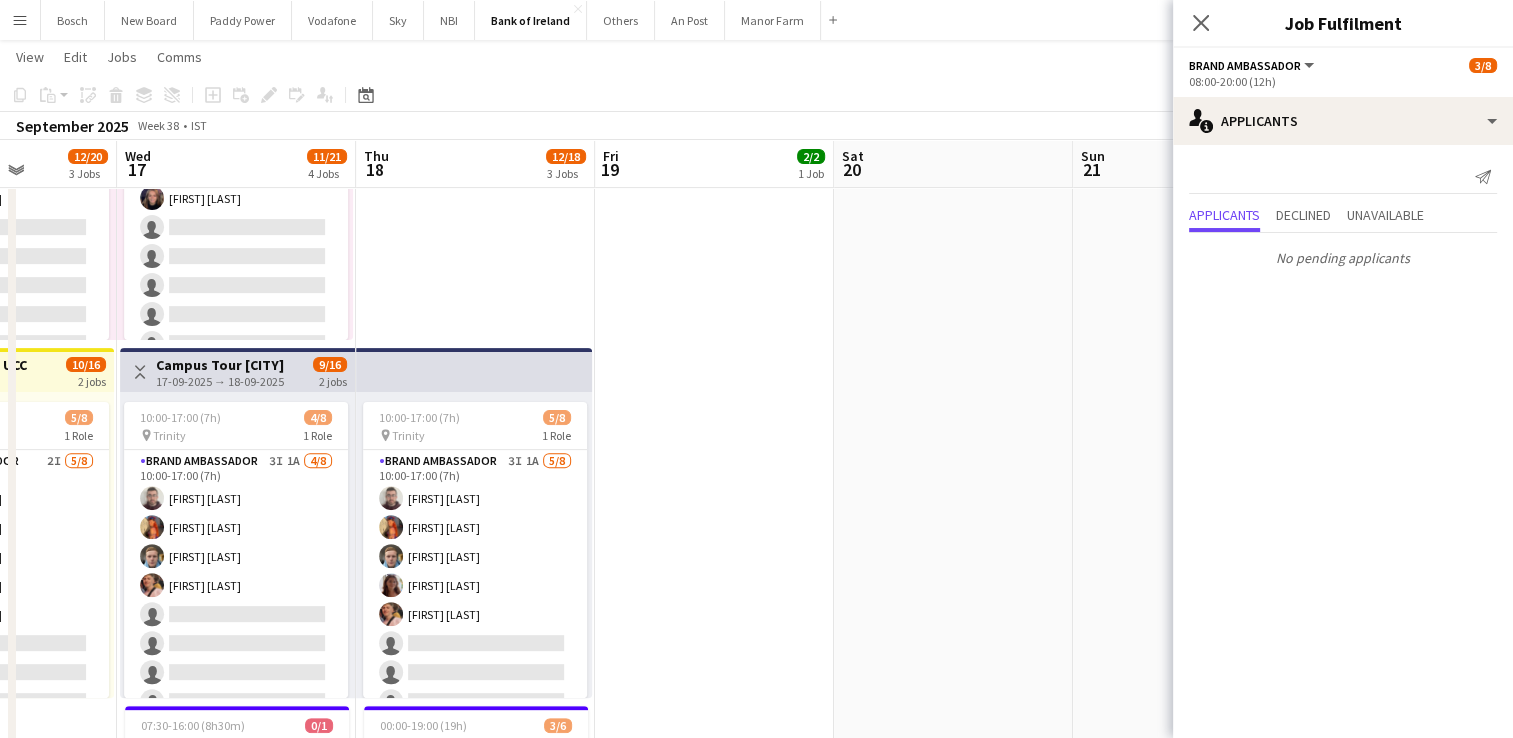 drag, startPoint x: 1243, startPoint y: 483, endPoint x: 1324, endPoint y: 484, distance: 81.00617 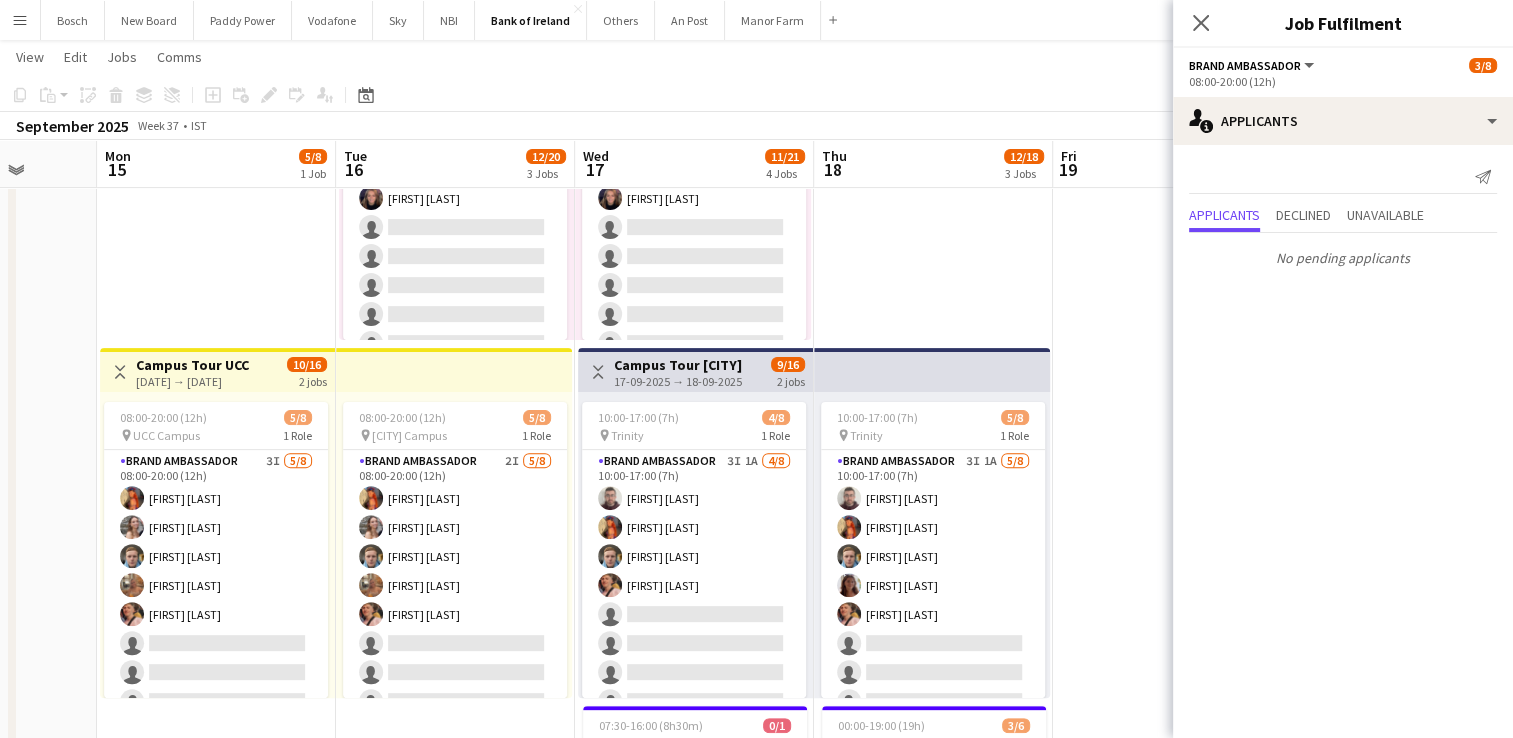 drag, startPoint x: 665, startPoint y: 514, endPoint x: 1199, endPoint y: 507, distance: 534.0459 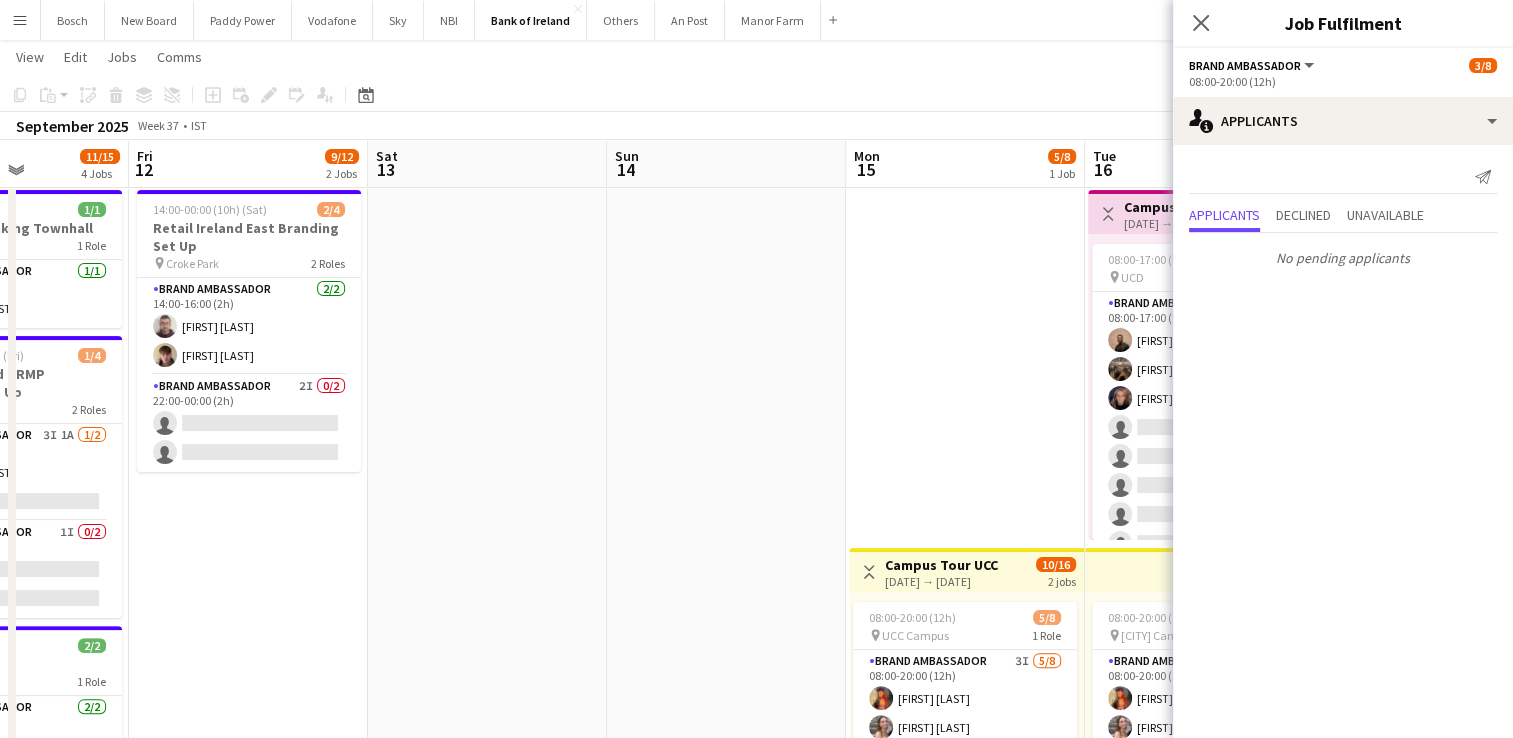 drag, startPoint x: 189, startPoint y: 402, endPoint x: 938, endPoint y: 430, distance: 749.5232 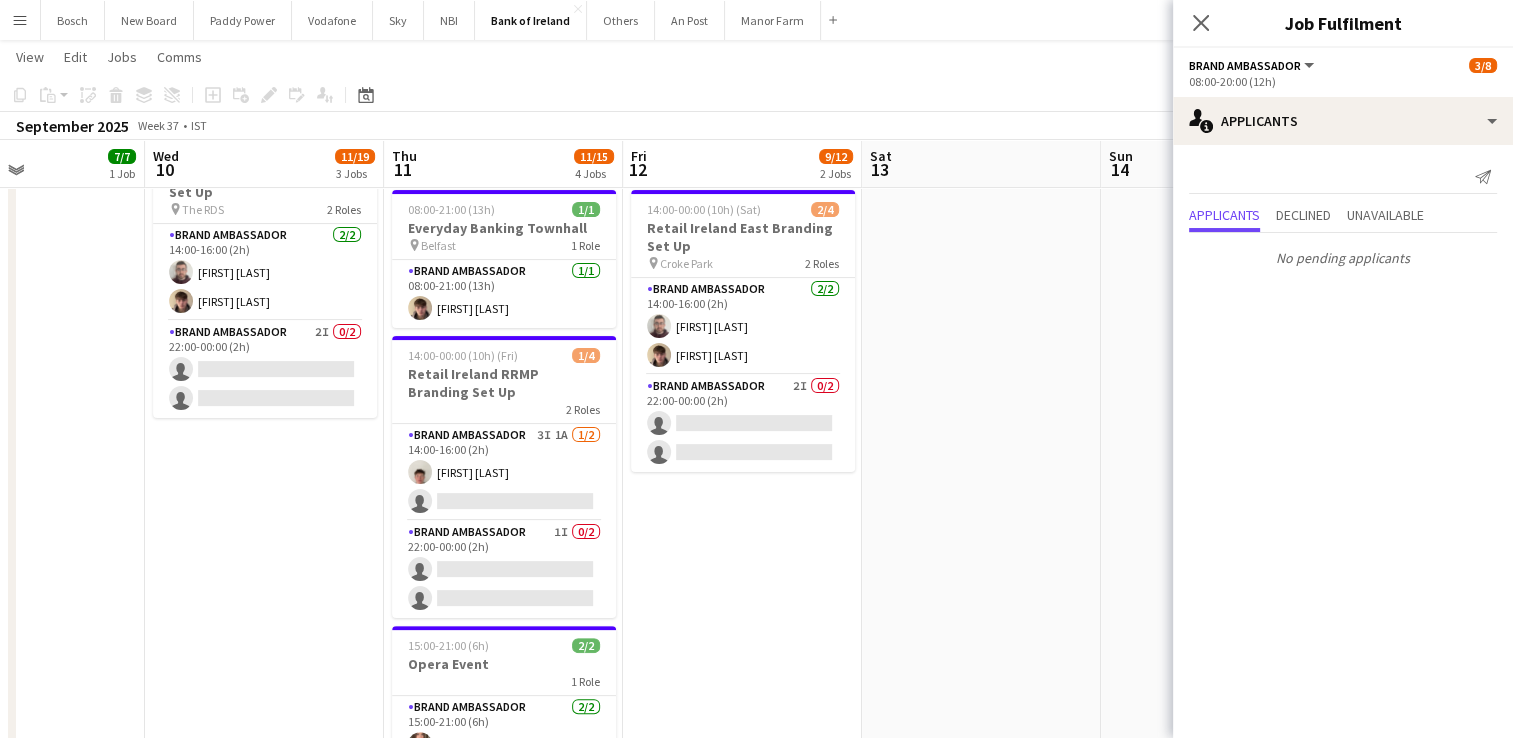 drag, startPoint x: 724, startPoint y: 402, endPoint x: 1335, endPoint y: 395, distance: 611.0401 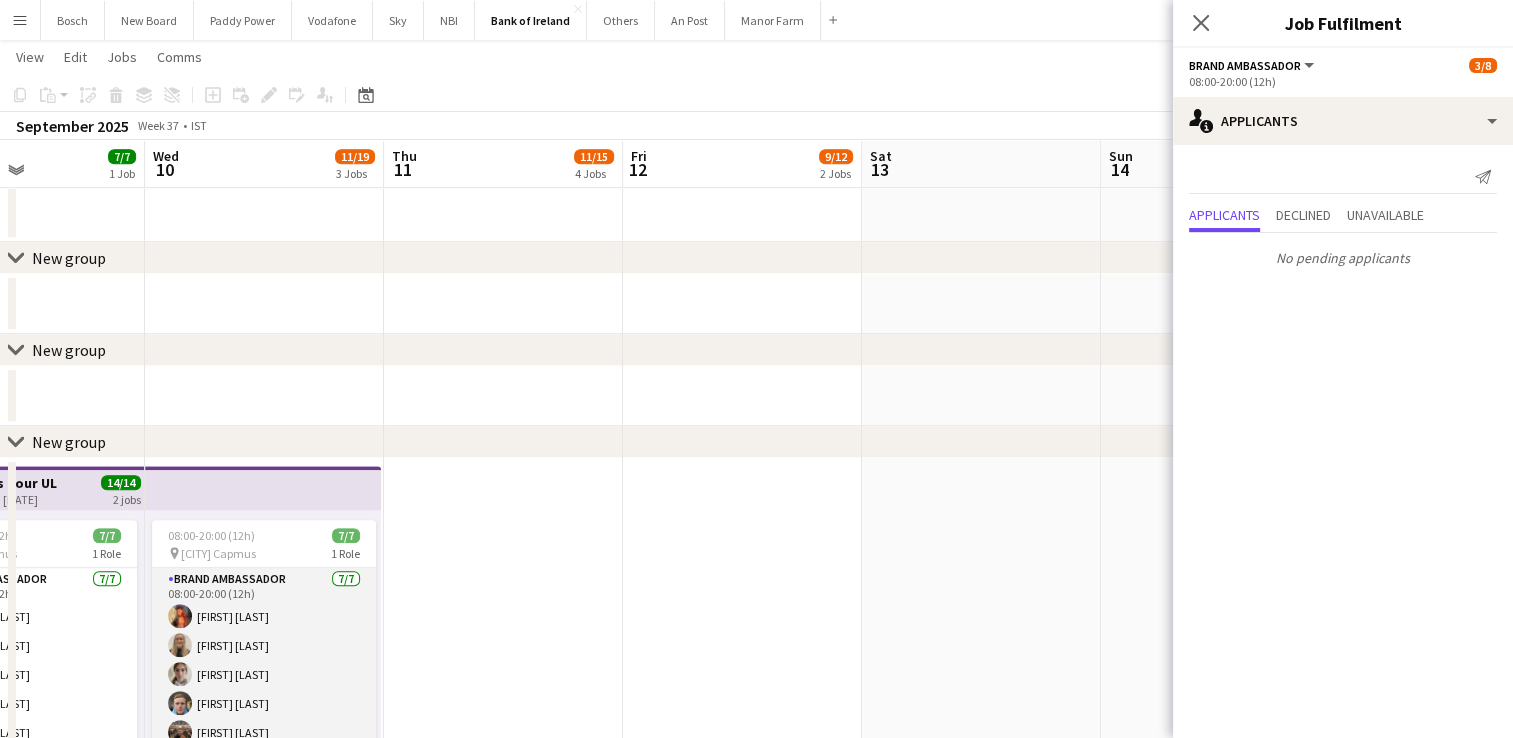 click on "Brand Ambassador   7/7   08:00-20:00 (12h)
[FIRST] [LAST] [FIRST] [LAST] [FIRST] [LAST] [FIRST] [LAST] [FIRST] [LAST] [FIRST] [LAST] [FIRST] [LAST]" at bounding box center (264, 689) 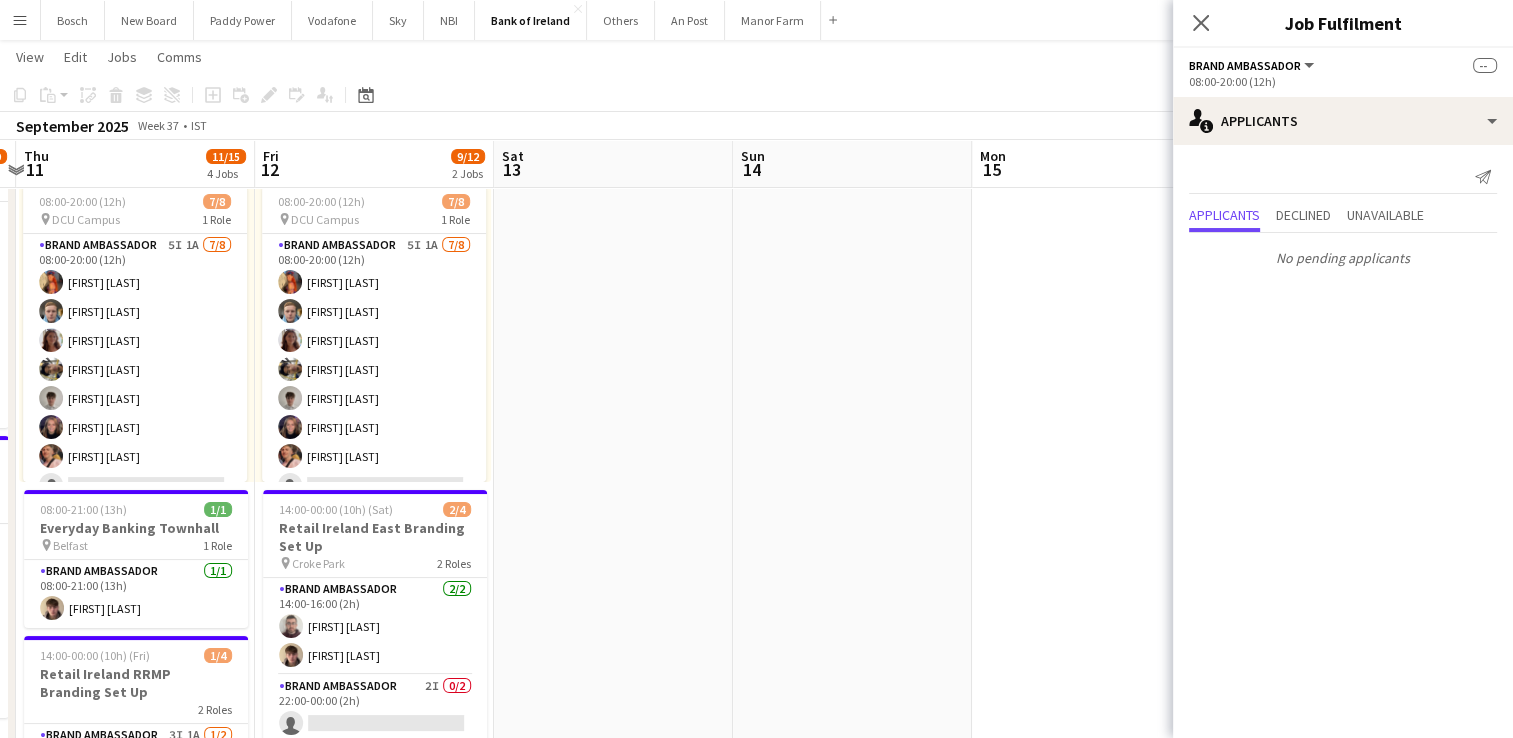 drag, startPoint x: 684, startPoint y: 448, endPoint x: 91, endPoint y: 370, distance: 598.10785 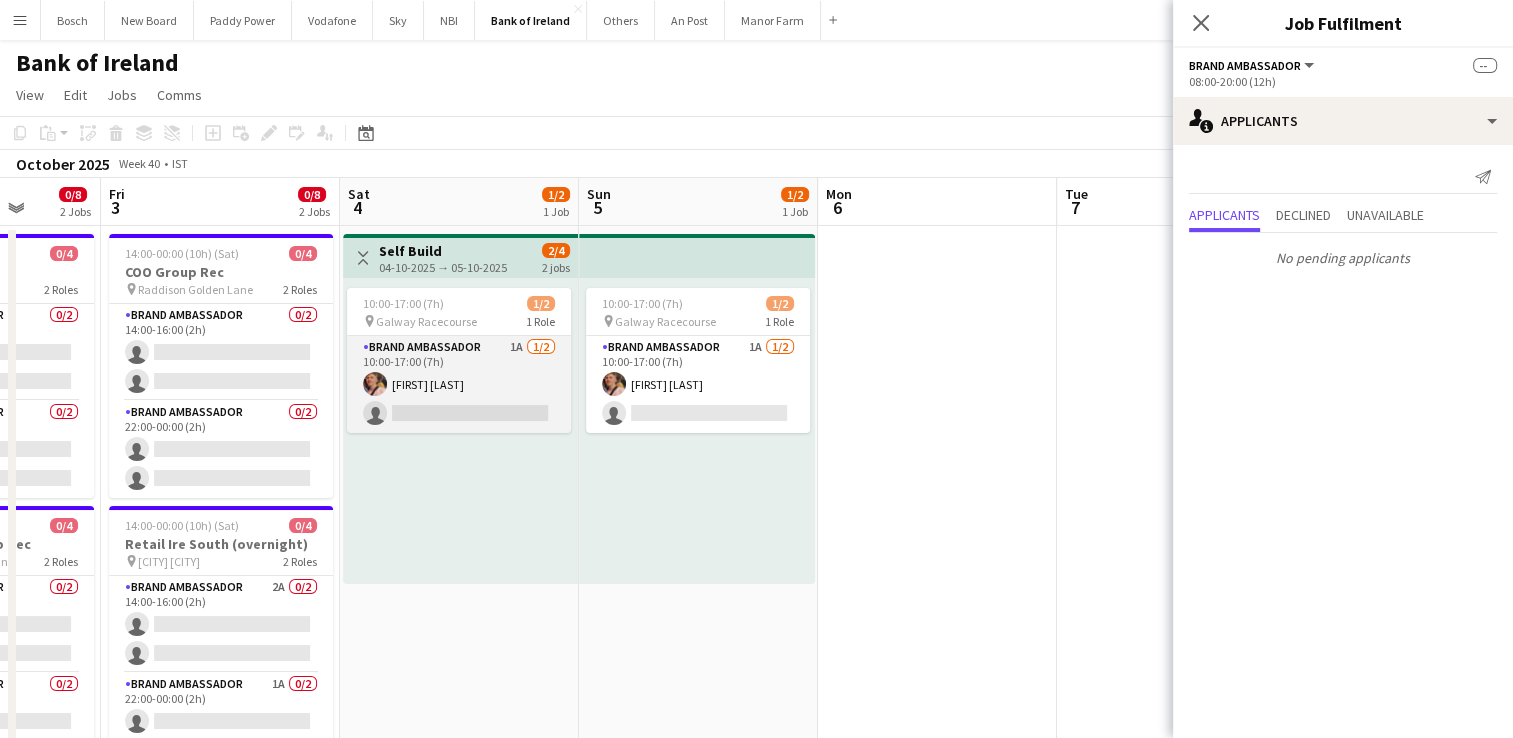 click on "Brand Ambassador   1A   1/2   10:00-17:00 (7h)
[FIRST] [LAST]
single-neutral-actions" at bounding box center (459, 384) 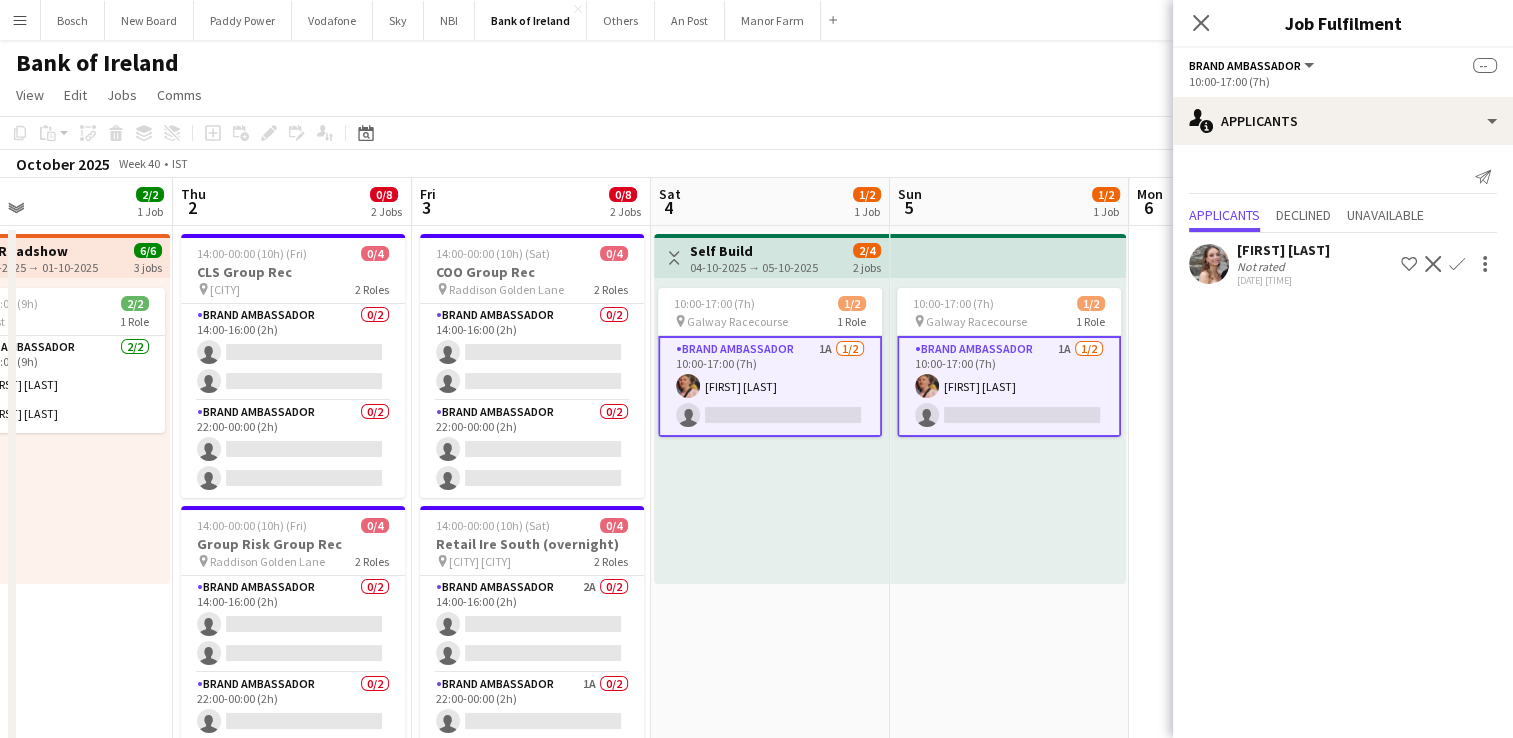 drag, startPoint x: 528, startPoint y: 556, endPoint x: 839, endPoint y: 560, distance: 311.02573 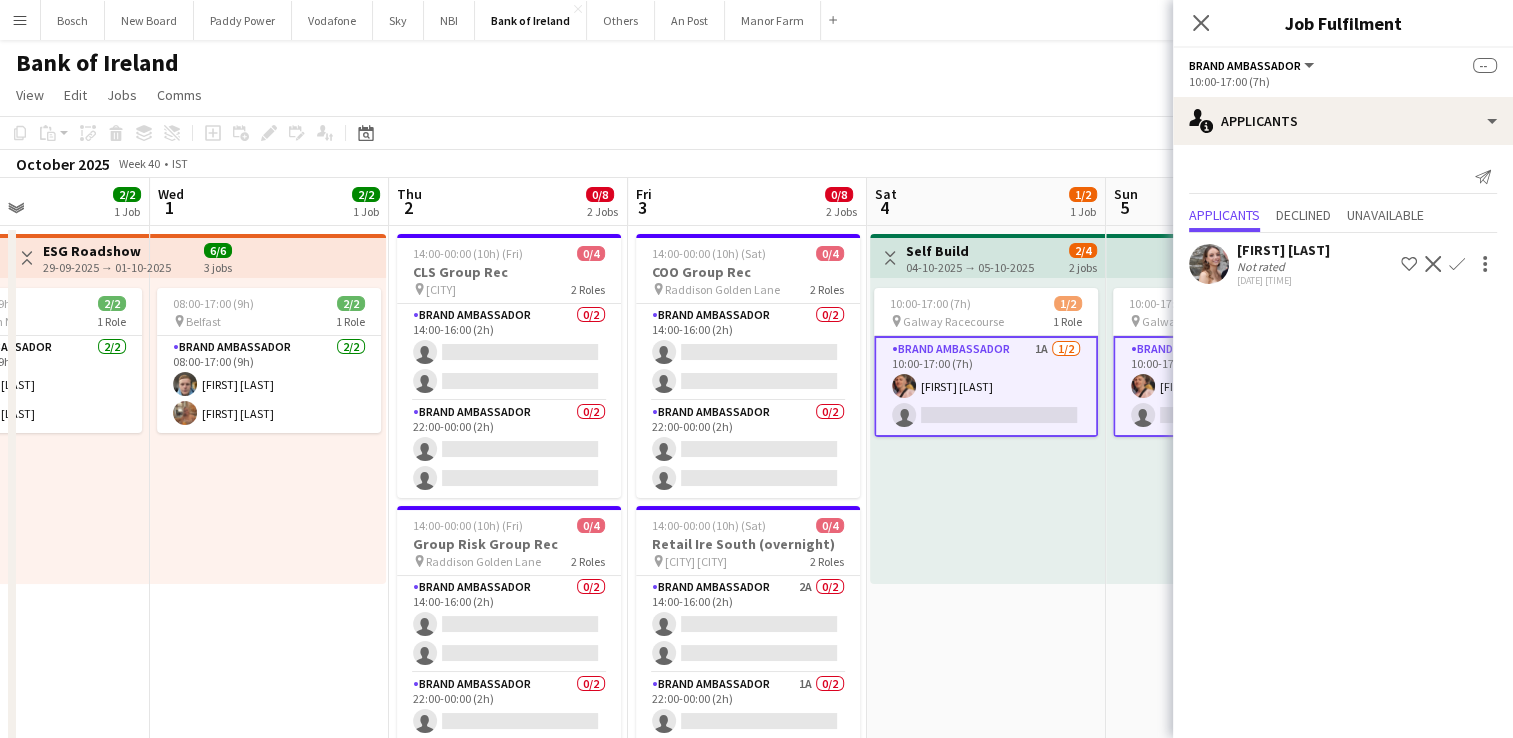 drag, startPoint x: 672, startPoint y: 543, endPoint x: 889, endPoint y: 552, distance: 217.18655 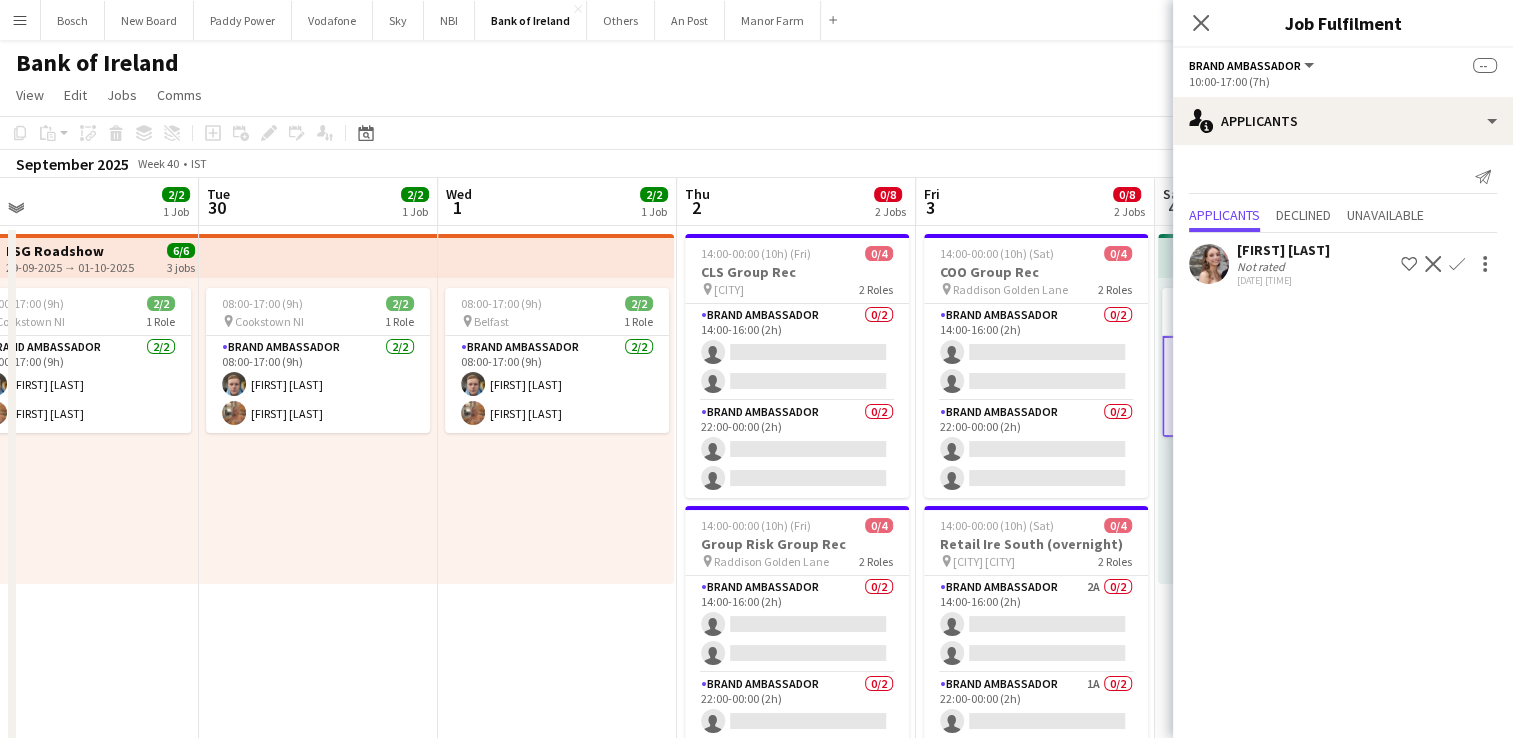 drag, startPoint x: 181, startPoint y: 493, endPoint x: 469, endPoint y: 516, distance: 288.91693 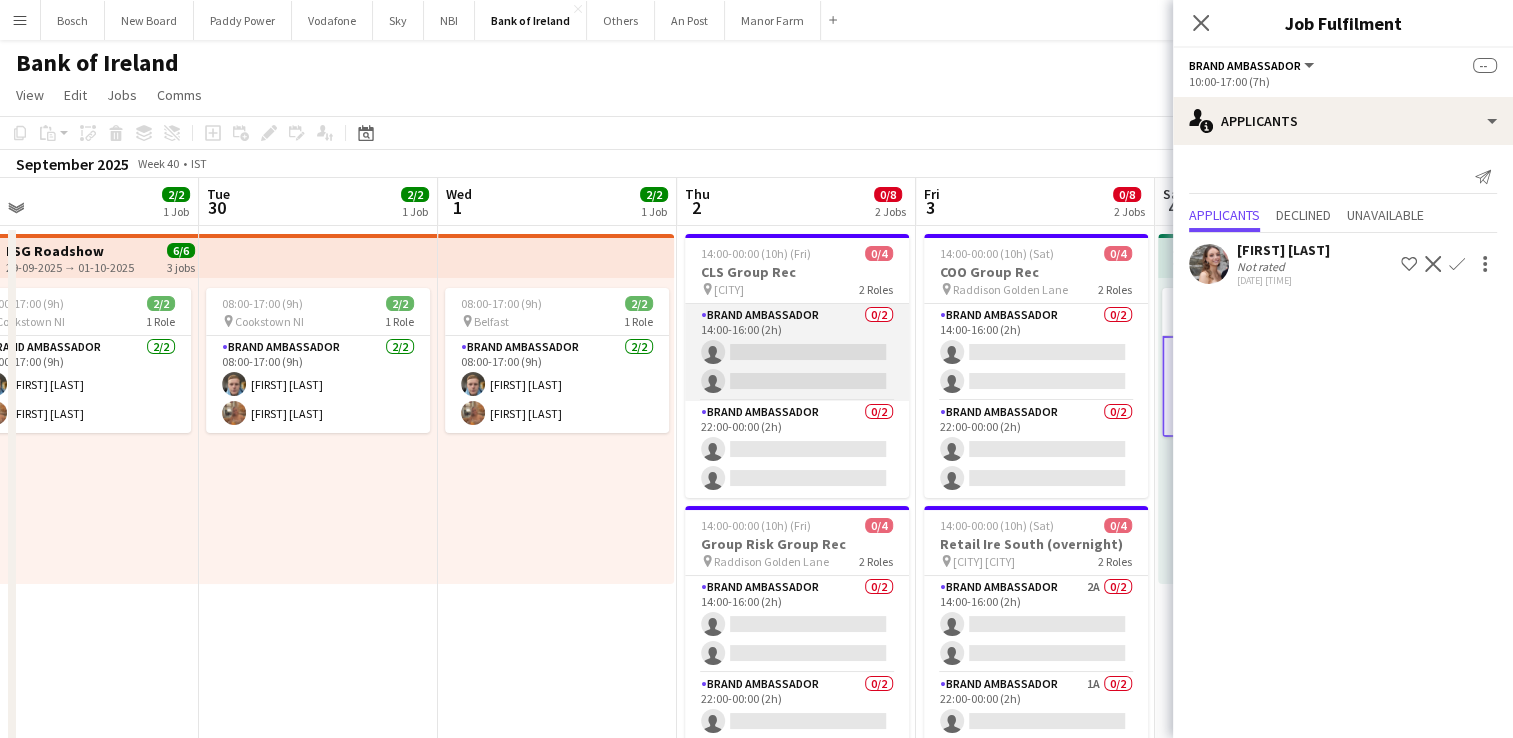 click on "Brand Ambassador   0/2   14:00-16:00 (2h)
single-neutral-actions
single-neutral-actions" at bounding box center [797, 352] 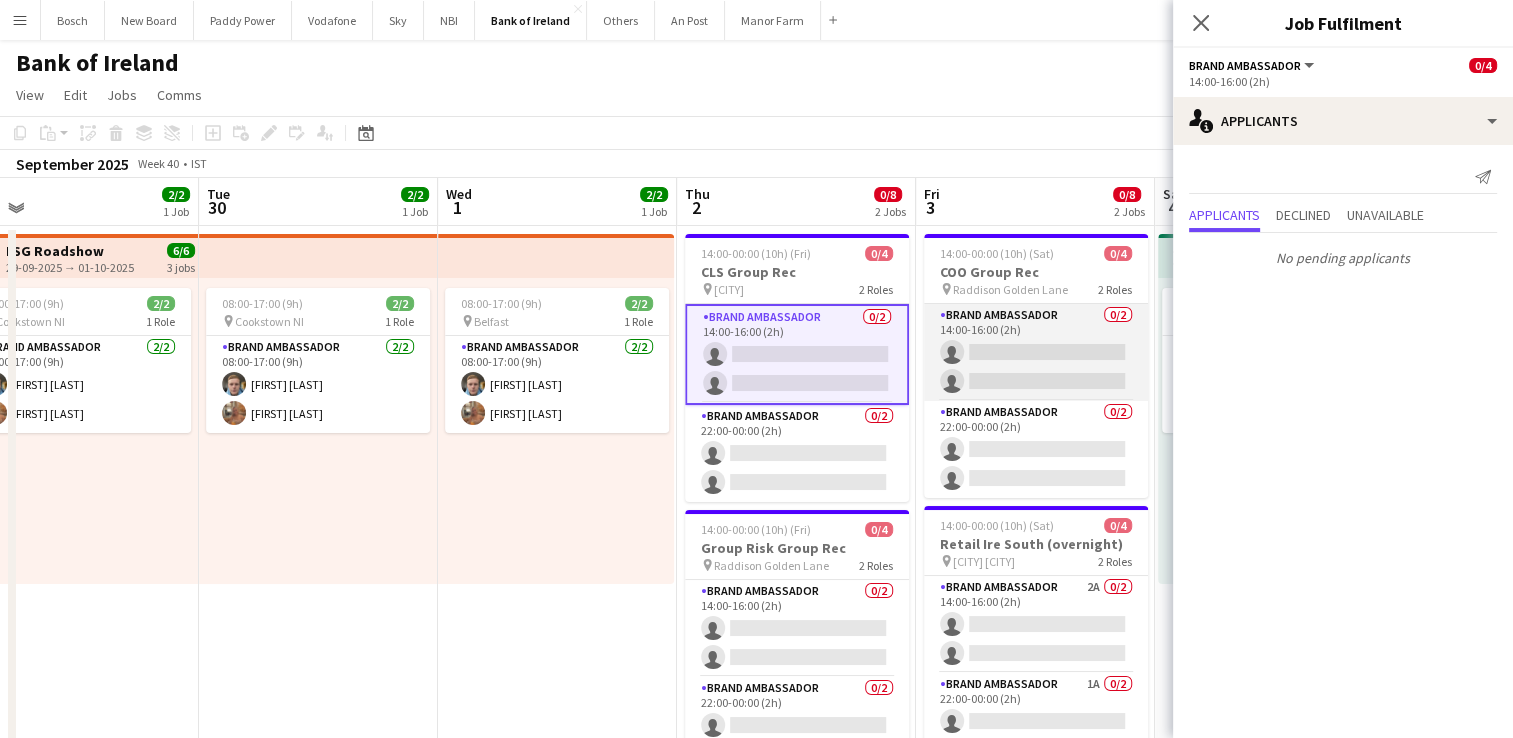 click on "Brand Ambassador   0/2   14:00-16:00 (2h)
single-neutral-actions
single-neutral-actions" at bounding box center (1036, 352) 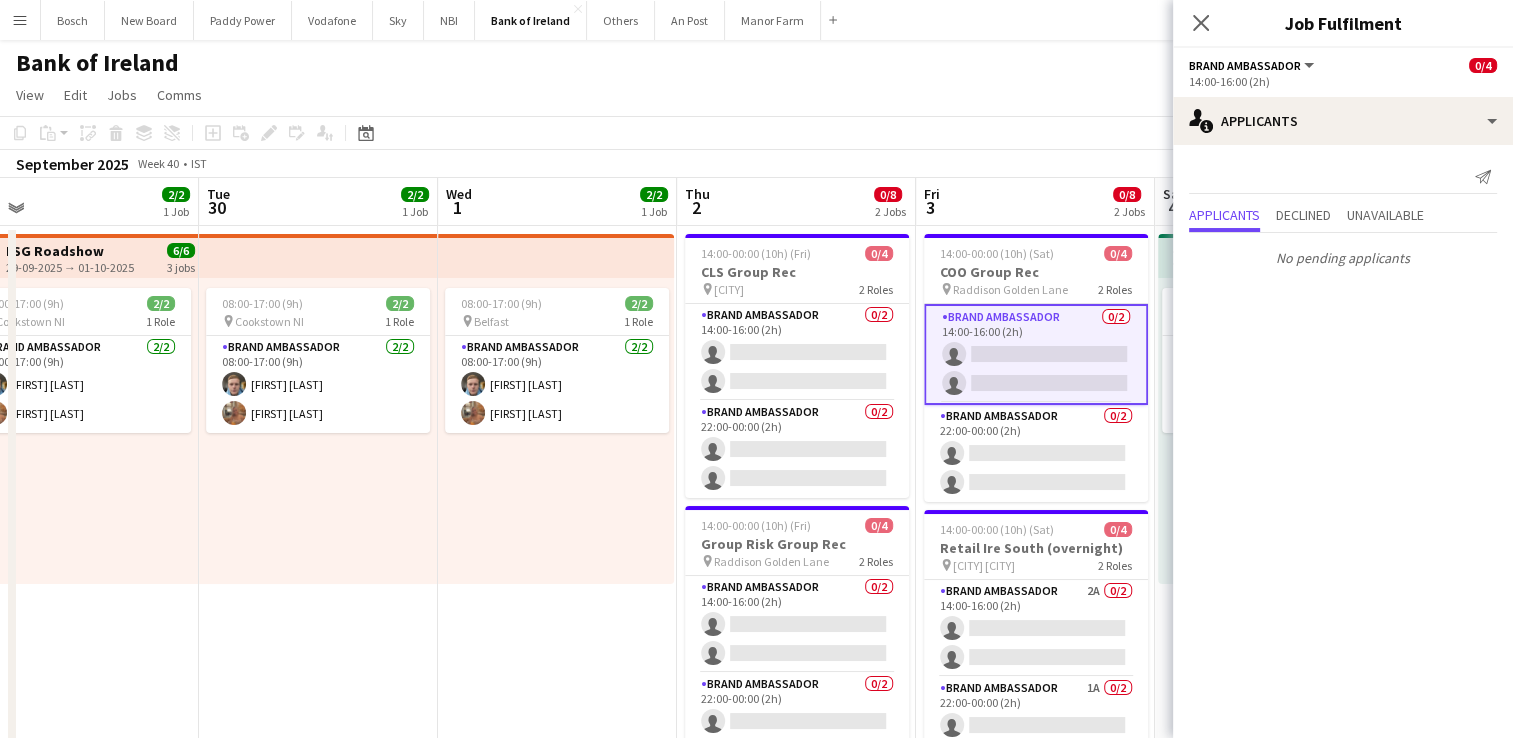 click on "14:00-00:00 (10h) (Fri)   0/4   CLS Group Rec
pin
[CITY]   2 Roles   Brand Ambassador   0/2   14:00-16:00 (2h)
single-neutral-actions
single-neutral-actions
Brand Ambassador   0/2   22:00-00:00 (2h)
single-neutral-actions
single-neutral-actions
14:00-00:00 (10h) (Fri)   0/4   Group Risk Group Rec
pin
[CITY]   2 Roles   Brand Ambassador   0/2   14:00-16:00 (2h)
single-neutral-actions
single-neutral-actions
Brand Ambassador   0/2   22:00-00:00 (2h)
single-neutral-actions
single-neutral-actions" at bounding box center [796, 935] 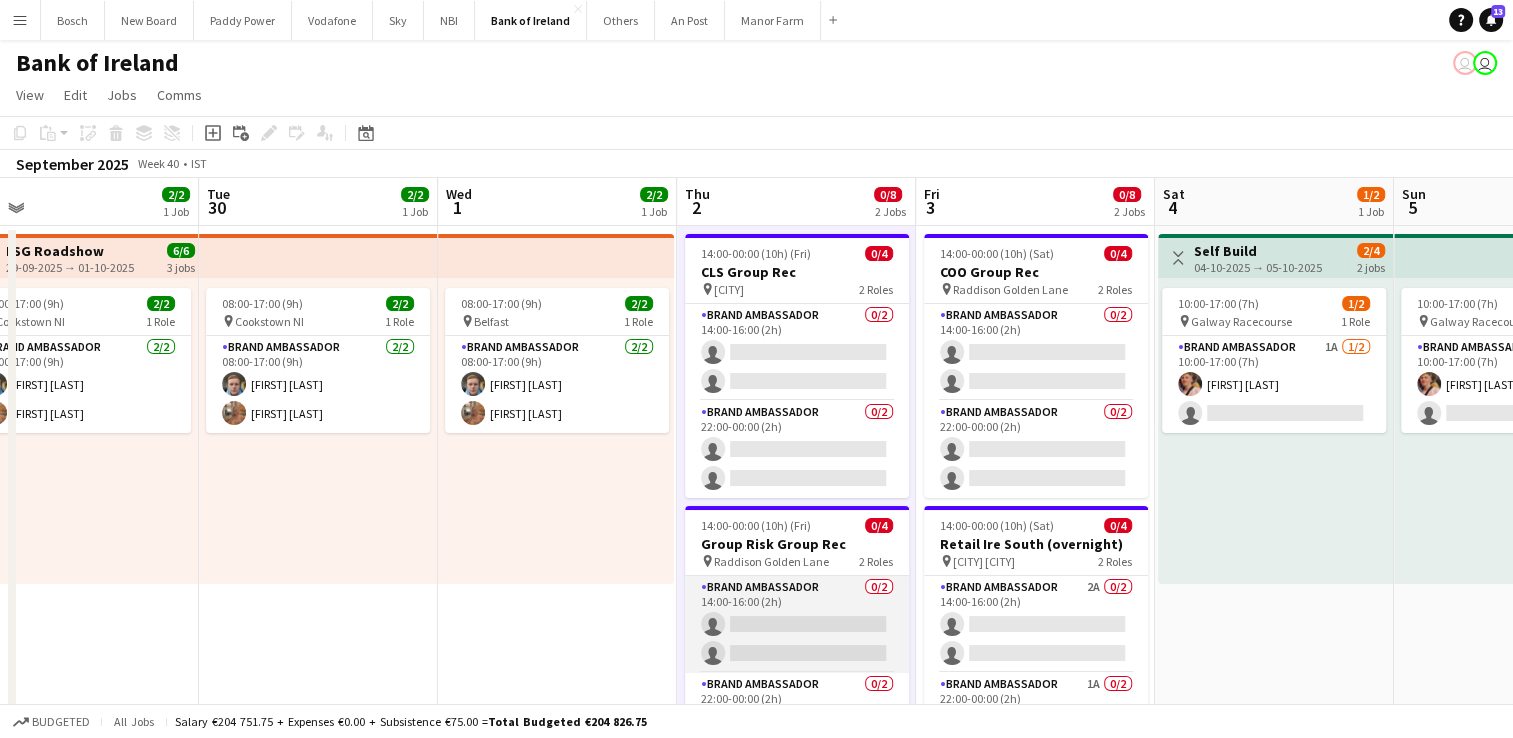 click on "Brand Ambassador   0/2   14:00-16:00 (2h)
single-neutral-actions
single-neutral-actions" at bounding box center [797, 624] 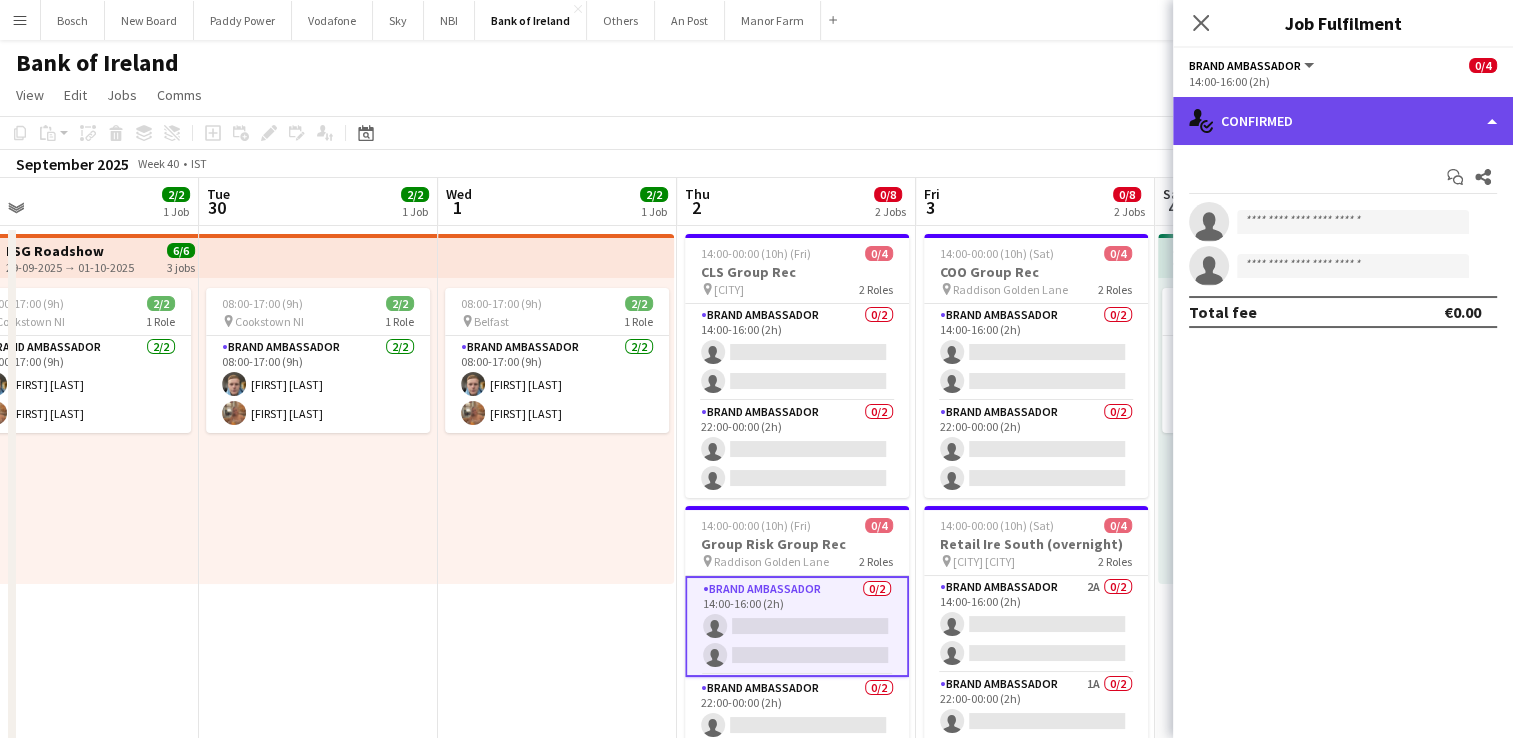 click on "single-neutral-actions-check-2
Confirmed" 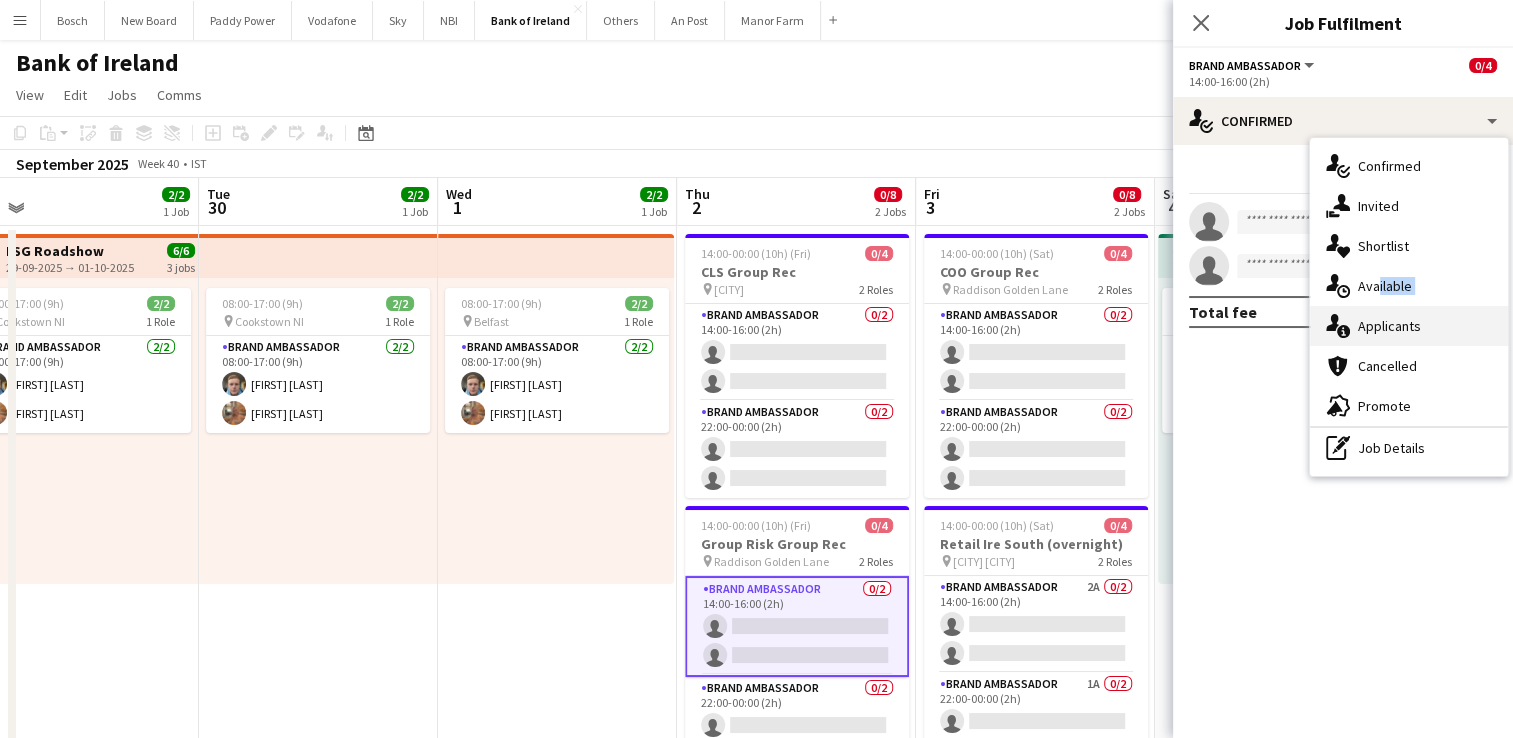 drag, startPoint x: 1374, startPoint y: 279, endPoint x: 1375, endPoint y: 314, distance: 35.014282 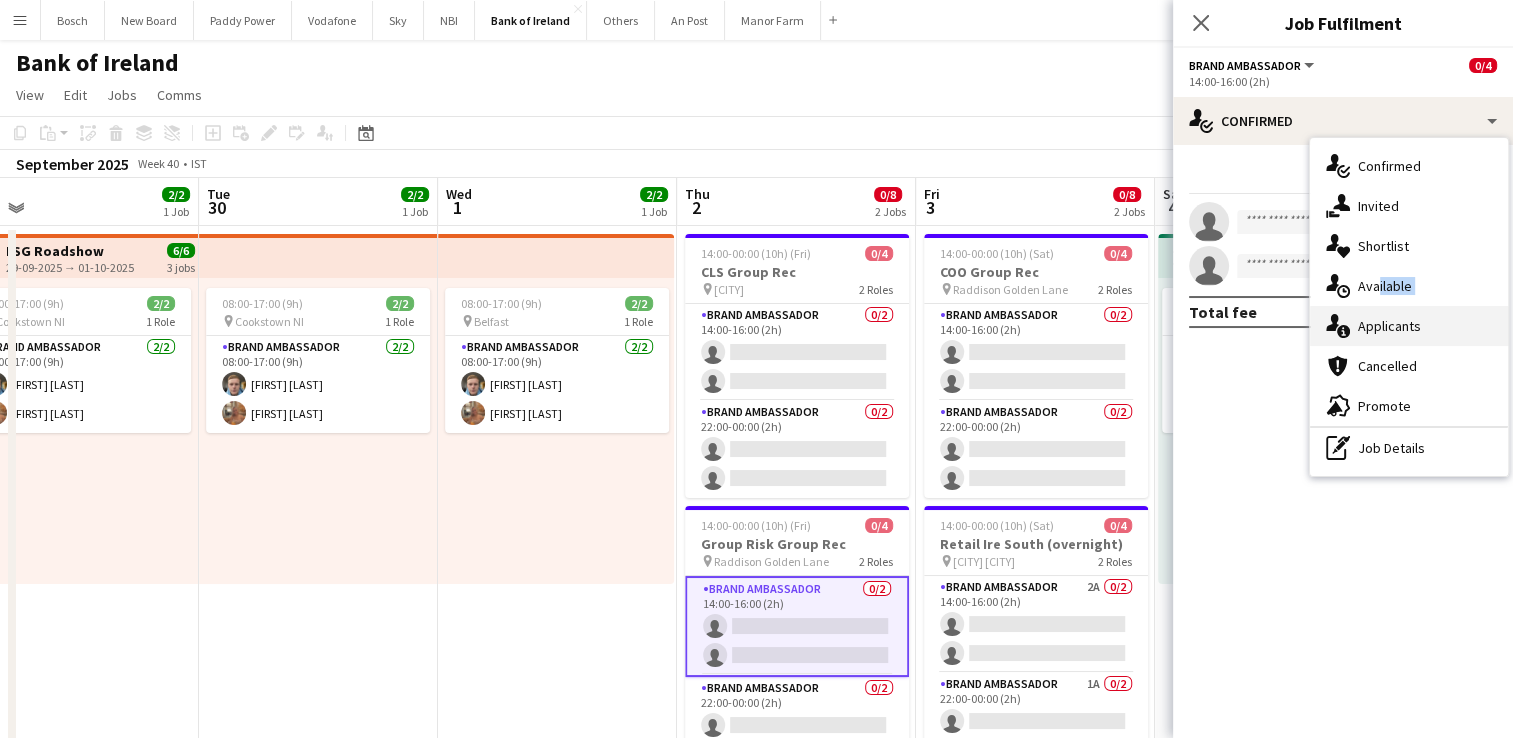 click on "single-neutral-actions-check-2
Confirmed
single-neutral-actions-share-1
Invited
single-neutral-actions-heart
Shortlist
single-neutral-actions-upload
Available
single-neutral-actions-information
Applicants
cancellation
Cancelled
advertising-megaphone
Promote
pen-write
Job Details" at bounding box center [1409, 307] 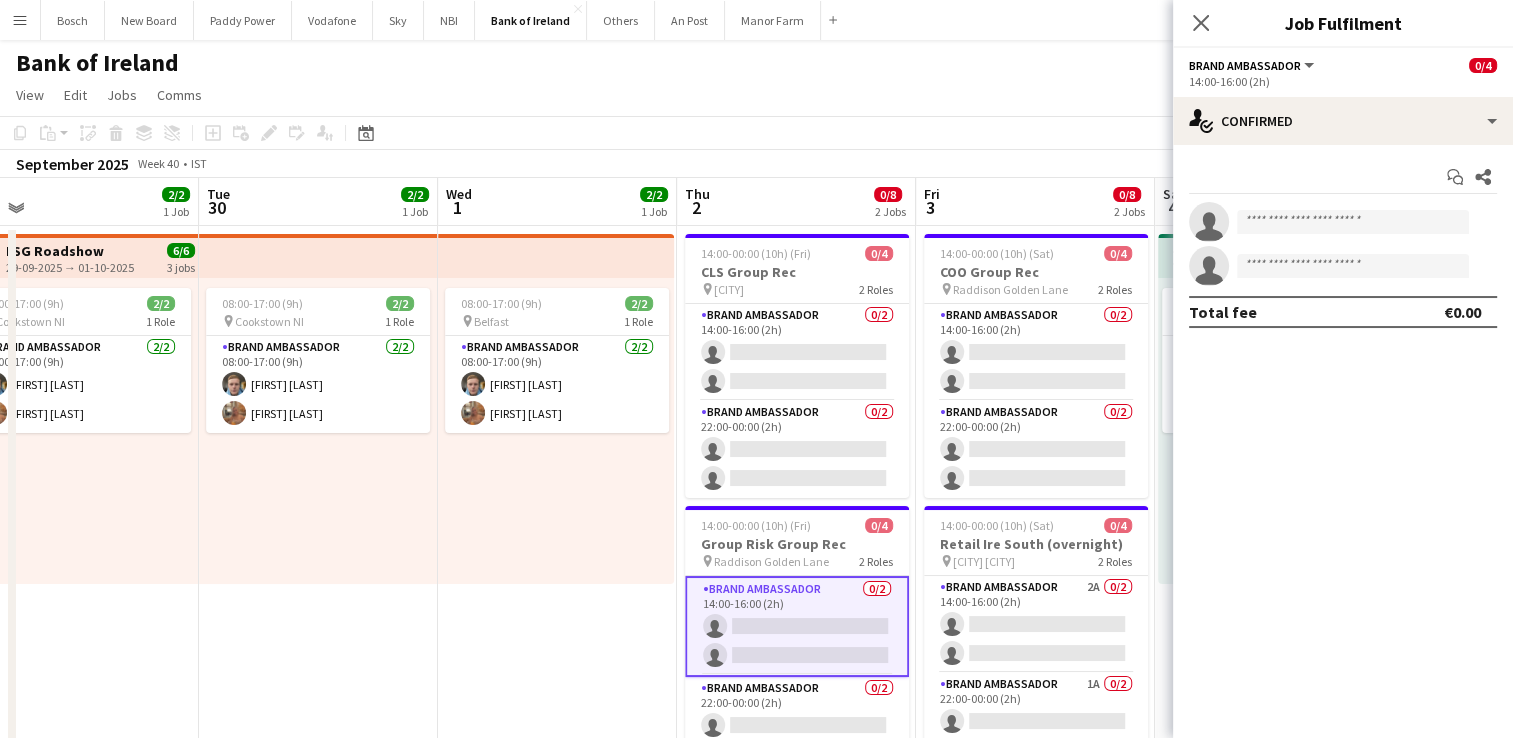 click on "Total fee   €0.00" at bounding box center [1343, 312] 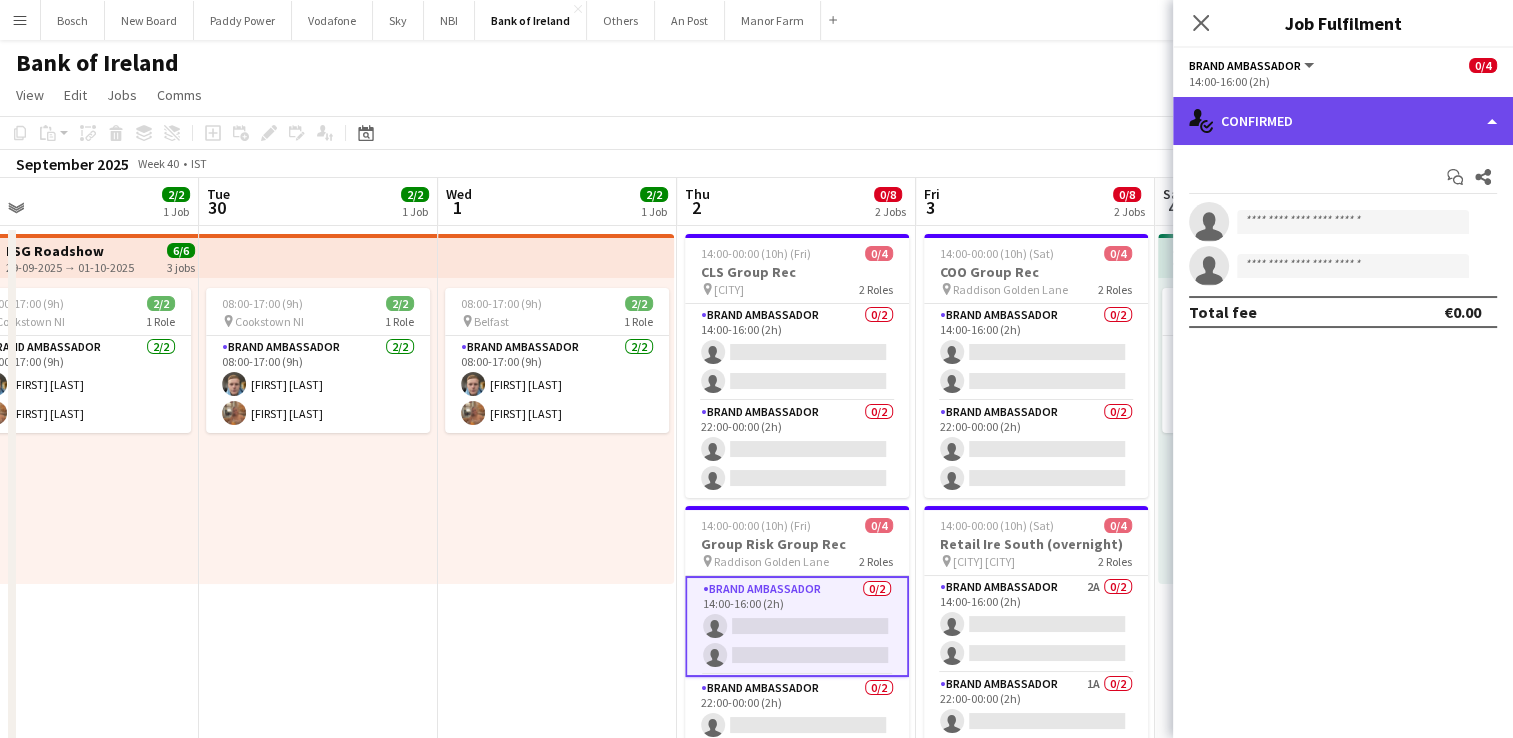 click on "single-neutral-actions-check-2
Confirmed" 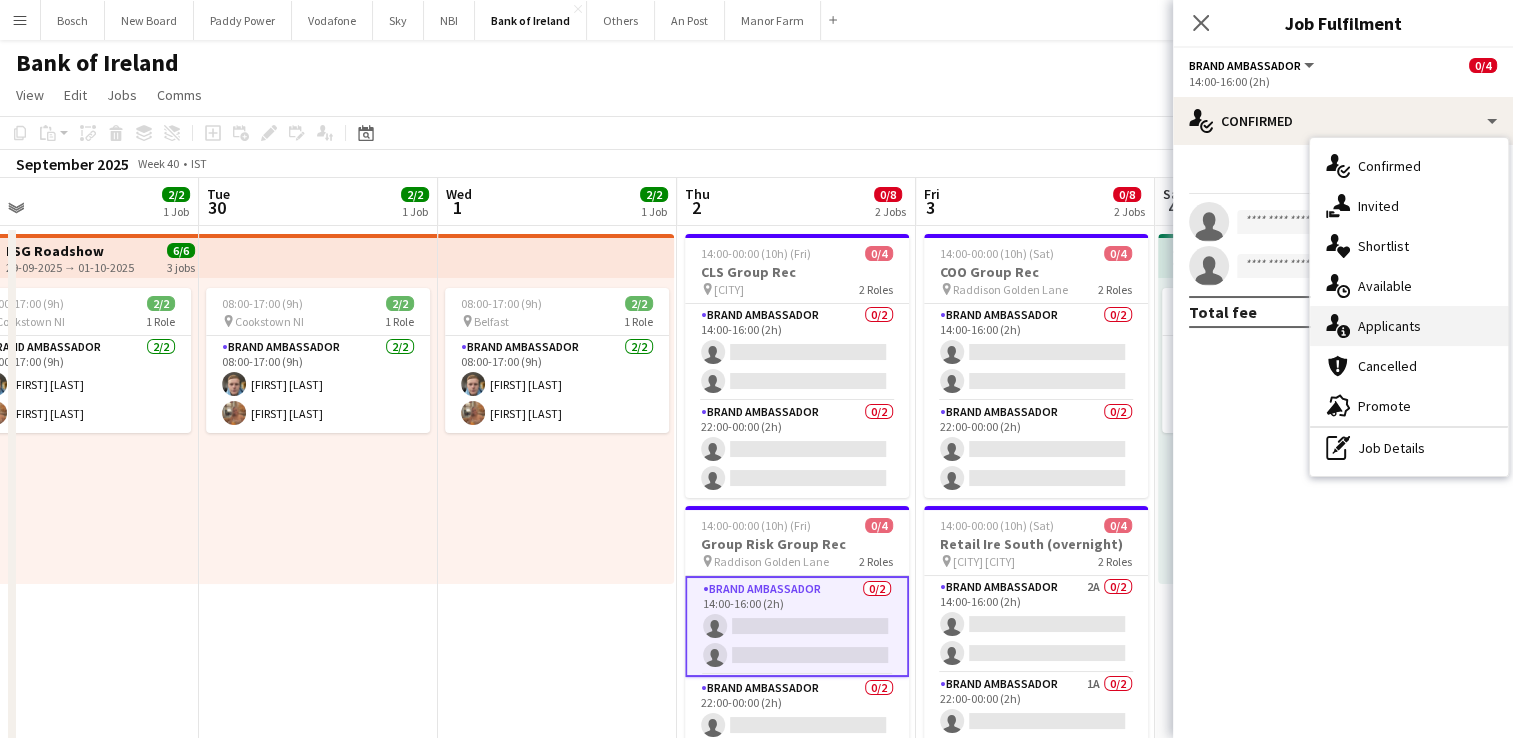 click on "single-neutral-actions-information
Applicants" at bounding box center (1409, 326) 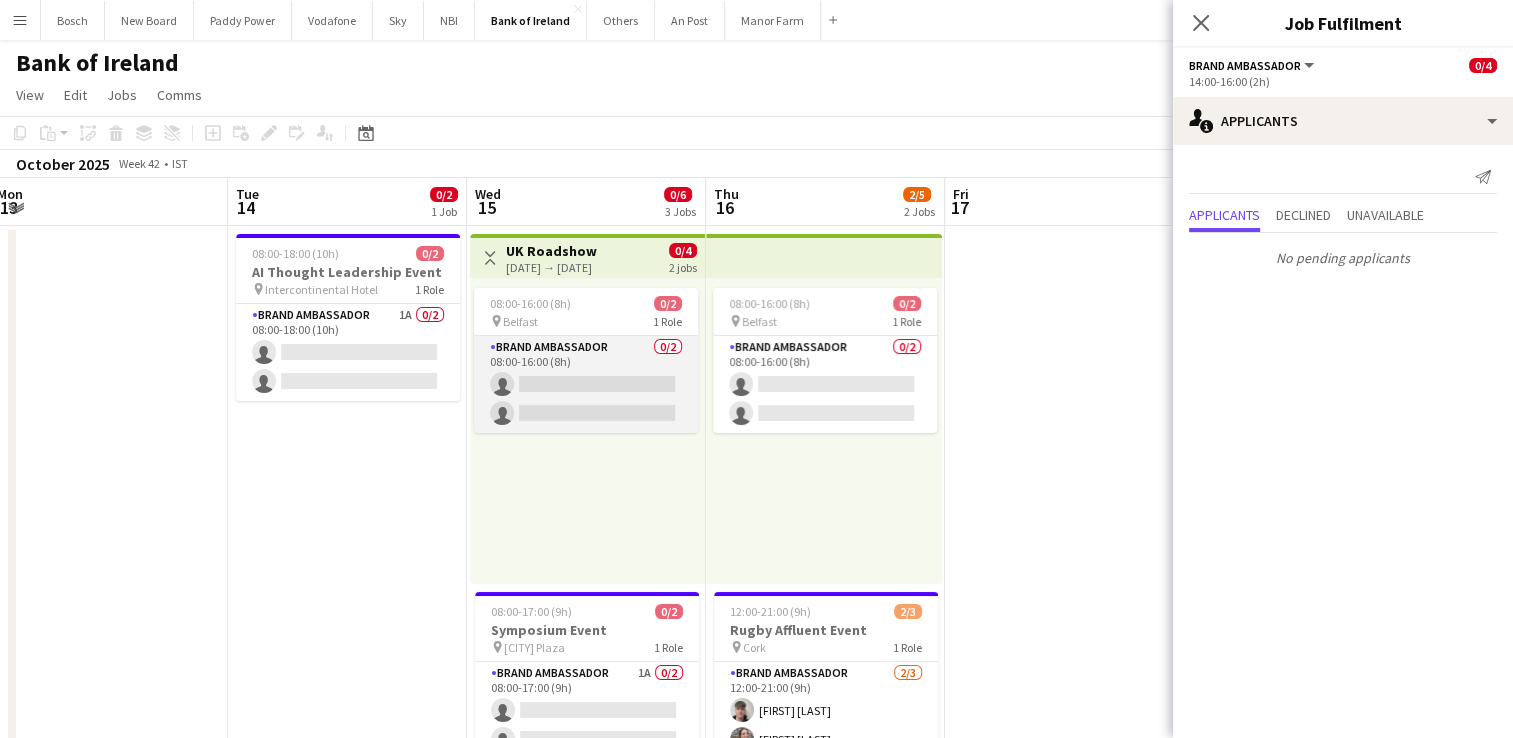 click on "Brand Ambassador   0/2   08:00-16:00 (8h)
single-neutral-actions
single-neutral-actions" at bounding box center (586, 384) 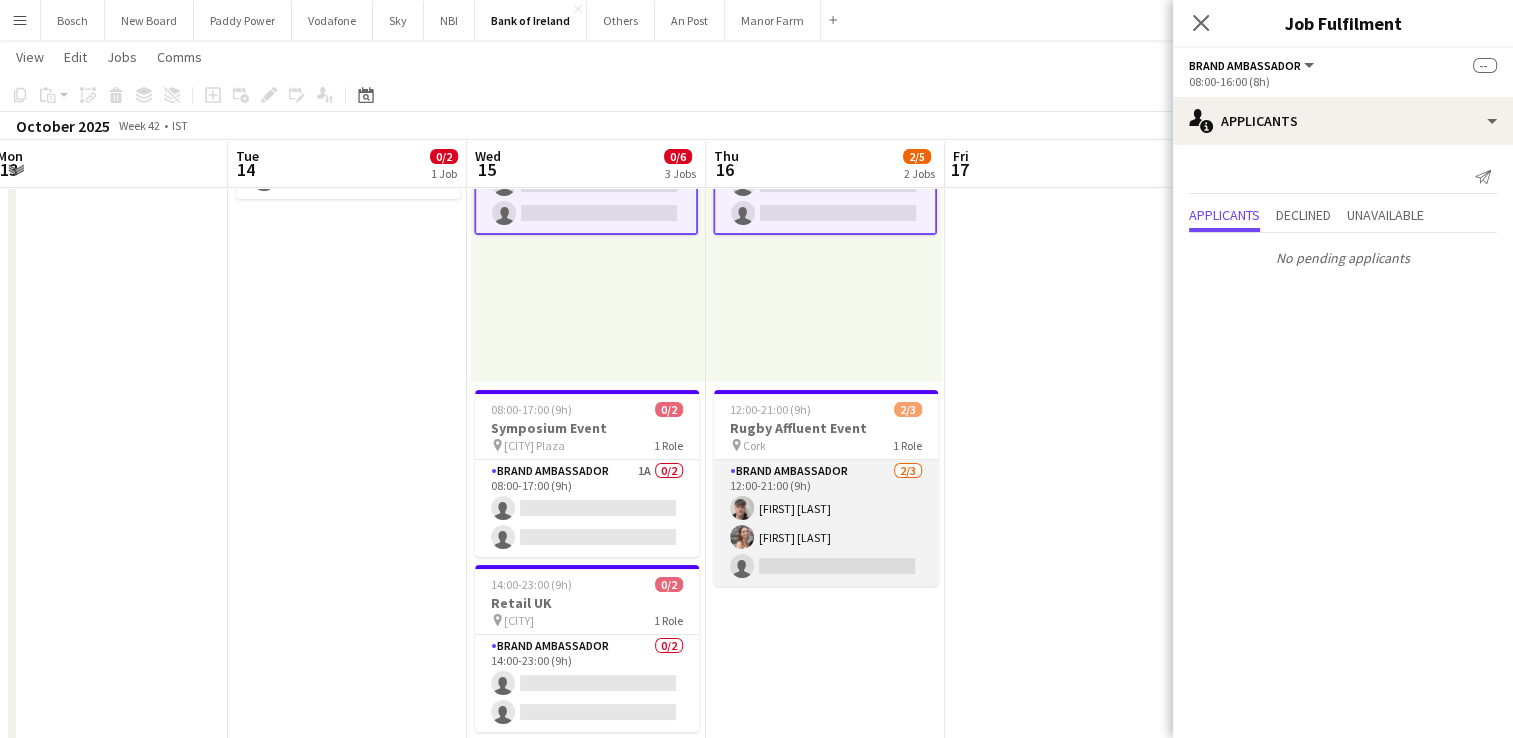click on "Brand Ambassador   2/3   12:00-21:00 (9h)
[FIRST] [LAST] [FIRST] [LAST]
single-neutral-actions" at bounding box center [826, 523] 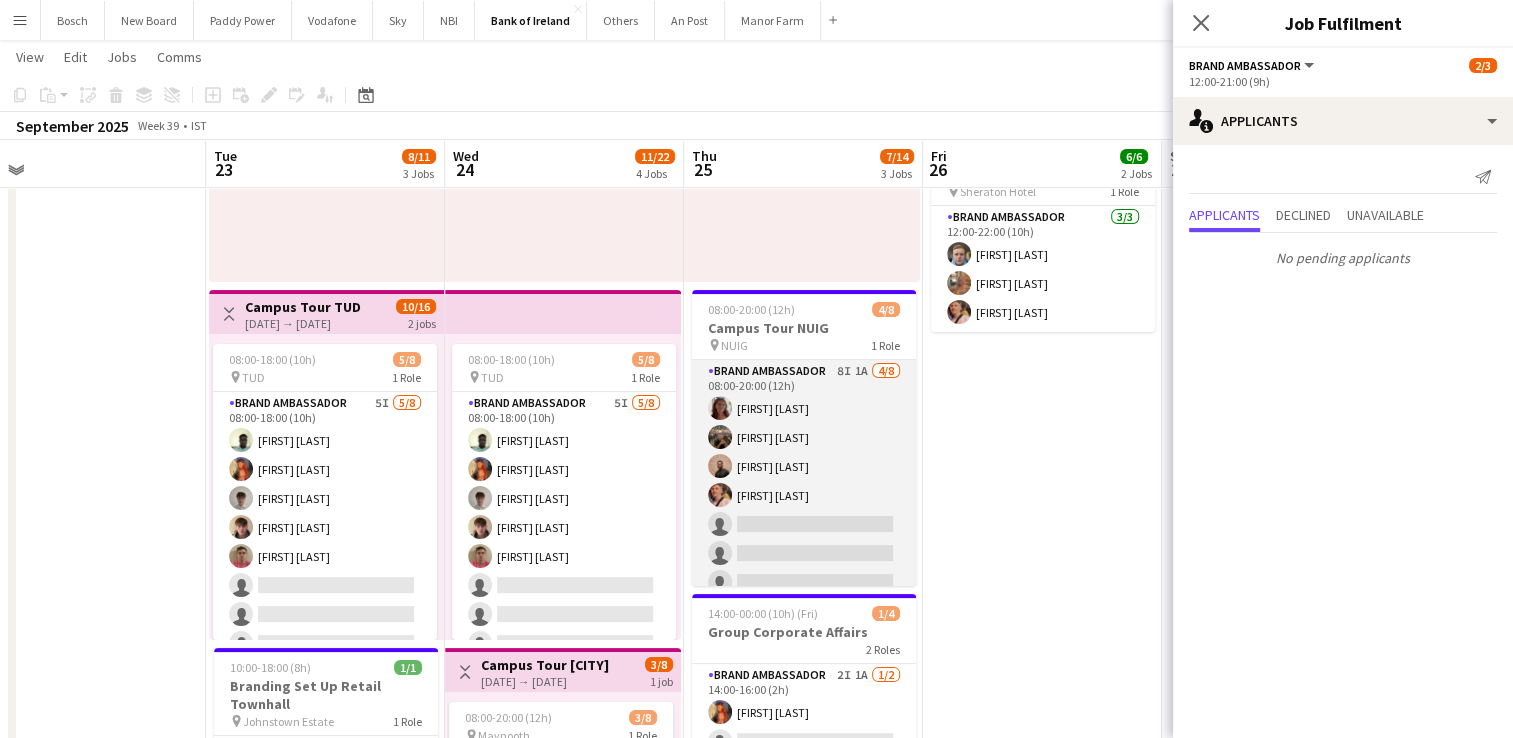 click on "Brand Ambassador   8I   1A   4/8   08:00-20:00 (12h)
[FIRST] [LAST] [FIRST] [LAST] [FIRST] [LAST] [FIRST] [LAST]
single-neutral-actions
single-neutral-actions
single-neutral-actions
single-neutral-actions" at bounding box center (804, 495) 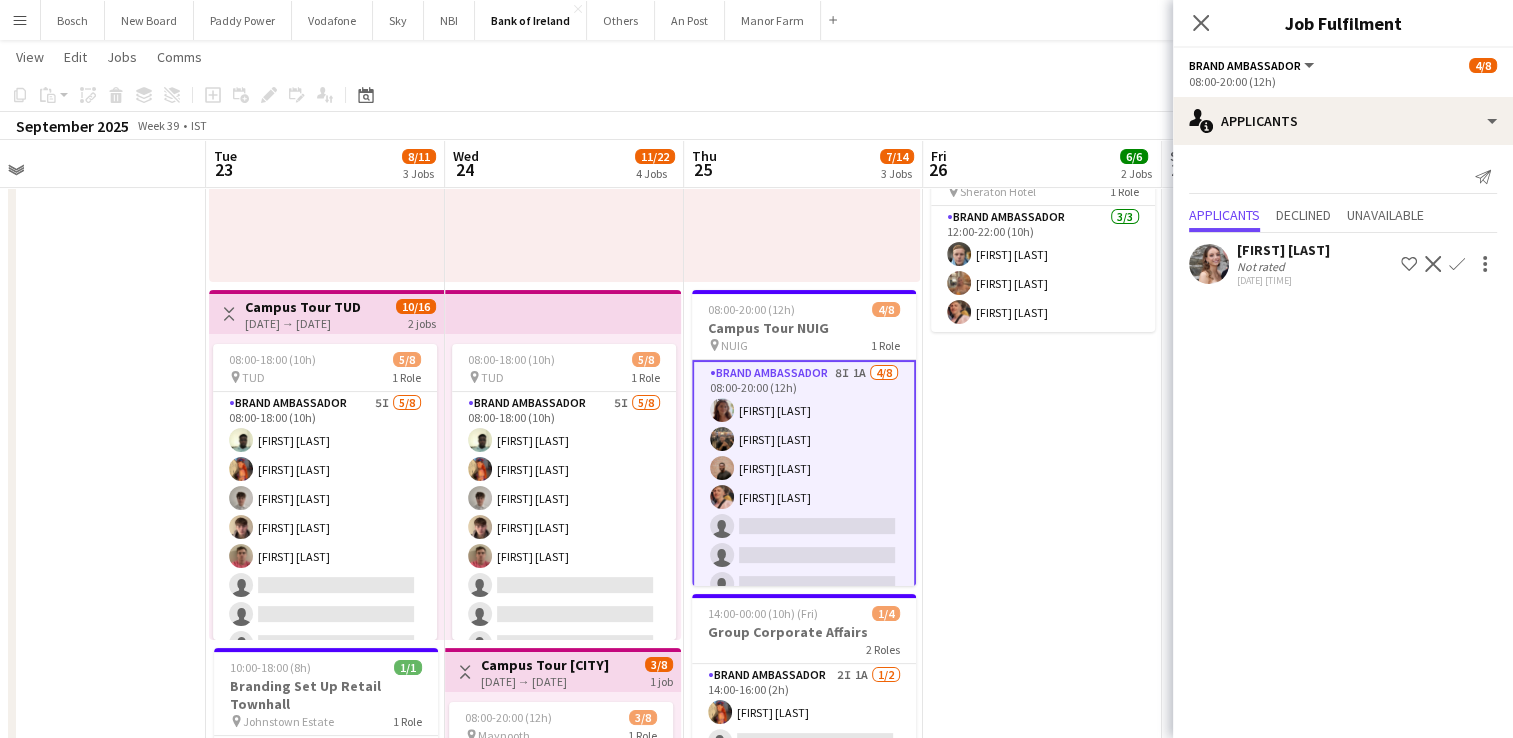 click on "Confirm" 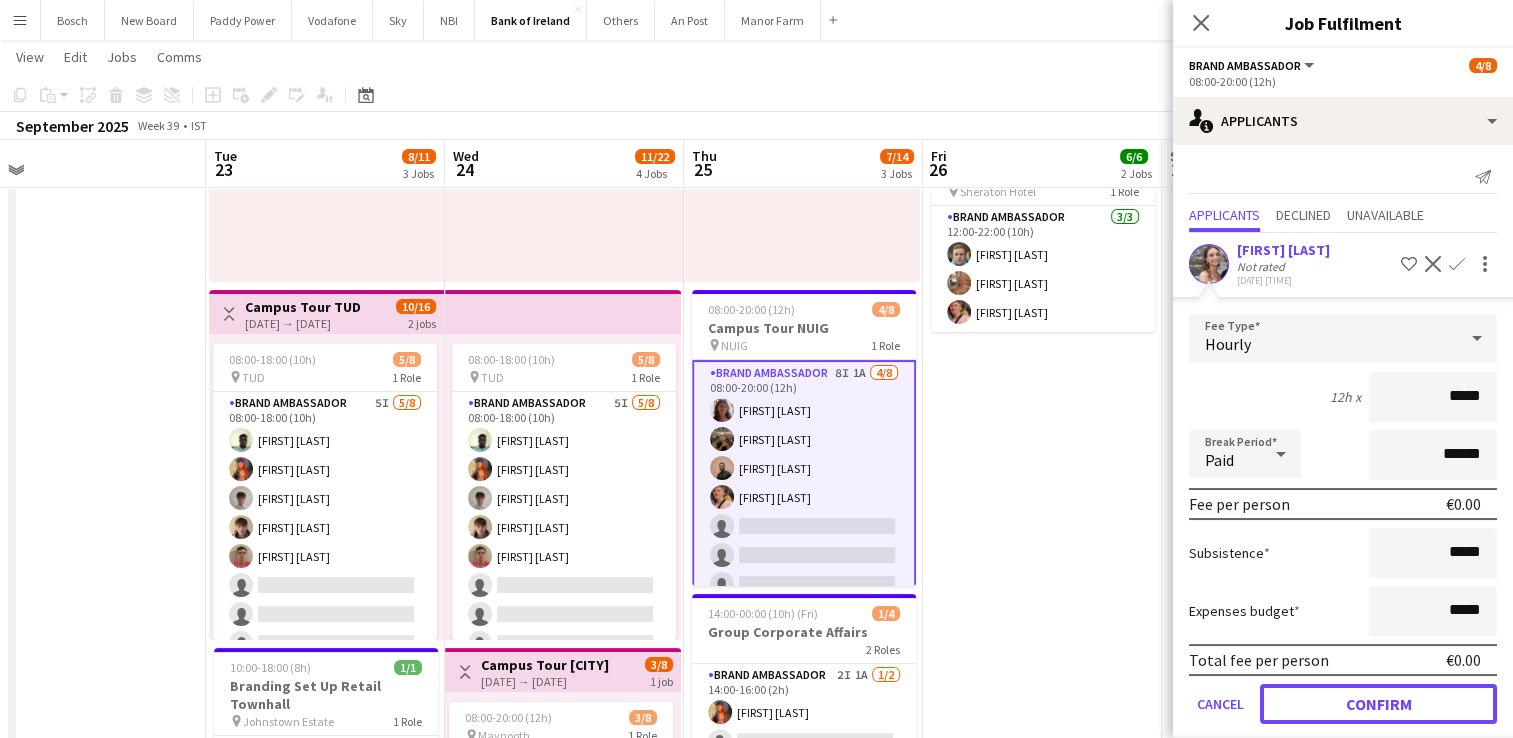 click on "Confirm" 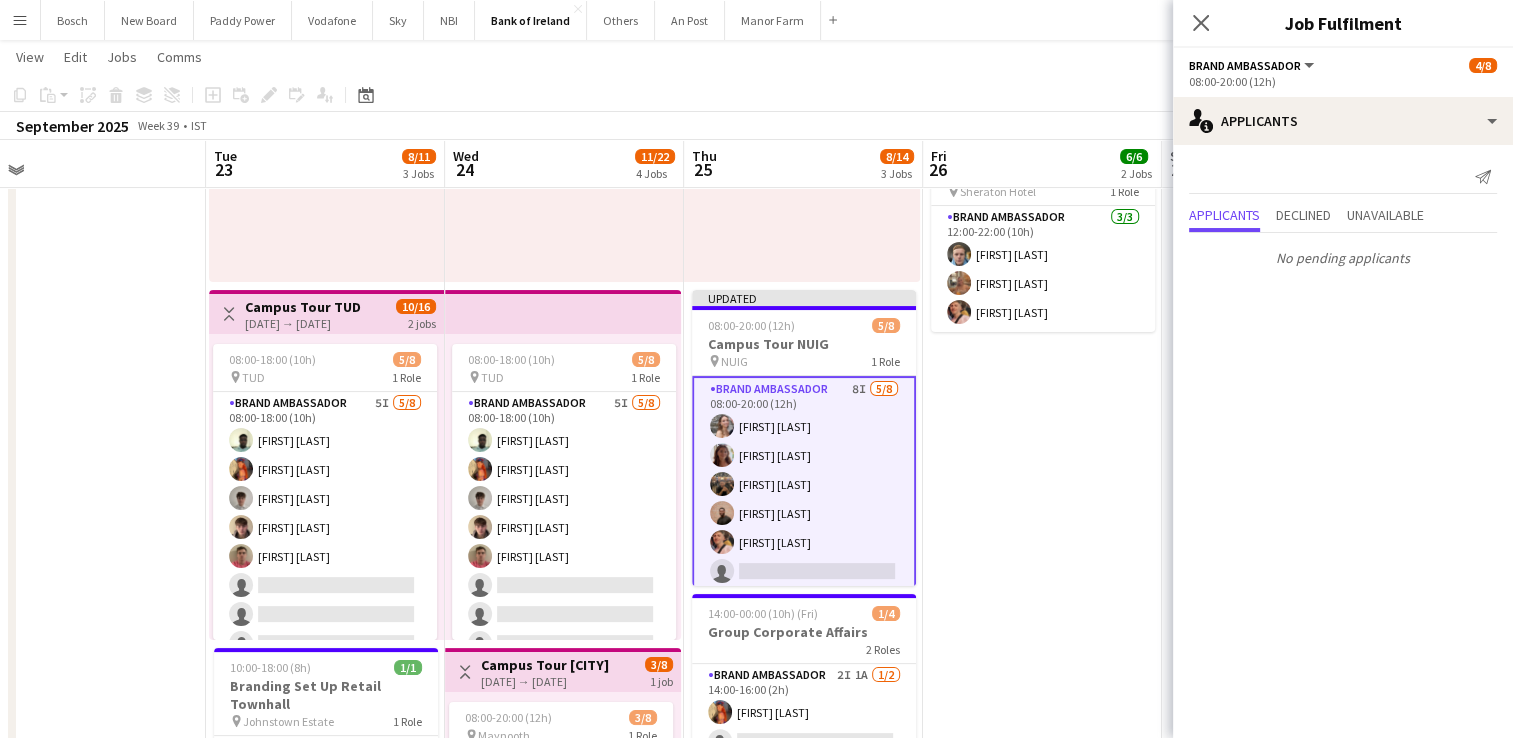 click on "View  Day view expanded Day view collapsed Month view Date picker Jump to today Expand Linked Jobs Collapse Linked Jobs  Edit  Copy Ctrl+C  Paste  Without Crew Ctrl+V With Crew Ctrl+Shift+V Paste as linked job  Group  Group Ungroup  Jobs  New Job Edit Job Delete Job New Linked Job Edit Linked Jobs Job fulfilment Promote Role Copy Role URL  Comms  Notify confirmed crew Create chat" 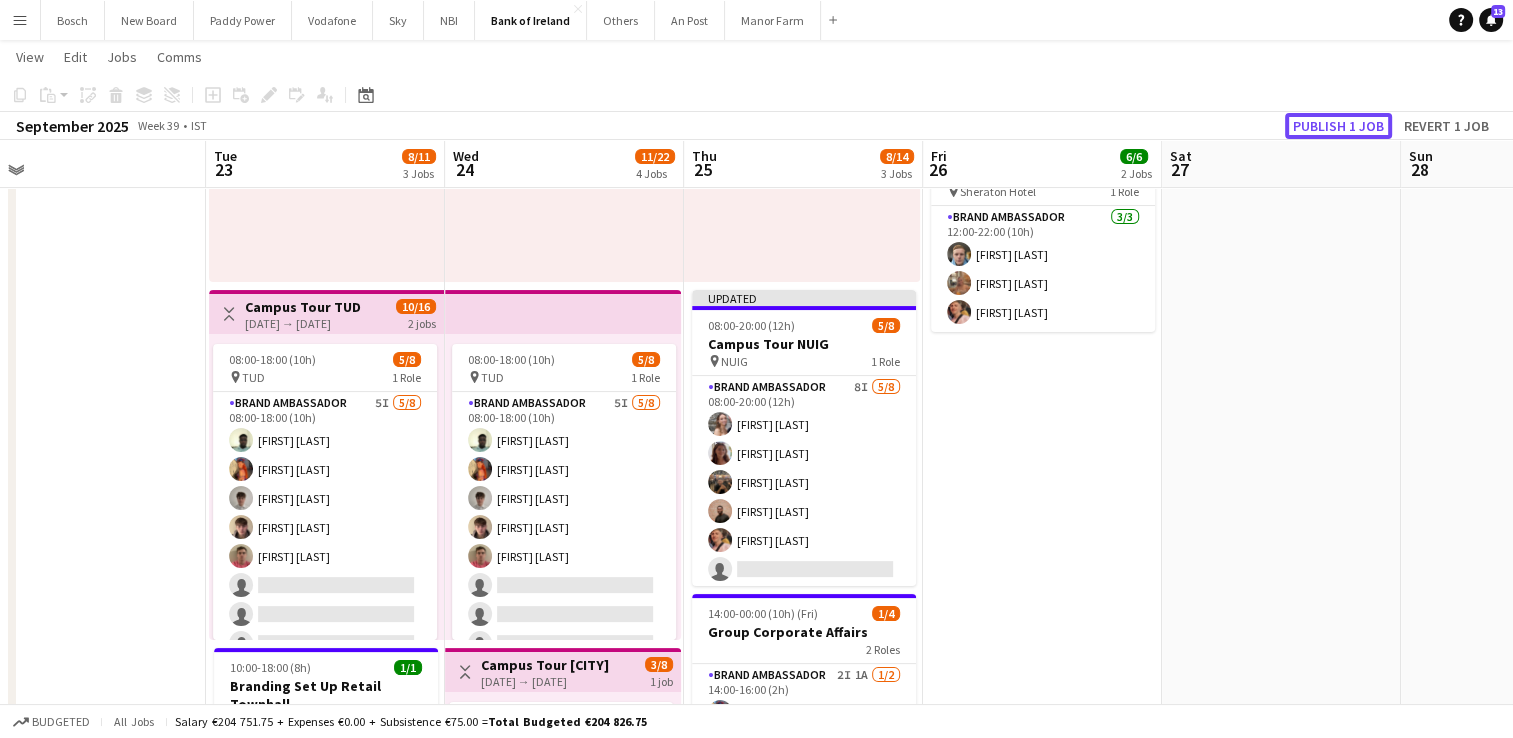 drag, startPoint x: 1359, startPoint y: 132, endPoint x: 1360, endPoint y: 150, distance: 18.027756 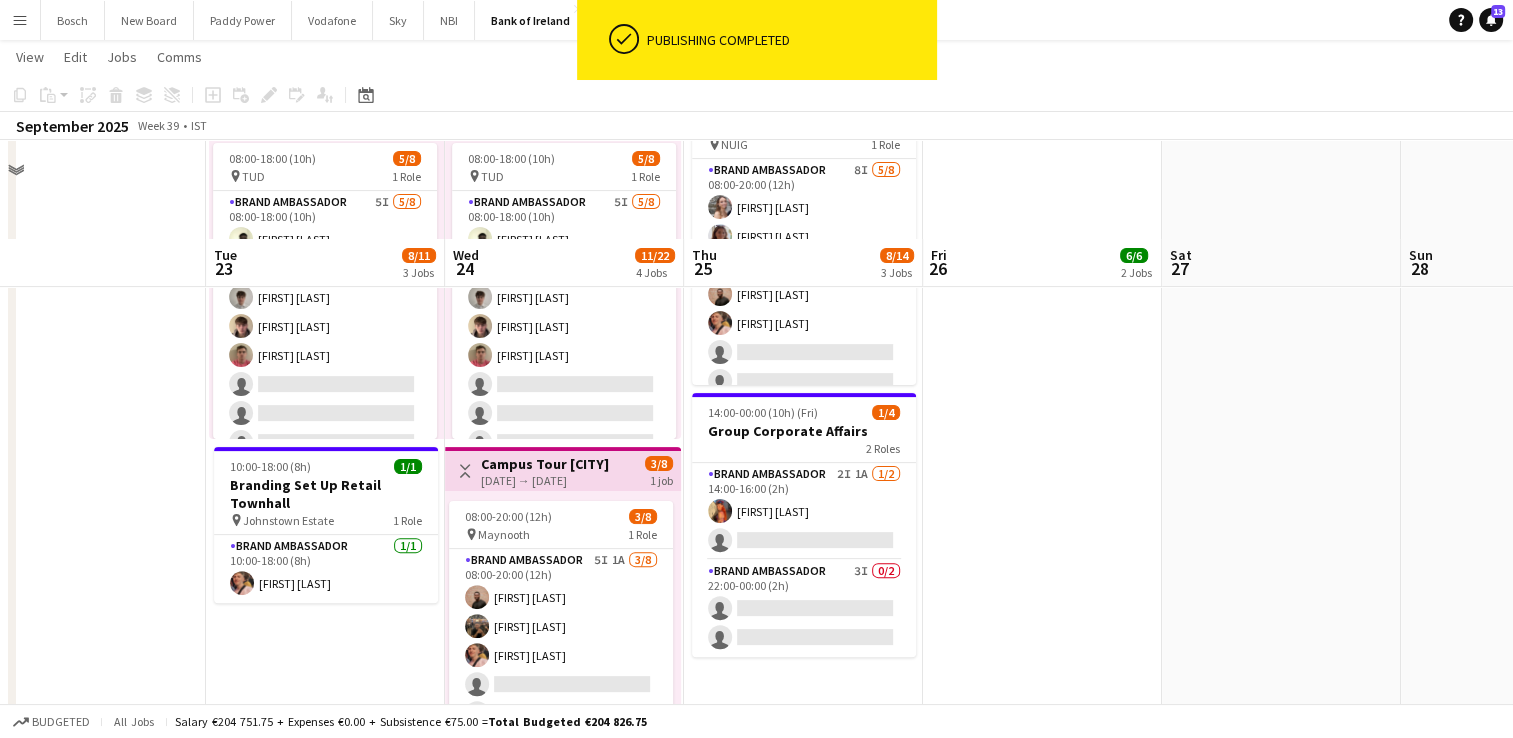 scroll, scrollTop: 600, scrollLeft: 0, axis: vertical 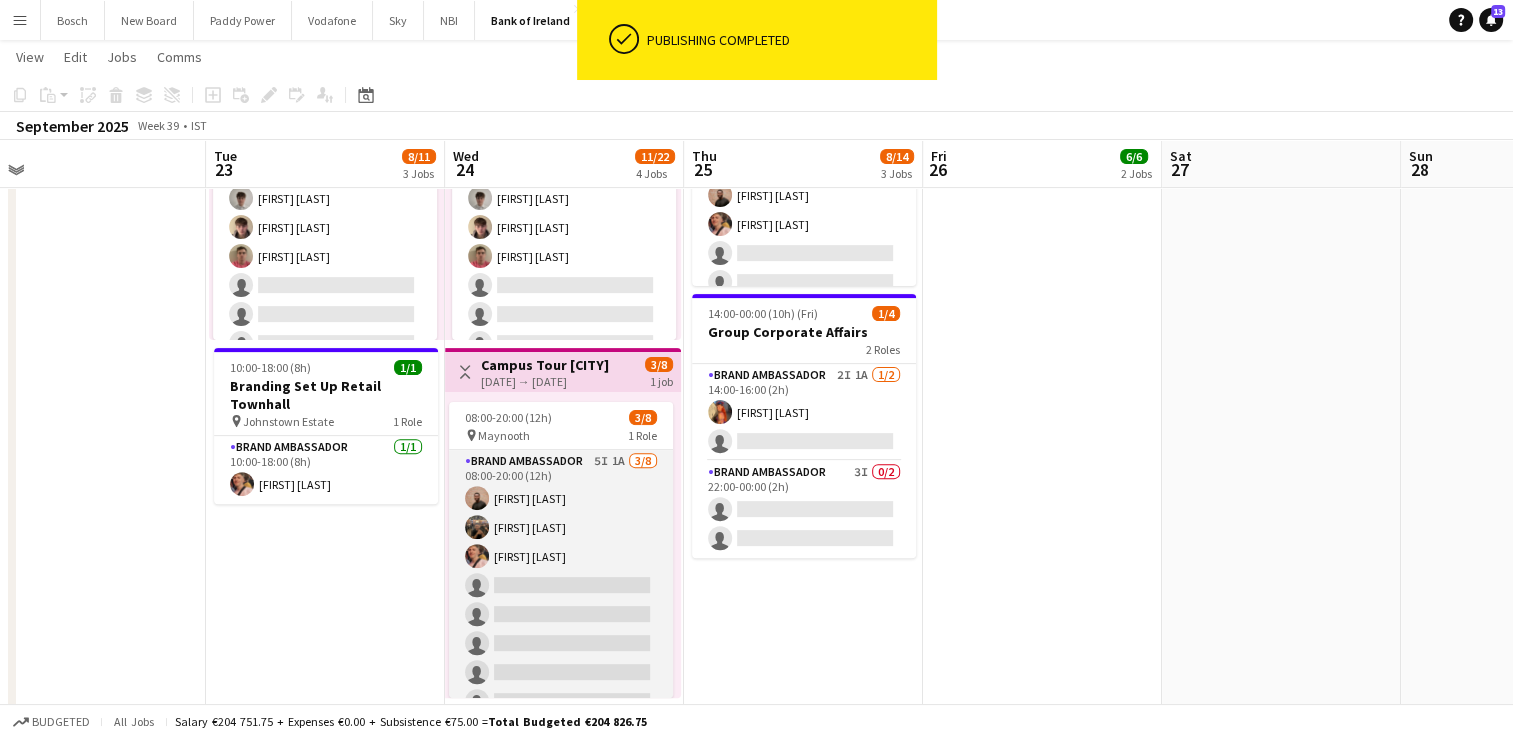 click on "Brand Ambassador   5I   1A   3/8   08:00-20:00 (12h)
[FIRST] [LAST] [FIRST] [LAST] [FIRST] [LAST]
single-neutral-actions
single-neutral-actions
single-neutral-actions
single-neutral-actions
single-neutral-actions" at bounding box center [561, 585] 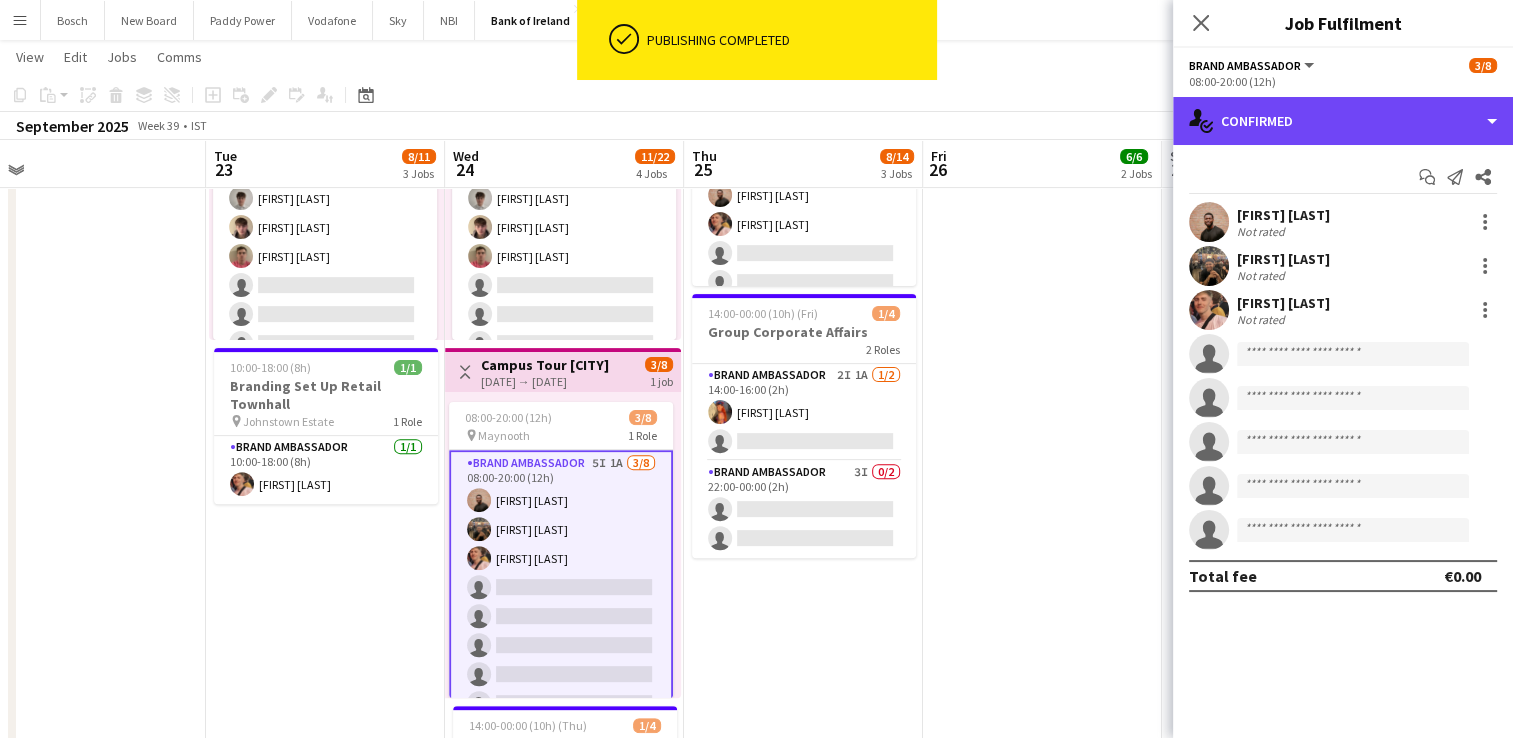 drag, startPoint x: 1328, startPoint y: 127, endPoint x: 1344, endPoint y: 158, distance: 34.88553 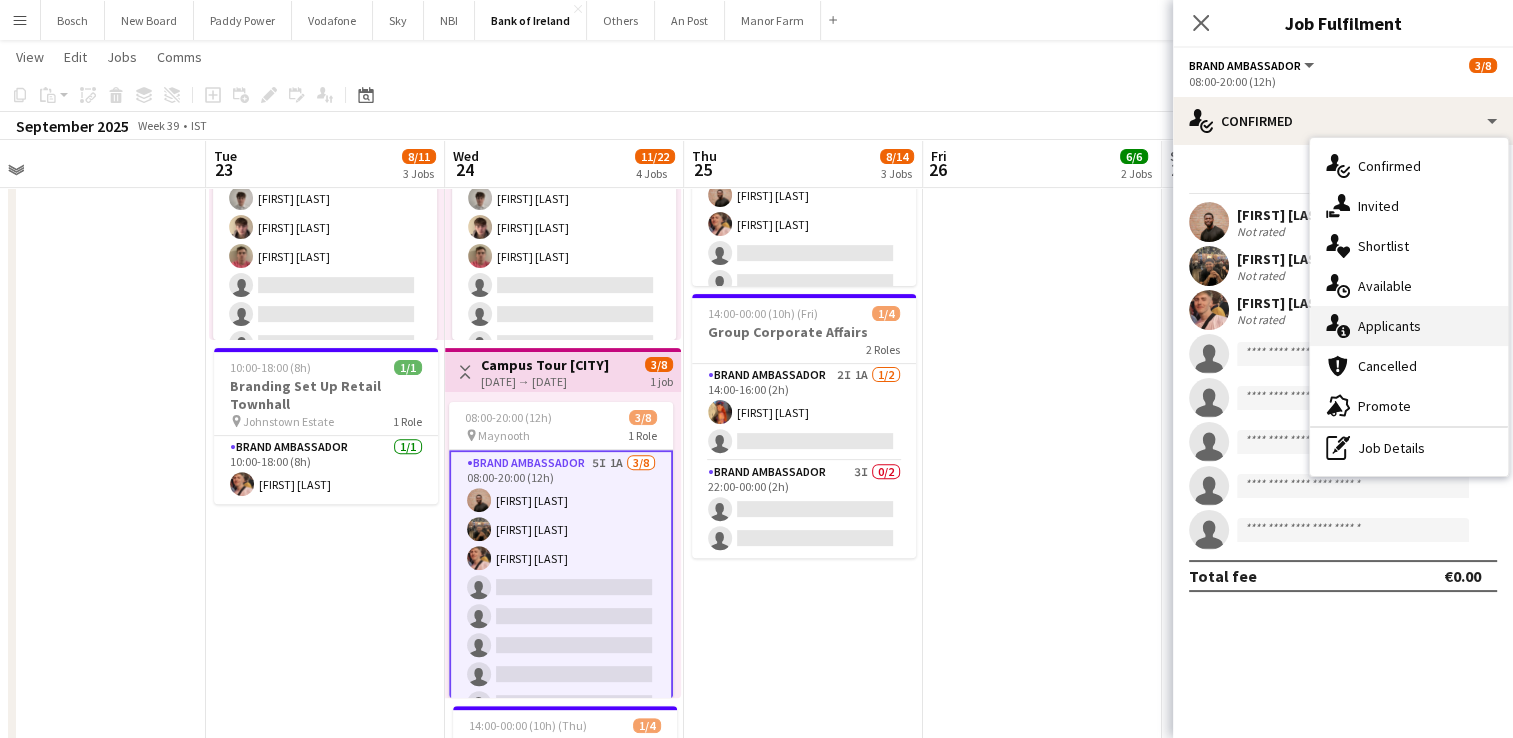 click on "single-neutral-actions-information
Applicants" at bounding box center [1409, 326] 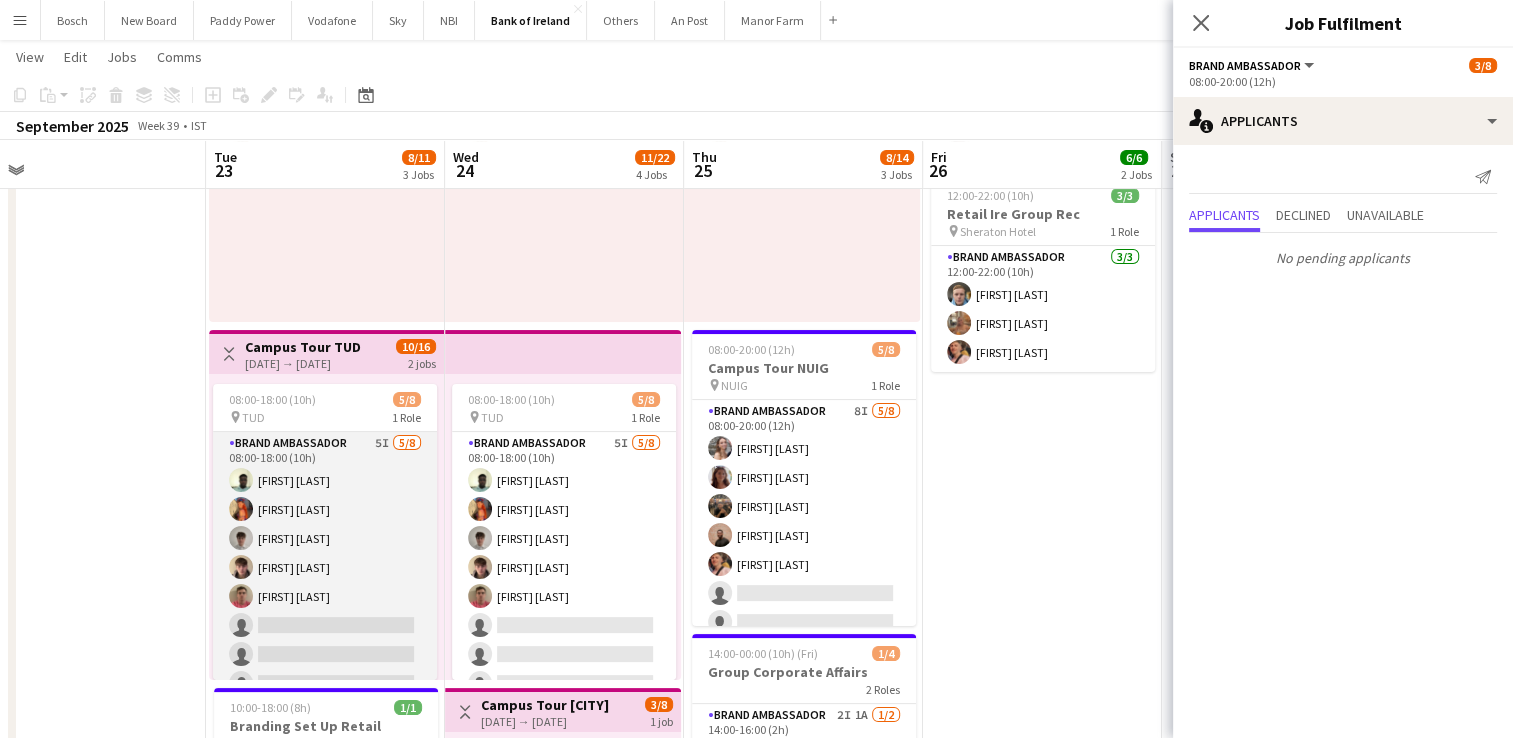 scroll, scrollTop: 264, scrollLeft: 0, axis: vertical 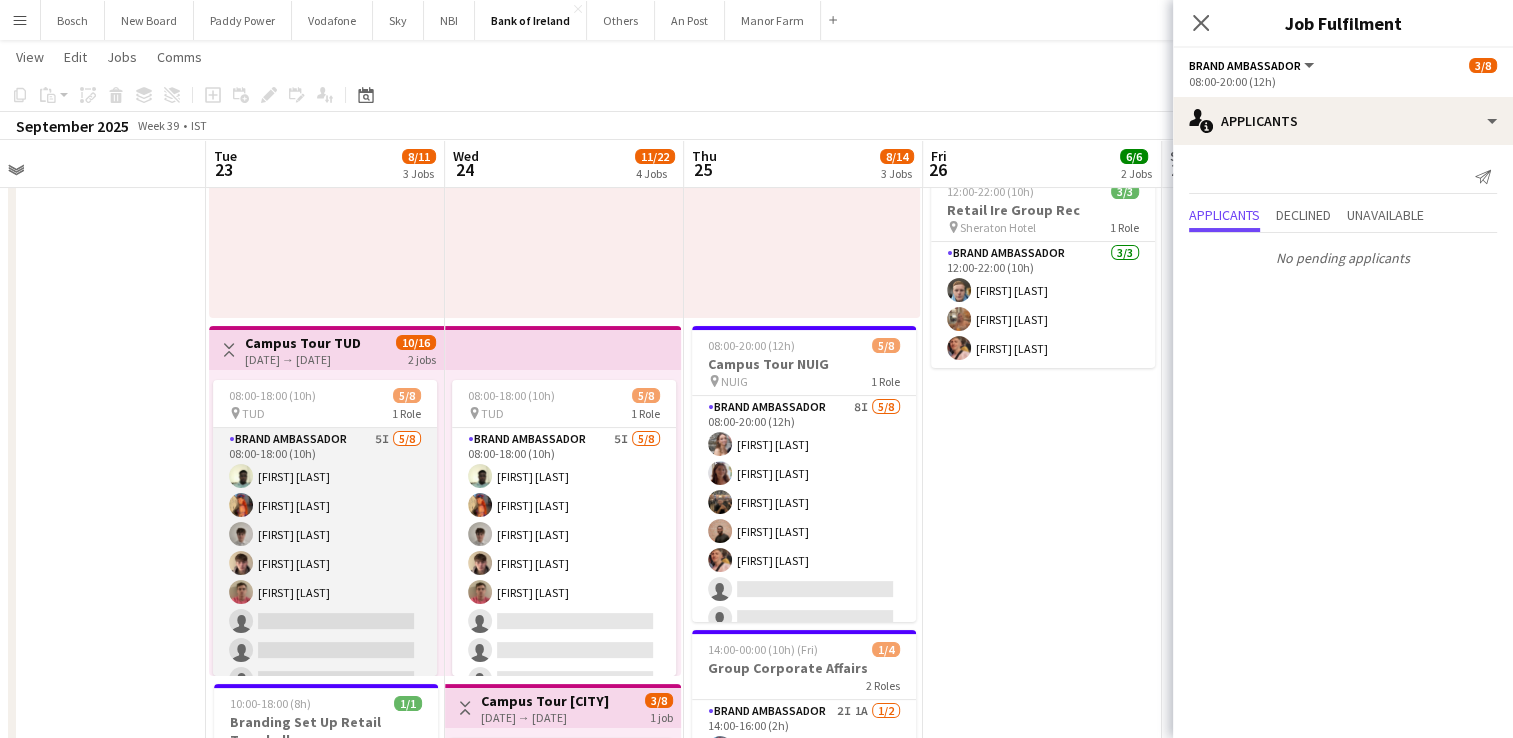 click on "Brand Ambassador   5I   5/8   08:00-18:00 (10h)
[FIRST] [LAST] [FIRST] [LAST] [FIRST] [LAST] [FIRST] [LAST] [FIRST] [LAST]
single-neutral-actions
single-neutral-actions
single-neutral-actions" at bounding box center (325, 563) 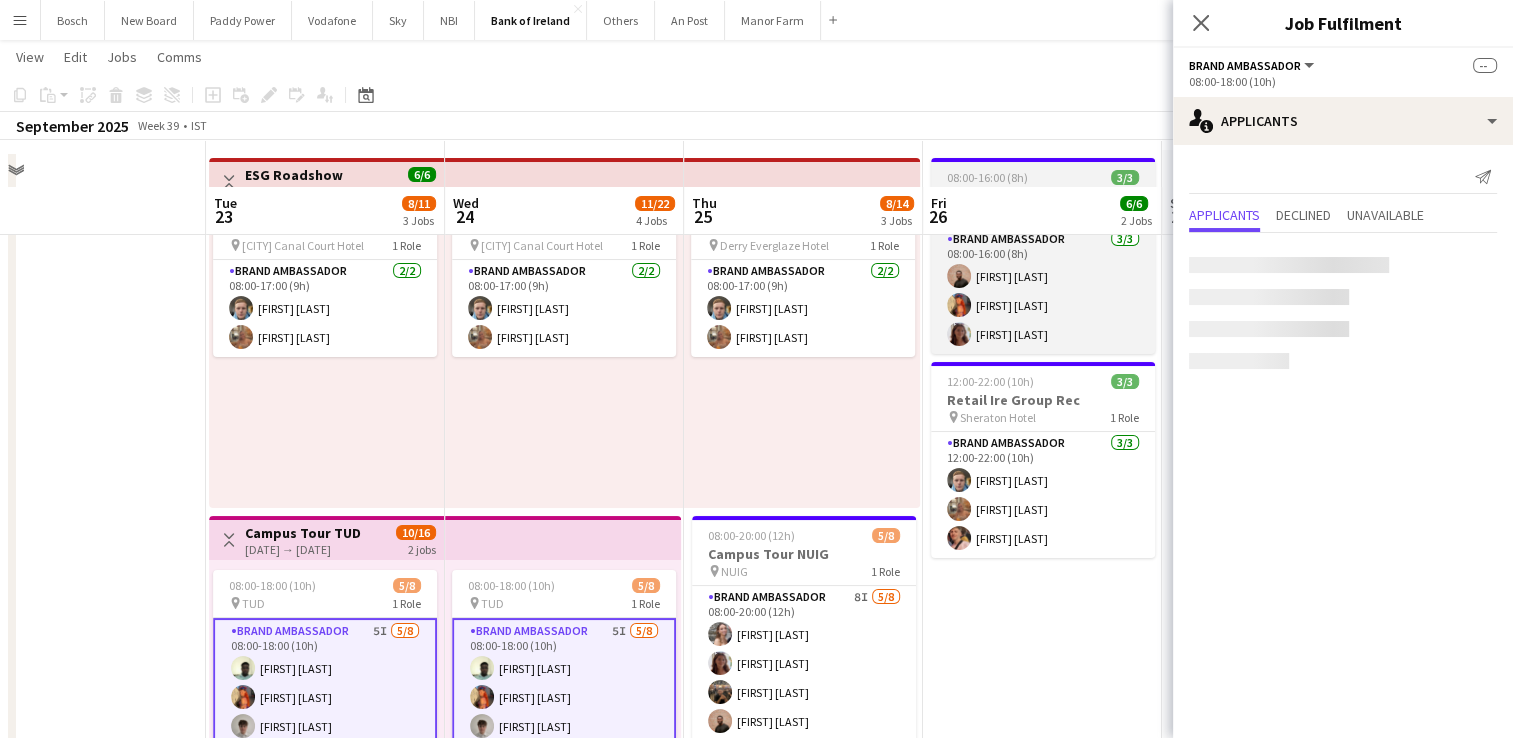 scroll, scrollTop: 0, scrollLeft: 0, axis: both 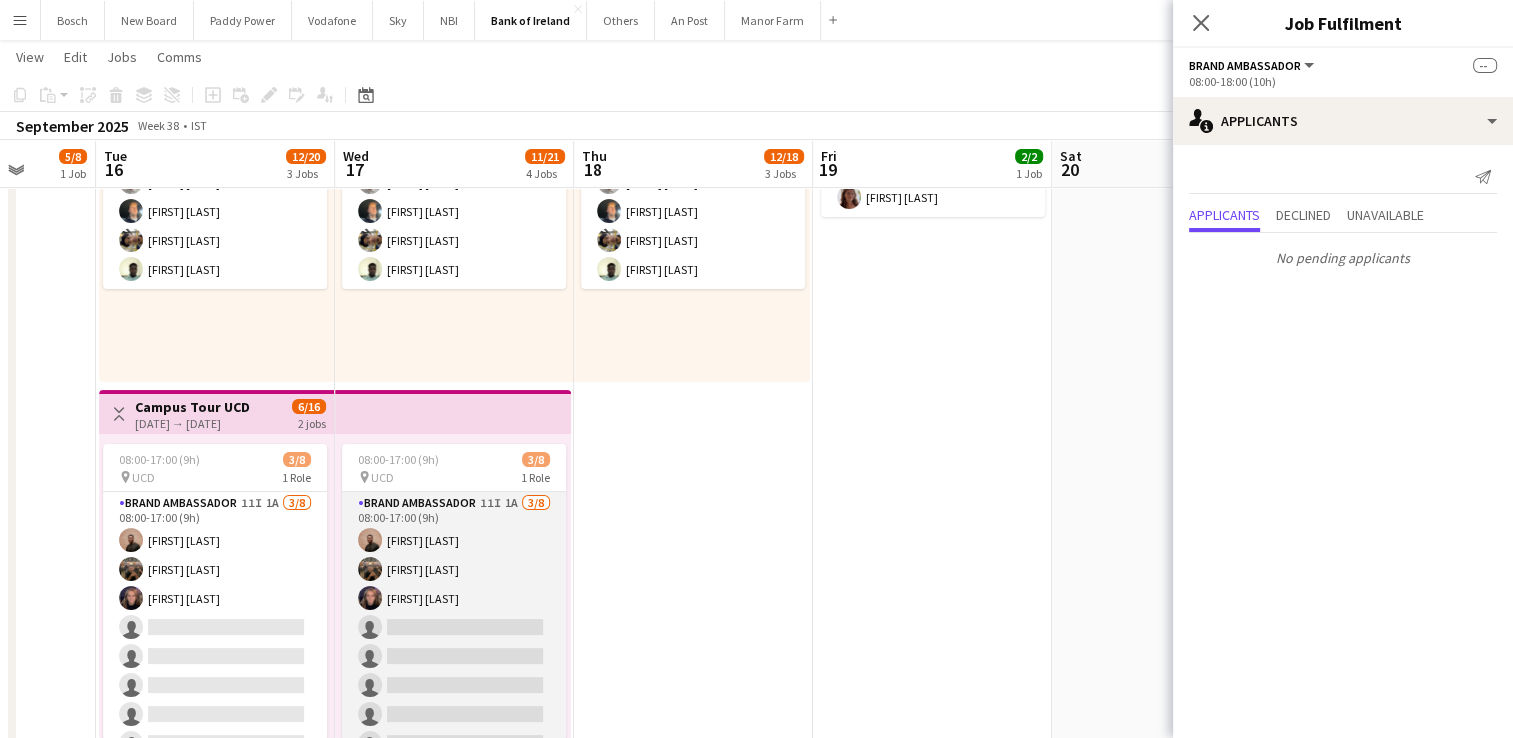 click on "Brand Ambassador   11I   1A   3/8   08:00-17:00 (9h)
[FIRST] [LAST] [FIRST] [LAST] [FIRST] [LAST]
single-neutral-actions
single-neutral-actions
single-neutral-actions
single-neutral-actions
single-neutral-actions" at bounding box center (454, 627) 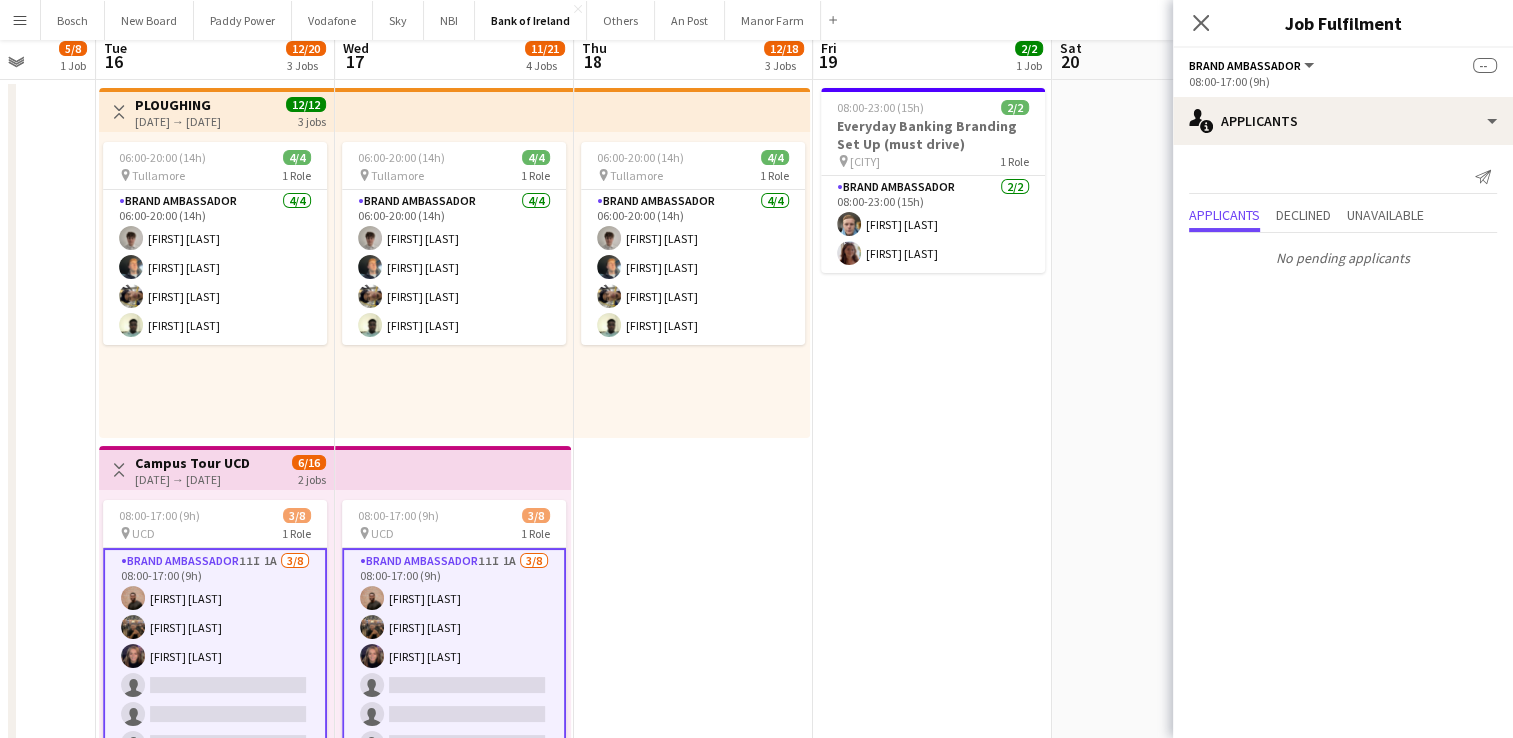 scroll, scrollTop: 300, scrollLeft: 0, axis: vertical 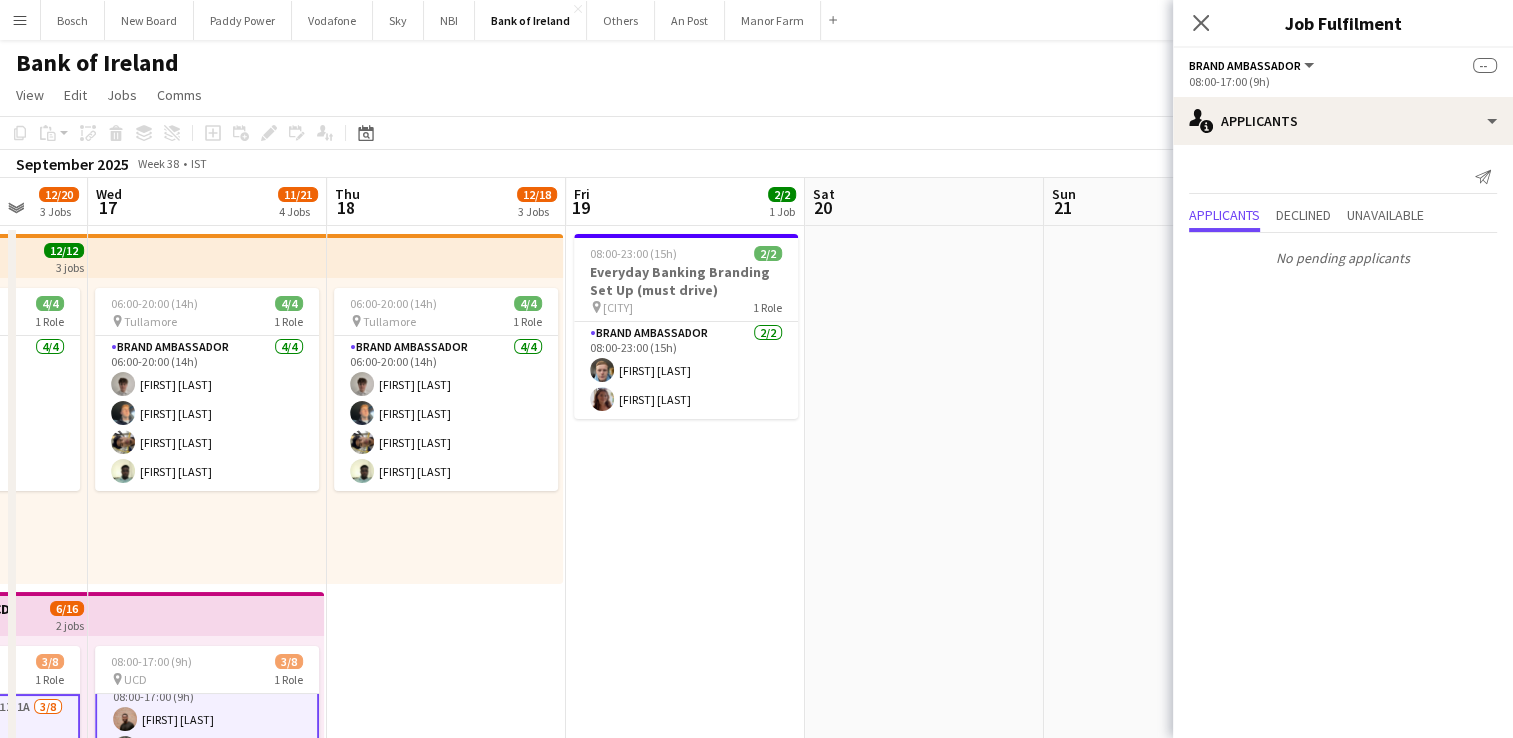 drag, startPoint x: 704, startPoint y: 488, endPoint x: 0, endPoint y: 431, distance: 706.3038 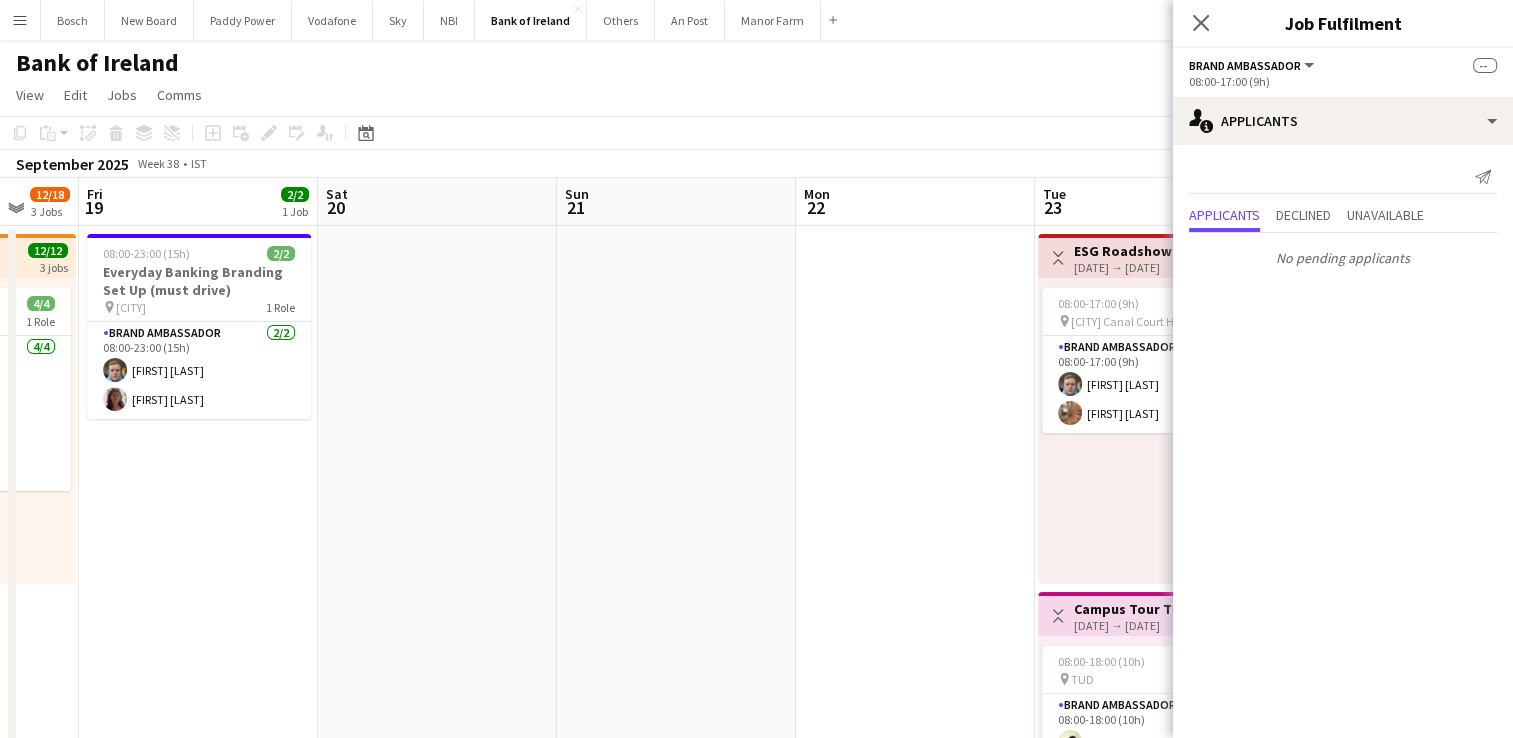 drag, startPoint x: 192, startPoint y: 414, endPoint x: 230, endPoint y: 426, distance: 39.849716 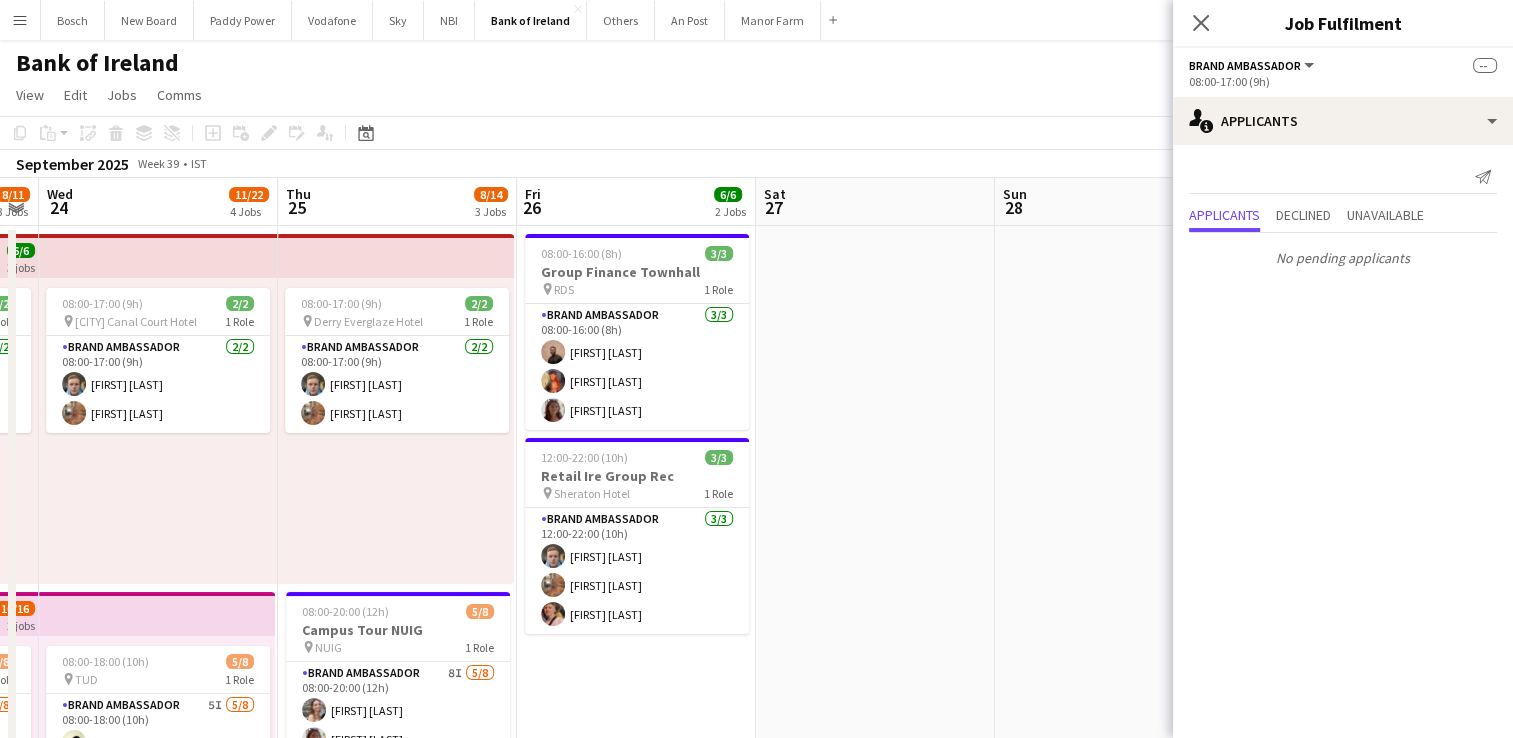 drag, startPoint x: 892, startPoint y: 459, endPoint x: 327, endPoint y: 448, distance: 565.10706 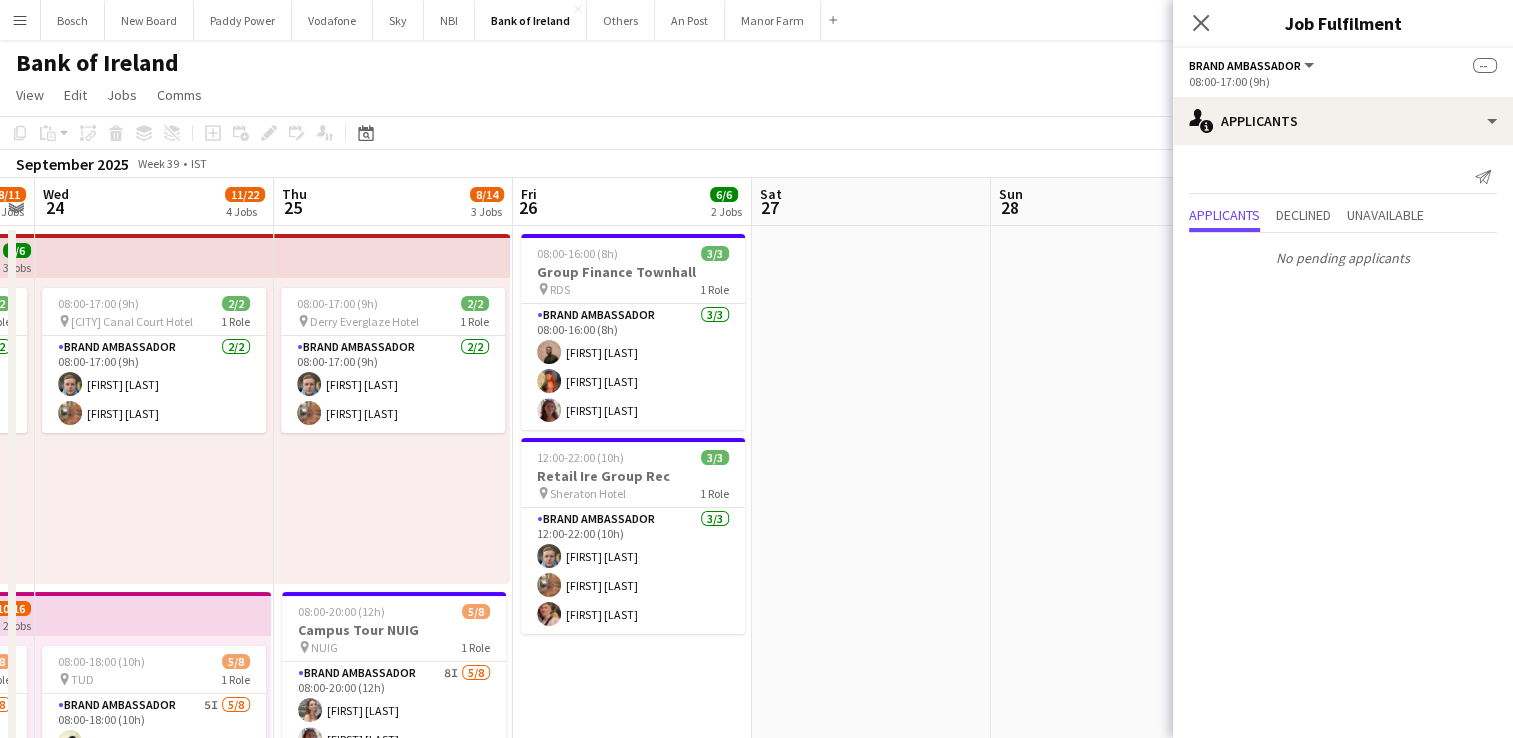 scroll, scrollTop: 300, scrollLeft: 0, axis: vertical 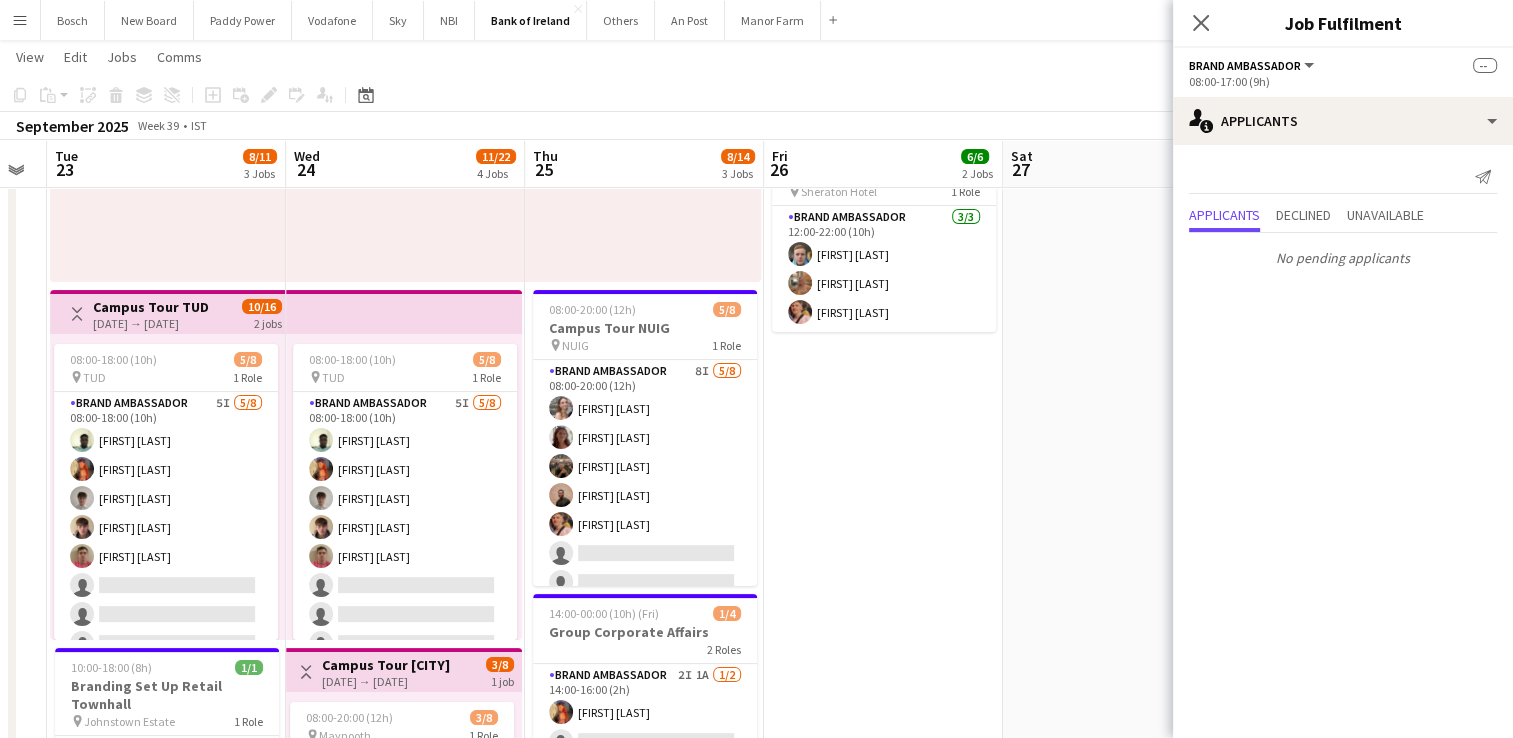 drag, startPoint x: 710, startPoint y: 511, endPoint x: 961, endPoint y: 503, distance: 251.12746 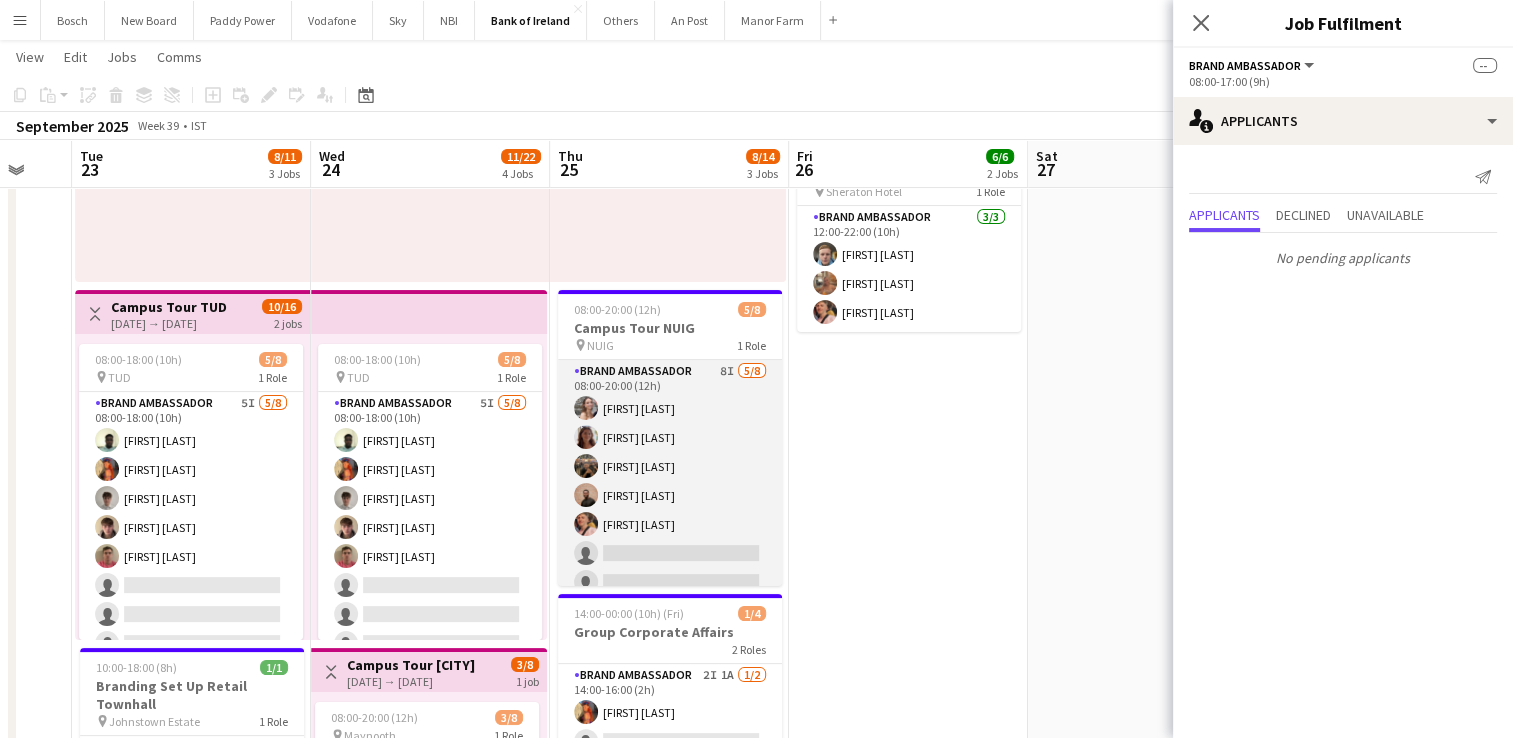 click on "Brand Ambassador   8I   5/8   08:00-20:00 (12h)
[FIRST] [LAST] [FIRST] [LAST] [FIRST] [LAST]
single-neutral-actions
single-neutral-actions
single-neutral-actions" at bounding box center [670, 495] 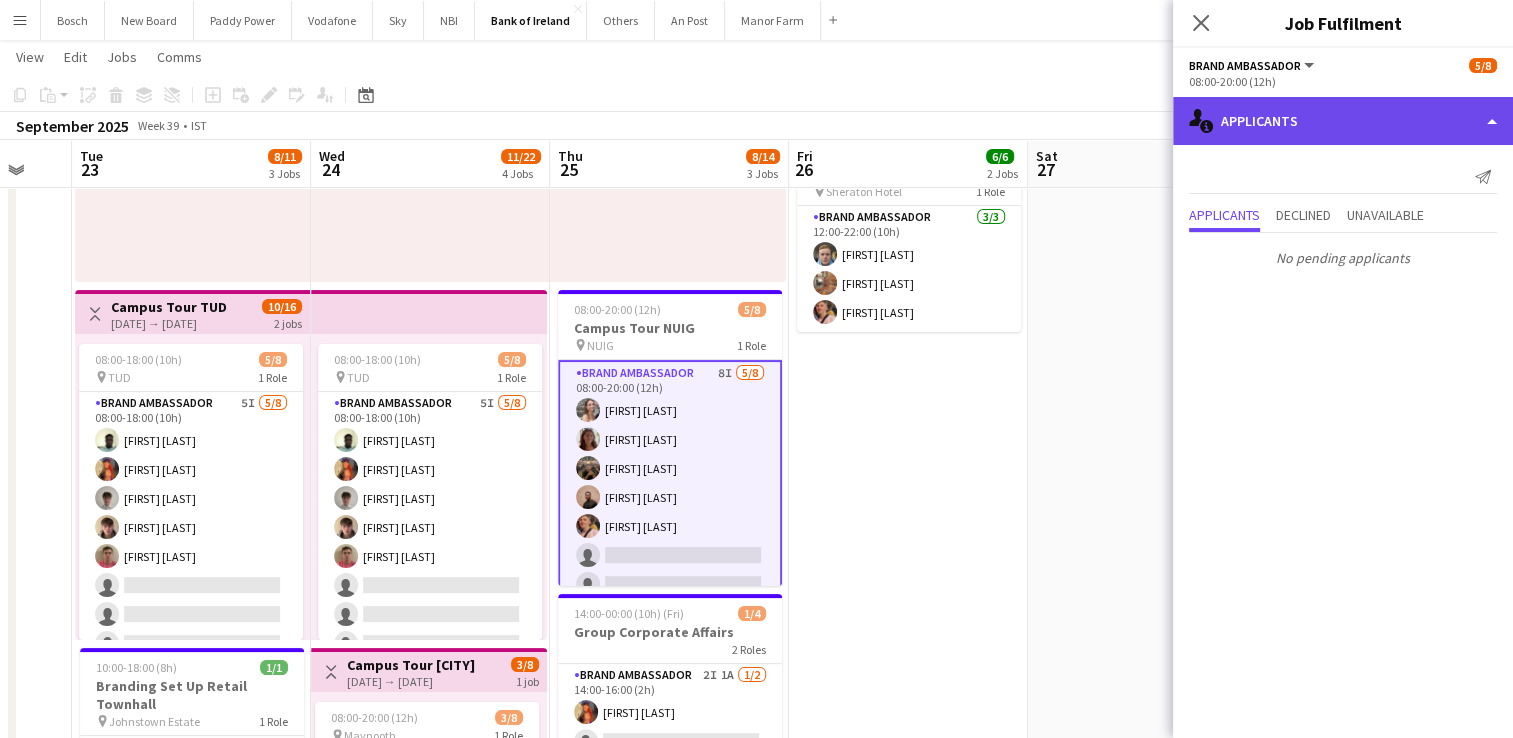 click on "single-neutral-actions-information
Applicants" 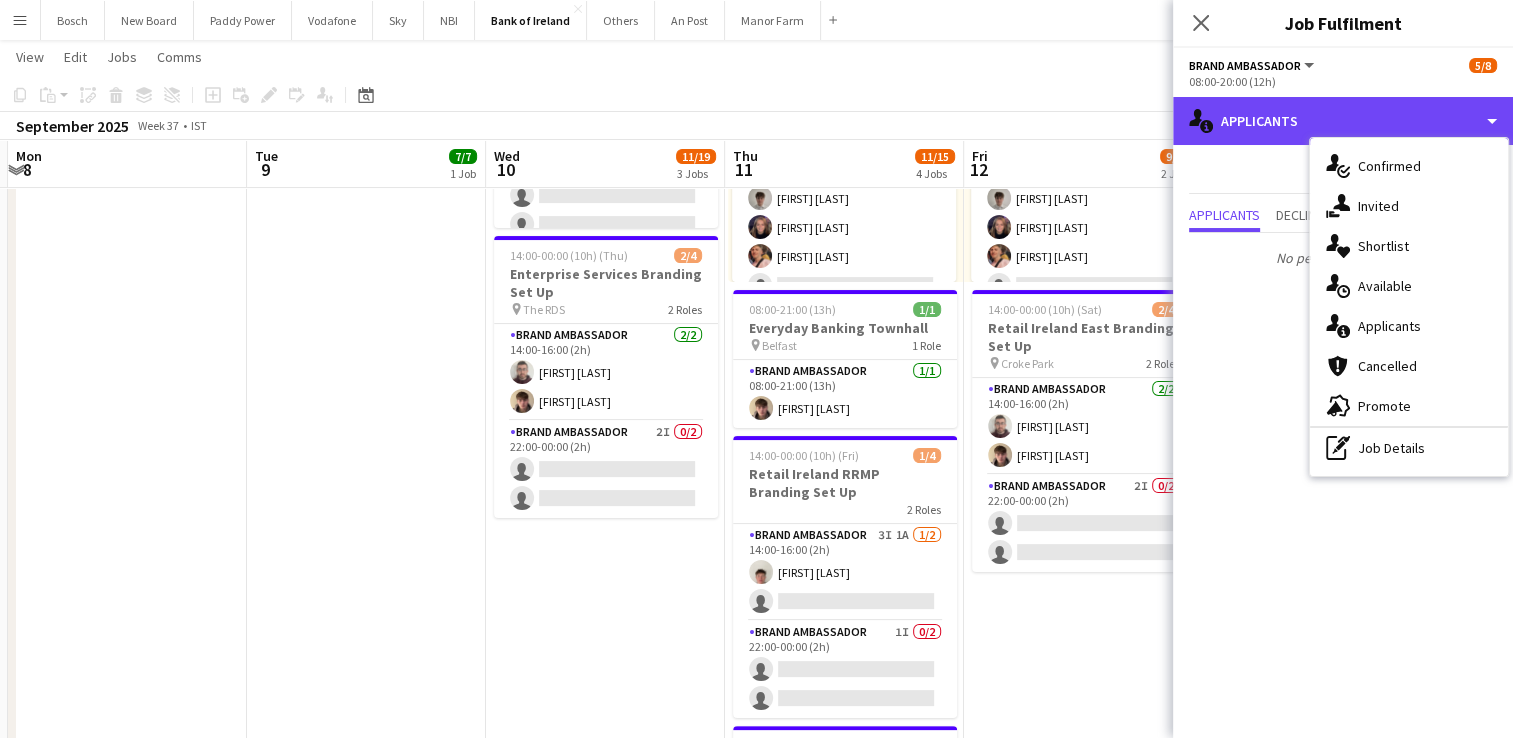 scroll, scrollTop: 0, scrollLeft: 609, axis: horizontal 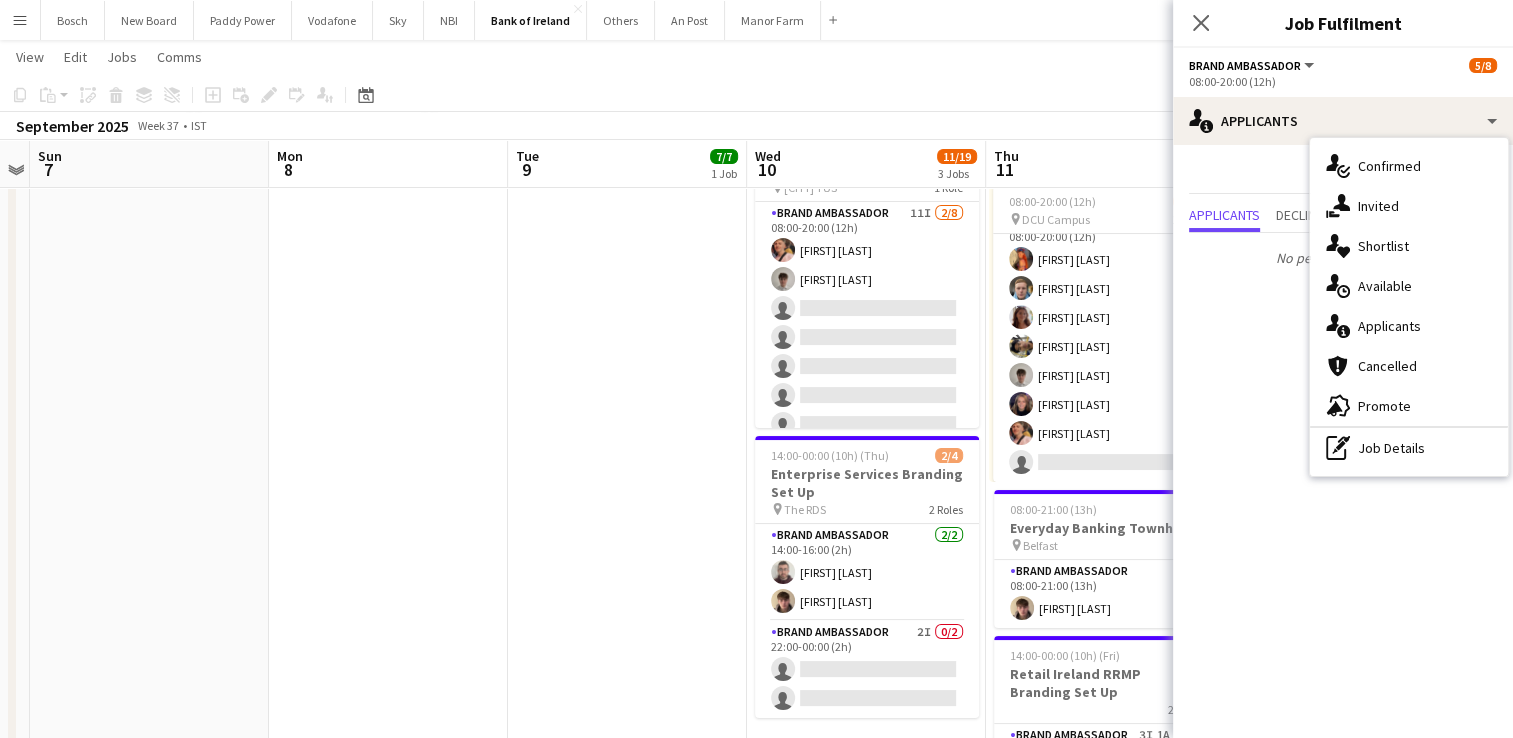 drag, startPoint x: 218, startPoint y: 360, endPoint x: 618, endPoint y: 367, distance: 400.06125 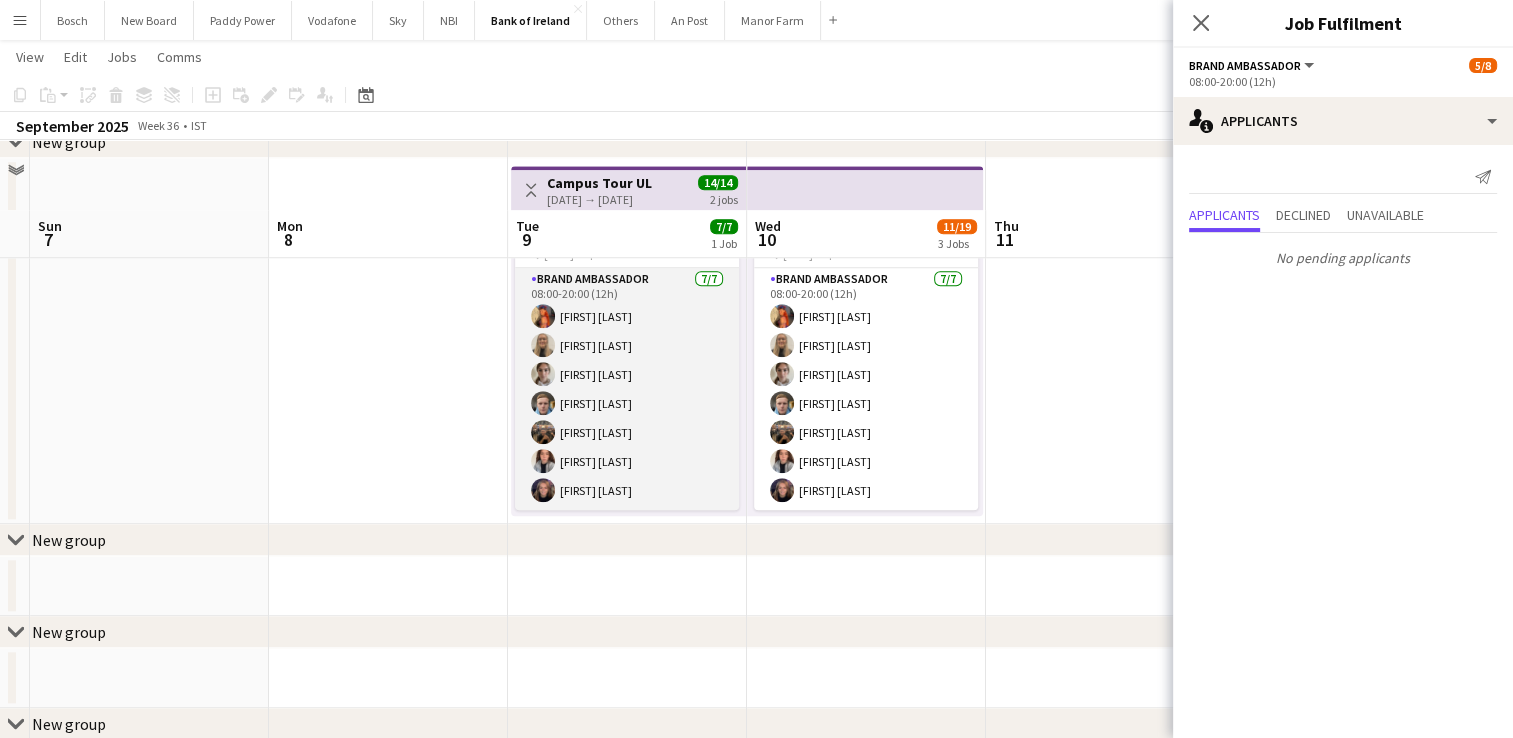 scroll, scrollTop: 1600, scrollLeft: 0, axis: vertical 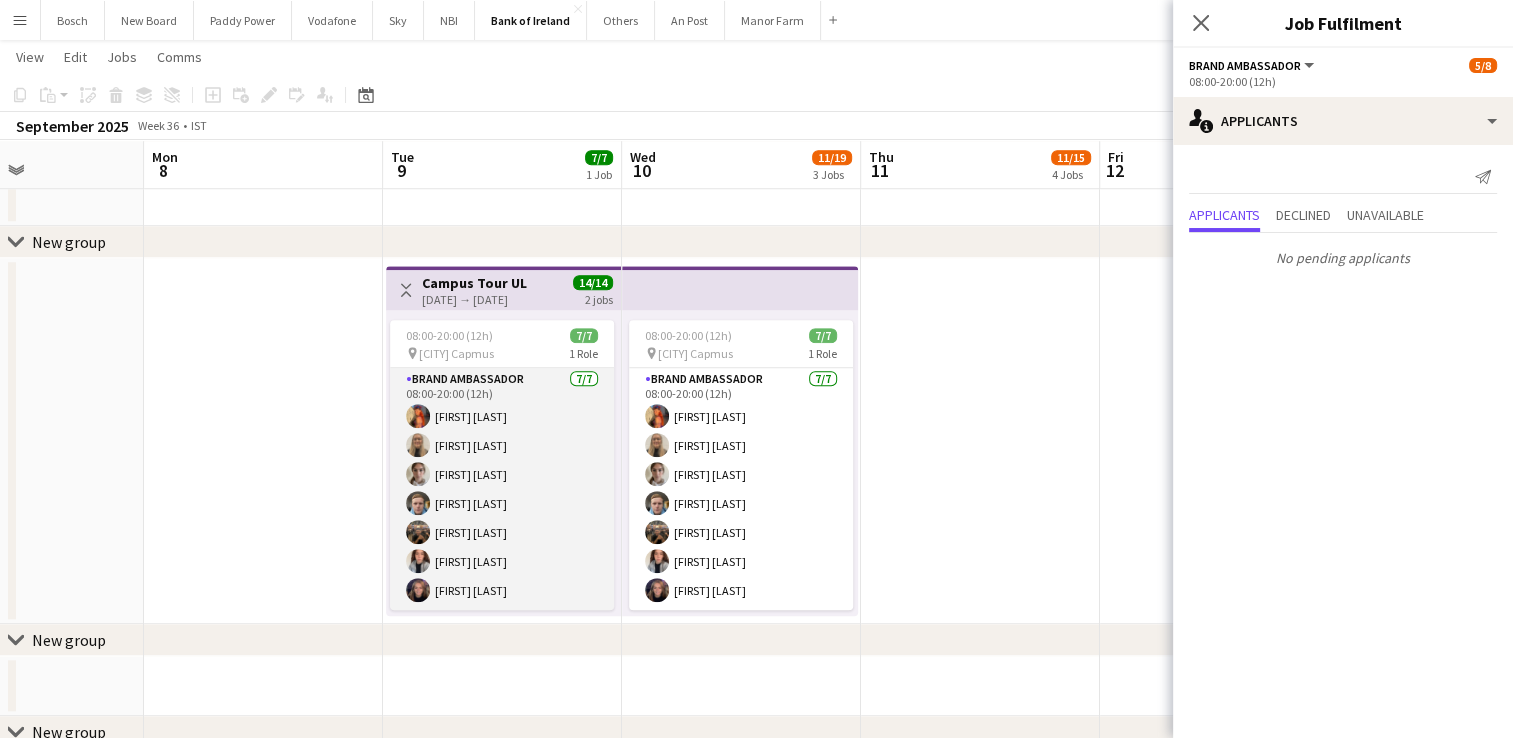 click on "Brand Ambassador   7/7   08:00-20:00 (12h)
[FIRST] [LAST] [FIRST] [LAST] [FIRST] [LAST] [FIRST] [LAST] [FIRST] [LAST] [FIRST] [LAST] [FIRST] [LAST]" at bounding box center (502, 489) 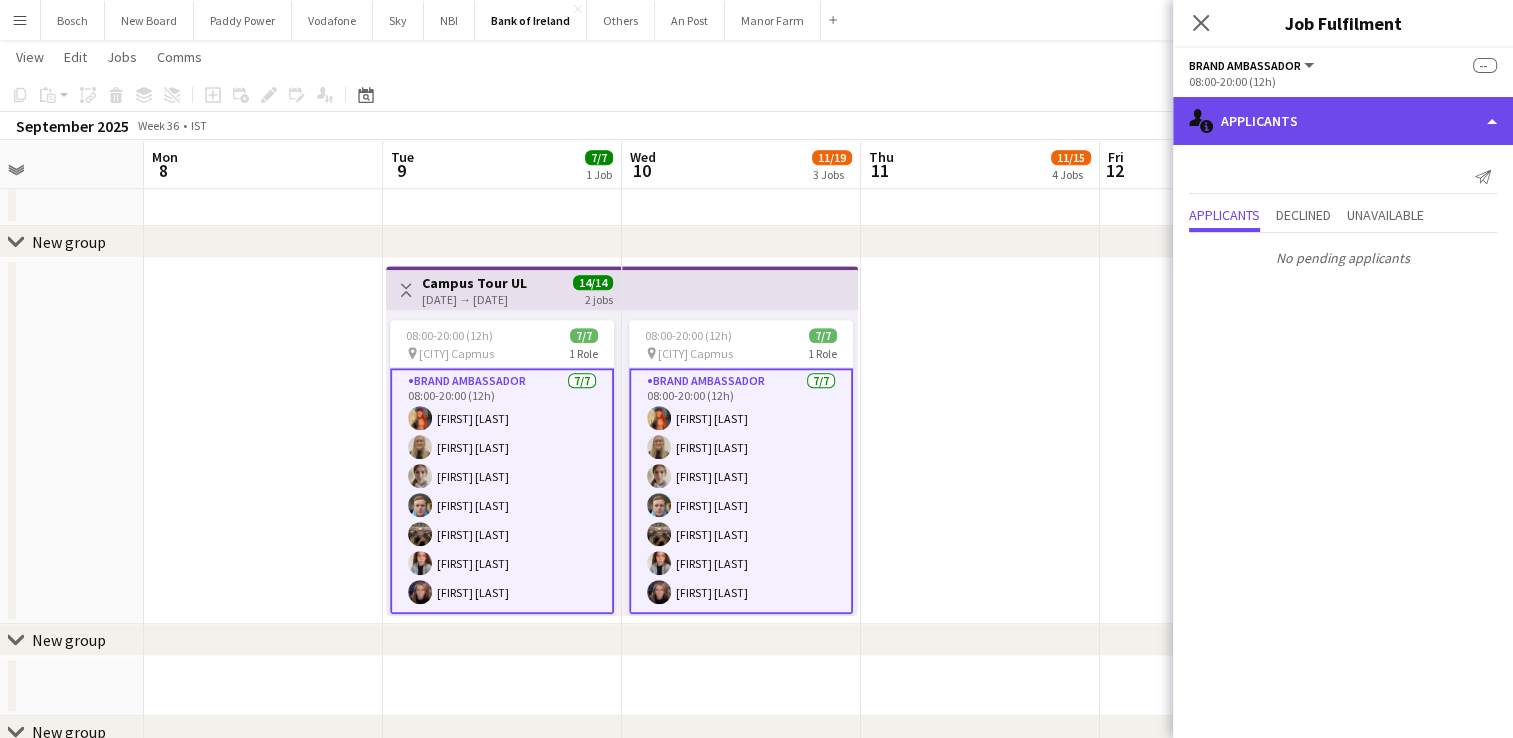 click on "single-neutral-actions-information
Applicants" 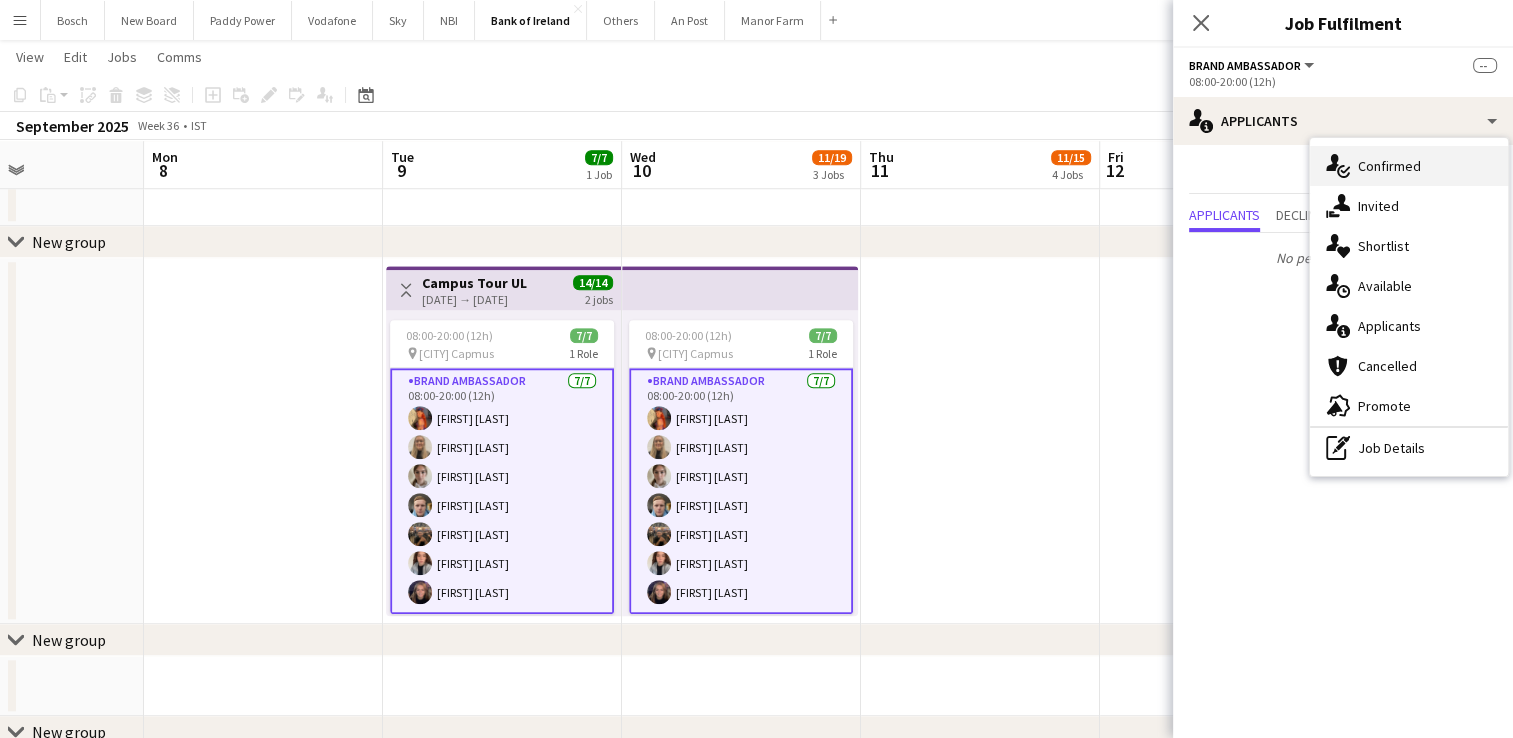 click on "single-neutral-actions-check-2
Confirmed" at bounding box center [1409, 166] 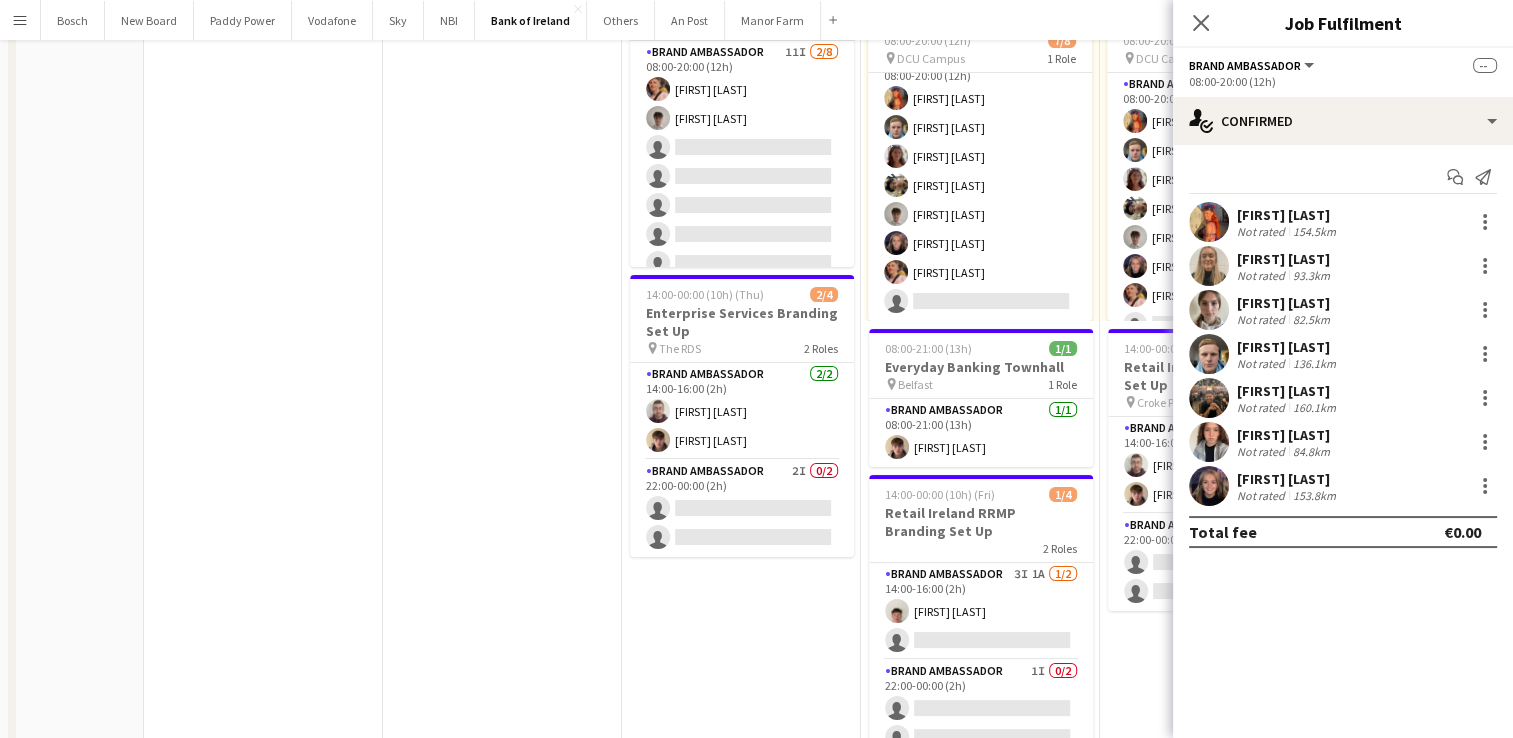 scroll, scrollTop: 0, scrollLeft: 0, axis: both 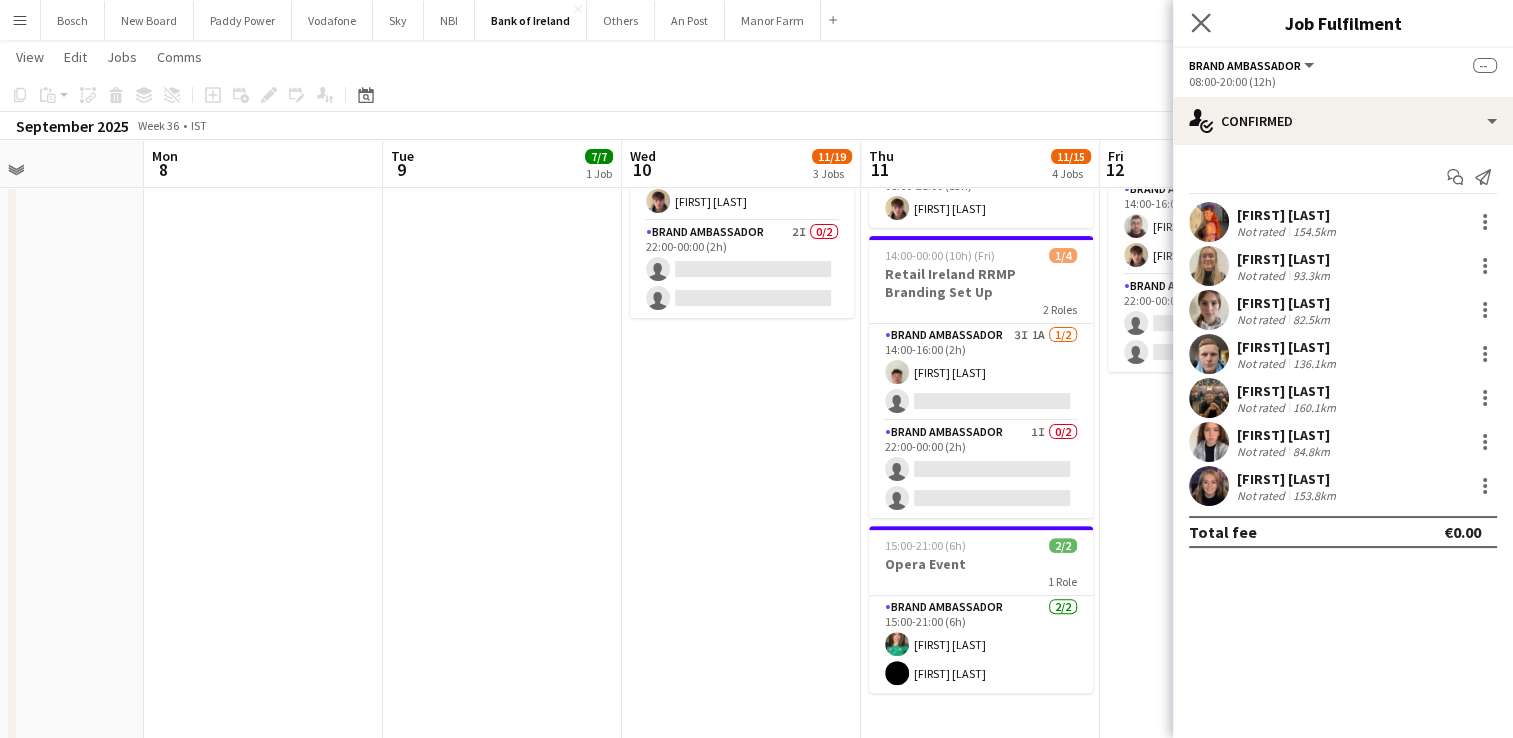 click on "Close pop-in" 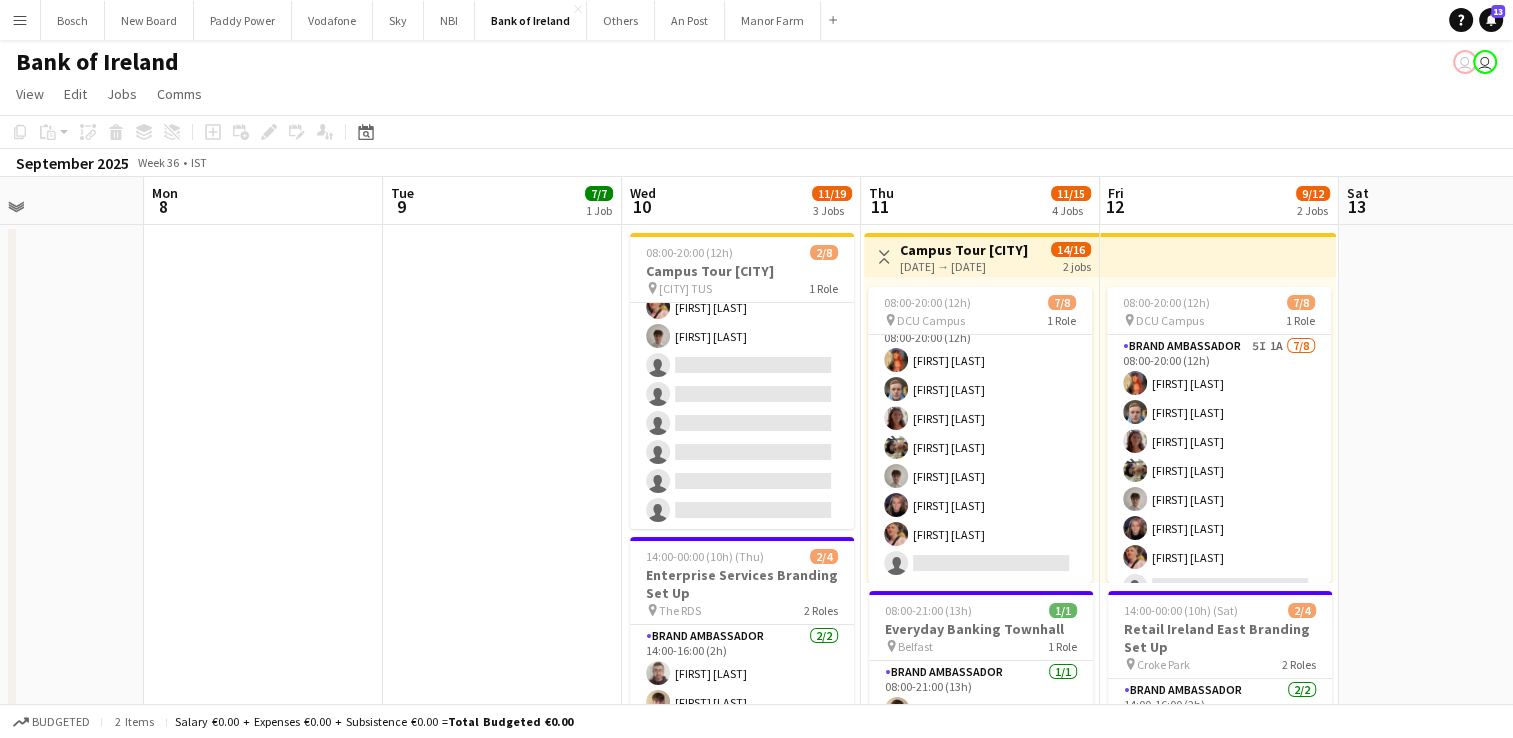 scroll, scrollTop: 0, scrollLeft: 0, axis: both 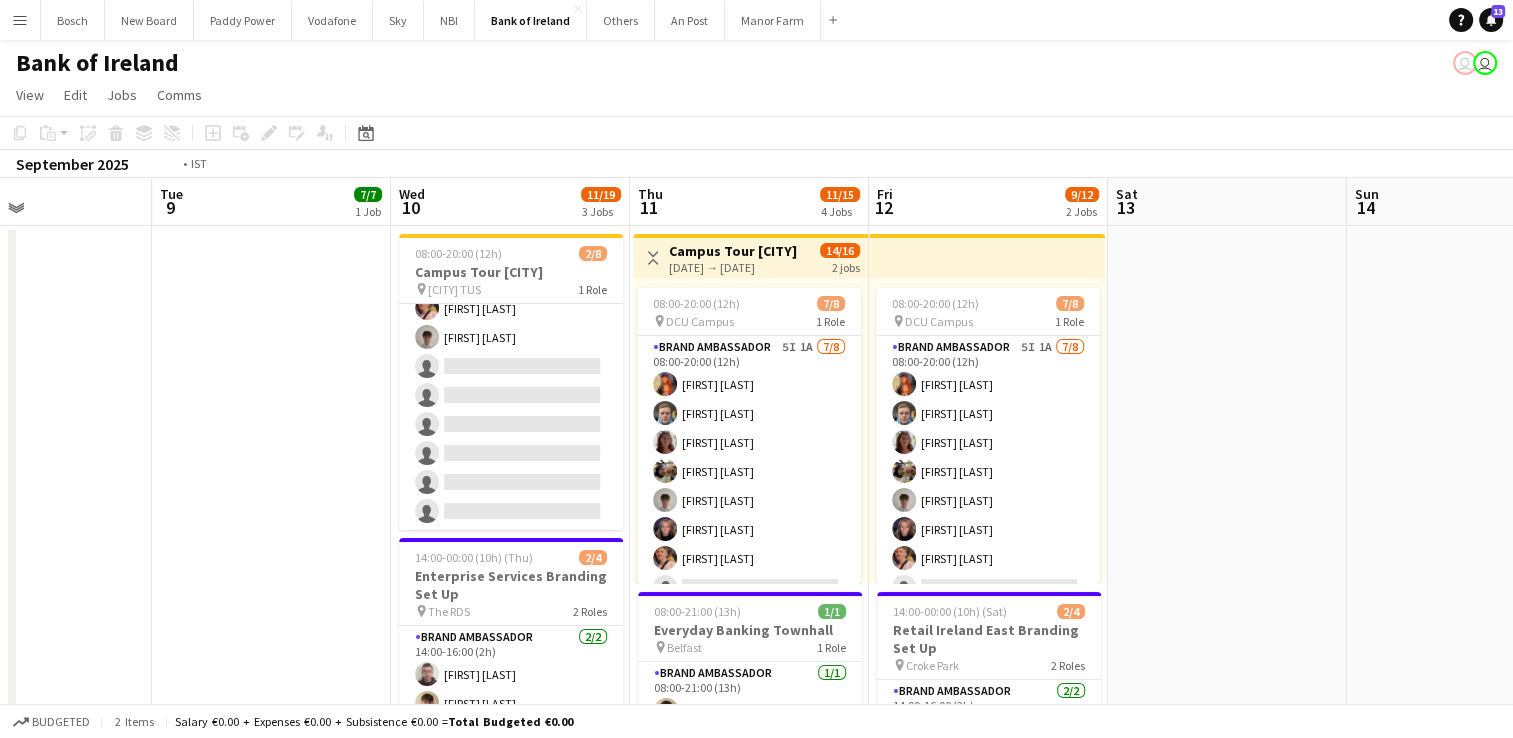 drag, startPoint x: 440, startPoint y: 251, endPoint x: 188, endPoint y: 195, distance: 258.14725 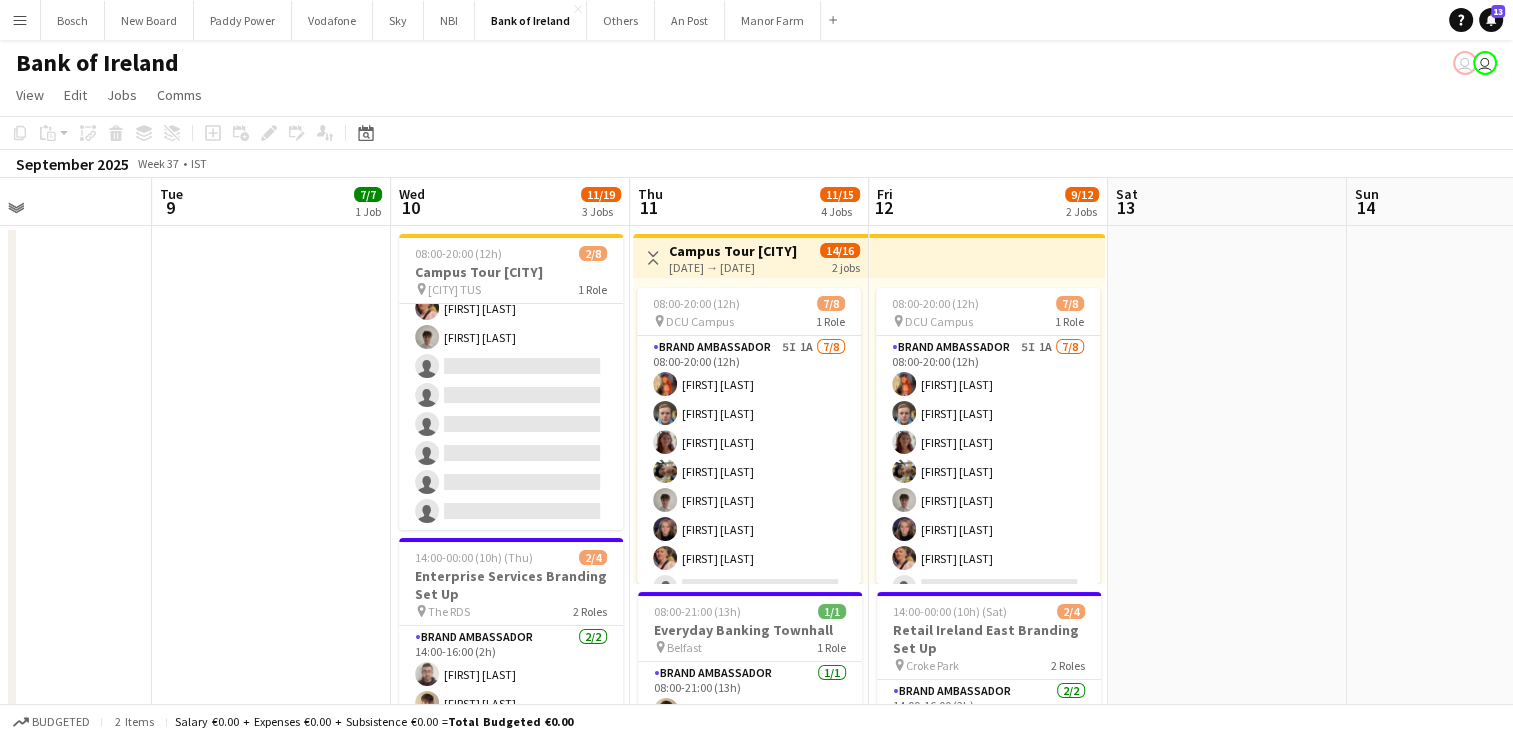scroll, scrollTop: 0, scrollLeft: 825, axis: horizontal 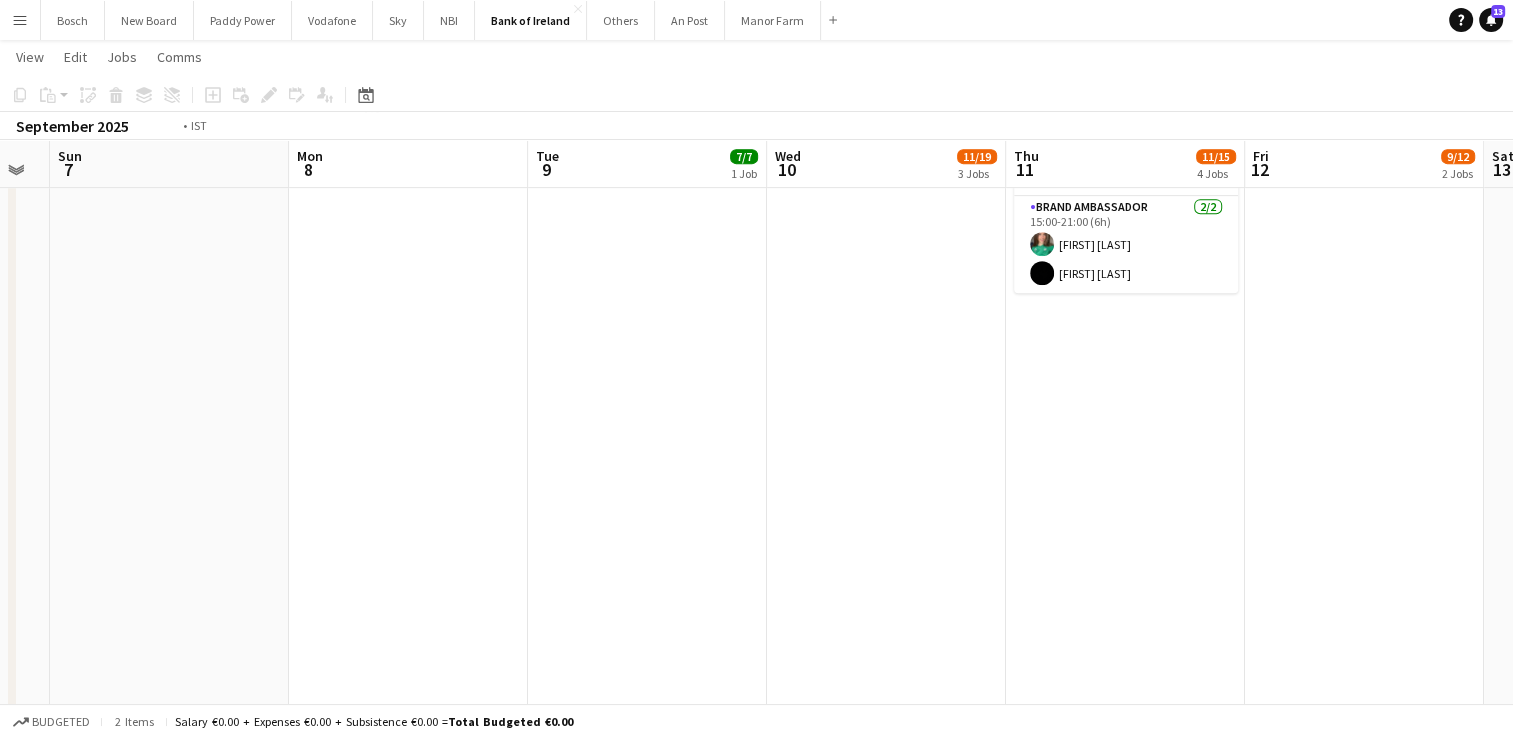 drag, startPoint x: 570, startPoint y: 434, endPoint x: 968, endPoint y: 430, distance: 398.0201 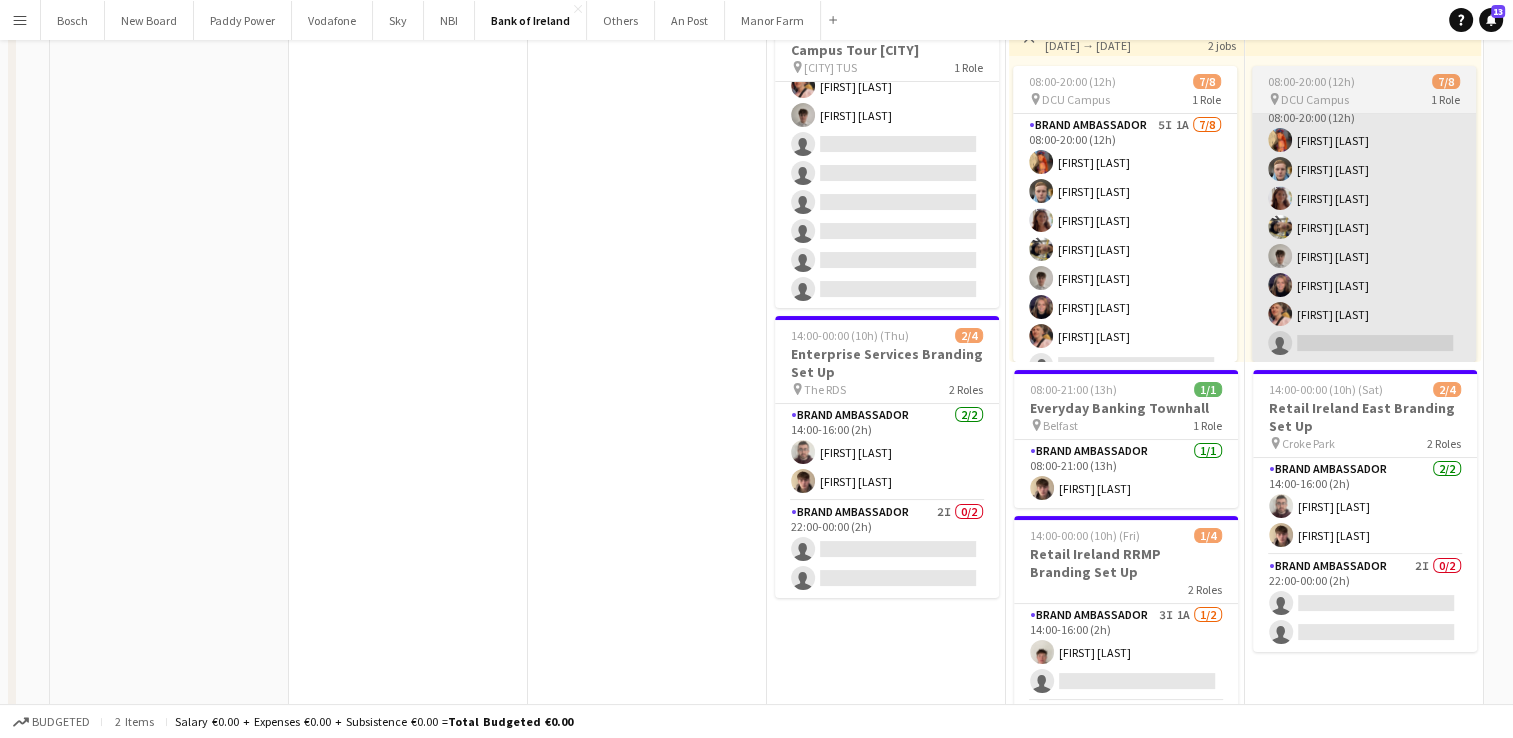 scroll, scrollTop: 0, scrollLeft: 0, axis: both 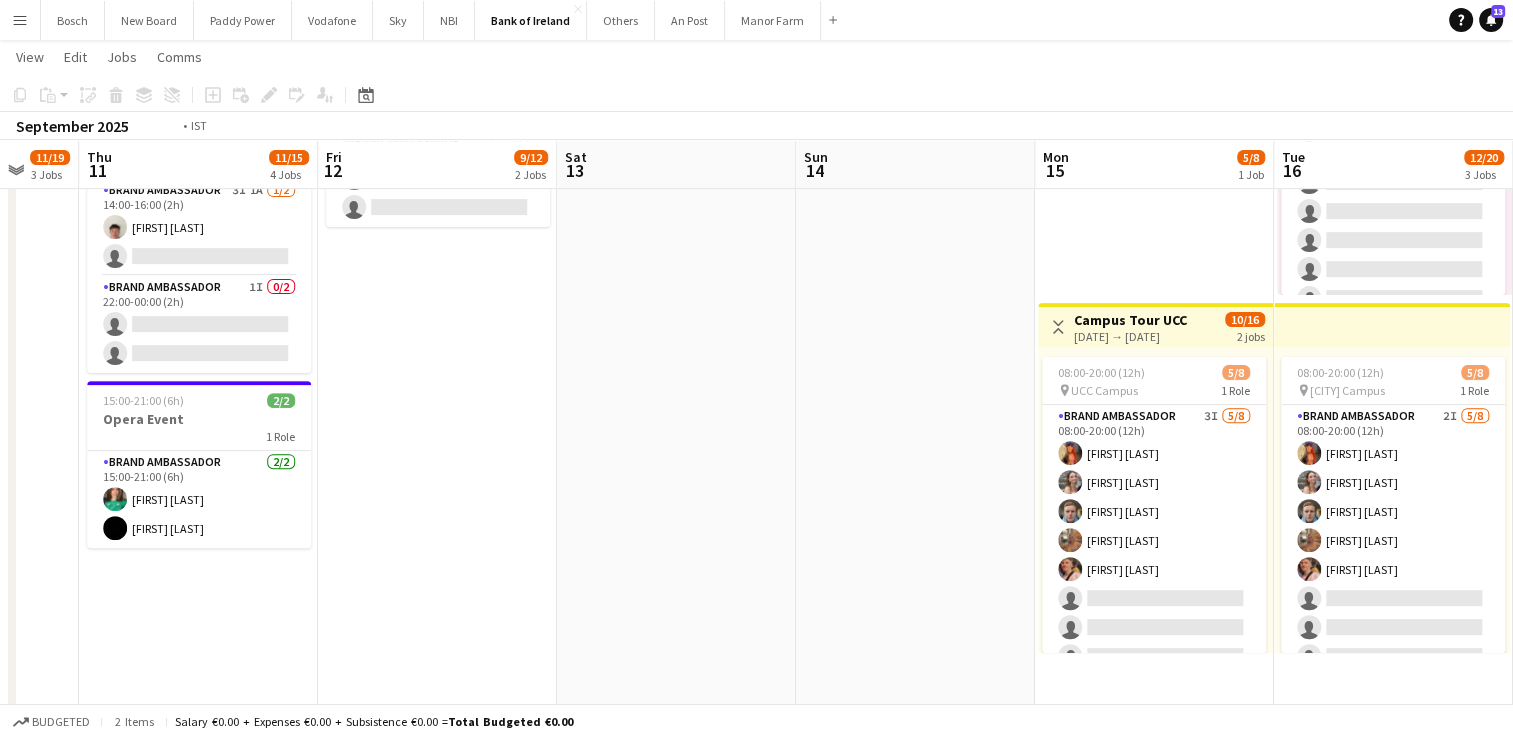 drag, startPoint x: 722, startPoint y: 519, endPoint x: 127, endPoint y: 432, distance: 601.32684 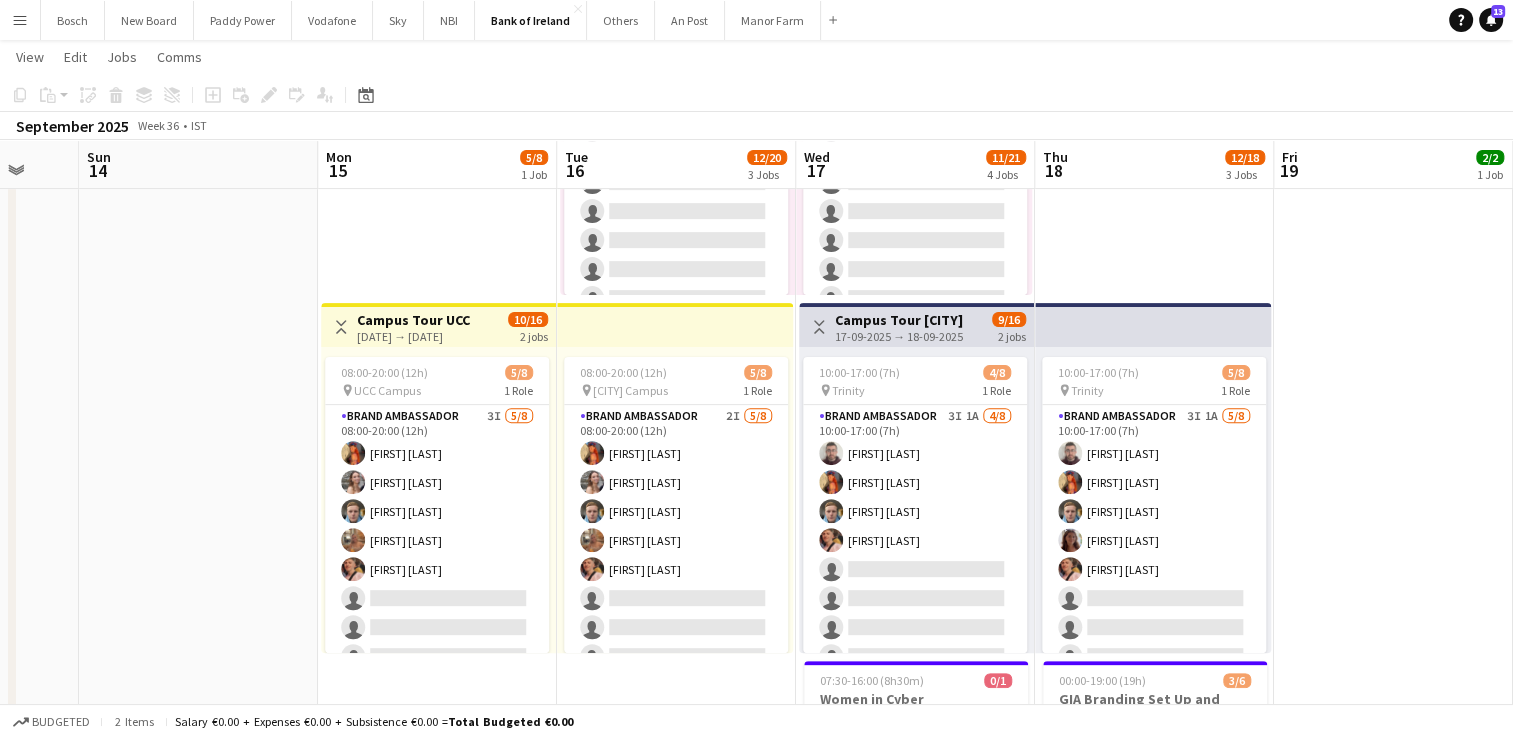 scroll, scrollTop: 0, scrollLeft: 922, axis: horizontal 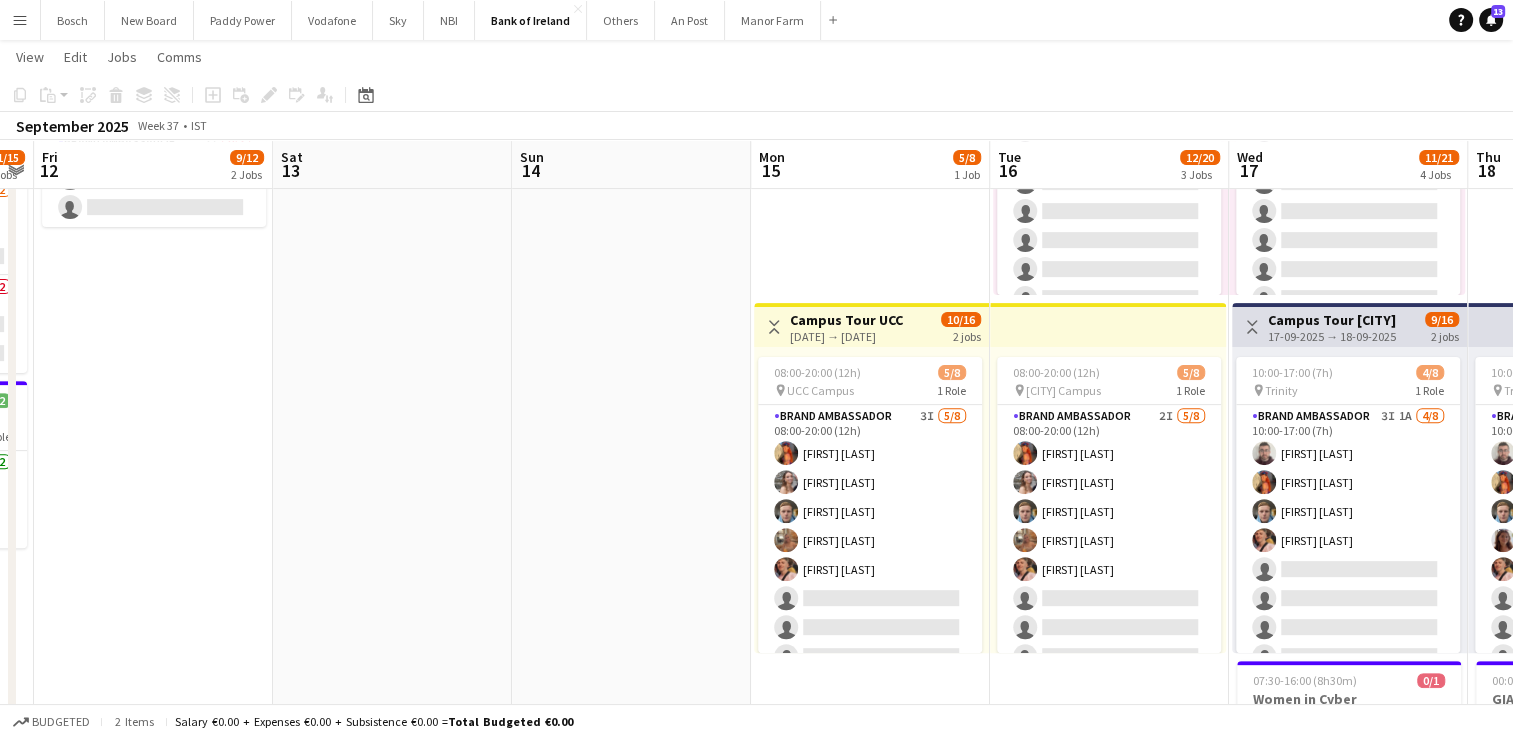 drag, startPoint x: 127, startPoint y: 432, endPoint x: -4, endPoint y: 410, distance: 132.83449 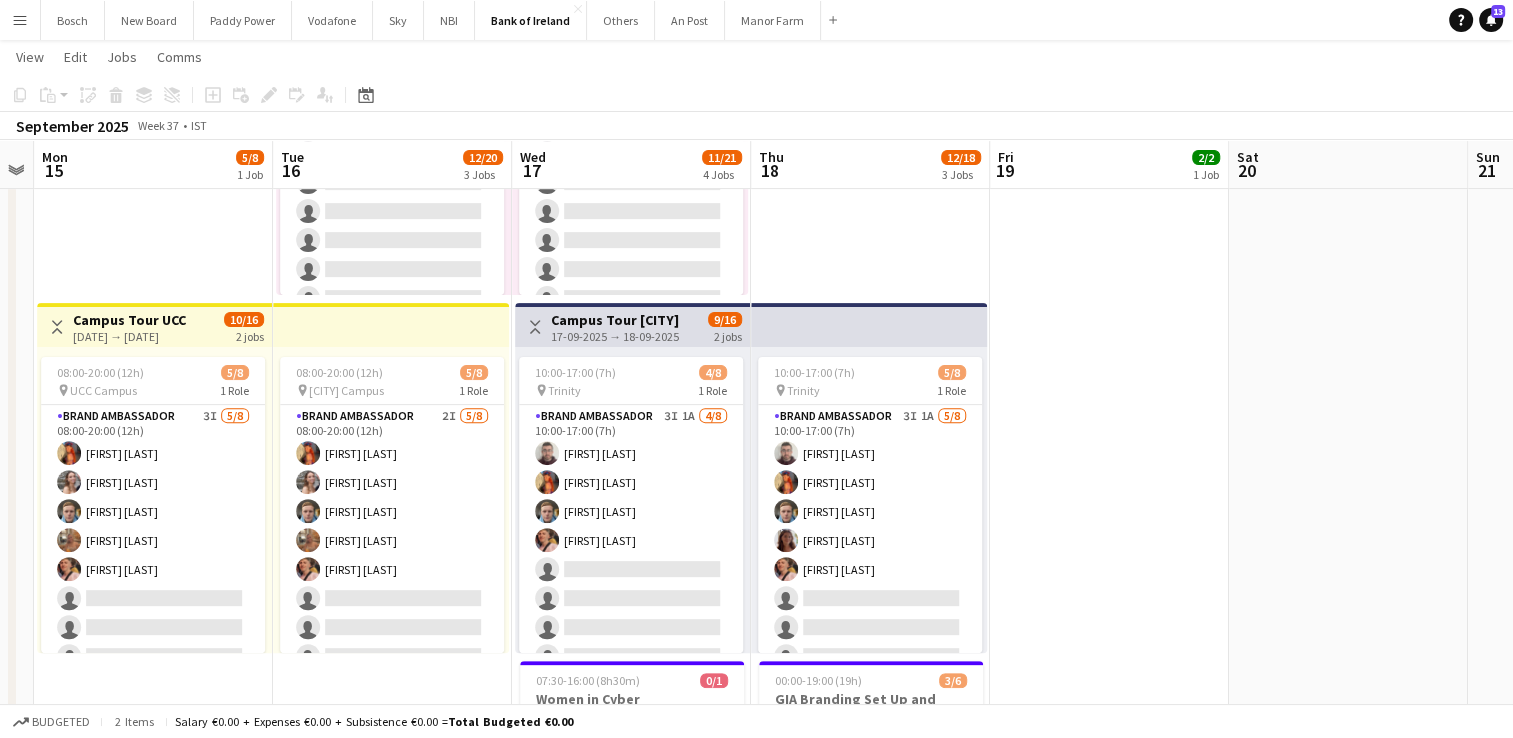 scroll, scrollTop: 0, scrollLeft: 513, axis: horizontal 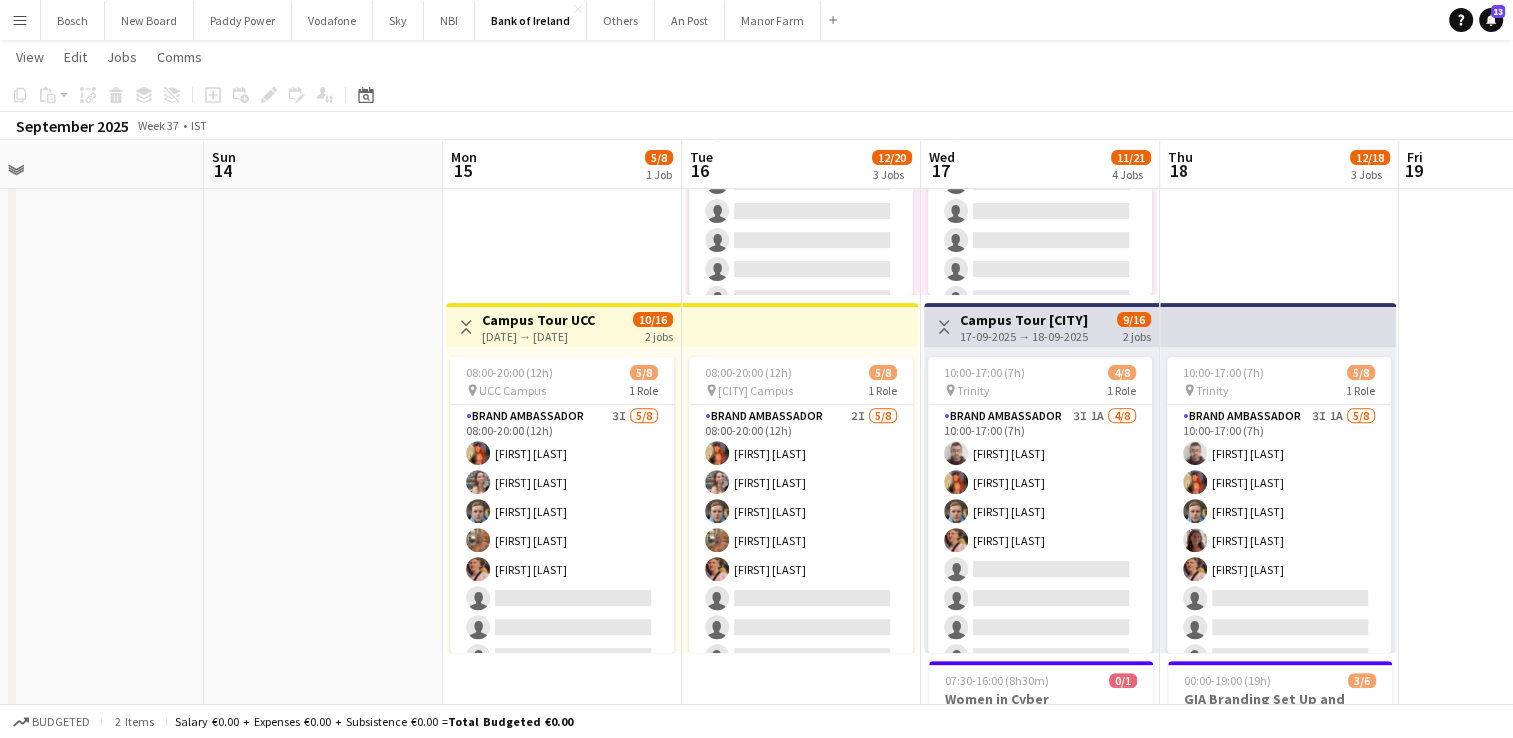 drag, startPoint x: 372, startPoint y: 495, endPoint x: -4, endPoint y: 427, distance: 382.09946 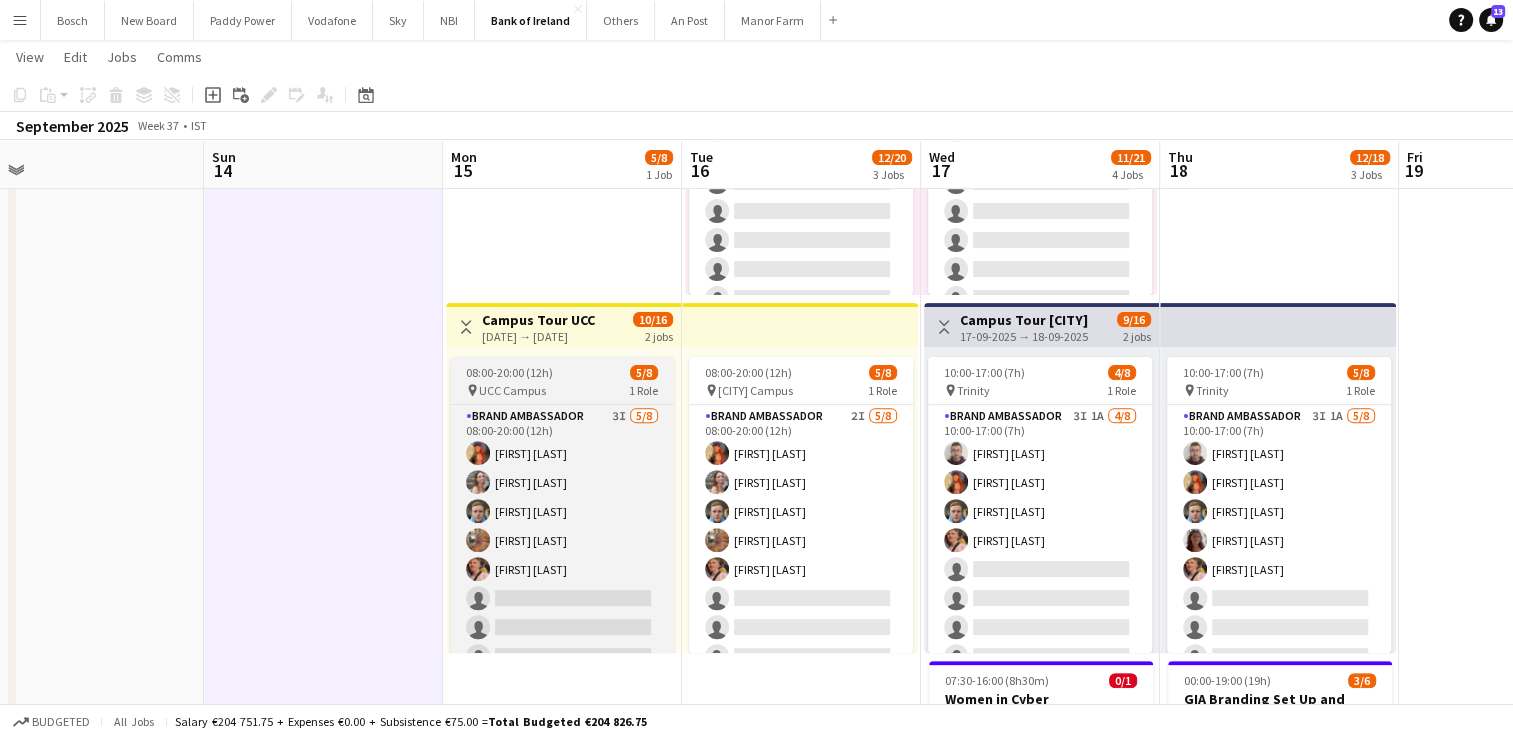 click on "pin
[CITY] Campus   1 Role" at bounding box center [562, 390] 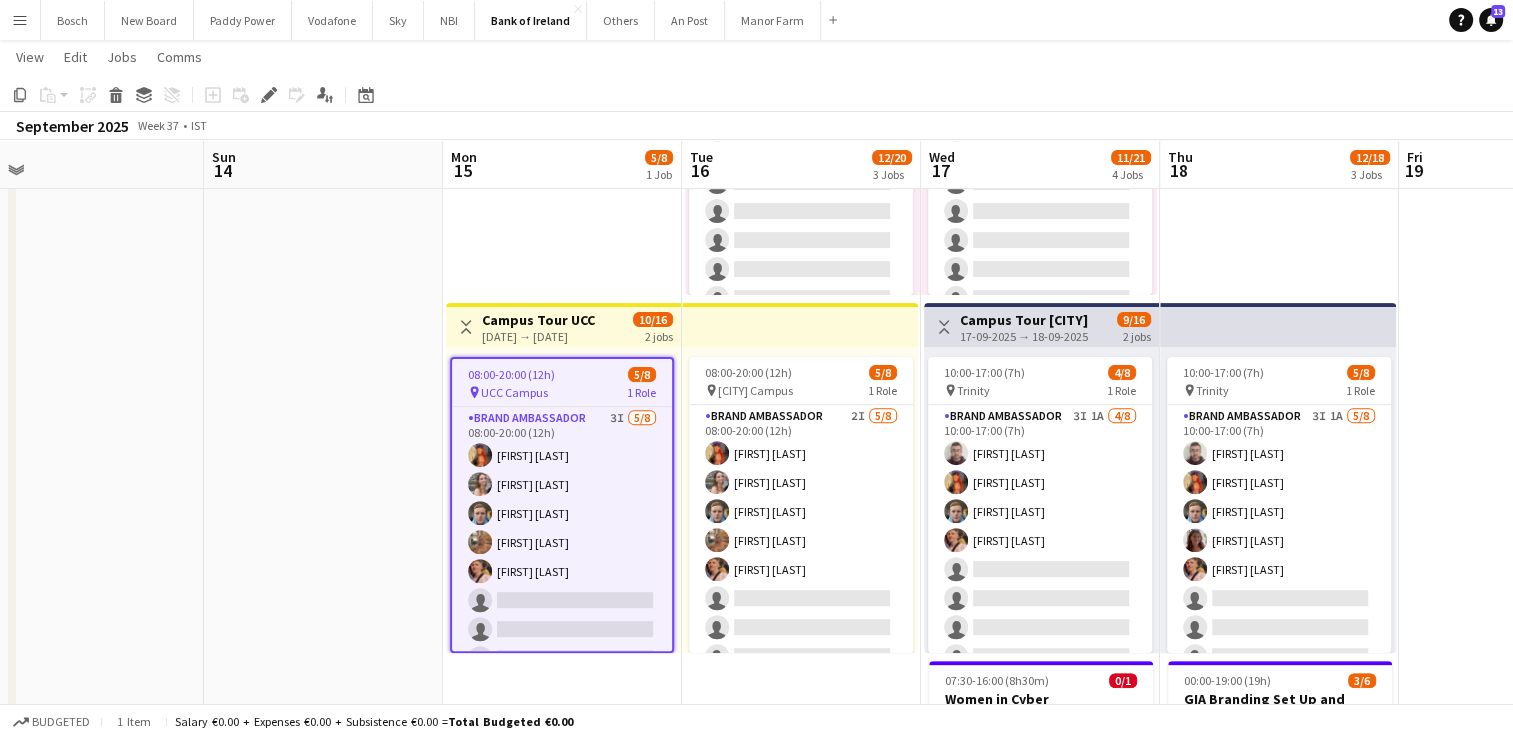 scroll, scrollTop: 0, scrollLeft: 813, axis: horizontal 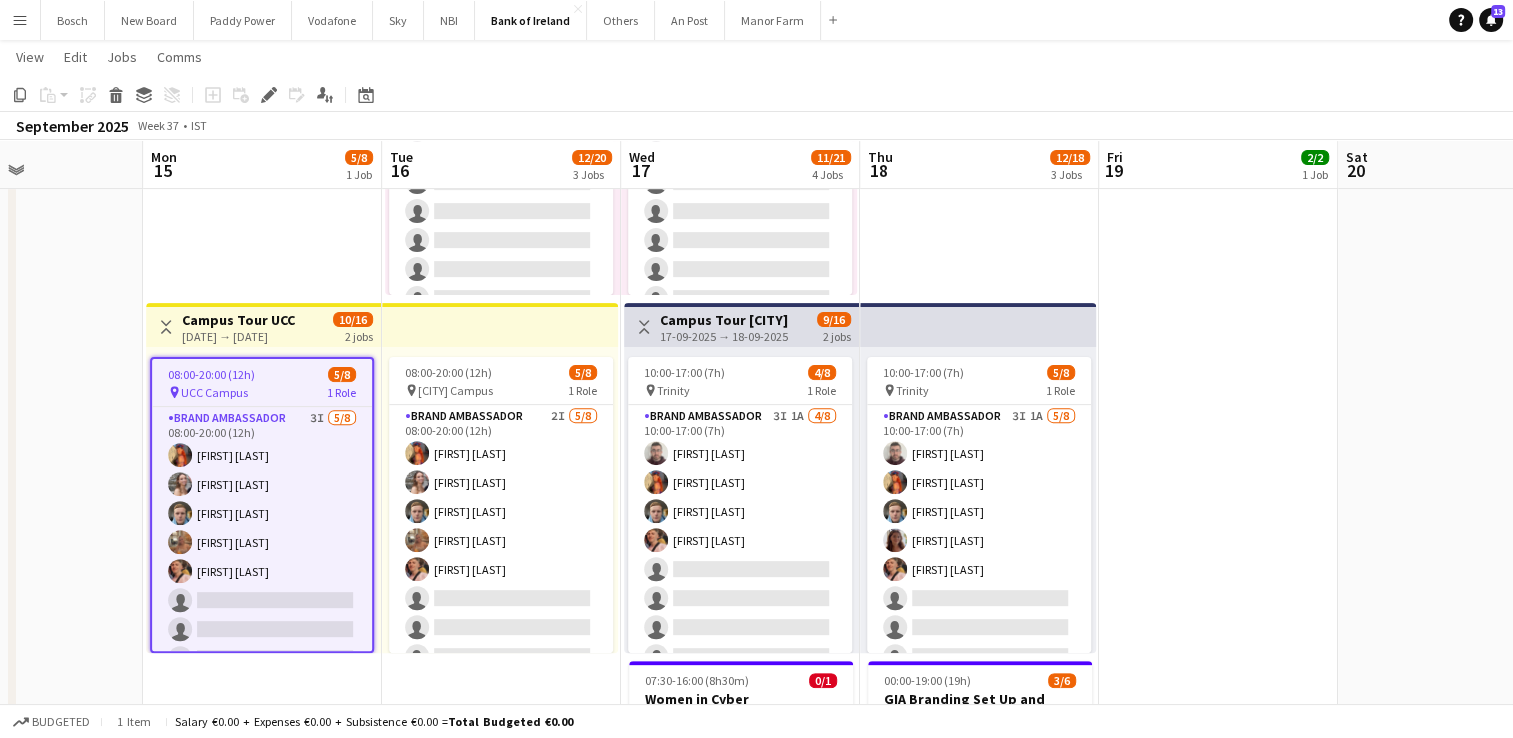 drag, startPoint x: 1068, startPoint y: 575, endPoint x: 768, endPoint y: 567, distance: 300.10666 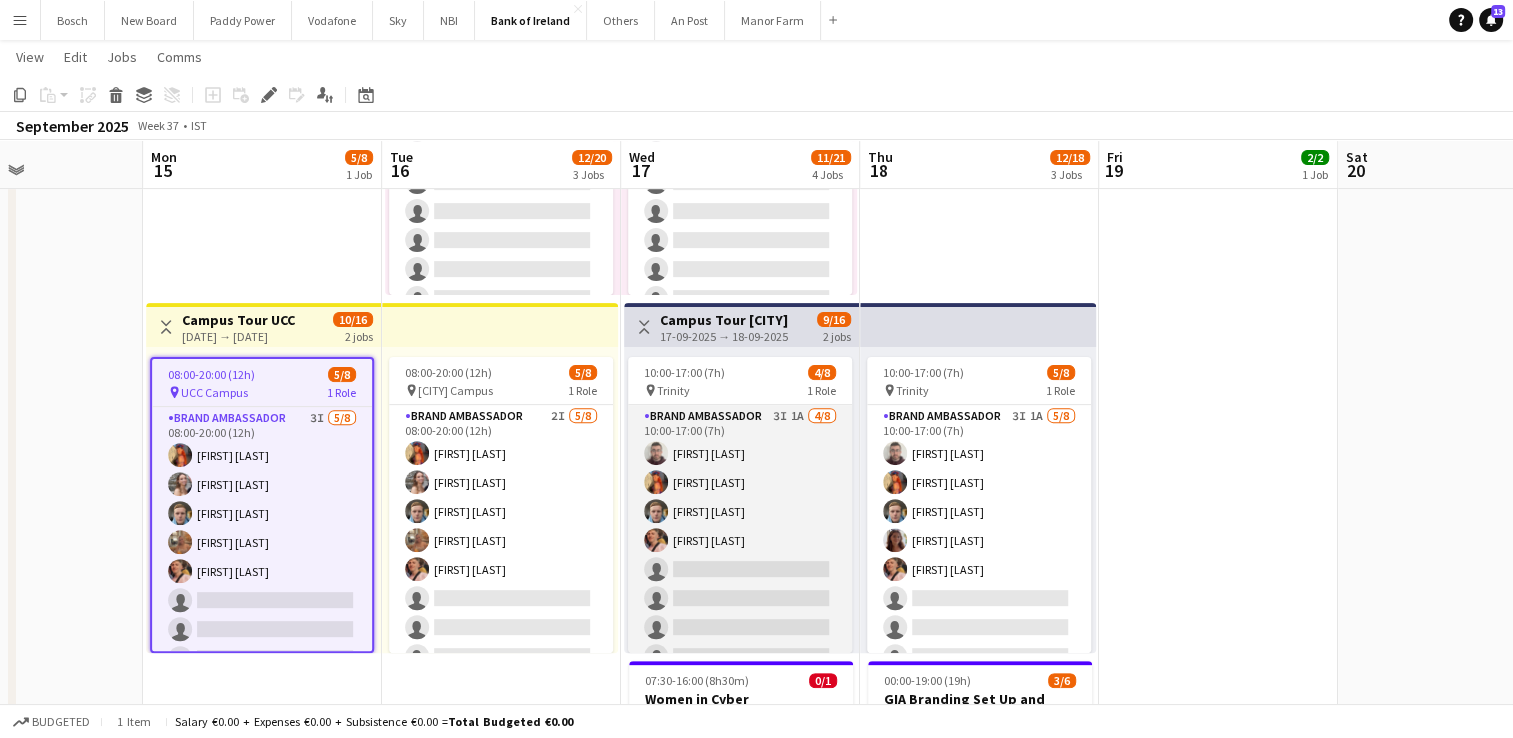 click on "Brand Ambassador   3I   1A   4/8   10:00-17:00 (7h)
[FIRST] [LAST] [FIRST] [LAST] [FIRST] [LAST] [FIRST] [LAST]
single-neutral-actions
single-neutral-actions
single-neutral-actions
single-neutral-actions" at bounding box center [740, 540] 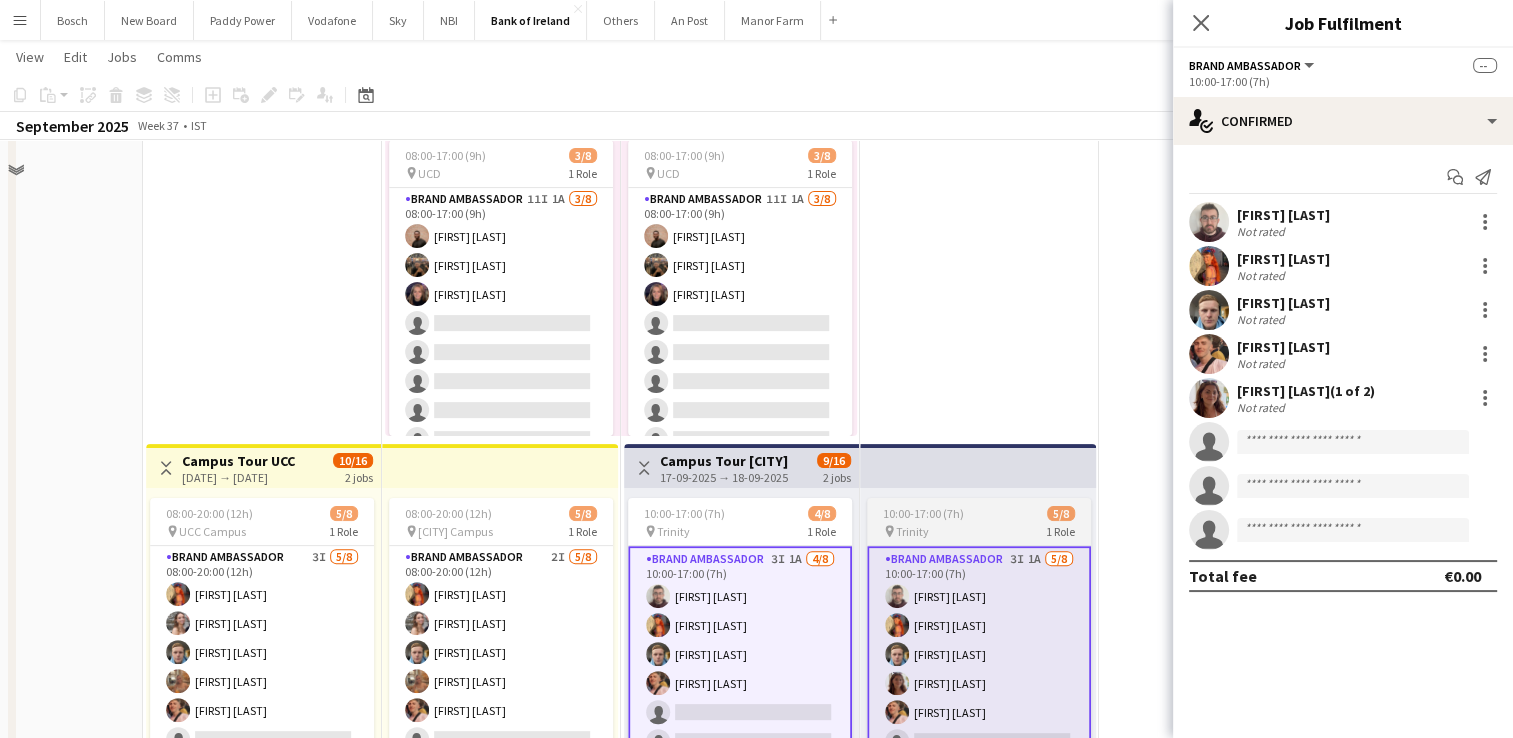 scroll, scrollTop: 345, scrollLeft: 0, axis: vertical 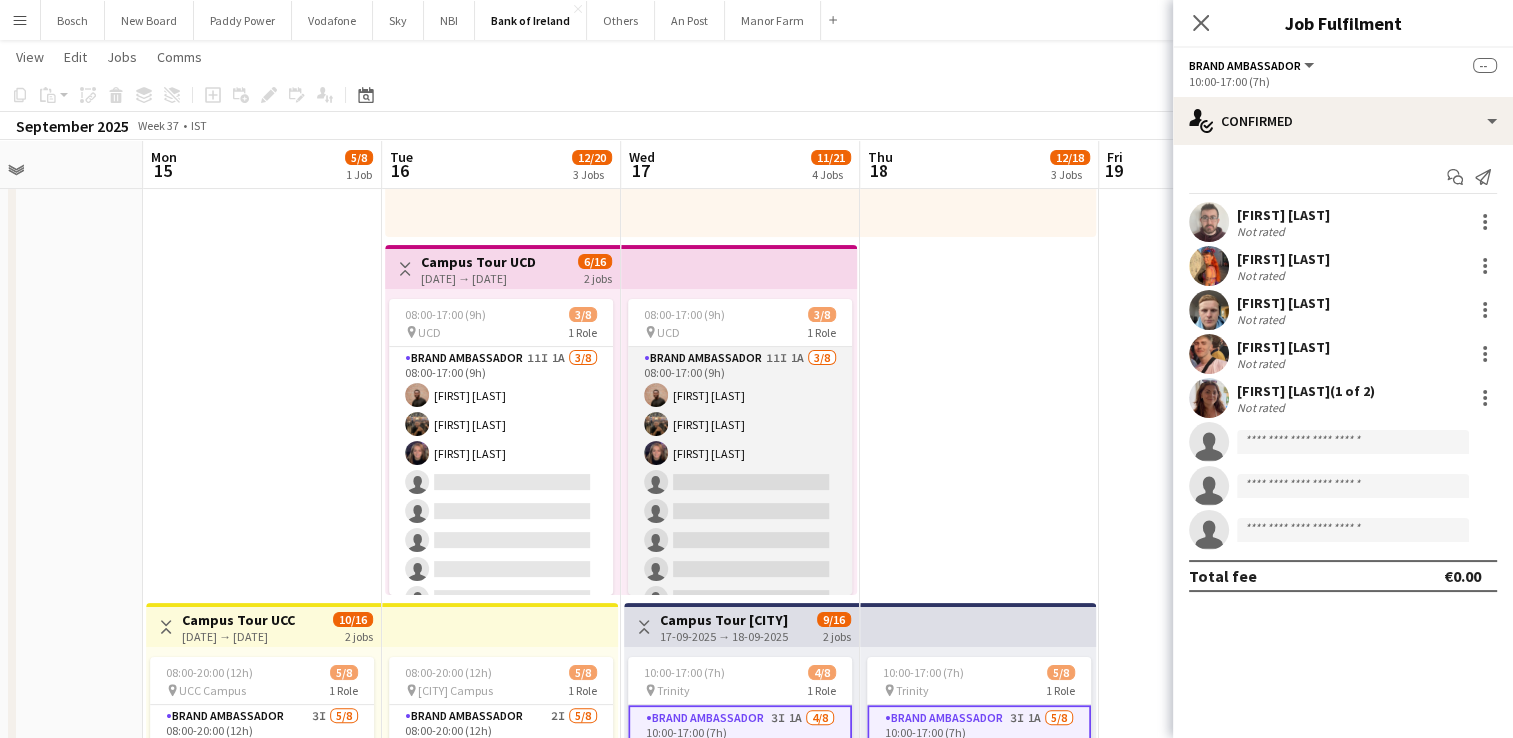 click on "Brand Ambassador   11I   1A   3/8   08:00-17:00 (9h)
[FIRST] [LAST] [FIRST] [LAST] [FIRST] [LAST]
single-neutral-actions
single-neutral-actions
single-neutral-actions
single-neutral-actions
single-neutral-actions" at bounding box center [740, 482] 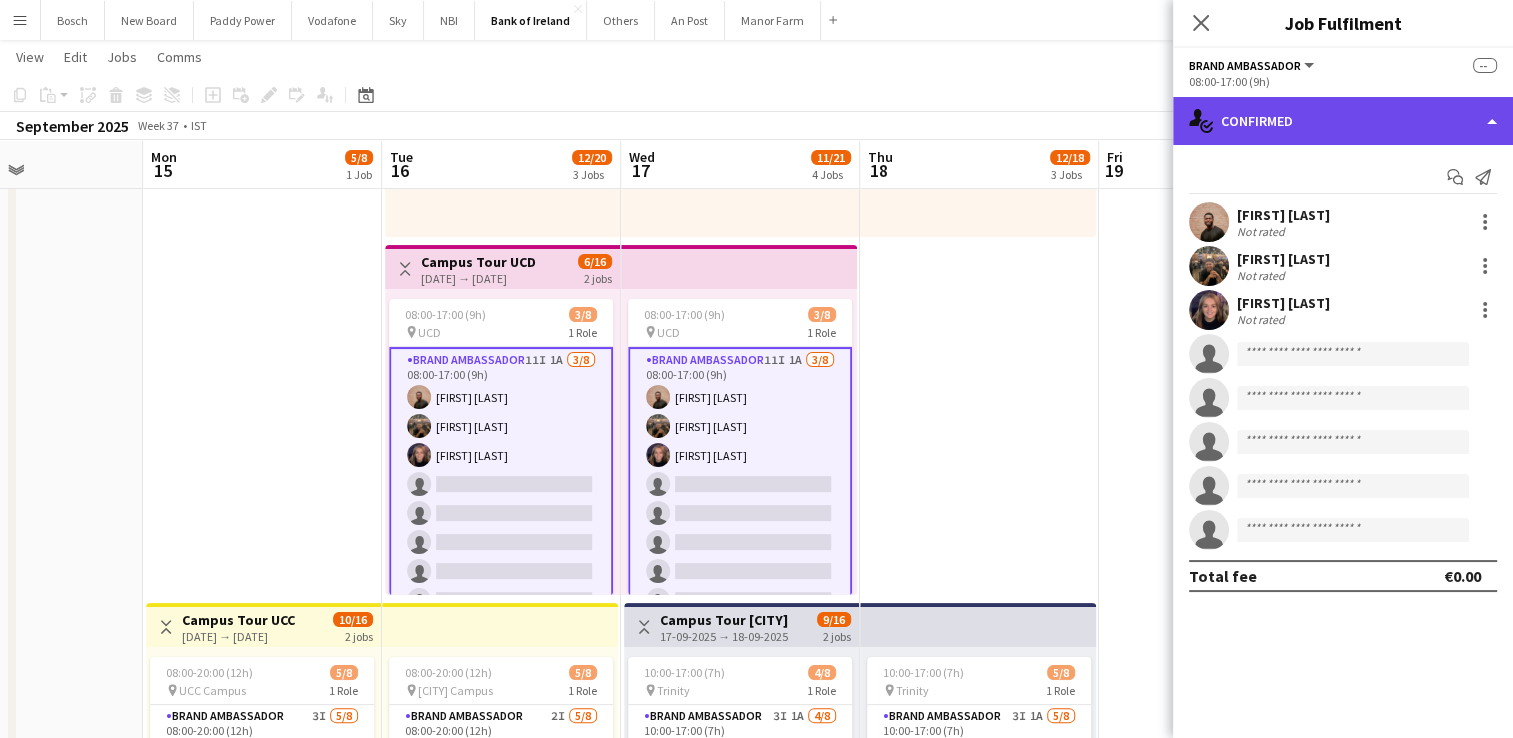 click on "single-neutral-actions-check-2
Confirmed" 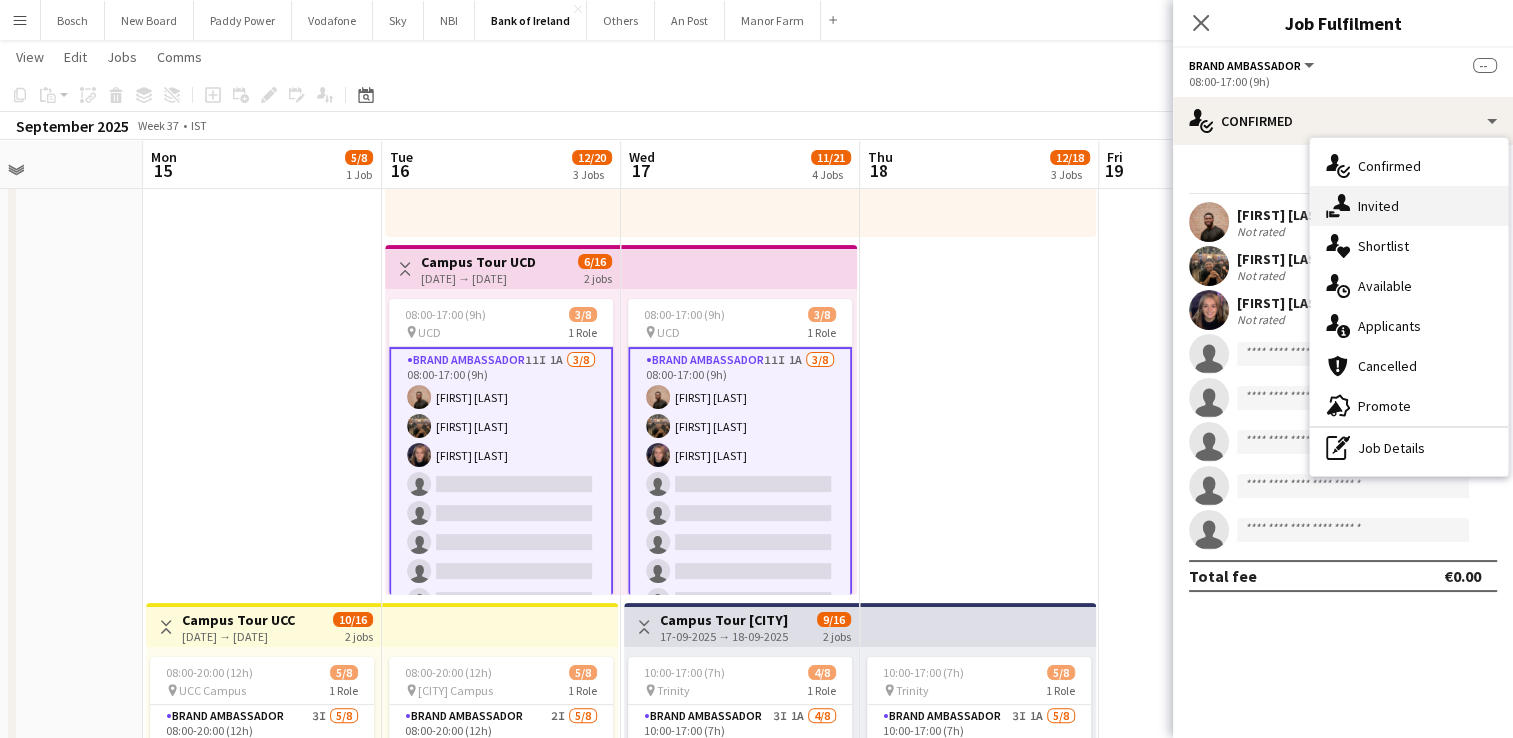 click on "single-neutral-actions-share-1
Invited" at bounding box center (1409, 206) 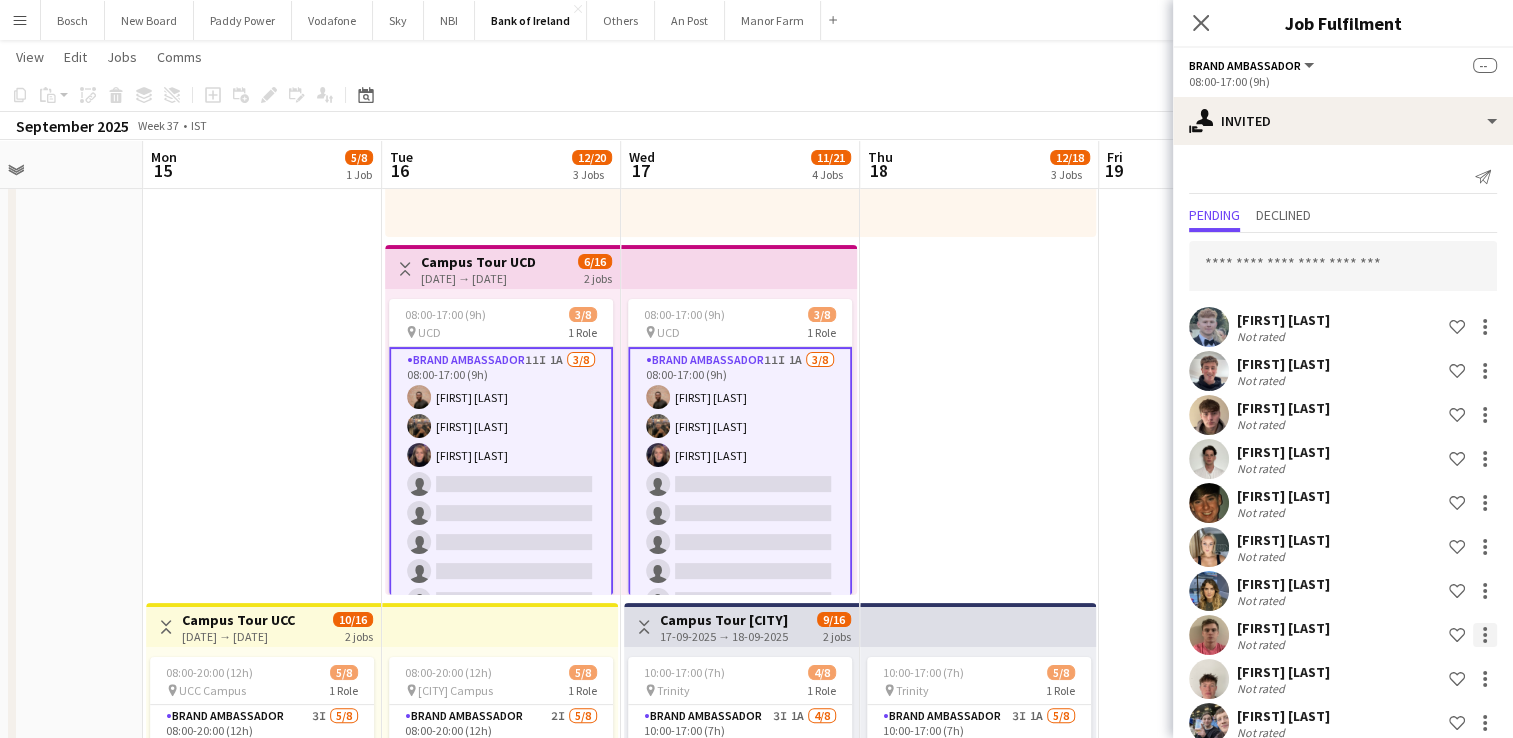 click at bounding box center (1485, 723) 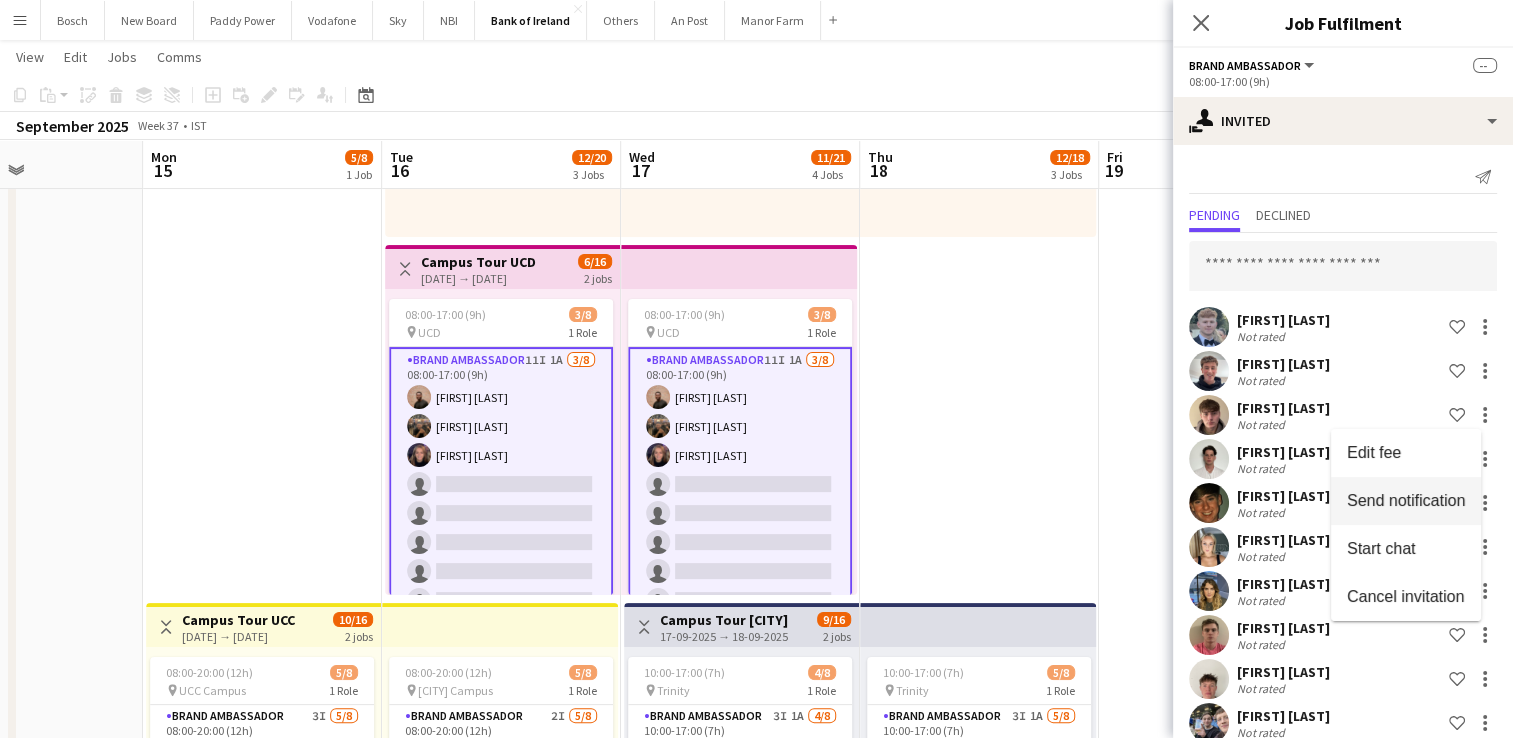 click on "Send notification" at bounding box center (1406, 501) 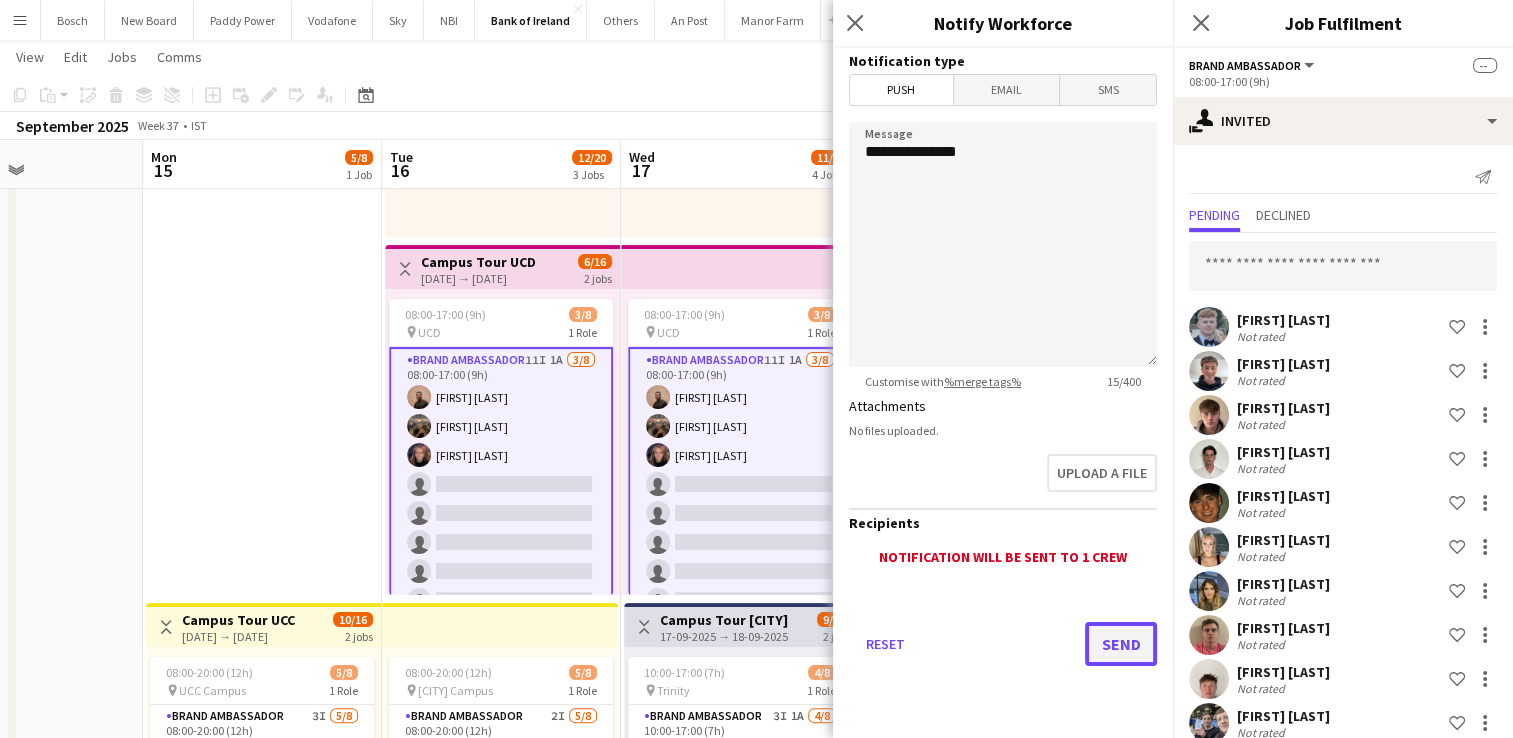 click on "Send" 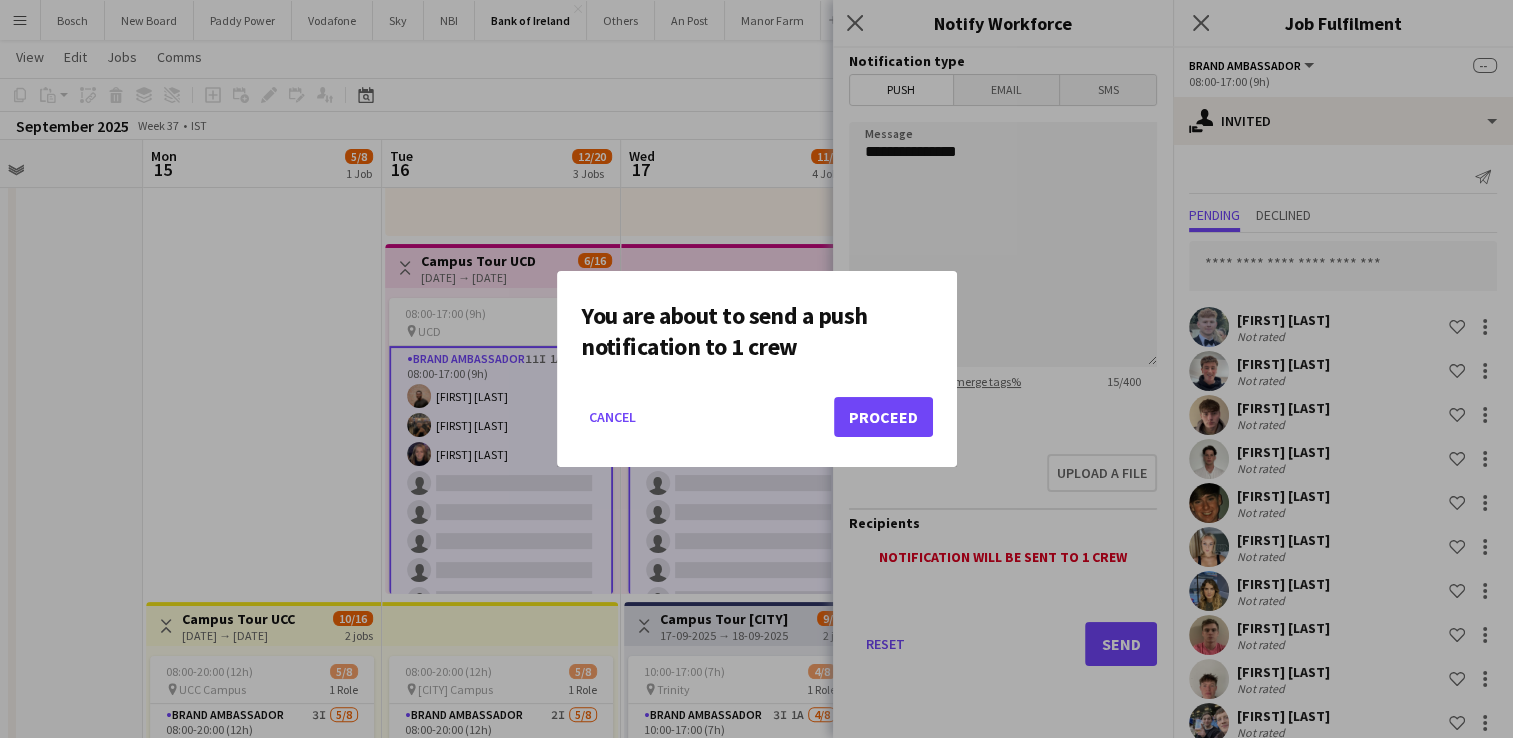 click on "Cancel   Proceed" 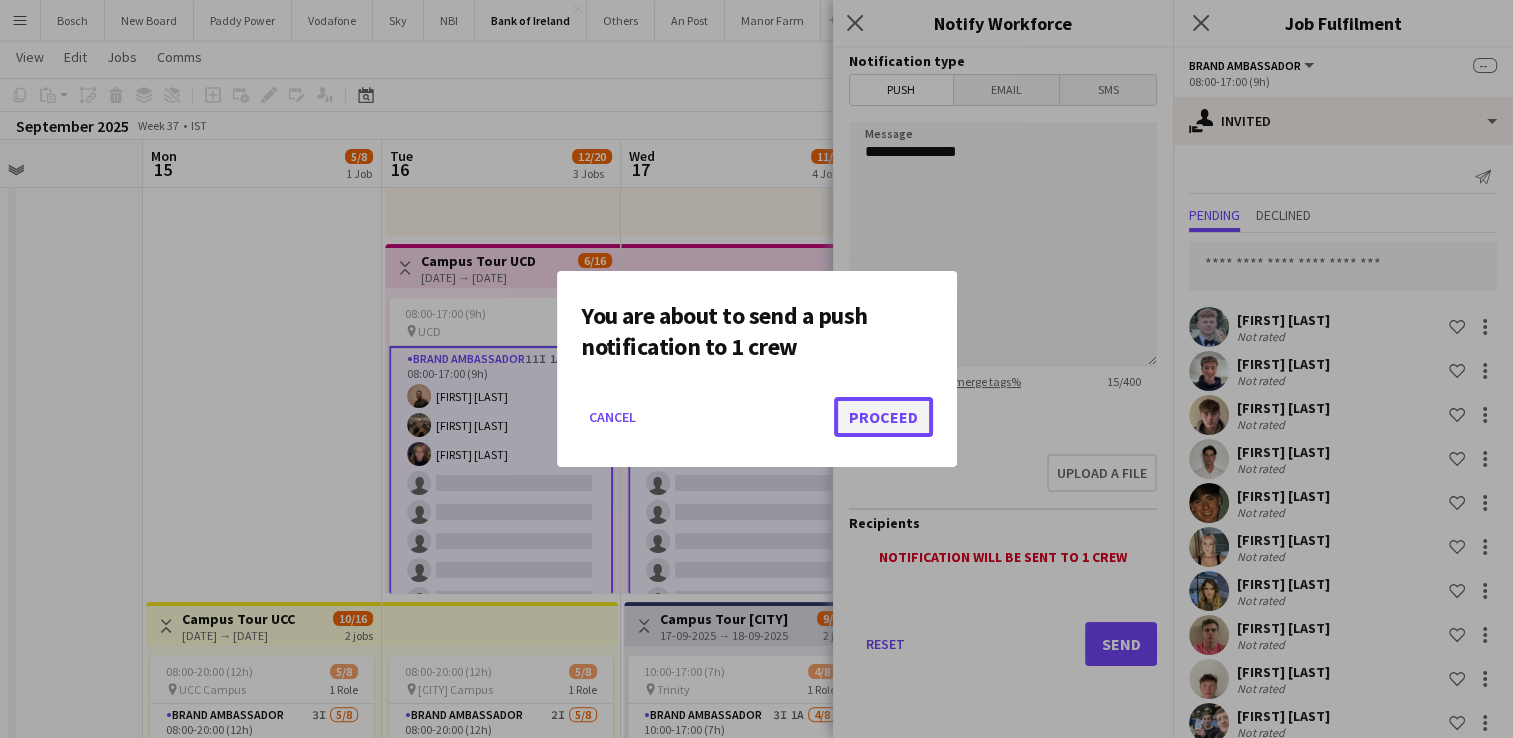 click on "Proceed" 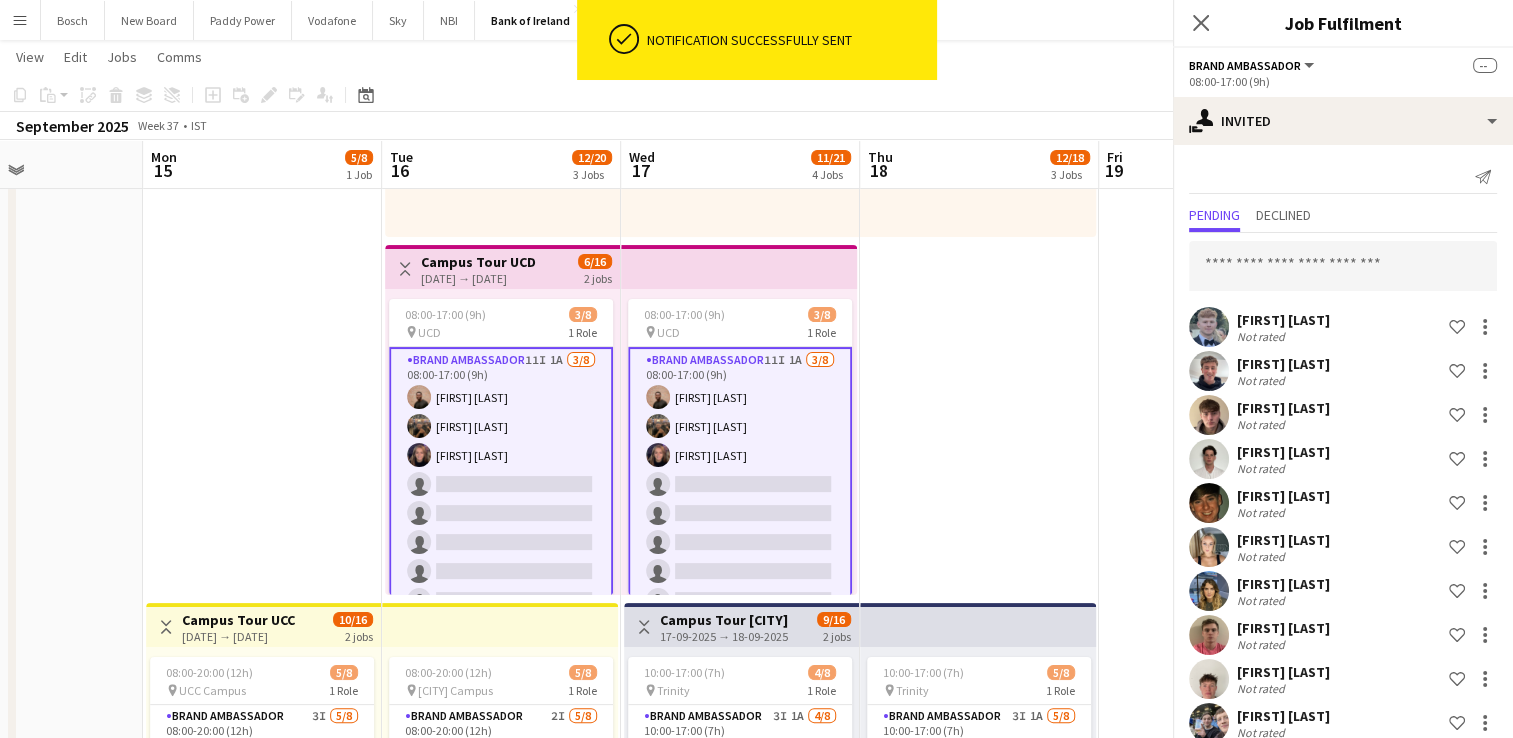 click on "September [YEAR]   Week 37
•   IST" 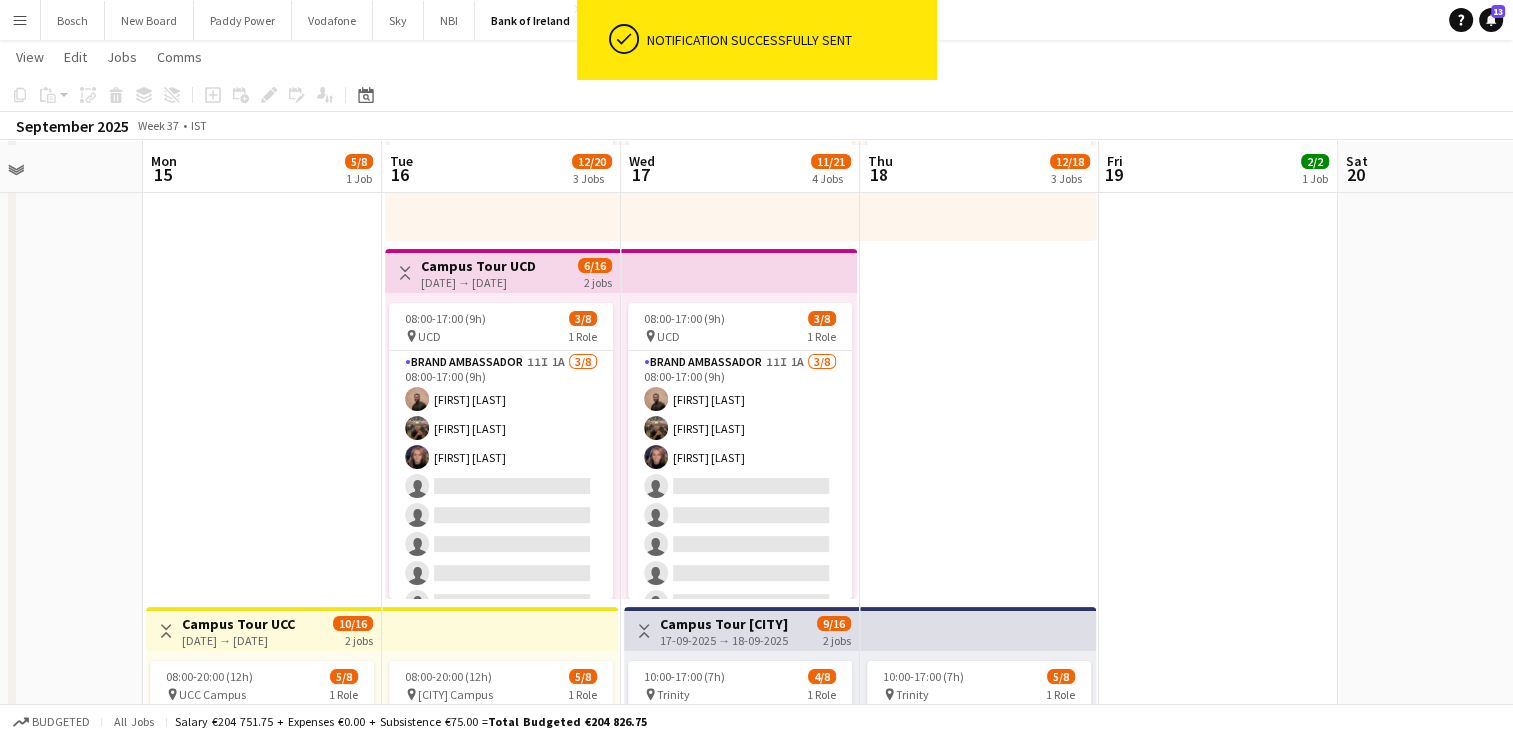 scroll, scrollTop: 0, scrollLeft: 0, axis: both 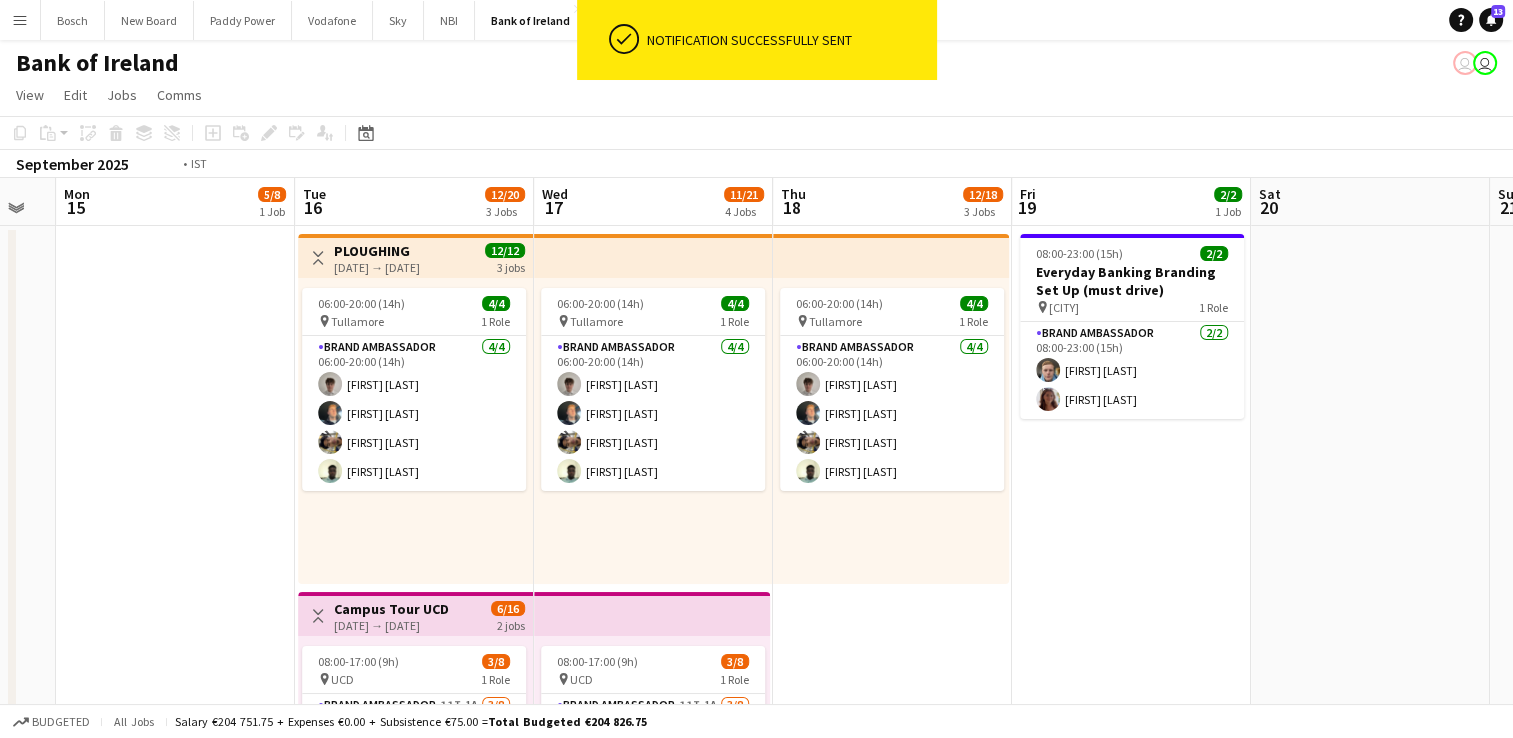 drag, startPoint x: 1332, startPoint y: 562, endPoint x: 528, endPoint y: 470, distance: 809.2466 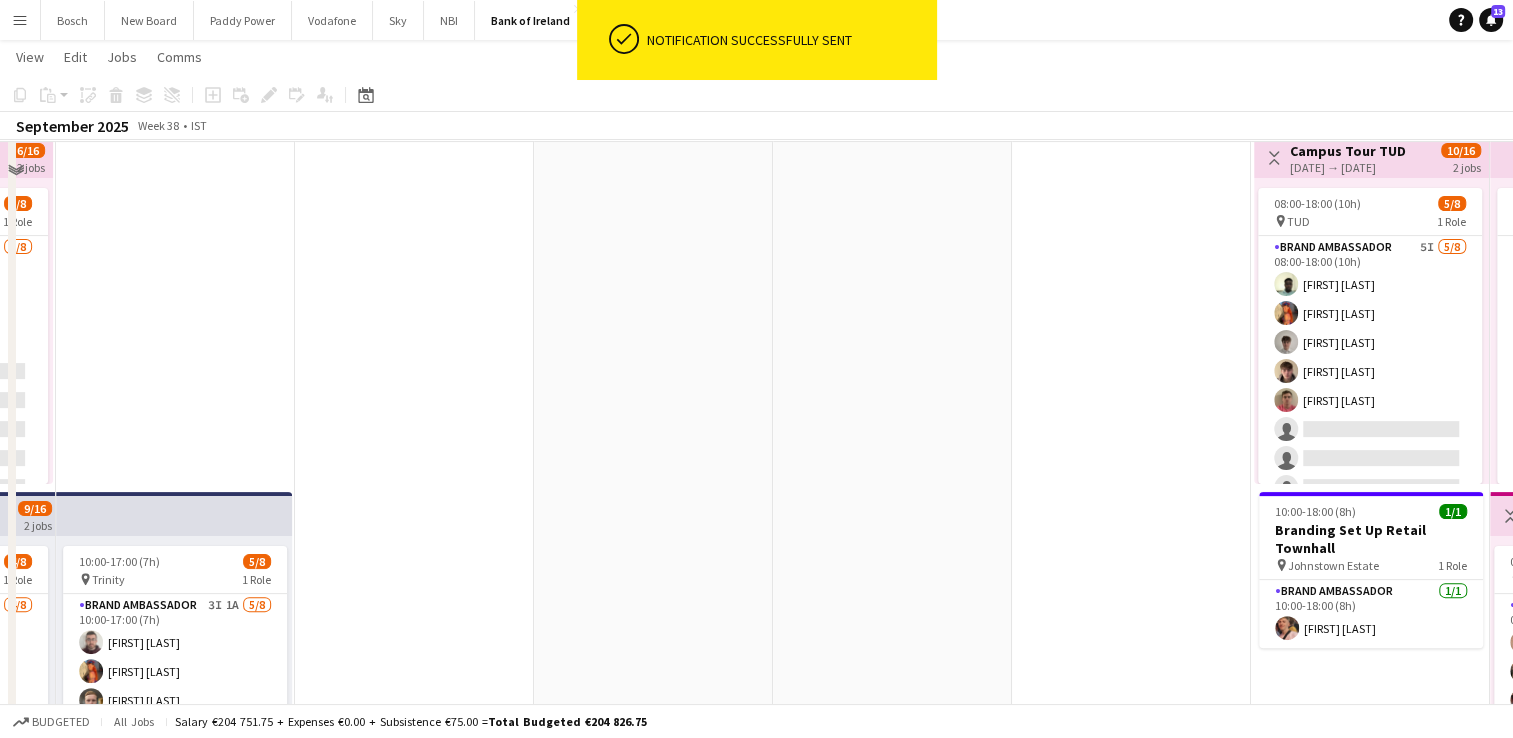 scroll, scrollTop: 600, scrollLeft: 0, axis: vertical 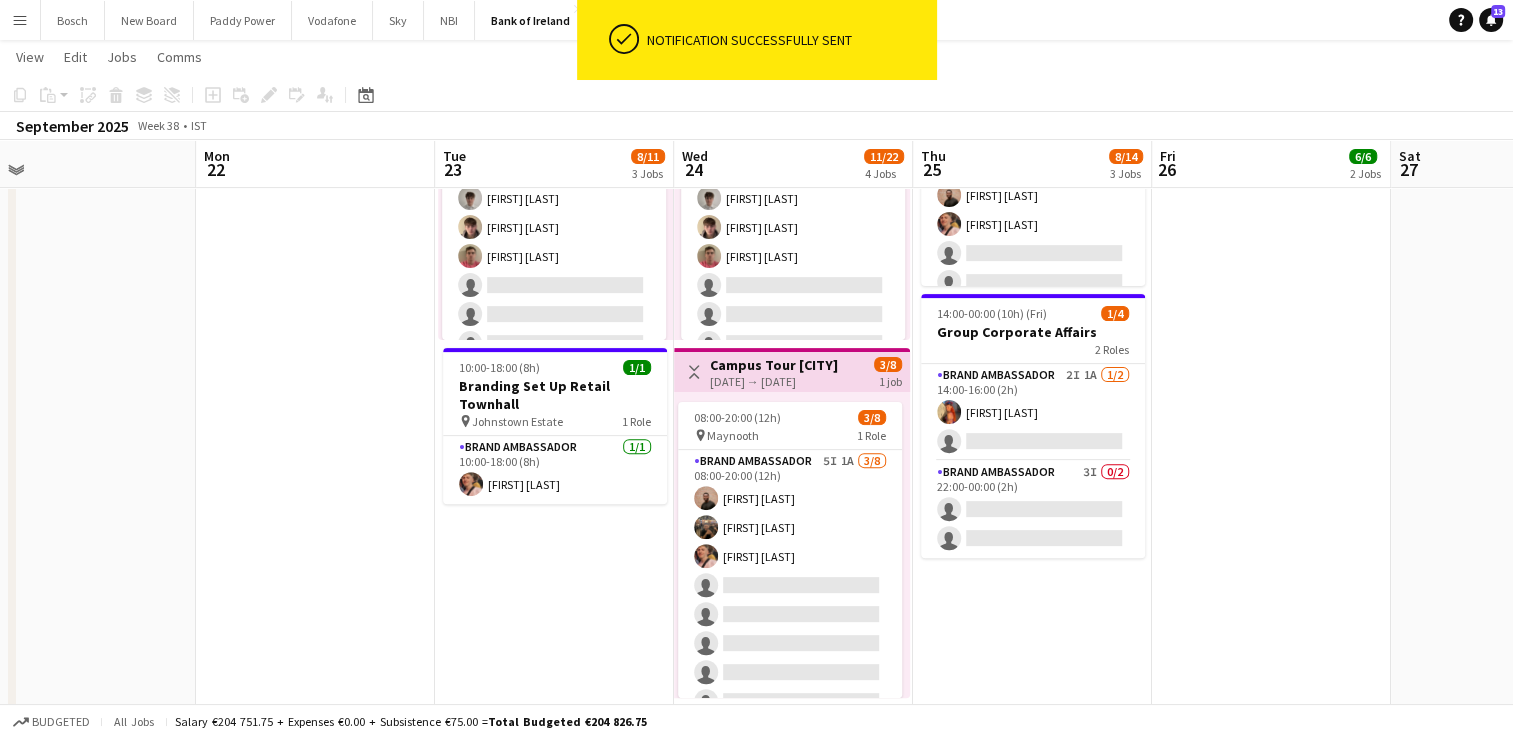 drag, startPoint x: 972, startPoint y: 422, endPoint x: 156, endPoint y: 393, distance: 816.51514 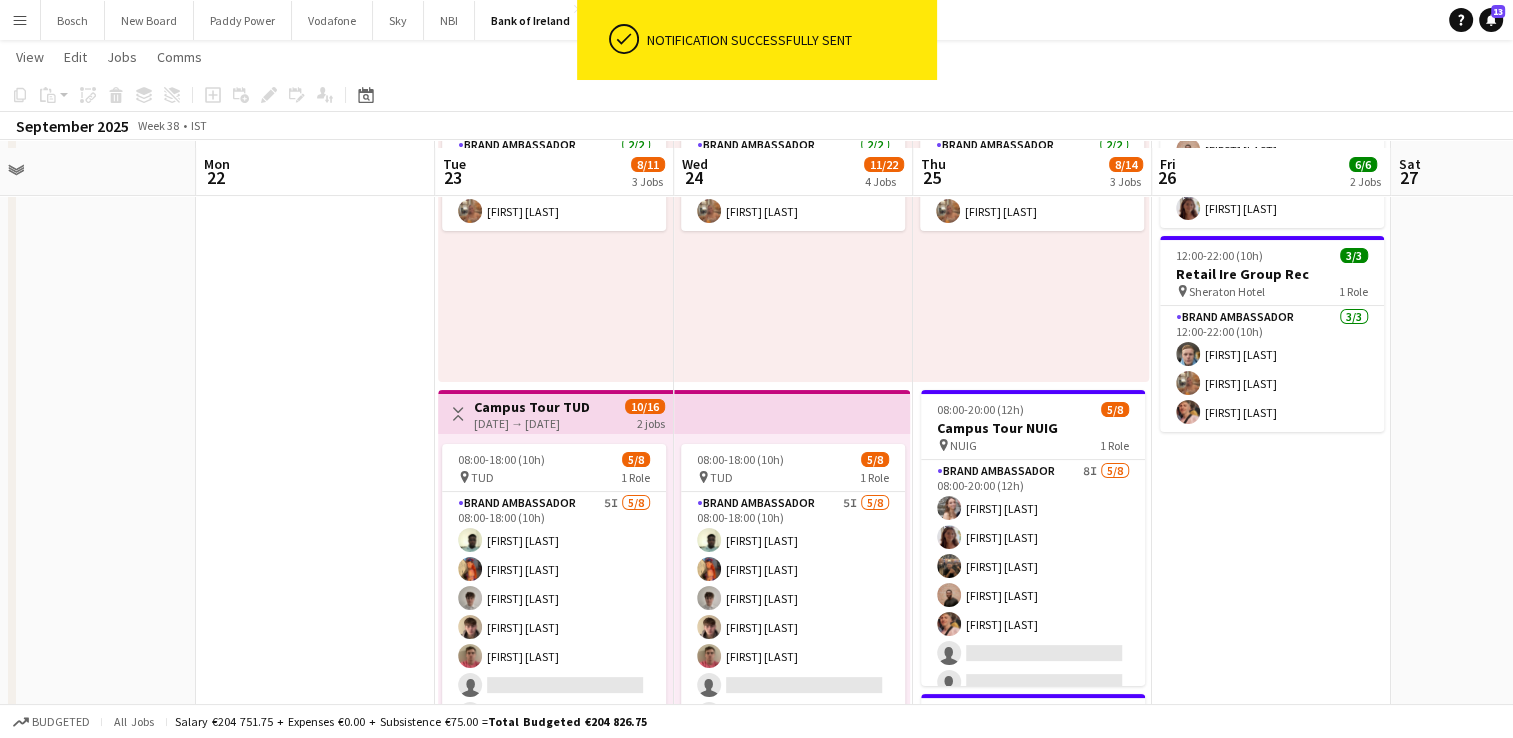 scroll, scrollTop: 300, scrollLeft: 0, axis: vertical 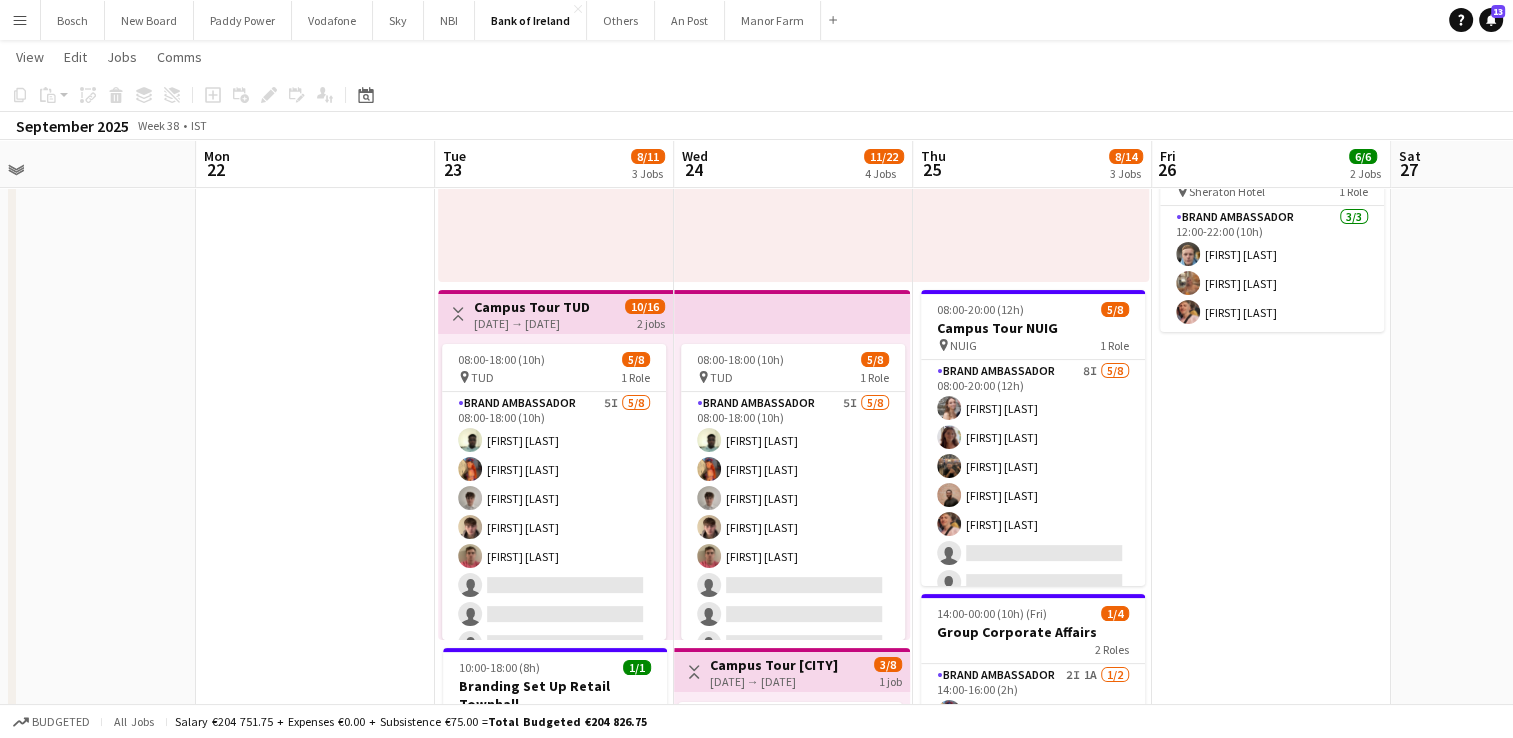 click on "08:00-16:00 (8h)    3/3   Group Finance Townhall
pin
[LOCATION]   1 Role   Brand Ambassador   3/3   08:00-16:00 (8h)
[FIRST] [LAST] [FIRST] [LAST] [FIRST] [LAST]     12:00-22:00 (10h)    3/3   Retail Ire Group Rec
pin
[LOCATION] Hotel   1 Role   Brand Ambassador   3/3   12:00-22:00 (10h)
[FIRST] [LAST] [FIRST] [LAST] [FIRST] [LAST]" at bounding box center [1271, 633] 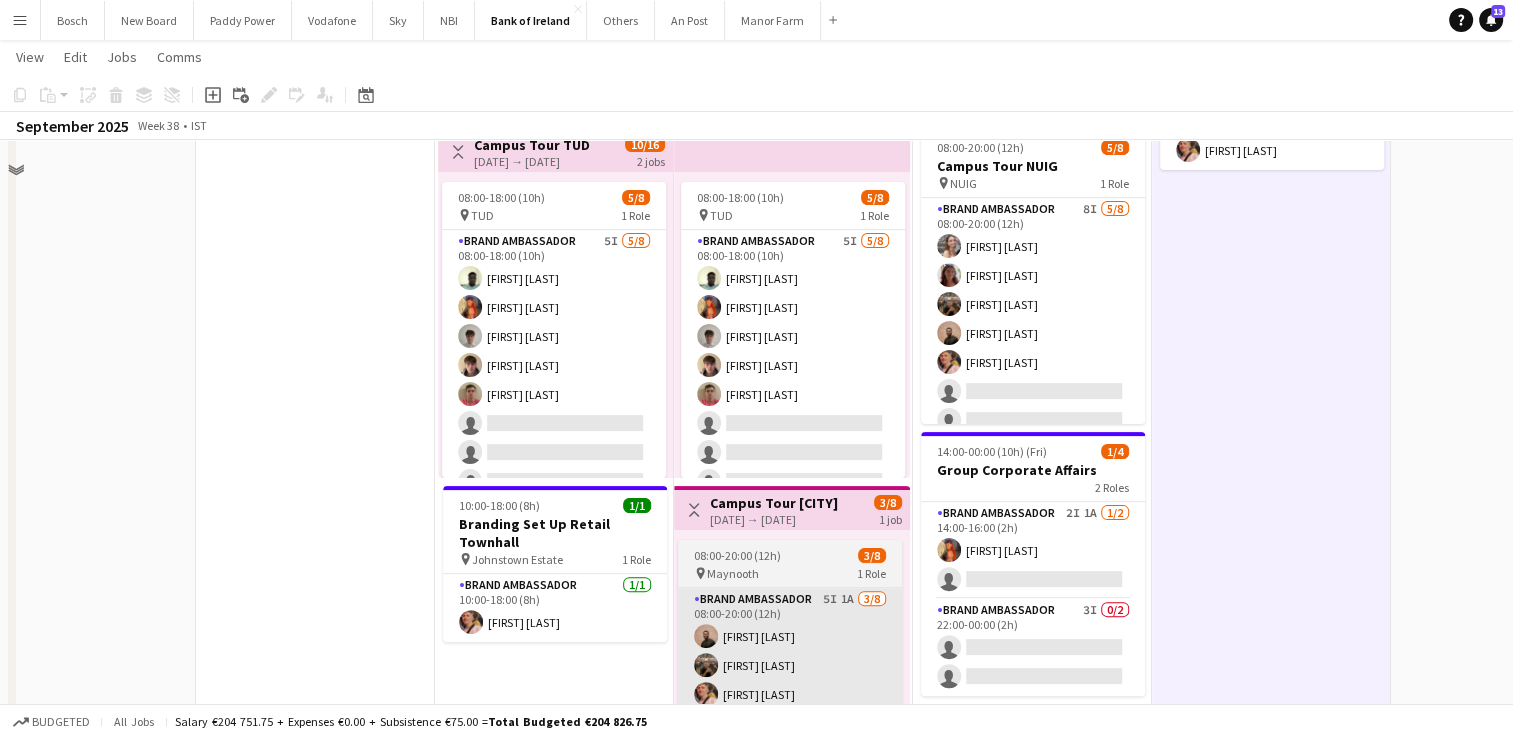 scroll, scrollTop: 300, scrollLeft: 0, axis: vertical 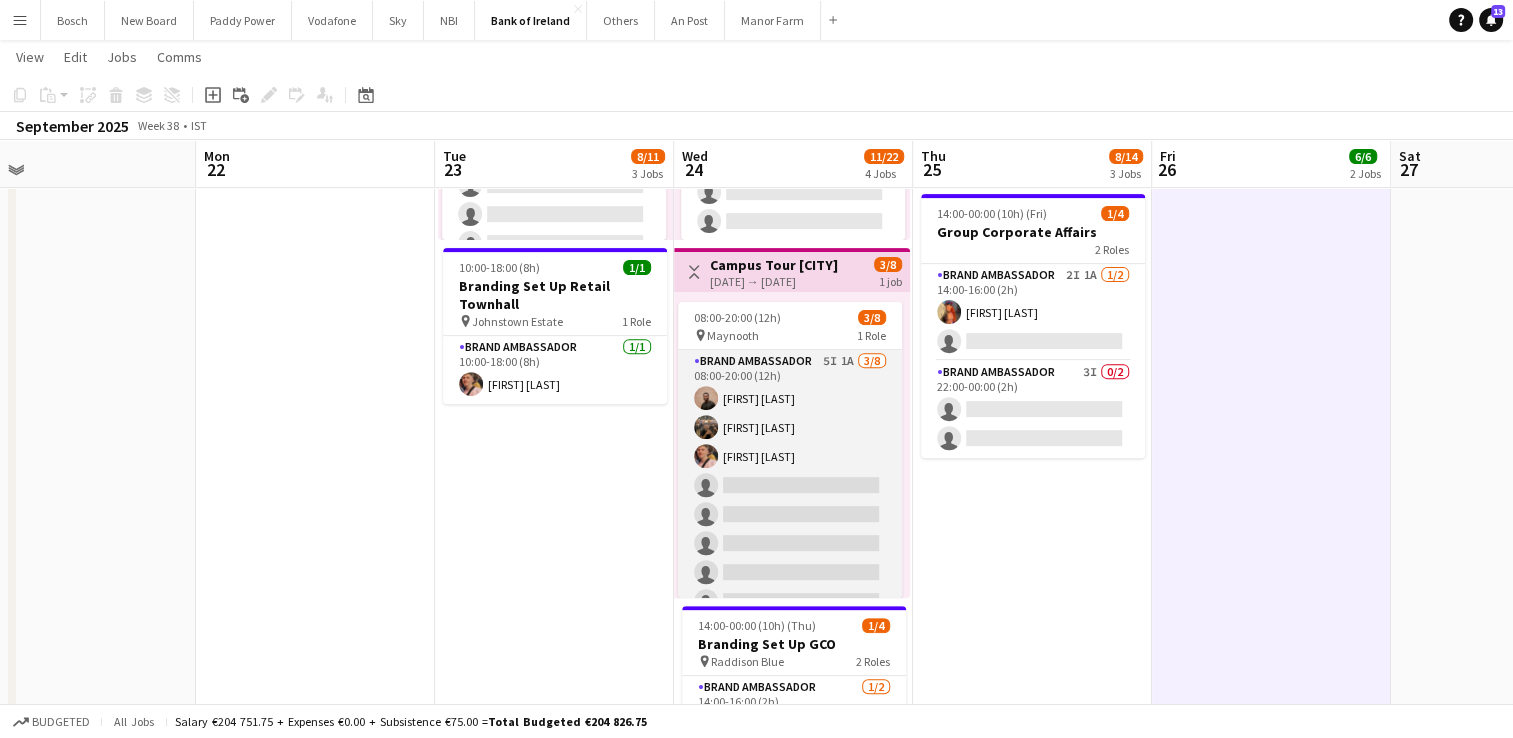 click on "Brand Ambassador   5I   1A   3/8   08:00-20:00 (12h)
[FIRST] [LAST] [FIRST] [LAST] [FIRST] [LAST]
single-neutral-actions
single-neutral-actions
single-neutral-actions
single-neutral-actions
single-neutral-actions" at bounding box center (790, 485) 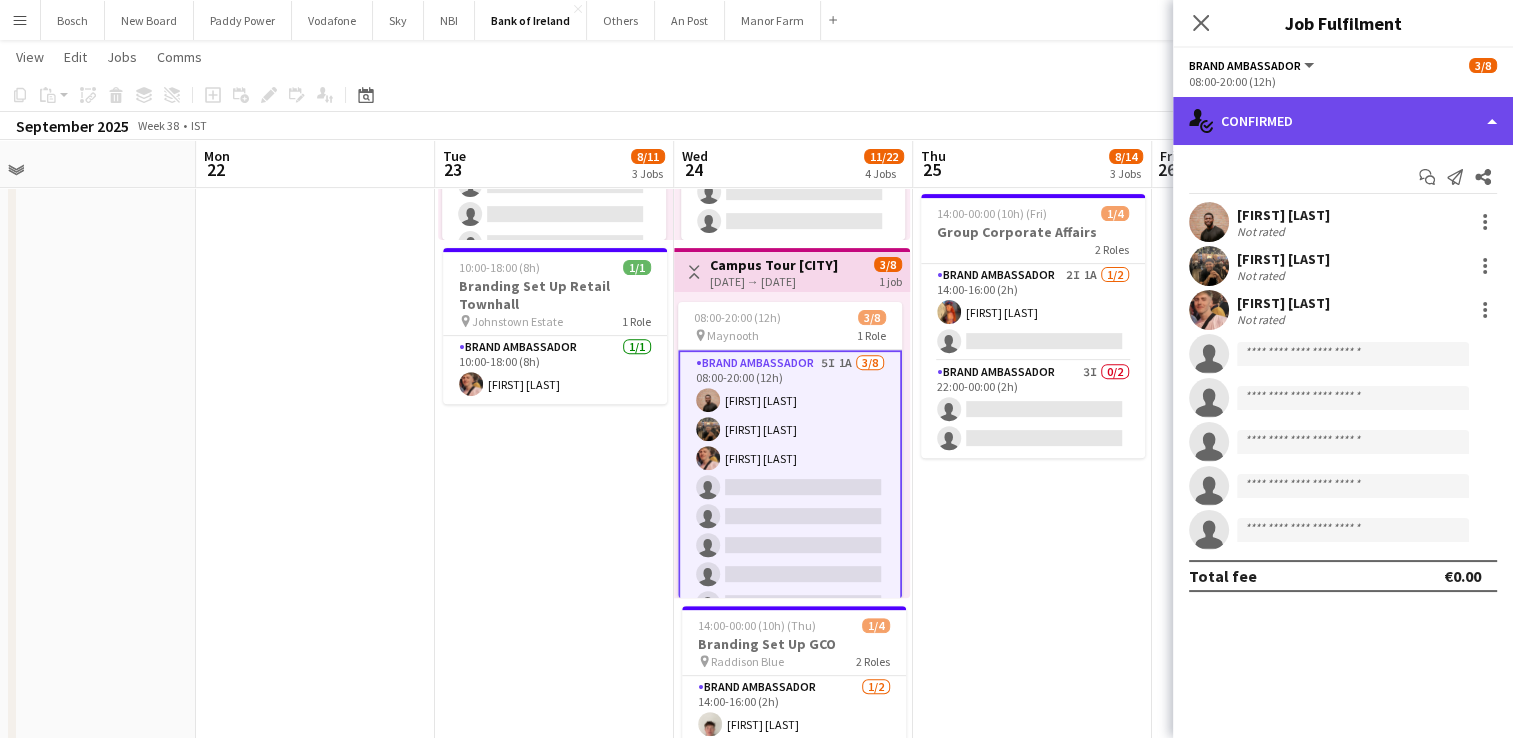 click on "single-neutral-actions-check-2
Confirmed" 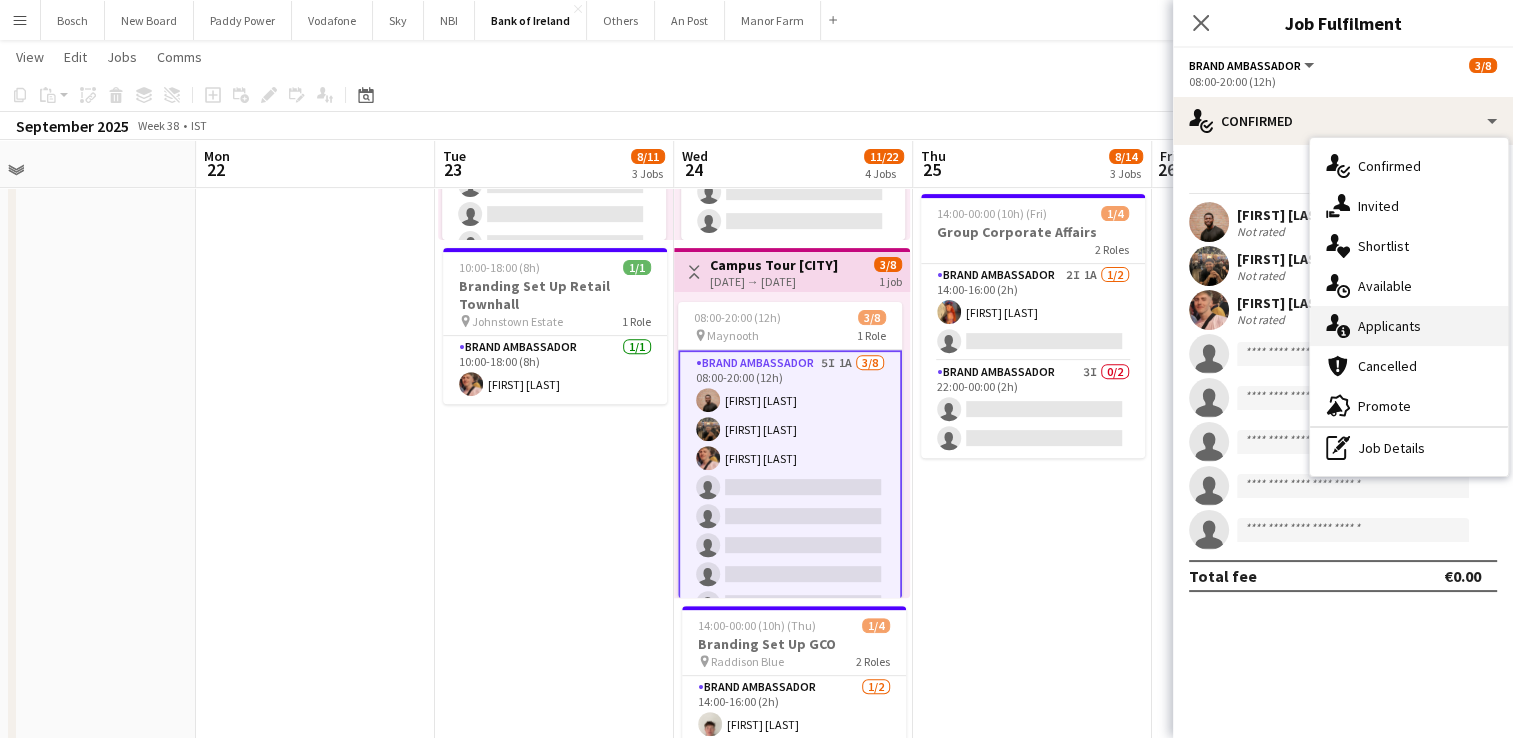 click on "single-neutral-actions-information
Applicants" at bounding box center [1409, 326] 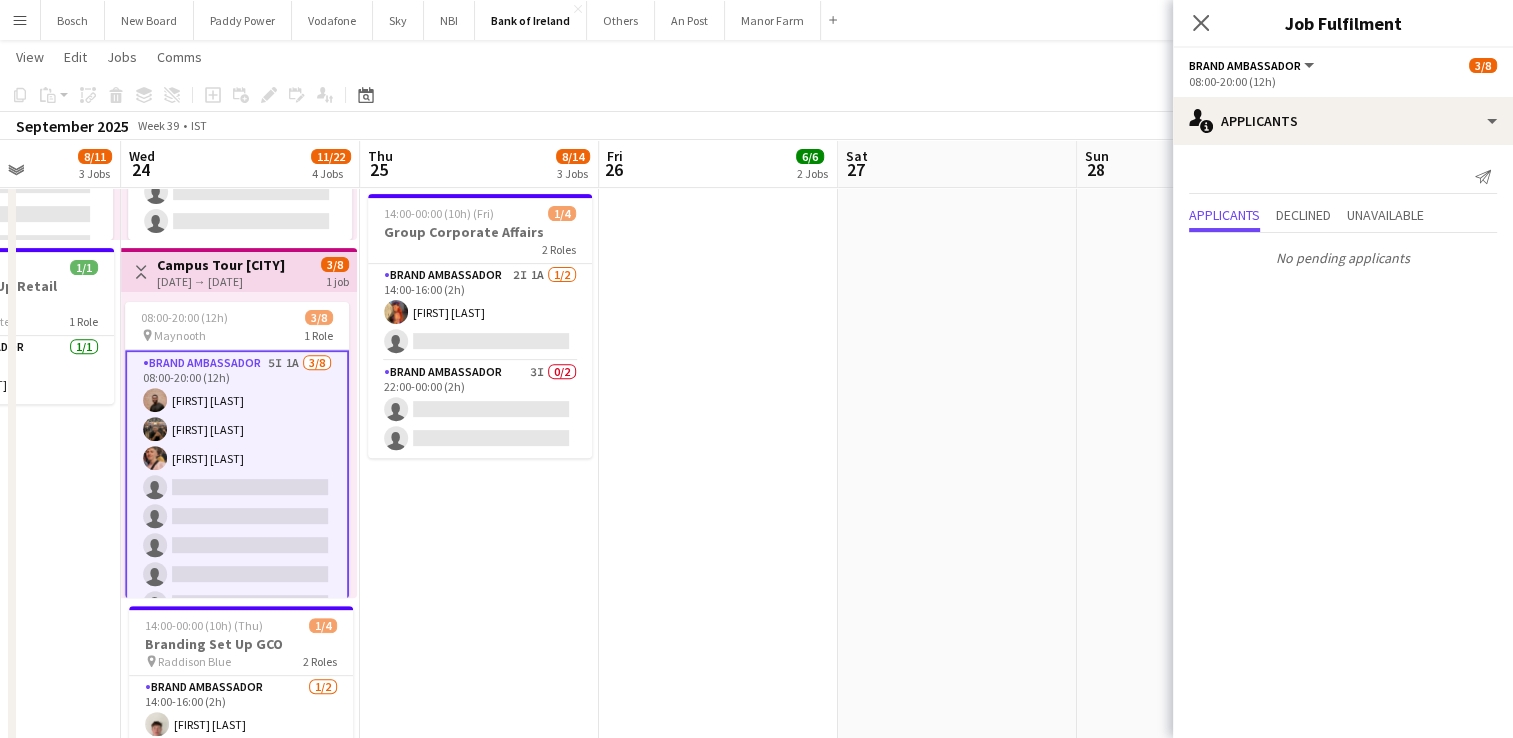 scroll, scrollTop: 0, scrollLeft: 735, axis: horizontal 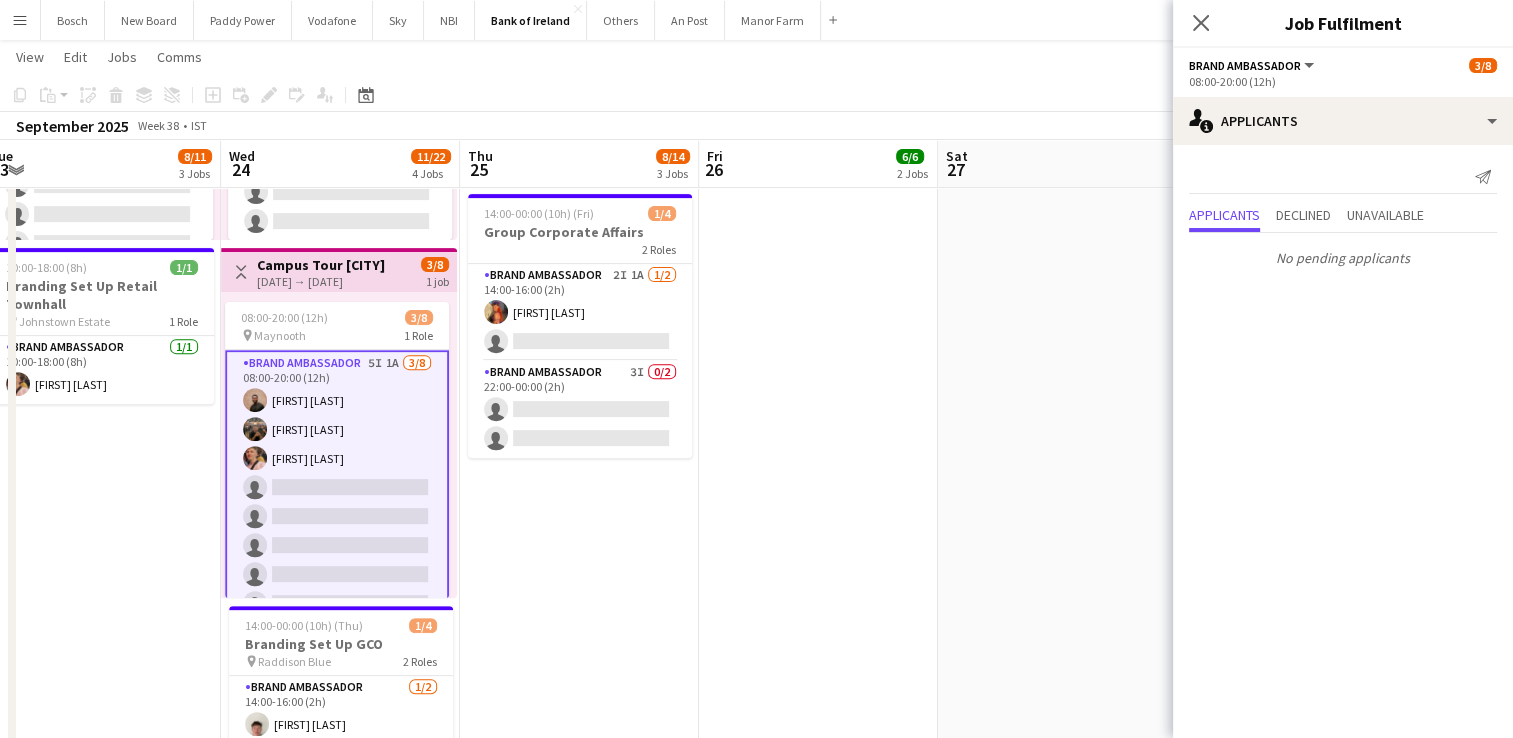 drag, startPoint x: 999, startPoint y: 559, endPoint x: 588, endPoint y: 533, distance: 411.82156 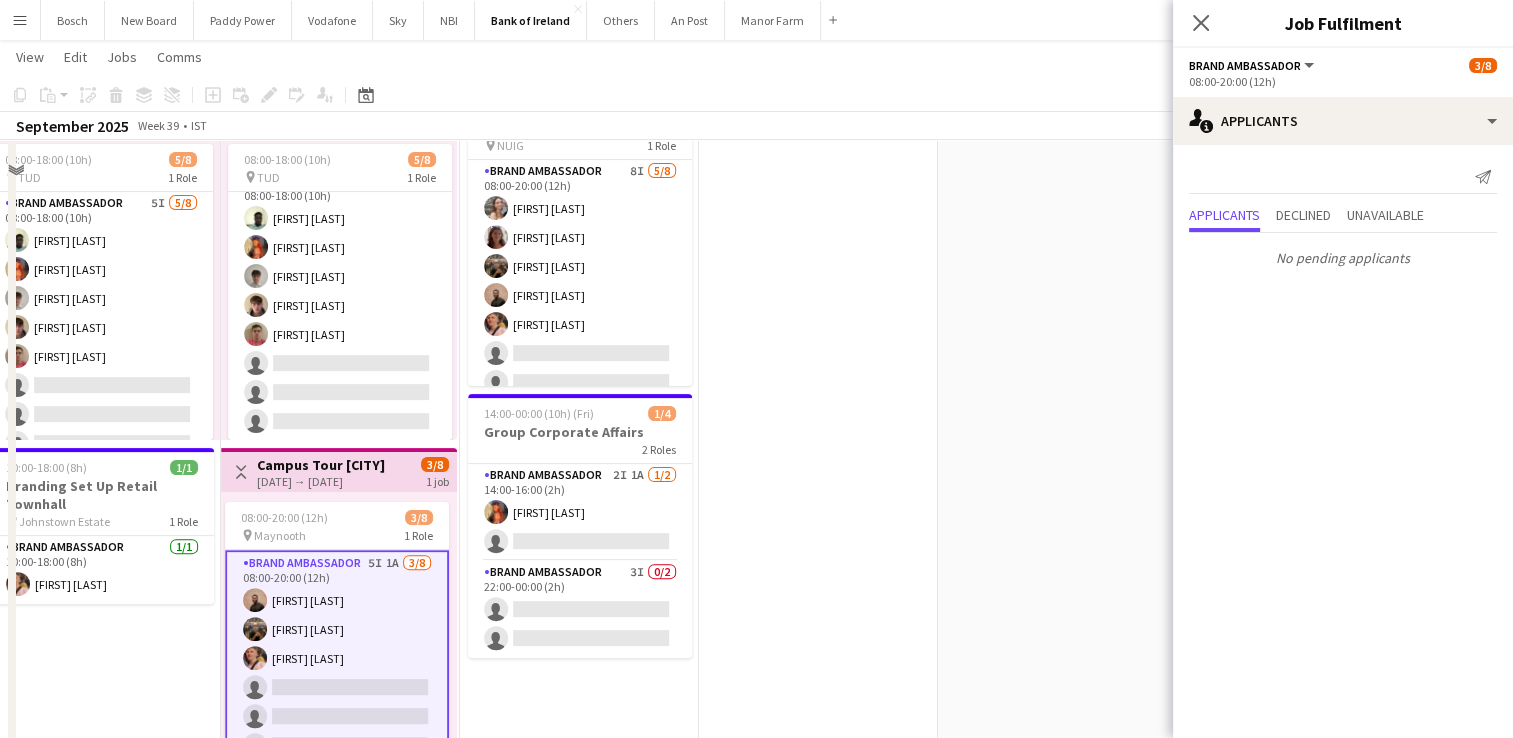 scroll, scrollTop: 100, scrollLeft: 0, axis: vertical 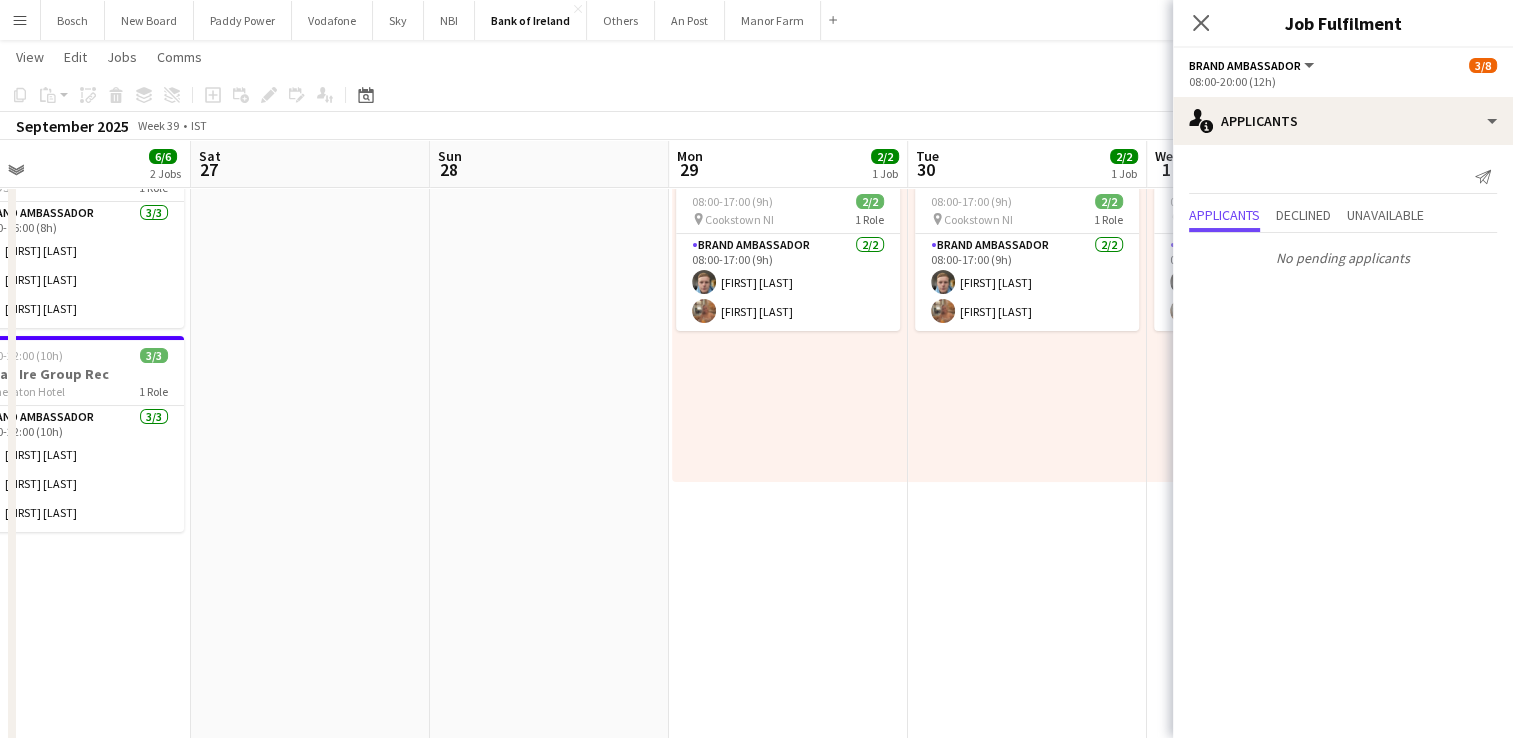 drag, startPoint x: 626, startPoint y: 510, endPoint x: 138, endPoint y: 464, distance: 490.16324 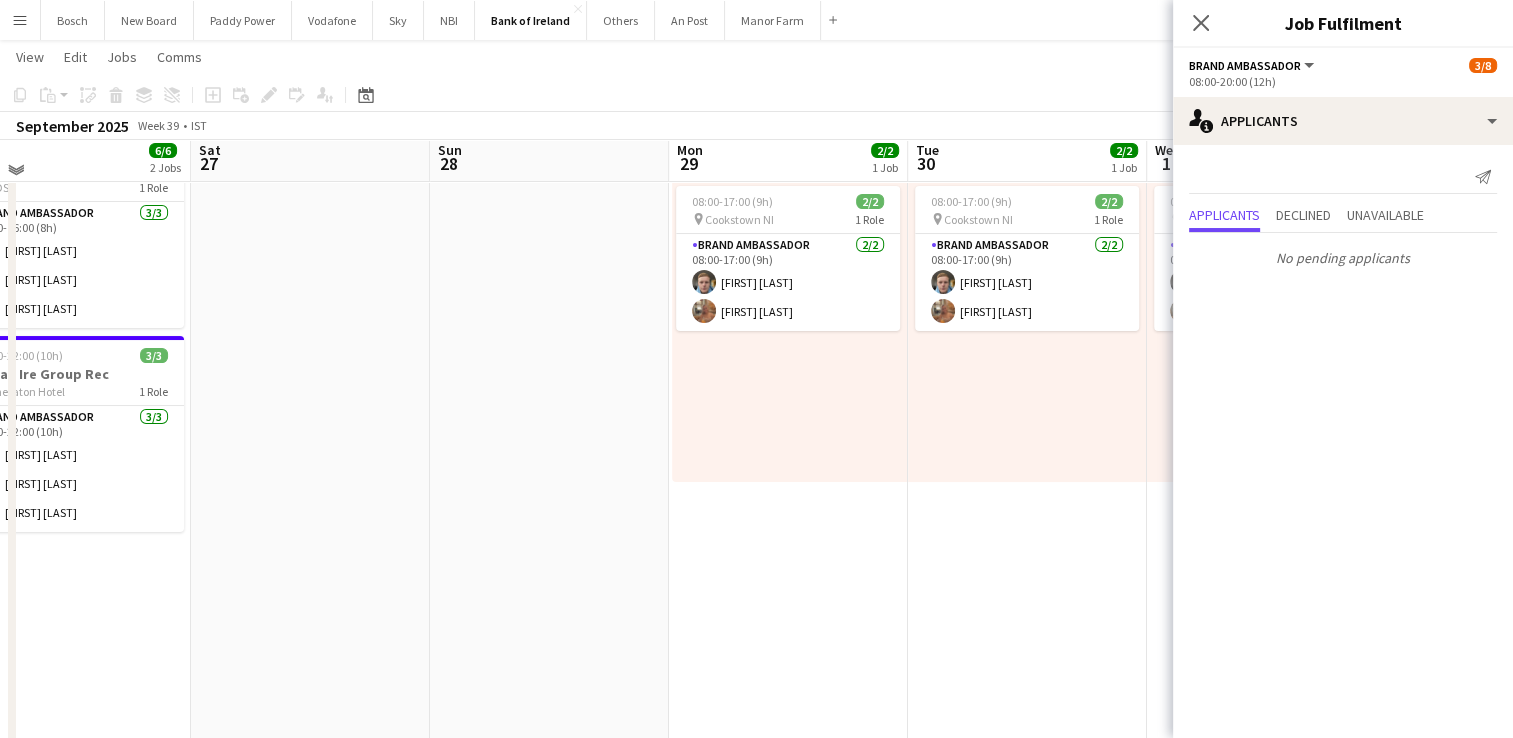 scroll, scrollTop: 0, scrollLeft: 0, axis: both 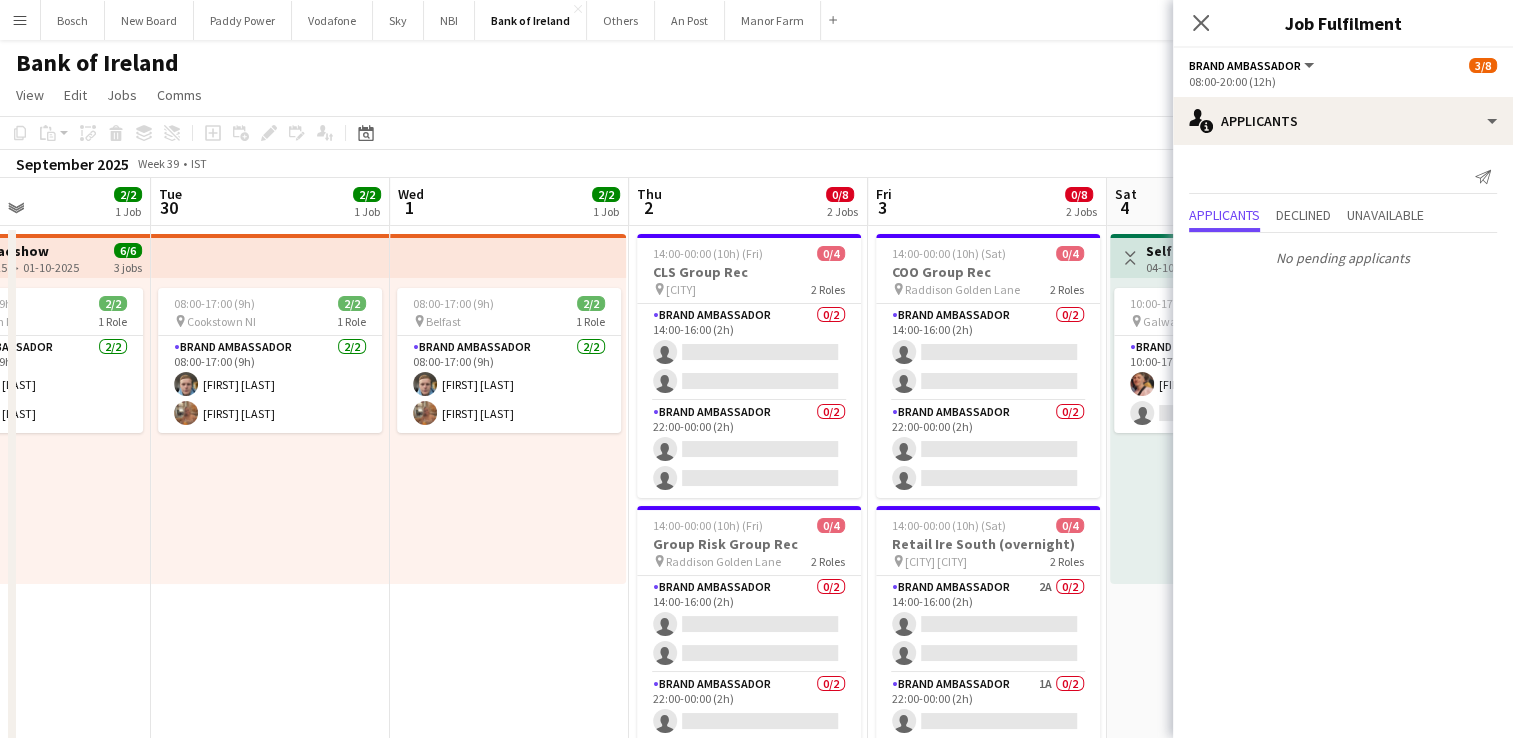 drag, startPoint x: 775, startPoint y: 525, endPoint x: 256, endPoint y: 450, distance: 524.39105 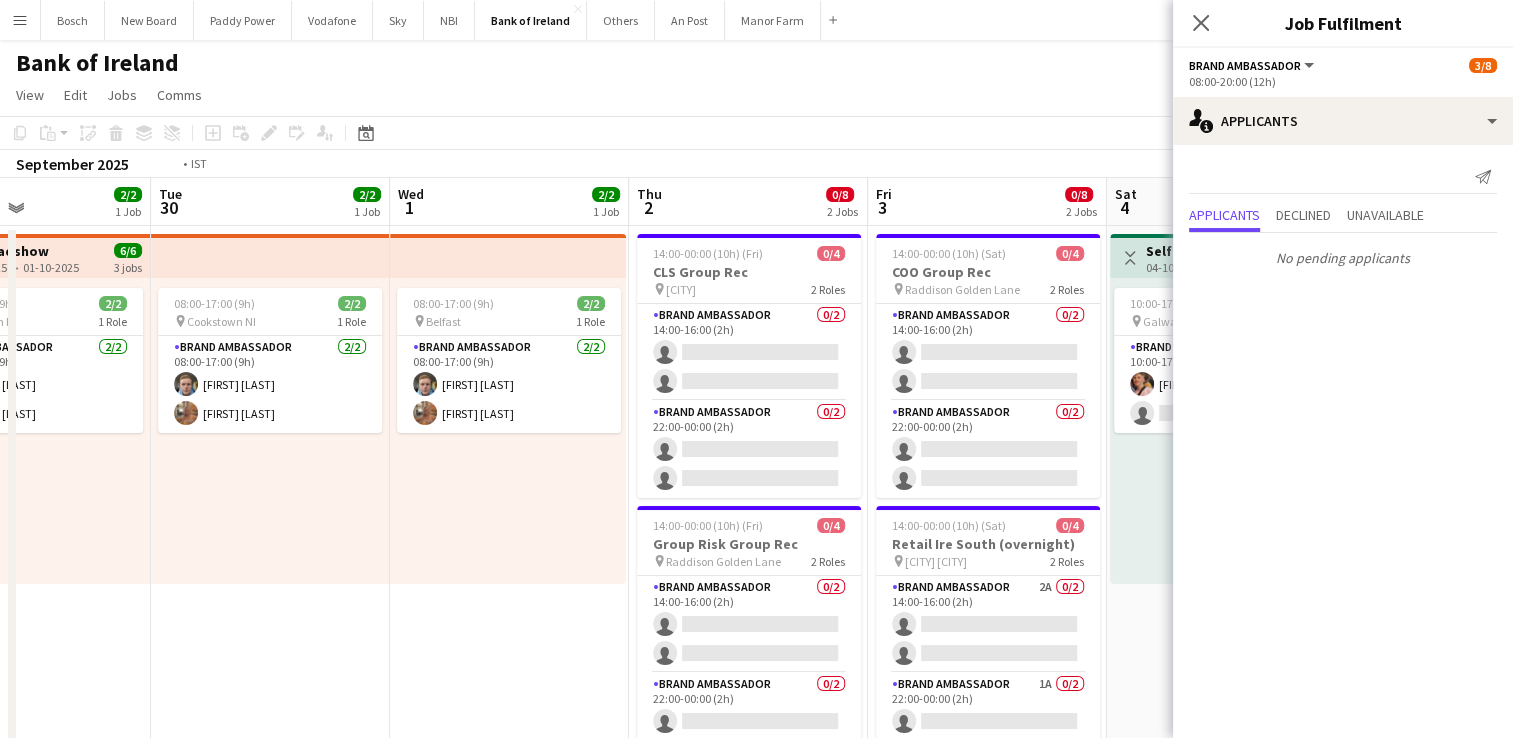 click on "Menu
Boards
Boards   Boards   All jobs   Status
Workforce
Workforce   My Workforce   Recruiting
Comms
Comms
Pay
Pay   Approvals
Platform Settings
Platform Settings   Your settings
Training Academy
Training Academy
Knowledge Base
Knowledge Base
Product Updates
Product Updates   Log Out   Privacy   Bosch
Close
New Board
Close
Paddy Power
Close
Vodafone
Close
Sky
Close
NBI
Close
Bank of Ireland
Close
Others
Close
An Post
Close
Manor Farm
Close
Add
Help" at bounding box center [756, 1544] 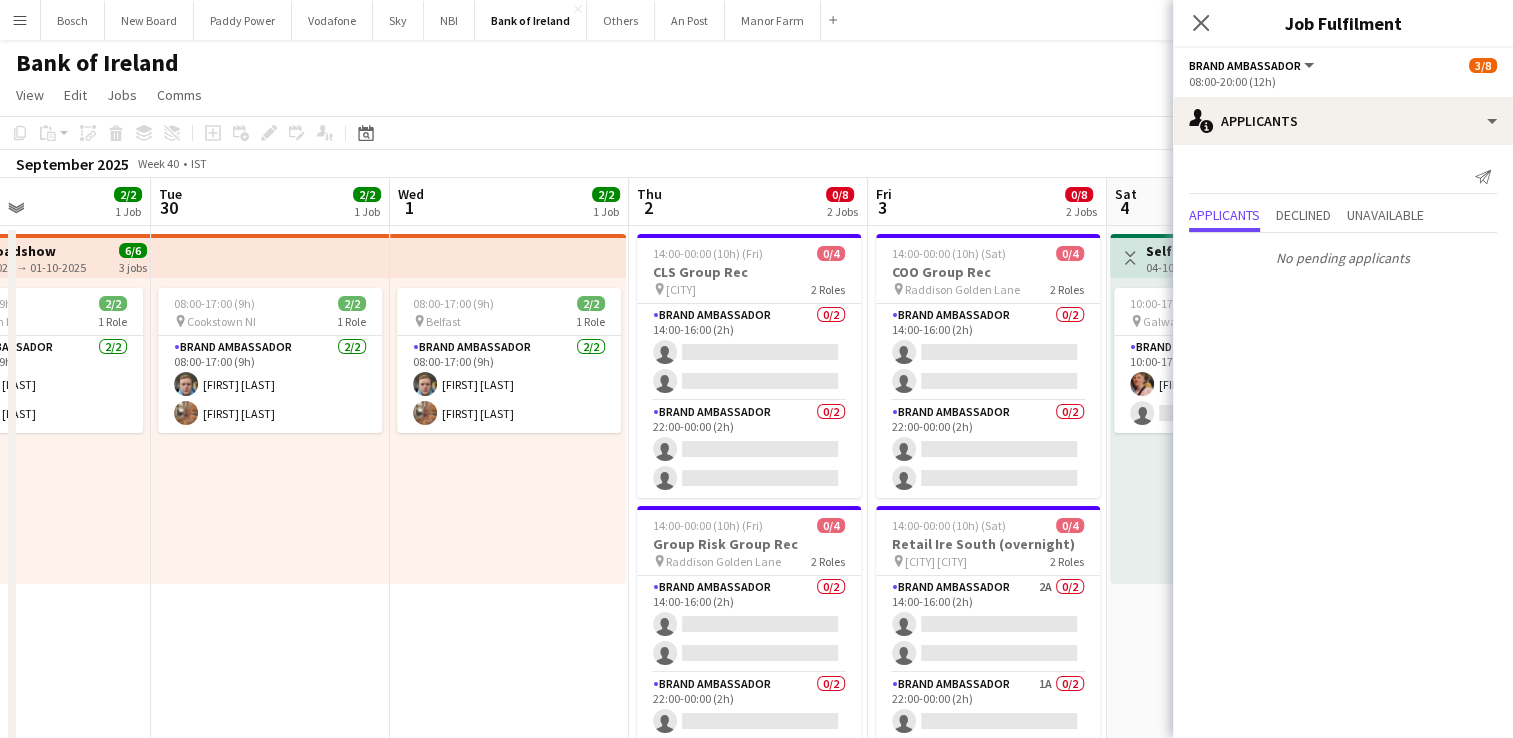 scroll, scrollTop: 0, scrollLeft: 828, axis: horizontal 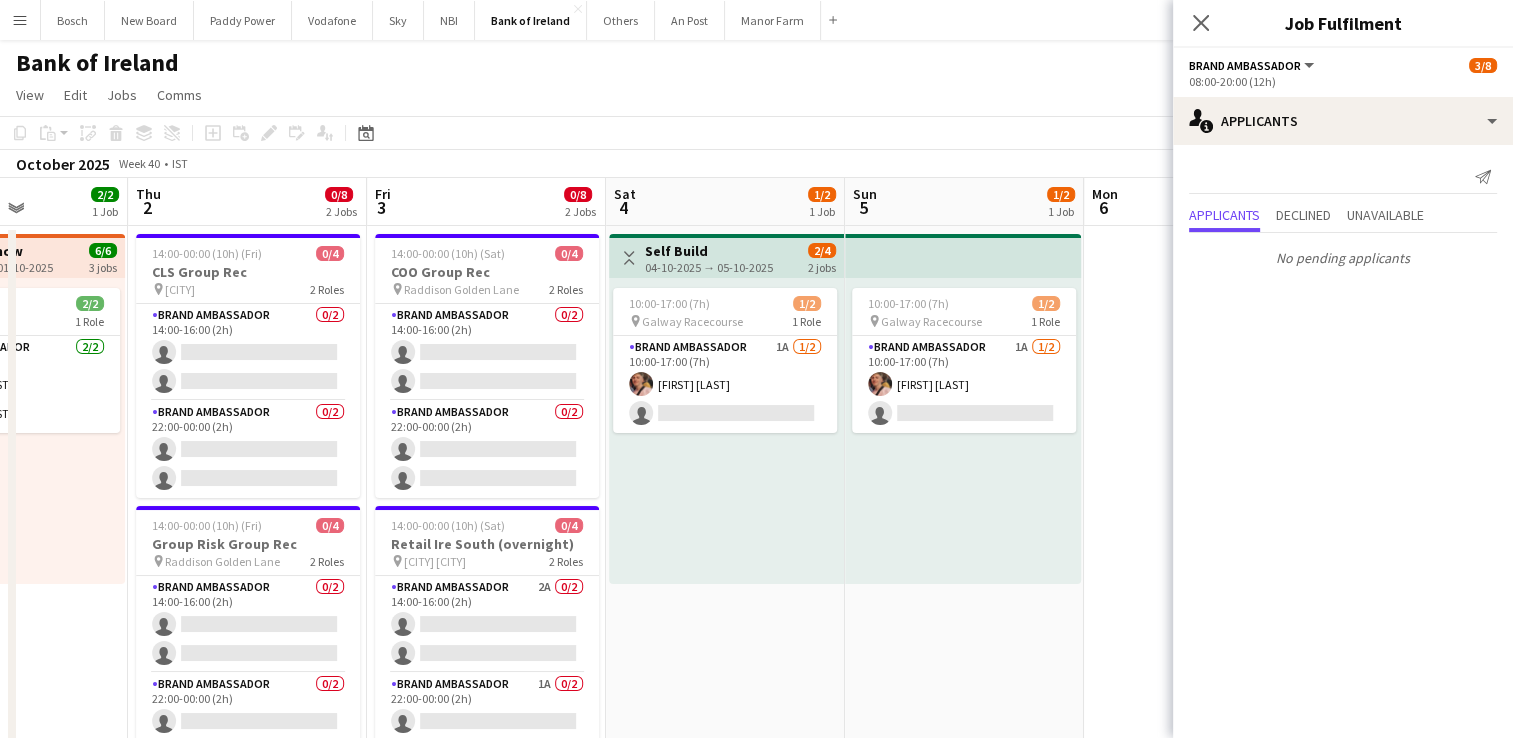 drag, startPoint x: 635, startPoint y: 486, endPoint x: 423, endPoint y: 469, distance: 212.68051 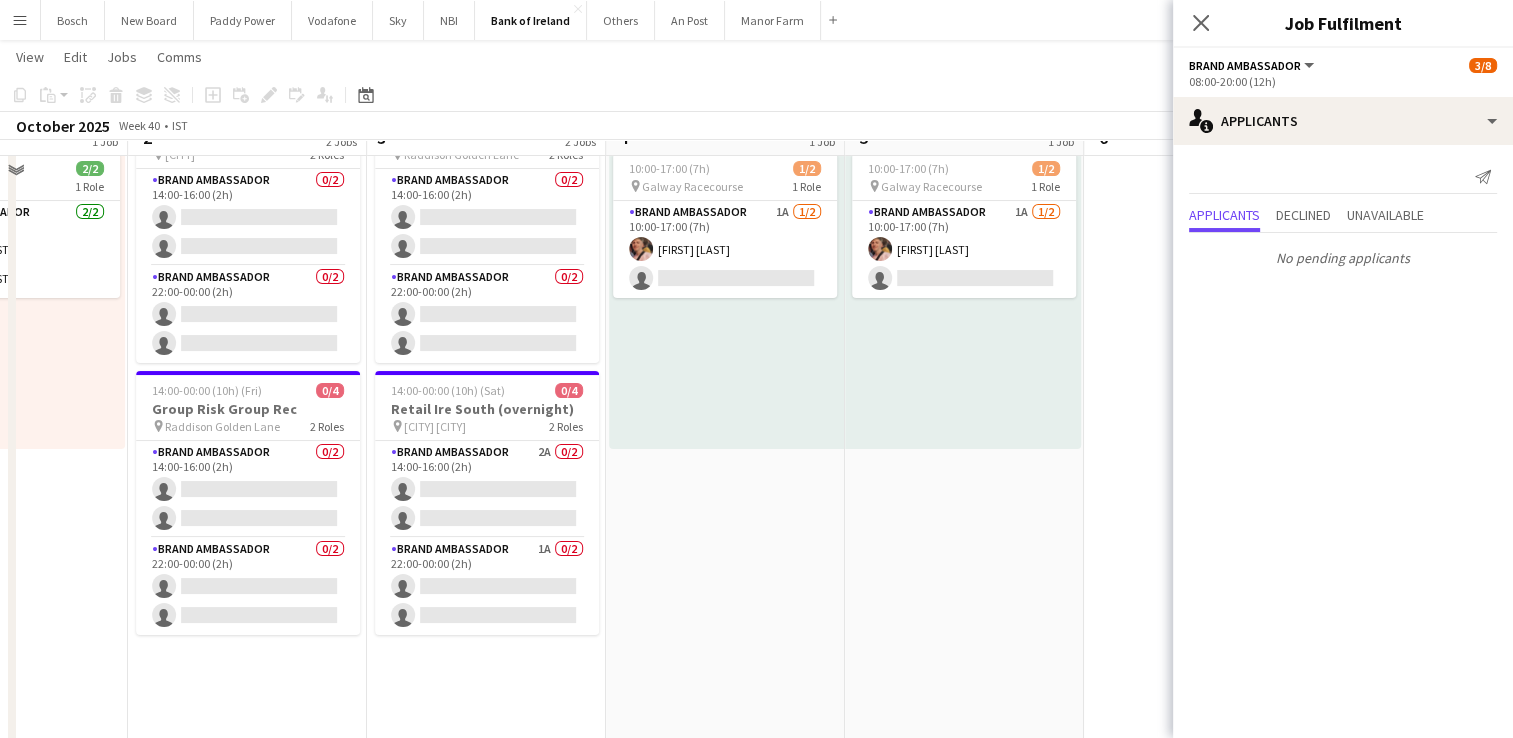 scroll, scrollTop: 100, scrollLeft: 0, axis: vertical 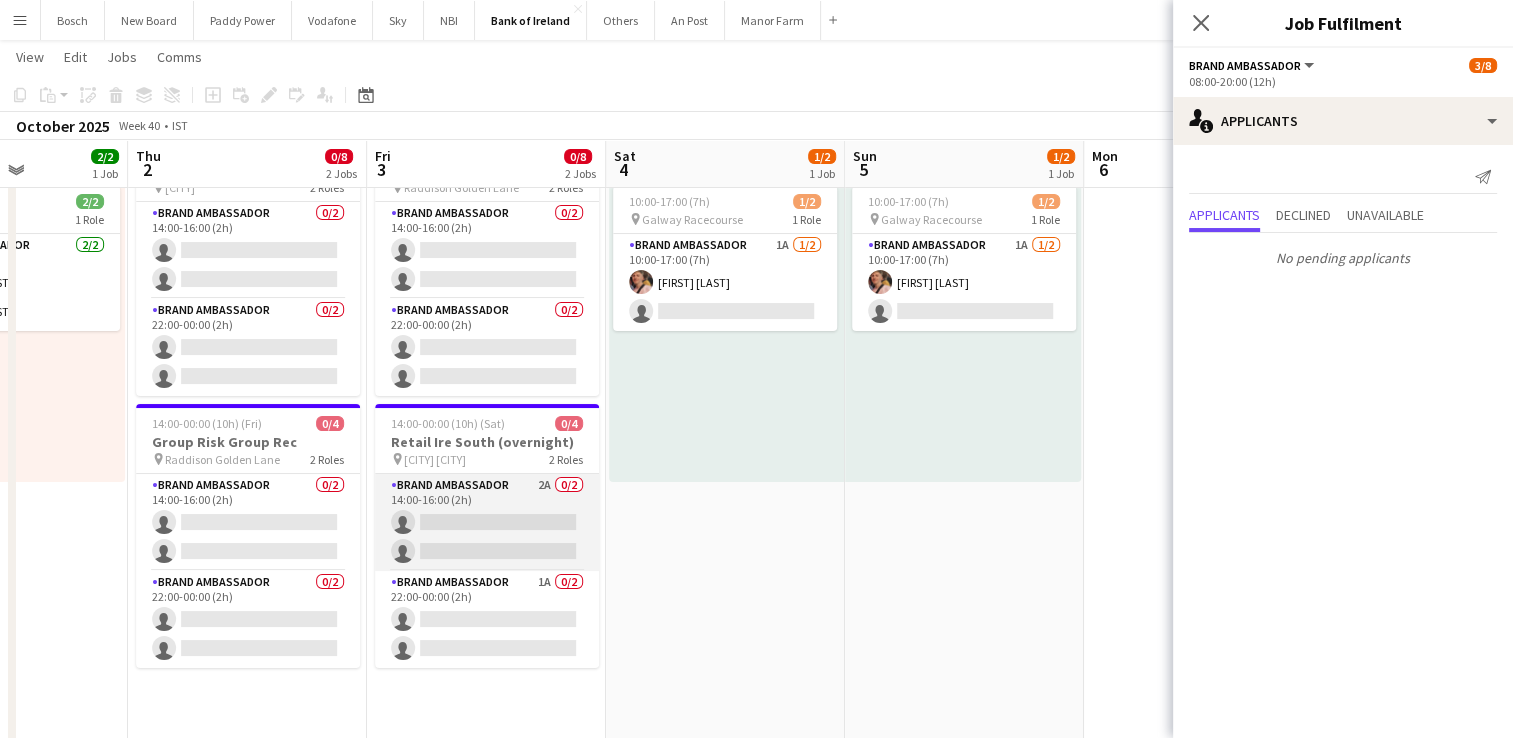 click on "Brand Ambassador   2A   0/2   14:00-16:00 (2h)
single-neutral-actions
single-neutral-actions" at bounding box center (487, 522) 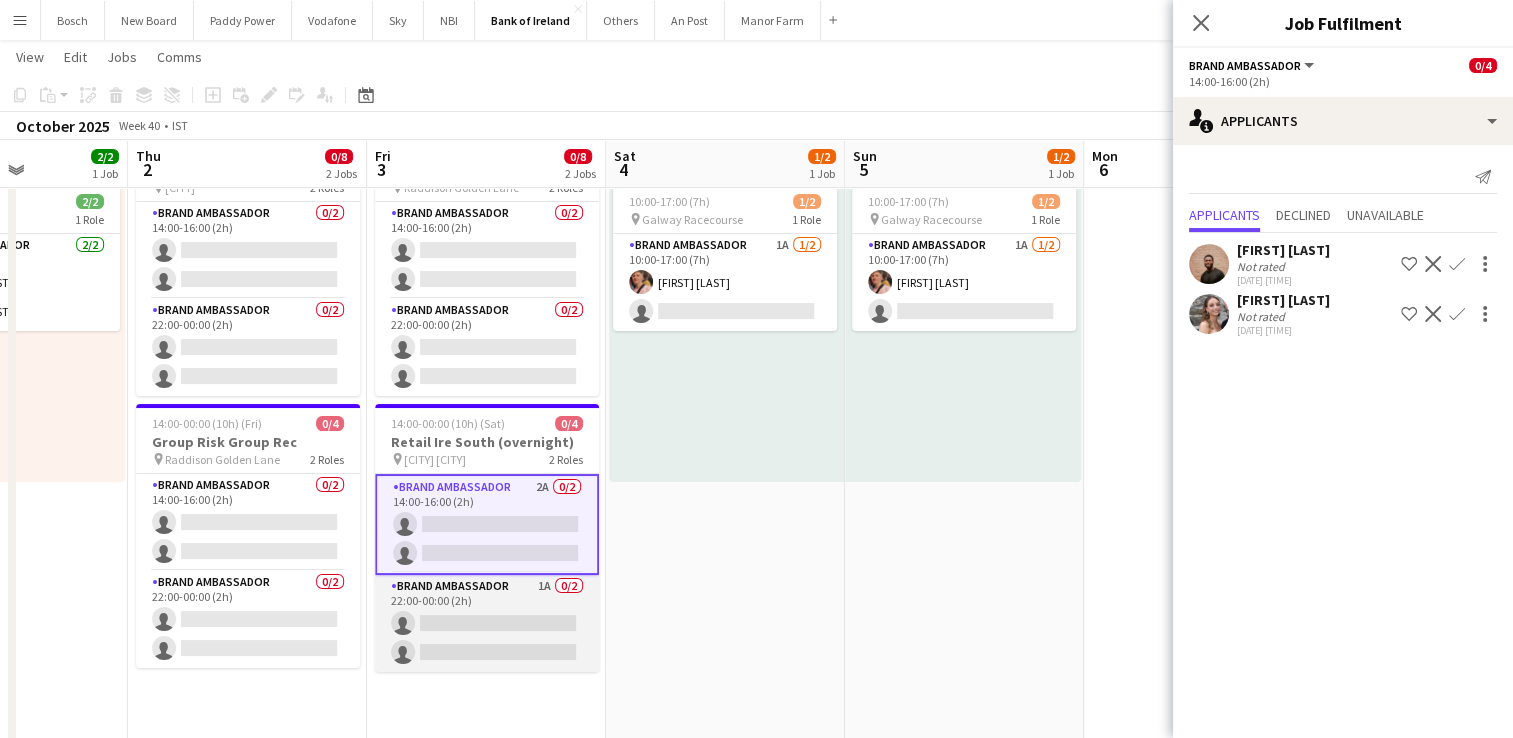 click on "Brand Ambassador   1A   0/2   22:00-00:00 (2h)
single-neutral-actions
single-neutral-actions" at bounding box center (487, 623) 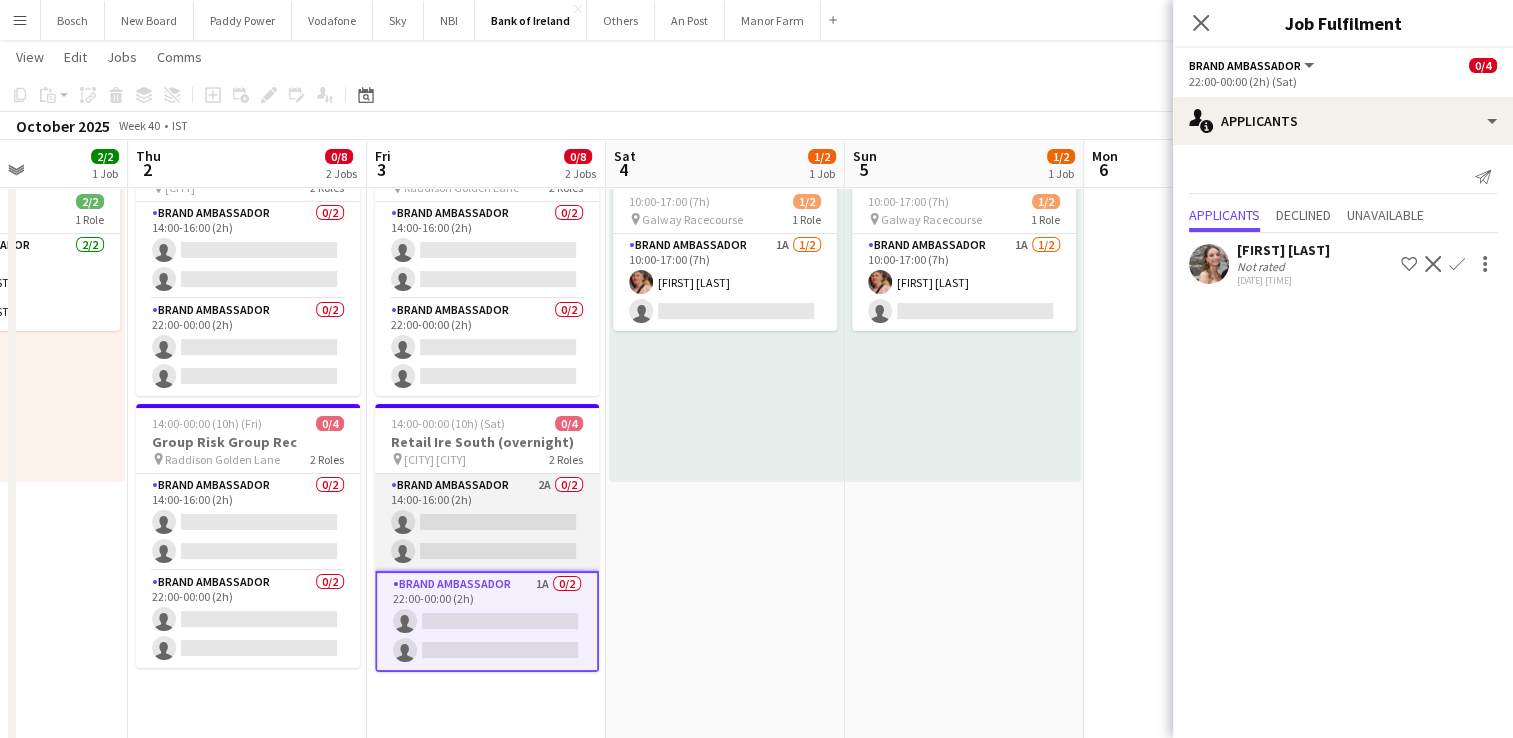 click on "Brand Ambassador   2A   0/2   14:00-16:00 (2h)
single-neutral-actions
single-neutral-actions" at bounding box center (487, 522) 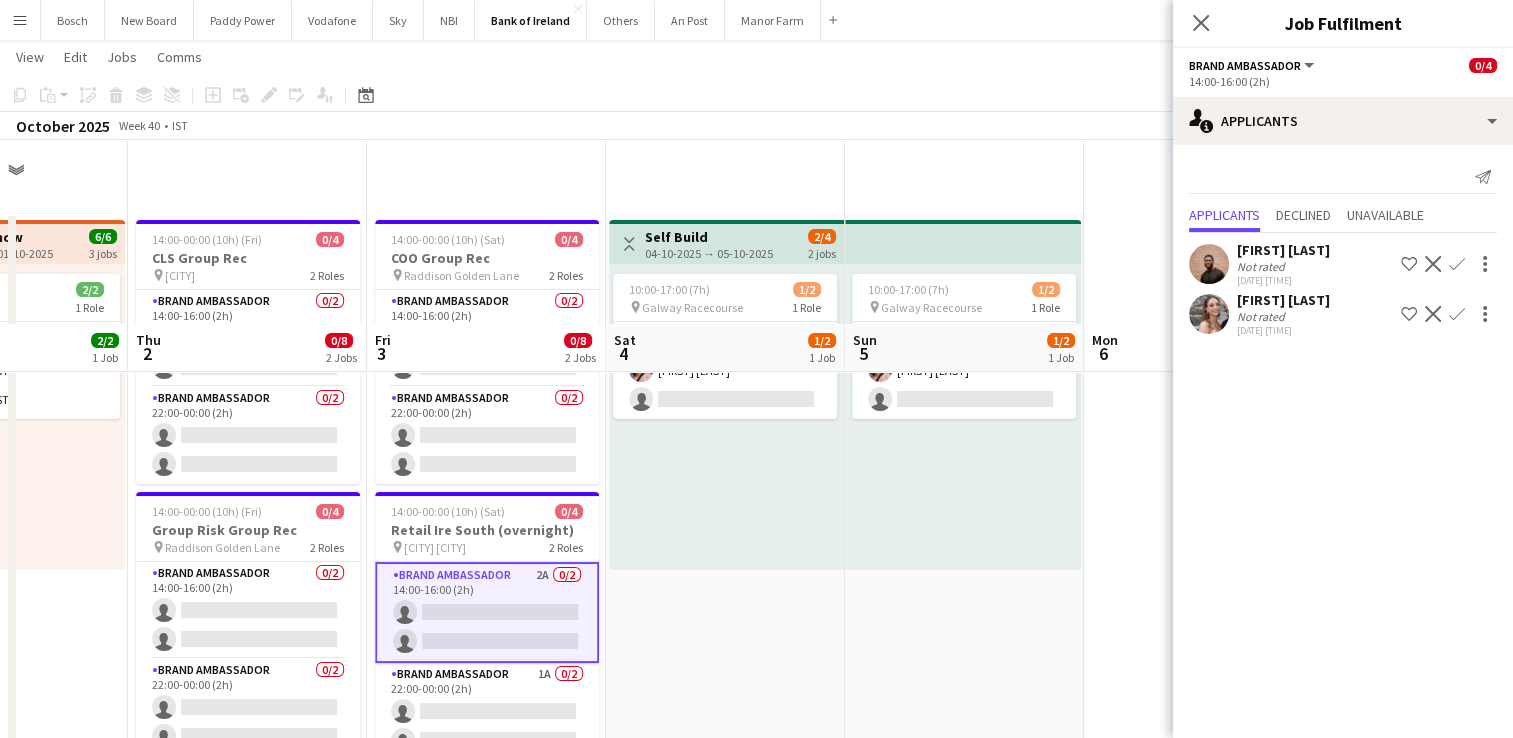 scroll, scrollTop: 0, scrollLeft: 0, axis: both 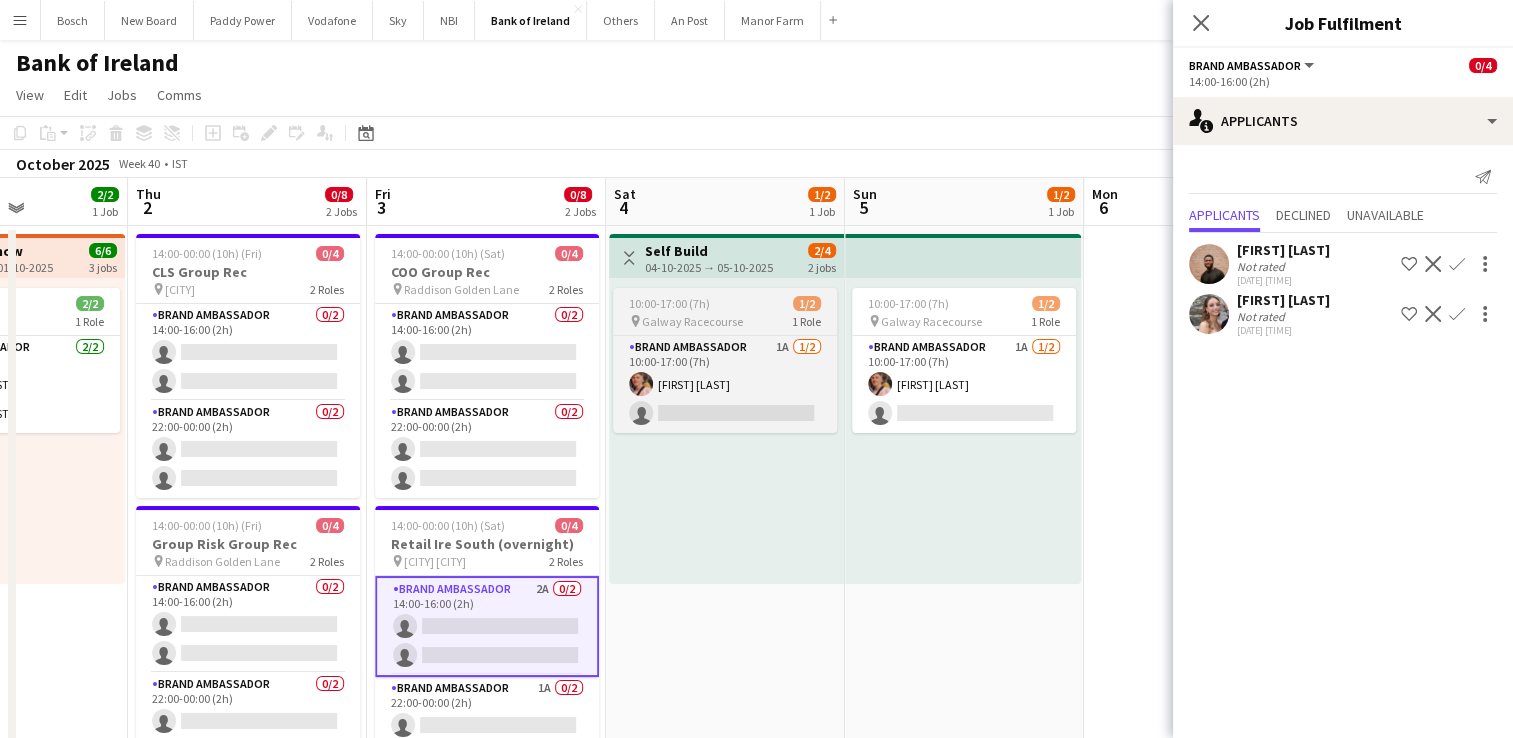 click on "10:00-17:00 (7h)    1/2
pin
[CITY] Racecourse   1 Role   Brand Ambassador   1A   1/2   10:00-17:00 (7h)
[FIRST] [LAST]
single-neutral-actions" at bounding box center (725, 360) 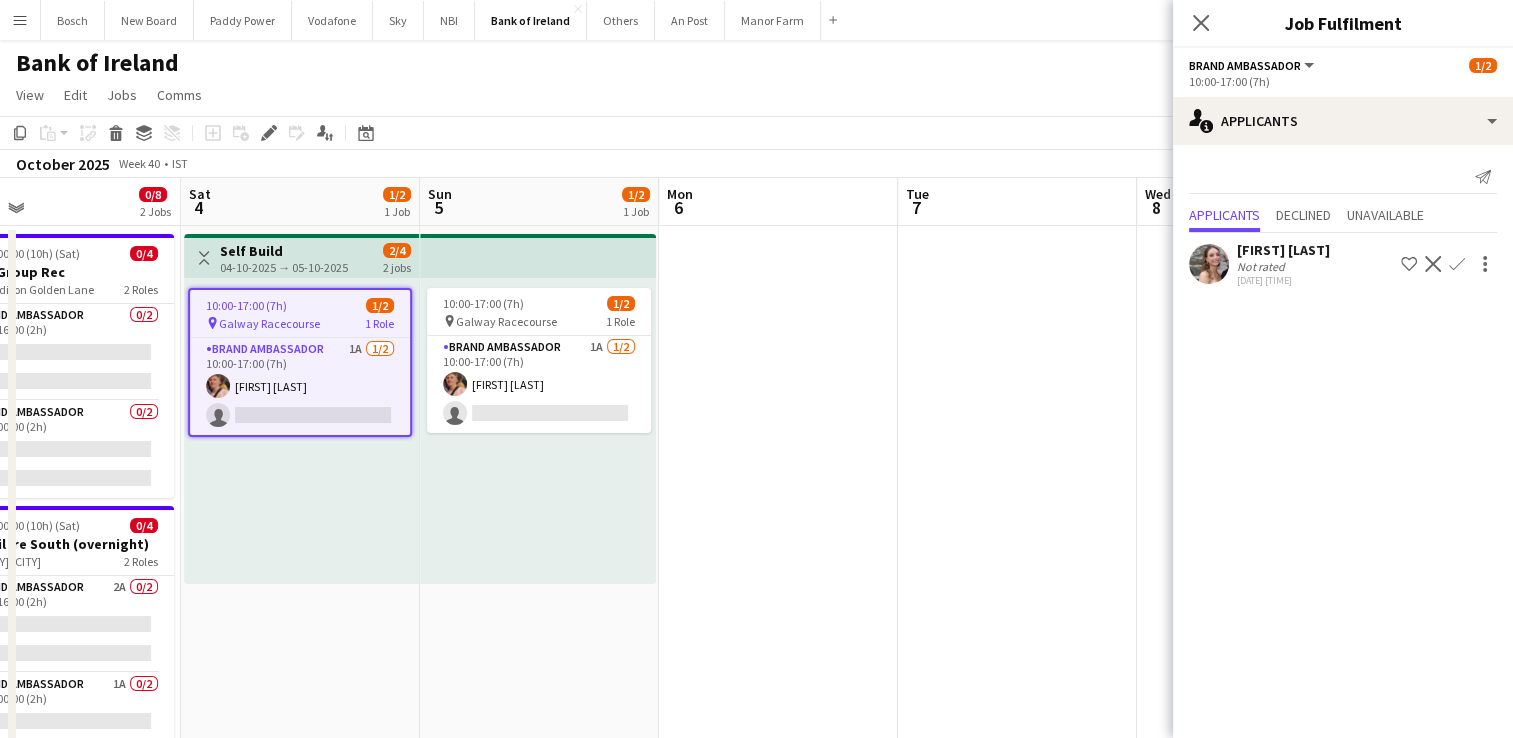 scroll, scrollTop: 0, scrollLeft: 697, axis: horizontal 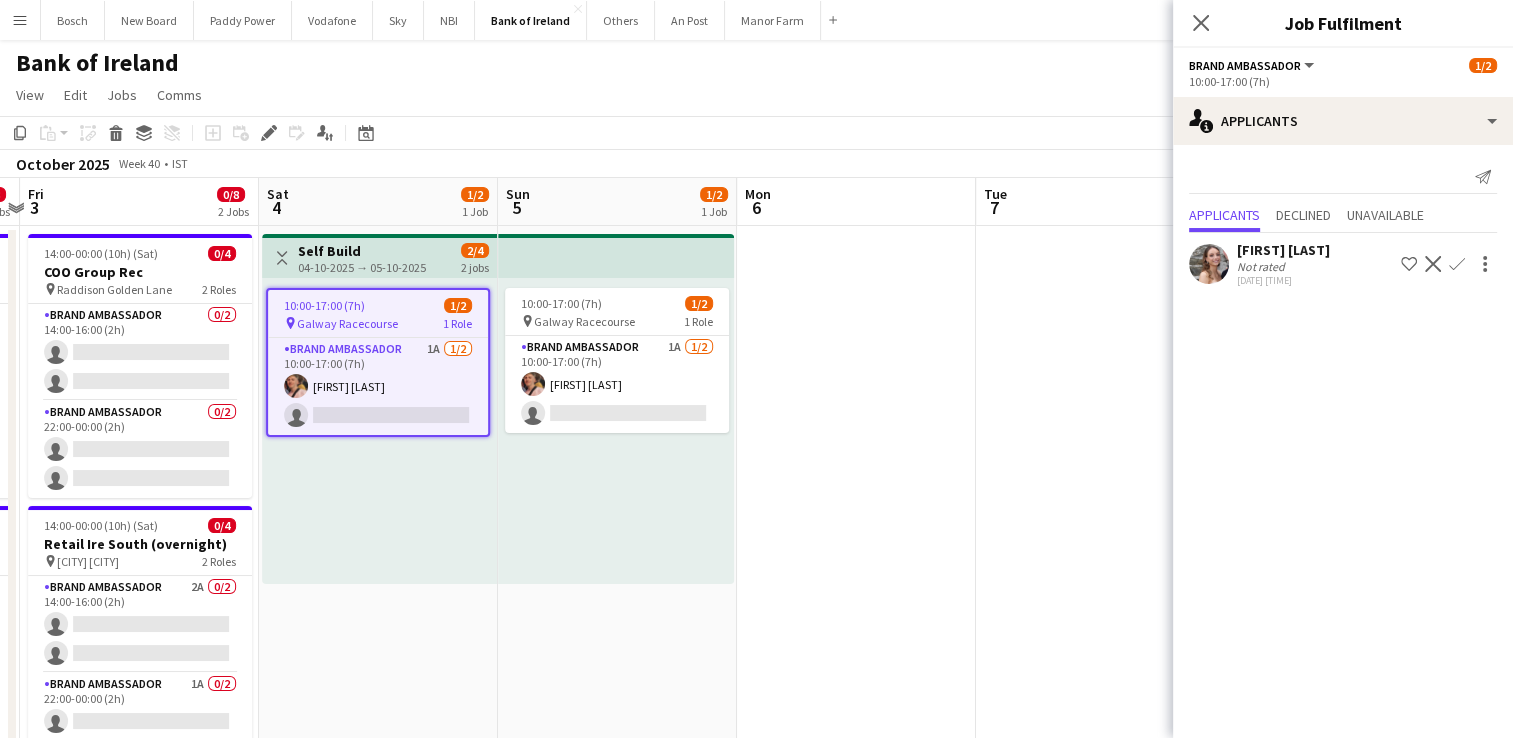 drag, startPoint x: 892, startPoint y: 605, endPoint x: 1359, endPoint y: 552, distance: 469.99786 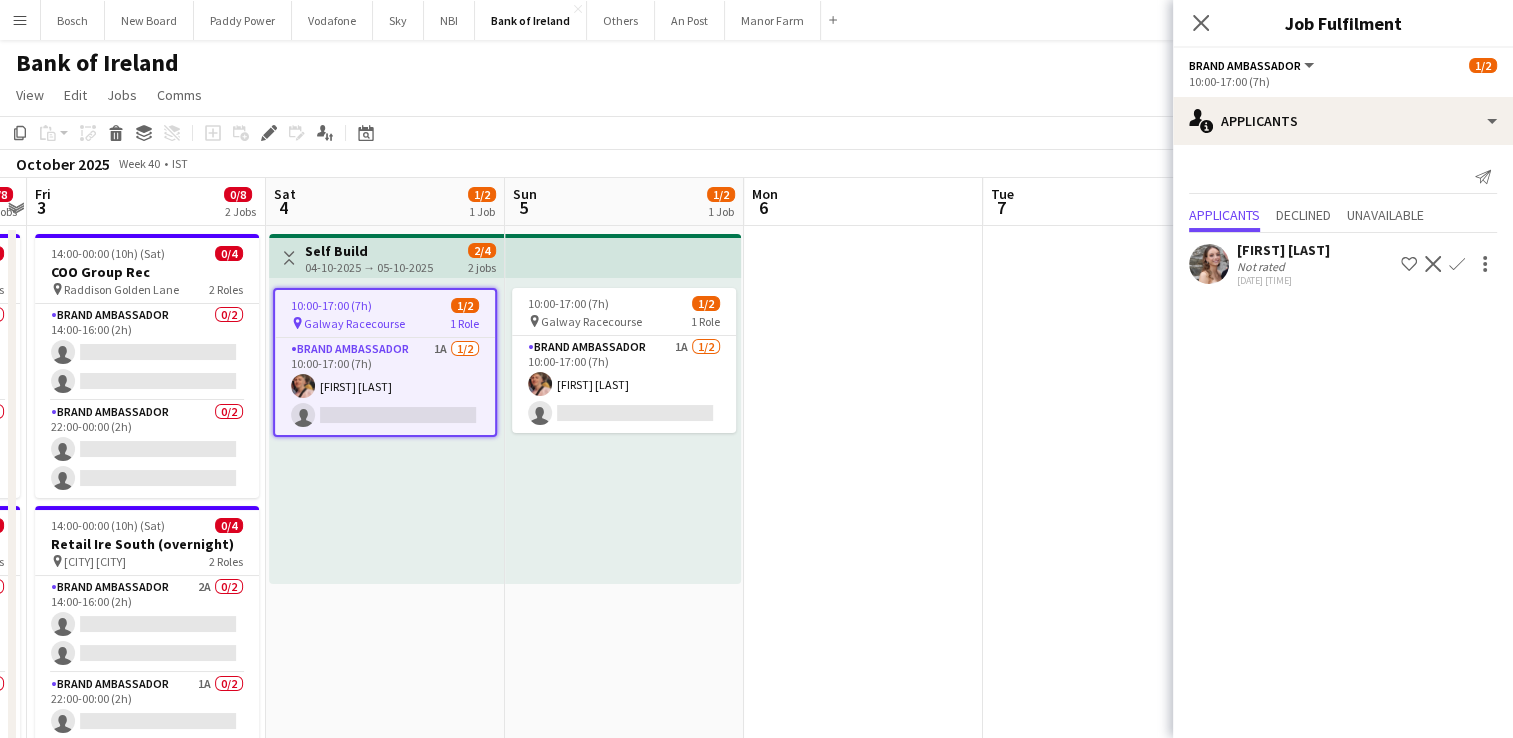 drag, startPoint x: 1020, startPoint y: 466, endPoint x: 1358, endPoint y: 425, distance: 340.4776 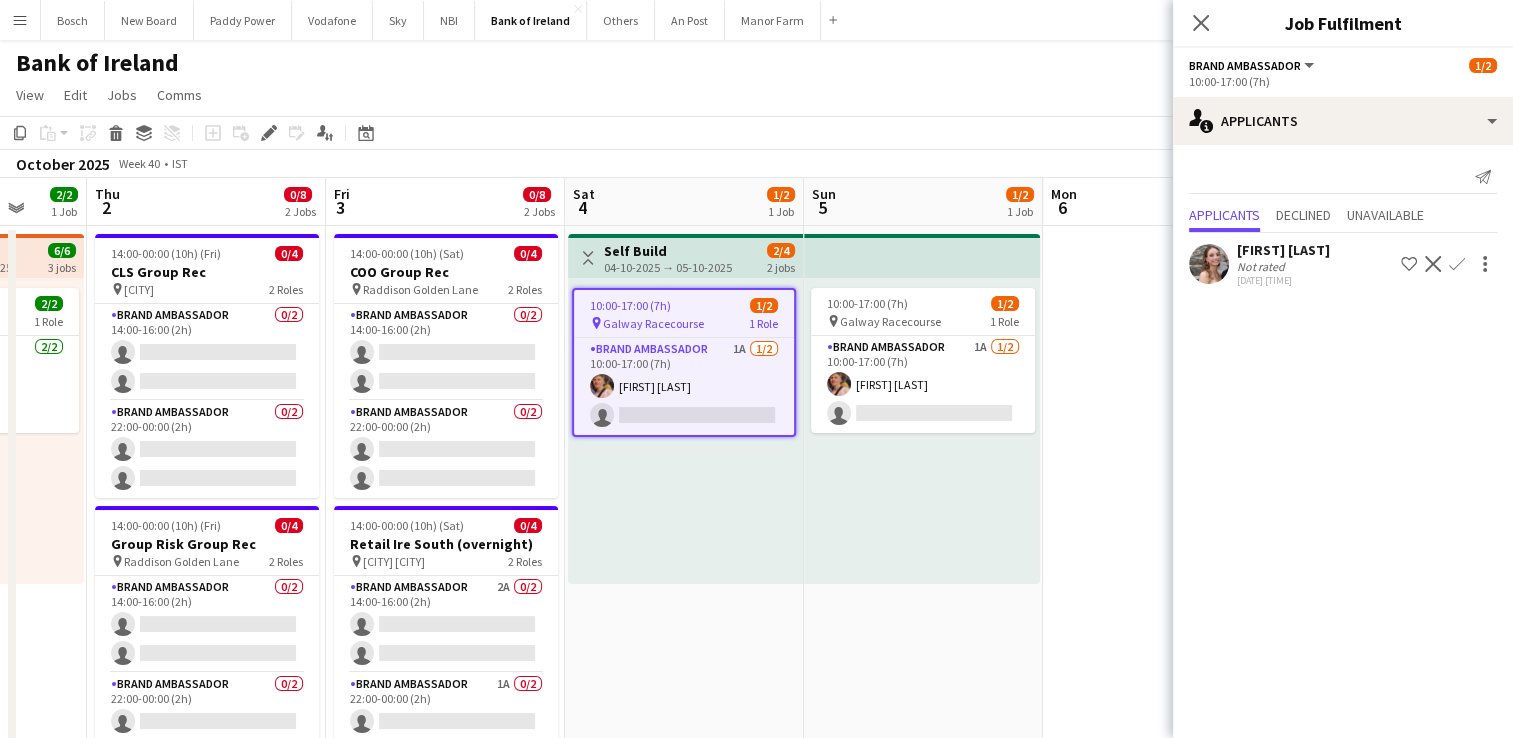 scroll, scrollTop: 0, scrollLeft: 630, axis: horizontal 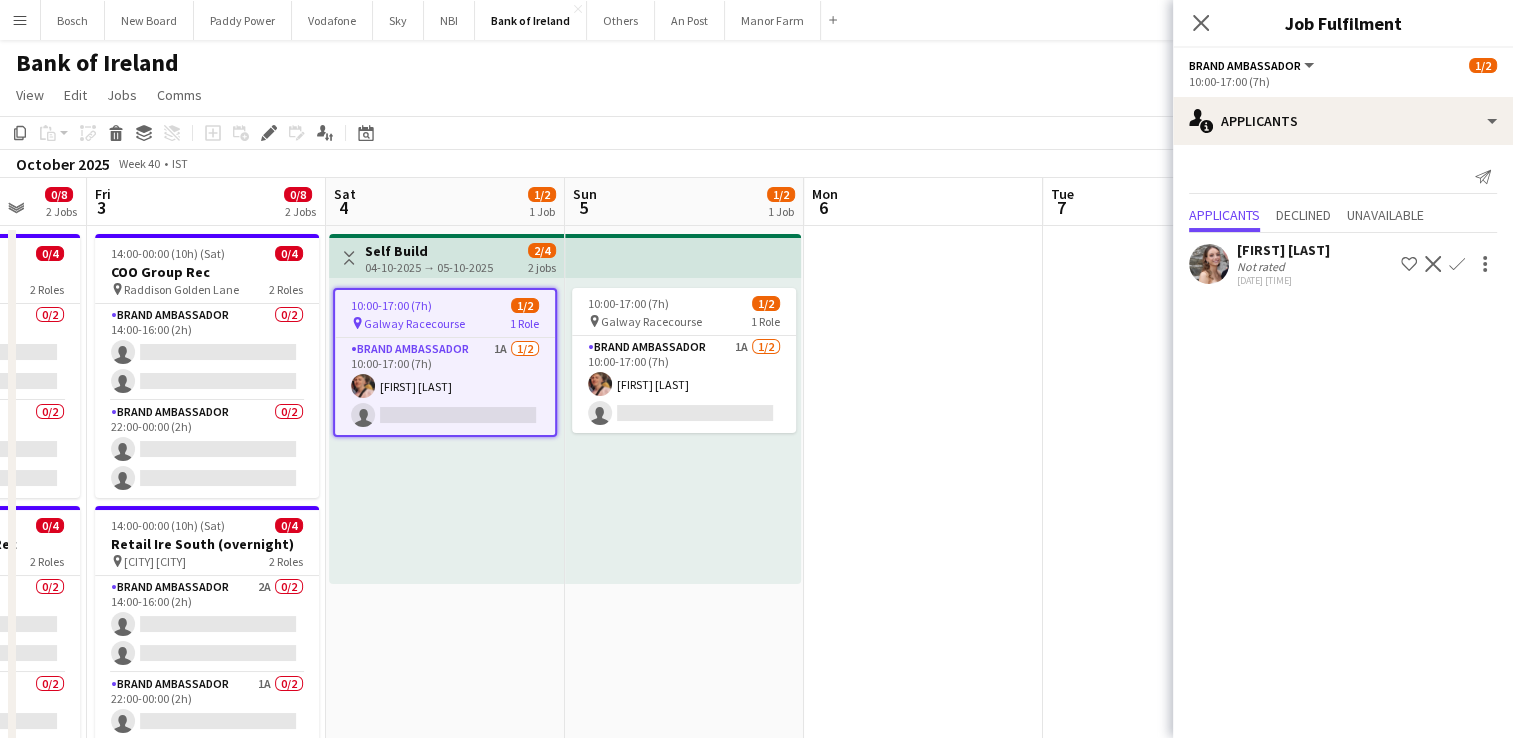 drag, startPoint x: 972, startPoint y: 390, endPoint x: 1096, endPoint y: 401, distance: 124.486946 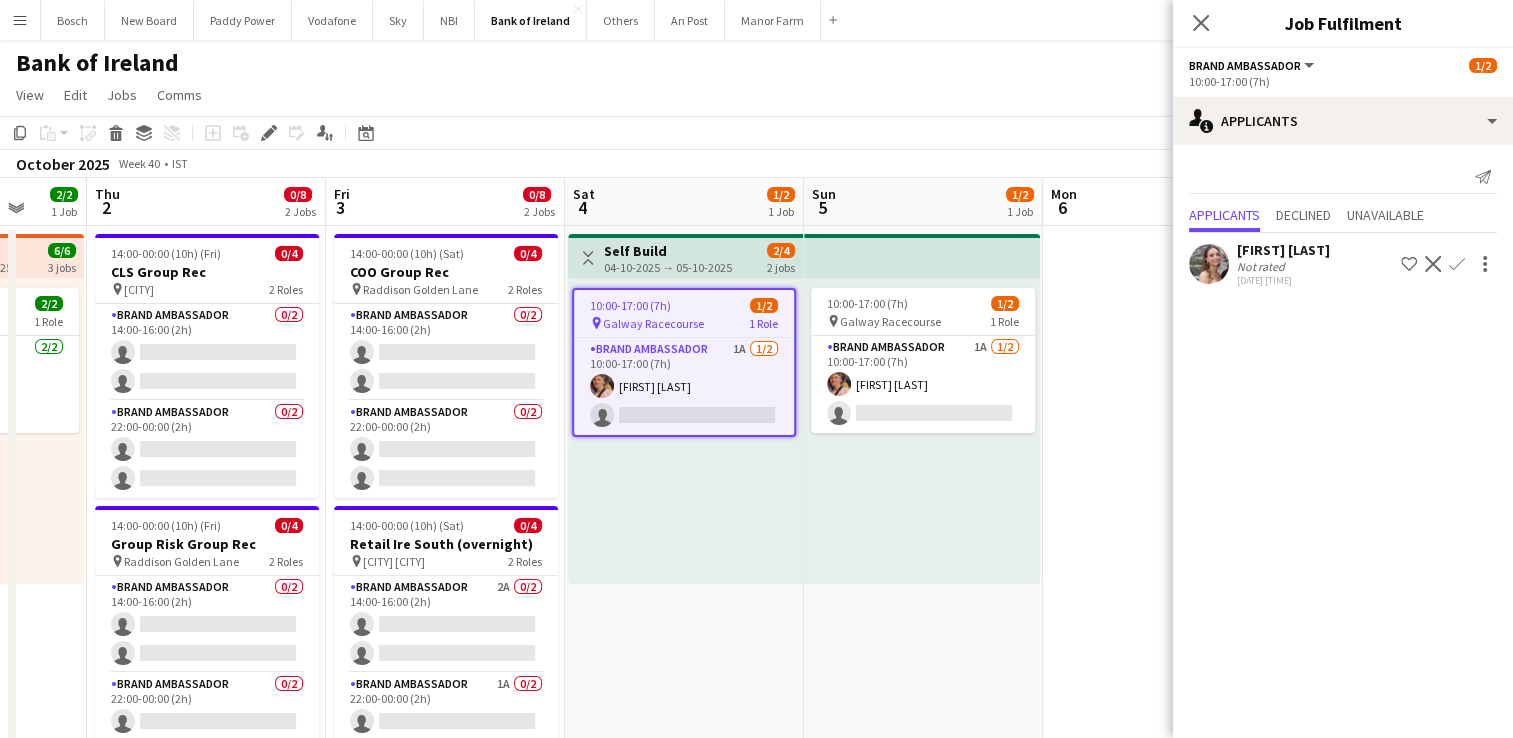 scroll, scrollTop: 0, scrollLeft: 632, axis: horizontal 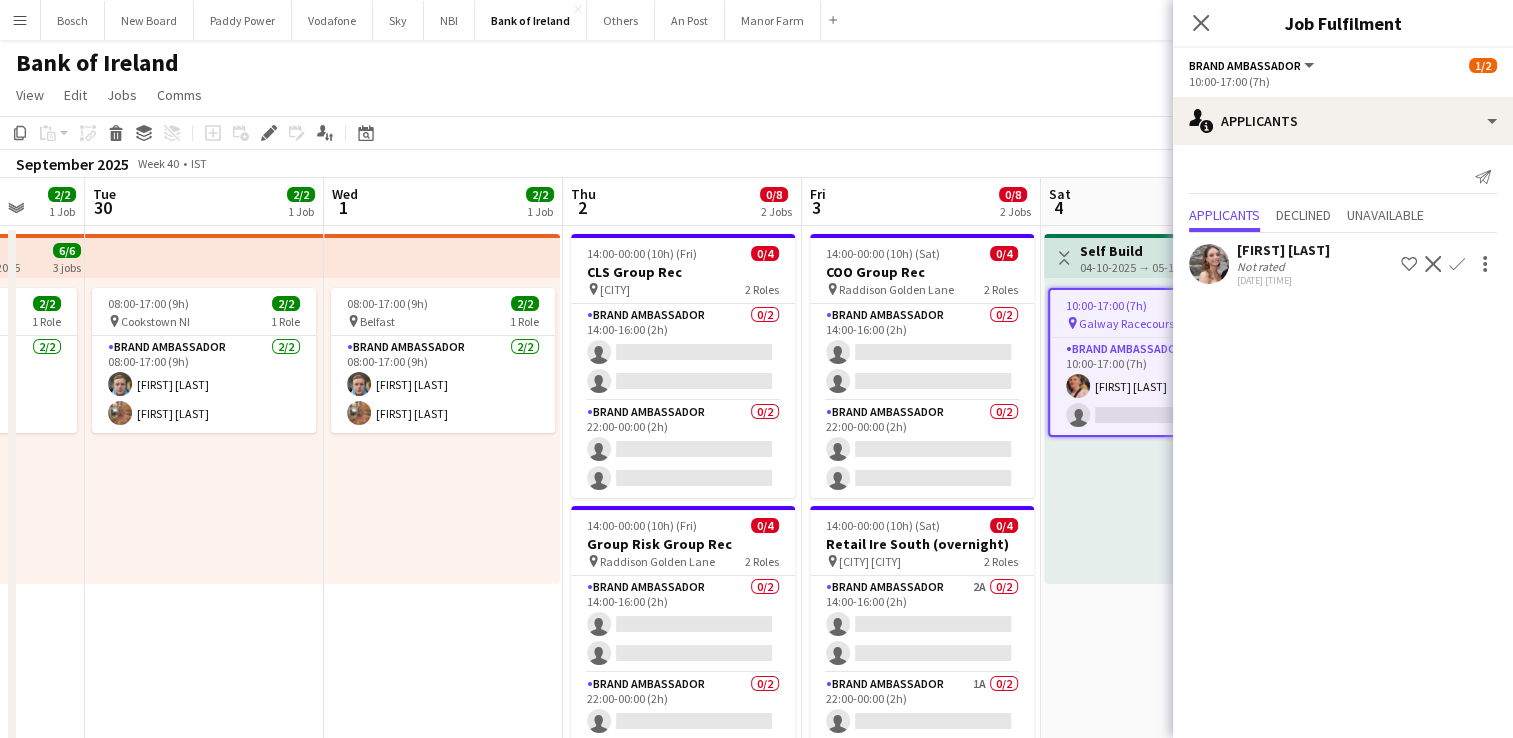 drag, startPoint x: 652, startPoint y: 662, endPoint x: 1129, endPoint y: 648, distance: 477.2054 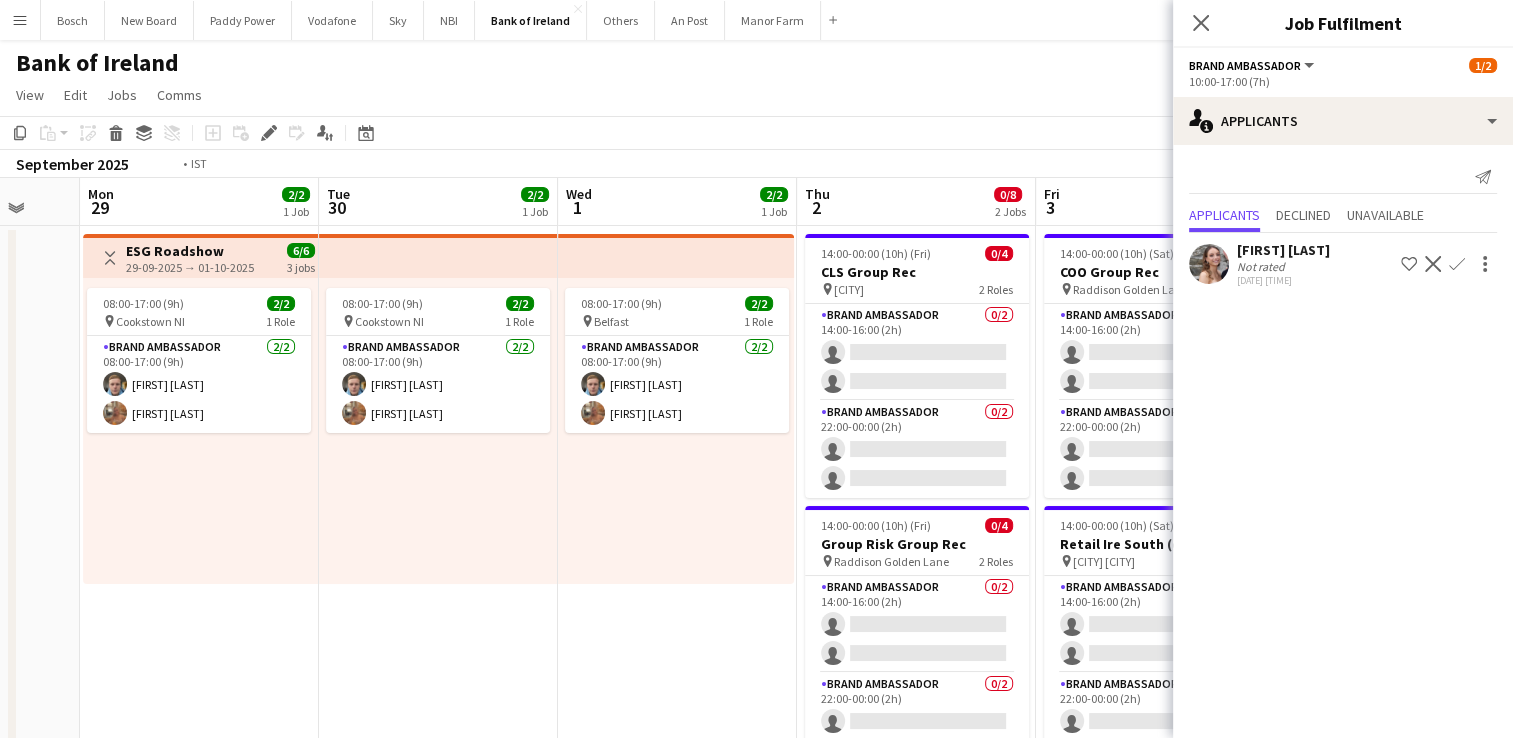 drag, startPoint x: 300, startPoint y: 494, endPoint x: 534, endPoint y: 489, distance: 234.0534 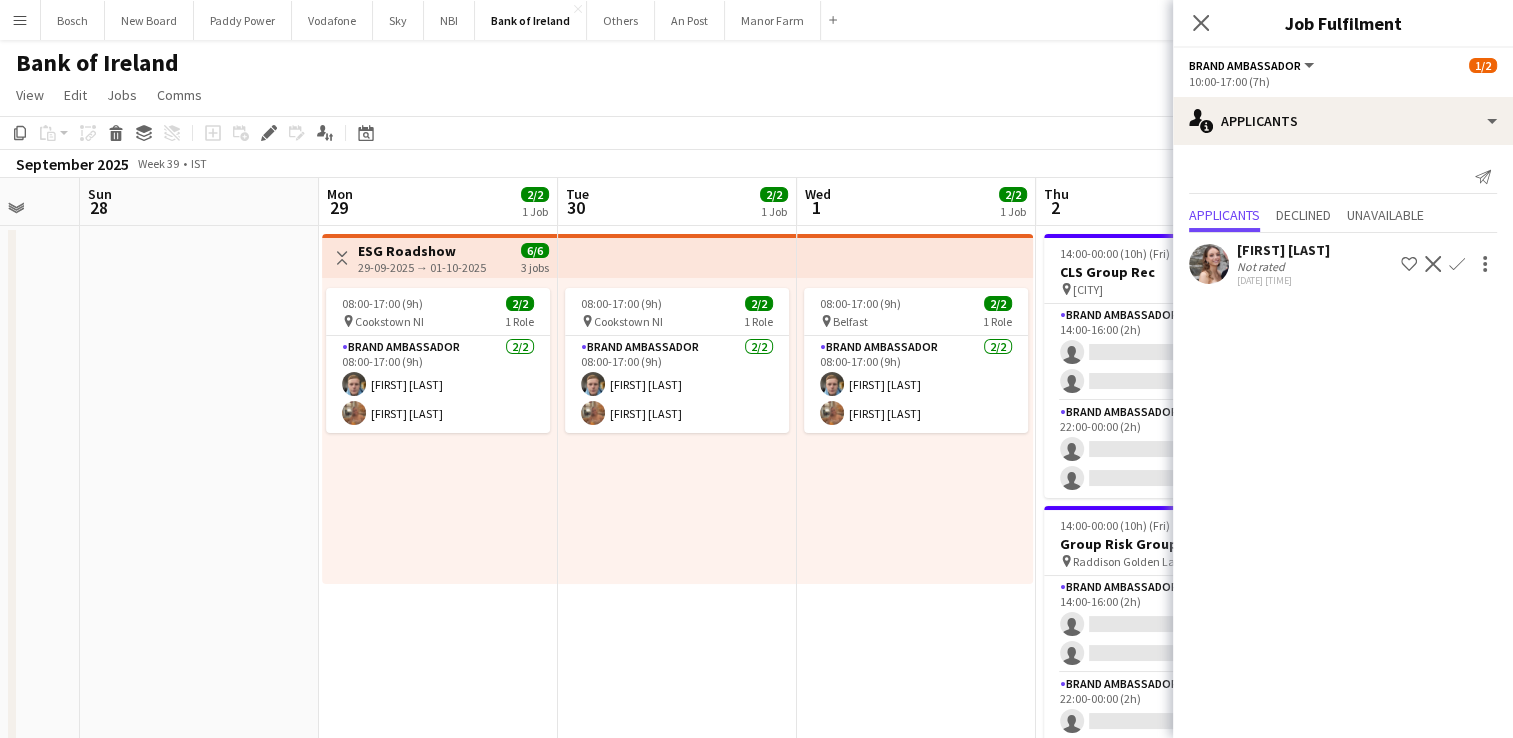 scroll, scrollTop: 0, scrollLeft: 637, axis: horizontal 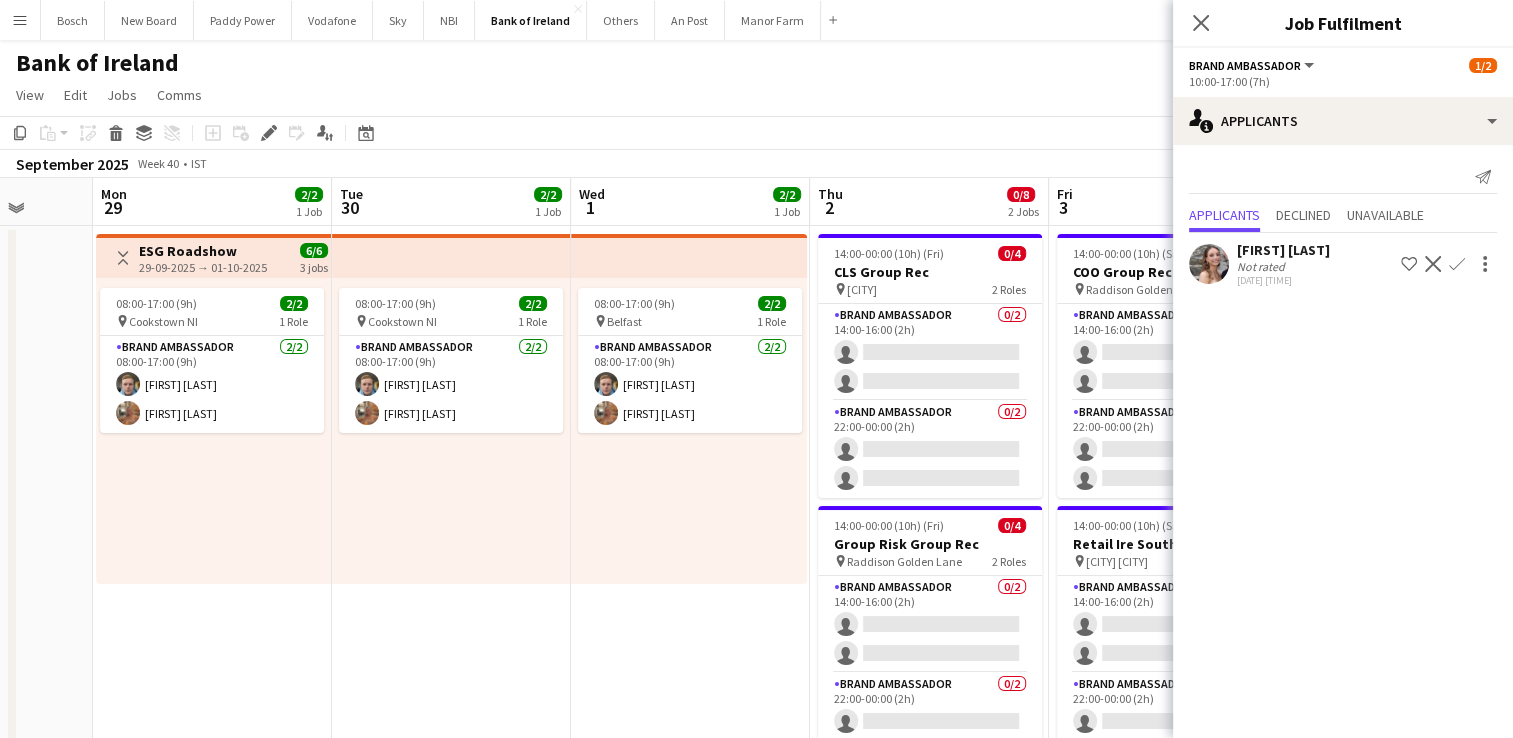 drag, startPoint x: 624, startPoint y: 558, endPoint x: 160, endPoint y: 533, distance: 464.673 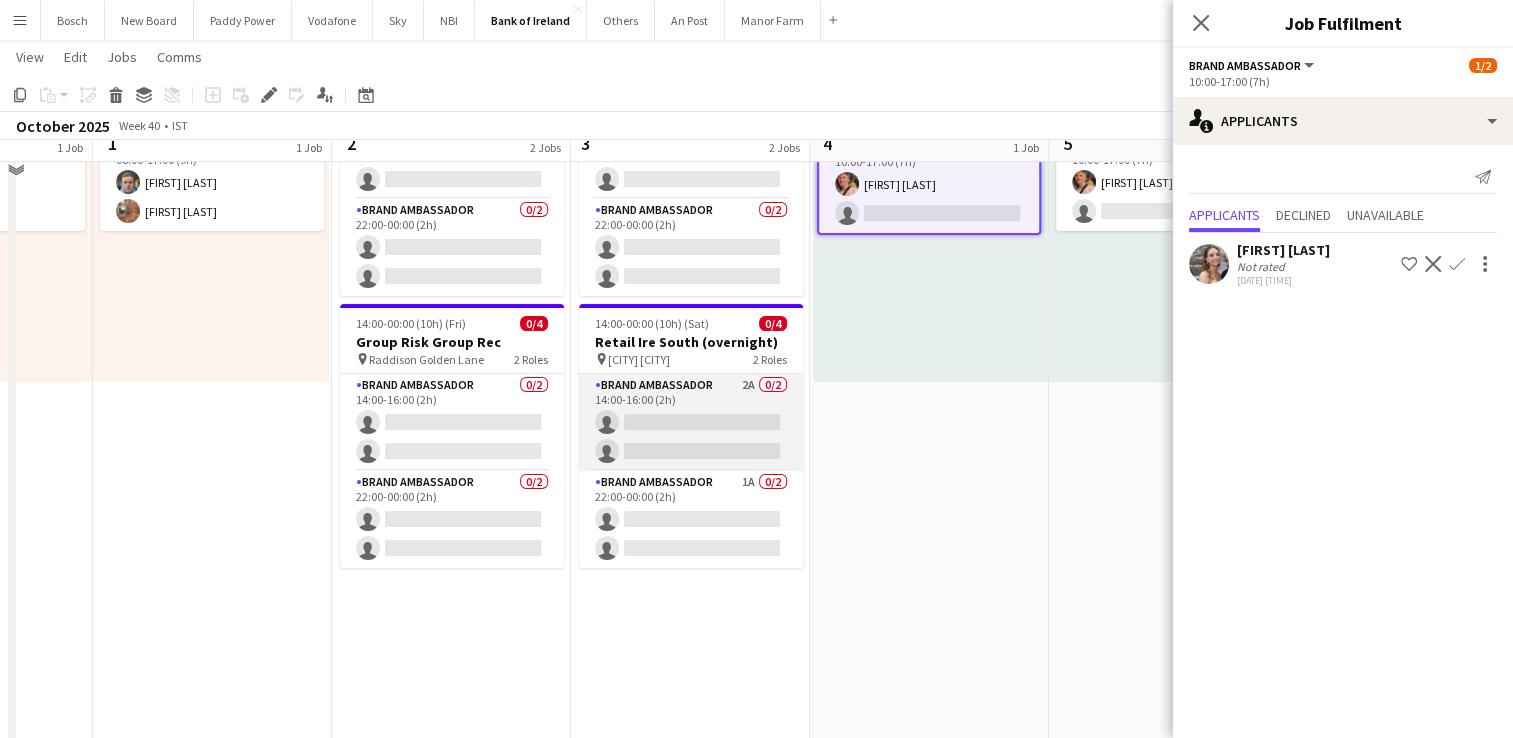 scroll, scrollTop: 0, scrollLeft: 0, axis: both 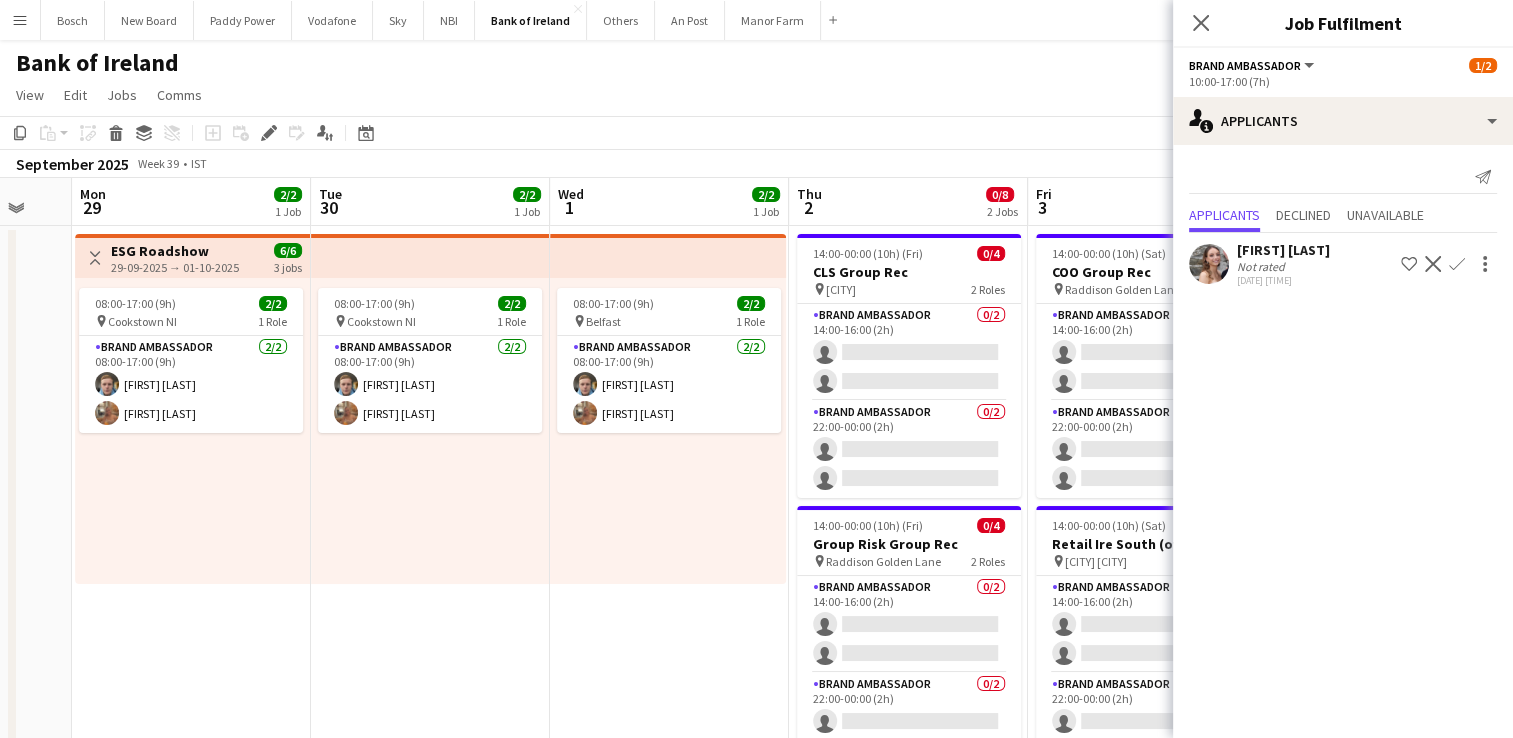 drag, startPoint x: 208, startPoint y: 530, endPoint x: 1408, endPoint y: 526, distance: 1200.0067 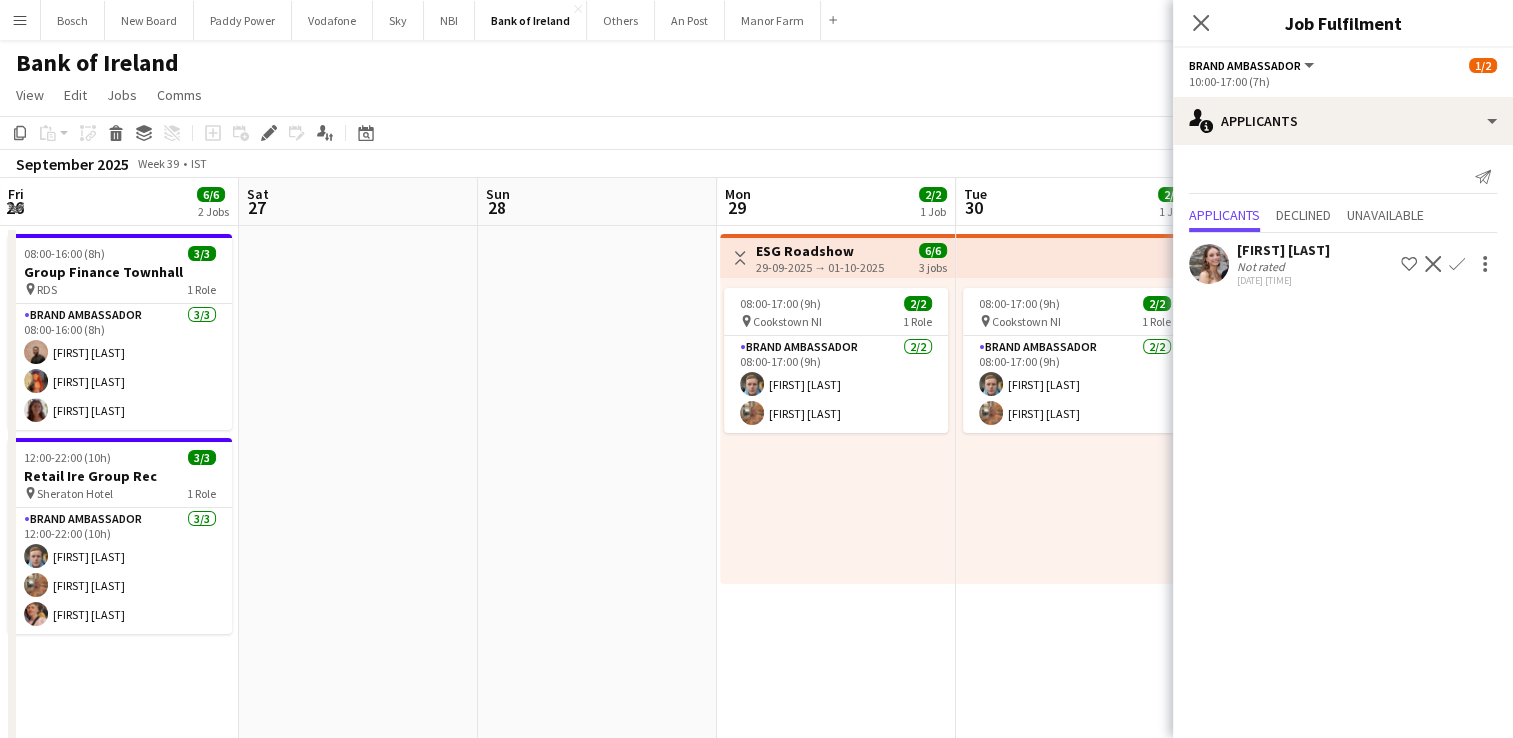 drag, startPoint x: 726, startPoint y: 477, endPoint x: 1028, endPoint y: 482, distance: 302.04138 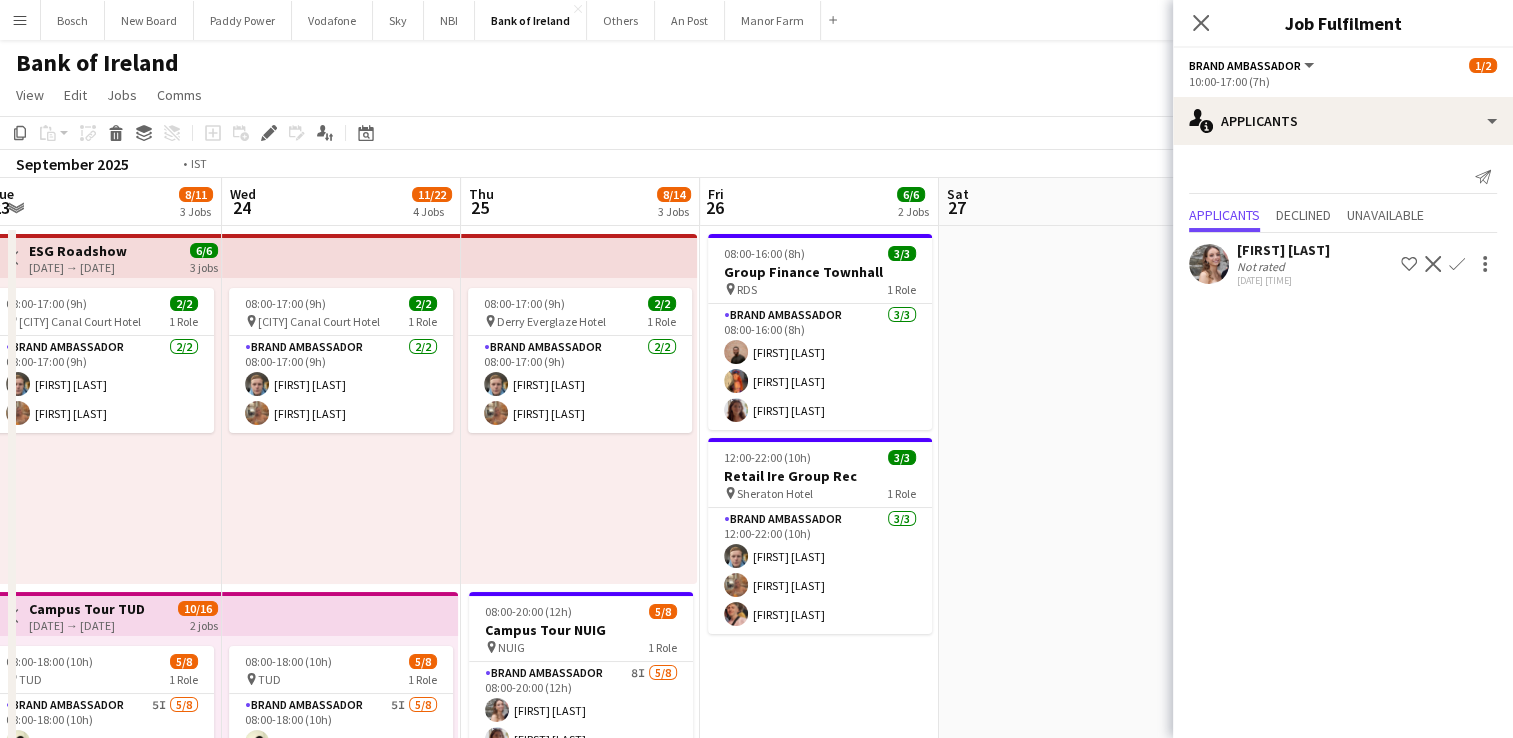 scroll, scrollTop: 0, scrollLeft: 565, axis: horizontal 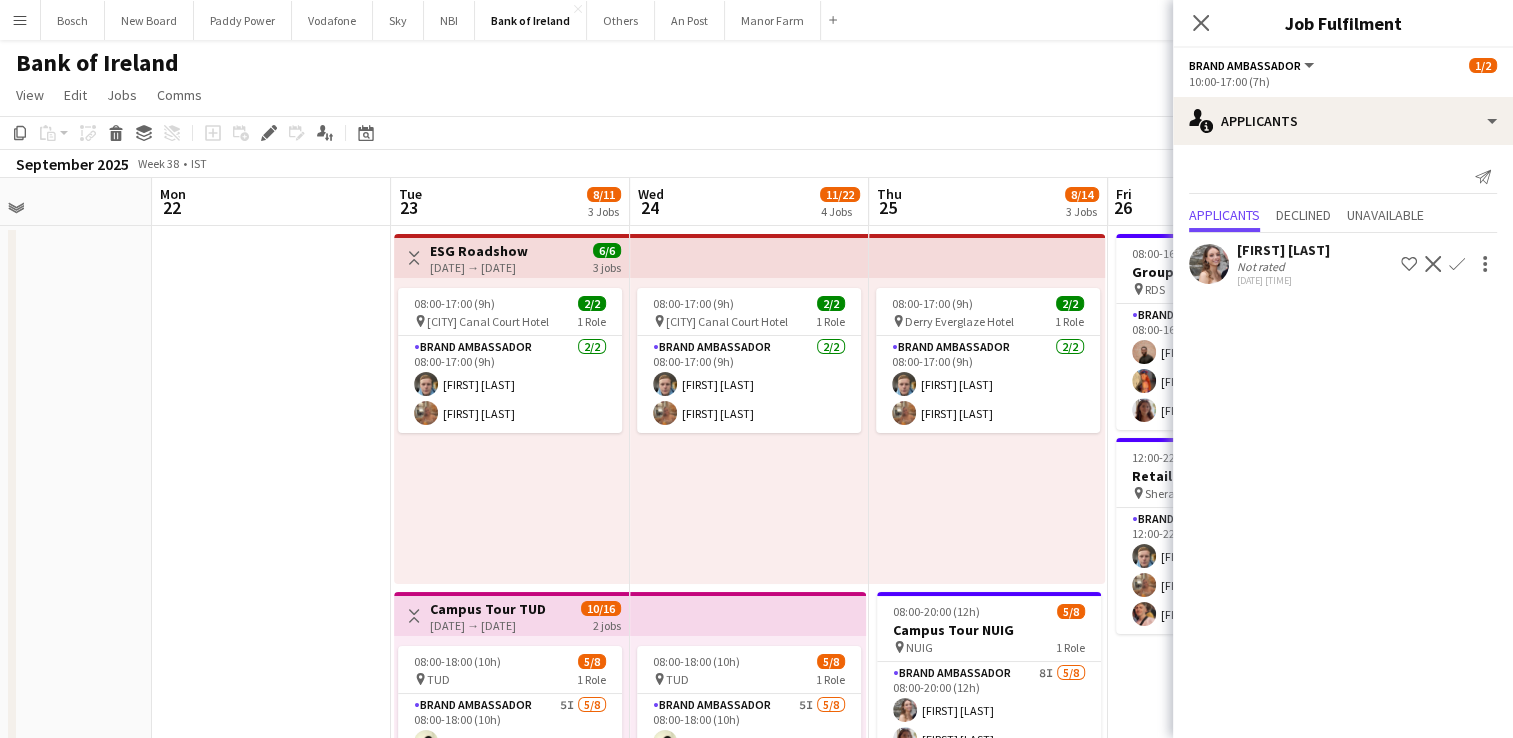 drag, startPoint x: 755, startPoint y: 473, endPoint x: 936, endPoint y: 478, distance: 181.06905 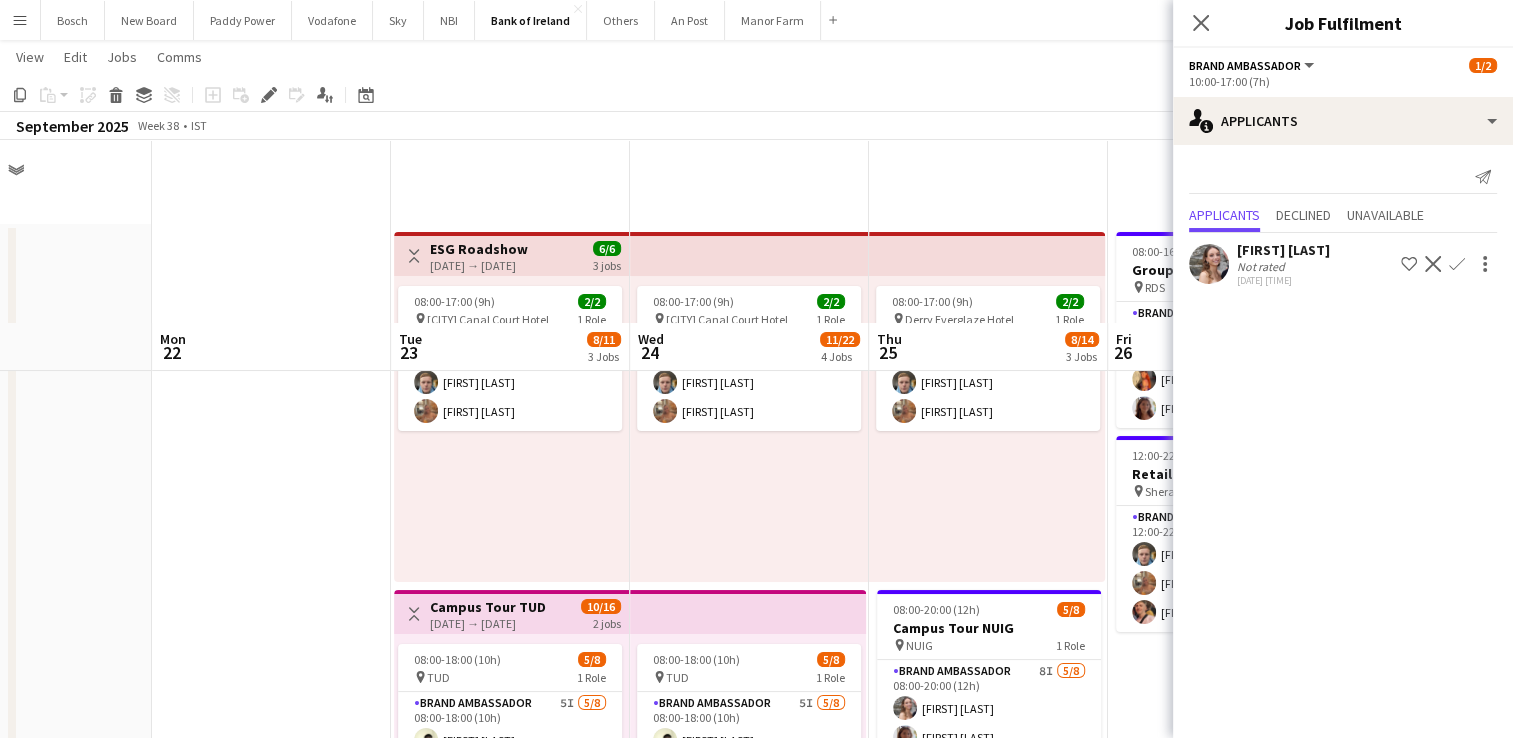 scroll, scrollTop: 300, scrollLeft: 0, axis: vertical 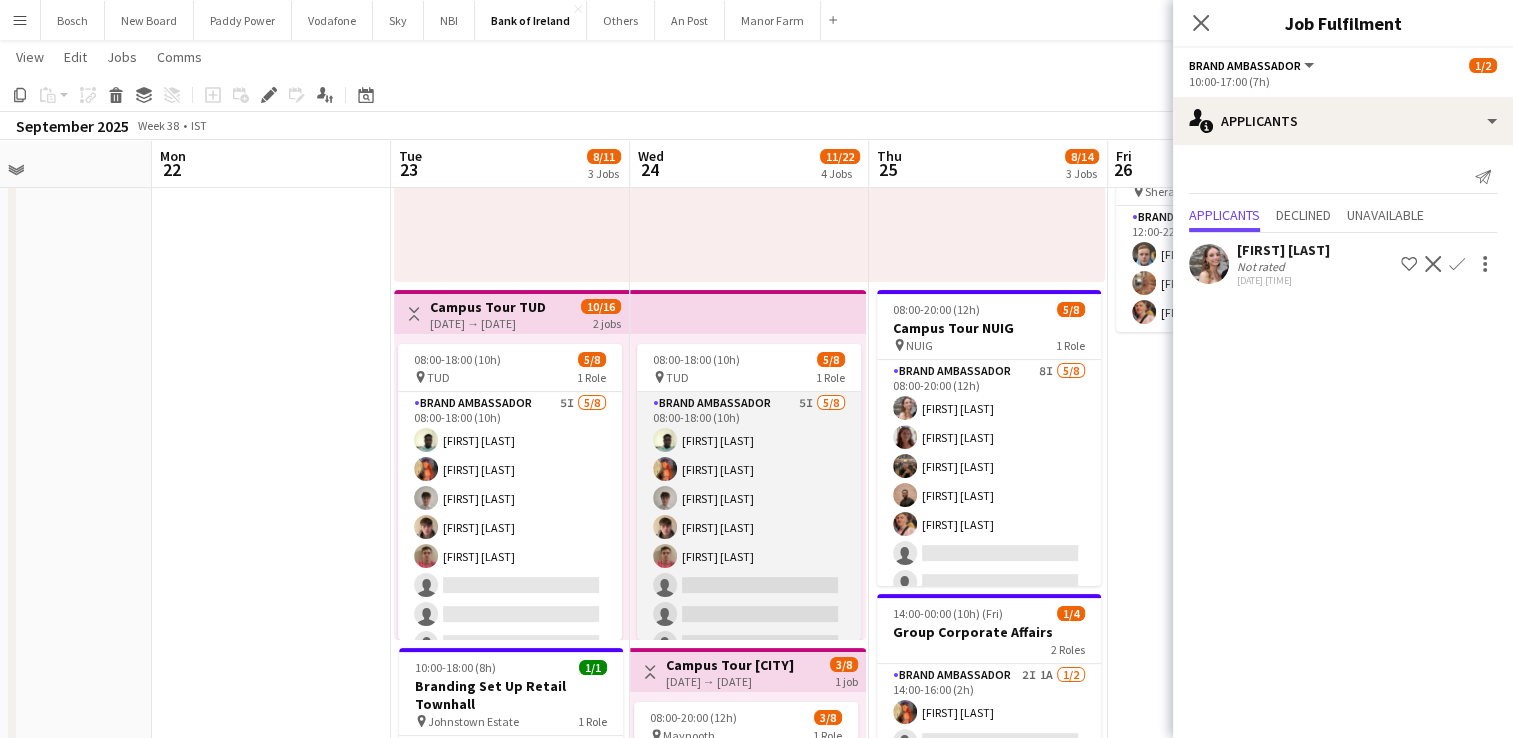 click on "Brand Ambassador   5I   5/8   08:00-18:00 (10h)
[FIRST] [LAST] [FIRST] [LAST] [FIRST] [LAST] [FIRST] [LAST] [FIRST] [LAST]
single-neutral-actions
single-neutral-actions
single-neutral-actions" at bounding box center (749, 527) 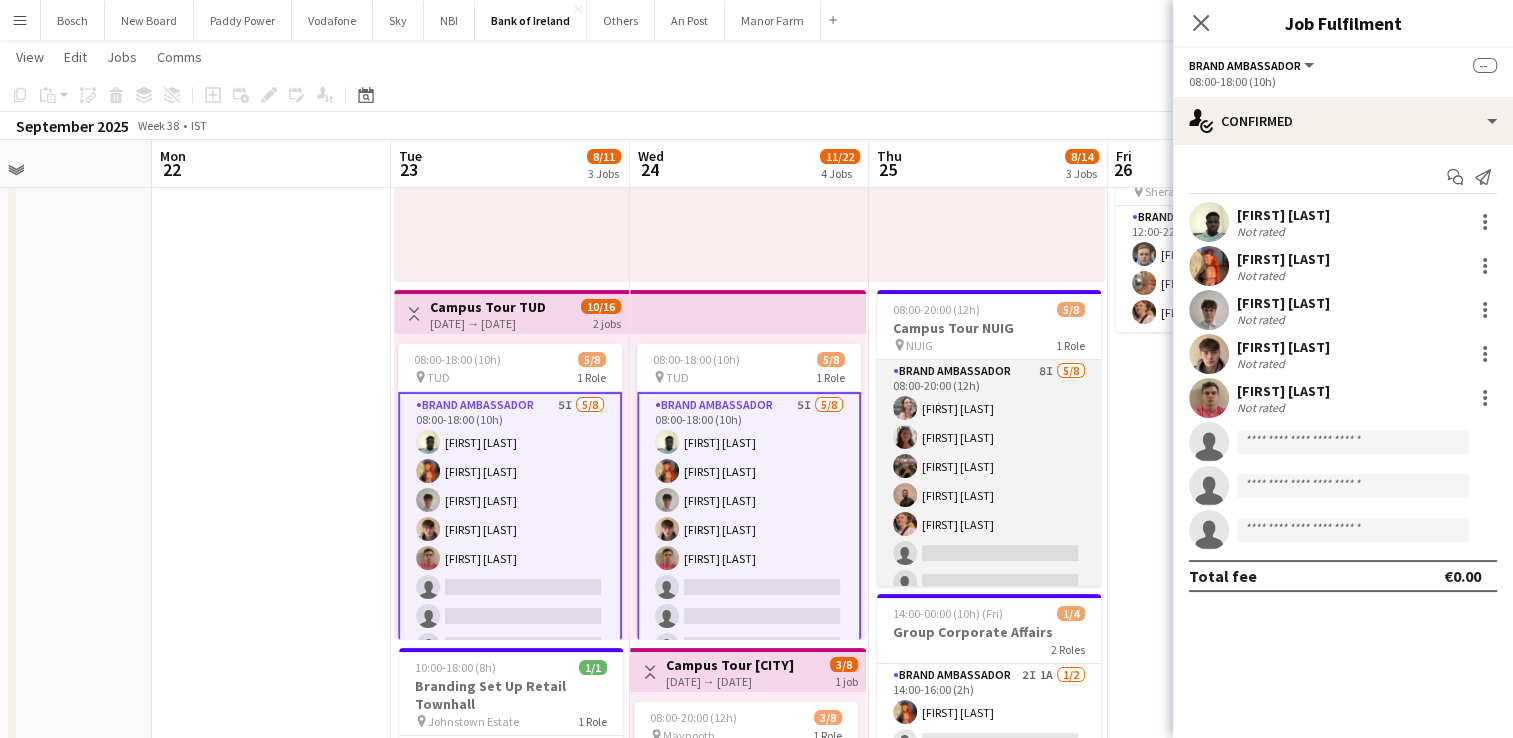 click on "Brand Ambassador   8I   5/8   08:00-20:00 (12h)
[FIRST] [LAST] [FIRST] [LAST] [FIRST] [LAST]
single-neutral-actions
single-neutral-actions
single-neutral-actions" at bounding box center (989, 495) 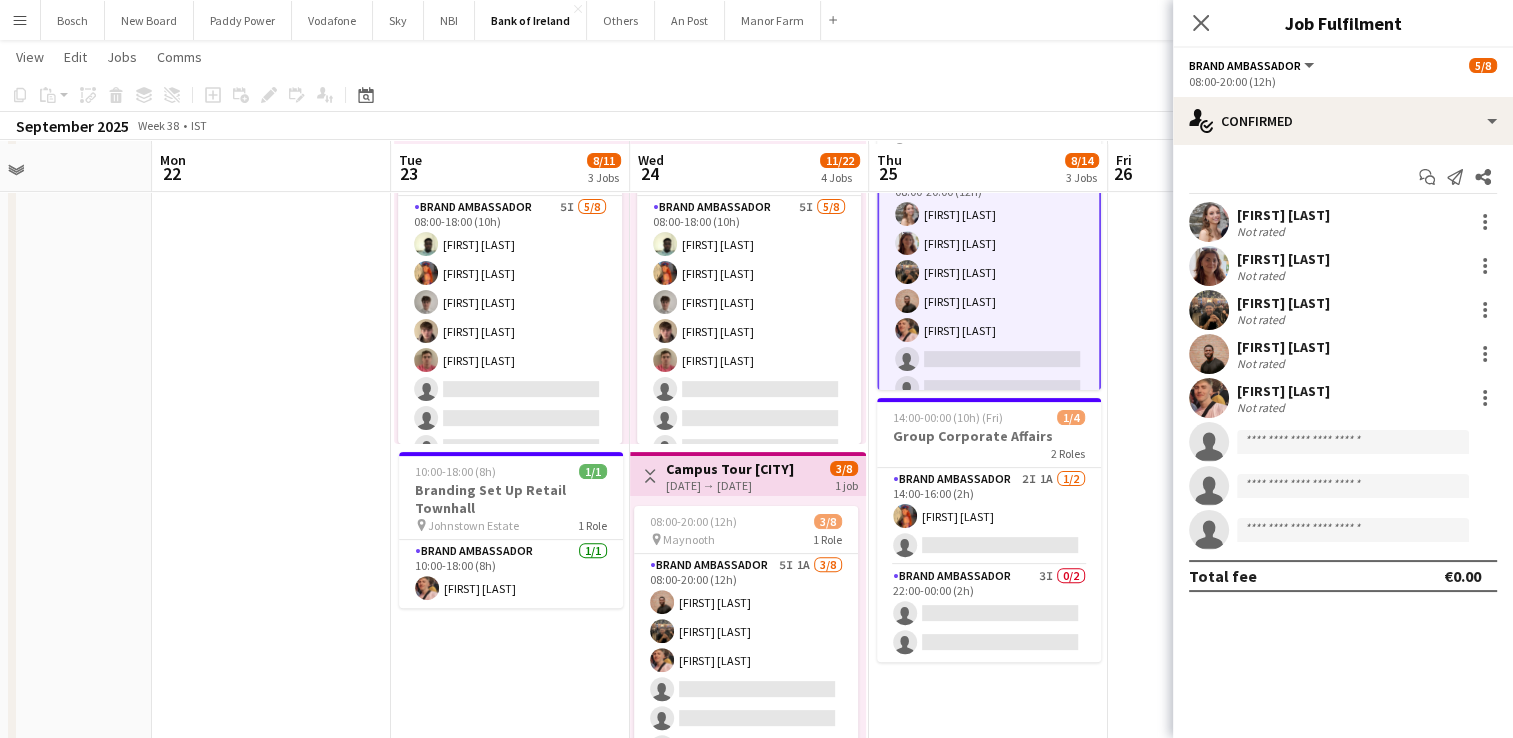 scroll, scrollTop: 500, scrollLeft: 0, axis: vertical 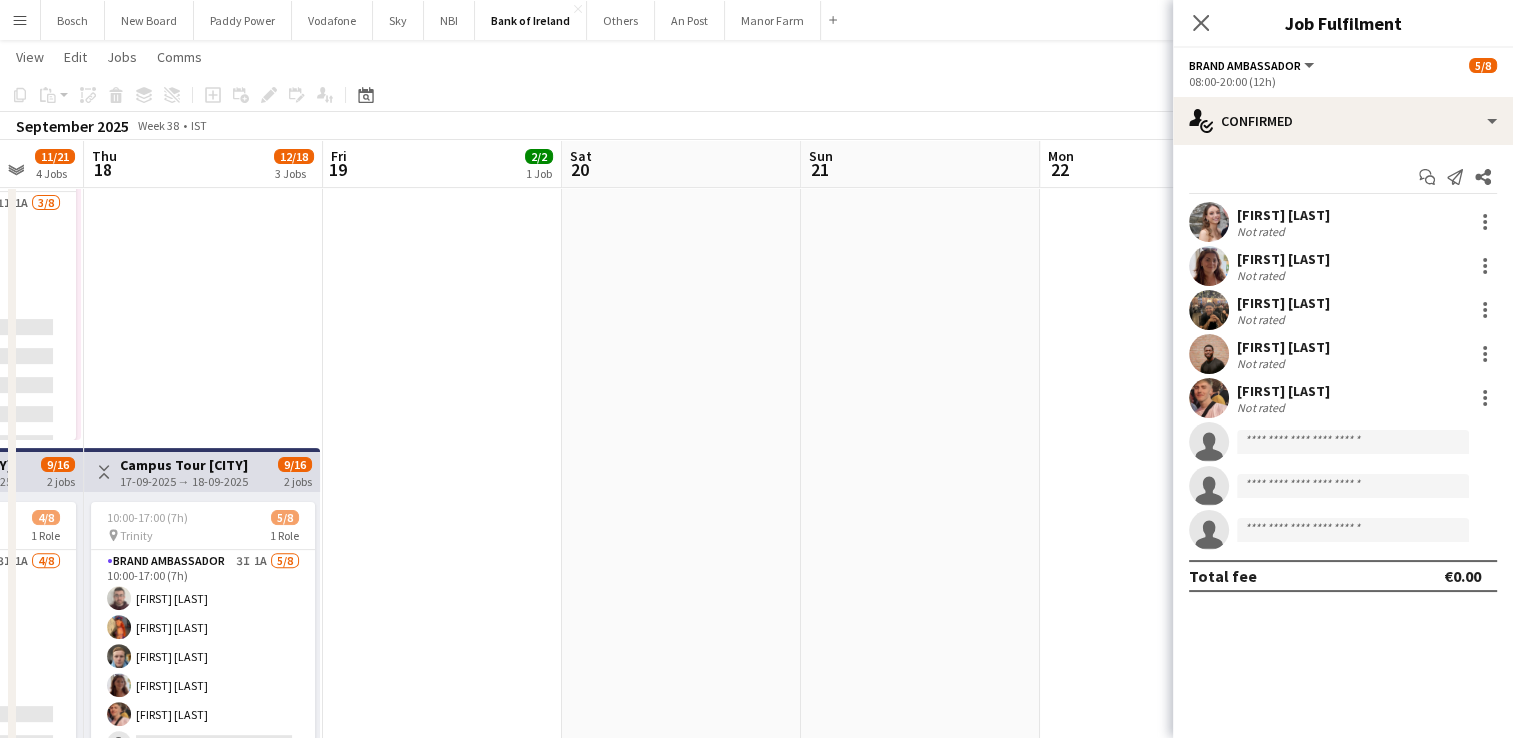 drag, startPoint x: 200, startPoint y: 541, endPoint x: 1200, endPoint y: 485, distance: 1001.5668 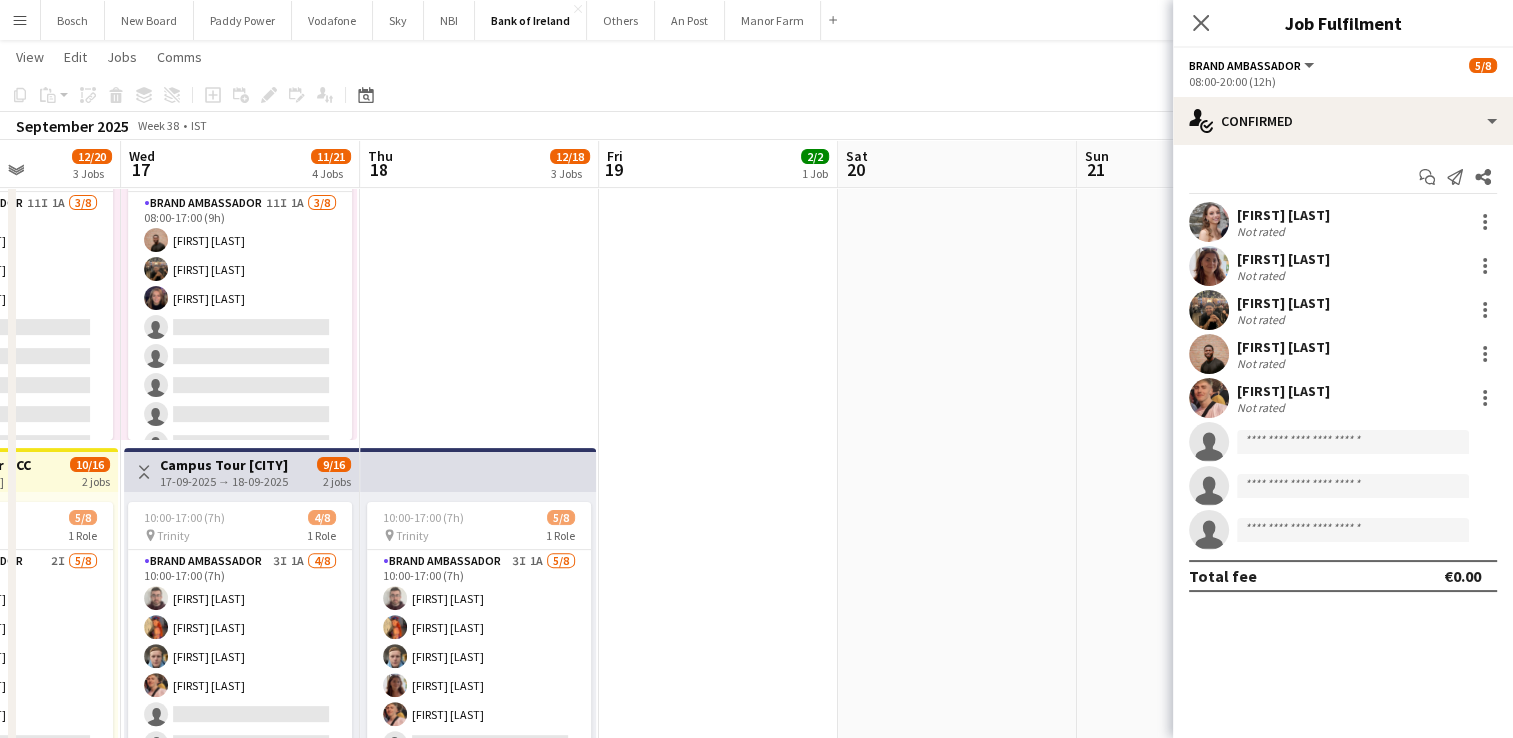 scroll, scrollTop: 0, scrollLeft: 651, axis: horizontal 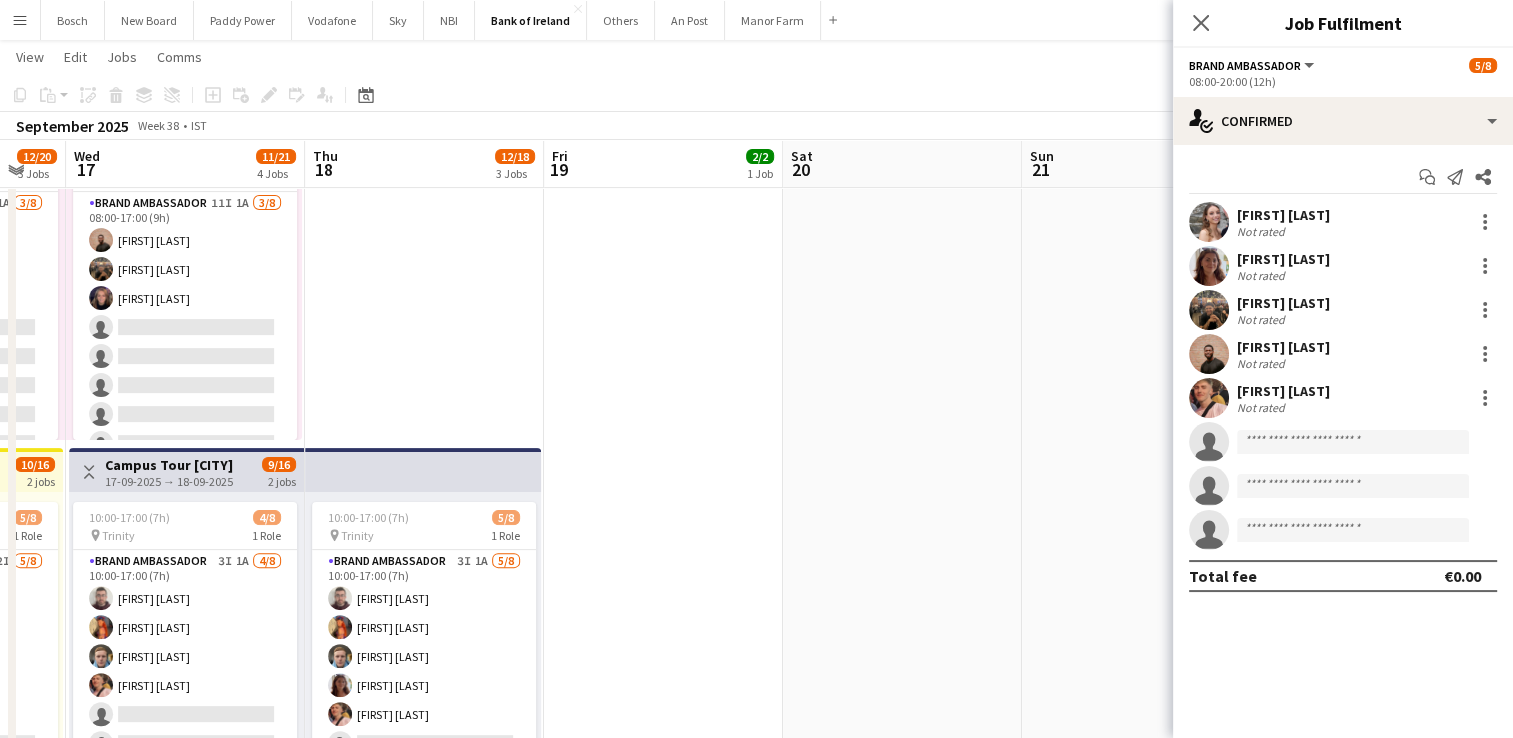 drag, startPoint x: 792, startPoint y: 421, endPoint x: 1292, endPoint y: 374, distance: 502.20413 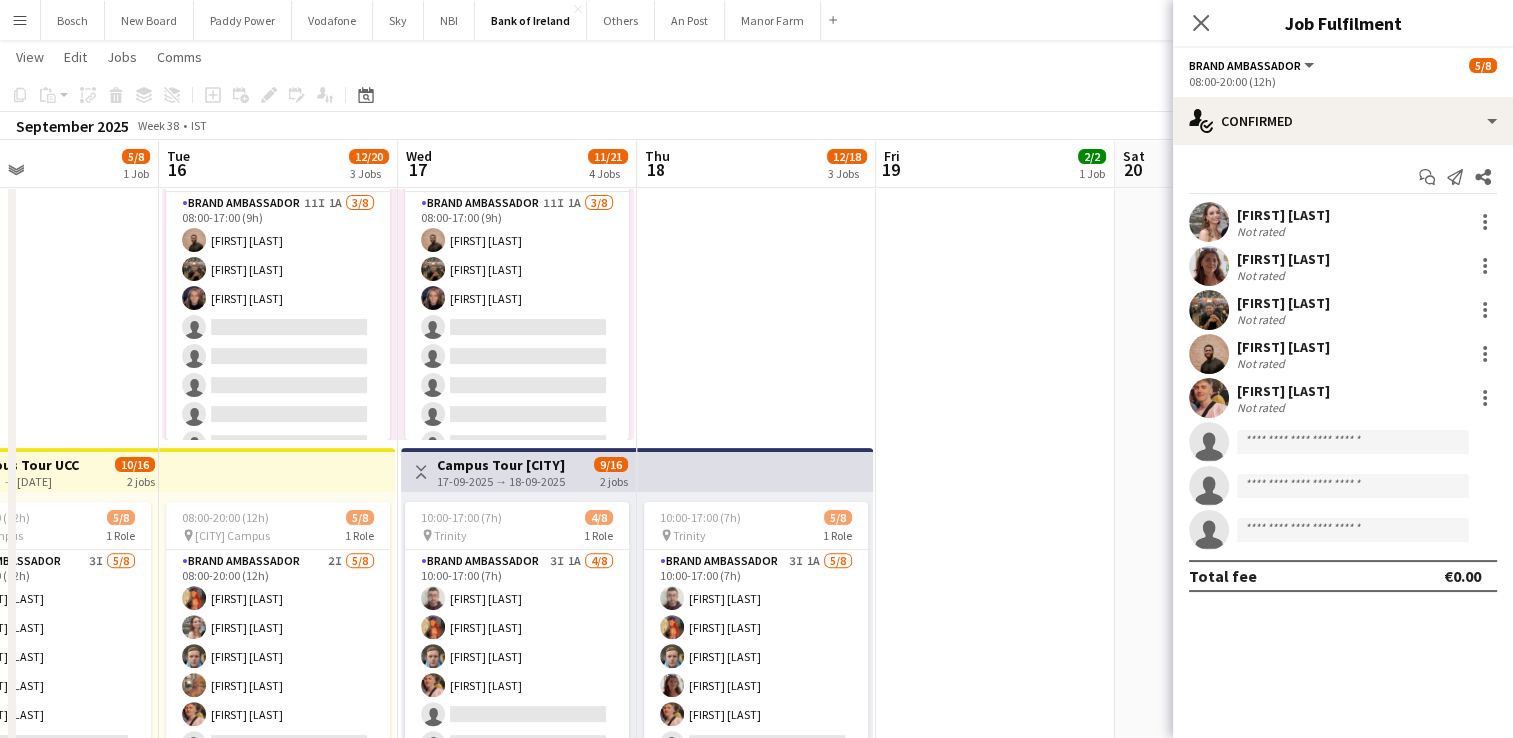 drag, startPoint x: 893, startPoint y: 358, endPoint x: 1360, endPoint y: 366, distance: 467.0685 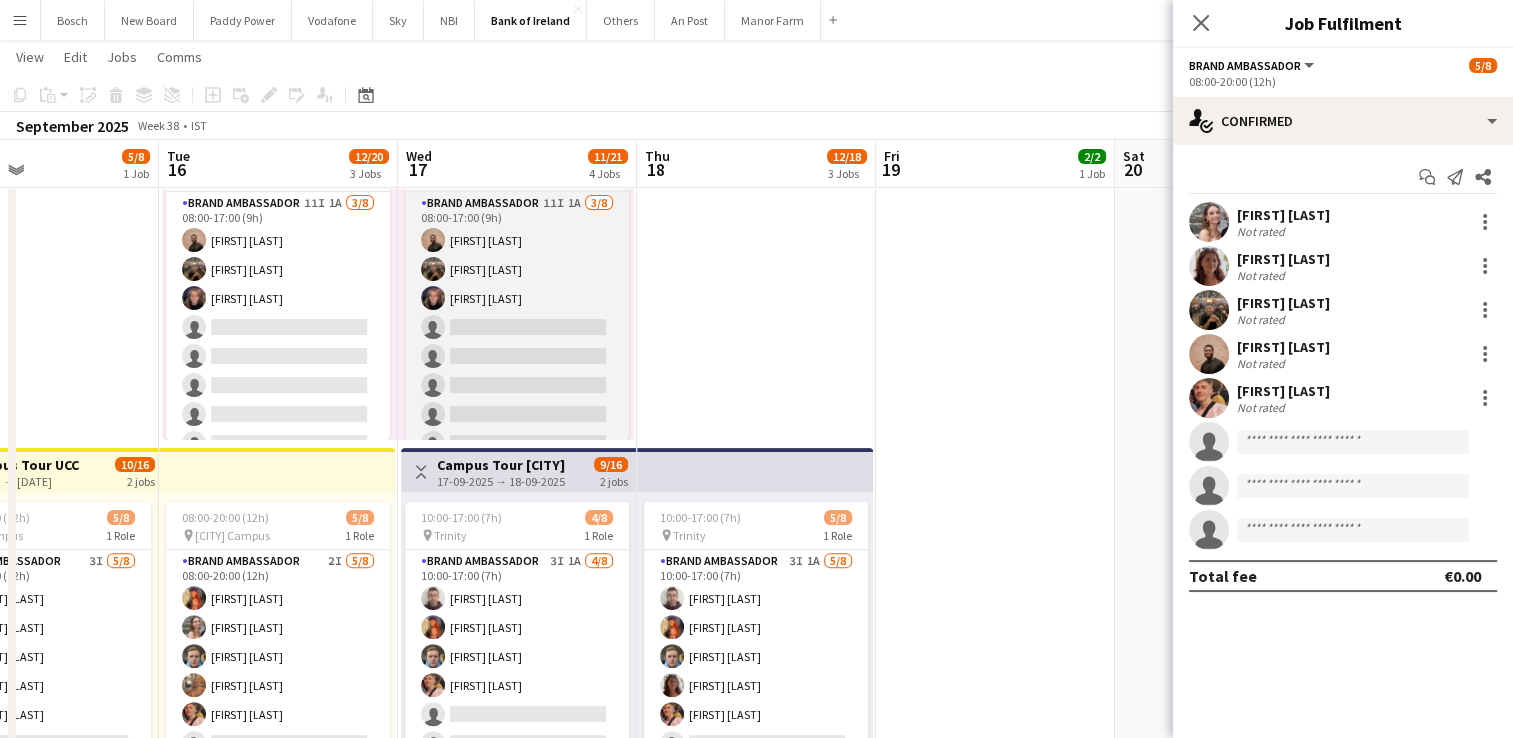 scroll, scrollTop: 0, scrollLeft: 0, axis: both 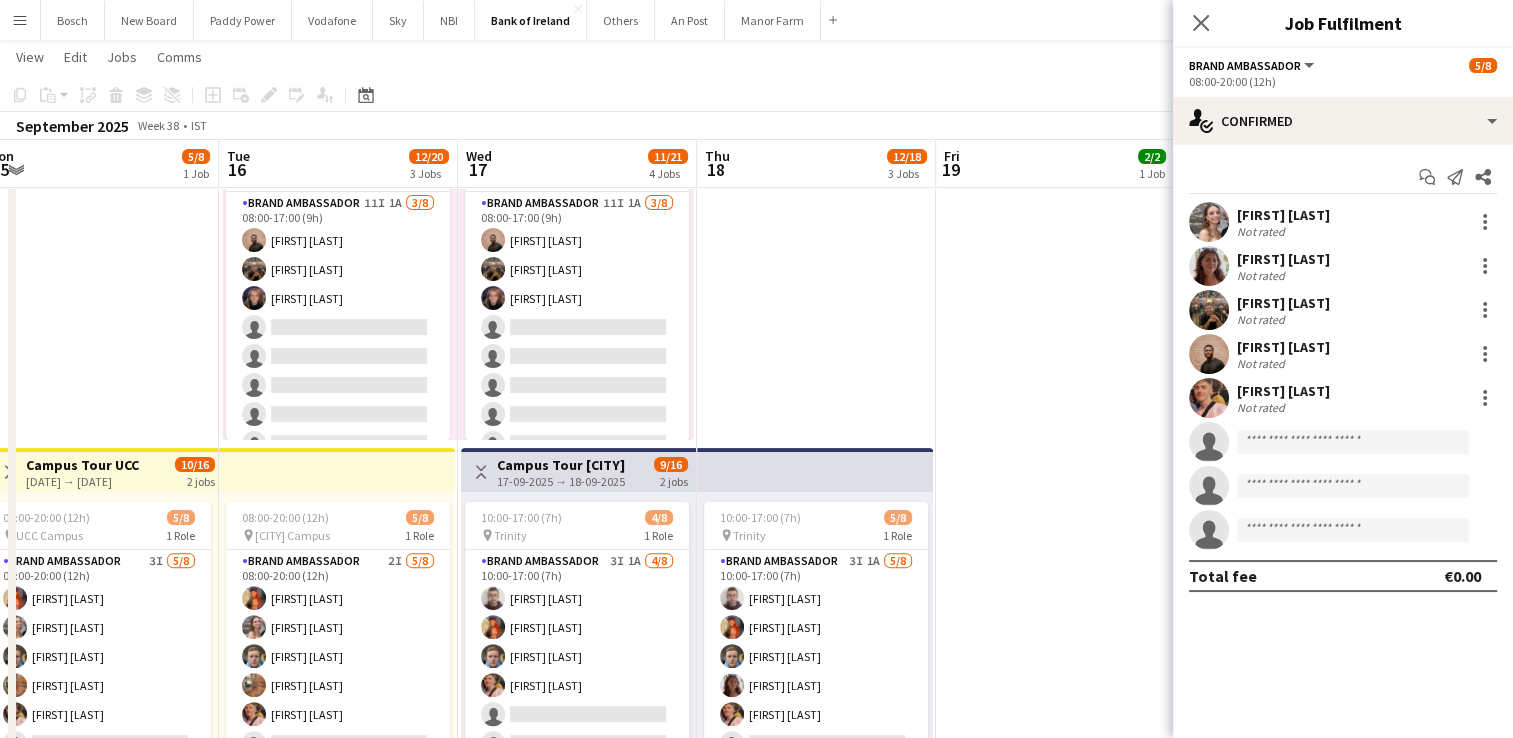 drag, startPoint x: 1268, startPoint y: 362, endPoint x: 1352, endPoint y: 356, distance: 84.21401 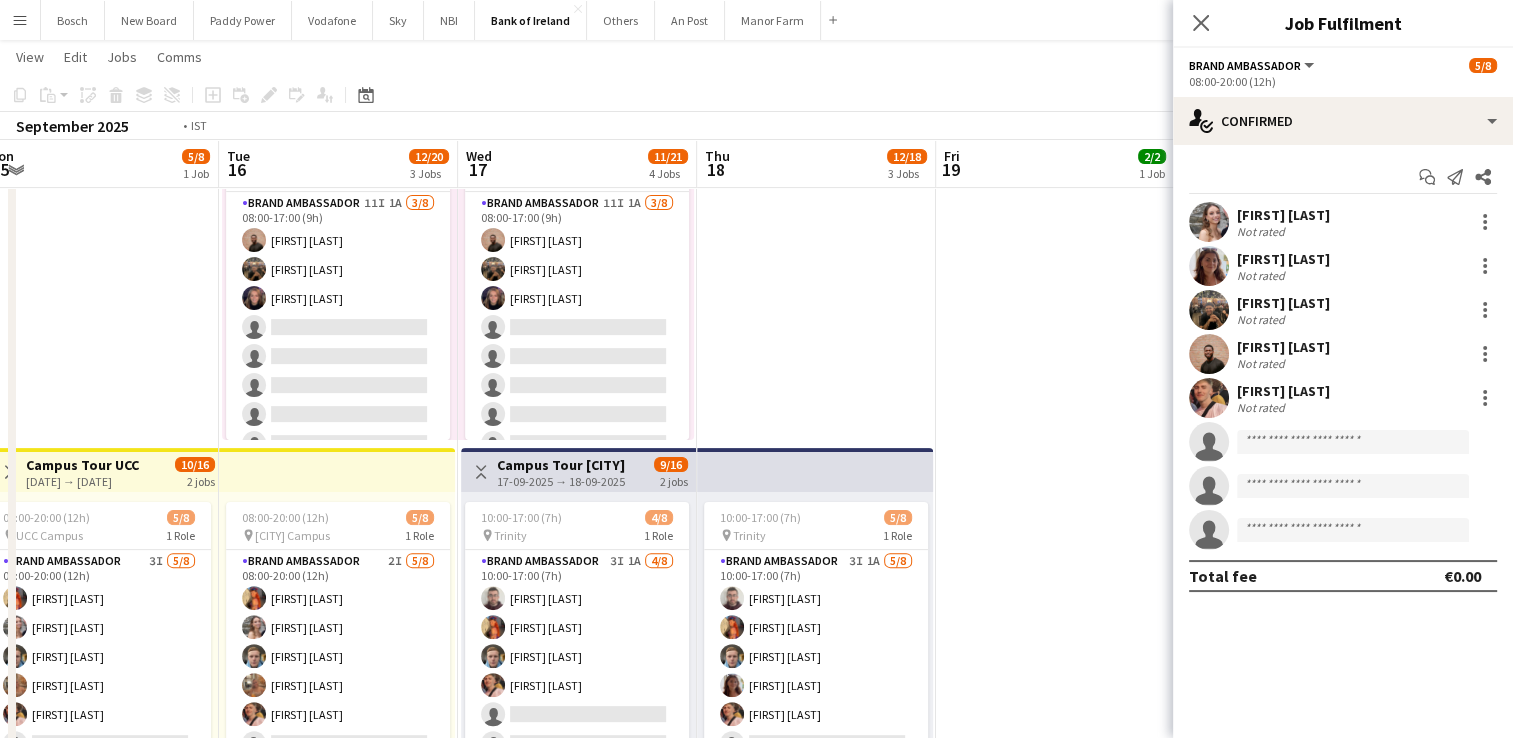 scroll, scrollTop: 0, scrollLeft: 525, axis: horizontal 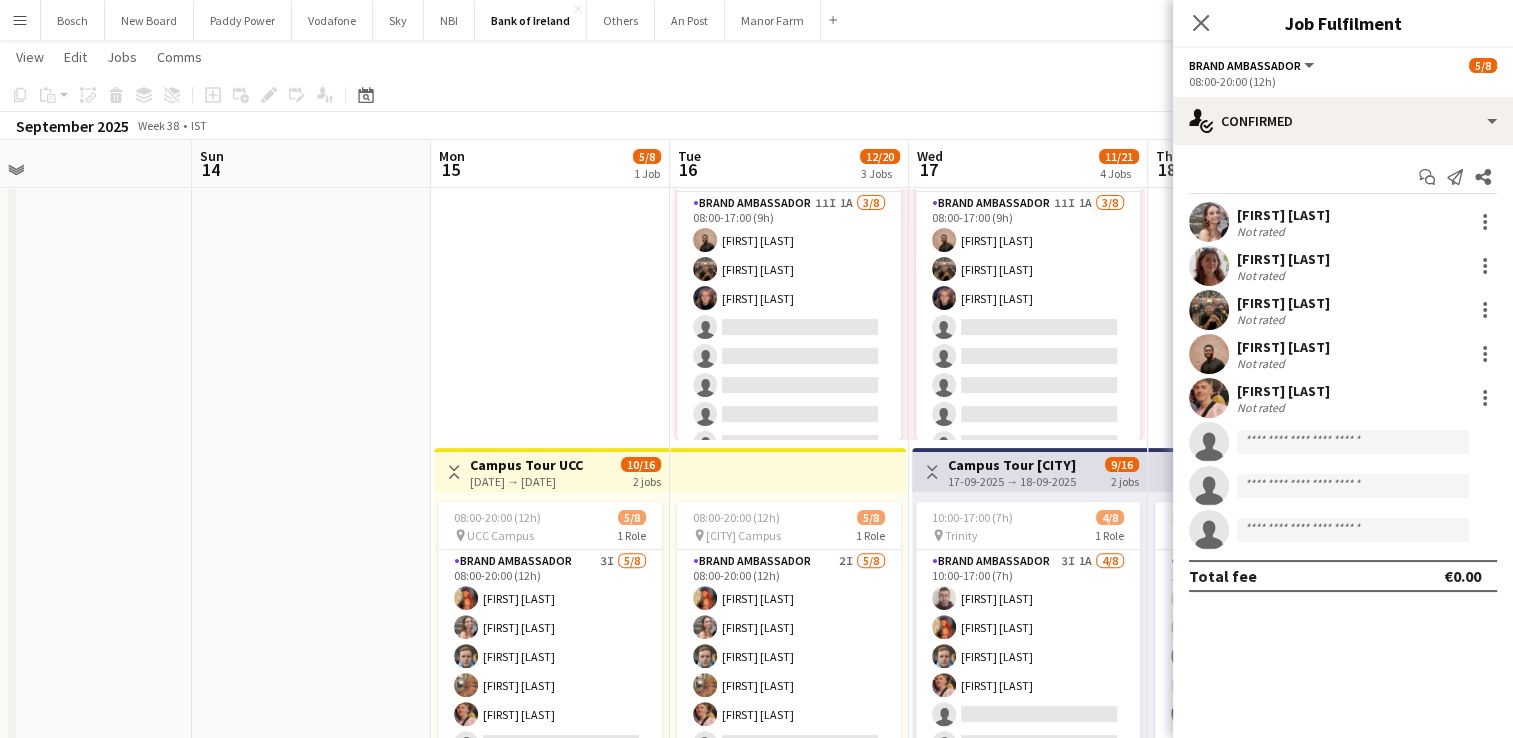 drag, startPoint x: 22, startPoint y: 305, endPoint x: 473, endPoint y: 353, distance: 453.54712 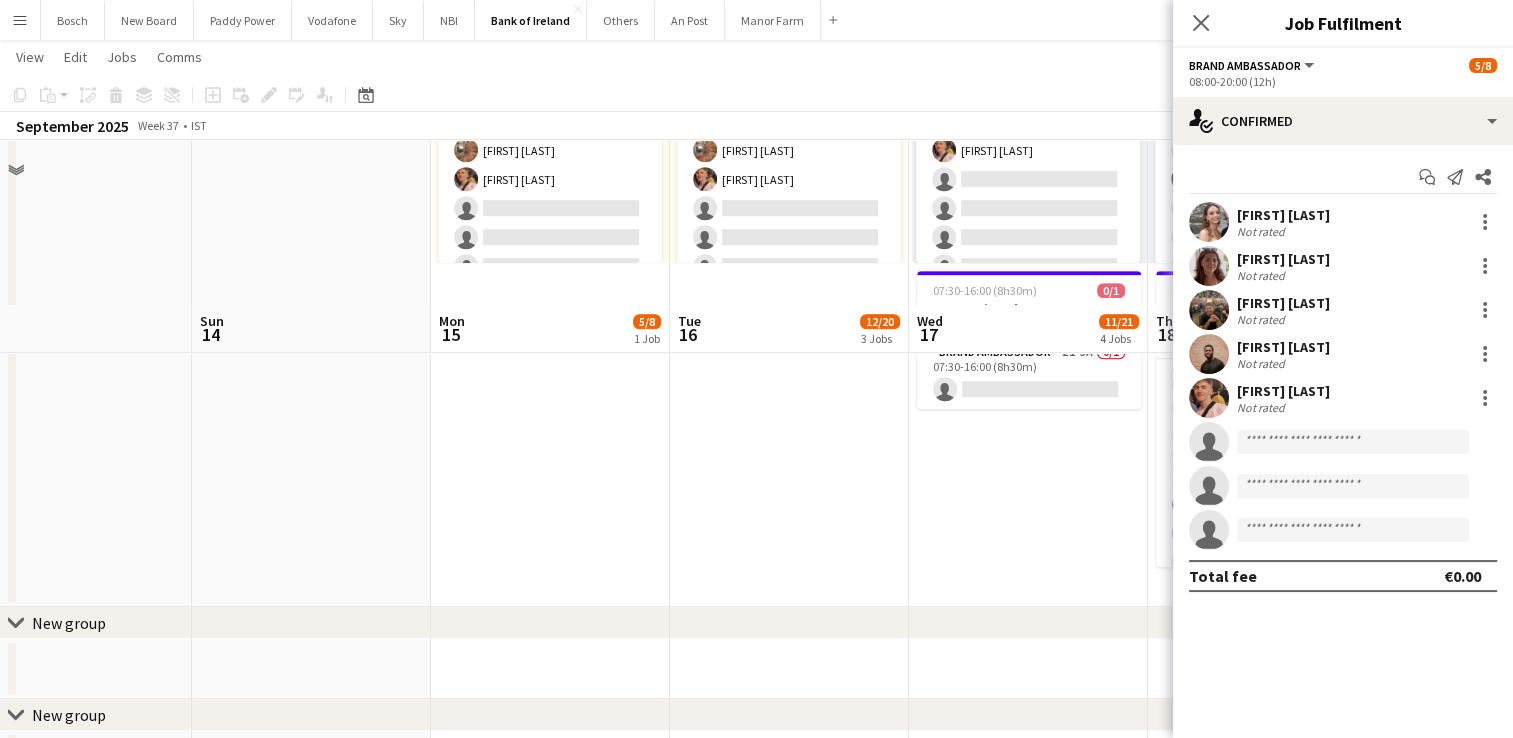 scroll, scrollTop: 1200, scrollLeft: 0, axis: vertical 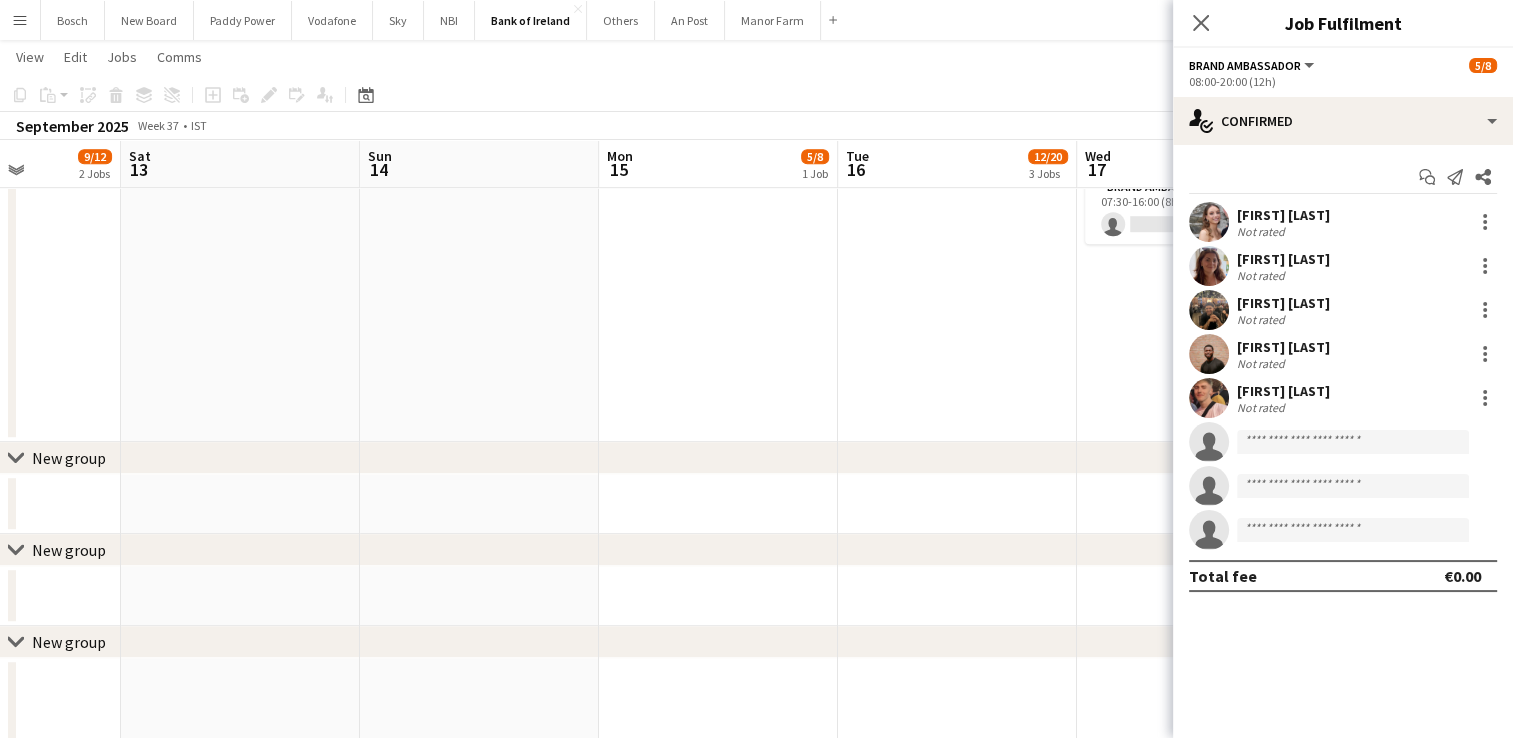 drag, startPoint x: 208, startPoint y: 426, endPoint x: 985, endPoint y: 457, distance: 777.61816 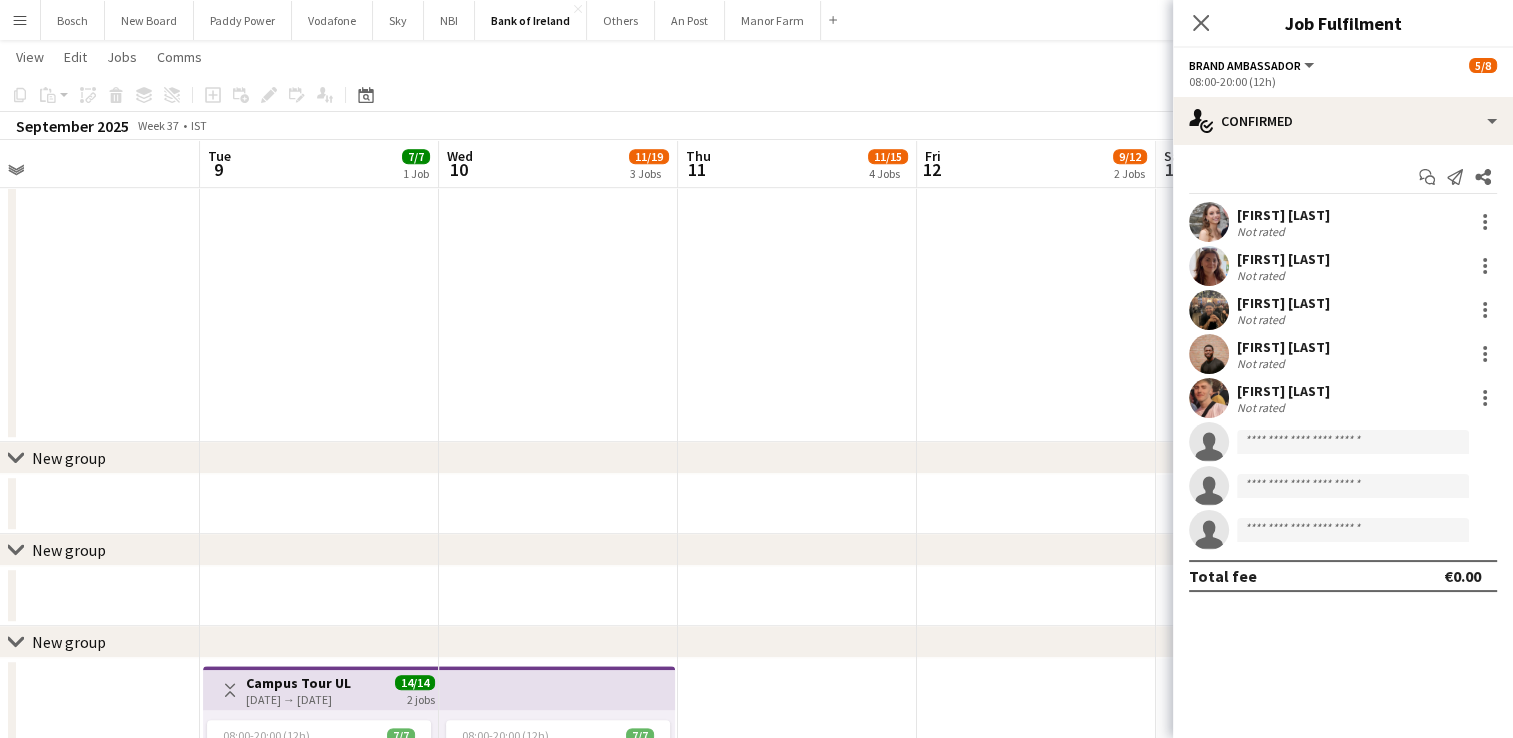 drag, startPoint x: 755, startPoint y: 326, endPoint x: 1150, endPoint y: 338, distance: 395.18225 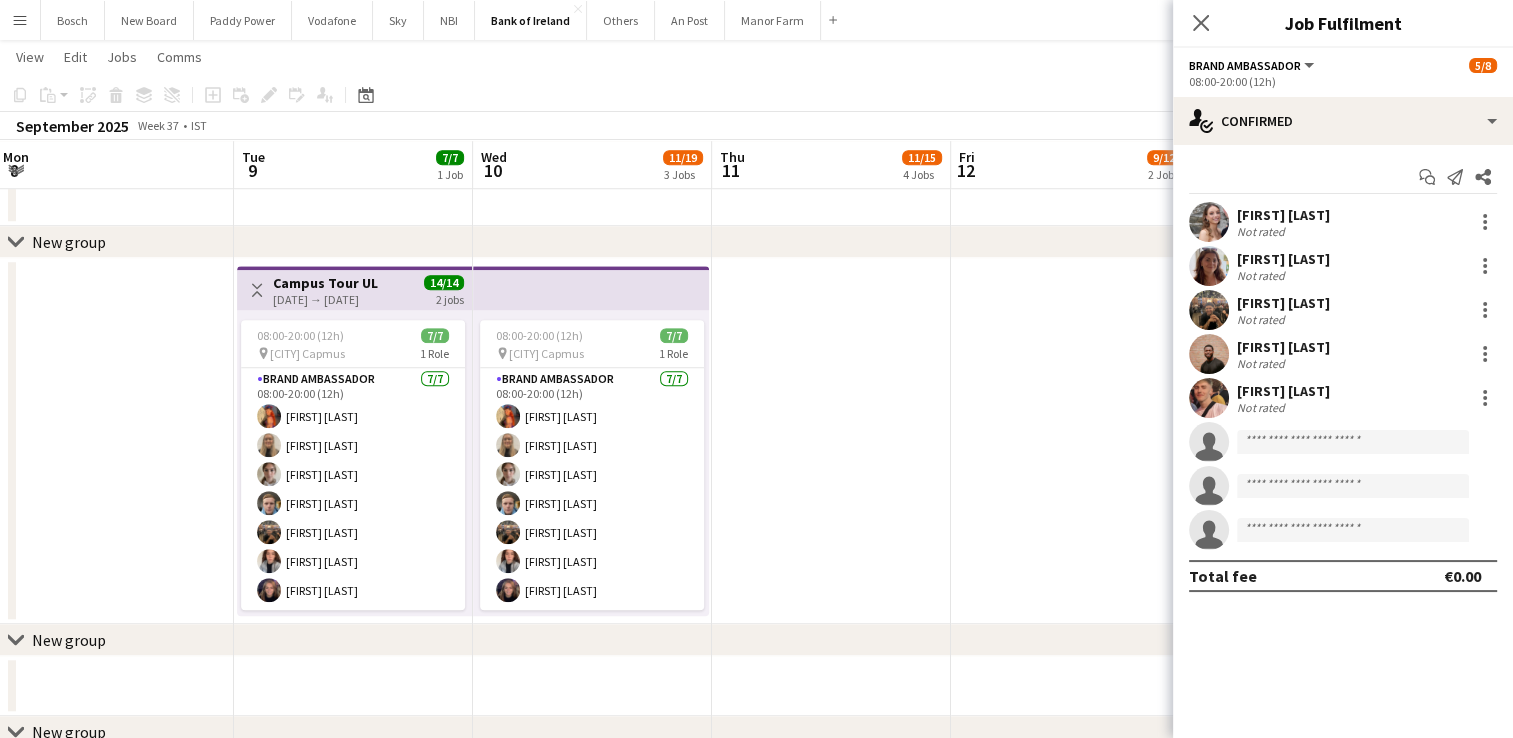 scroll, scrollTop: 1600, scrollLeft: 0, axis: vertical 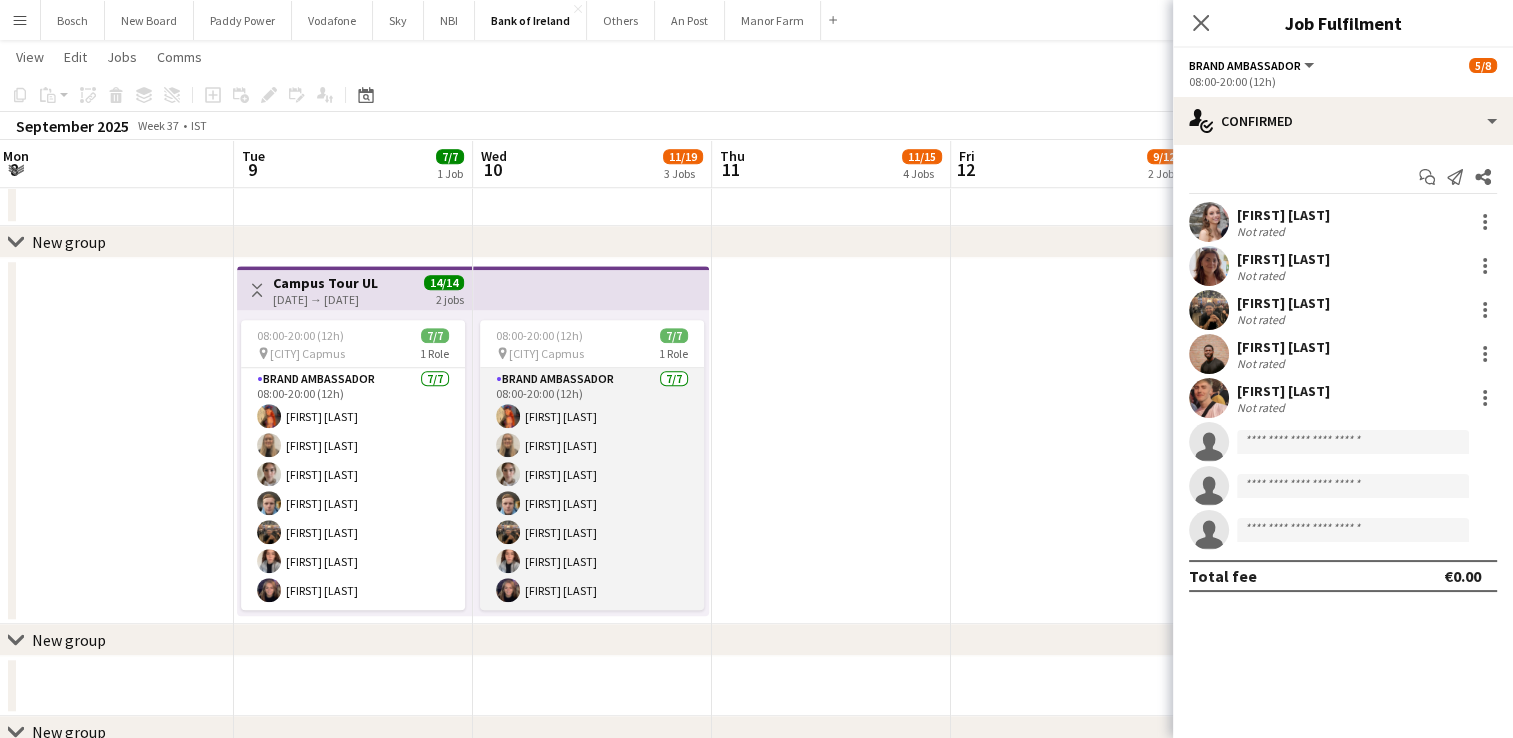 click on "Brand Ambassador   7/7   08:00-20:00 (12h)
[FIRST] [LAST] [FIRST] [LAST] [FIRST] [LAST] [FIRST] [LAST] [FIRST] [LAST] [FIRST] [LAST] [FIRST] [LAST]" at bounding box center (592, 489) 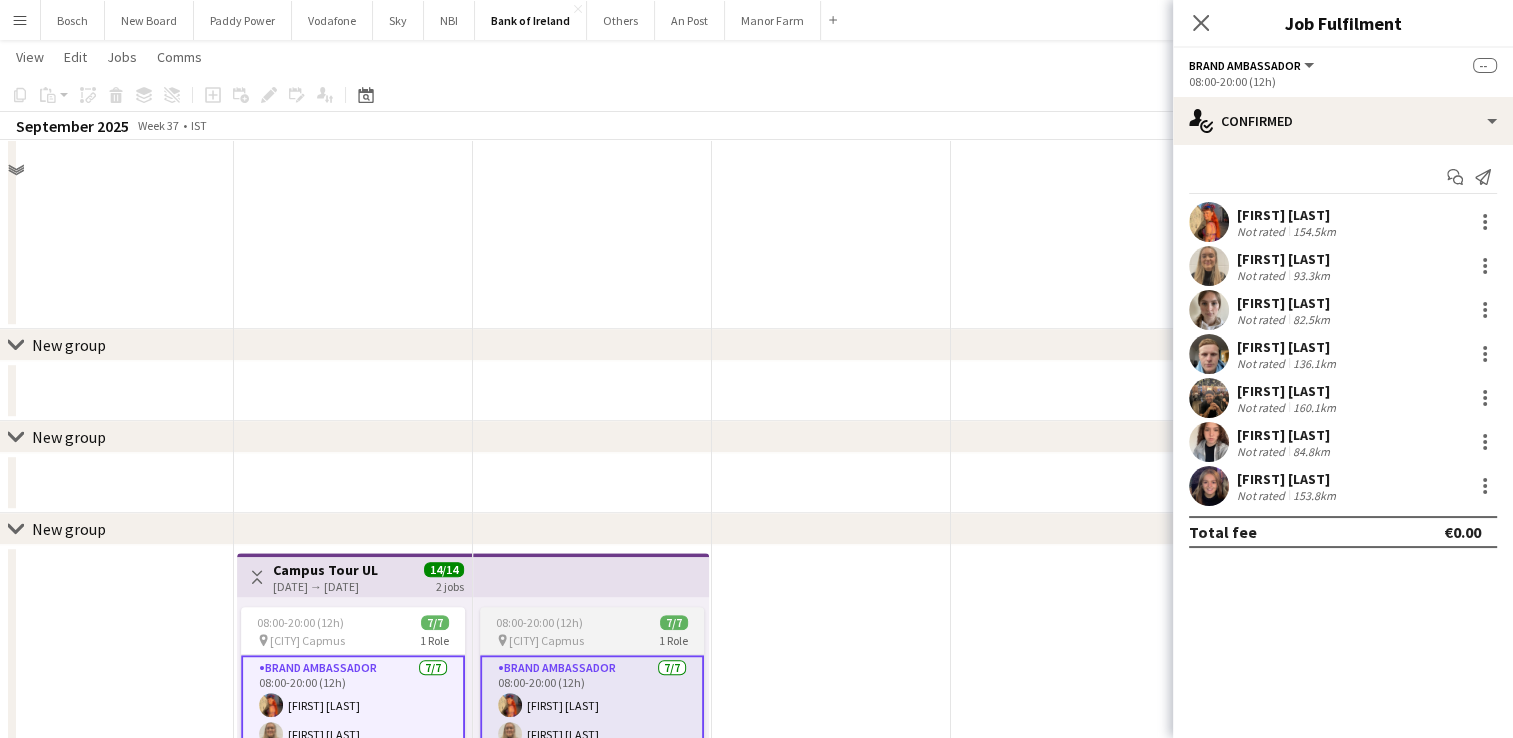scroll, scrollTop: 1200, scrollLeft: 0, axis: vertical 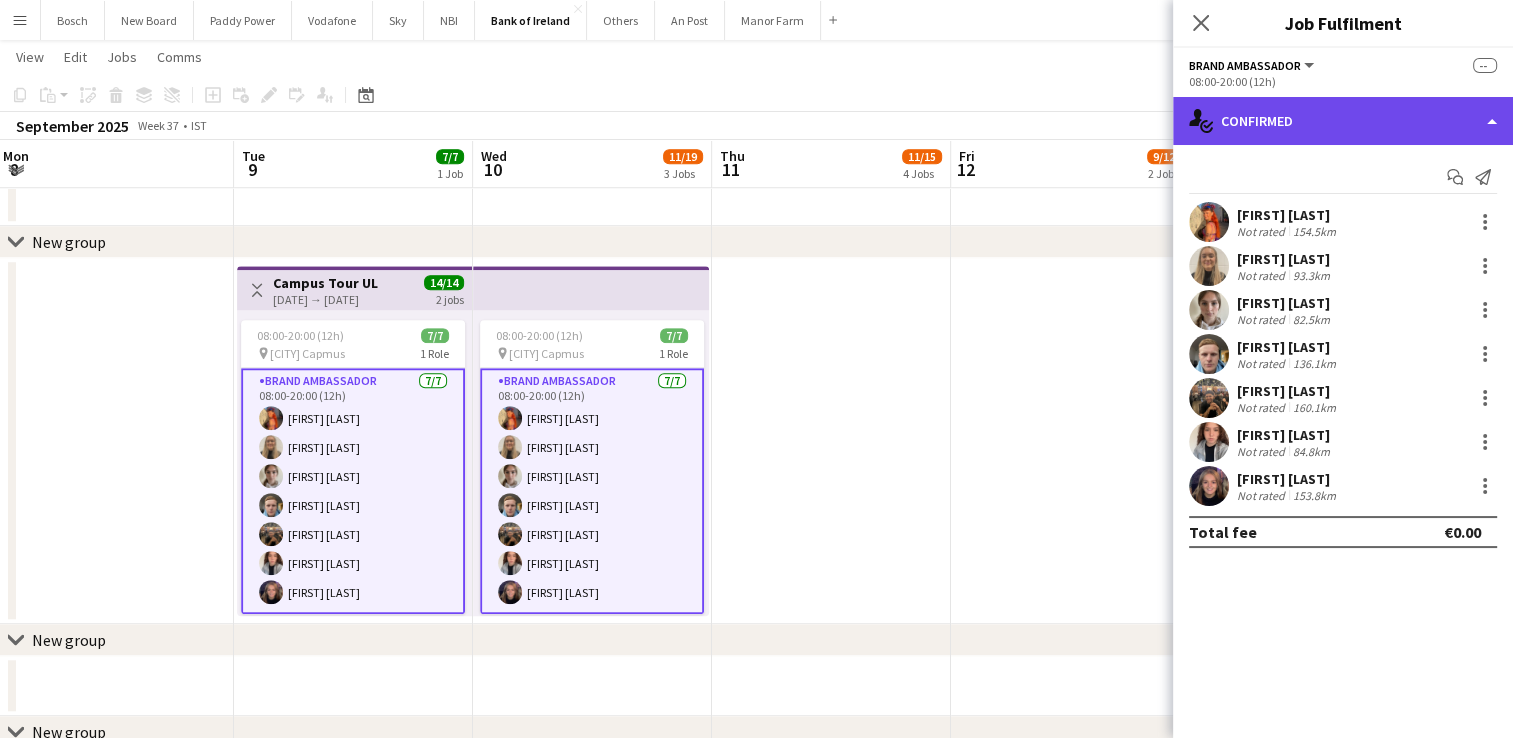 click on "single-neutral-actions-check-2
Confirmed" 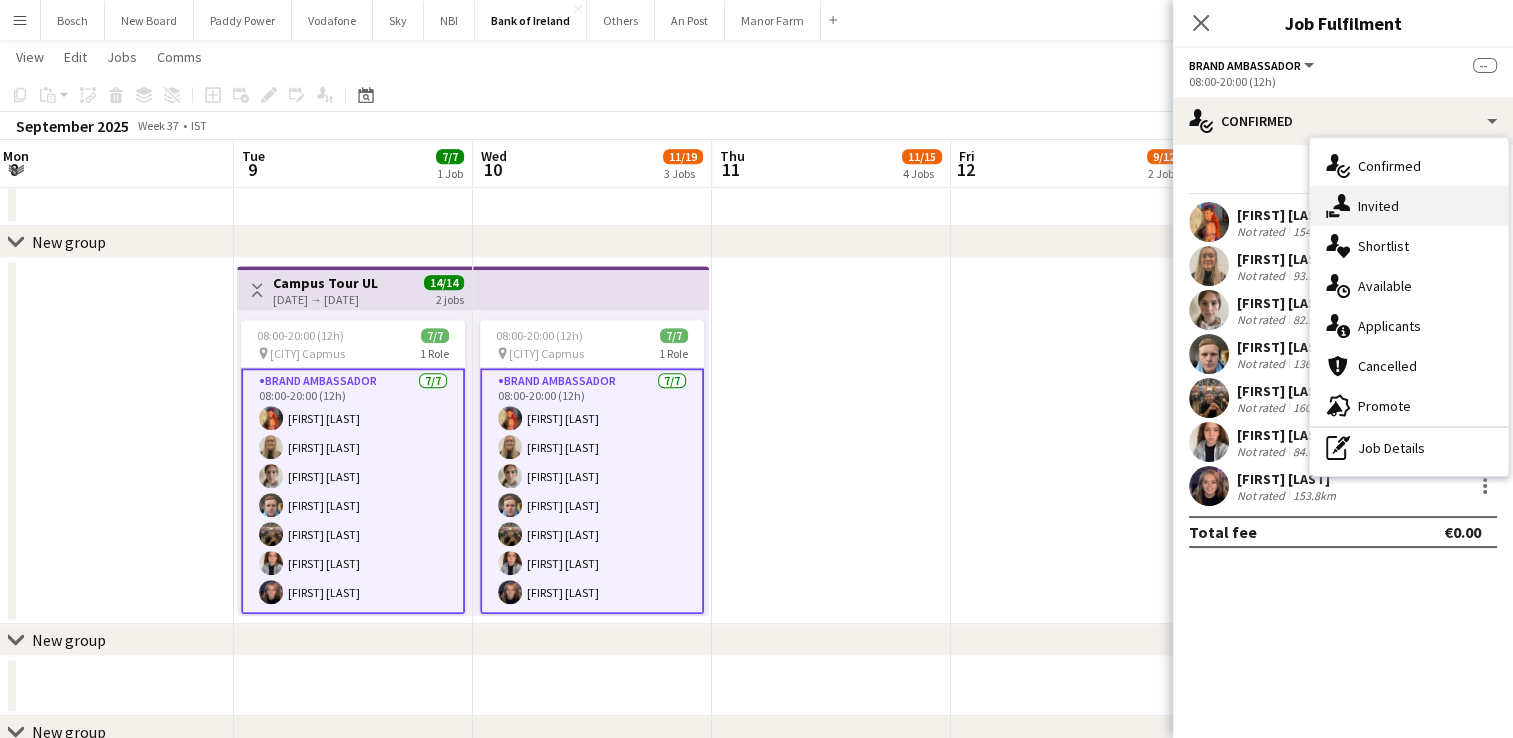 click on "single-neutral-actions-share-1
Invited" at bounding box center [1409, 206] 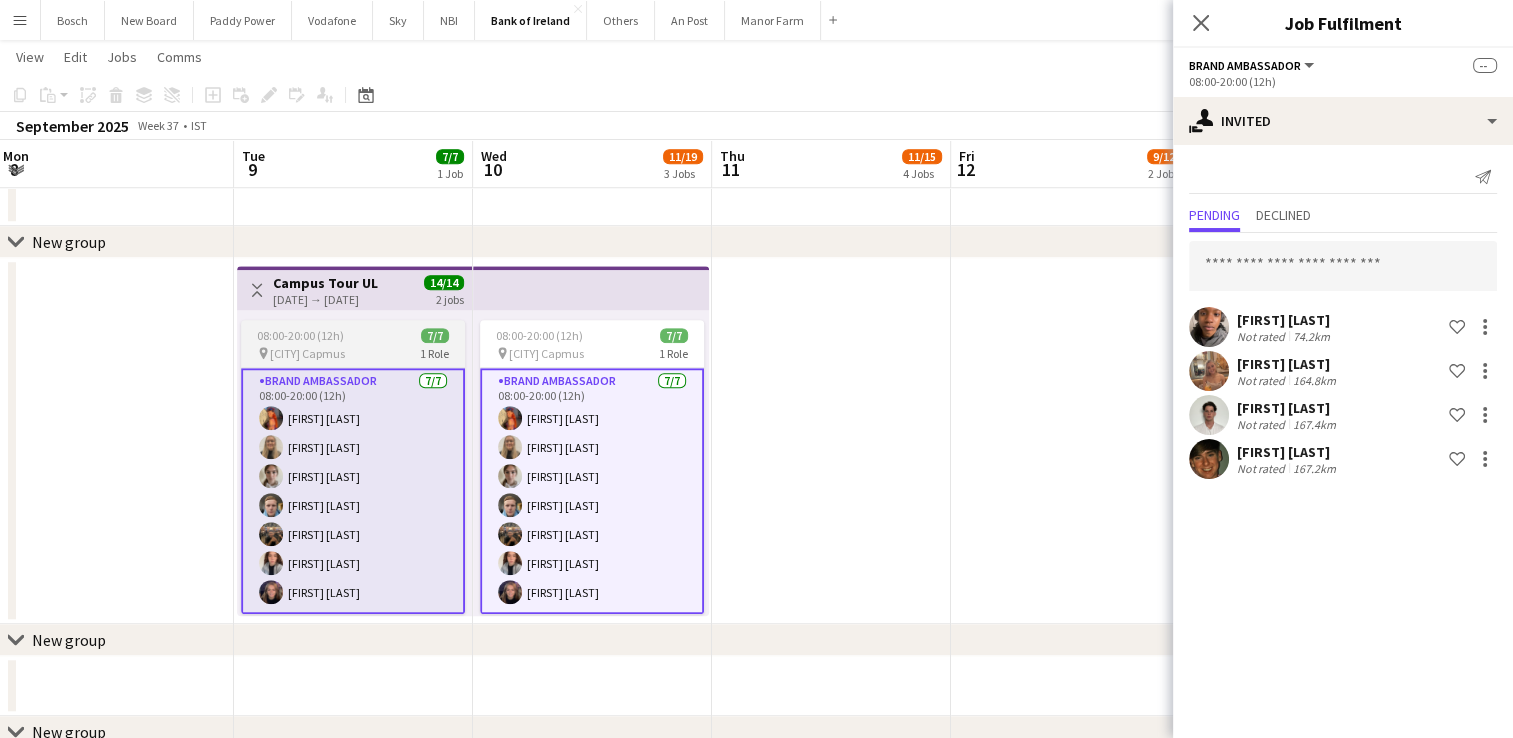 click on "08:00-20:00 (12h)" at bounding box center (300, 335) 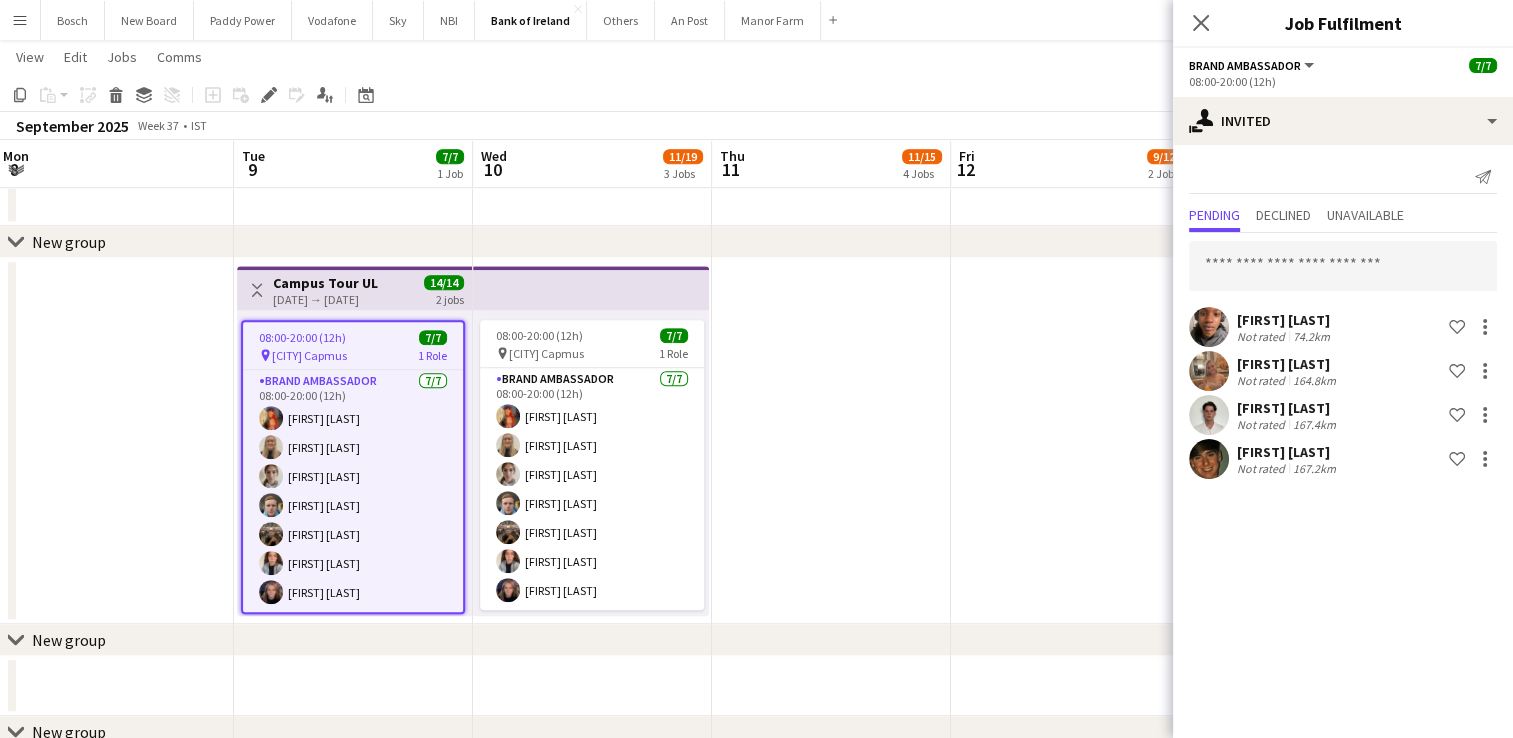 click on "Campus Tour UL" at bounding box center [325, 283] 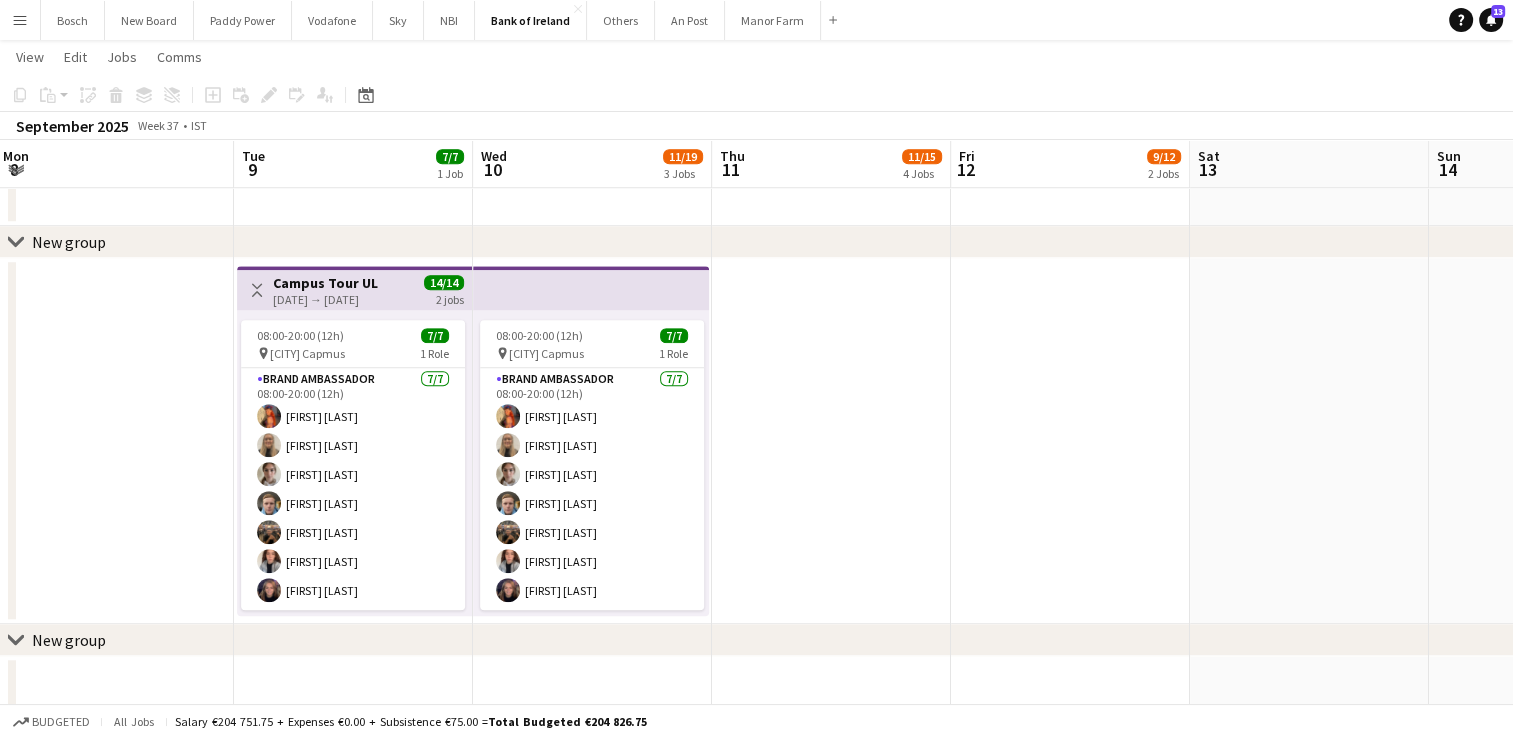 click on "Campus Tour UL" at bounding box center [325, 283] 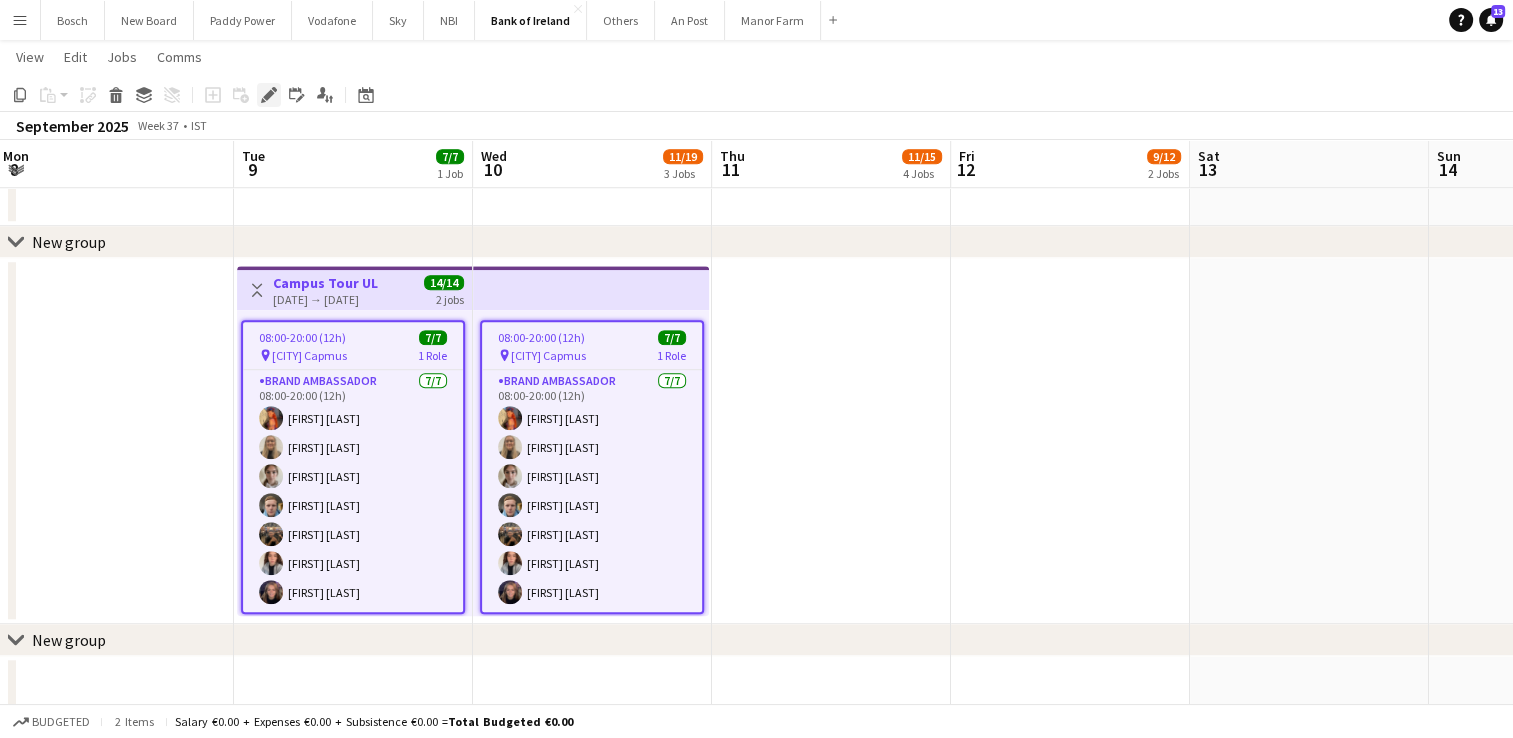 click 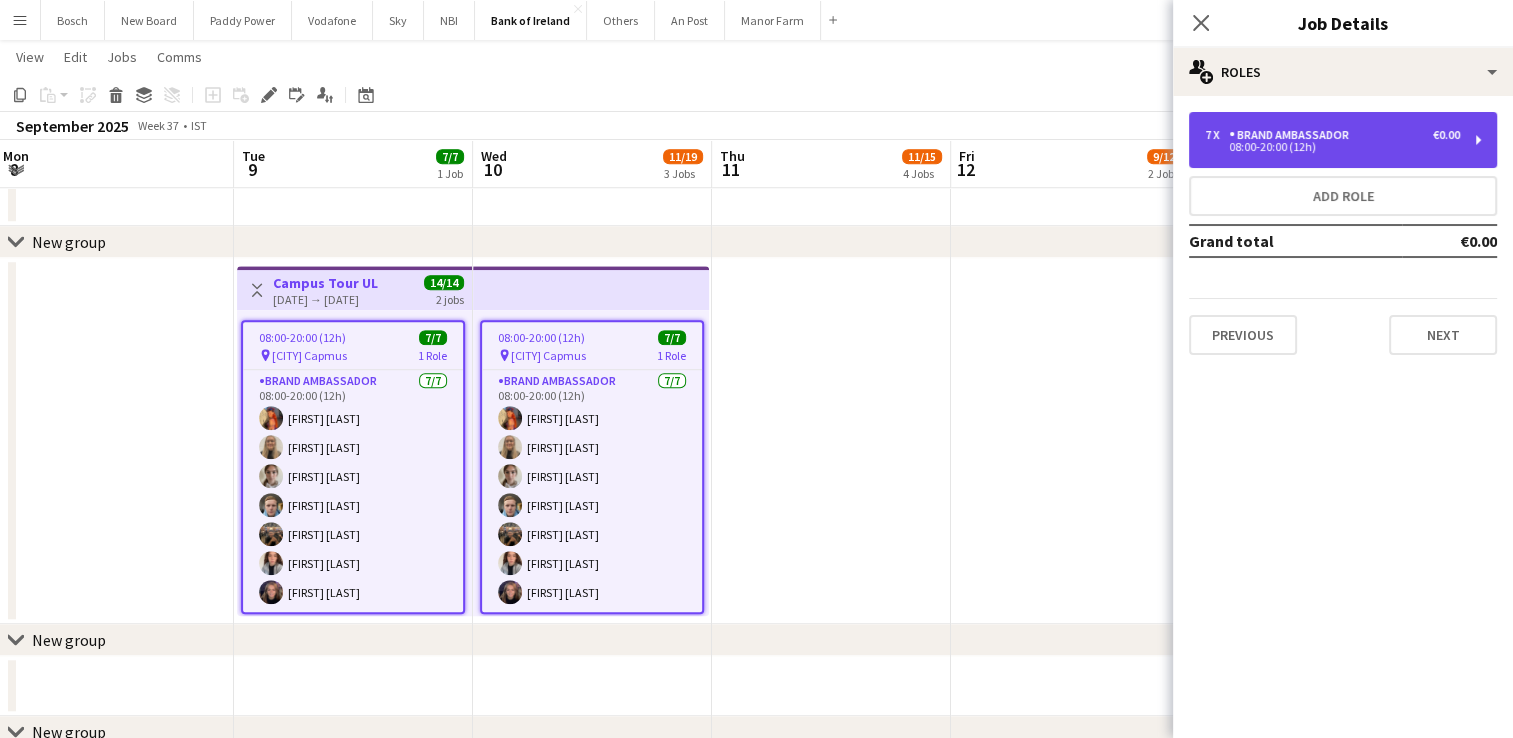 click on "Brand Ambassador" at bounding box center [1293, 135] 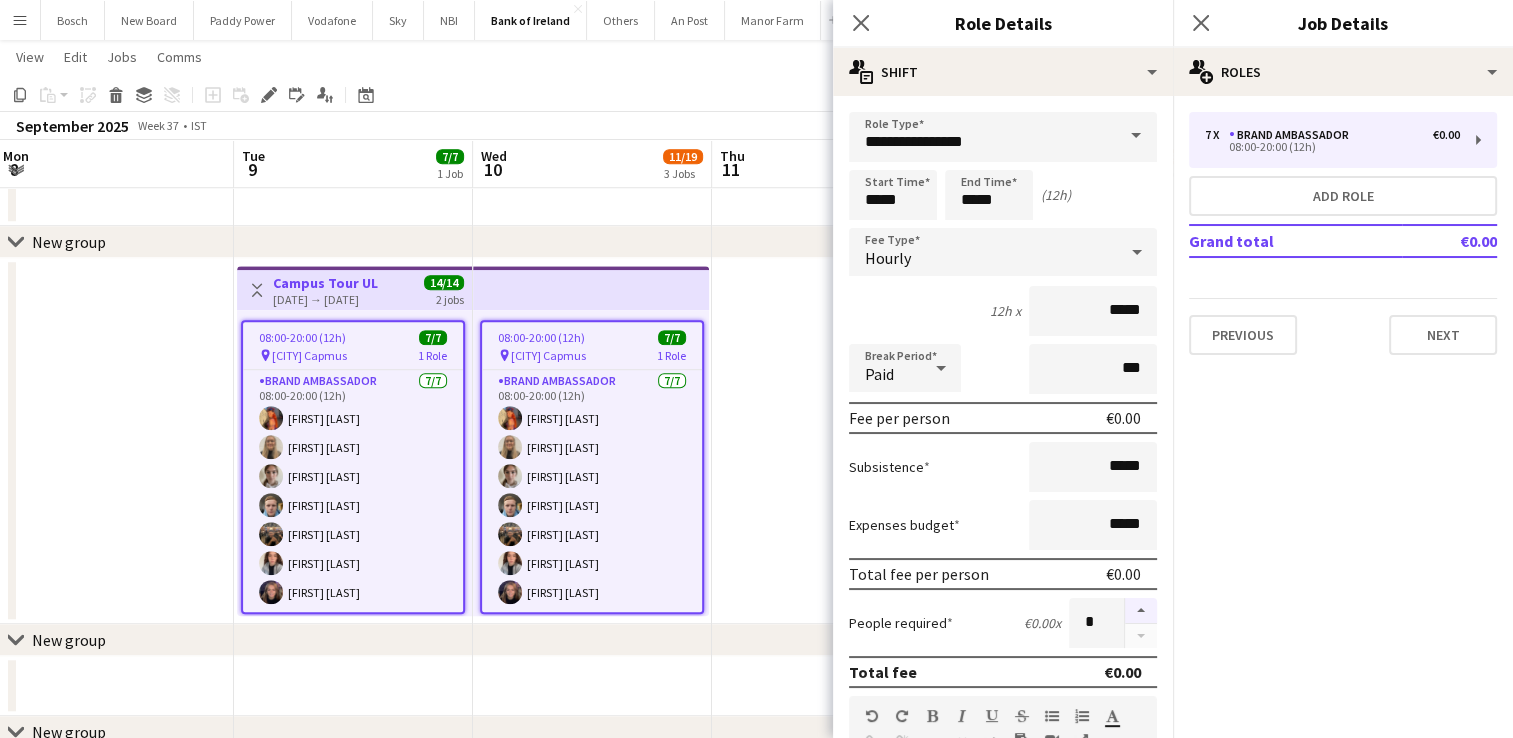 click at bounding box center [1141, 611] 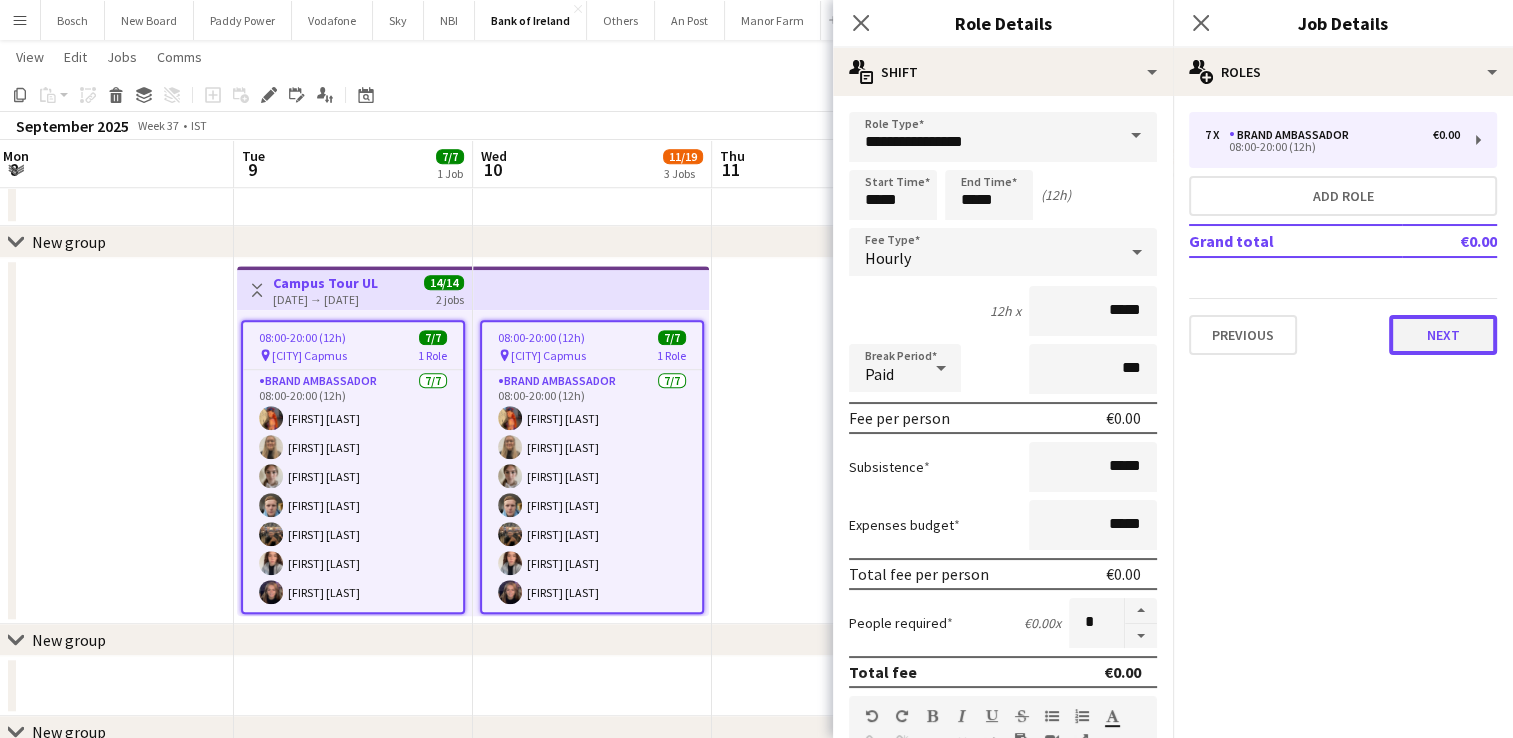 click on "Next" at bounding box center [1443, 335] 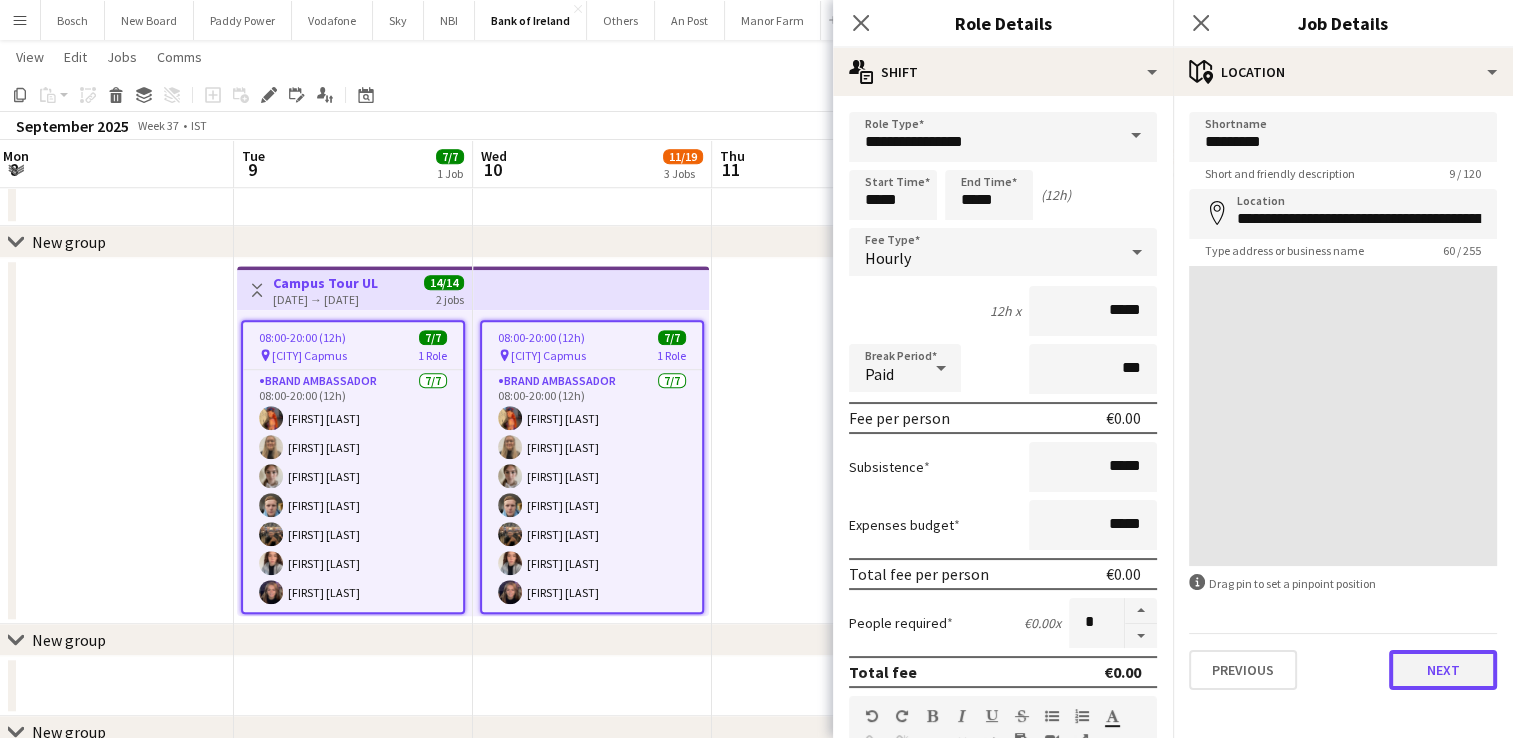 click on "Next" at bounding box center (1443, 670) 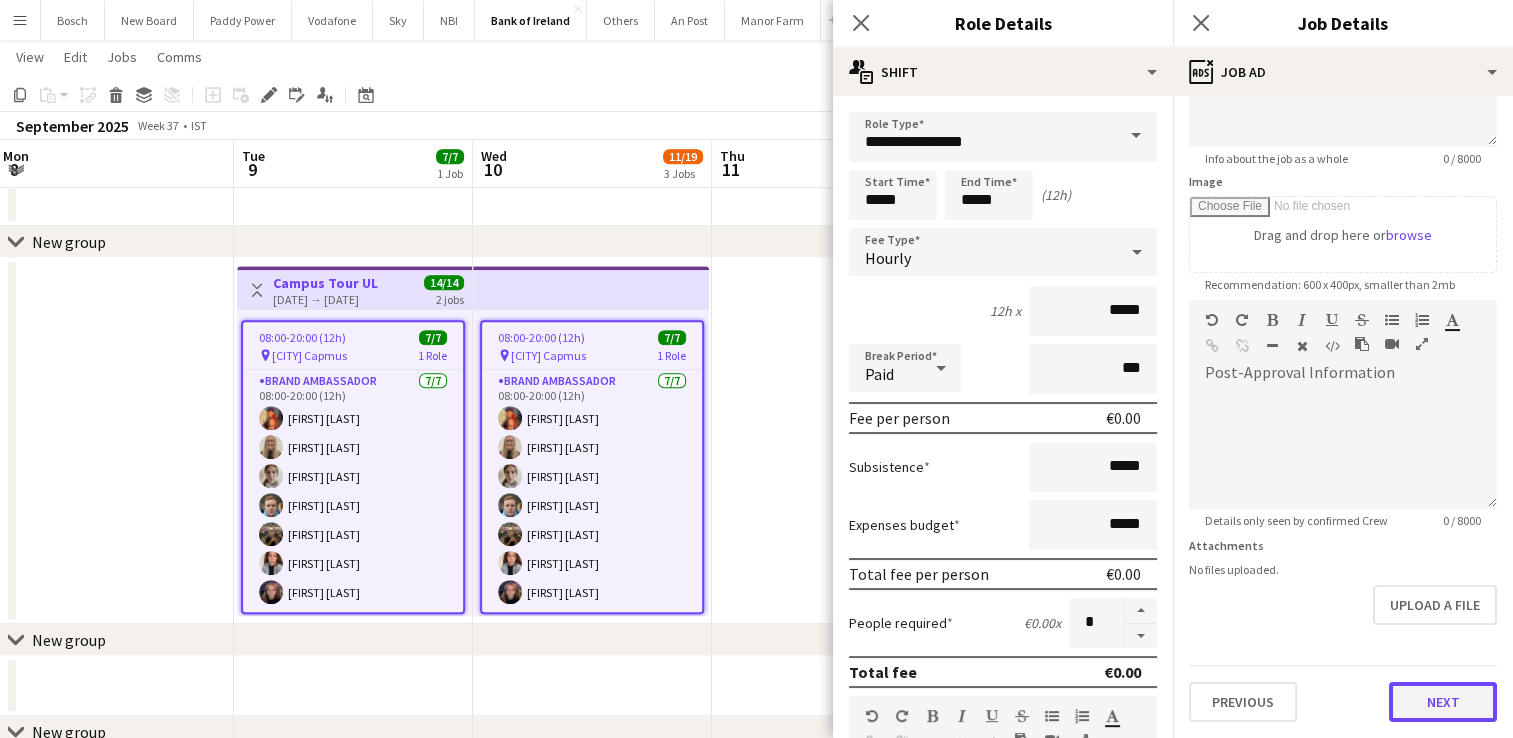 click on "**********" at bounding box center (1343, 291) 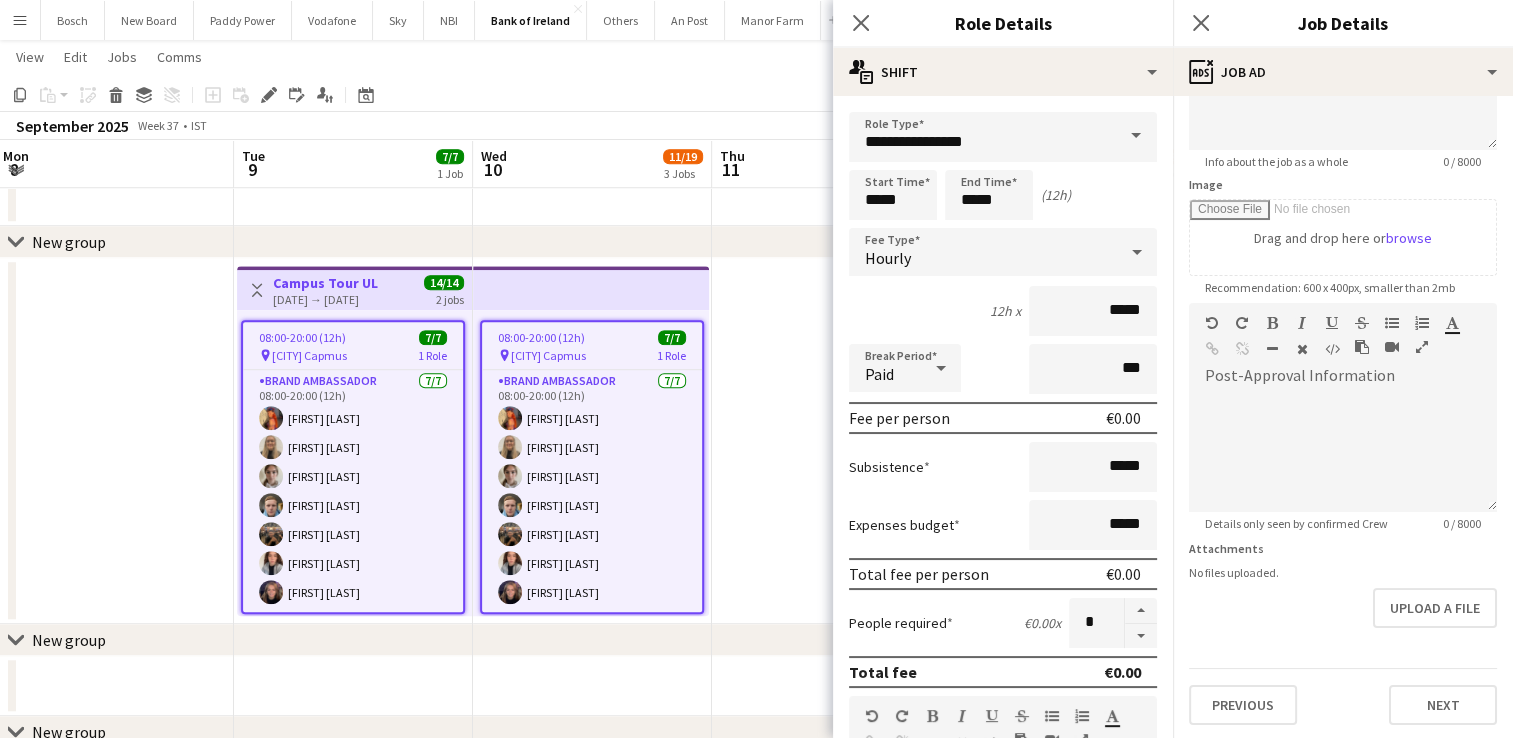 scroll, scrollTop: 248, scrollLeft: 0, axis: vertical 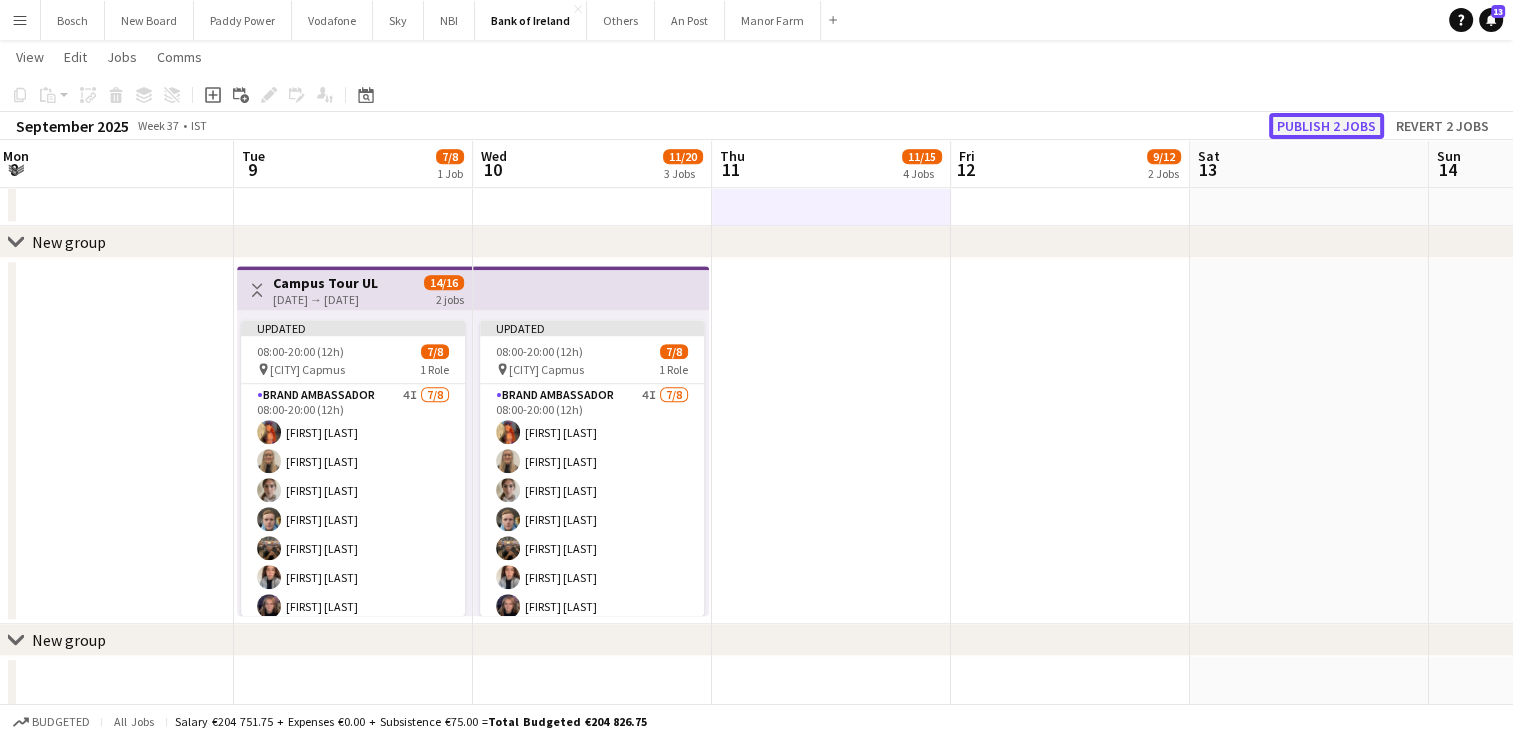 click on "Publish 2 jobs" 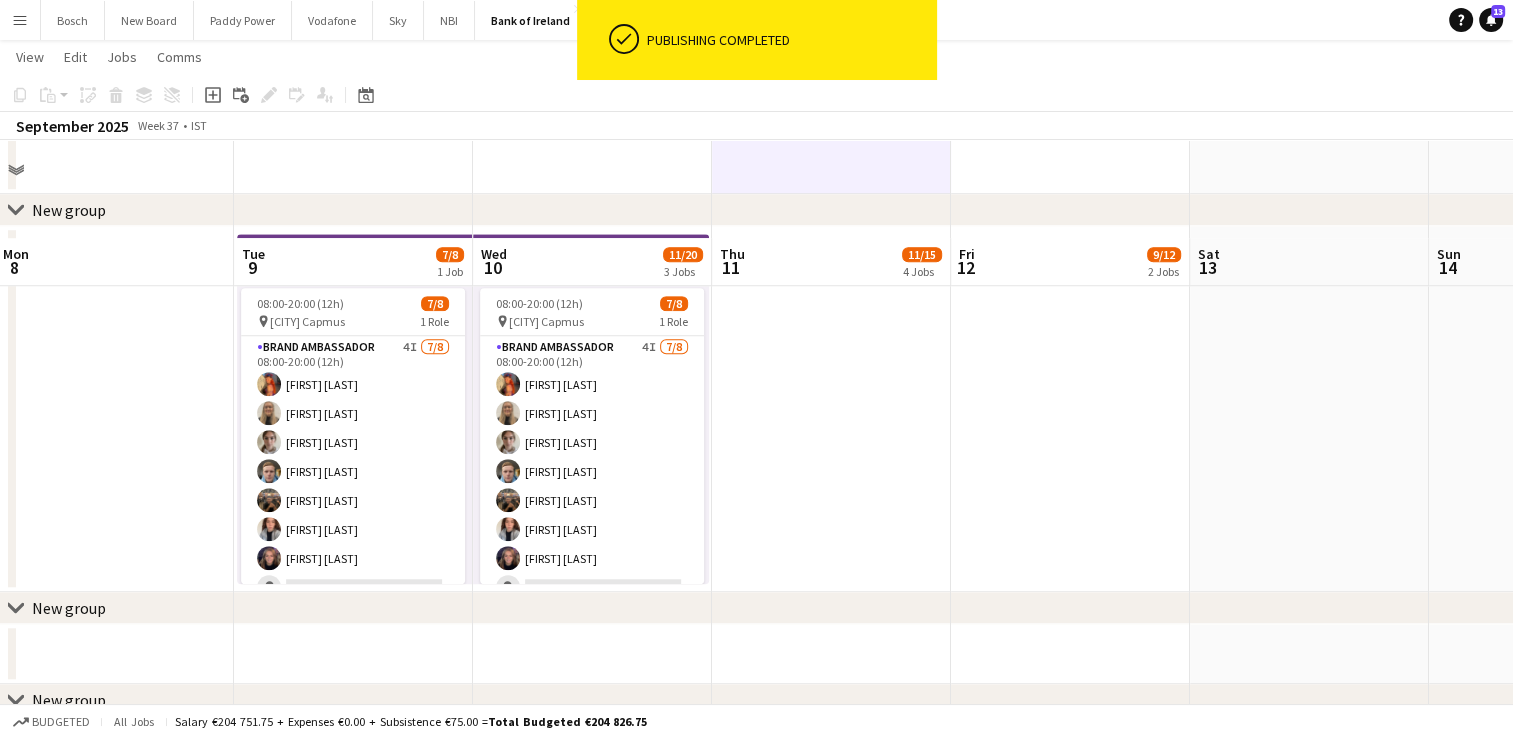 scroll, scrollTop: 1600, scrollLeft: 0, axis: vertical 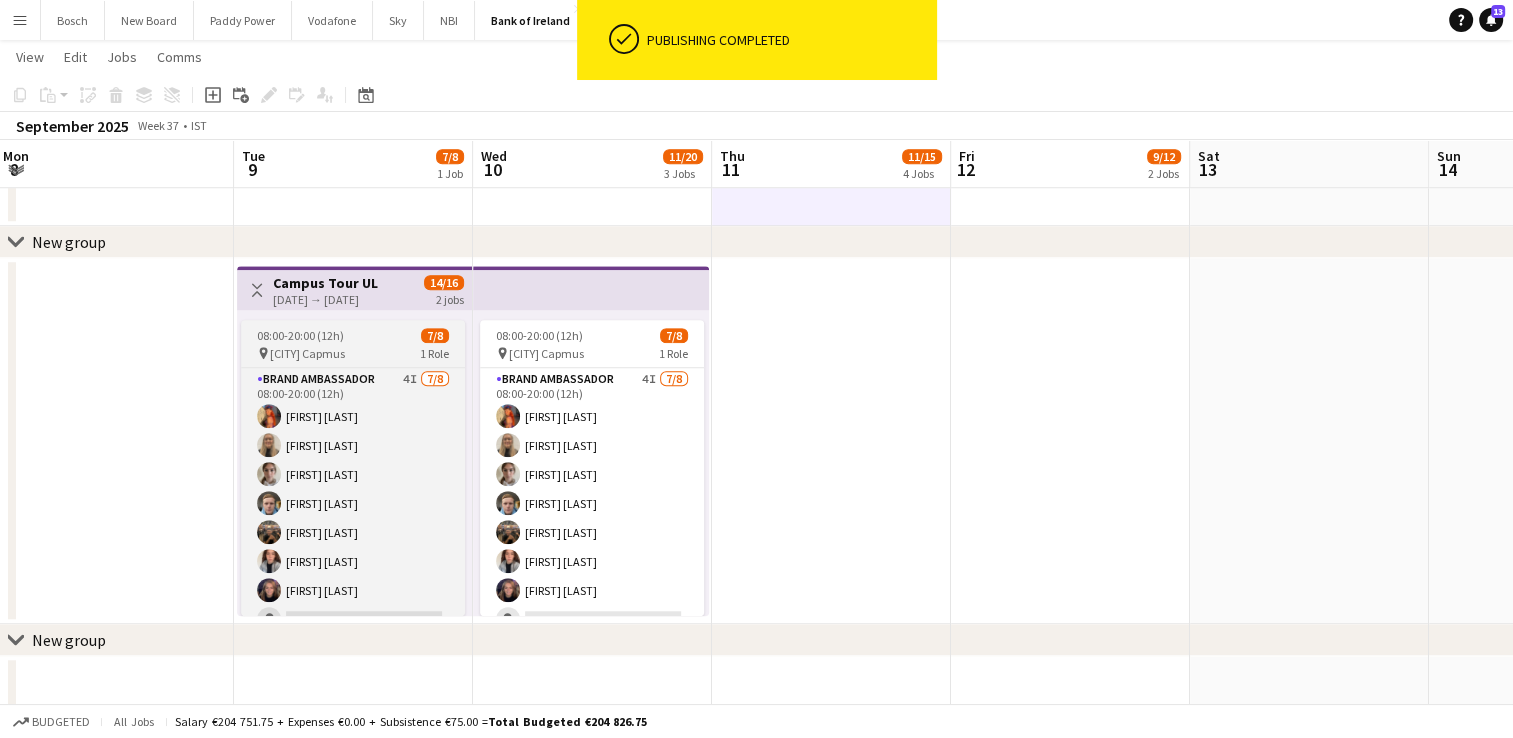 click on "08:00-20:00 (12h)" at bounding box center (300, 335) 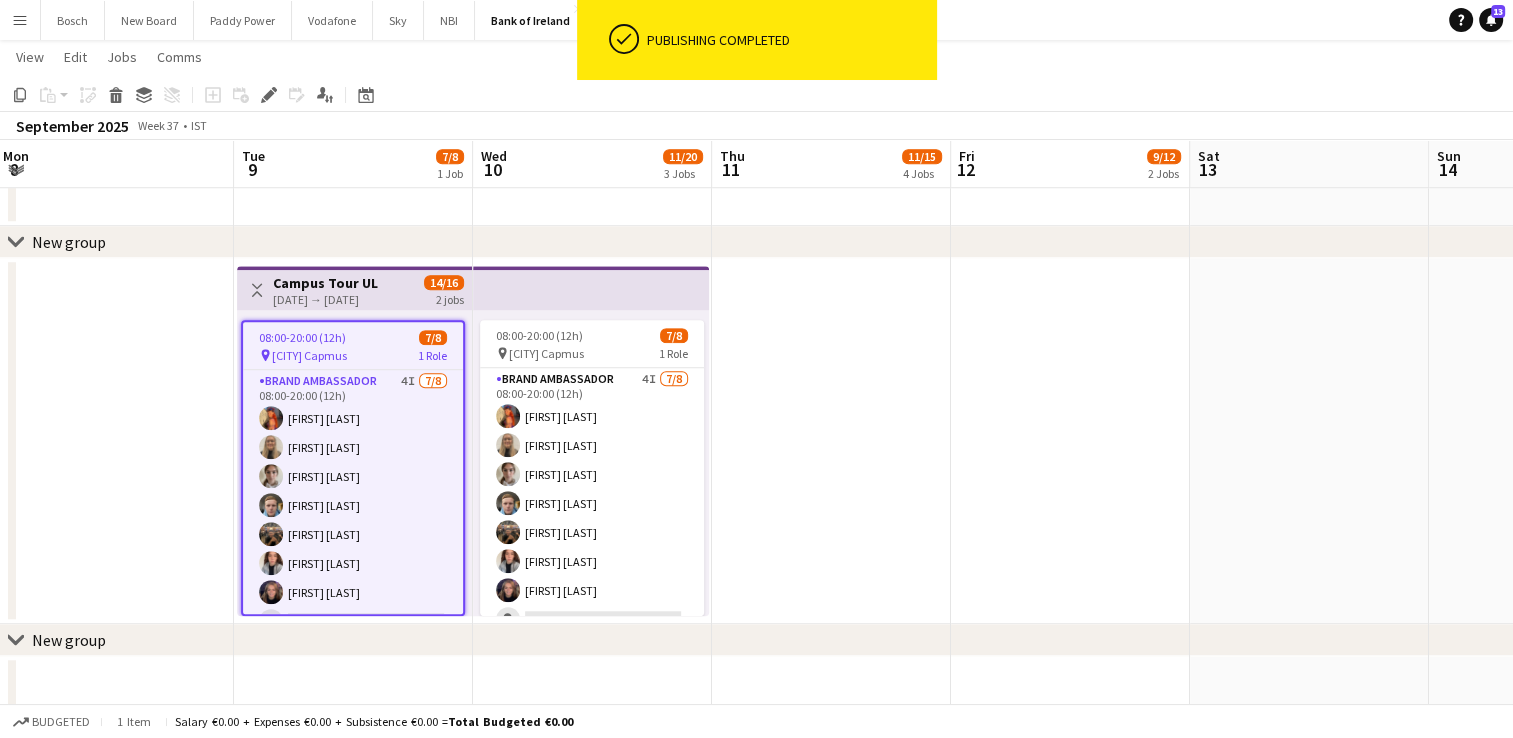 click on "Campus Tour UL" at bounding box center [325, 283] 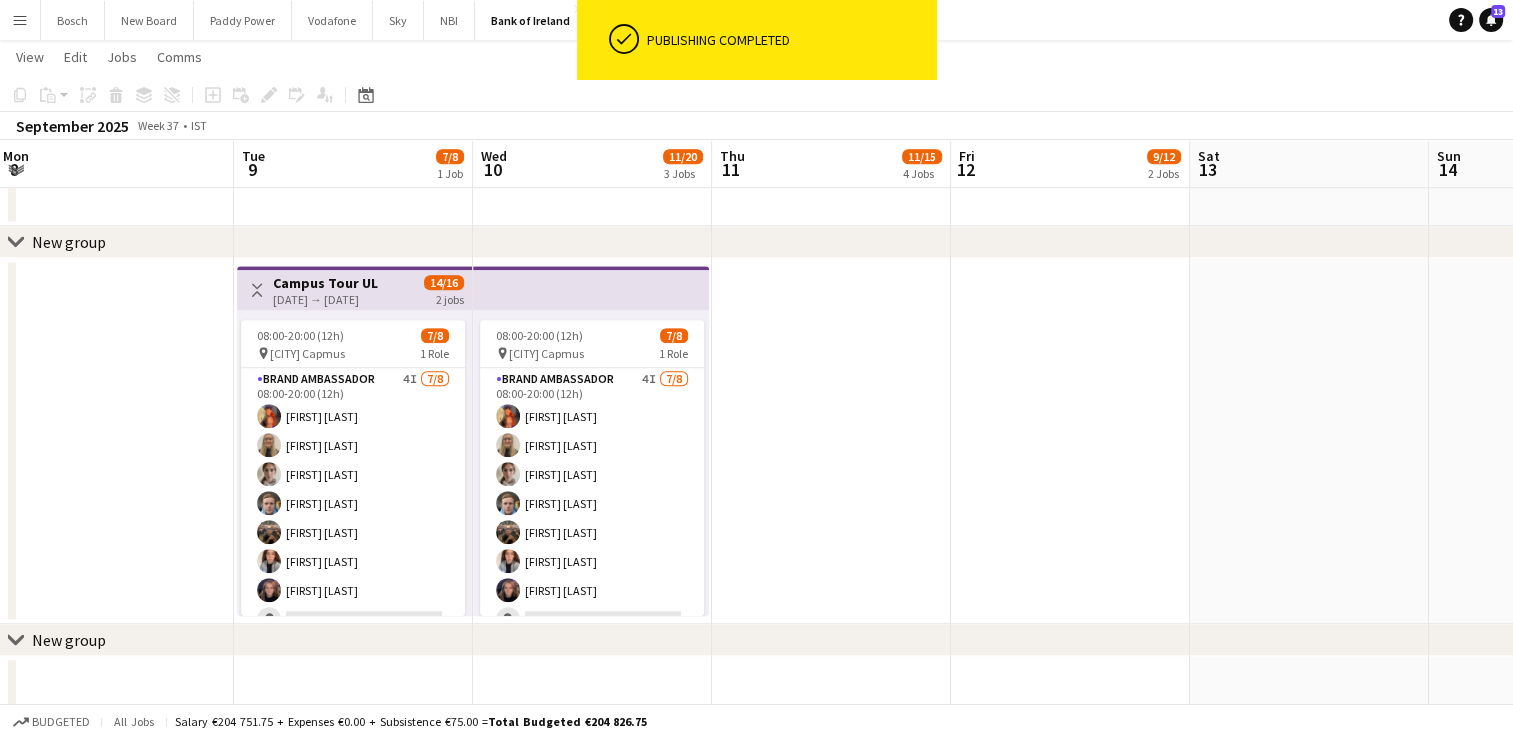 click on "Campus Tour UL" at bounding box center (325, 283) 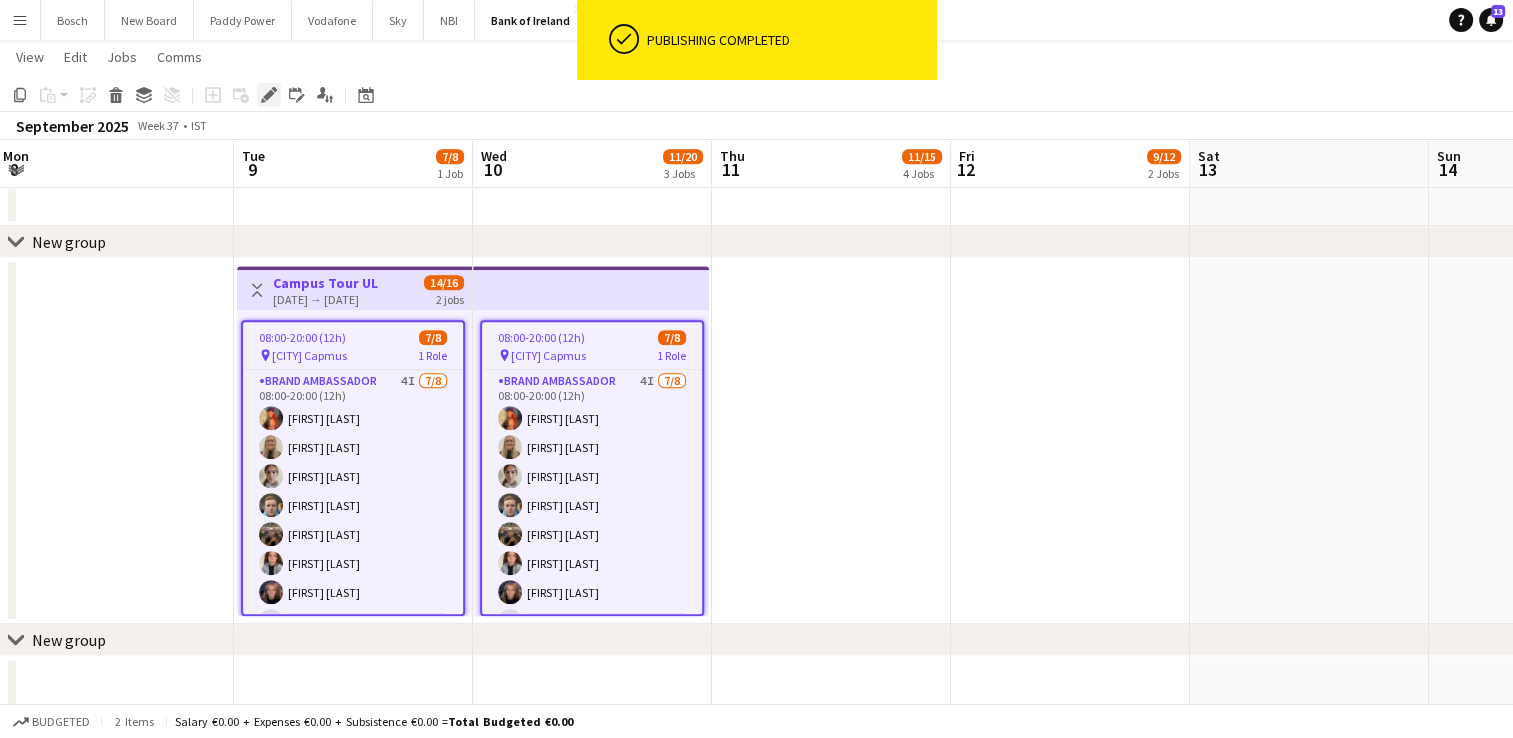 click 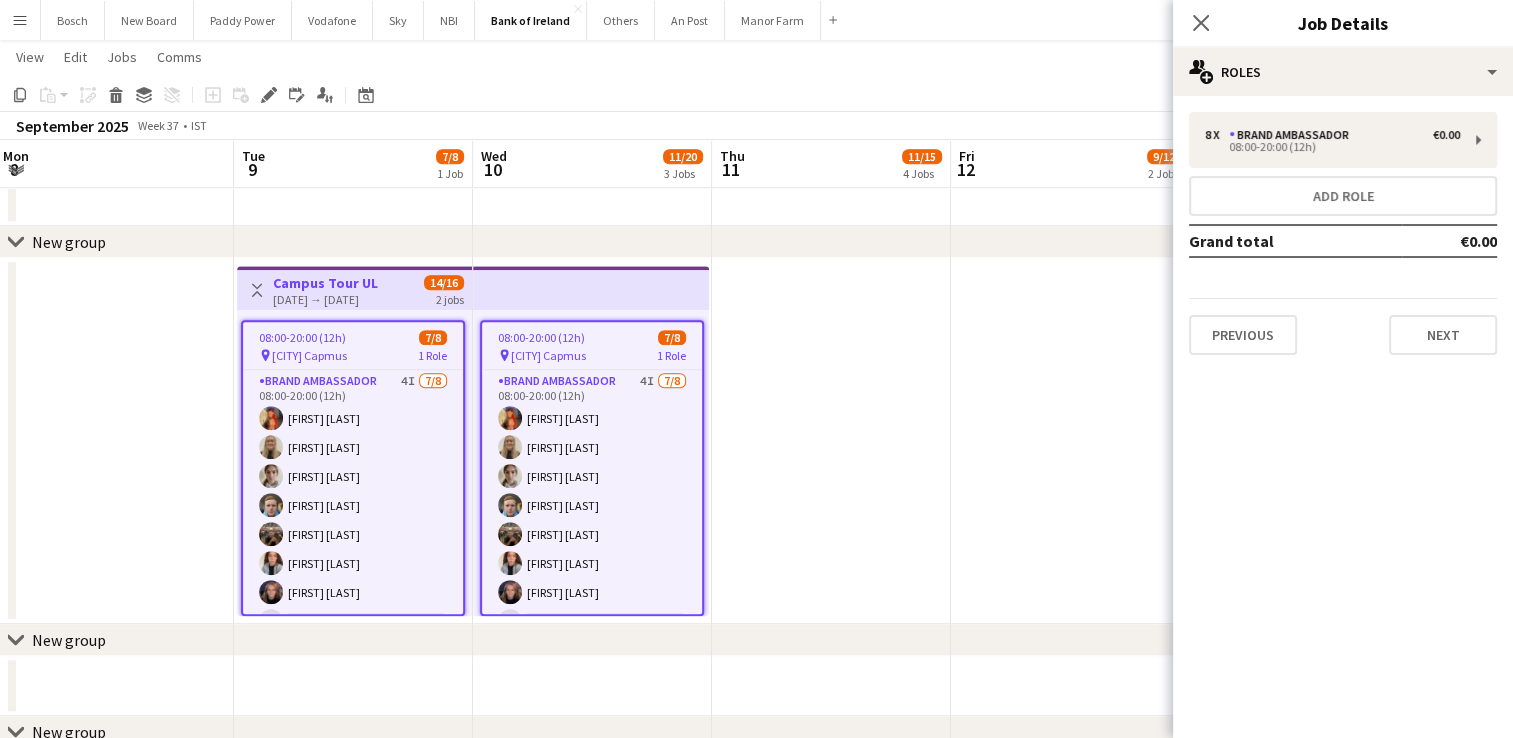 click on "pin
UL Capmus   1 Role" at bounding box center (353, 355) 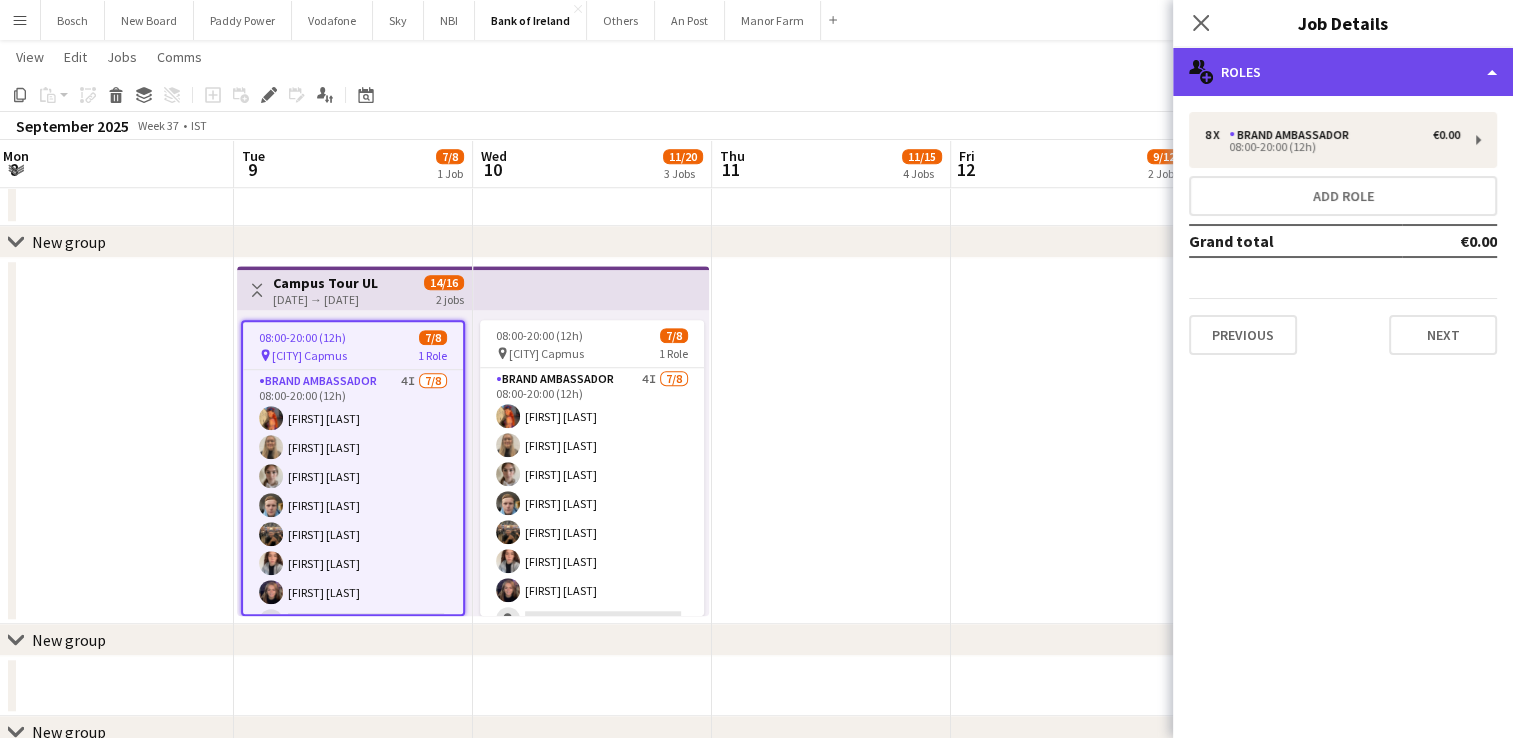 click on "multiple-users-add
Roles" 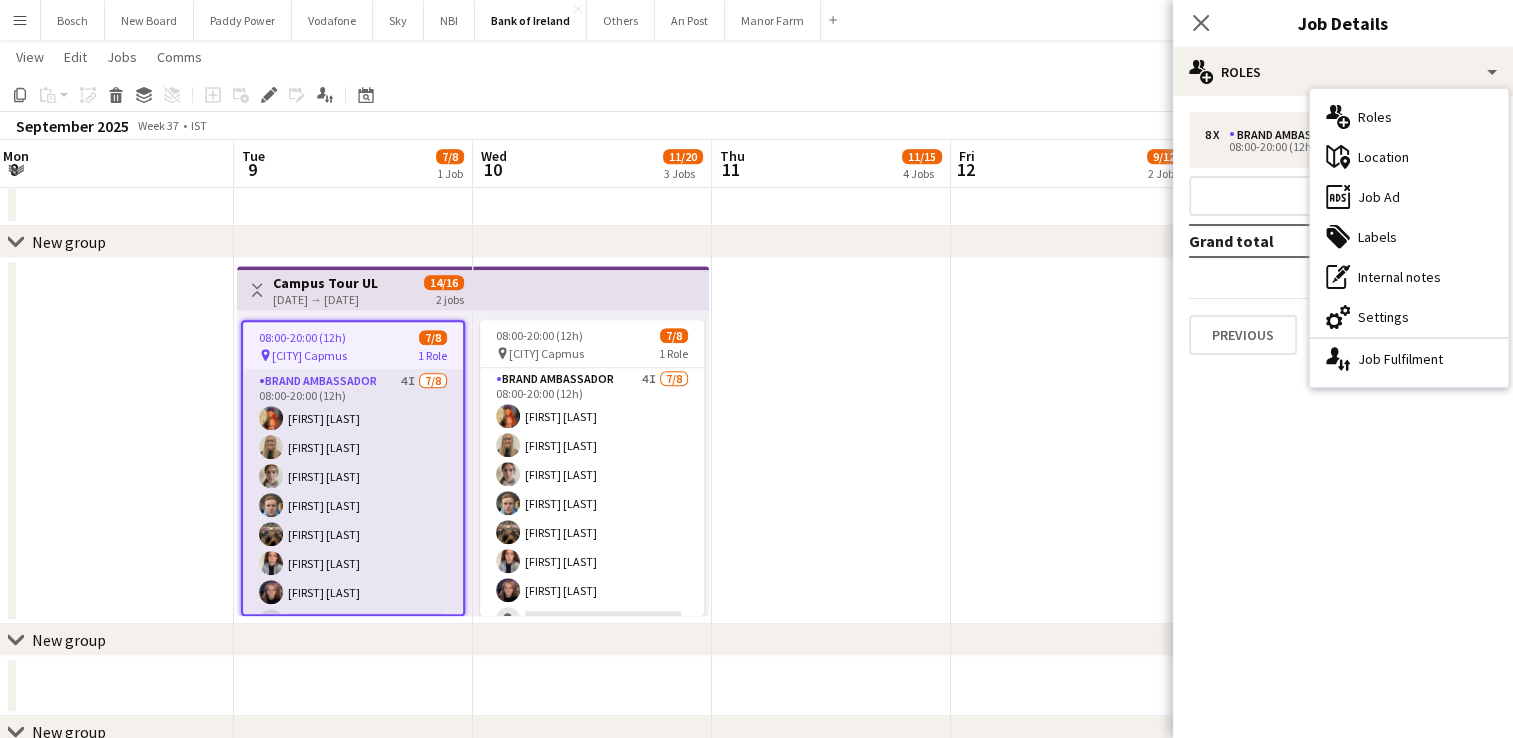 click on "Brand Ambassador   4I   7/8   08:00-20:00 (12h)
[FIRST] [LAST] [FIRST] [LAST] [FIRST] [LAST] [FIRST] [LAST] [FIRST] [LAST] [FIRST] [LAST] [FIRST] [LAST]
single-neutral-actions" at bounding box center (353, 505) 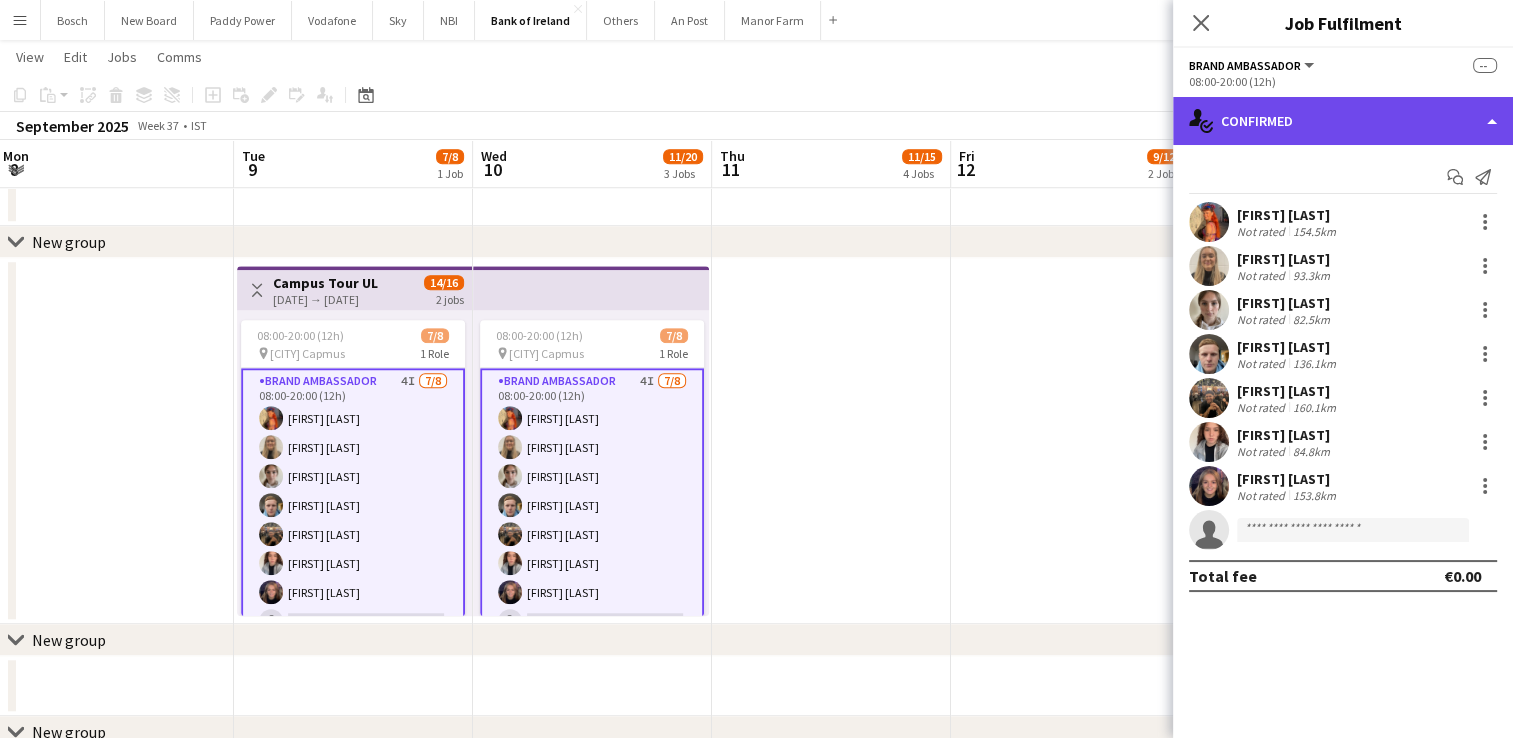 click on "single-neutral-actions-check-2
Confirmed" 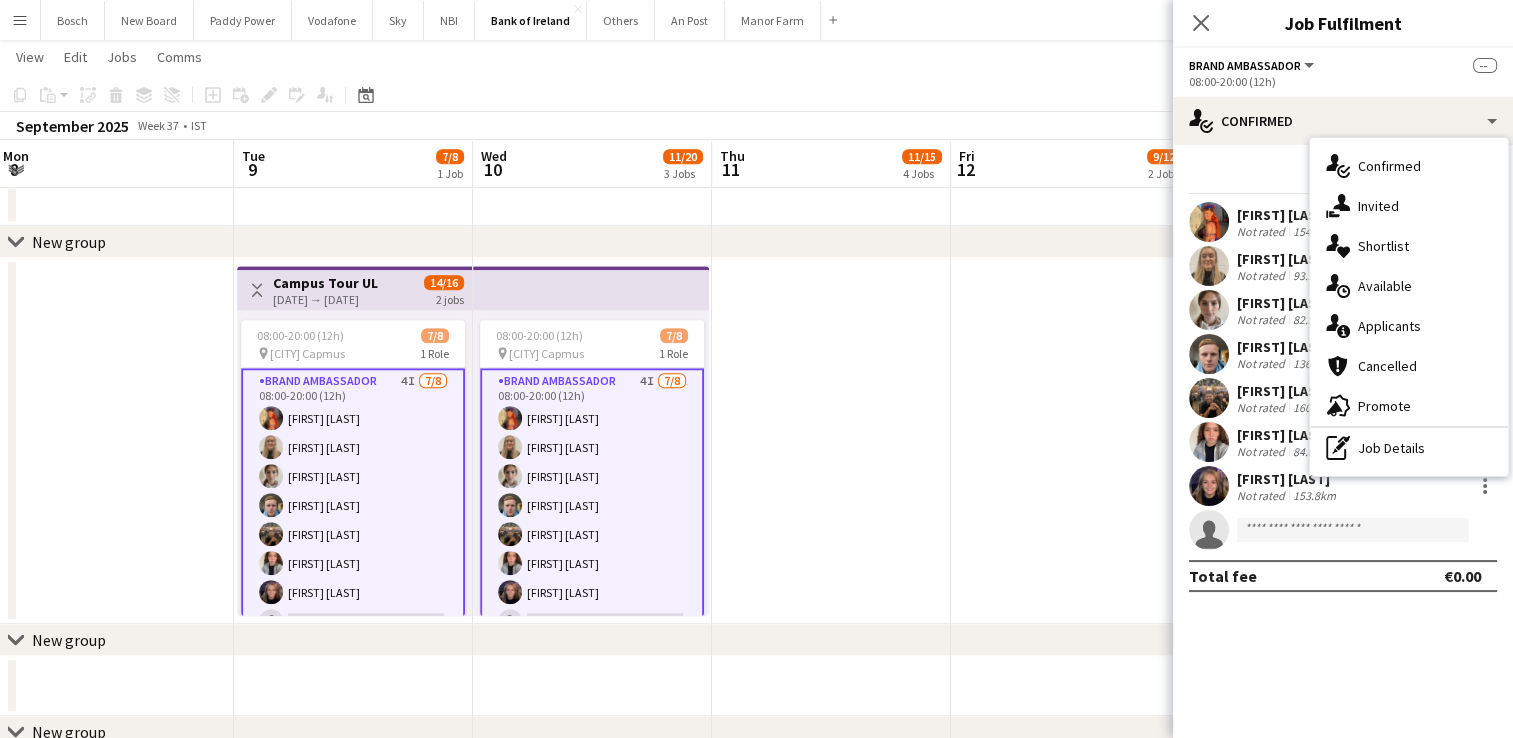 click on "single-neutral-actions-share-1
Invited" at bounding box center [1409, 206] 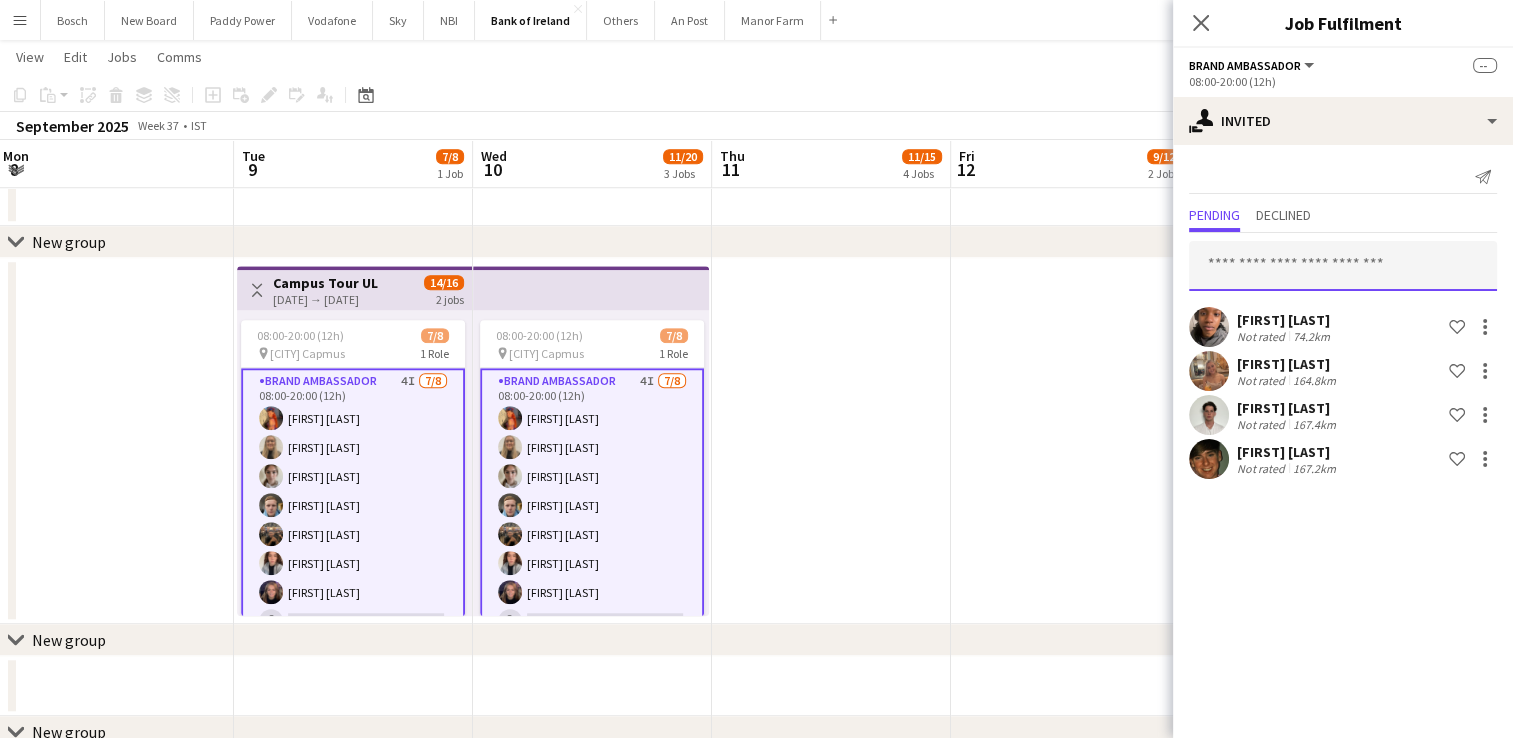 click at bounding box center [1343, 266] 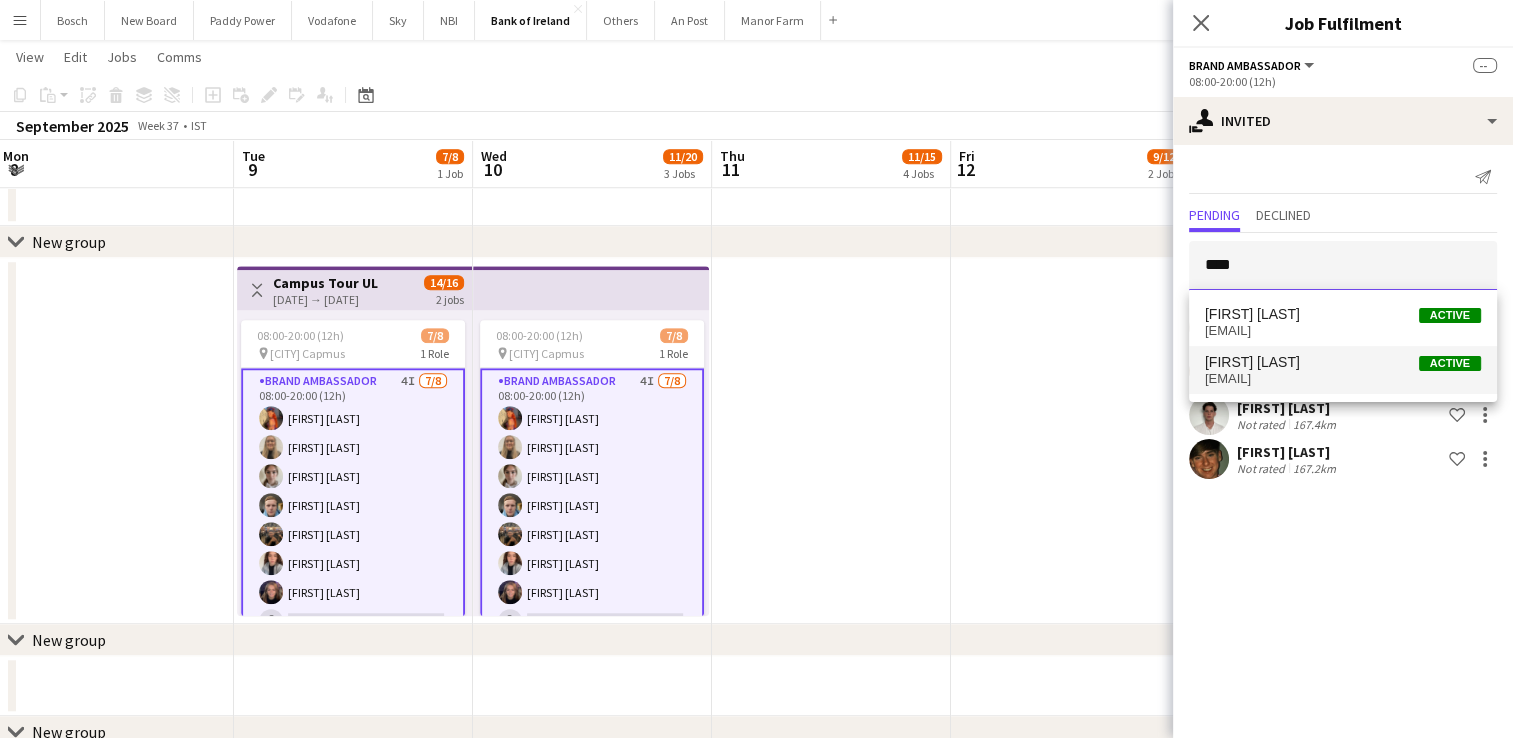 type on "****" 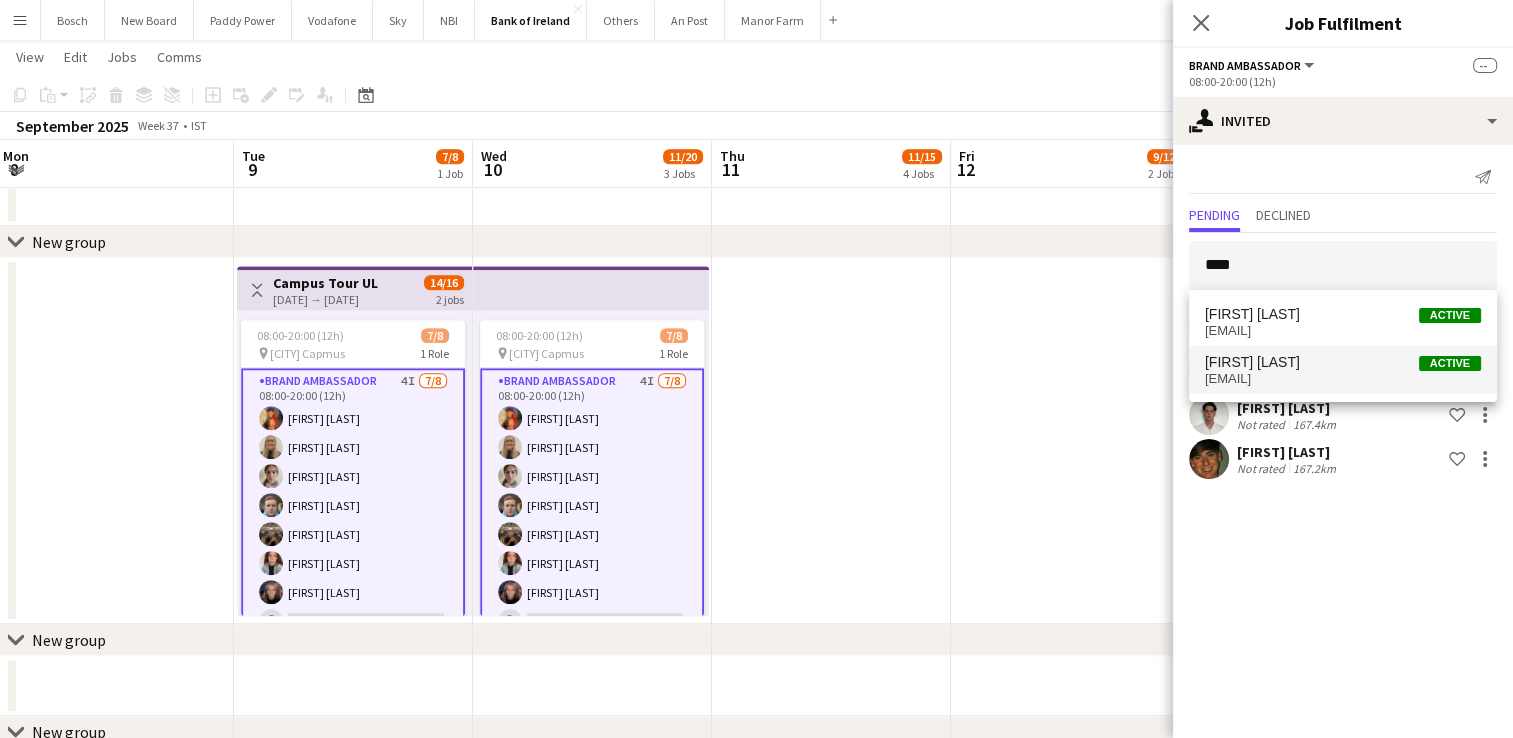 click on "[EMAIL]" at bounding box center [1343, 379] 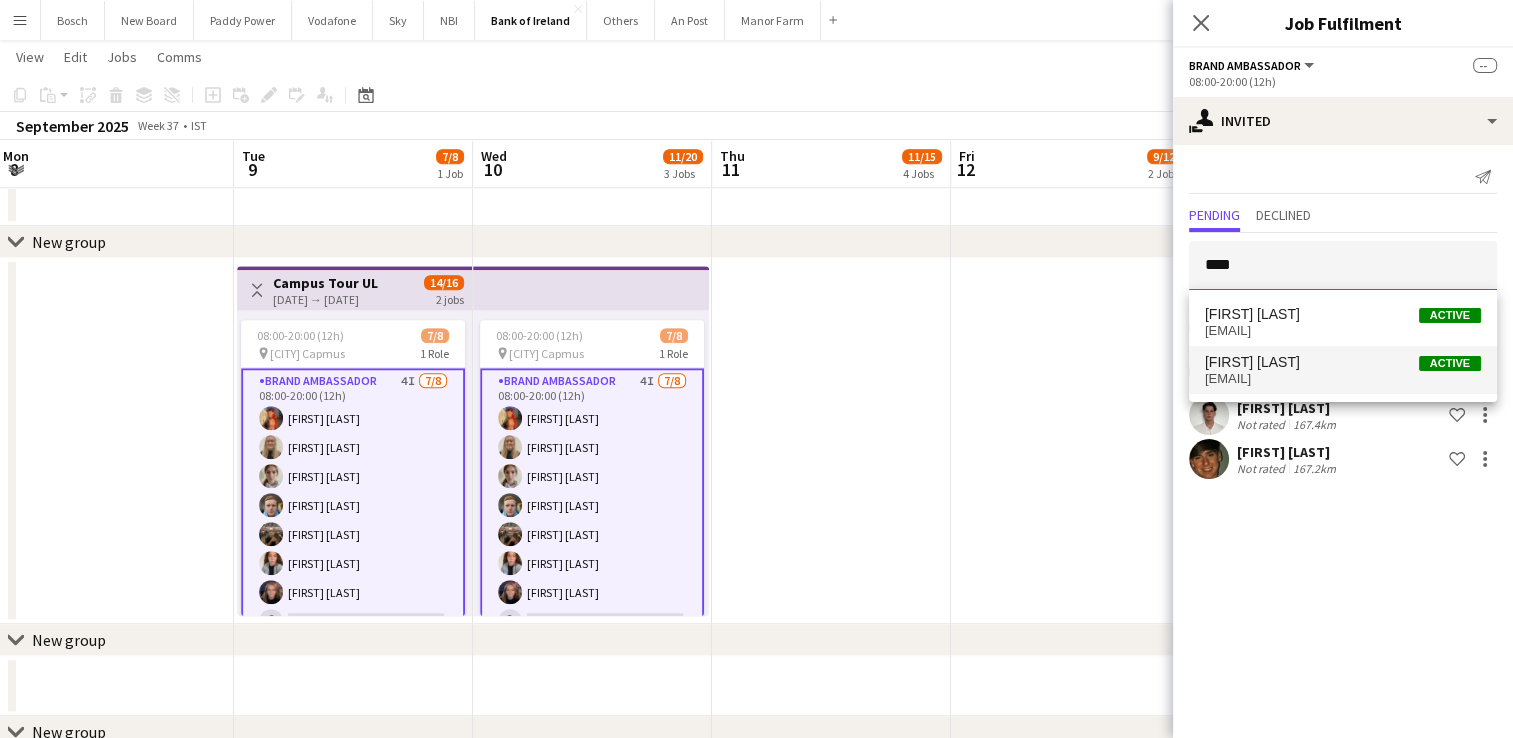 type 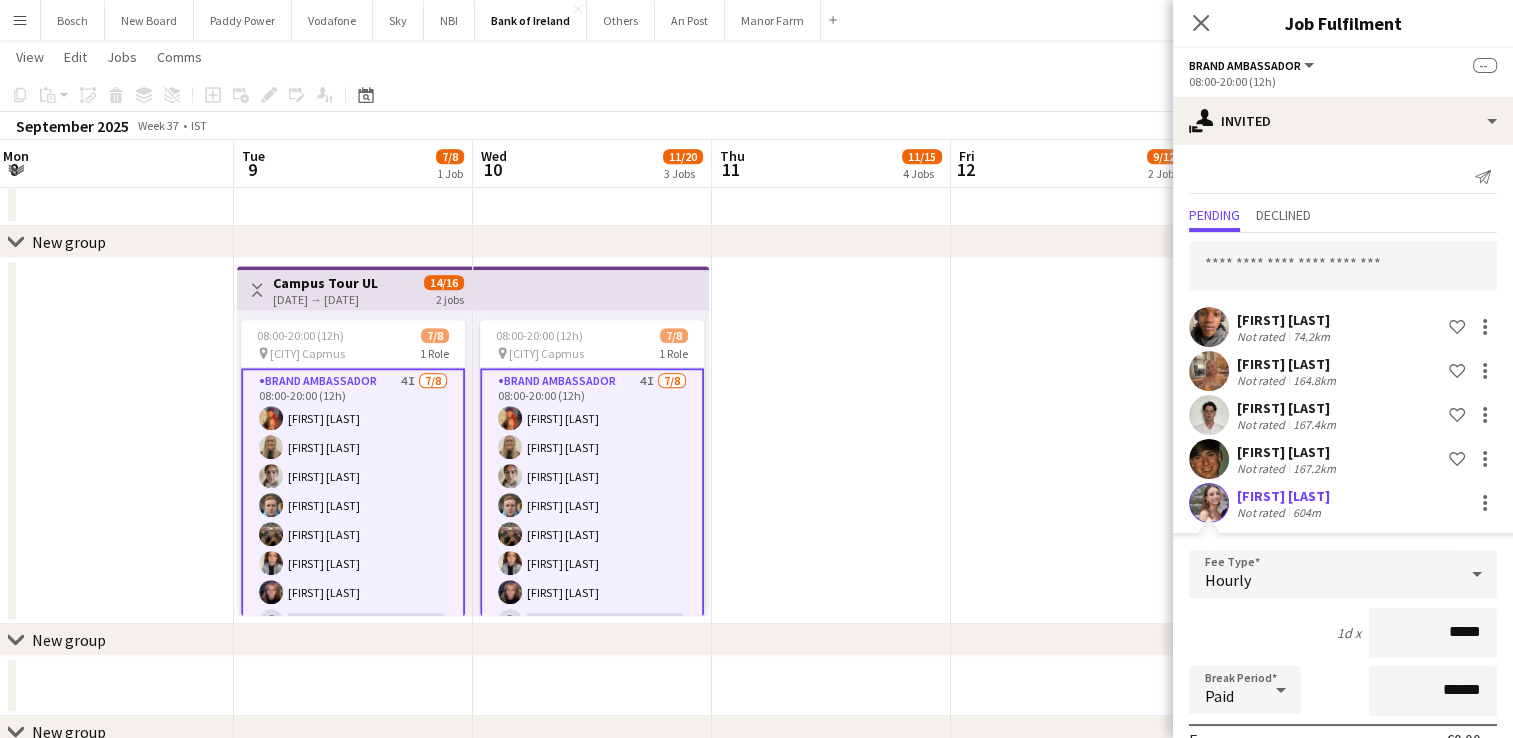 scroll, scrollTop: 255, scrollLeft: 0, axis: vertical 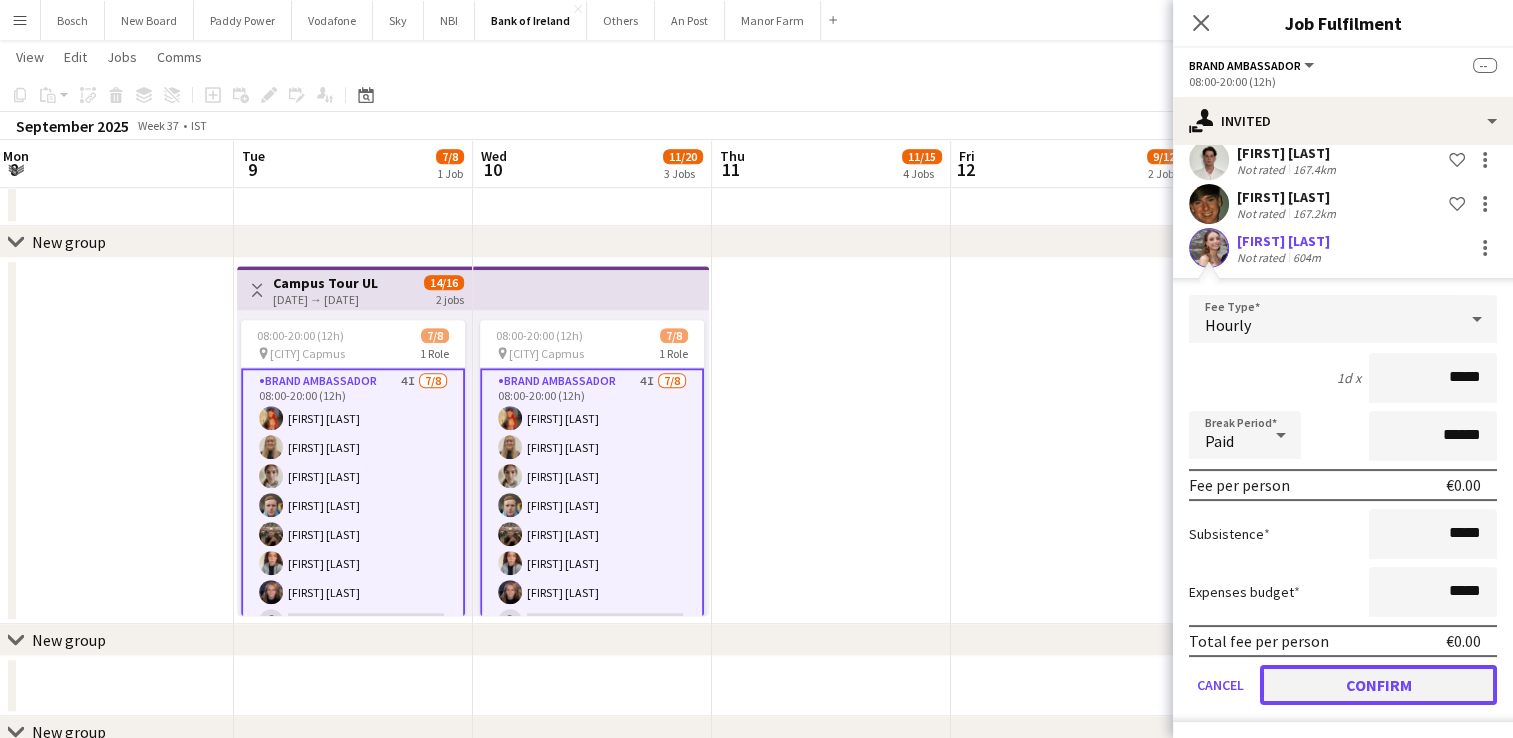 click on "Confirm" 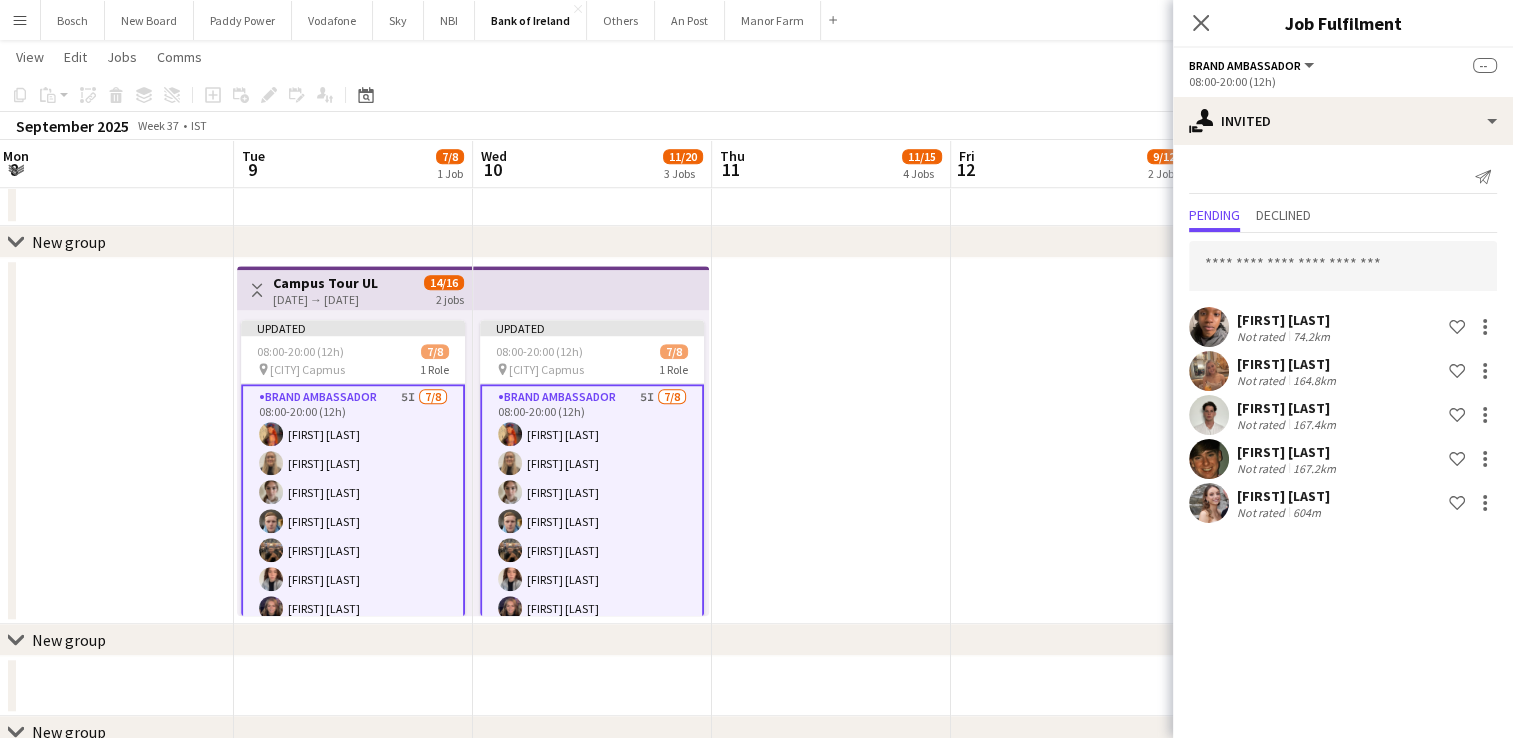 scroll, scrollTop: 0, scrollLeft: 0, axis: both 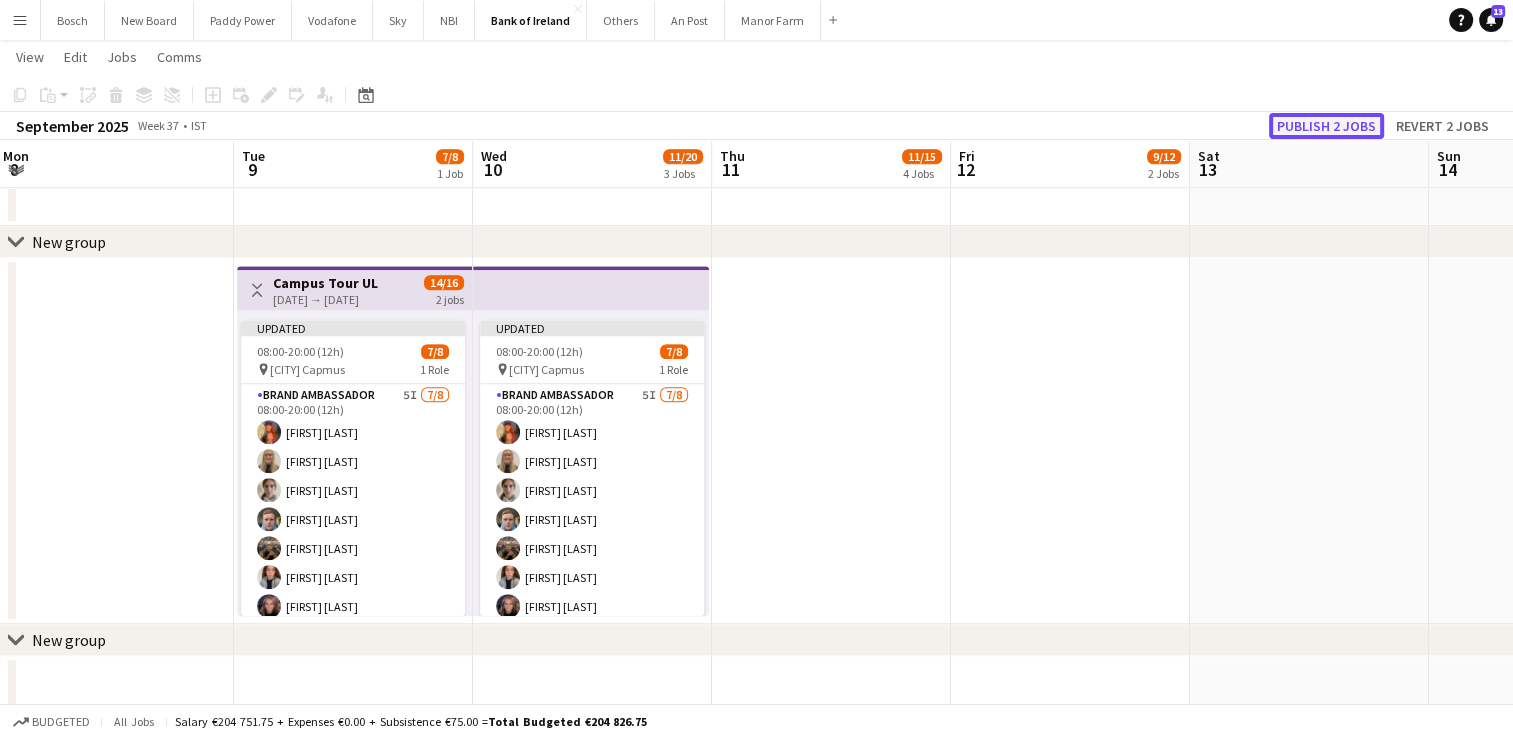 click on "Publish 2 jobs" 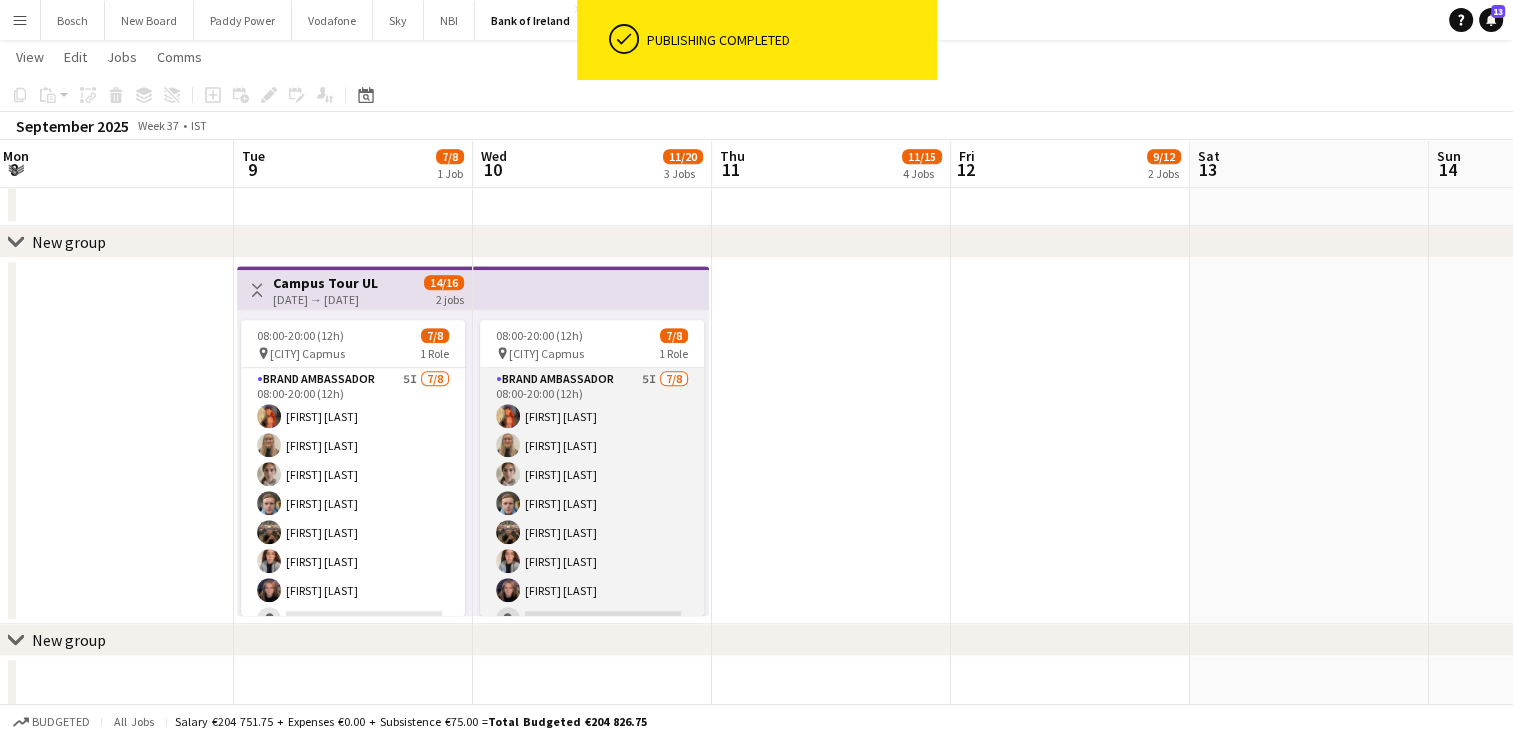 scroll, scrollTop: 22, scrollLeft: 0, axis: vertical 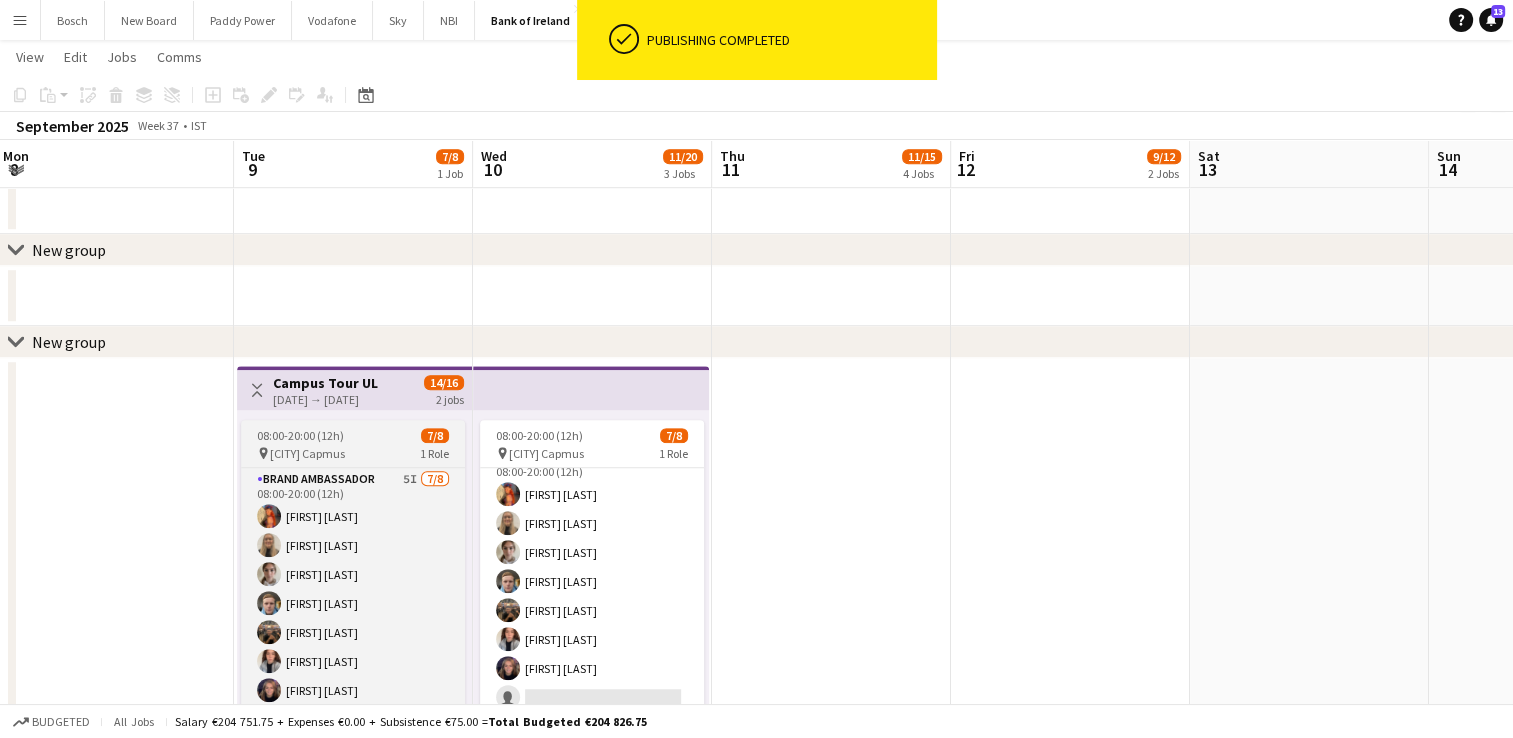 click on "pin
UL Capmus   1 Role" at bounding box center (353, 453) 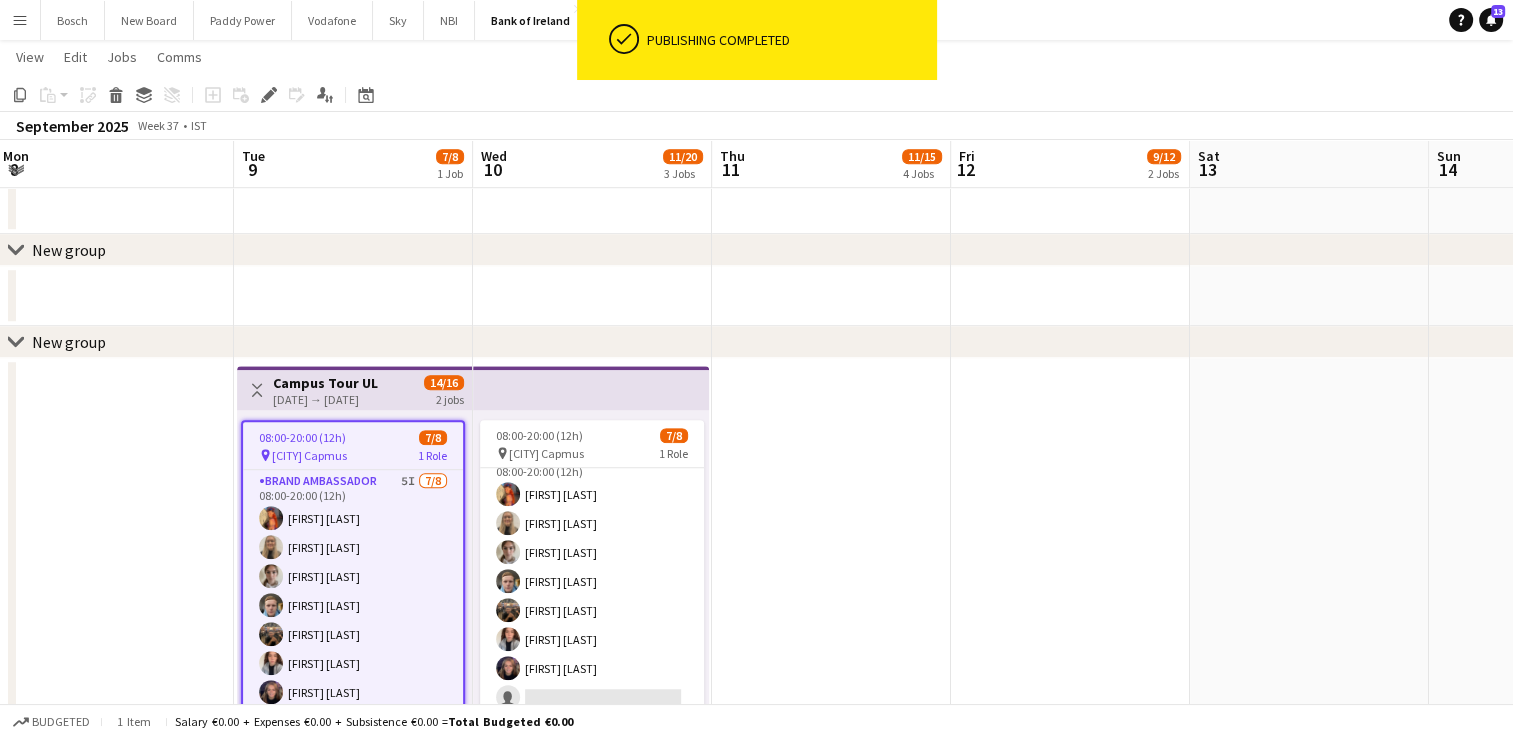 click on "Toggle View
Campus Tour UL  09-09-2025 → 10-09-2025   14/16   2 jobs" at bounding box center [354, 388] 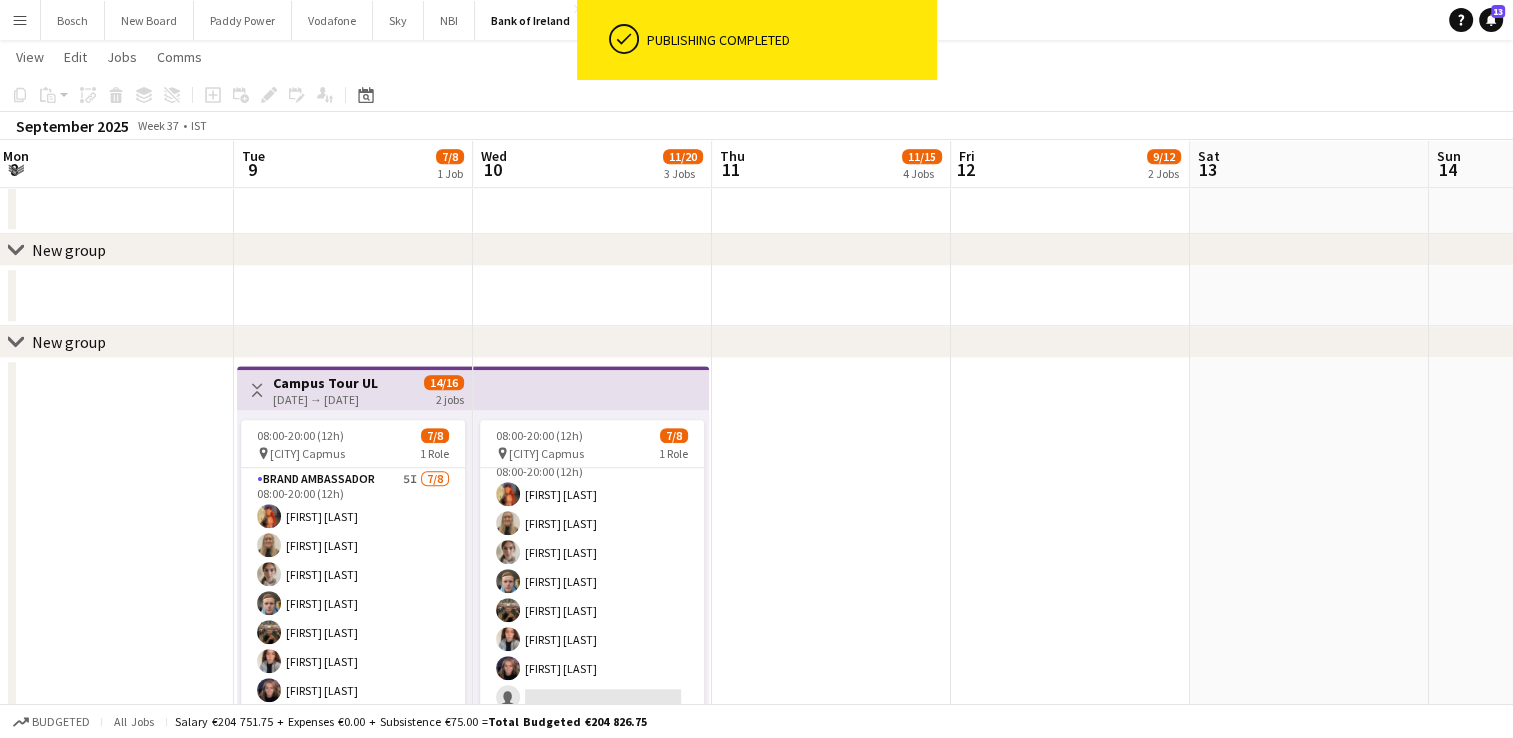 click on "Campus Tour UL" at bounding box center (325, 383) 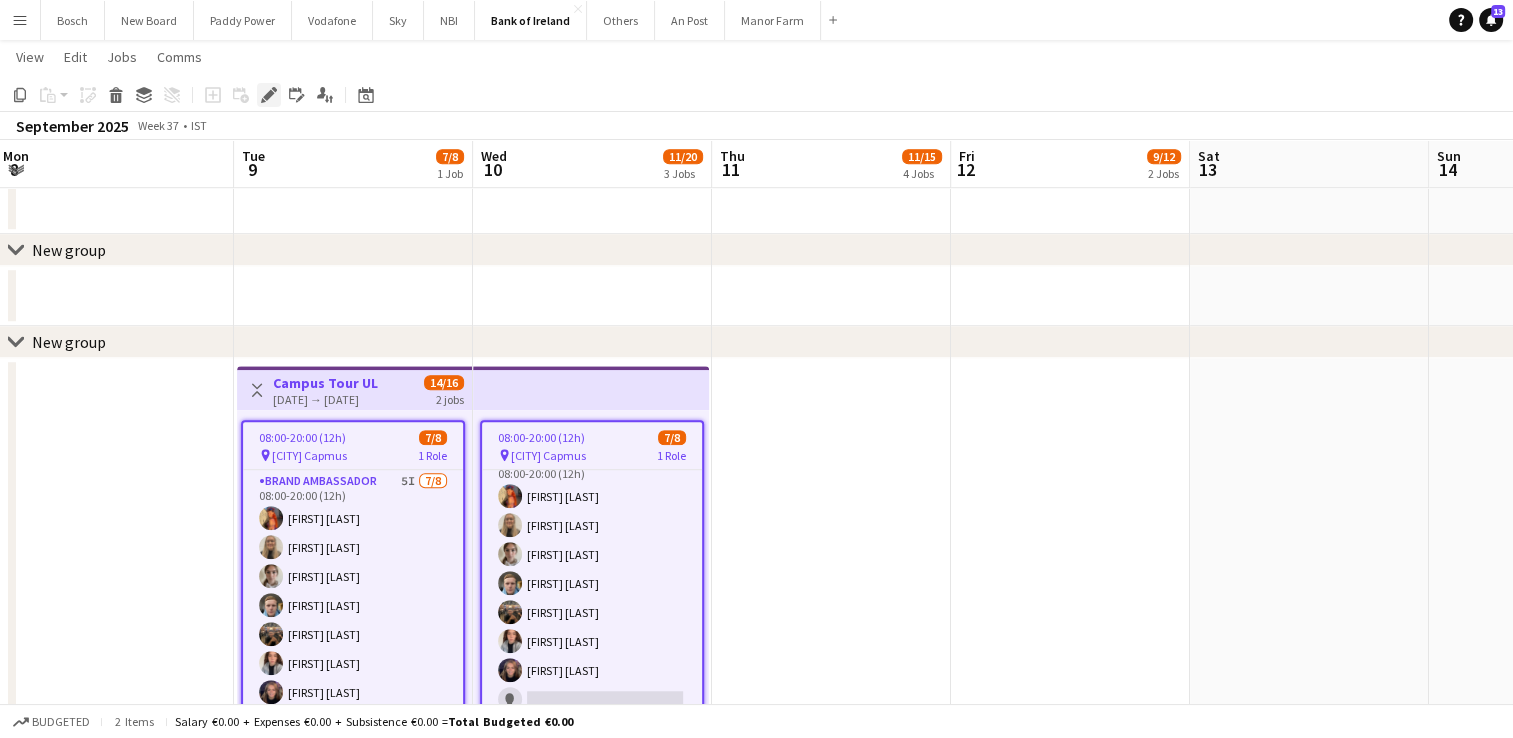 click 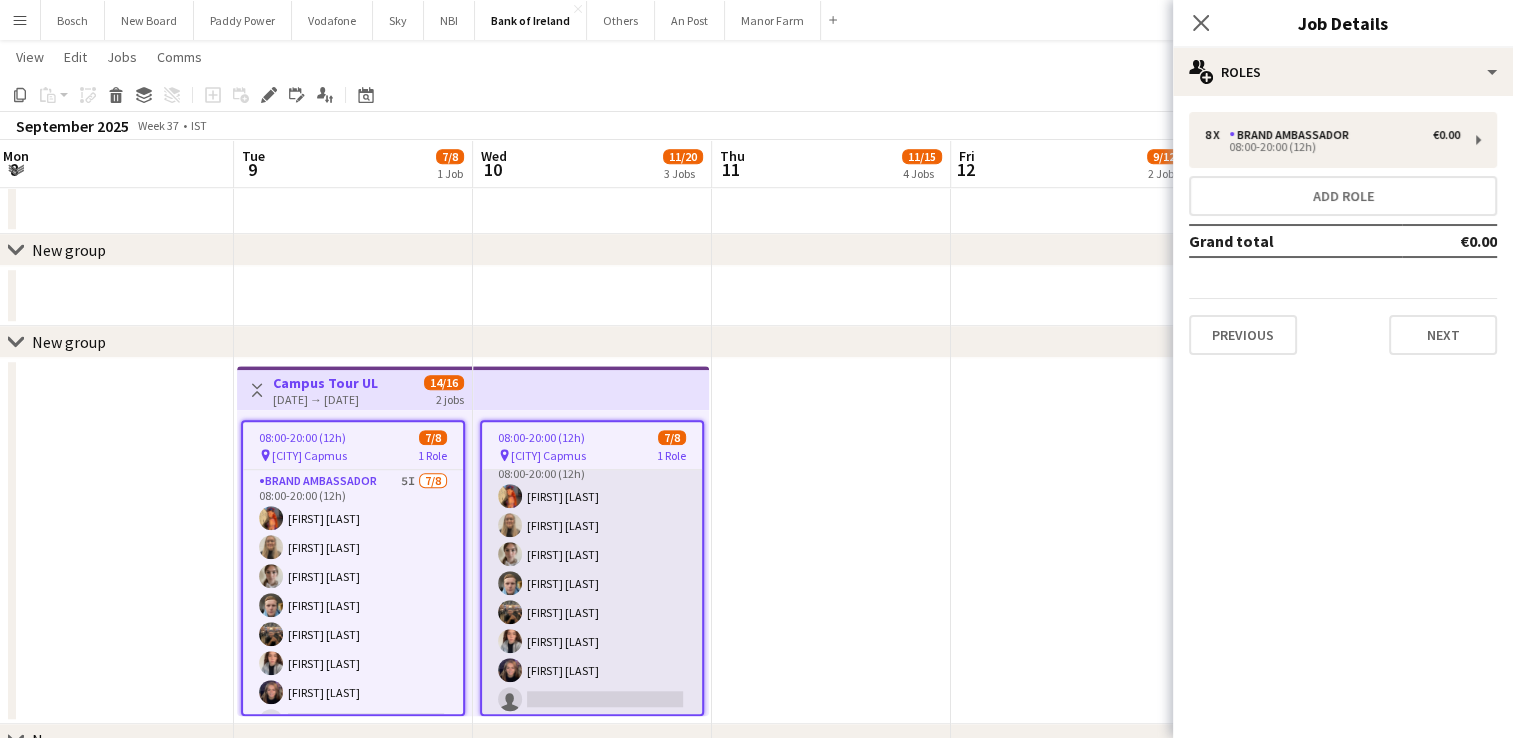 click on "Brand Ambassador   5I   7/8   08:00-20:00 (12h)
[FIRST] [LAST] [FIRST] [LAST] [FIRST] [LAST] [FIRST] [LAST] [FIRST] [LAST] [FIRST] [LAST] [FIRST] [LAST]
single-neutral-actions" at bounding box center [592, 583] 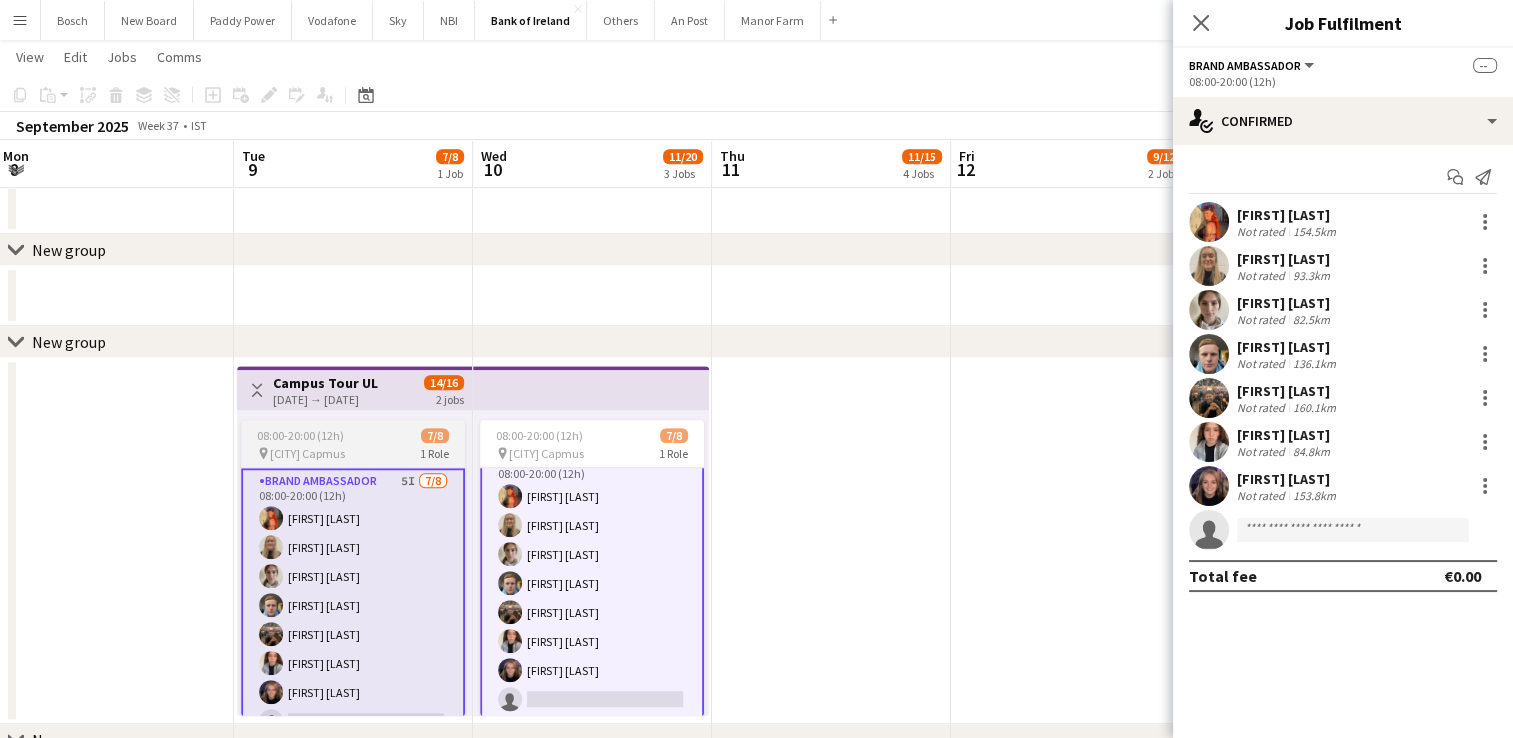 scroll, scrollTop: 24, scrollLeft: 0, axis: vertical 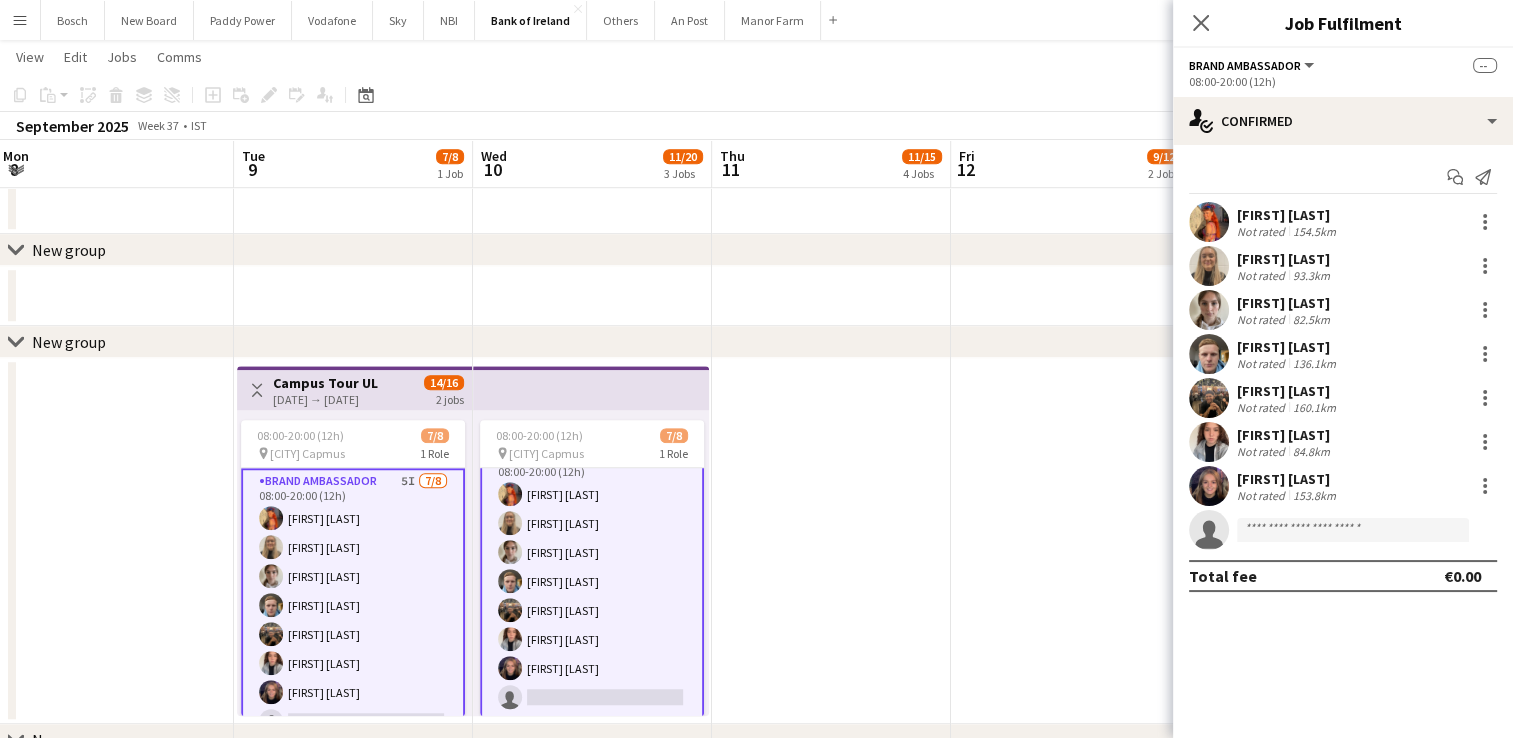 click on "pin
UL Capmus   1 Role" at bounding box center [353, 453] 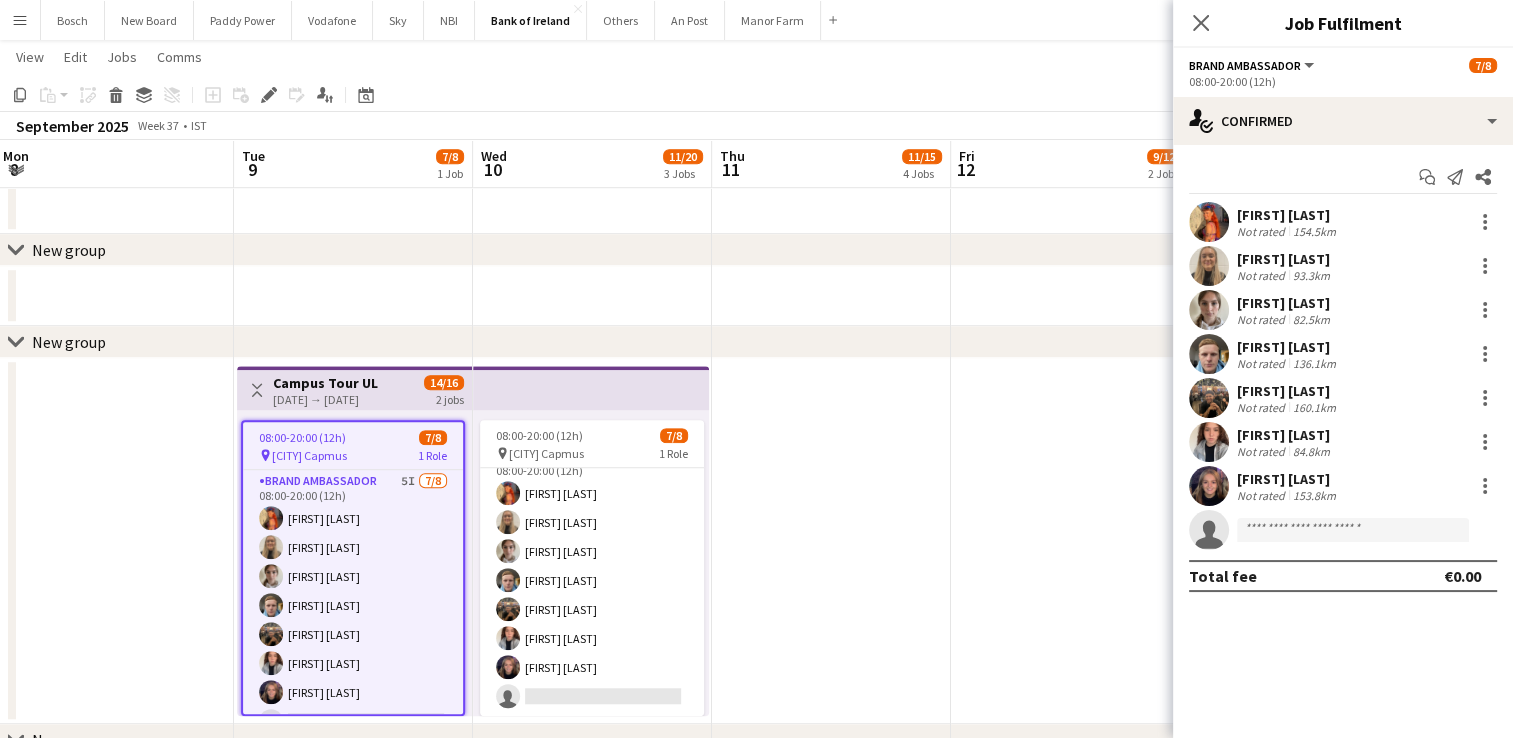 scroll, scrollTop: 22, scrollLeft: 0, axis: vertical 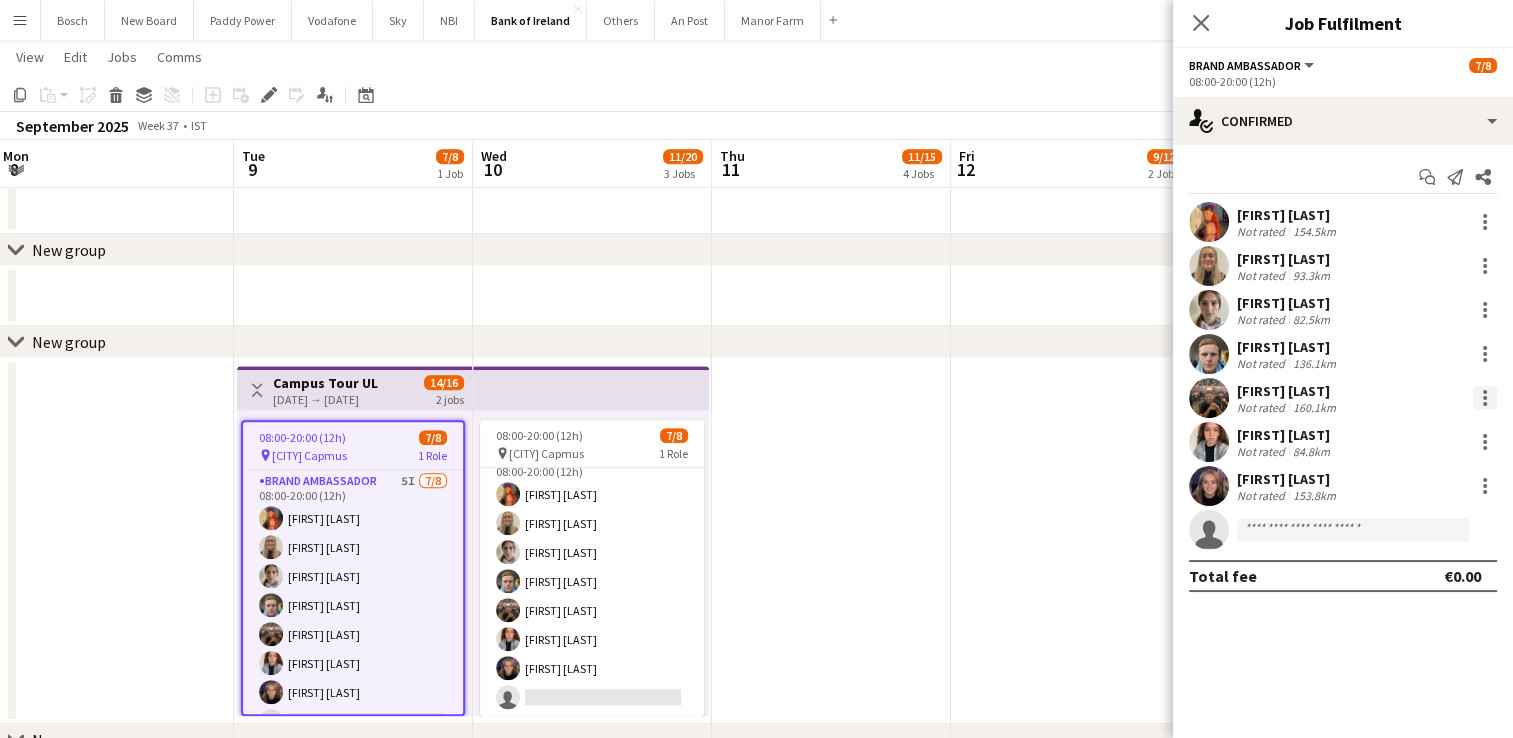 click at bounding box center [1485, 398] 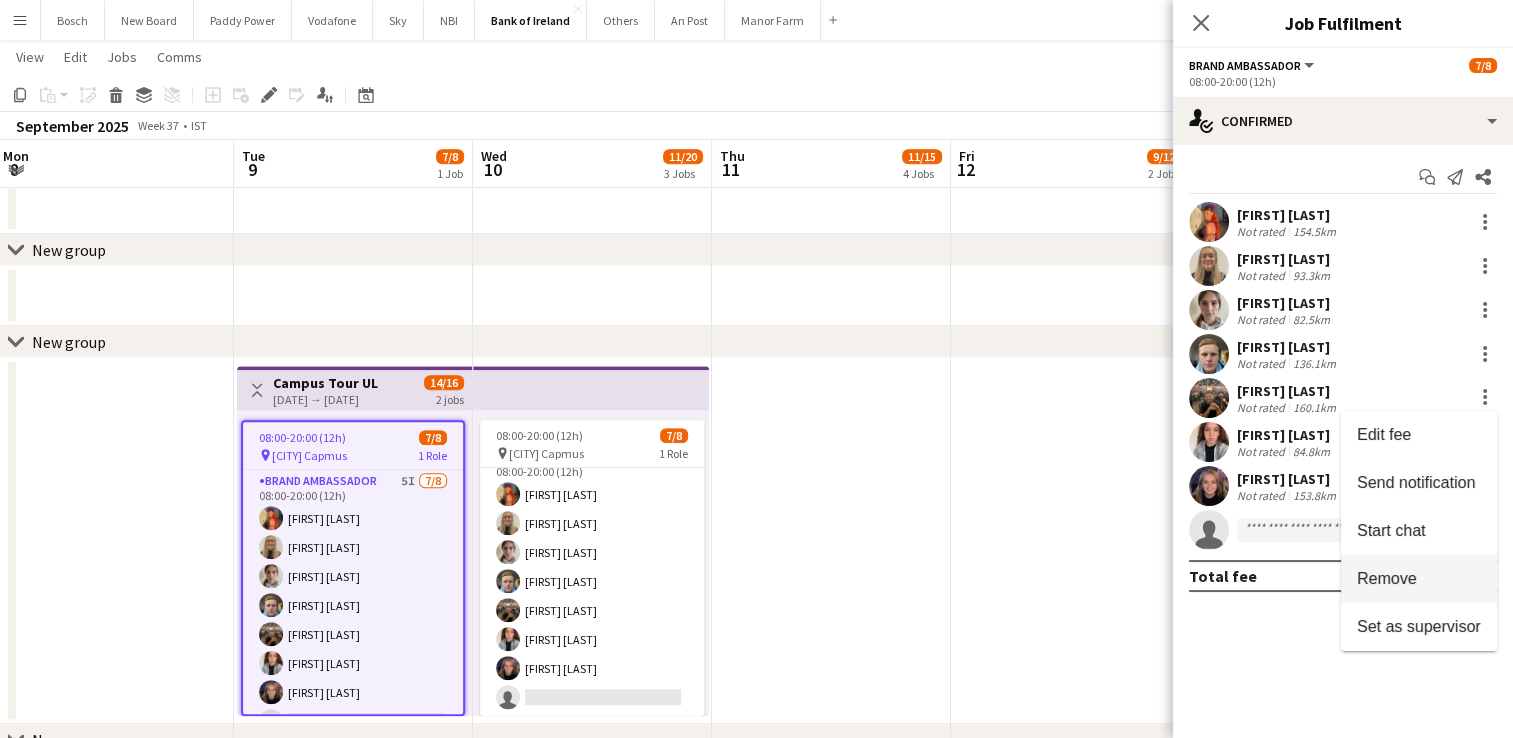 click on "Remove" at bounding box center [1419, 579] 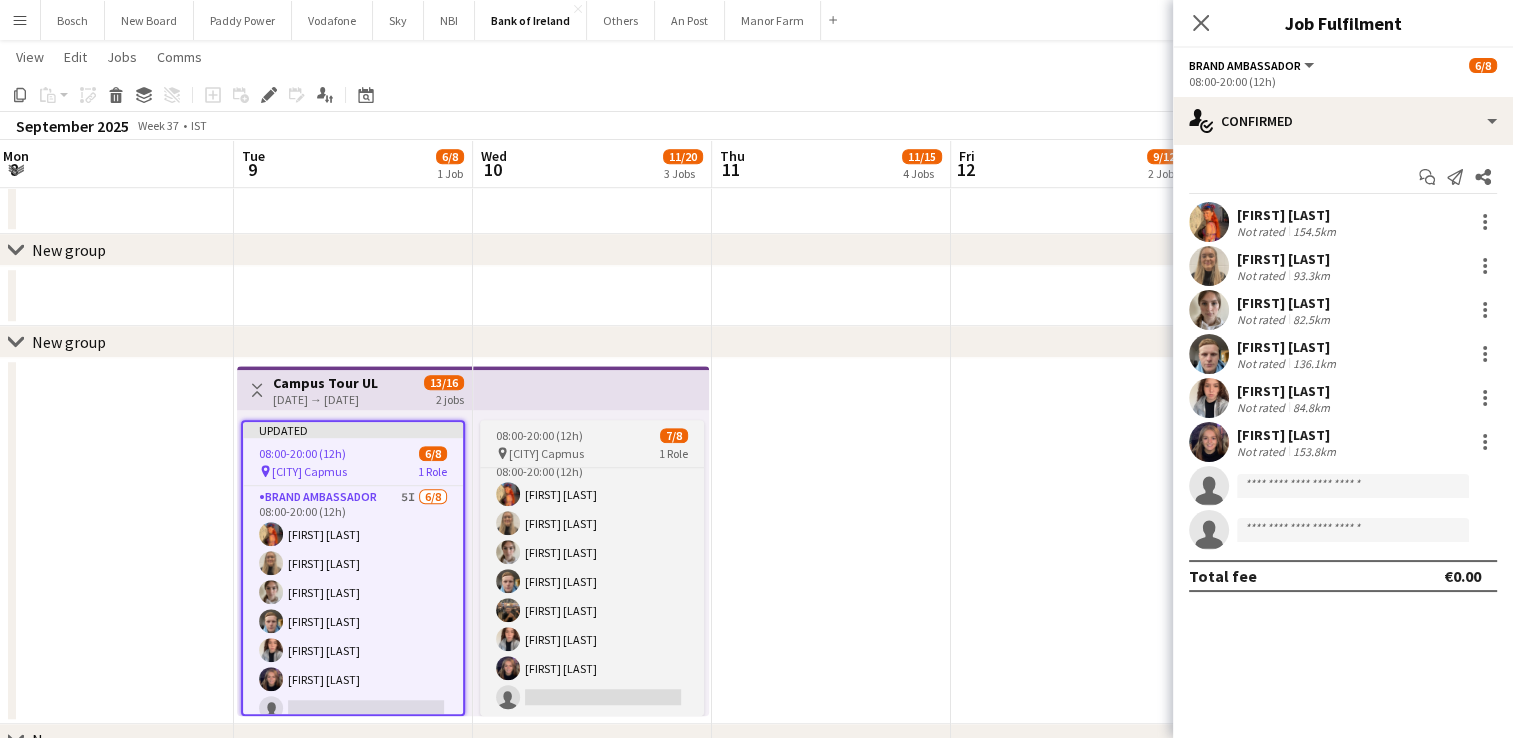 click on "08:00-20:00 (12h)" at bounding box center (539, 435) 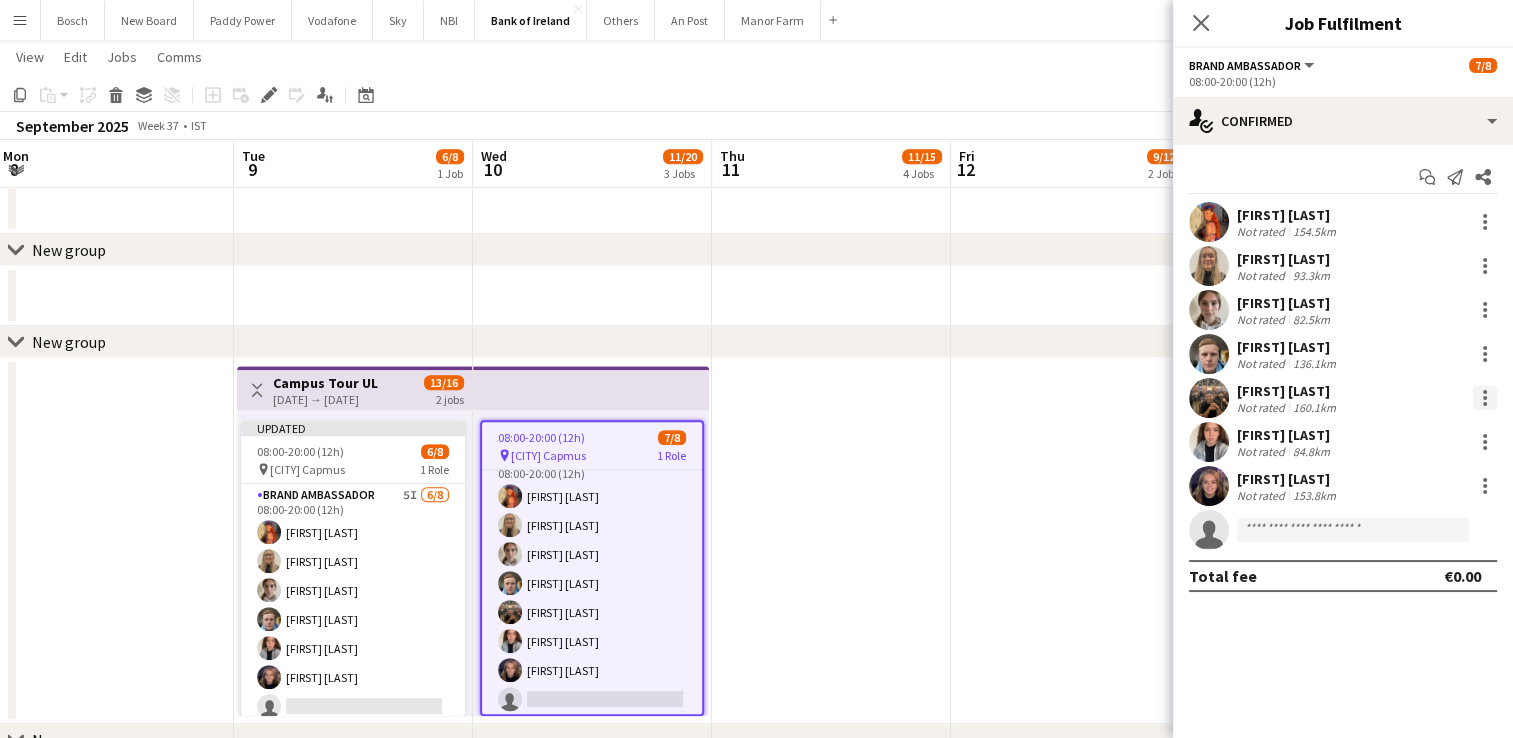click at bounding box center (1485, 398) 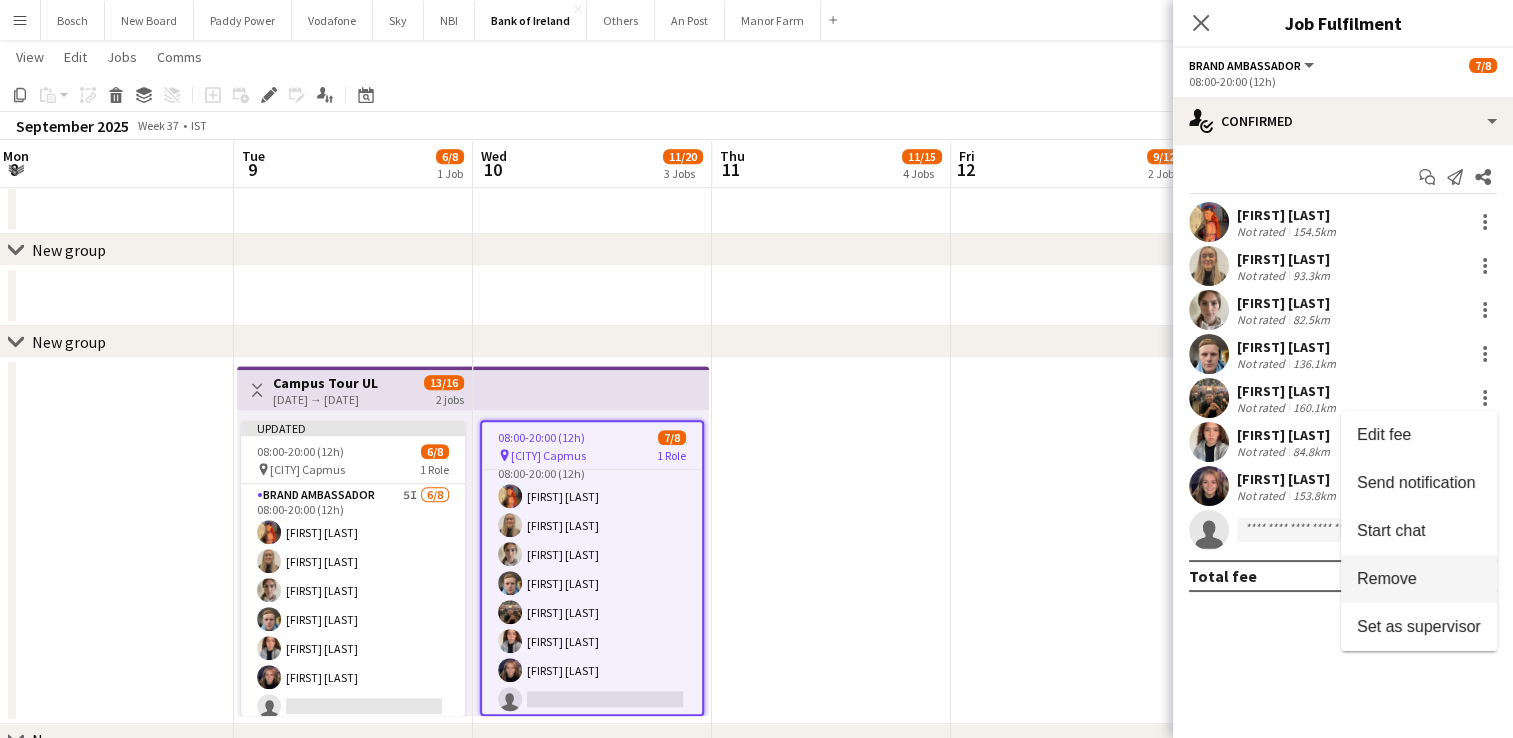 click on "Remove" at bounding box center [1419, 579] 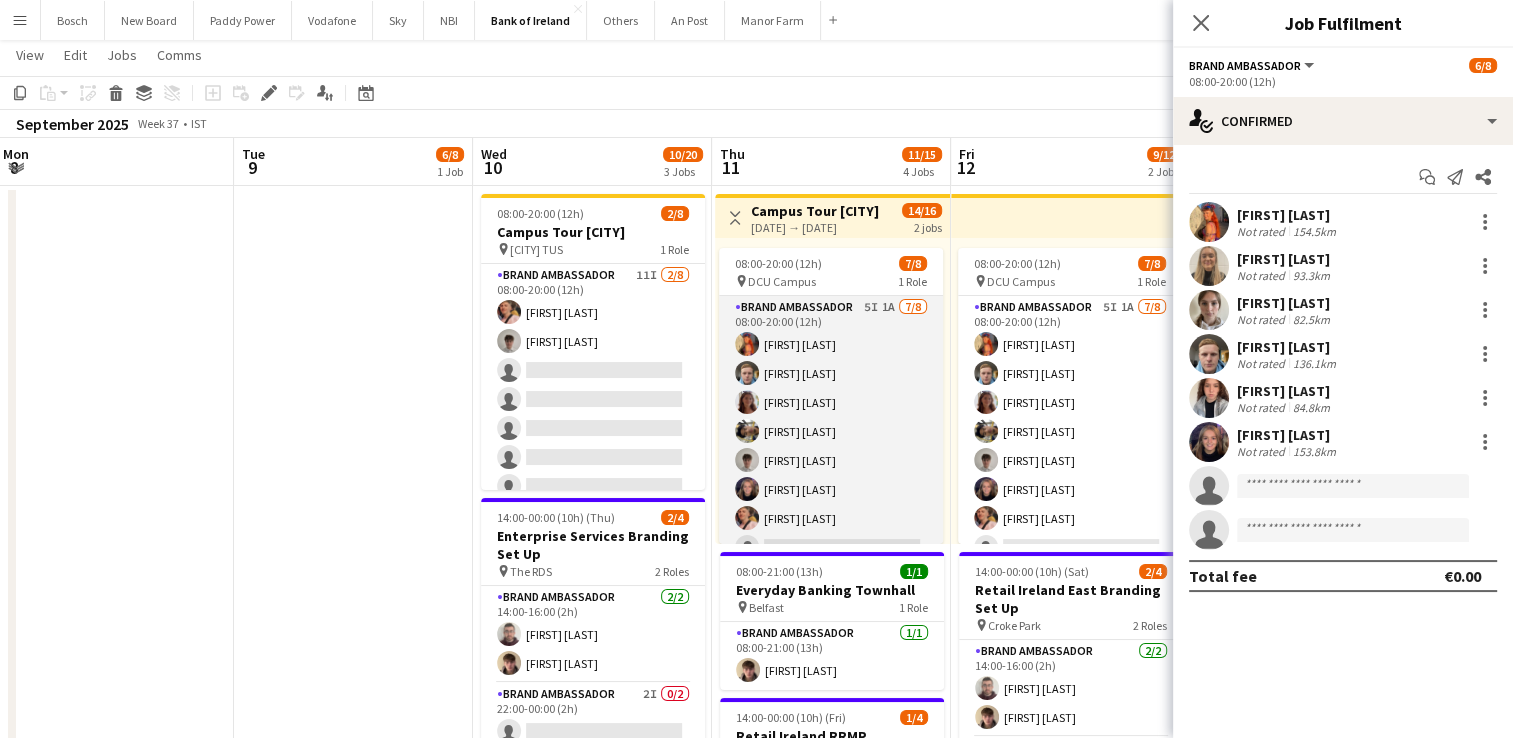 scroll, scrollTop: 0, scrollLeft: 0, axis: both 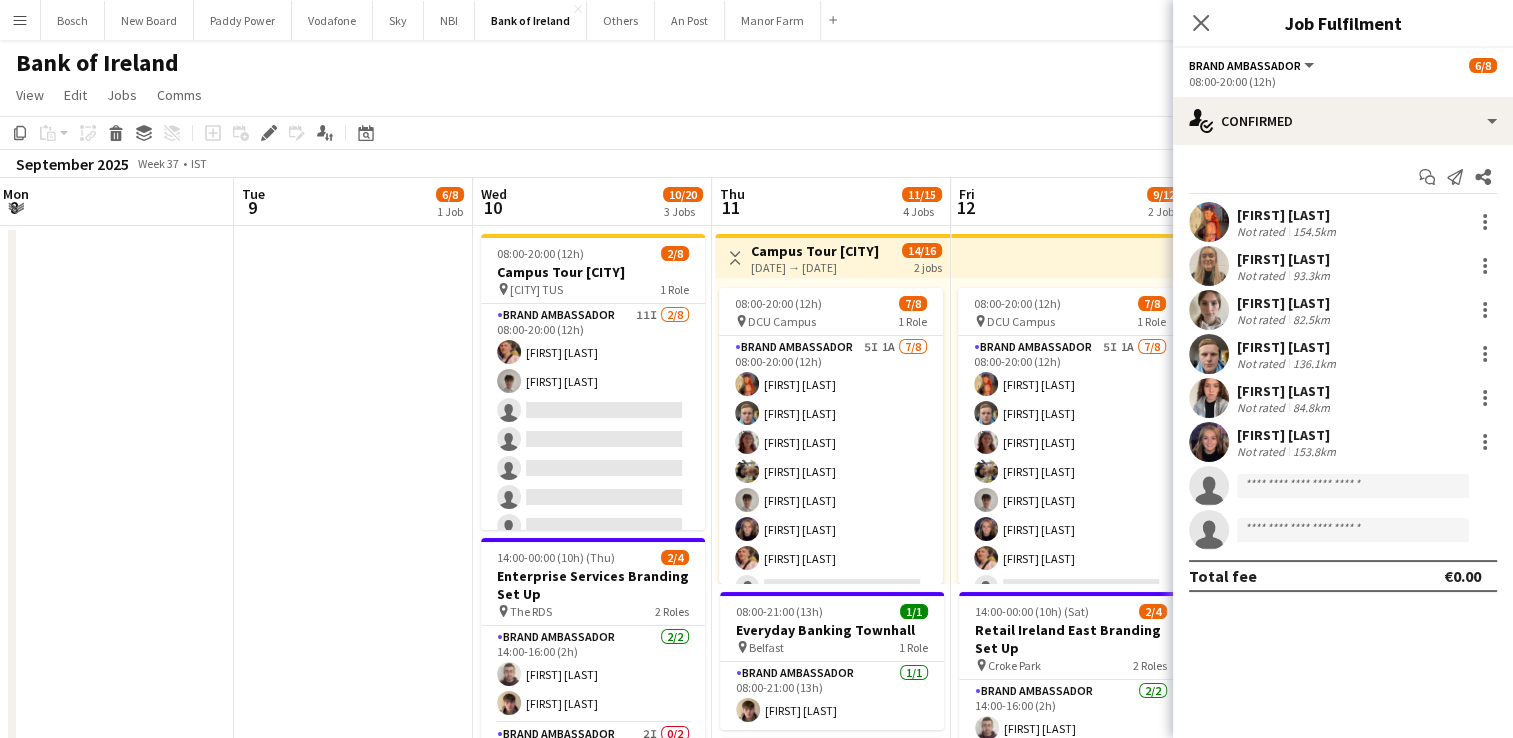 click on "View  Day view expanded Day view collapsed Month view Date picker Jump to today Expand Linked Jobs Collapse Linked Jobs  Edit  Copy Ctrl+C  Paste  Without Crew Ctrl+V With Crew Ctrl+Shift+V Paste as linked job  Group  Group Ungroup  Jobs  New Job Edit Job Delete Job New Linked Job Edit Linked Jobs Job fulfilment Promote Role Copy Role URL  Comms  Notify confirmed crew Create chat" 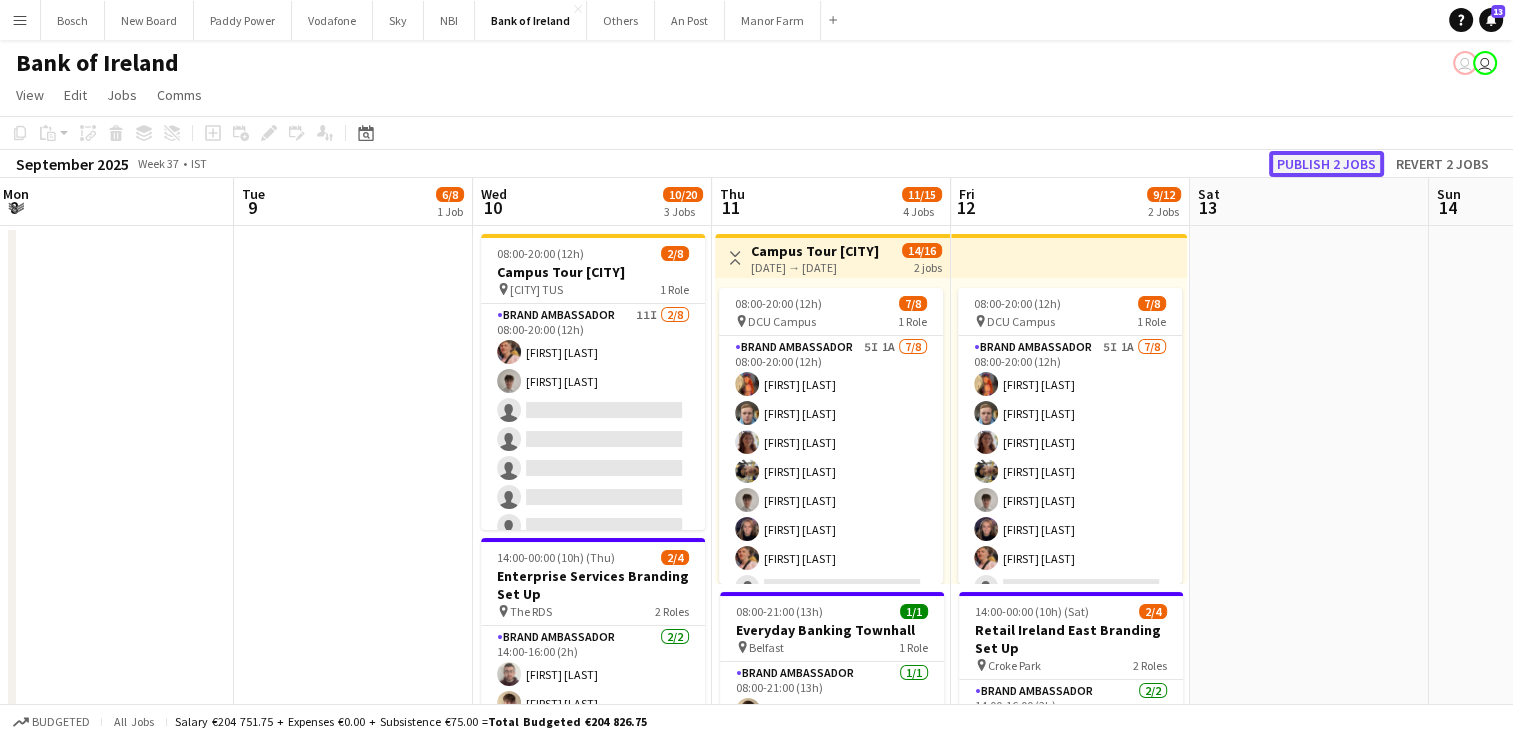 click on "Publish 2 jobs" 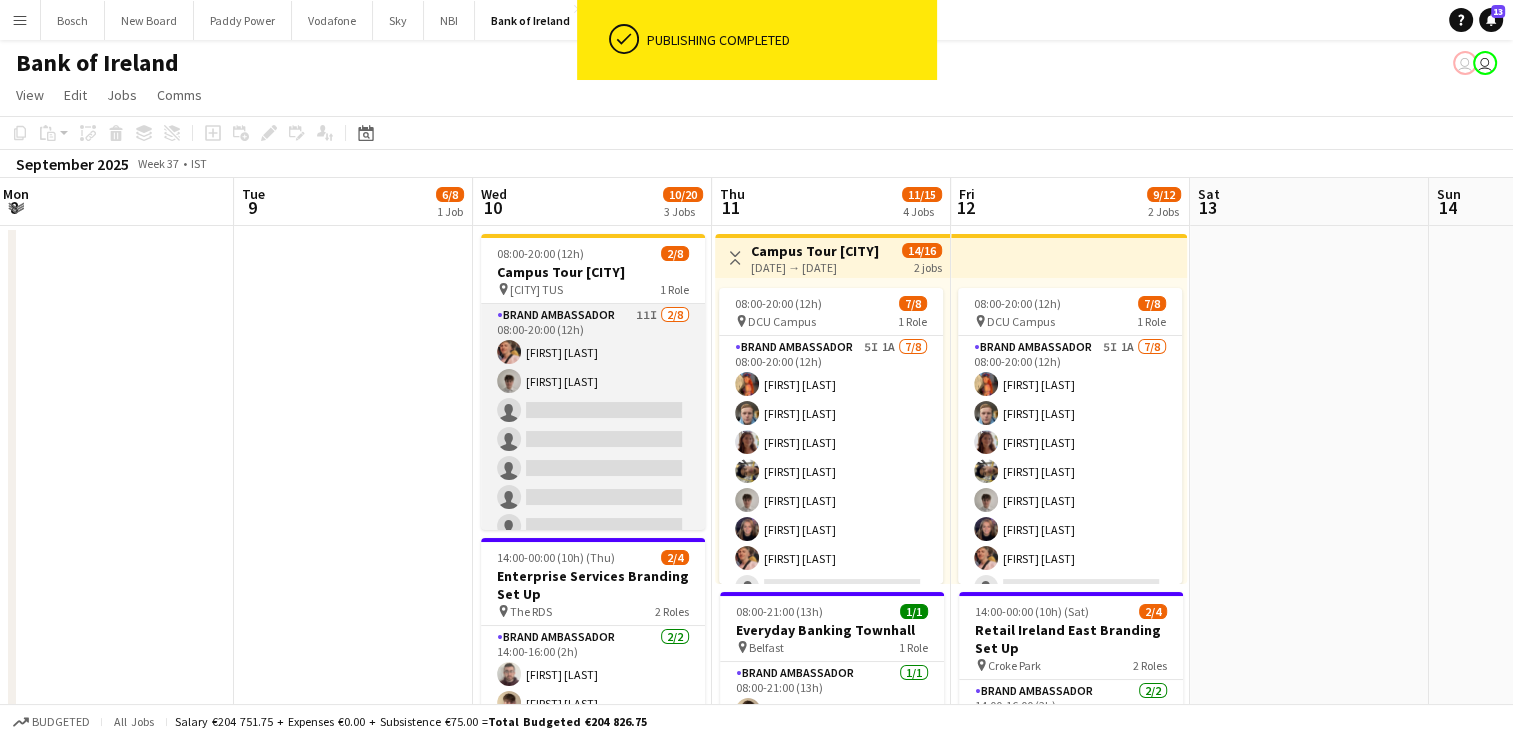 click on "Brand Ambassador   11I   2/8   08:00-20:00 (12h)
[FIRST] [LAST] [FIRST] [LAST]
single-neutral-actions
single-neutral-actions
single-neutral-actions
single-neutral-actions
single-neutral-actions
single-neutral-actions" at bounding box center [593, 439] 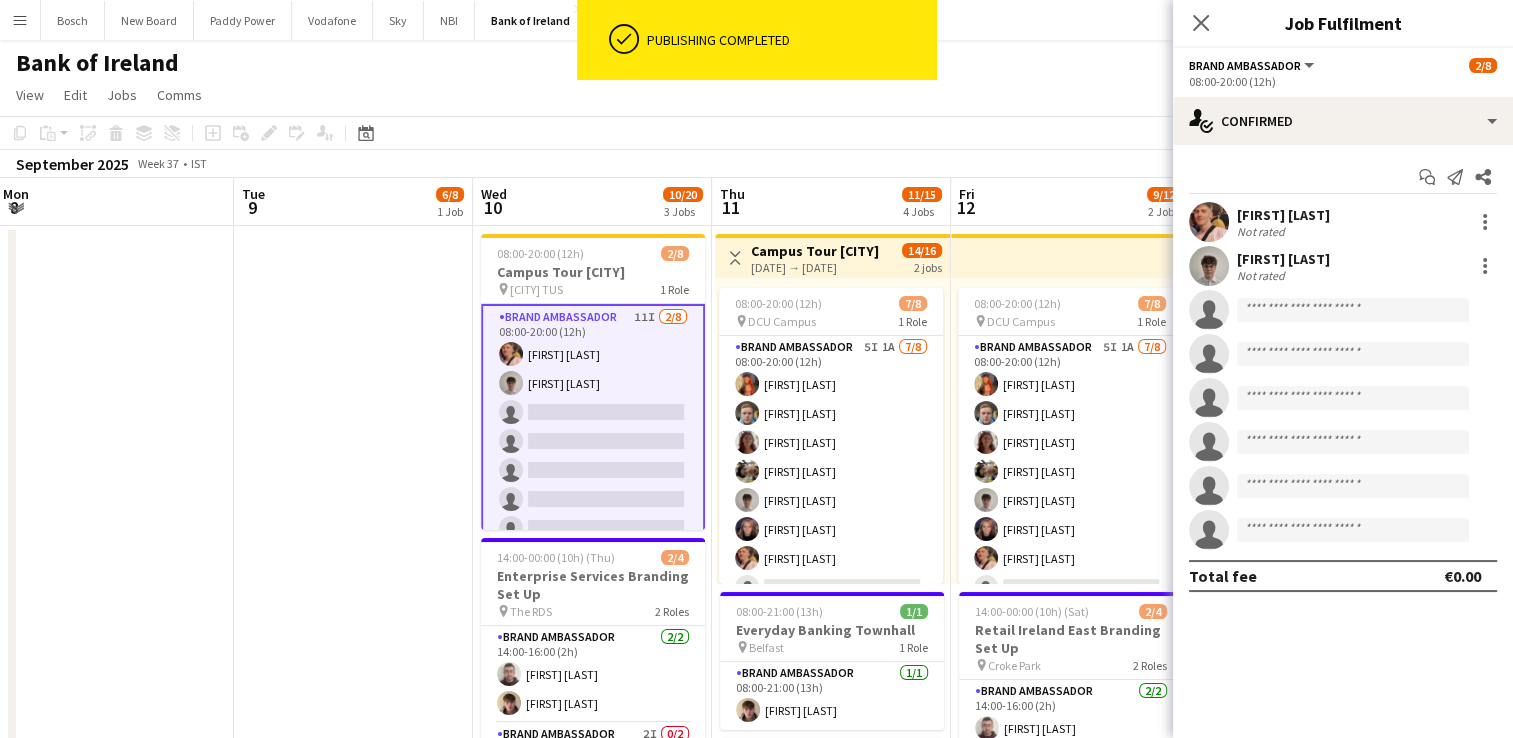 click on "08:00-20:00 (12h)" 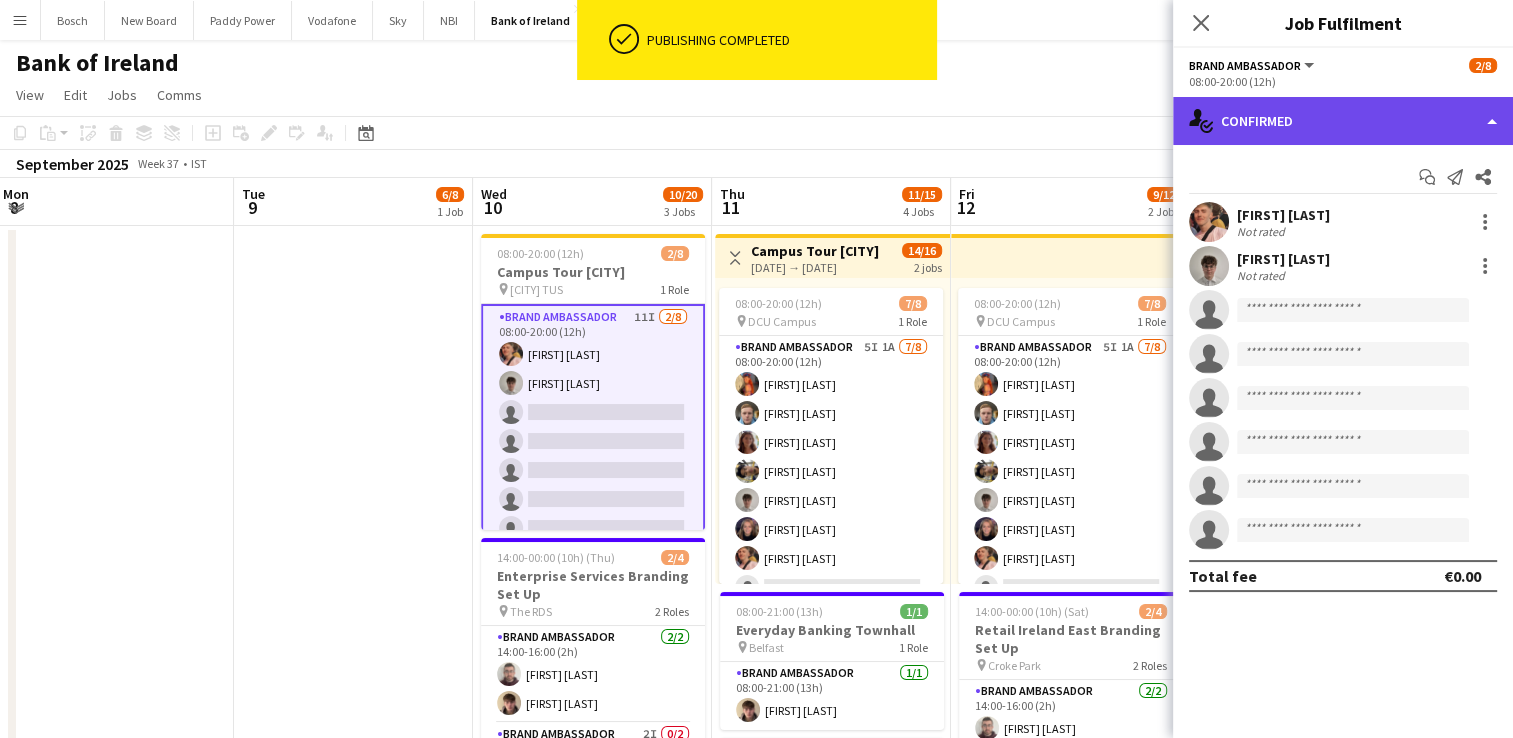 click on "single-neutral-actions-check-2
Confirmed" 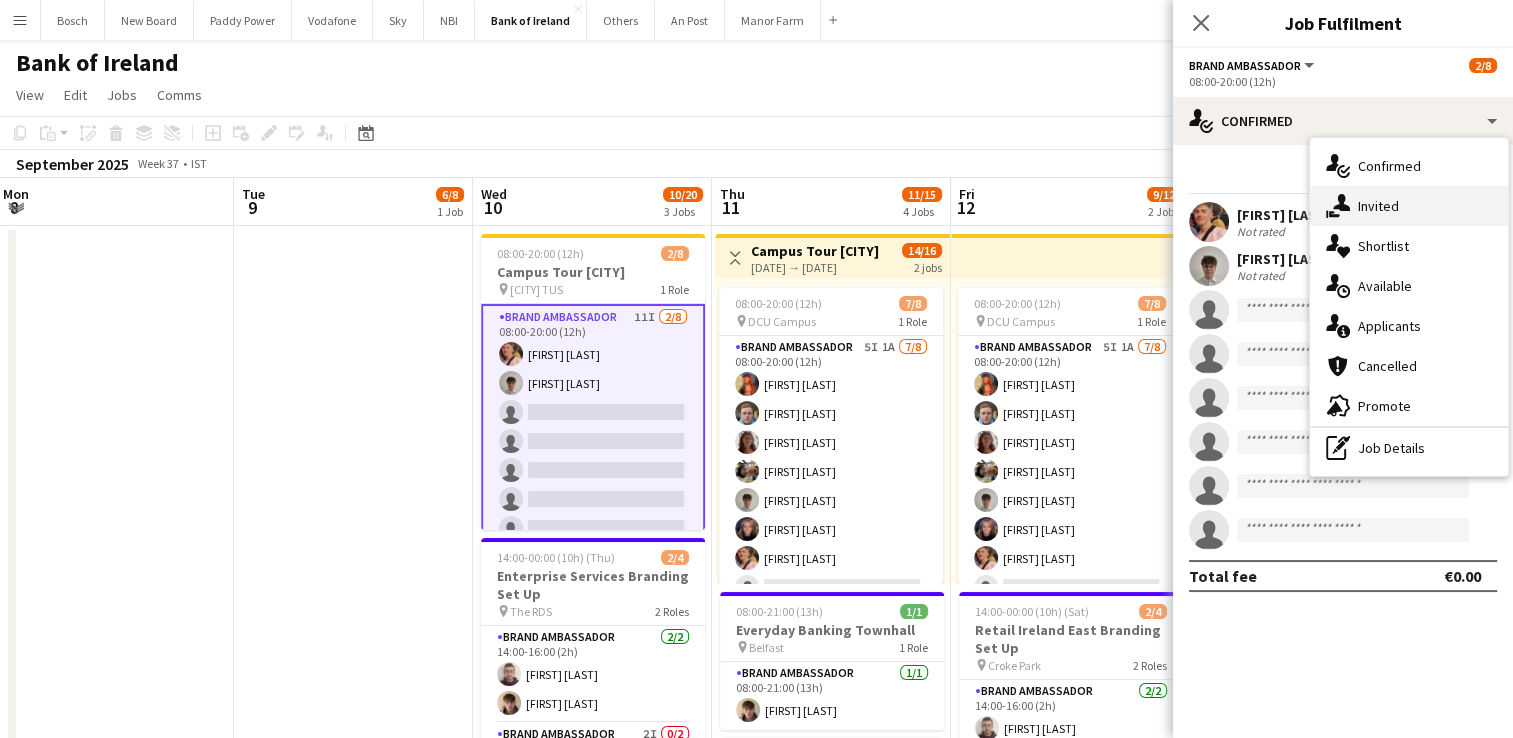 click on "single-neutral-actions-share-1
Invited" at bounding box center [1409, 206] 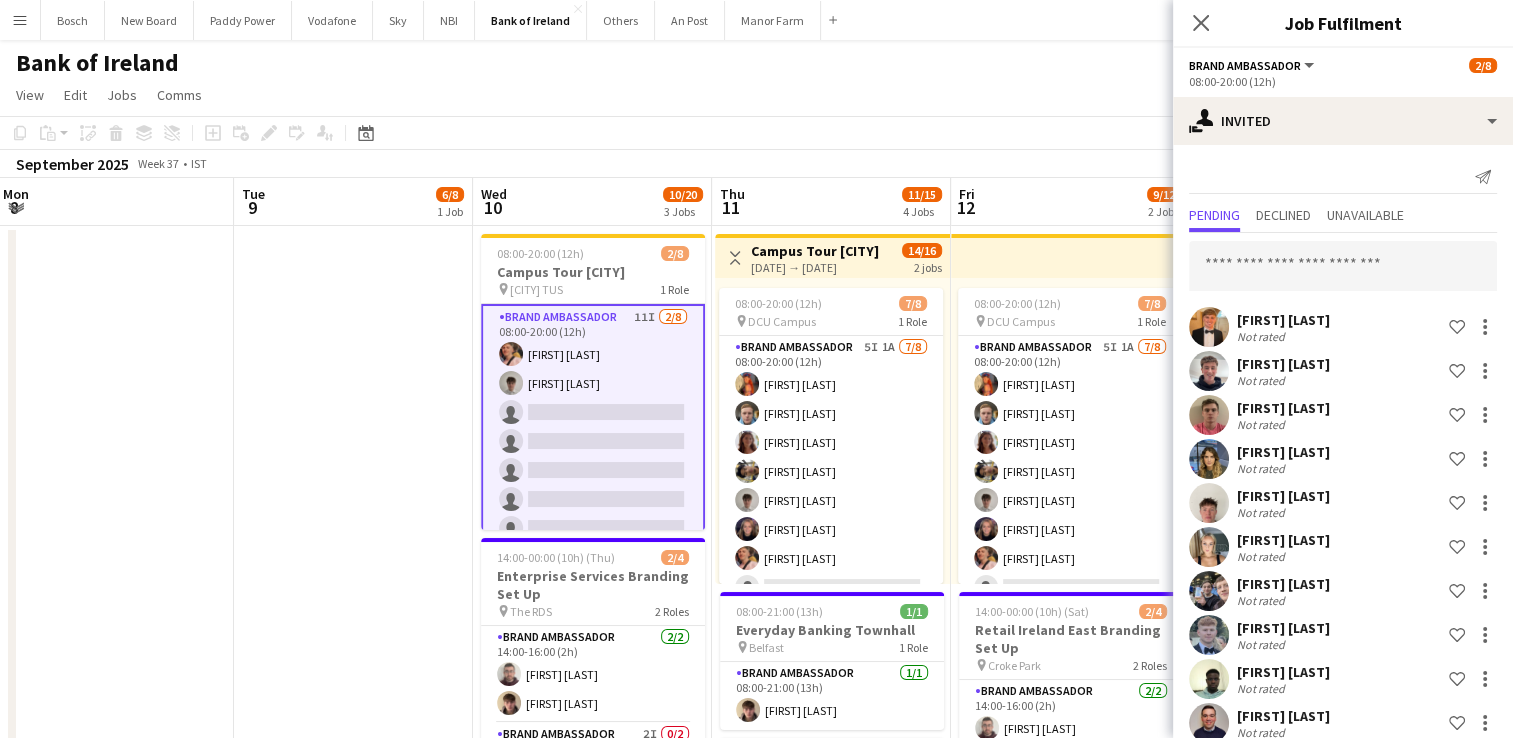 click on "[FIRST] [LAST]   Not rated
Shortlist crew
[FIRST] [LAST]   Not rated
Shortlist crew
[FIRST] [LAST]   Not rated
Shortlist crew
[FIRST] [LAST]   Not rated
Shortlist crew
[FIRST] [LAST]   Not rated
Shortlist crew
[FIRST] [LAST]   Not rated
Shortlist crew
[FIRST] [LAST]   Not rated
Shortlist crew
[FIRST] [LAST]   Not rated
Shortlist crew
[FIRST] [LAST]   Not rated
Shortlist crew" at bounding box center (1343, 512) 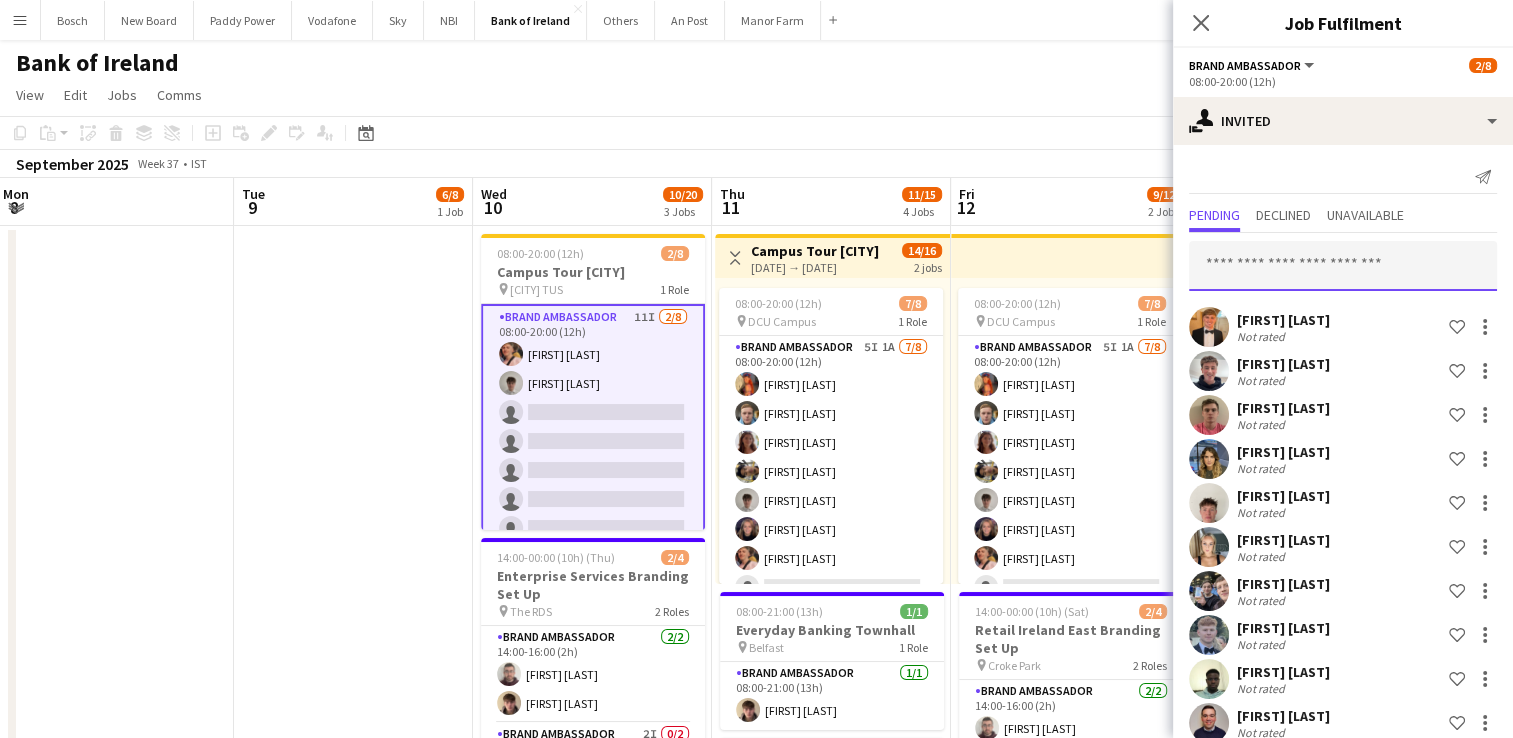 click at bounding box center [1343, 266] 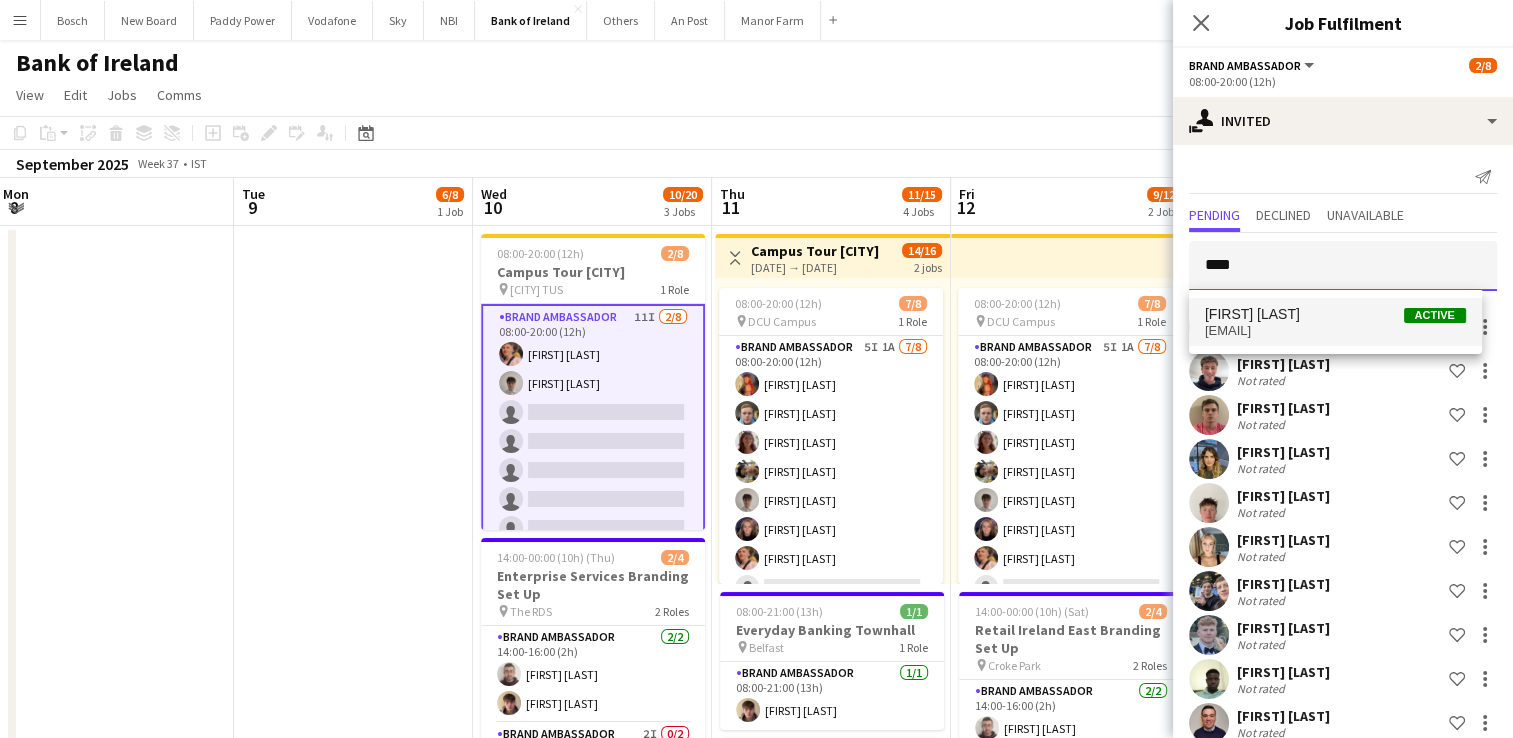 type on "****" 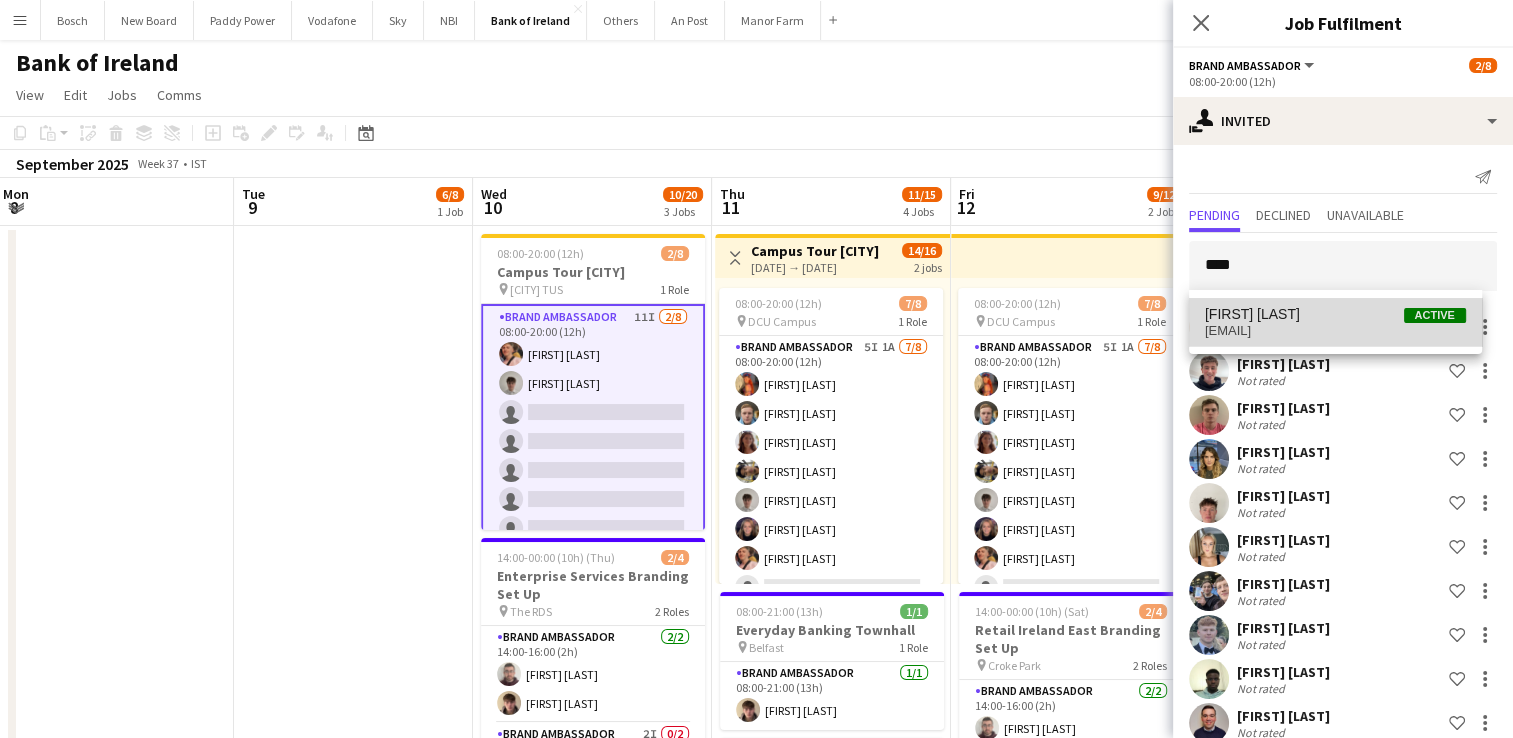 click on "[FIRST] [LAST]  Active  [EMAIL]" at bounding box center [1335, 322] 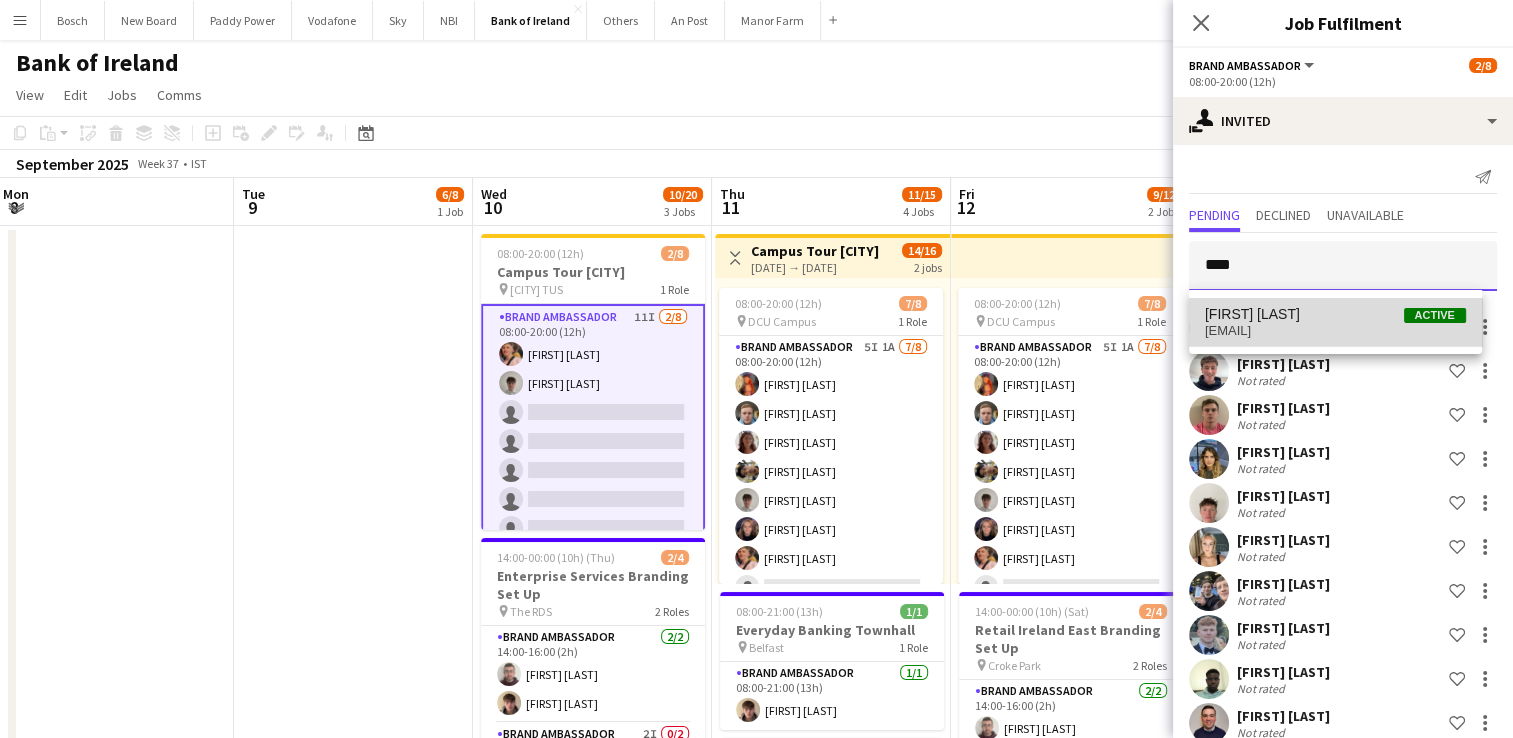 type 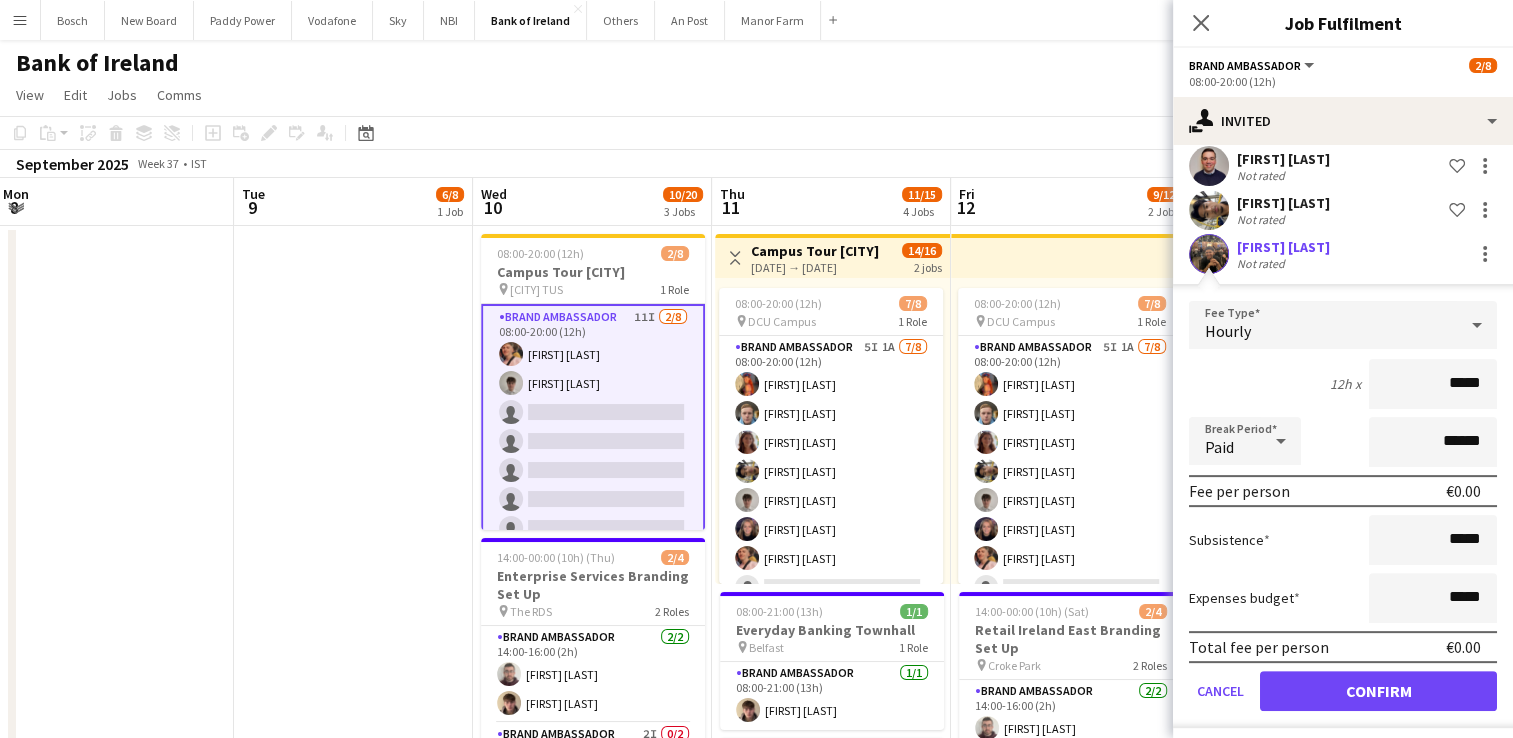scroll, scrollTop: 563, scrollLeft: 0, axis: vertical 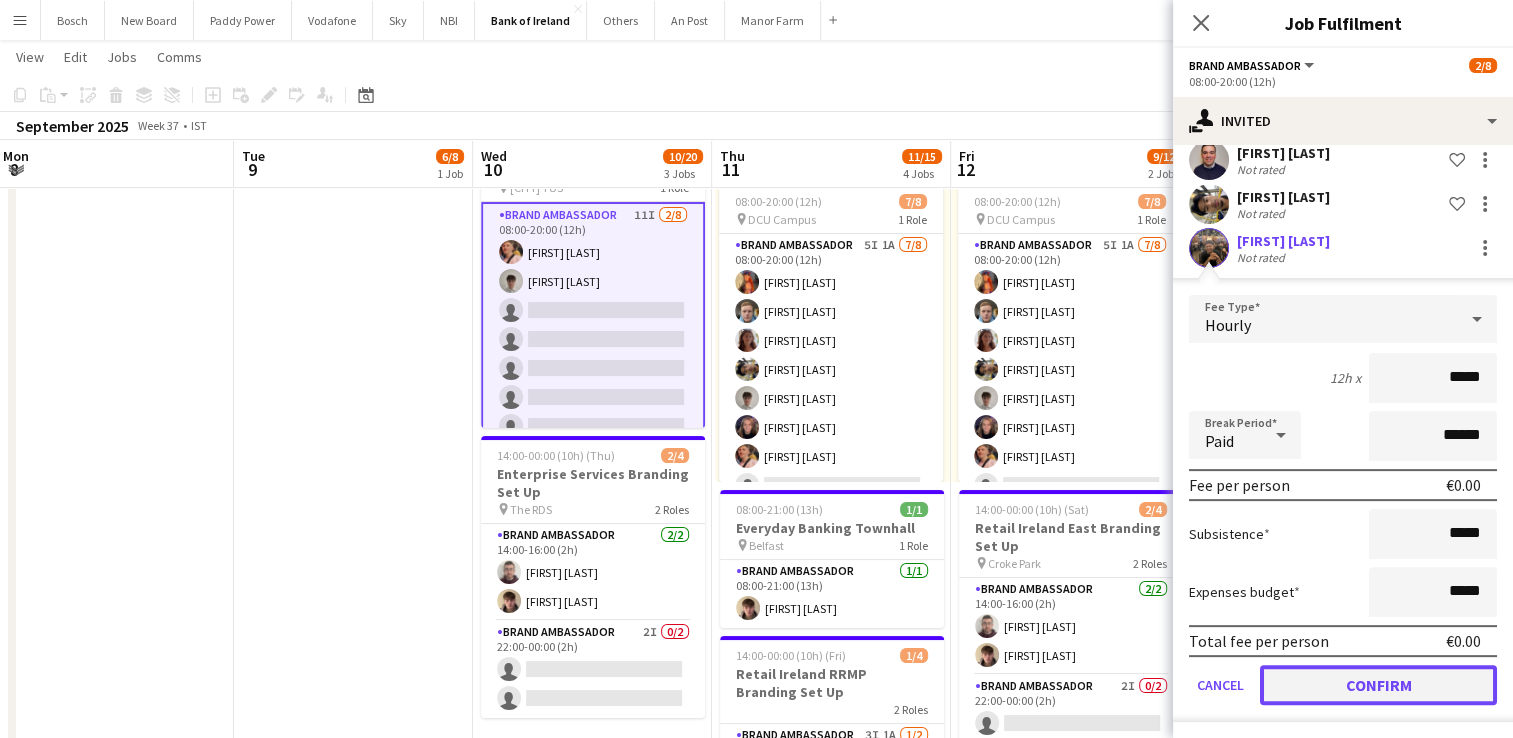 click on "Confirm" 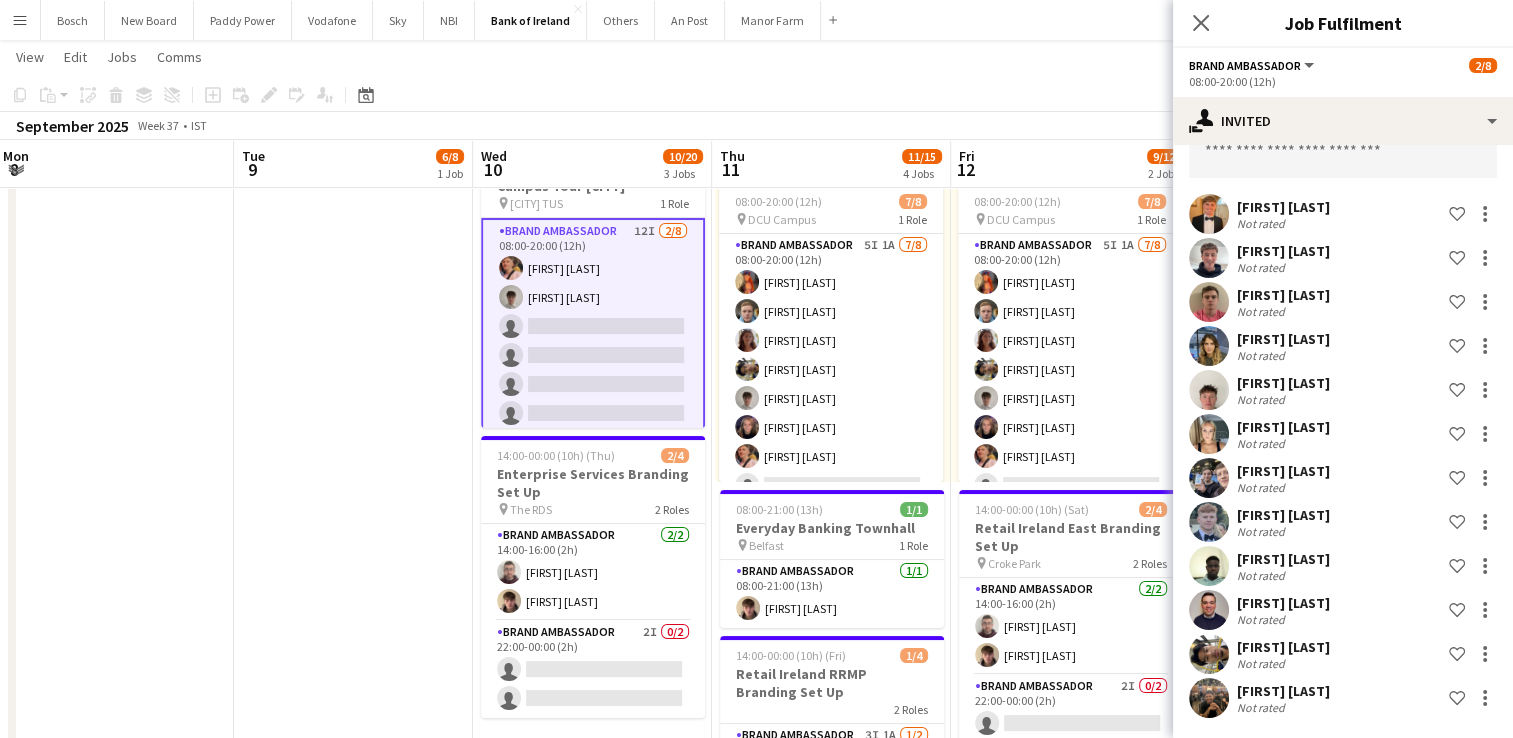 scroll, scrollTop: 112, scrollLeft: 0, axis: vertical 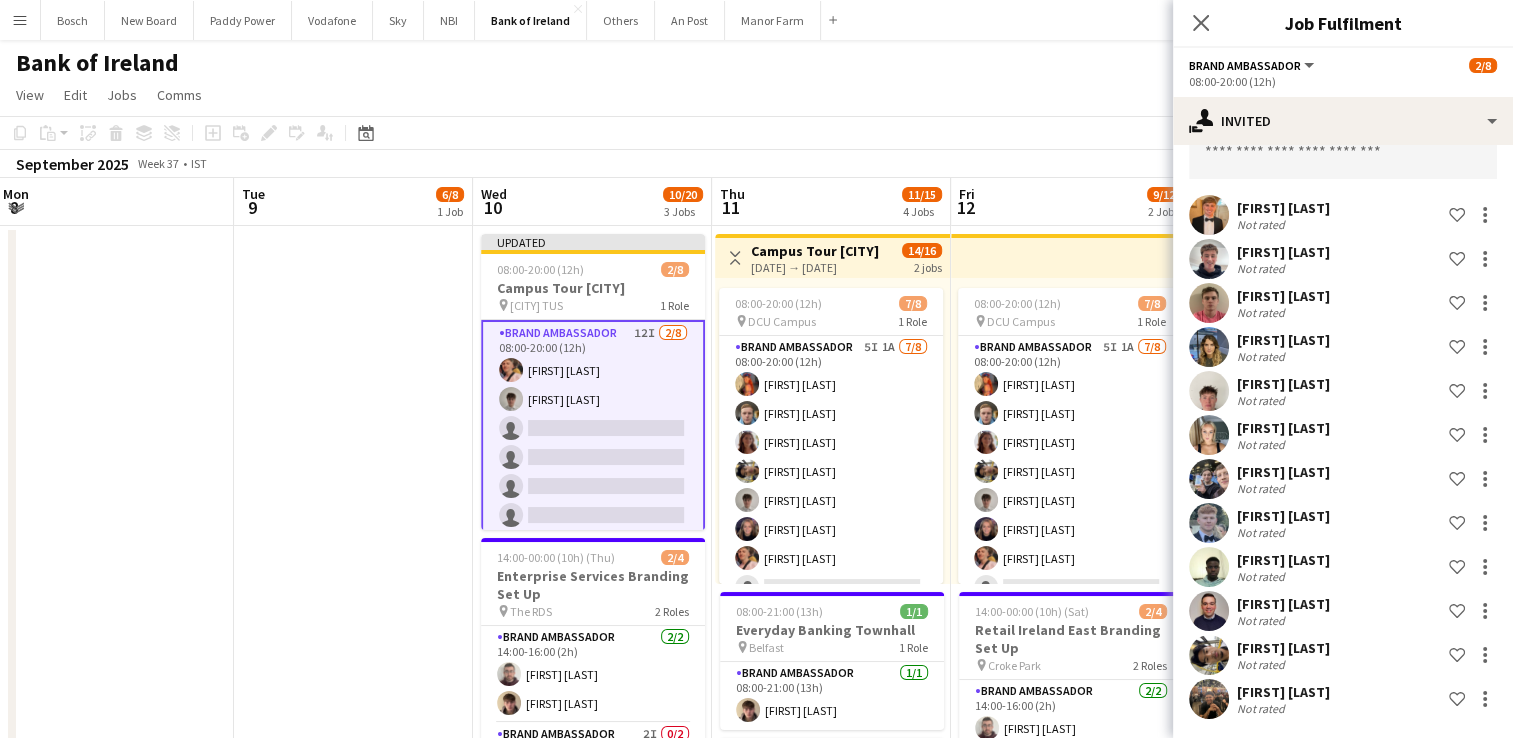 click on "View  Day view expanded Day view collapsed Month view Date picker Jump to today Expand Linked Jobs Collapse Linked Jobs  Edit  Copy Ctrl+C  Paste  Without Crew Ctrl+V With Crew Ctrl+Shift+V Paste as linked job  Group  Group Ungroup  Jobs  New Job Edit Job Delete Job New Linked Job Edit Linked Jobs Job fulfilment Promote Role Copy Role URL  Comms  Notify confirmed crew Create chat" 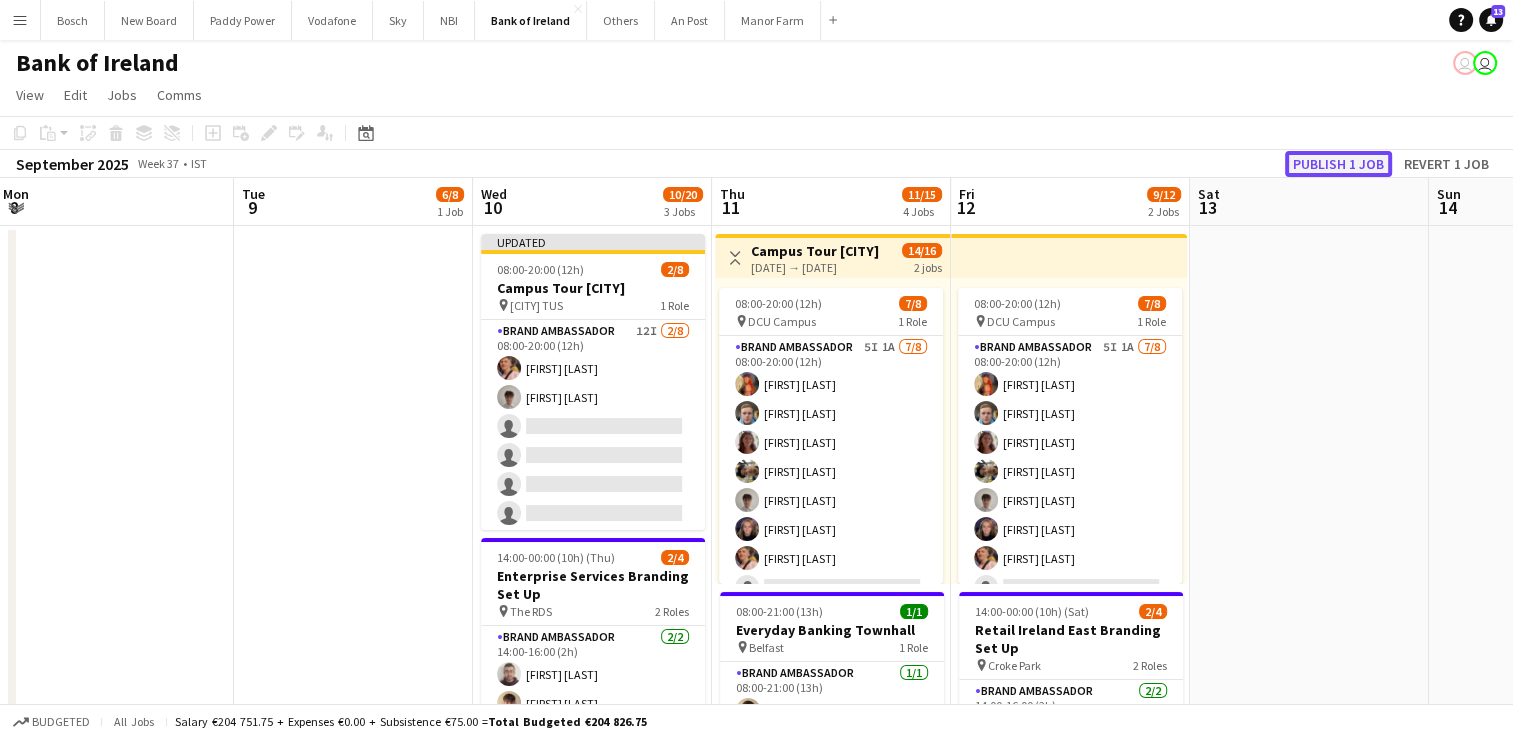 click on "Publish 1 job" 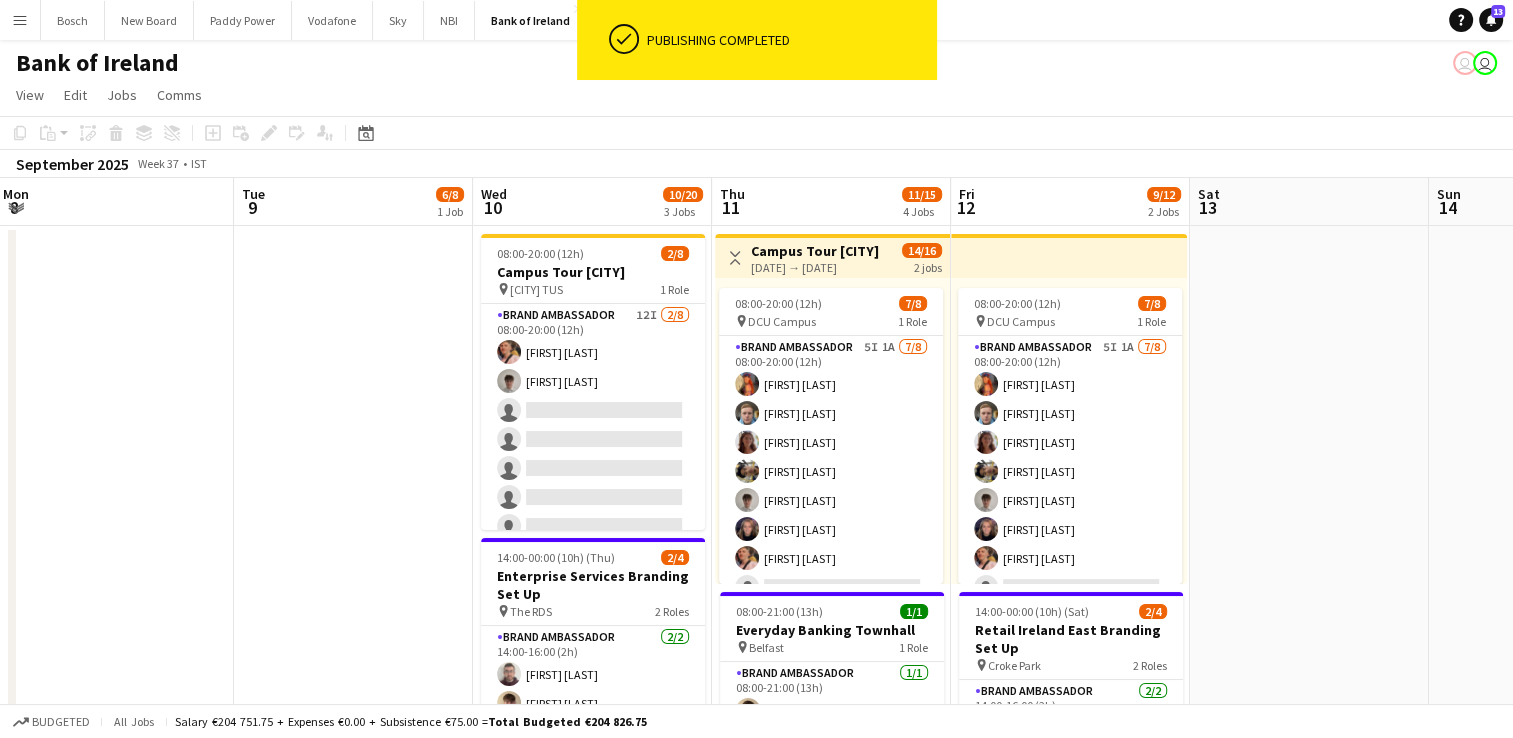 click on "Fri   12   9/12   2 Jobs" at bounding box center (1070, 202) 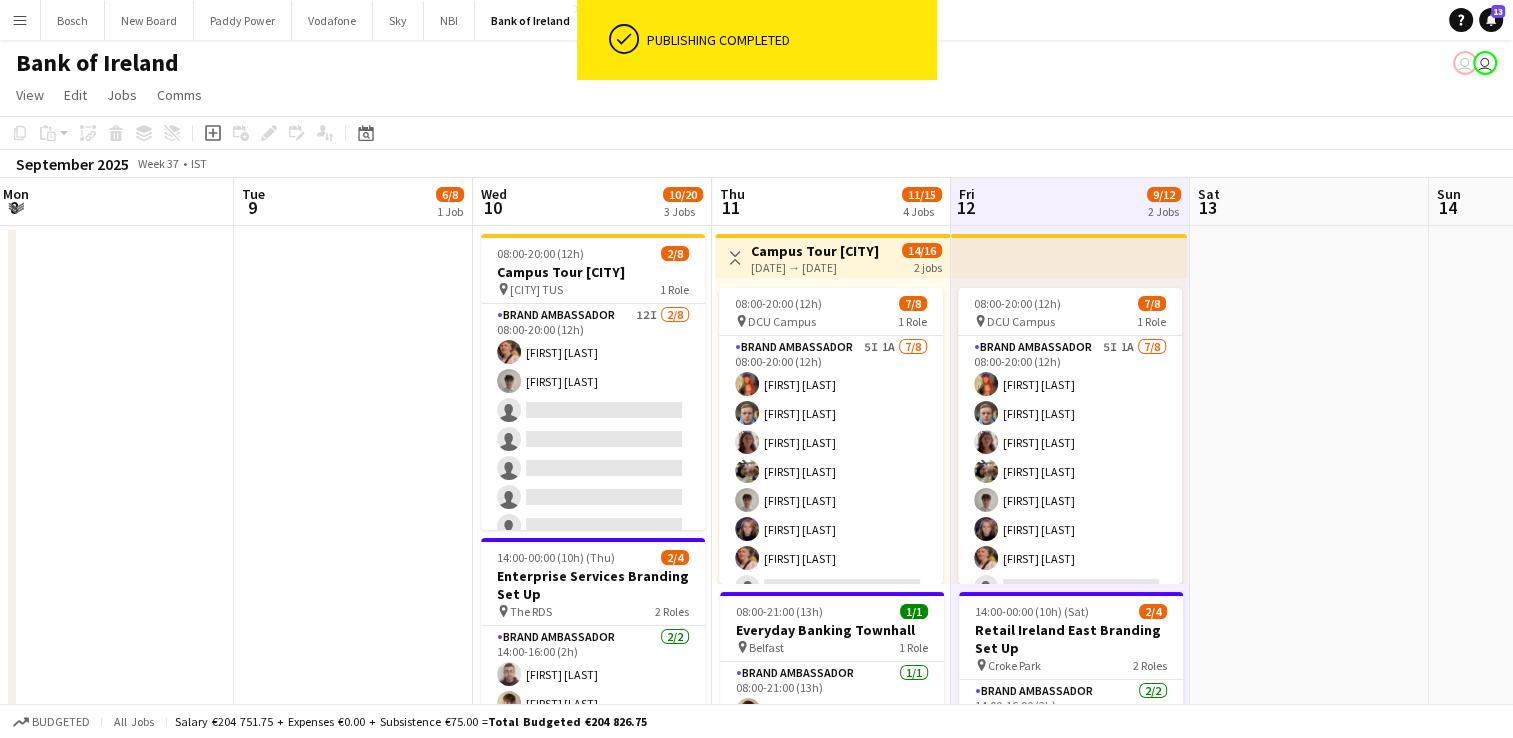 click on "Fri   12   9/12   2 Jobs" at bounding box center [1070, 202] 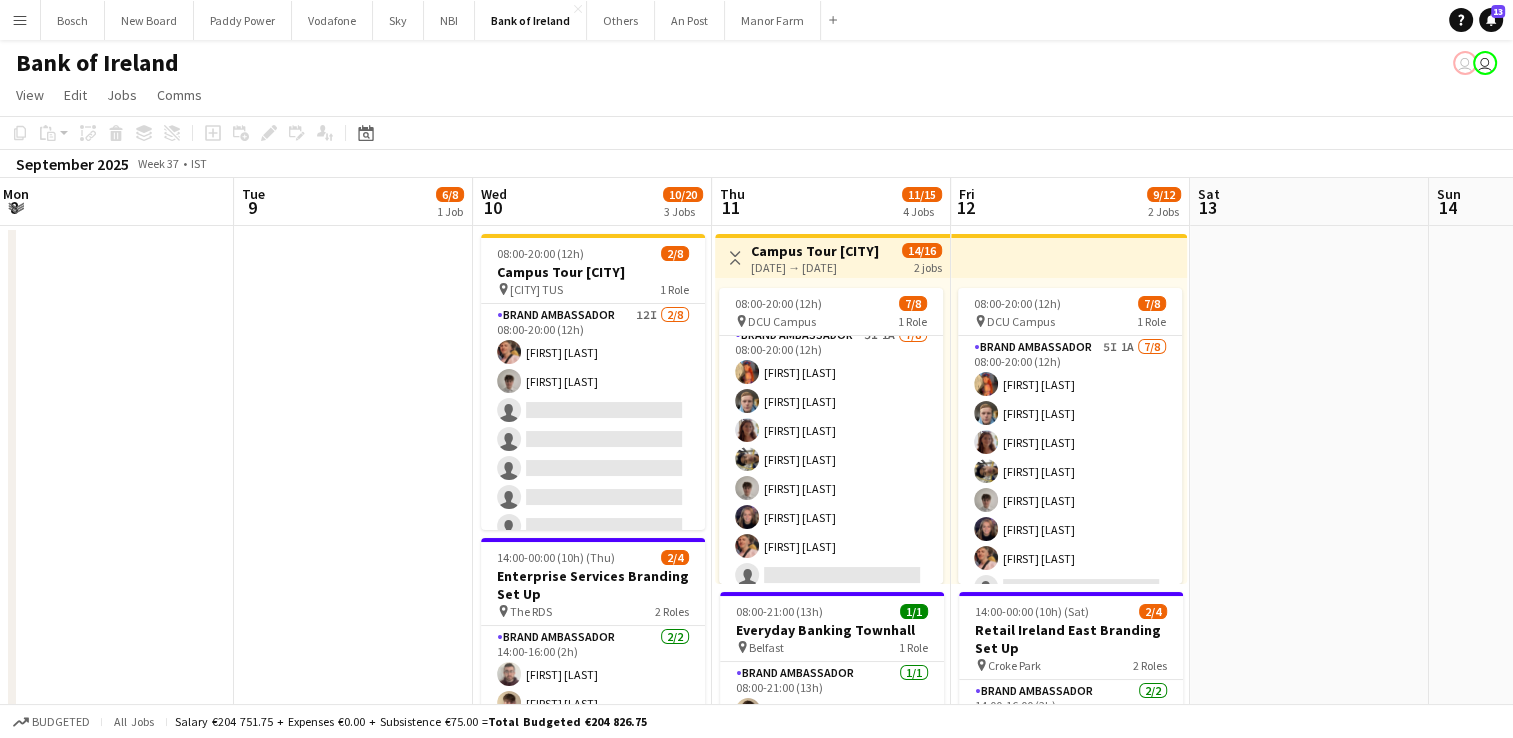 scroll, scrollTop: 22, scrollLeft: 0, axis: vertical 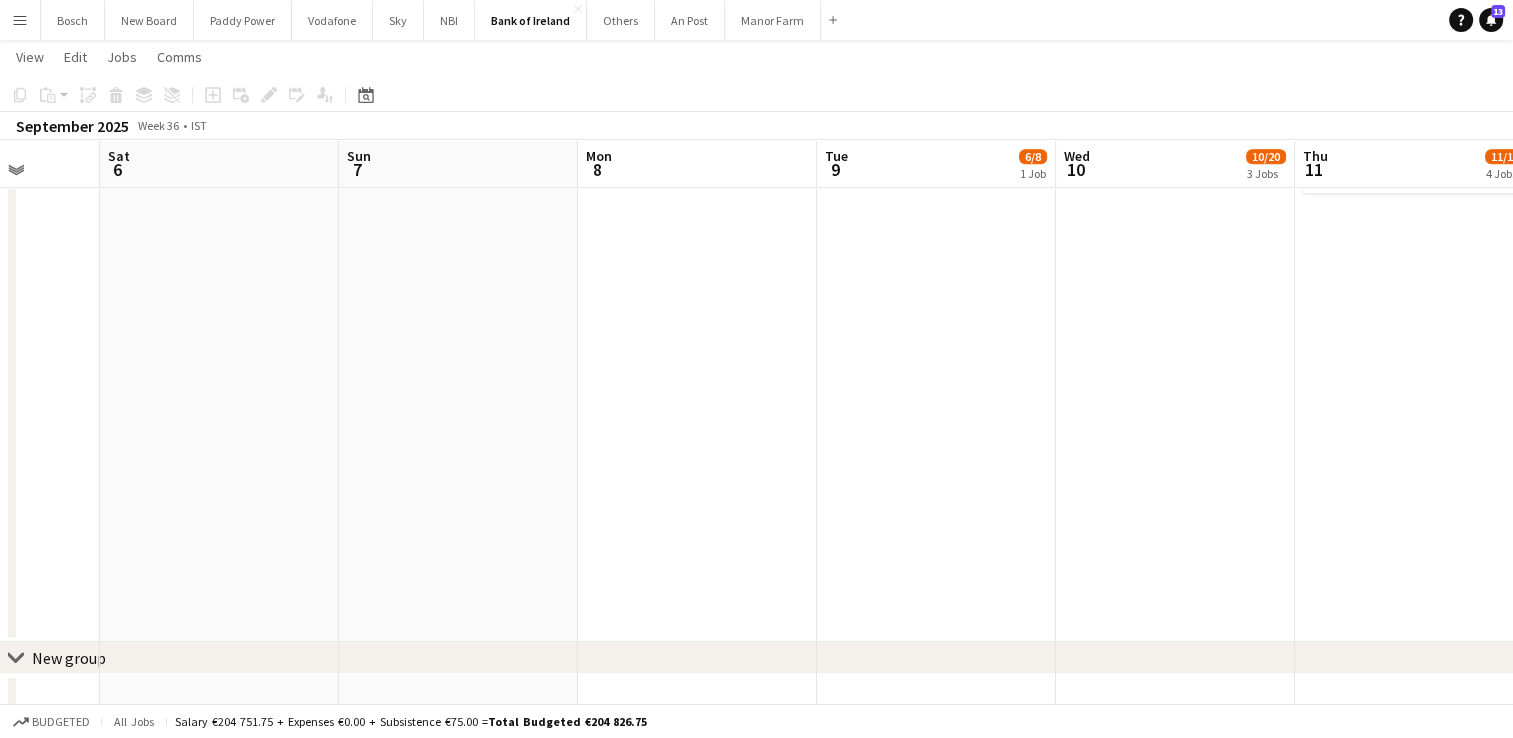 drag, startPoint x: 558, startPoint y: 460, endPoint x: 1141, endPoint y: 435, distance: 583.53577 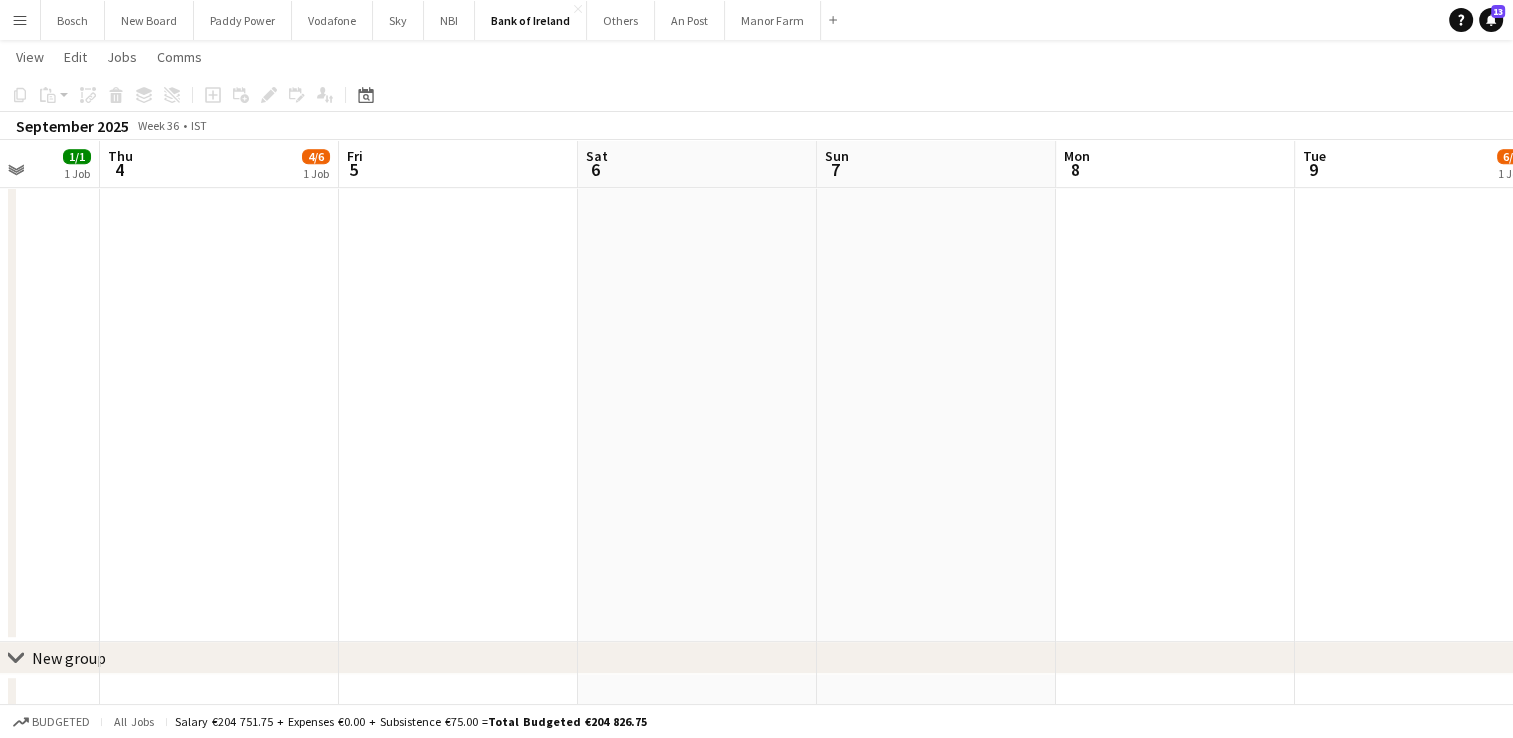 scroll, scrollTop: 0, scrollLeft: 617, axis: horizontal 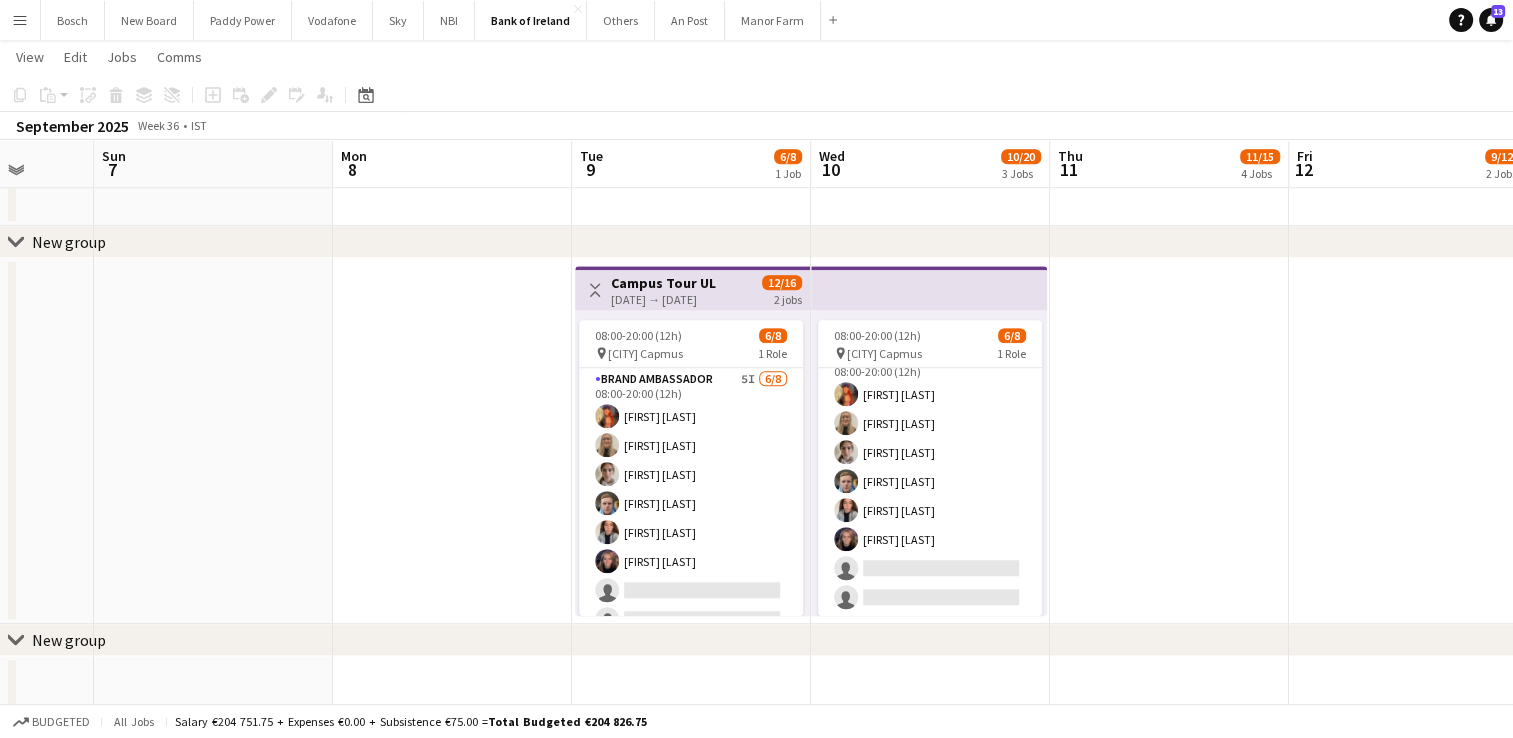 drag, startPoint x: 1341, startPoint y: 440, endPoint x: 995, endPoint y: 476, distance: 347.8678 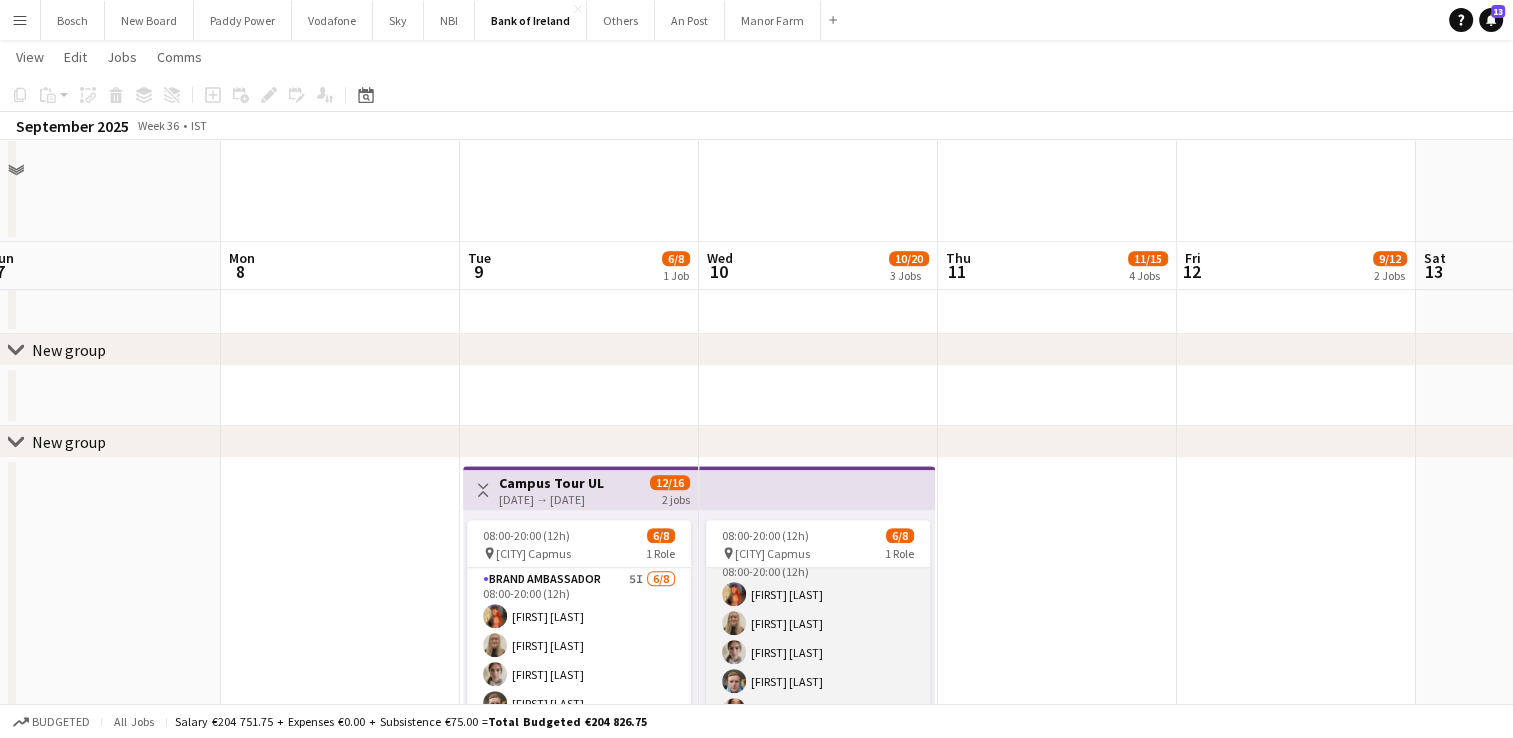 scroll, scrollTop: 1600, scrollLeft: 0, axis: vertical 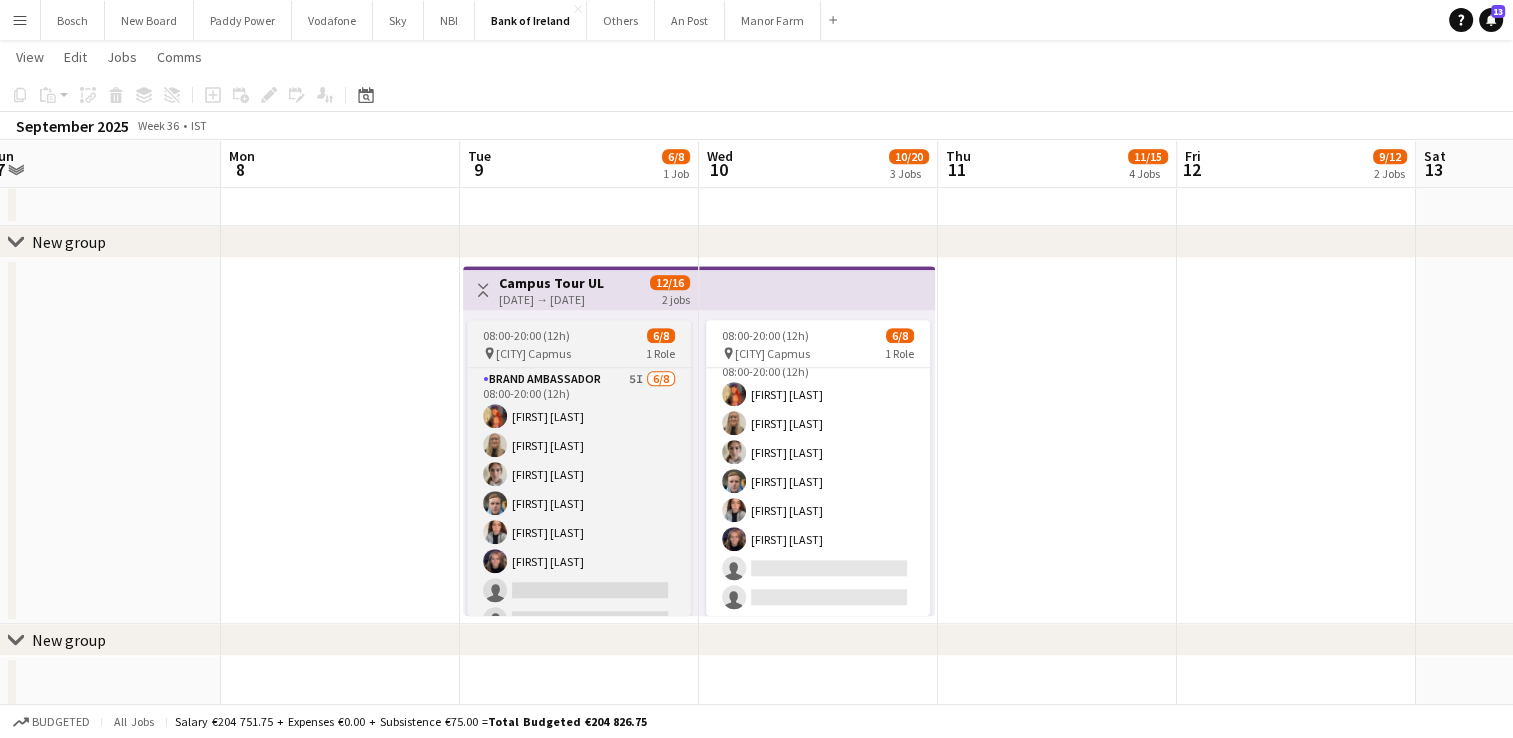 click on "08:00-20:00 (12h)    6/8" at bounding box center [579, 335] 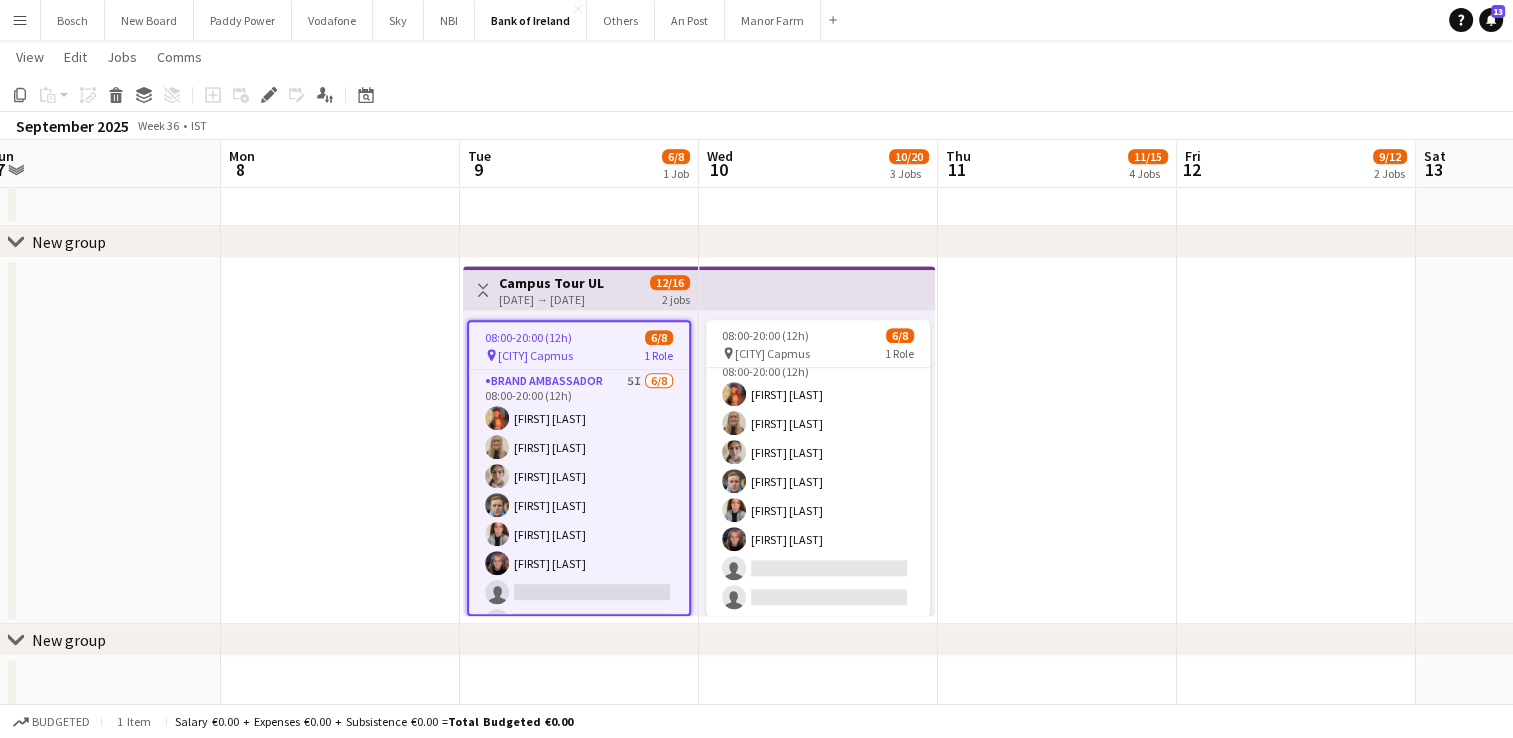click on "[DATE] → [DATE]" at bounding box center (551, 299) 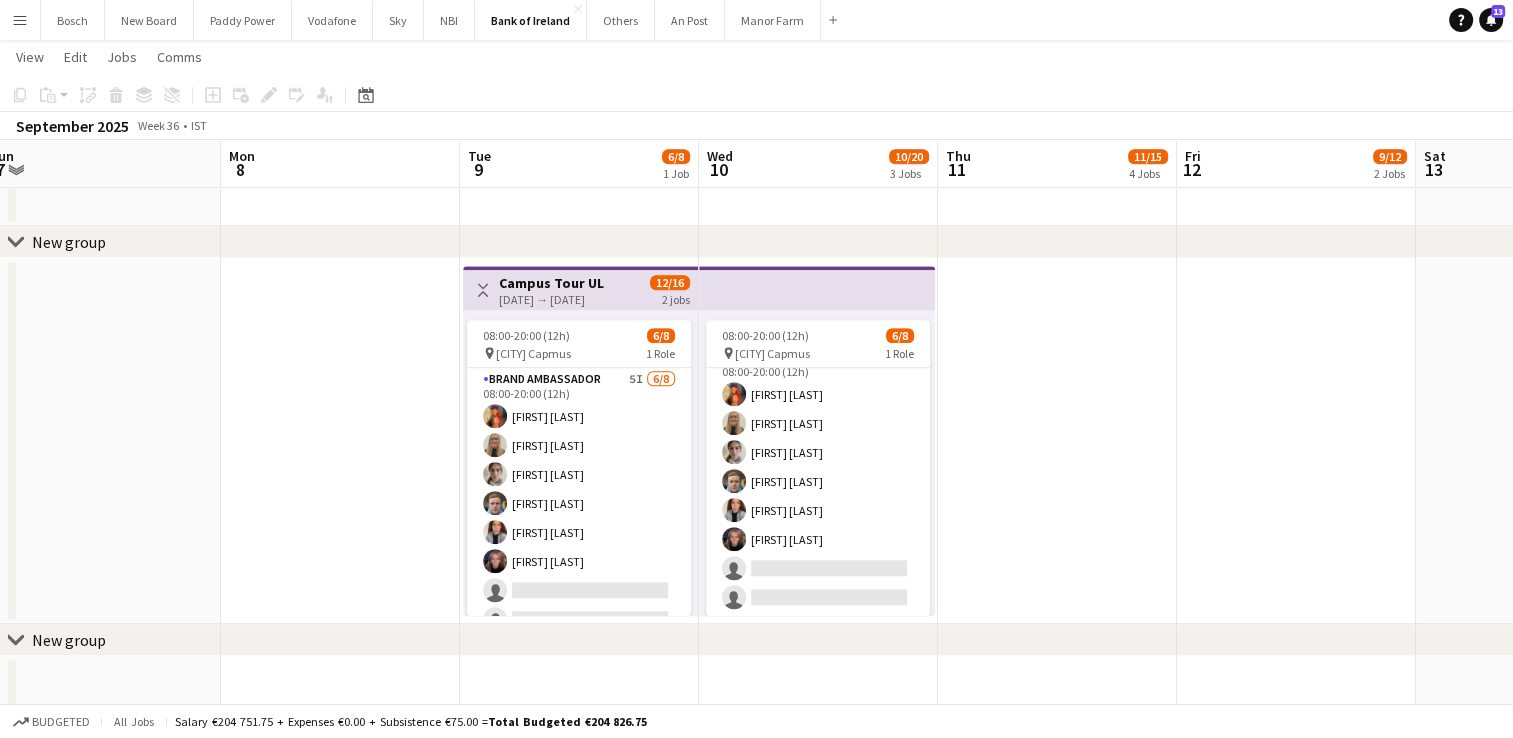 click on "Toggle View
Campus Tour UL  09-09-2025 → 10-09-2025   12/16   2 jobs" at bounding box center [580, 288] 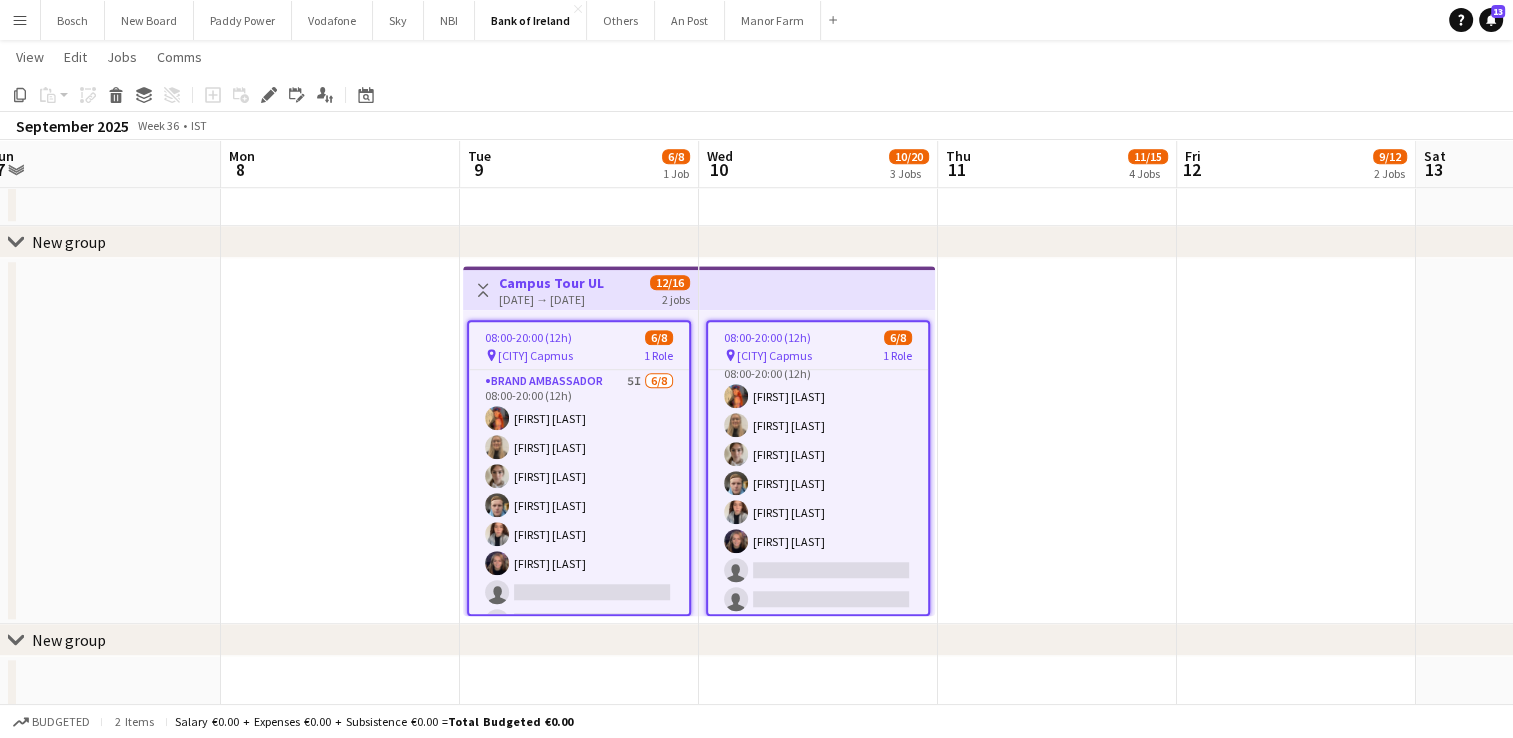 drag, startPoint x: 273, startPoint y: 97, endPoint x: 282, endPoint y: 110, distance: 15.811388 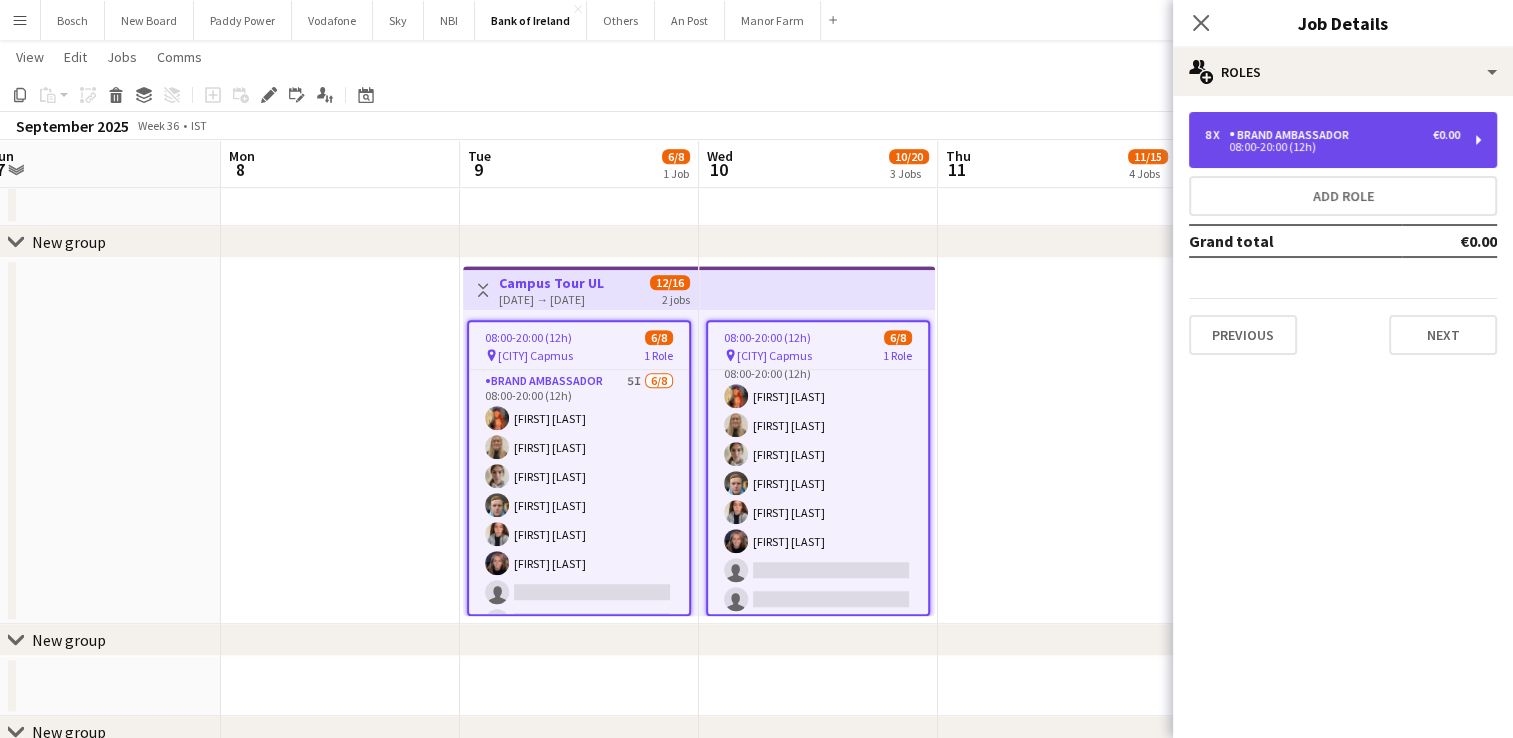 click on "08:00-20:00 (12h)" at bounding box center (1332, 147) 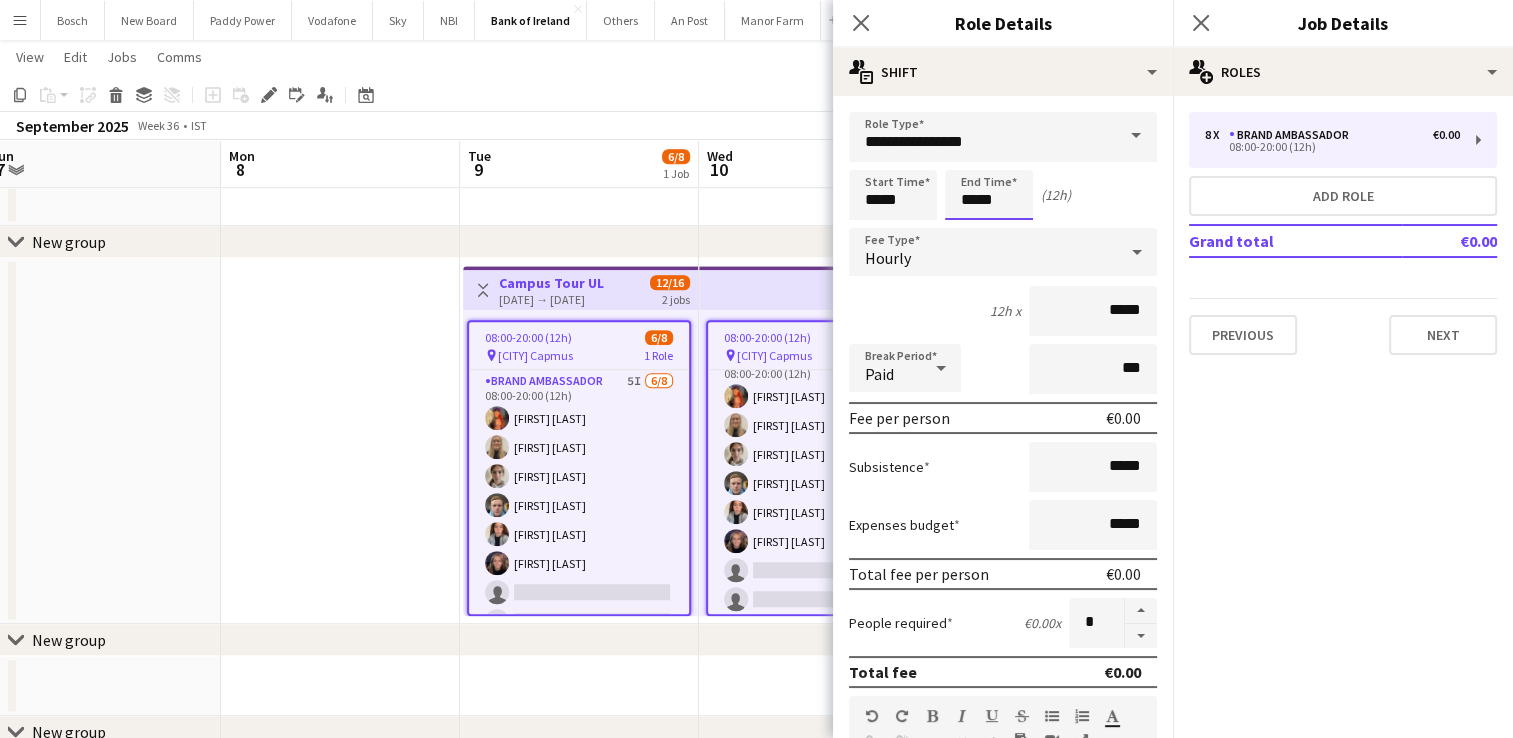click on "*****" at bounding box center [989, 195] 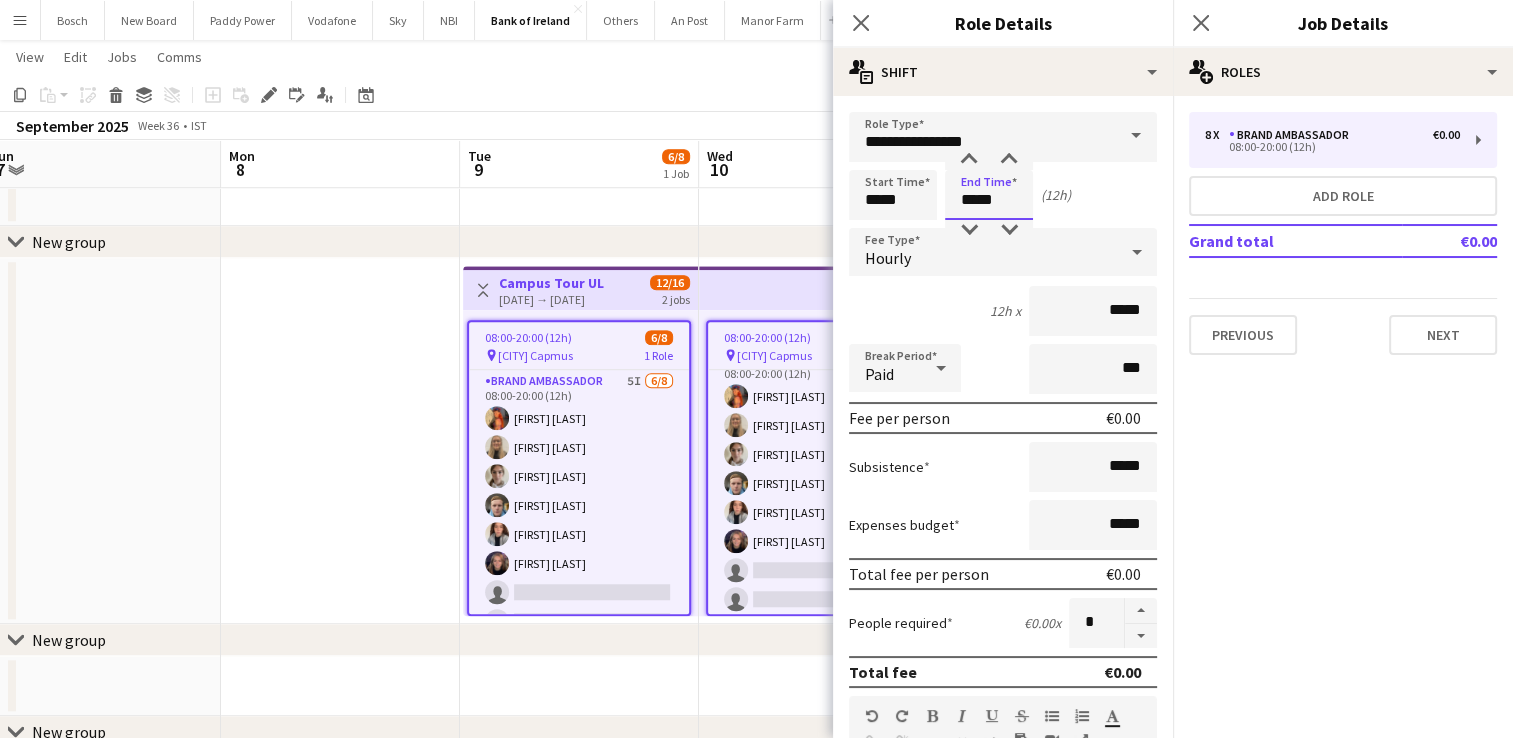 click on "*****" at bounding box center [989, 195] 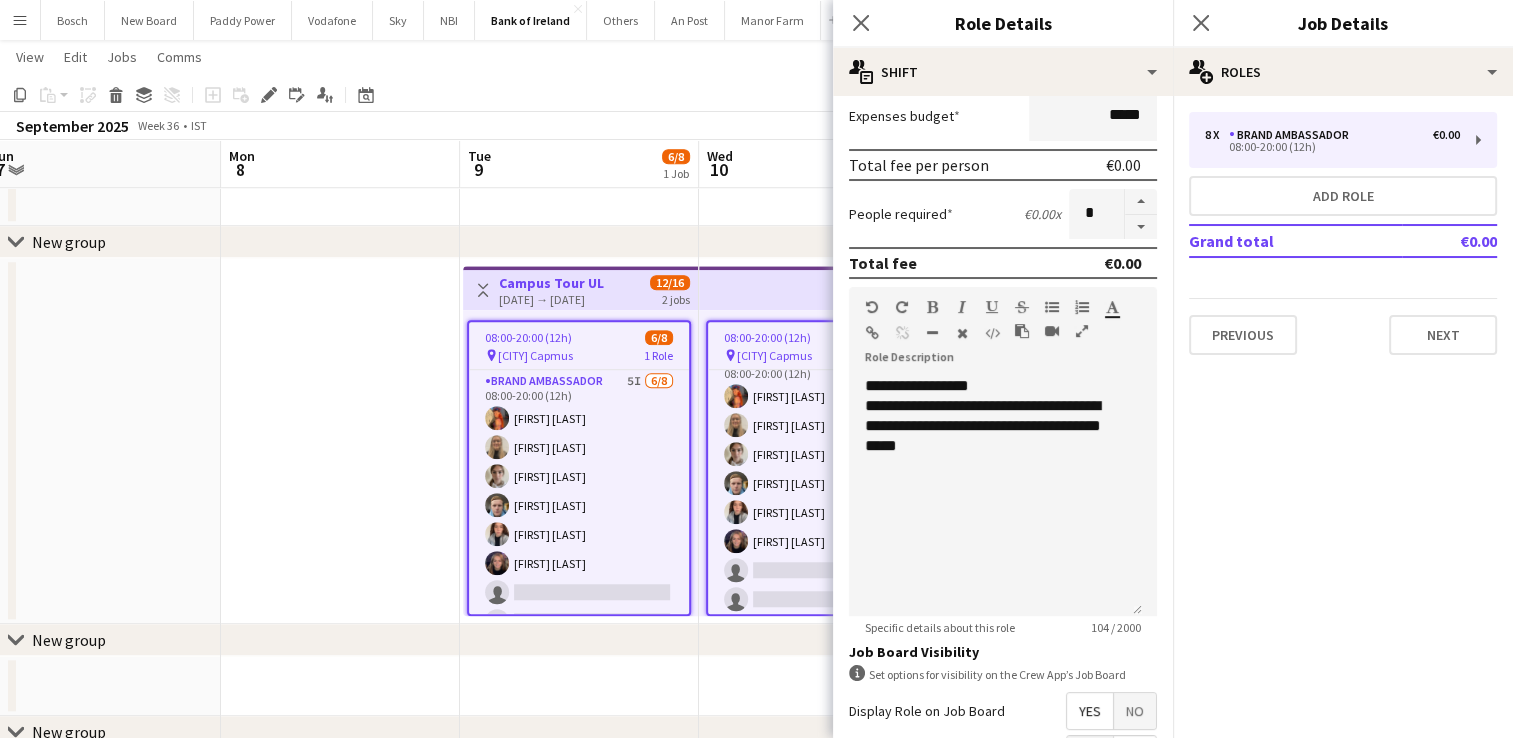 scroll, scrollTop: 500, scrollLeft: 0, axis: vertical 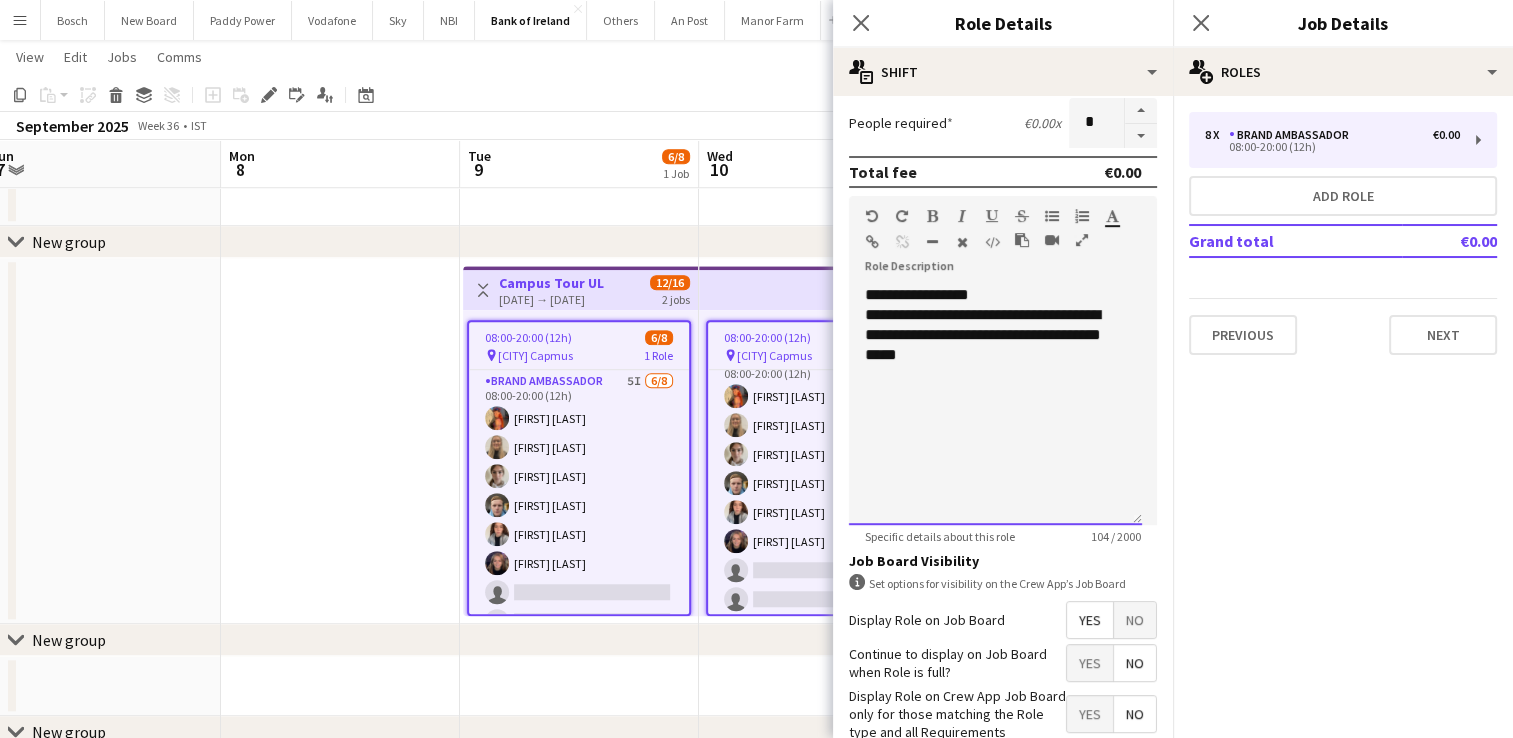 click on "**********" at bounding box center [995, 405] 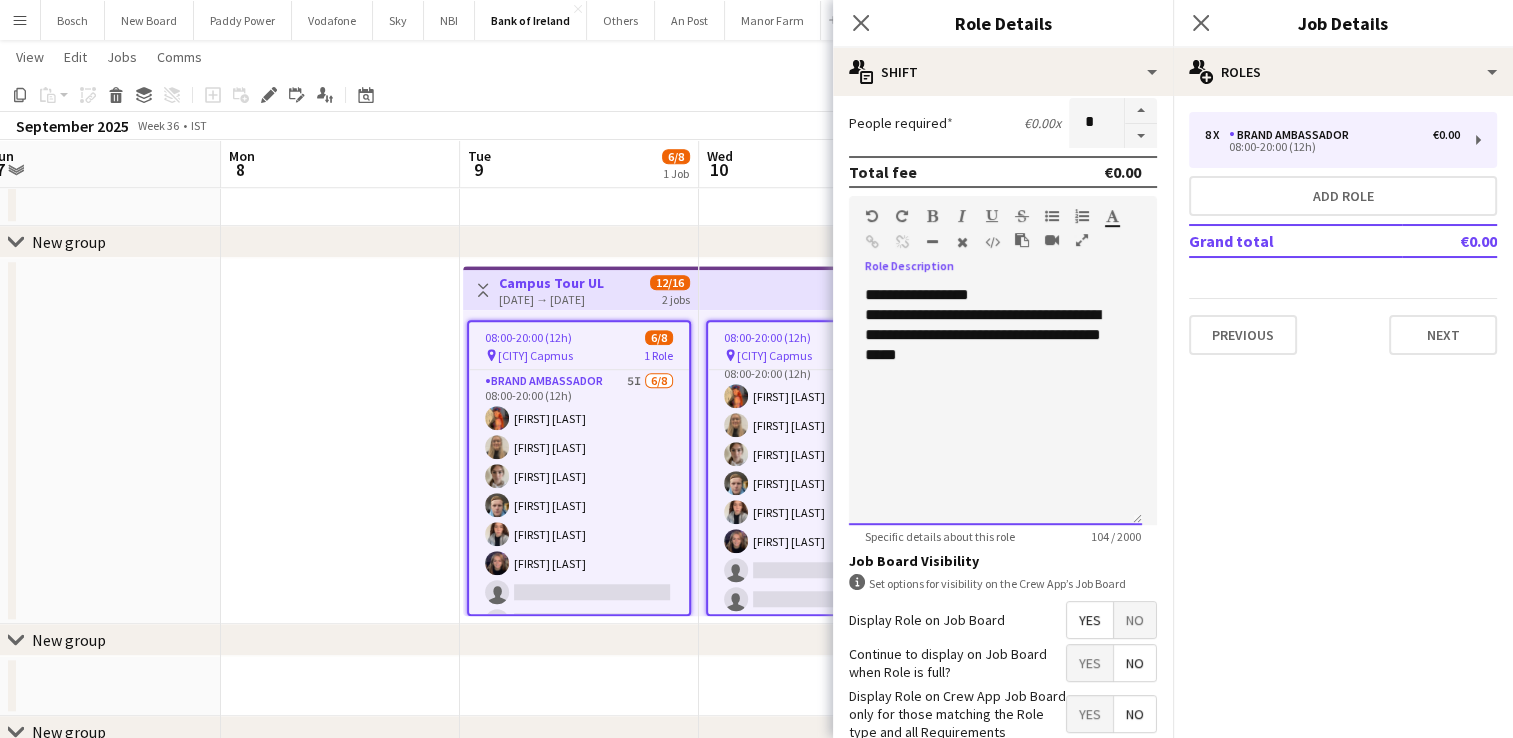 click on "**********" at bounding box center (995, 405) 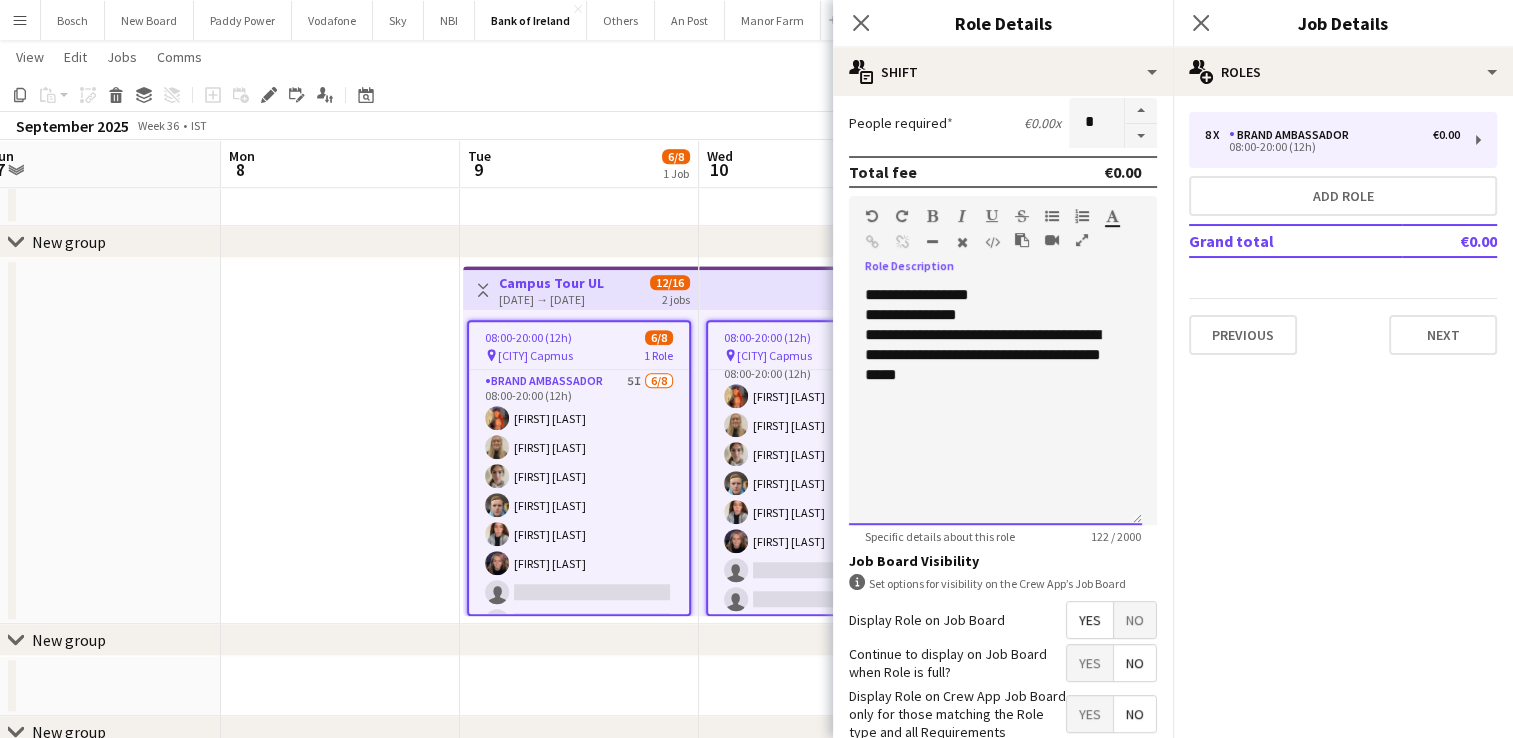 scroll, scrollTop: 0, scrollLeft: 0, axis: both 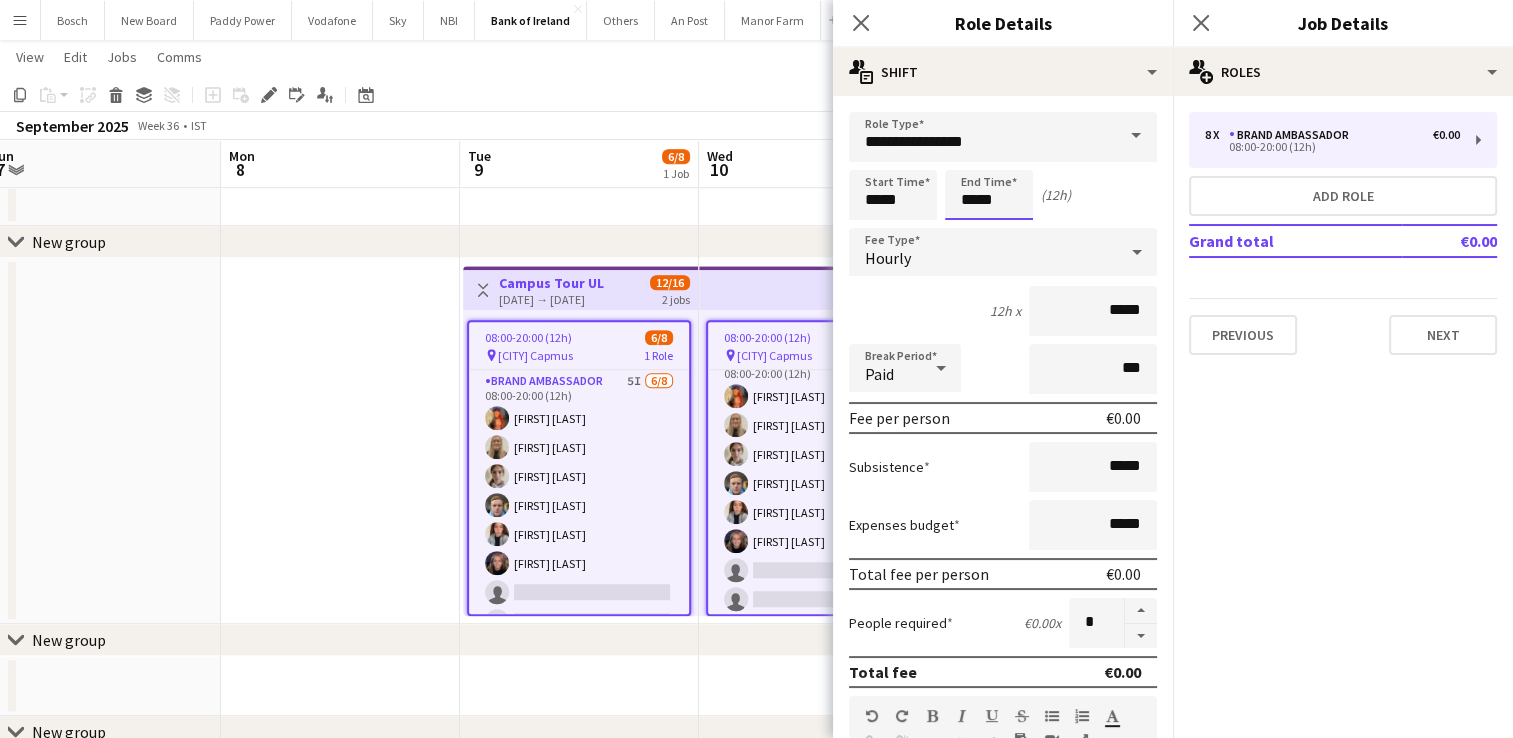 click on "*****" at bounding box center [989, 195] 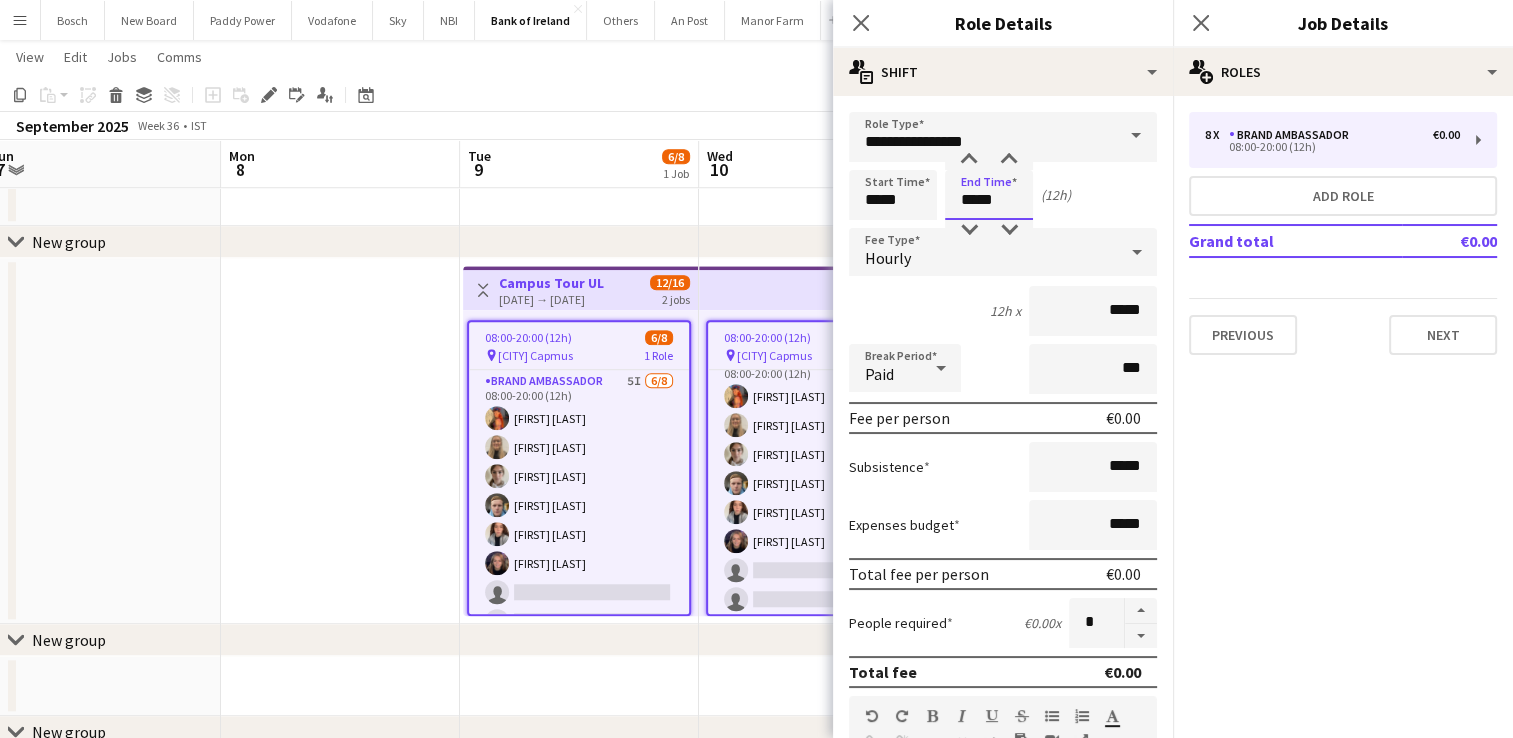 click on "*****" at bounding box center [989, 195] 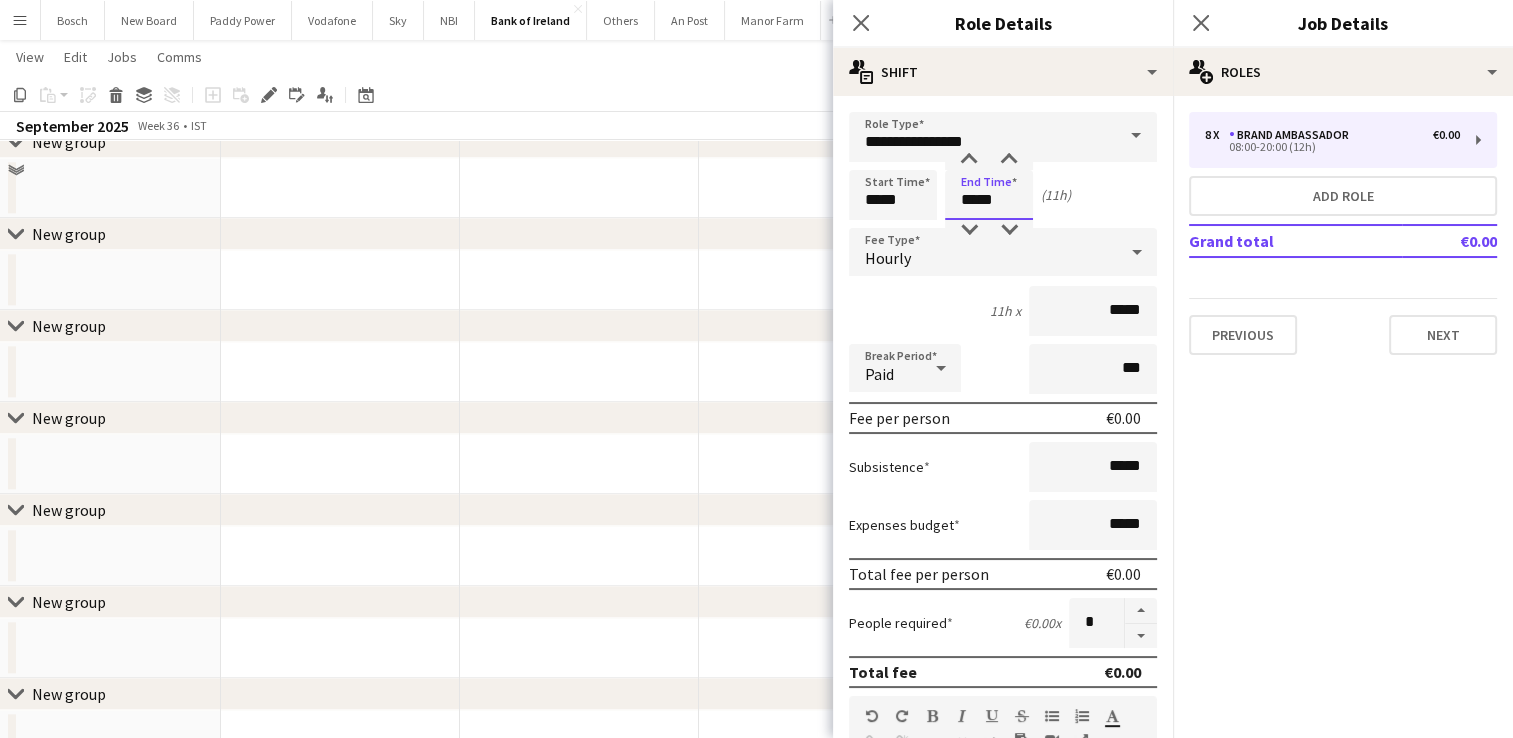 scroll, scrollTop: 2100, scrollLeft: 0, axis: vertical 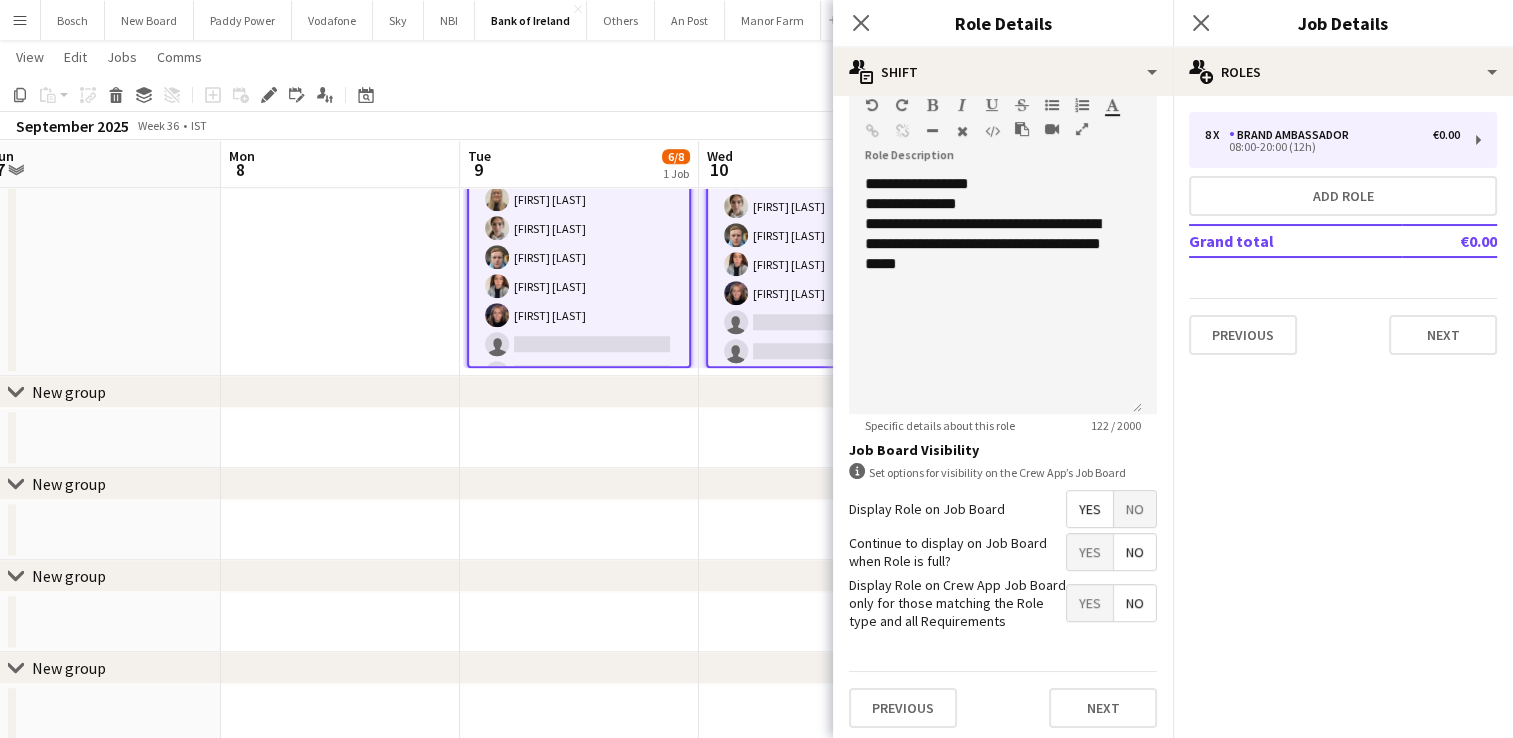 type on "*****" 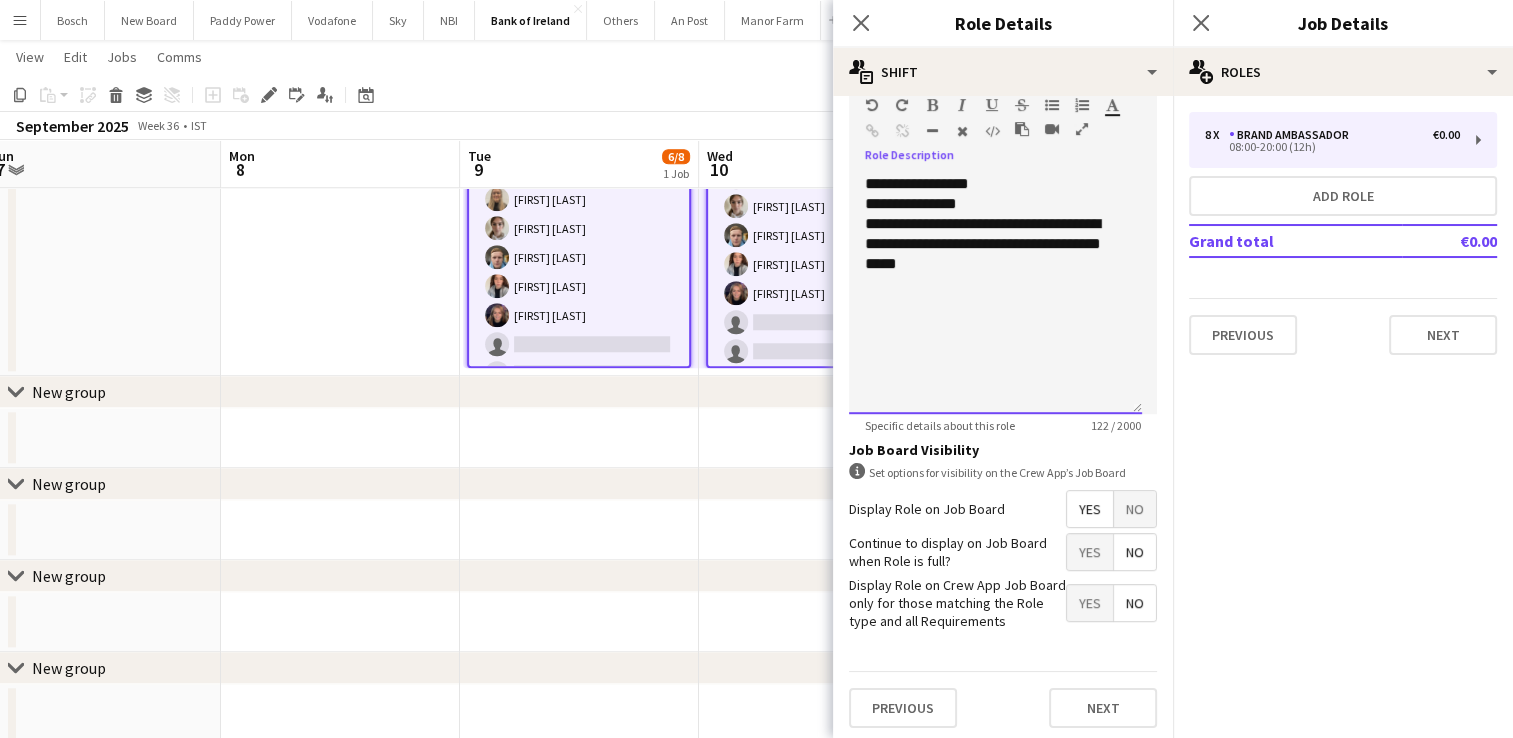 click on "**********" at bounding box center [995, 234] 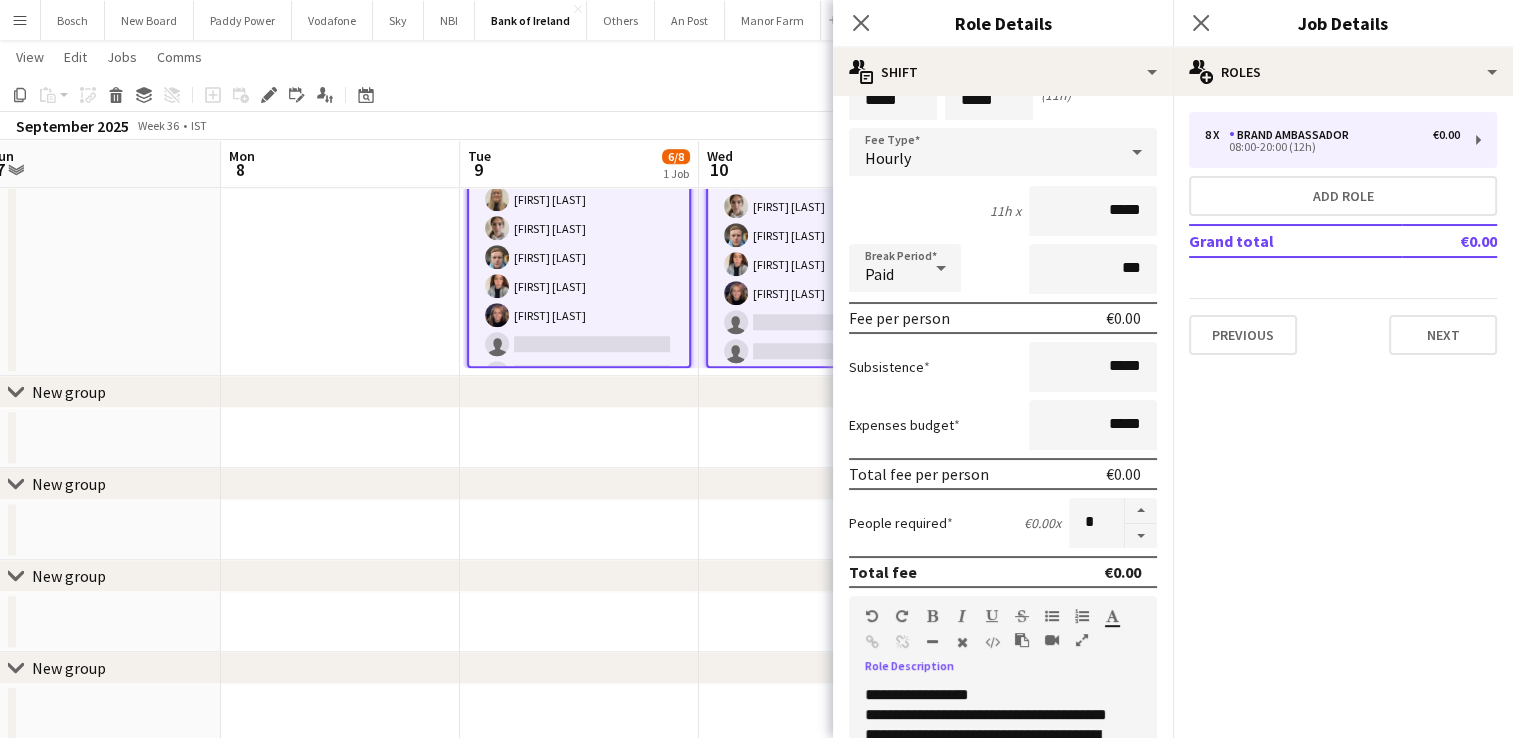 scroll, scrollTop: 0, scrollLeft: 0, axis: both 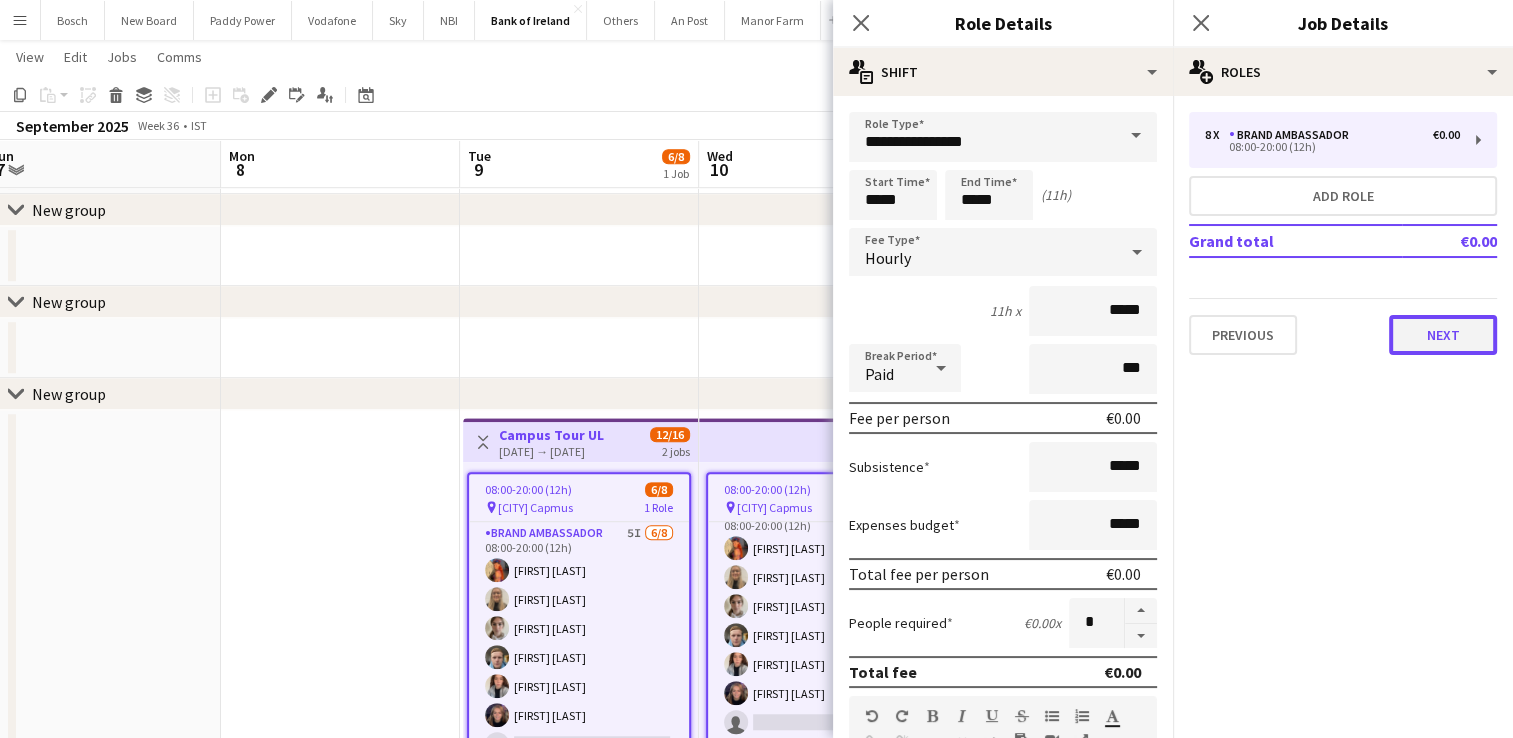 click on "Next" at bounding box center [1443, 335] 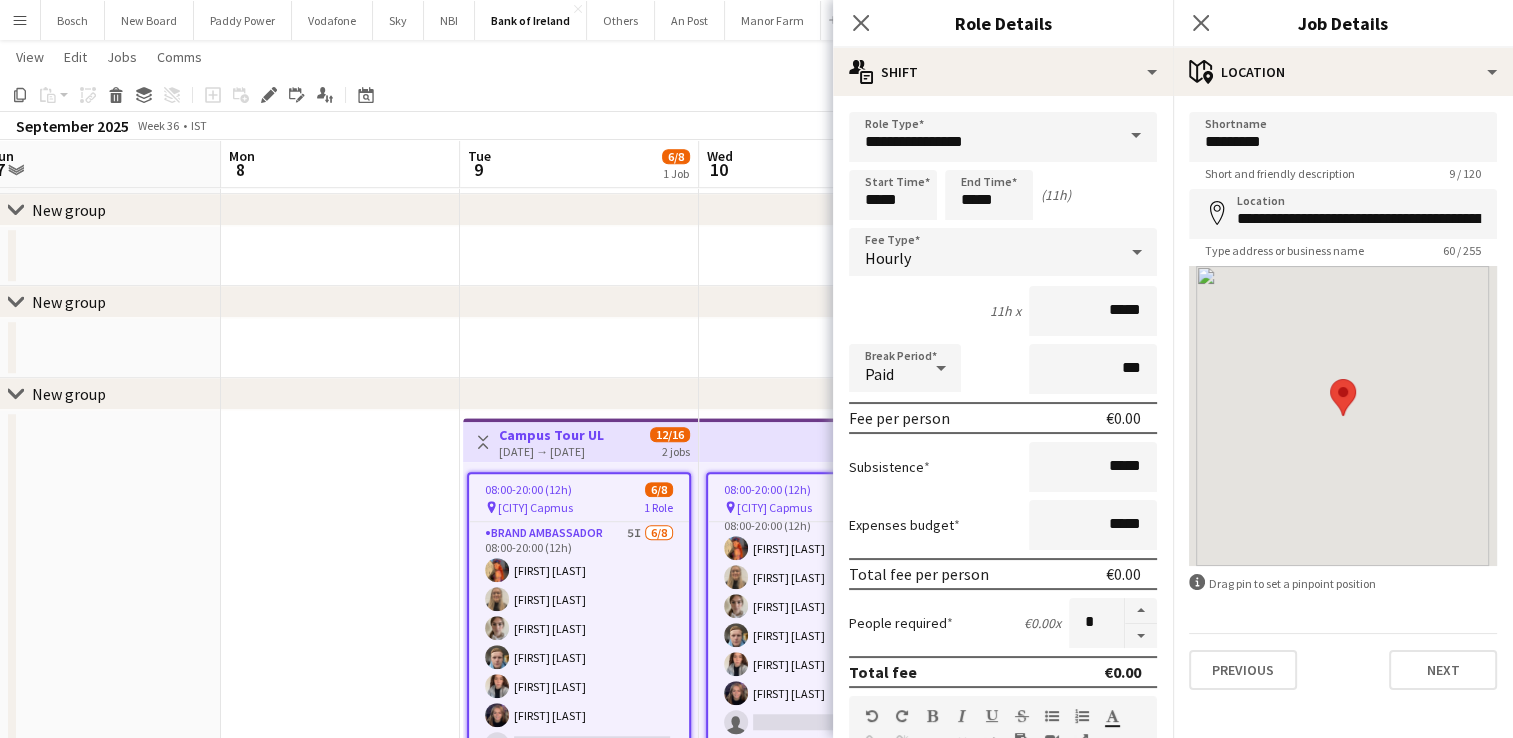 click on "Copy
Paste
Paste   Ctrl+V Paste with crew  Ctrl+Shift+V
Paste linked Job
Delete
Group
Ungroup
Add job
Add linked Job
Edit
Edit linked Job
Applicants
Date picker
AUG 2025 AUG 2025 Monday M Tuesday T Wednesday W Thursday T Friday F Saturday S Sunday S  AUG   1   2   3   4   5   6   7   8   9   10   11   12   13   14   15   16   17   18   19   20   21   22   23   24   25   26   27   28   29   30   31
Comparison range
Comparison range
Today" 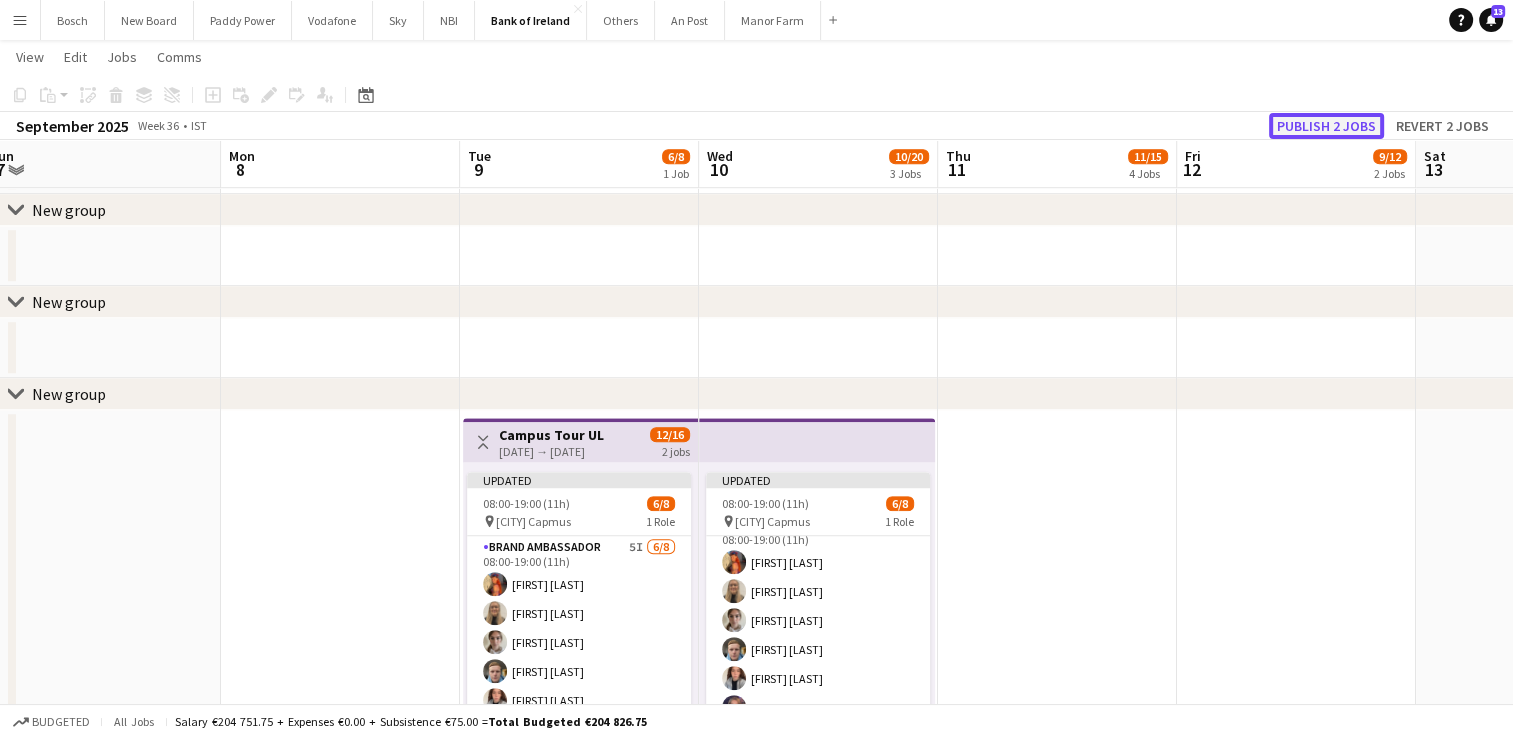click on "Publish 2 jobs" 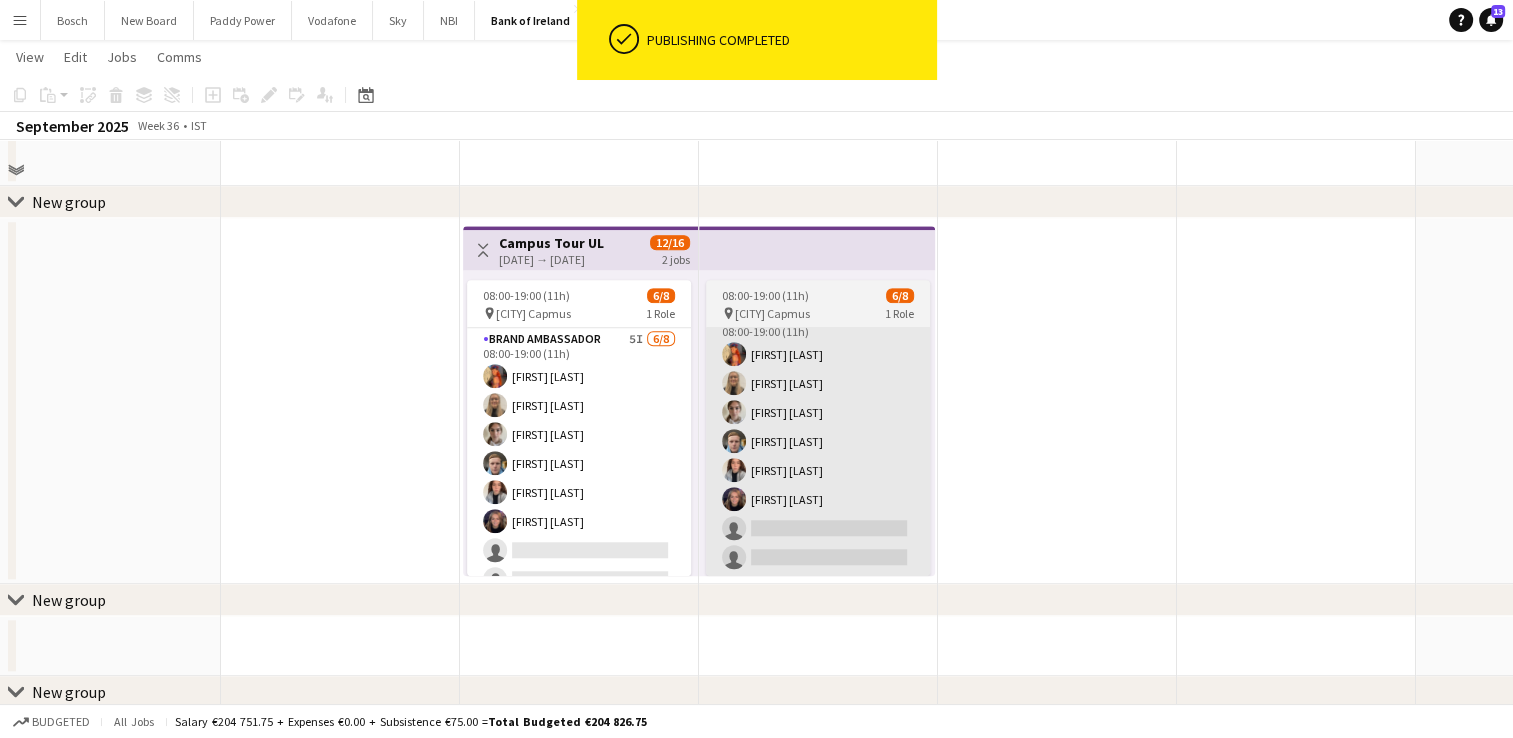 scroll, scrollTop: 1648, scrollLeft: 0, axis: vertical 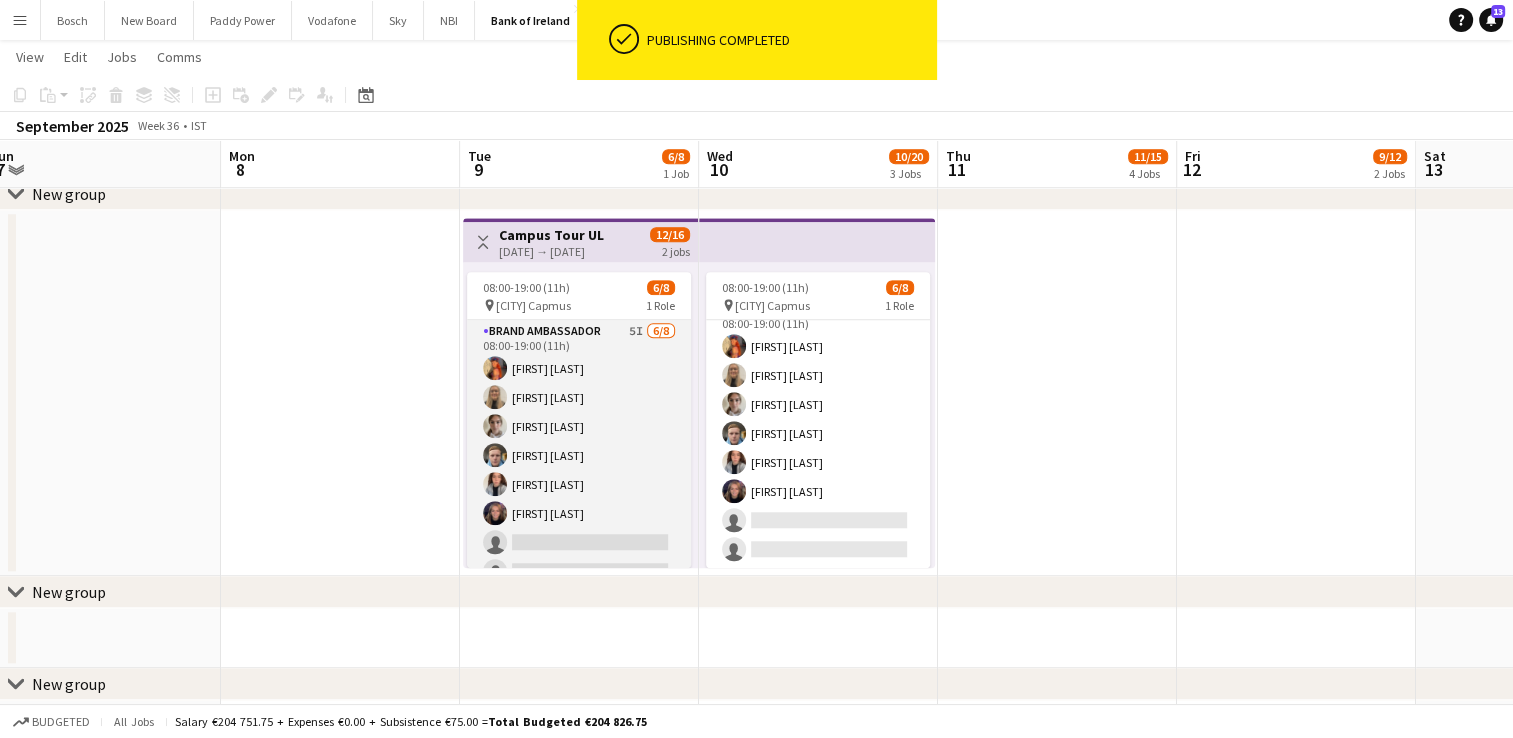 click on "Brand Ambassador   5I   6/8   08:00-19:00 (11h)
[FIRST] [LAST] [FIRST] [LAST] [FIRST] [LAST] [FIRST] [LAST] [FIRST] [LAST]
single-neutral-actions
single-neutral-actions" at bounding box center (579, 455) 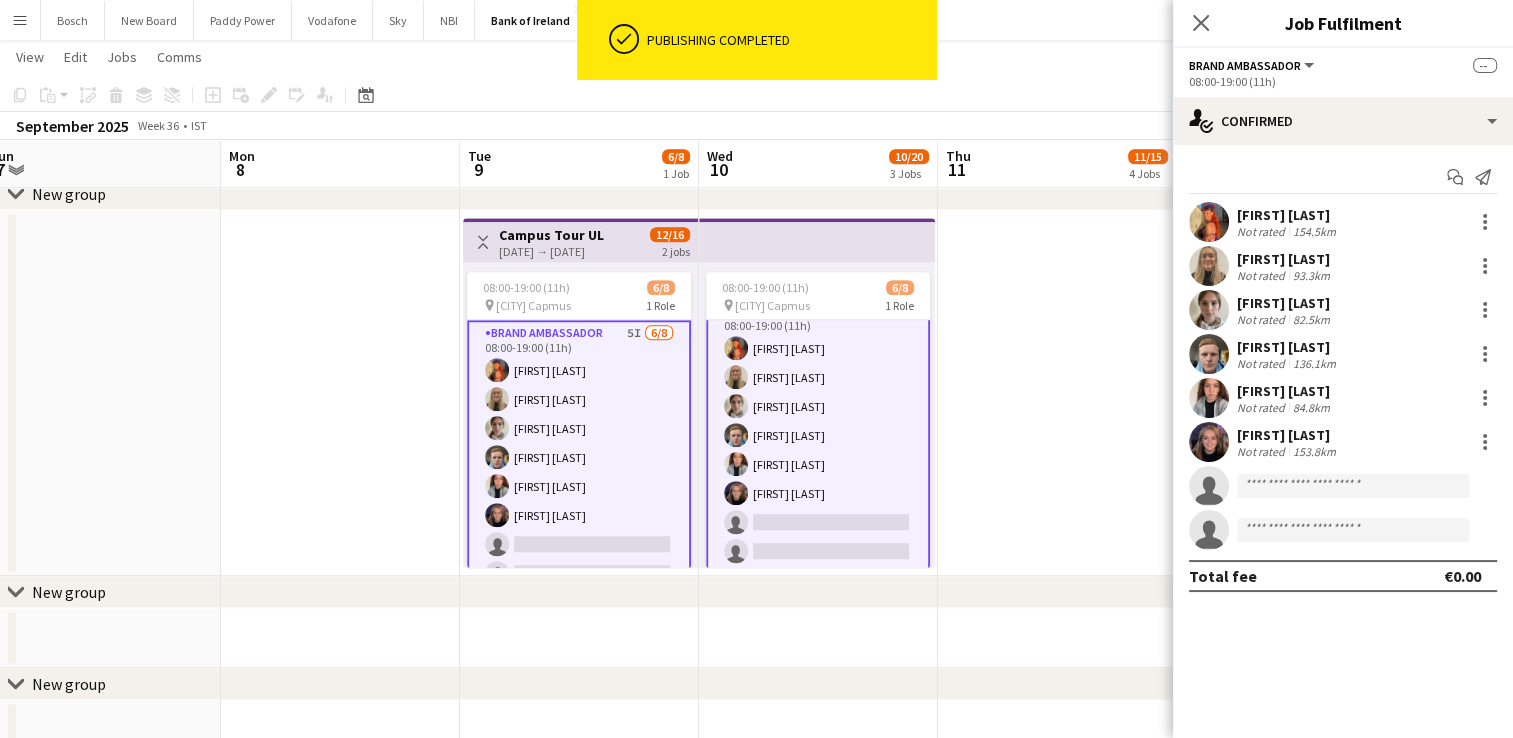 scroll, scrollTop: 24, scrollLeft: 0, axis: vertical 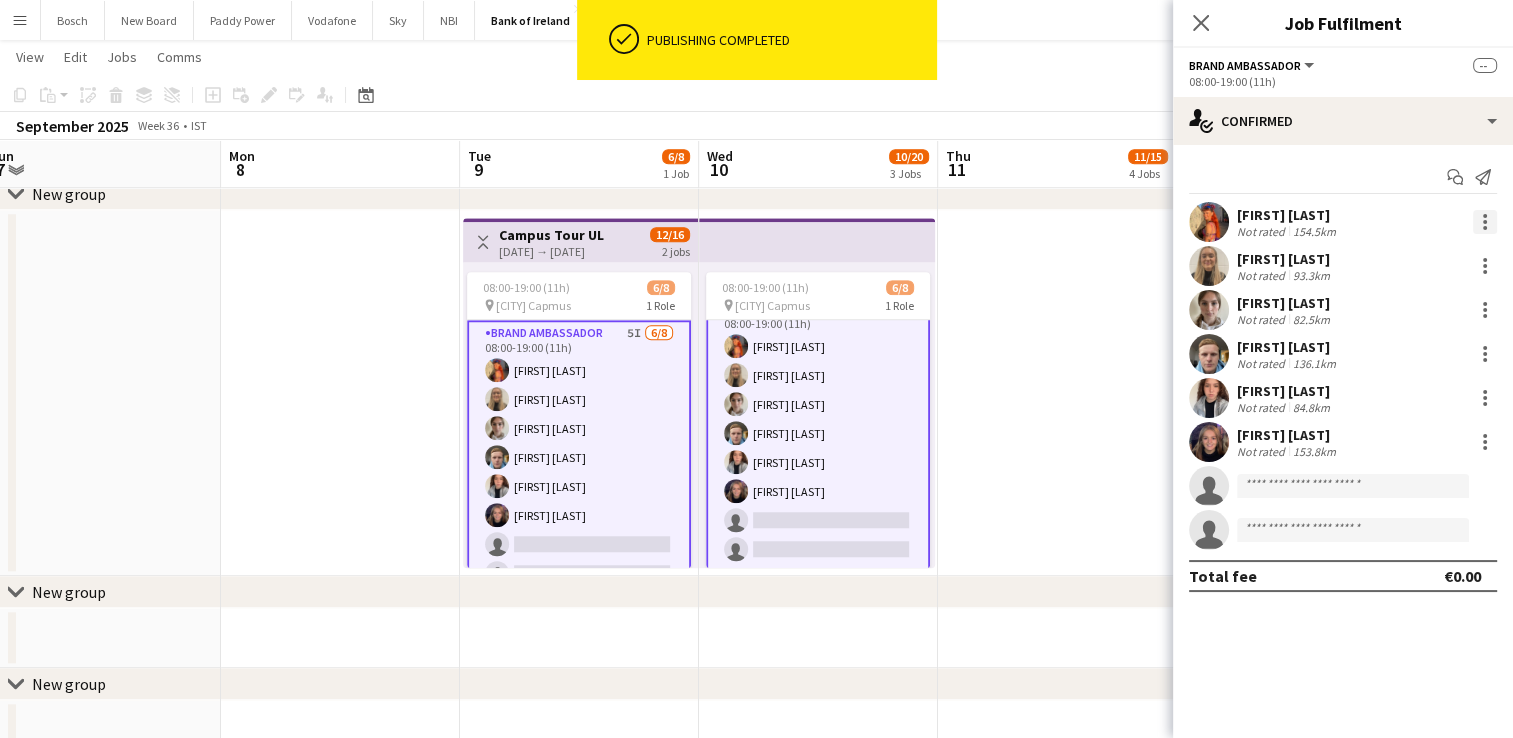 click on "[FIRST] [LAST]  Not rated   154.5km" at bounding box center (1343, 222) 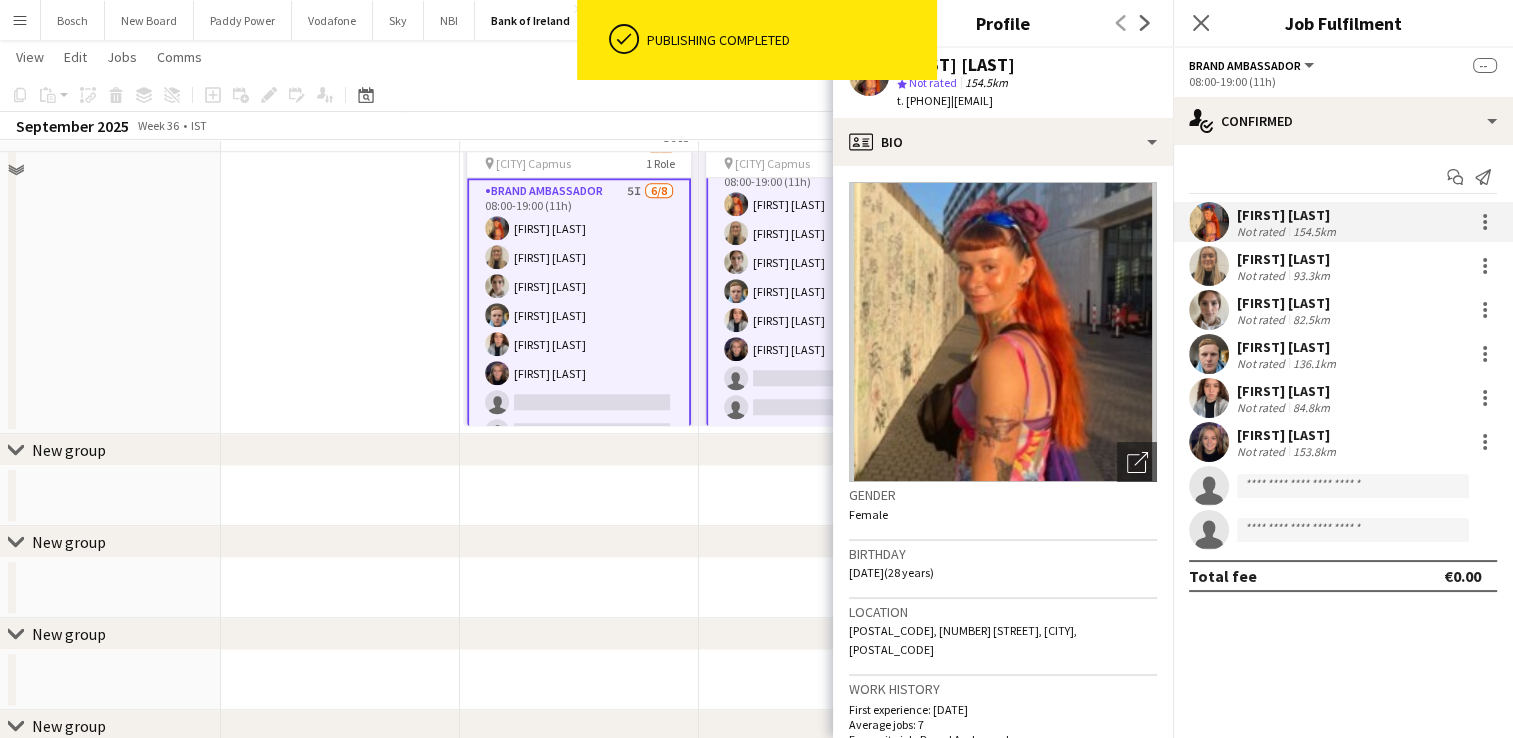scroll, scrollTop: 1948, scrollLeft: 0, axis: vertical 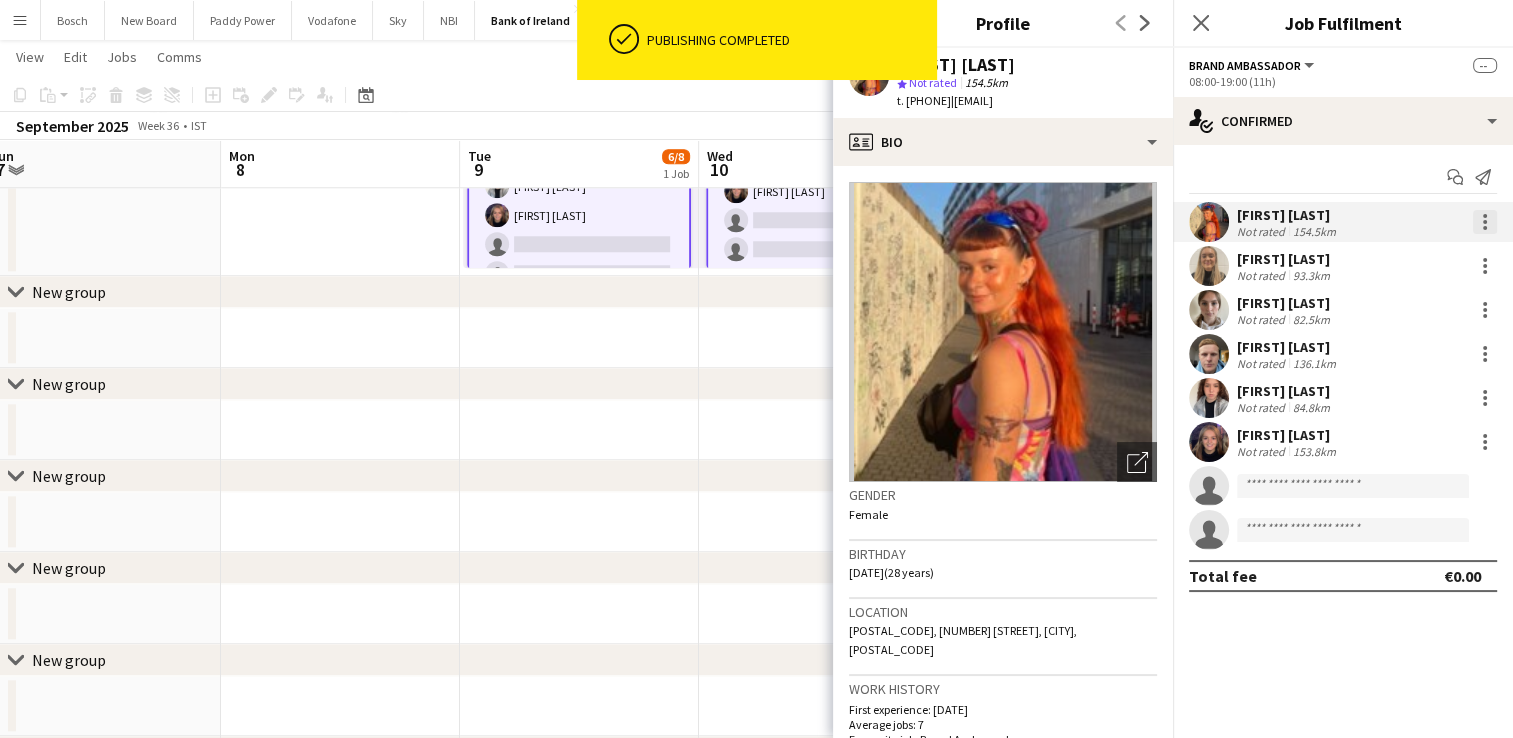 click at bounding box center [1483, 222] 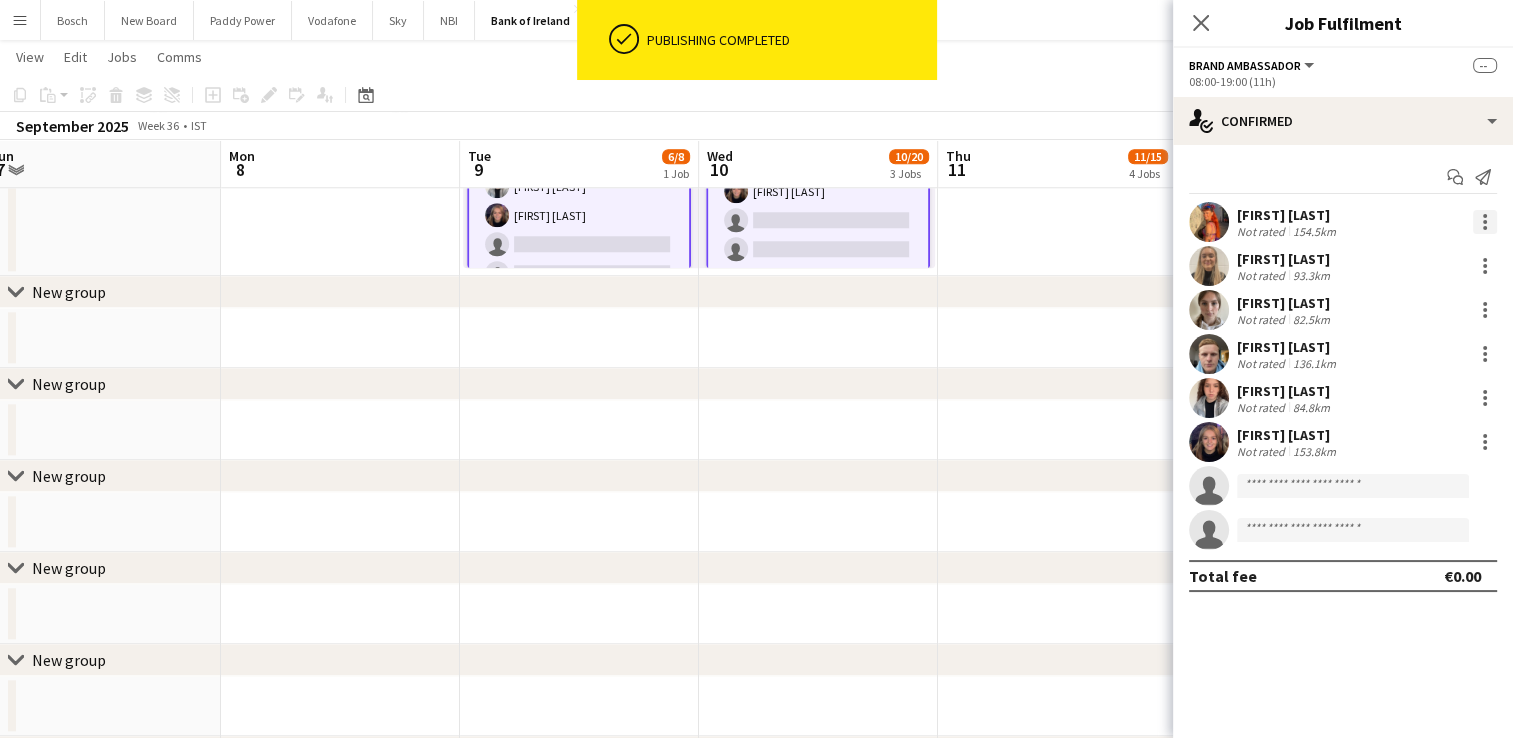 click at bounding box center [1485, 222] 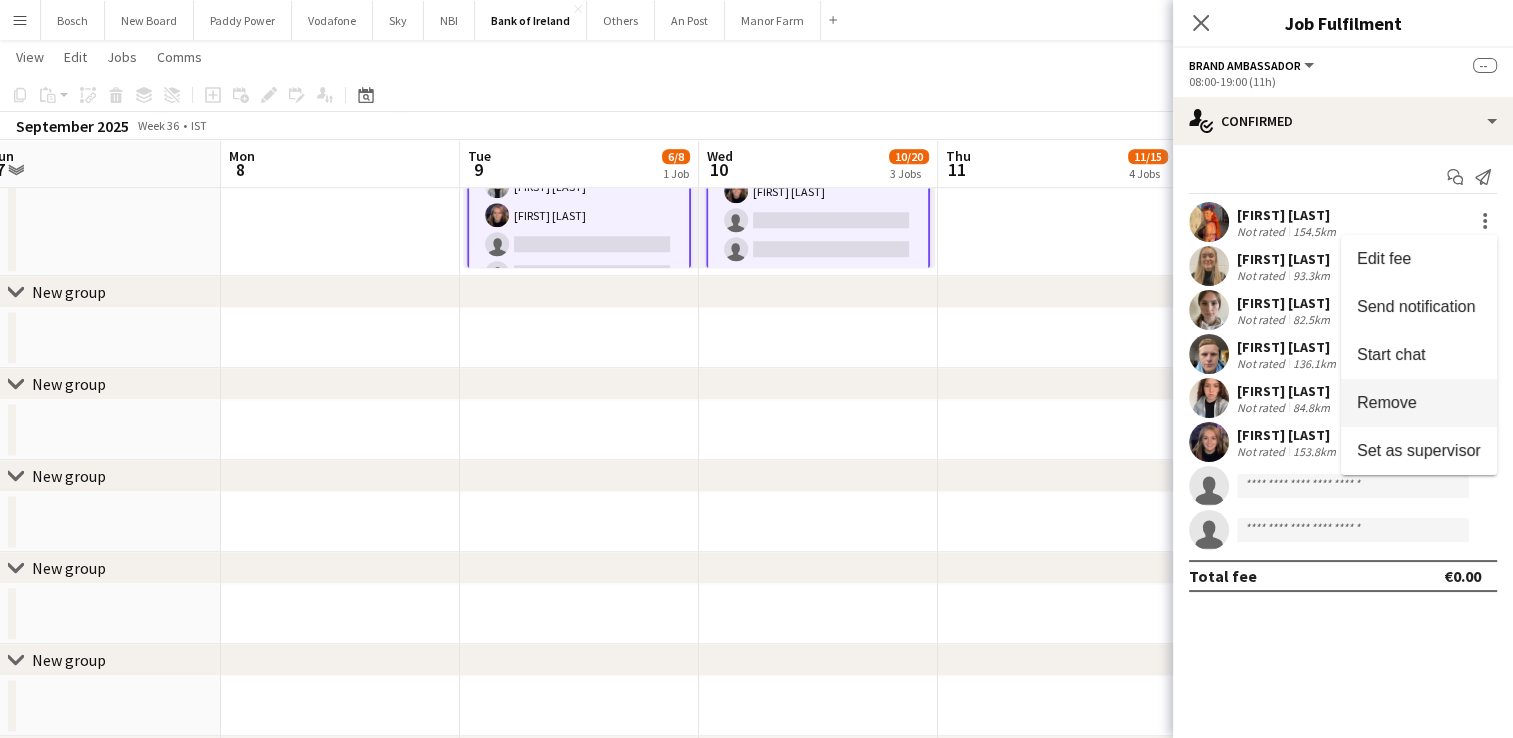 click on "Remove" at bounding box center (1419, 403) 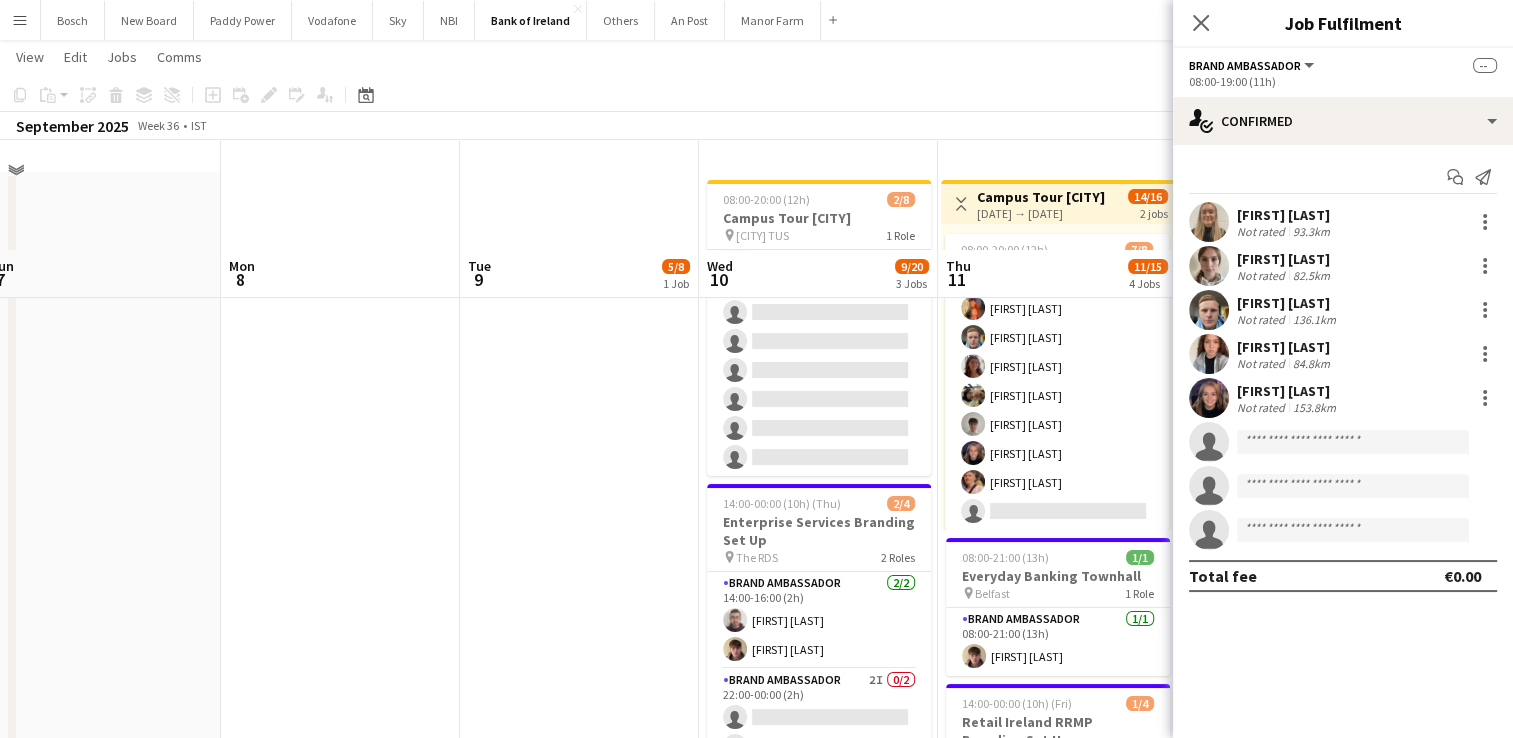 scroll, scrollTop: 0, scrollLeft: 0, axis: both 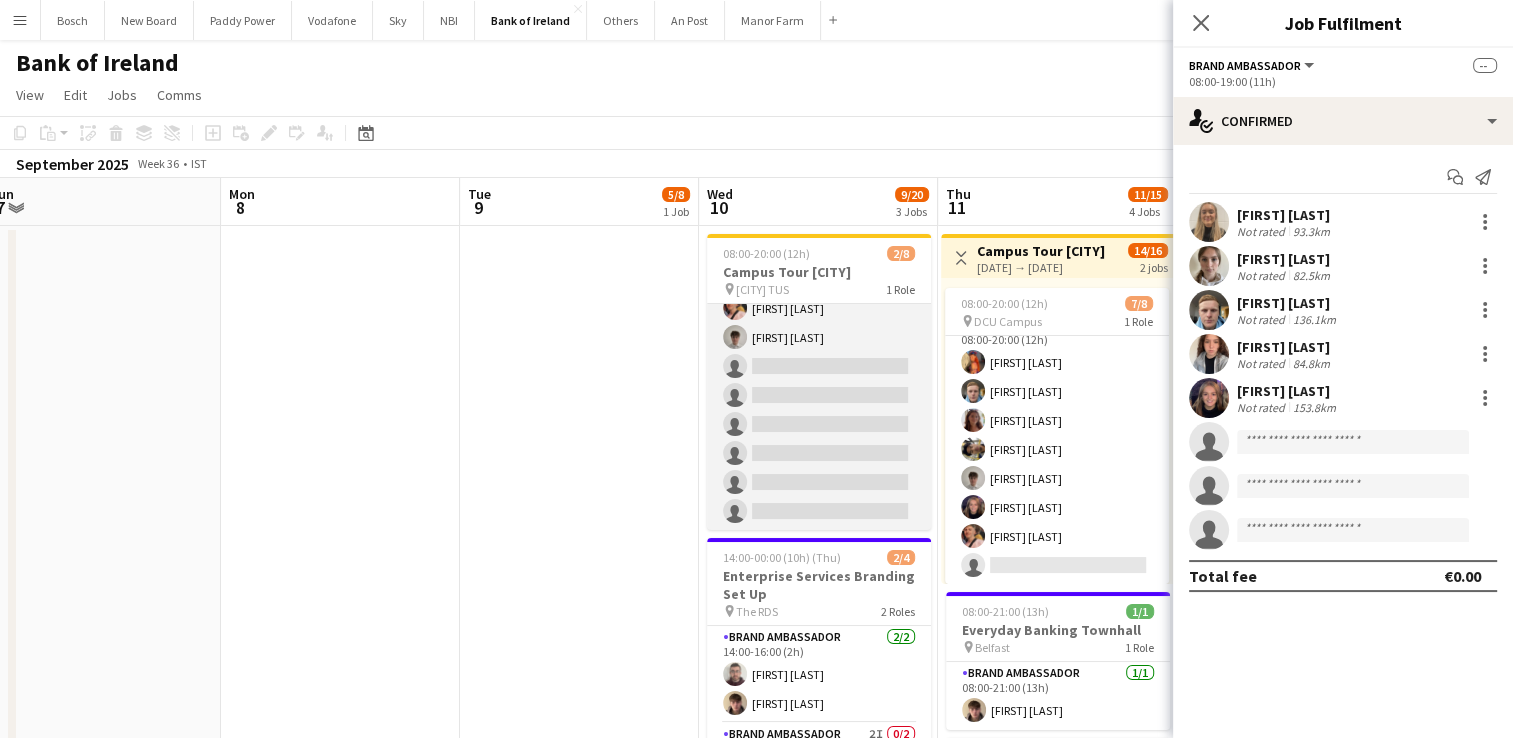 click on "Brand Ambassador   12I   2/8   08:00-20:00 (12h)
[FIRST] [LAST] [FIRST] [LAST]
single-neutral-actions
single-neutral-actions
single-neutral-actions
single-neutral-actions
single-neutral-actions
single-neutral-actions" at bounding box center (819, 395) 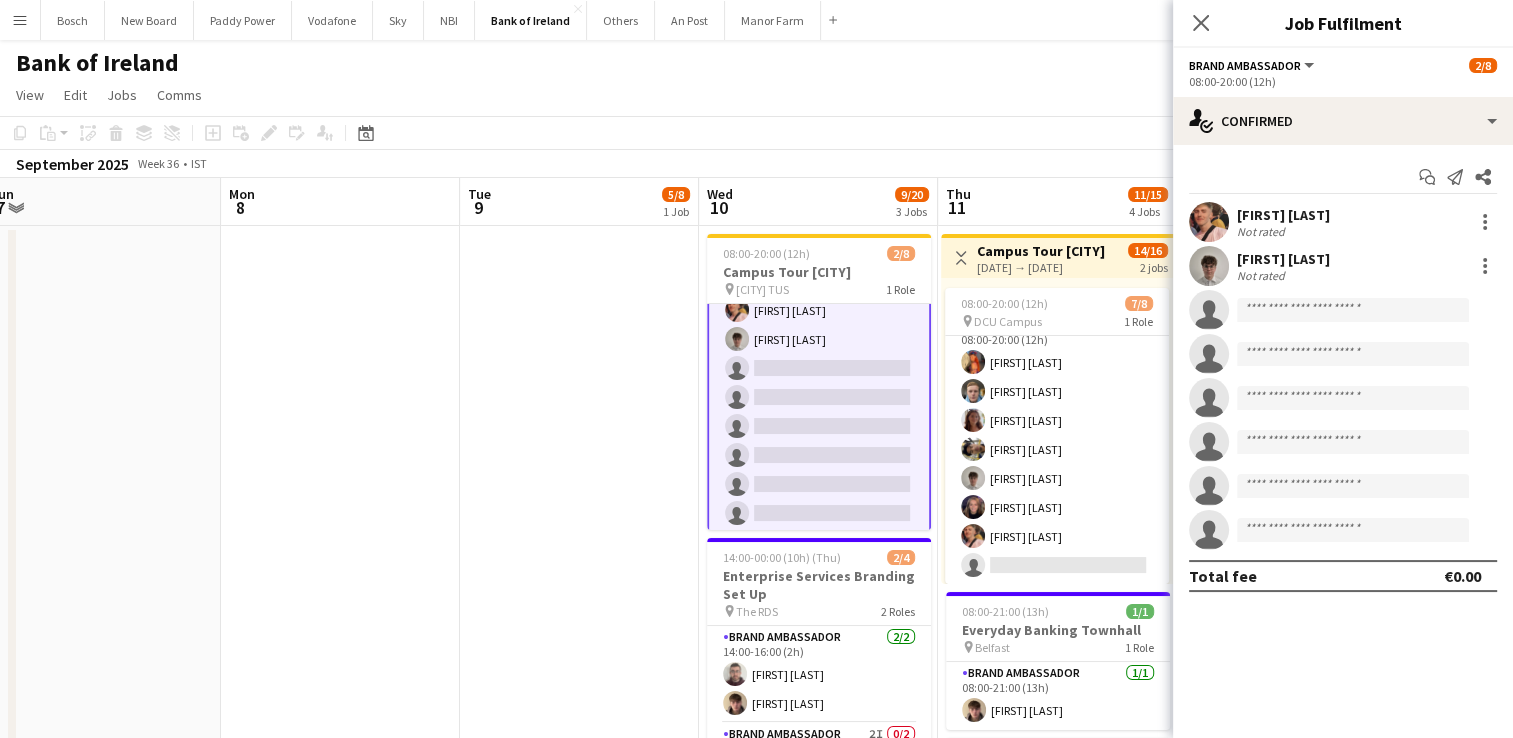 scroll, scrollTop: 46, scrollLeft: 0, axis: vertical 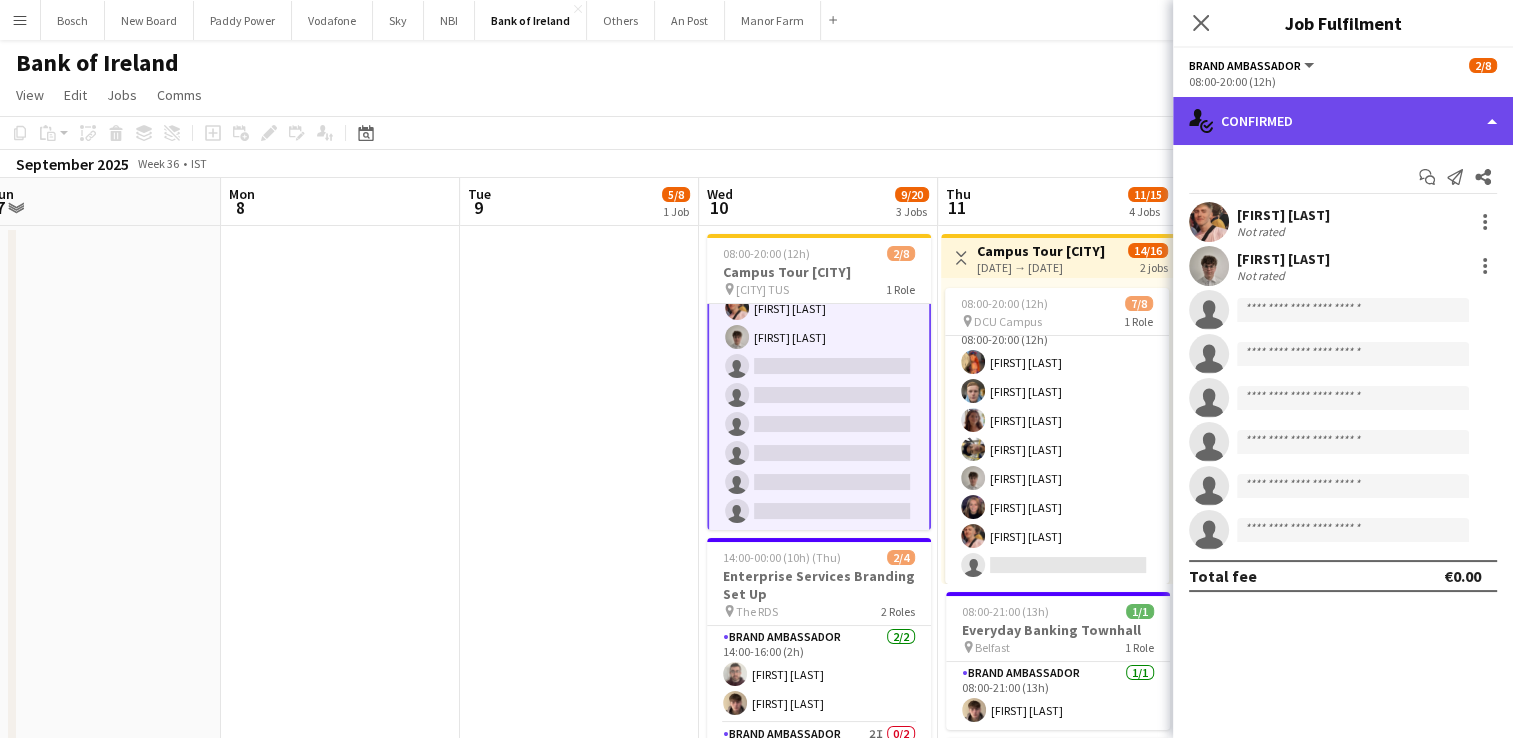click on "single-neutral-actions-check-2
Confirmed" 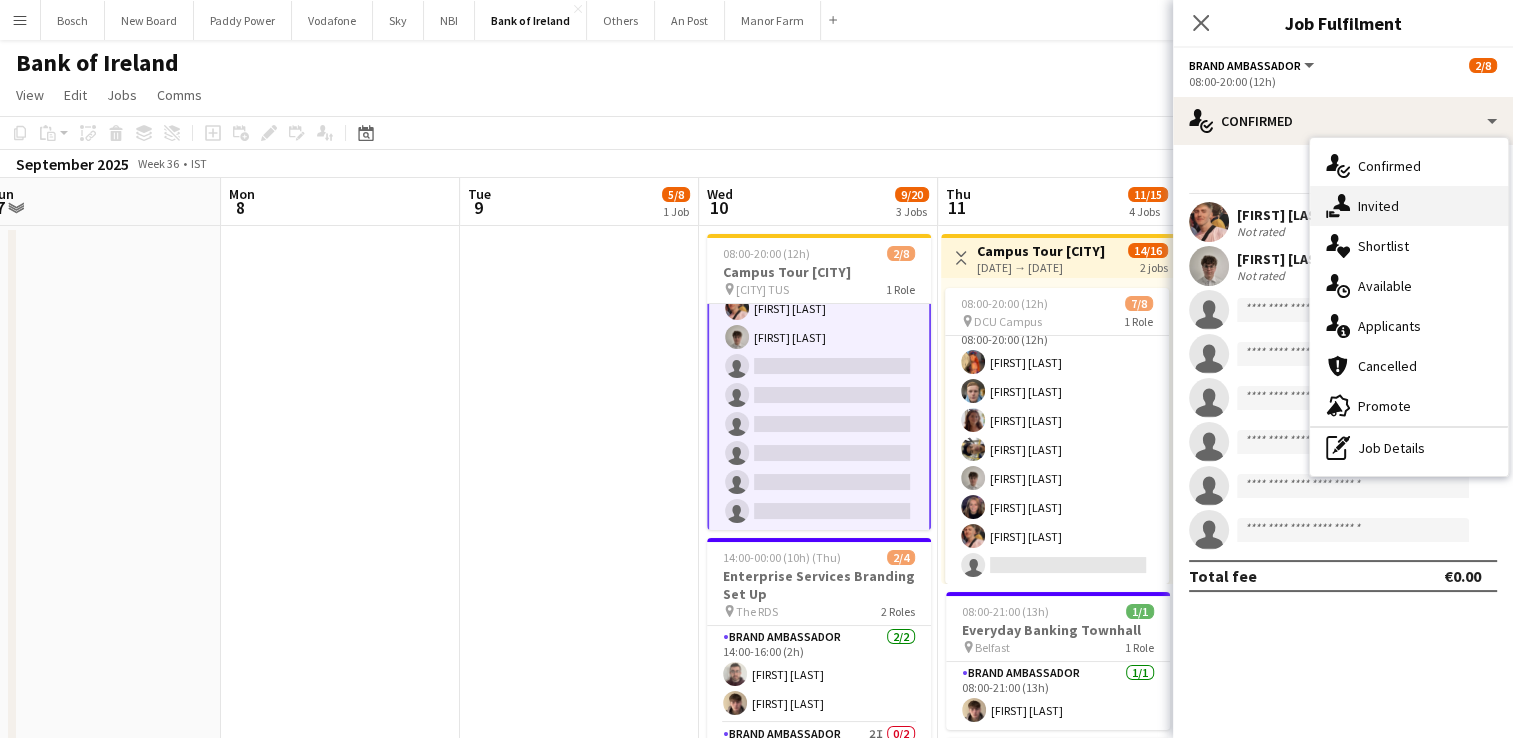 click on "single-neutral-actions-share-1
Invited" at bounding box center (1409, 206) 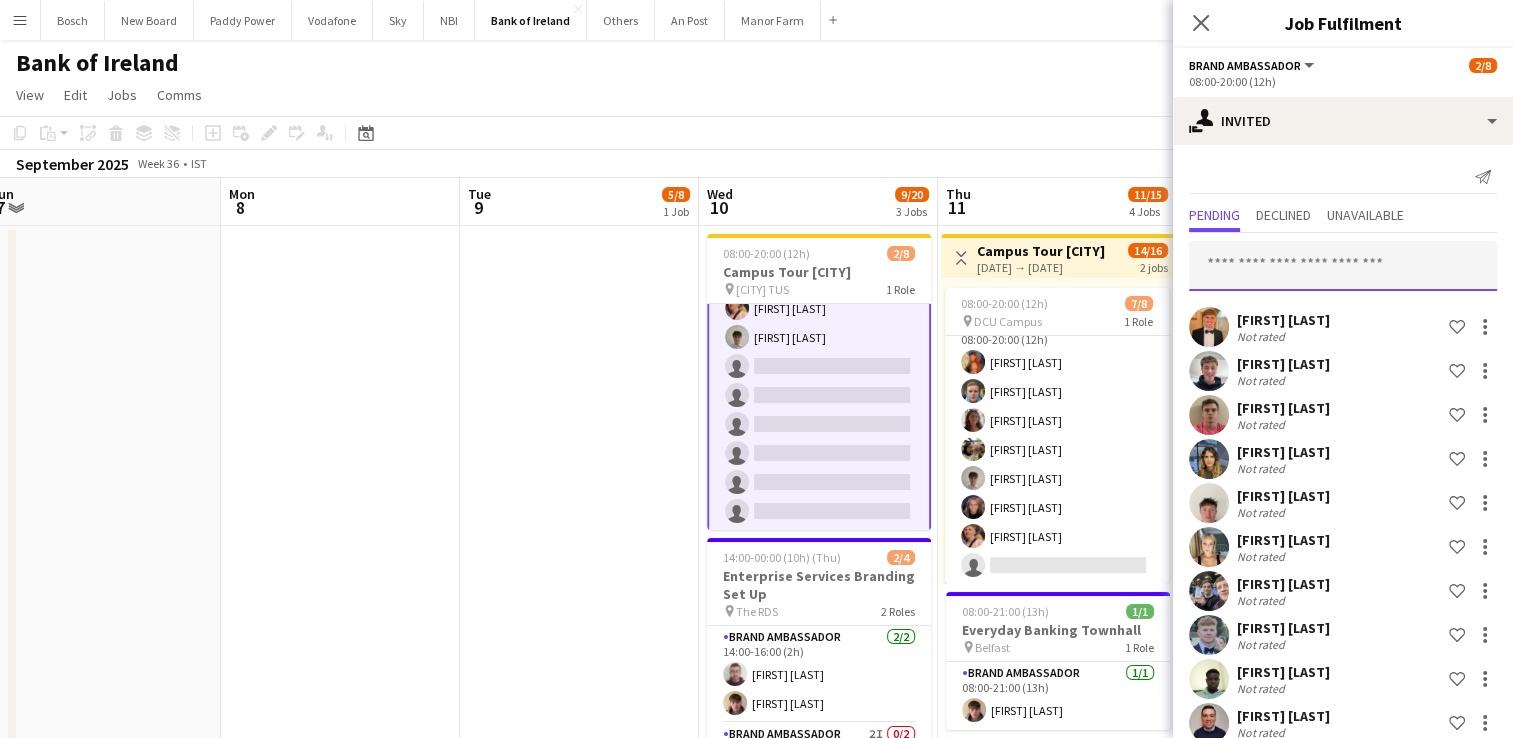 click at bounding box center (1343, 266) 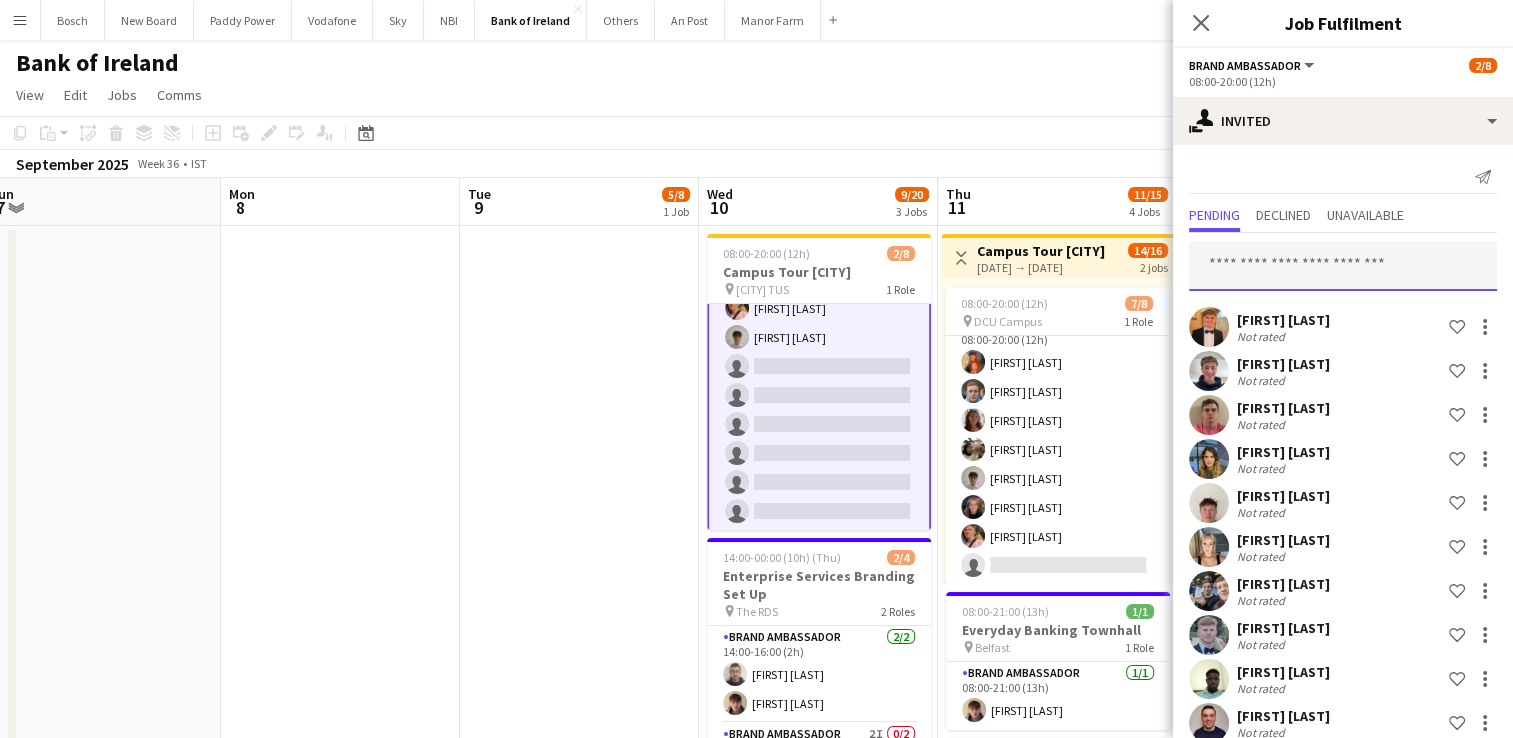 type on "*" 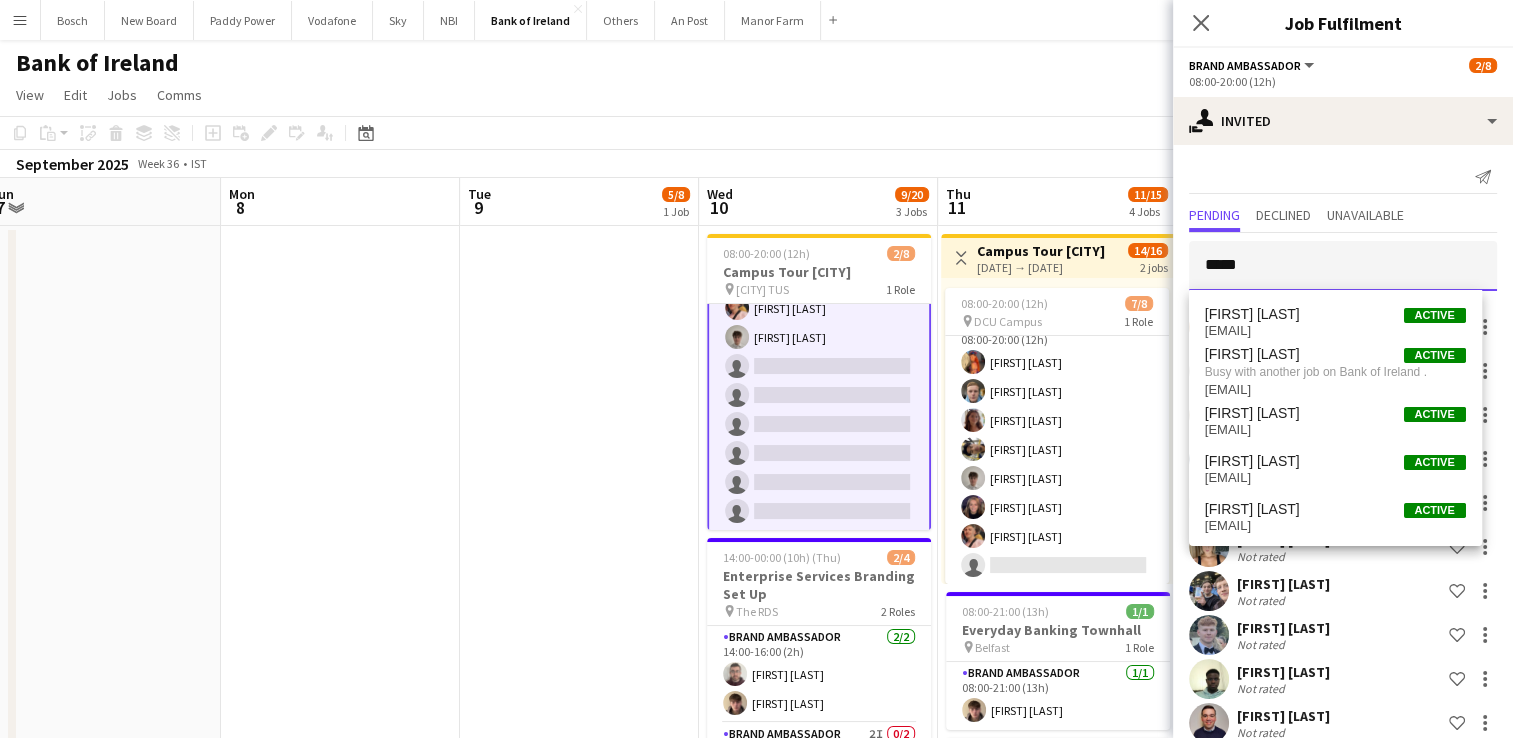 type on "*****" 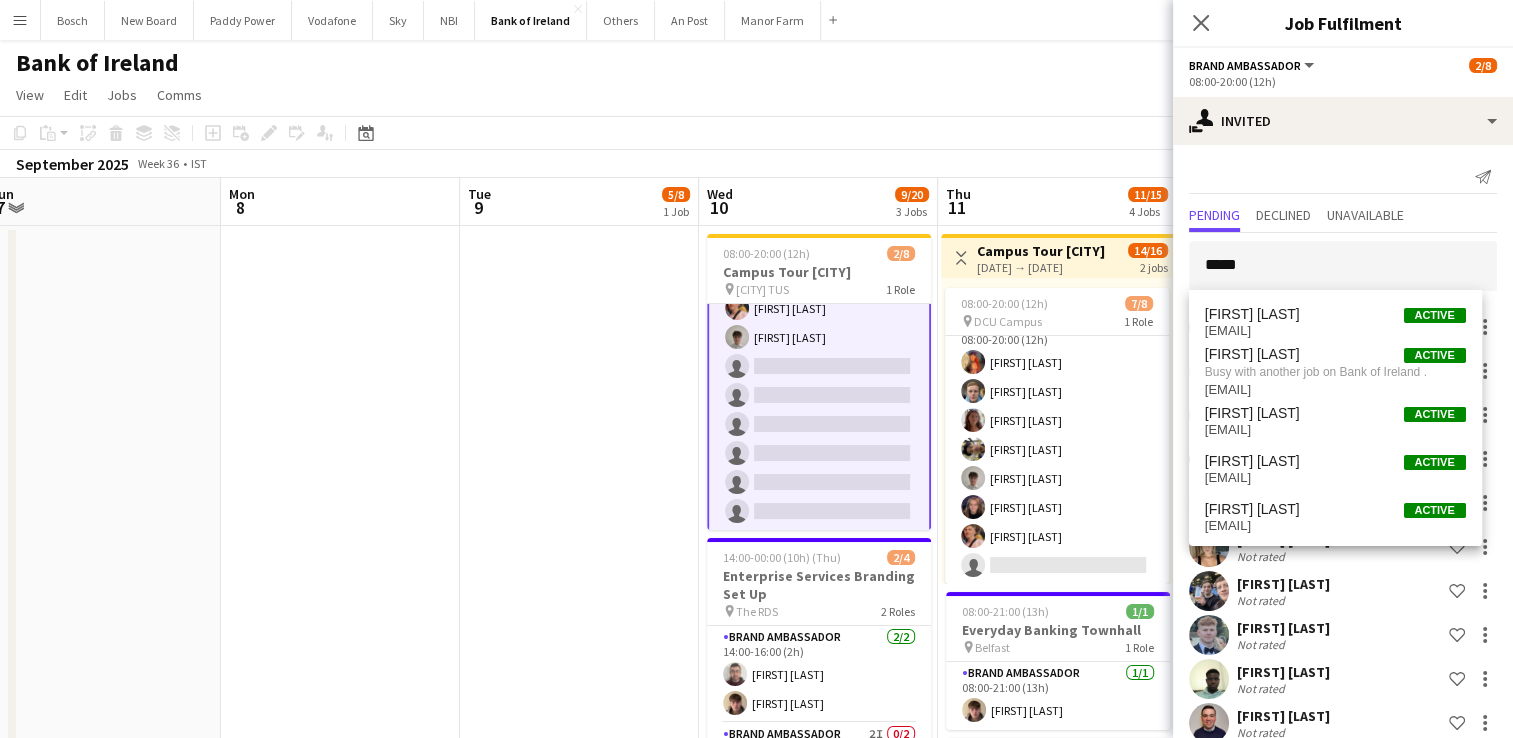 click on "September [YEAR]   Week 36
•   IST   Publish 2 jobs   Revert 2 jobs" 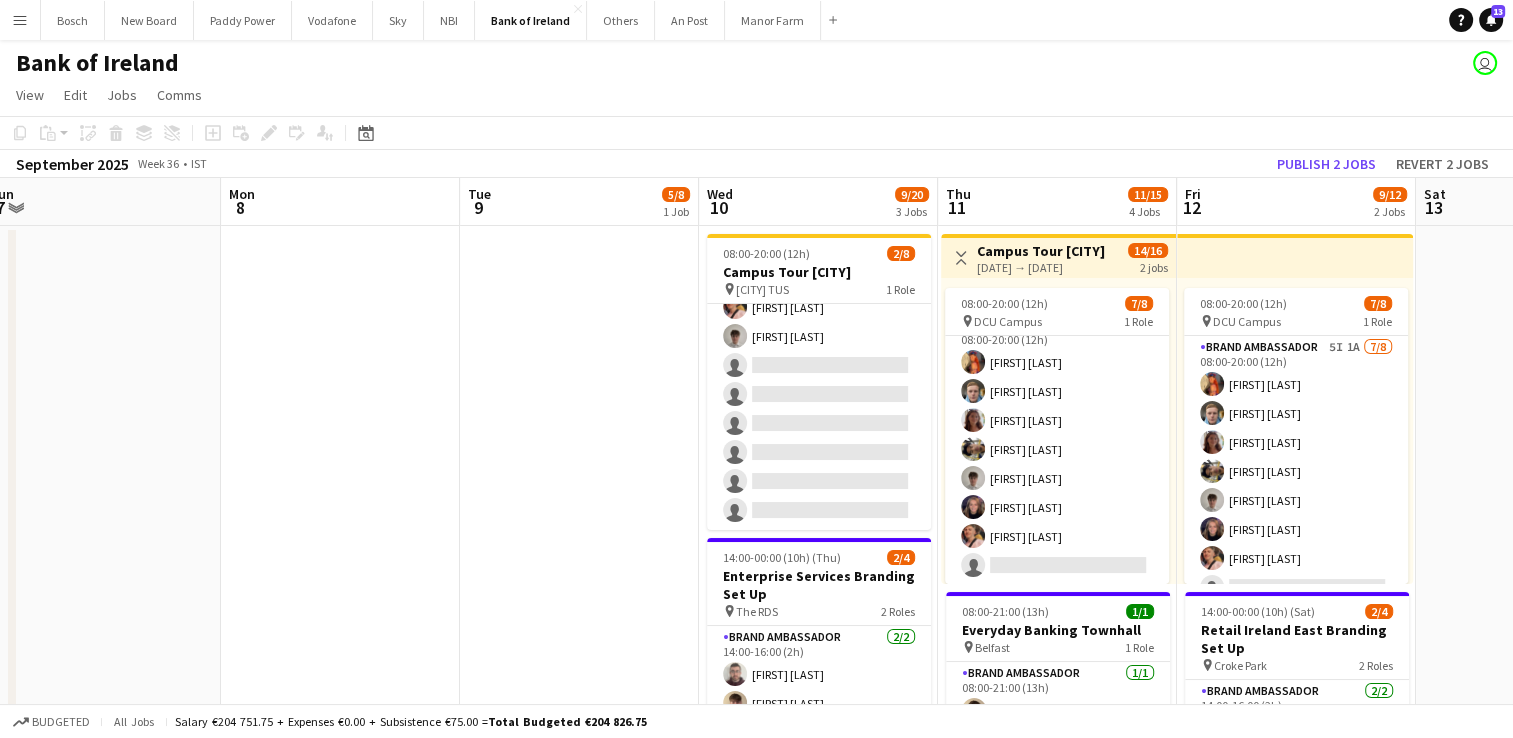 scroll, scrollTop: 44, scrollLeft: 0, axis: vertical 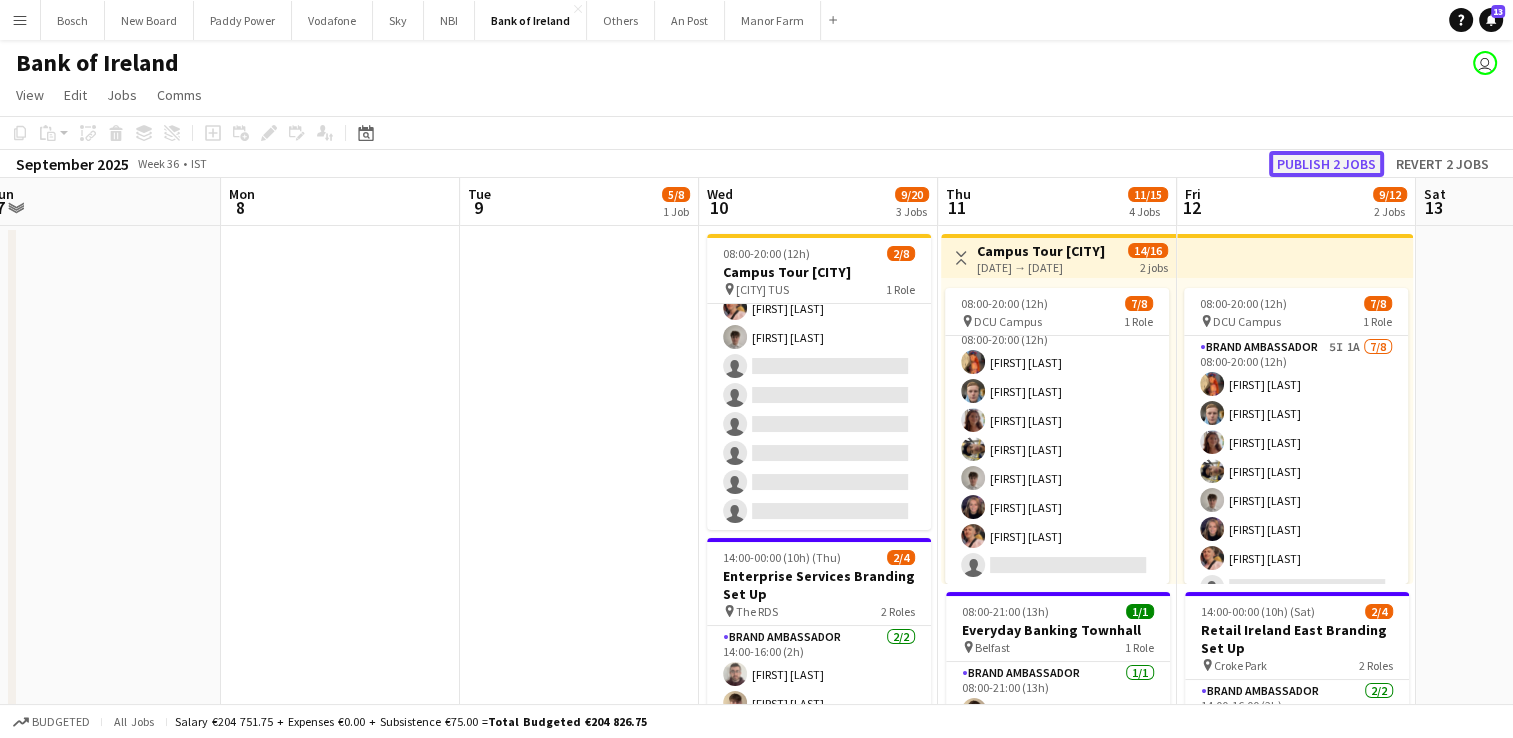 click on "Publish 2 jobs" 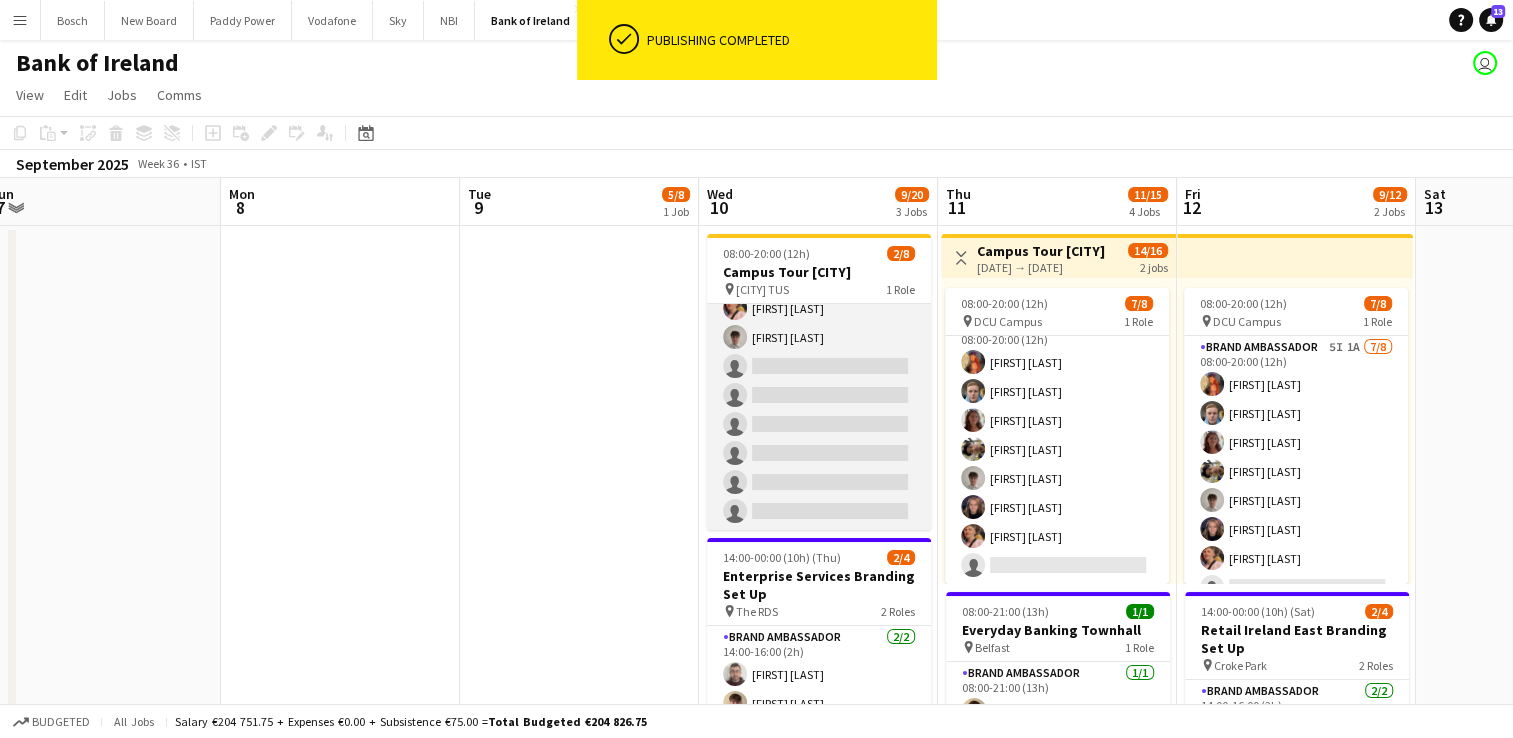 click on "Brand Ambassador   12I   2/8   08:00-20:00 (12h)
[FIRST] [LAST] [FIRST] [LAST]
single-neutral-actions
single-neutral-actions
single-neutral-actions
single-neutral-actions
single-neutral-actions
single-neutral-actions" at bounding box center (819, 395) 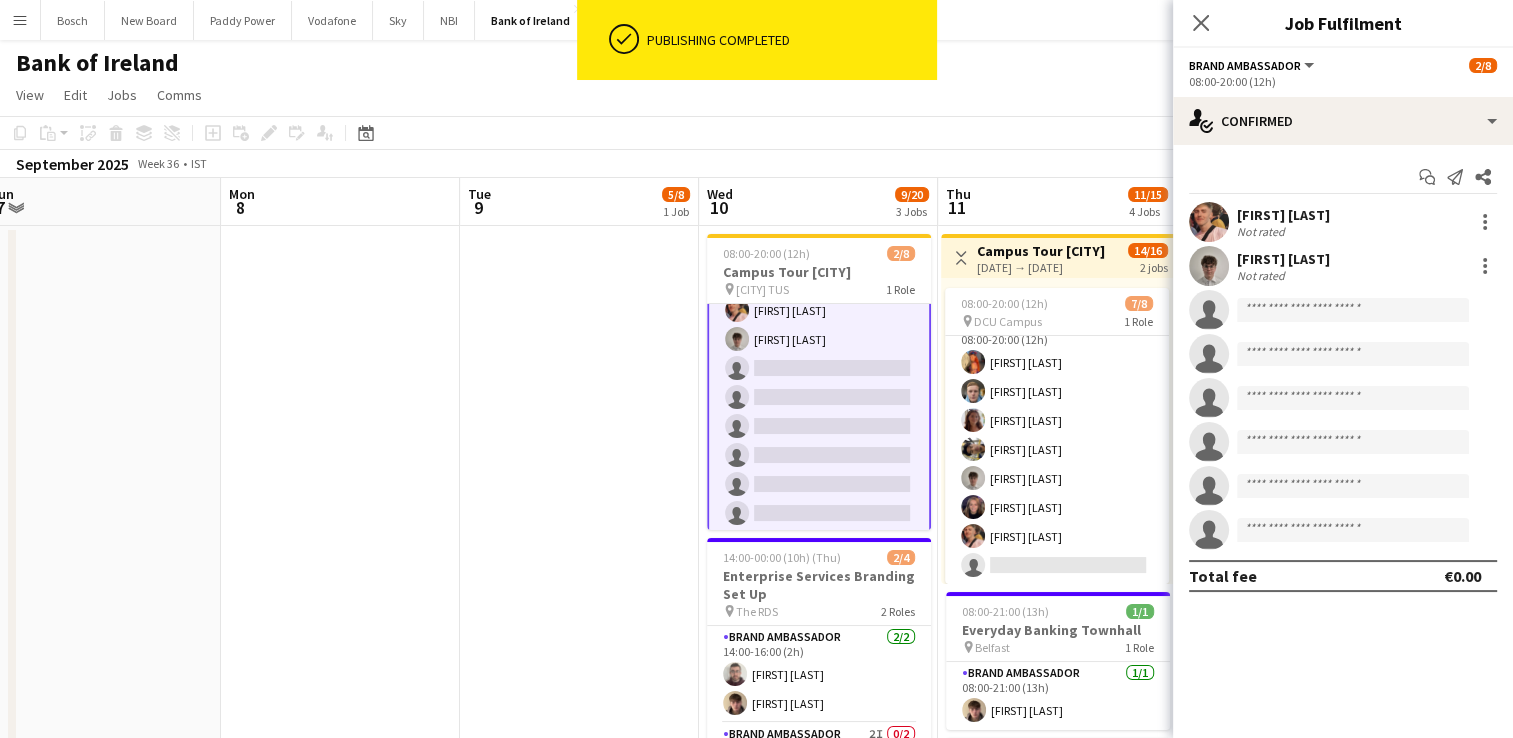 scroll, scrollTop: 46, scrollLeft: 0, axis: vertical 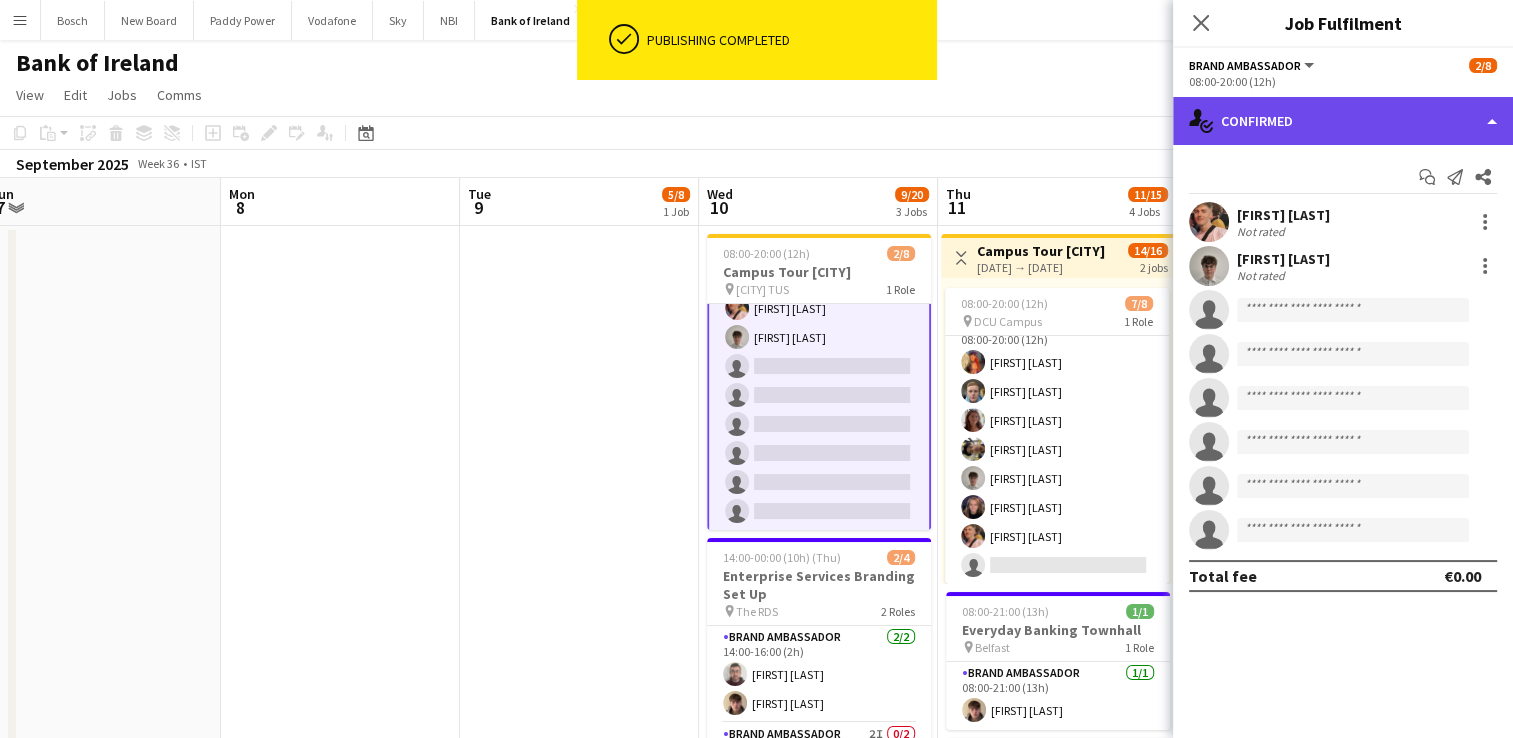 click on "single-neutral-actions-check-2
Confirmed" 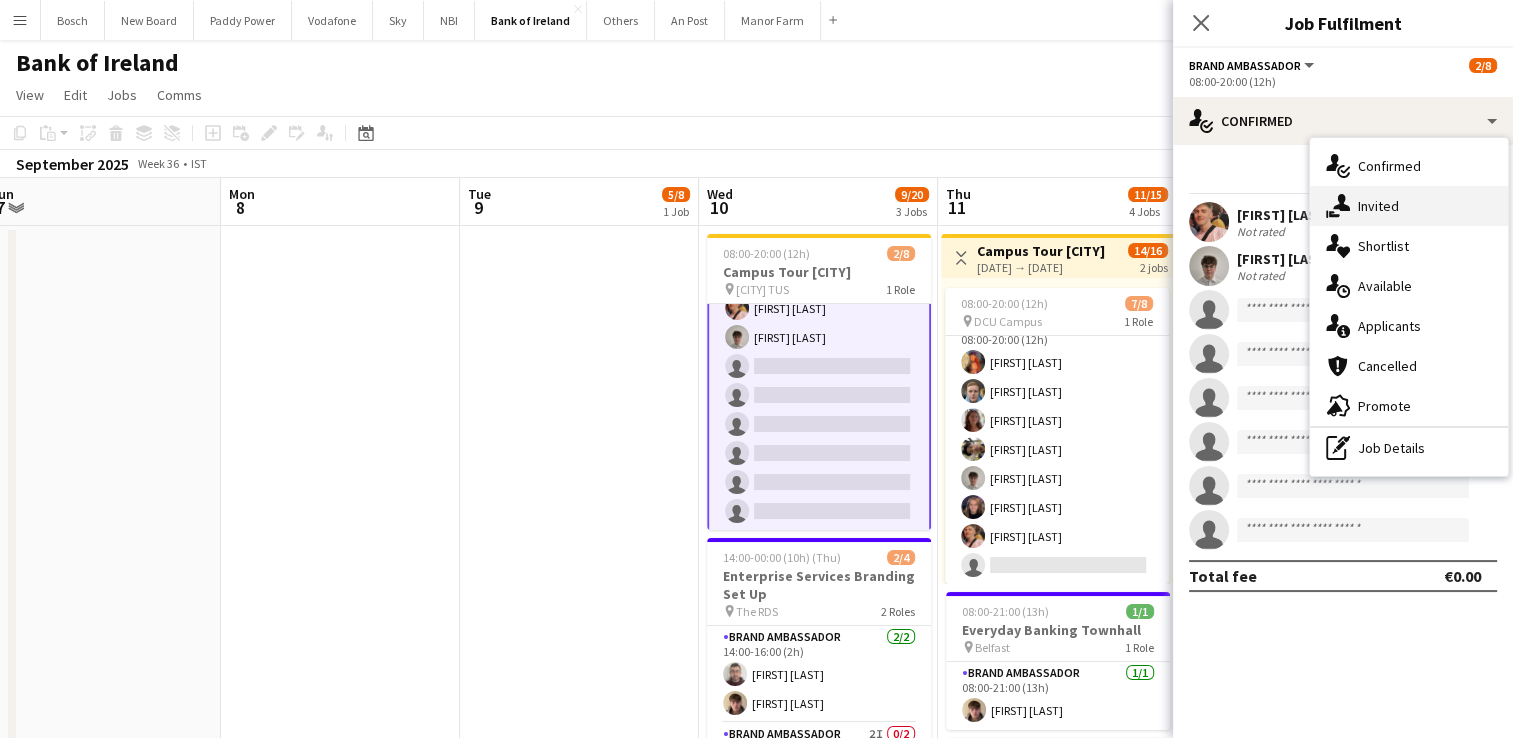 click on "single-neutral-actions-share-1
Invited" at bounding box center [1409, 206] 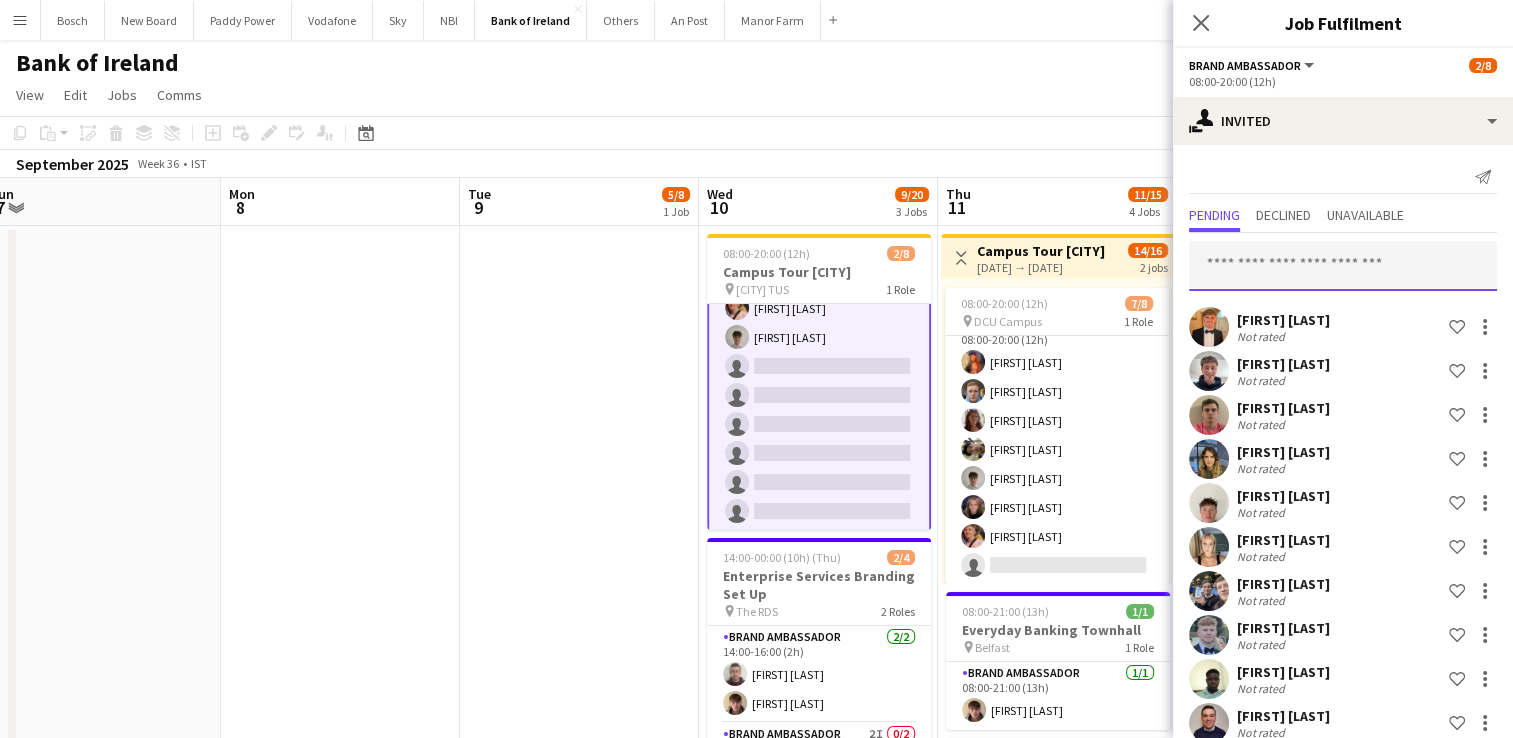 click at bounding box center [1343, 266] 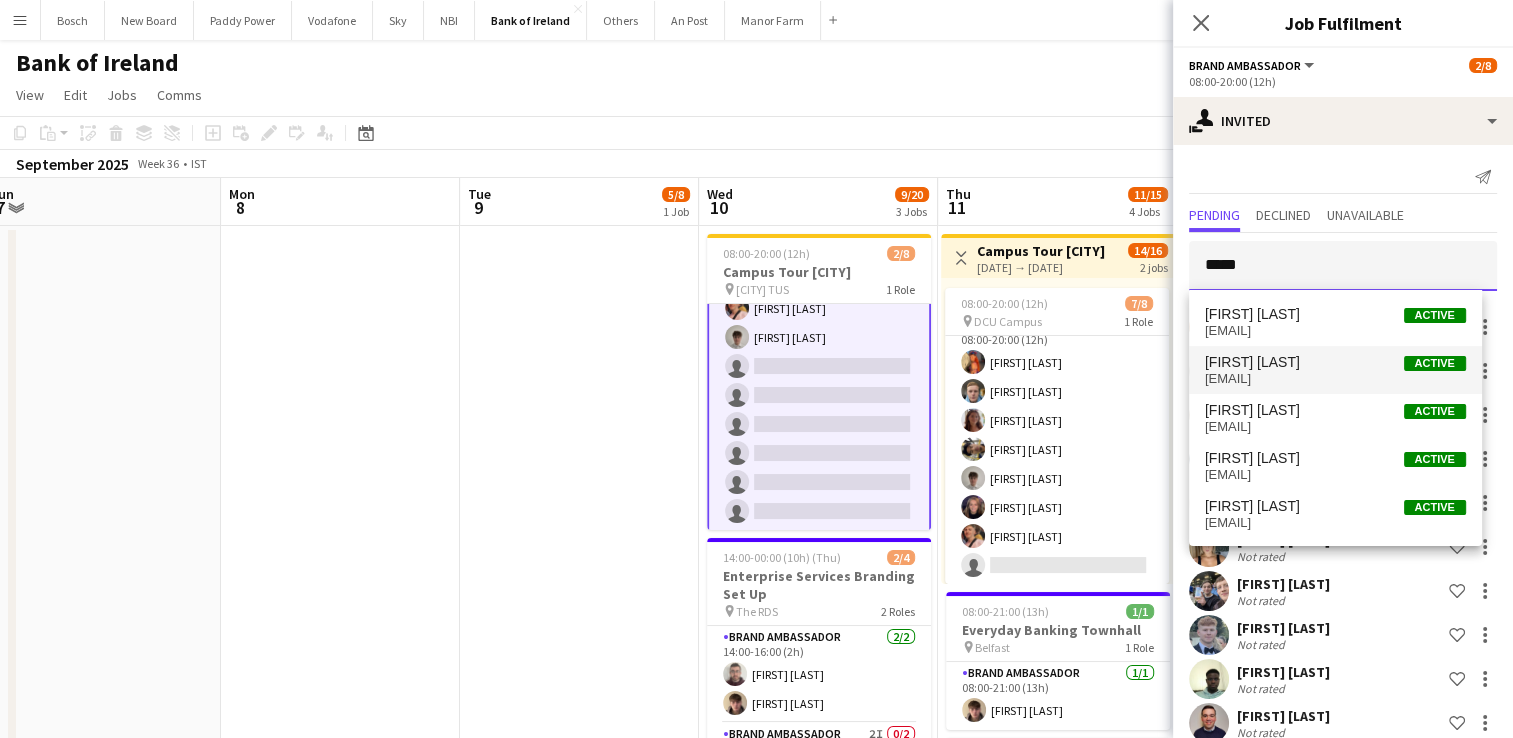 type on "*****" 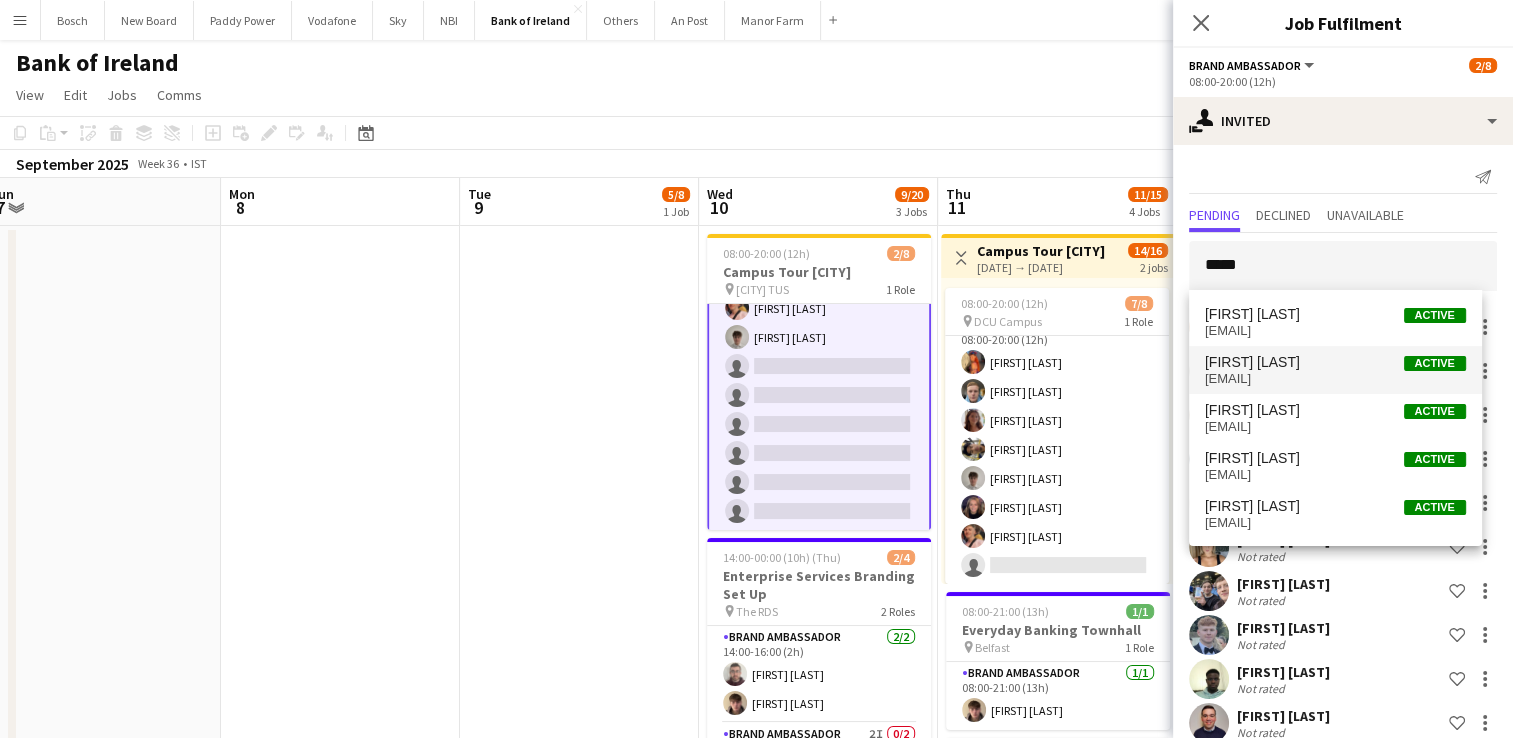click on "[FIRST] [LAST]  Active" at bounding box center [1335, 362] 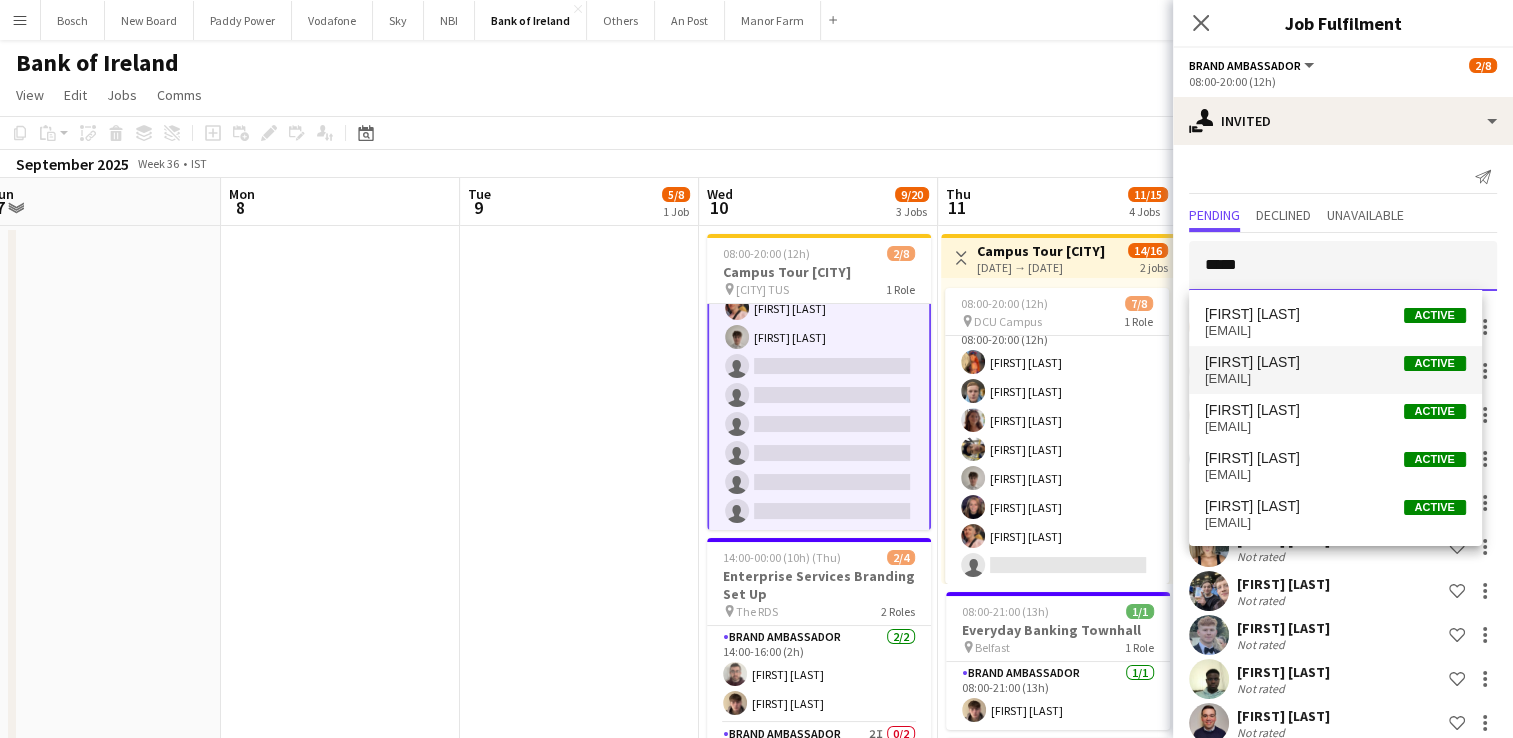 type 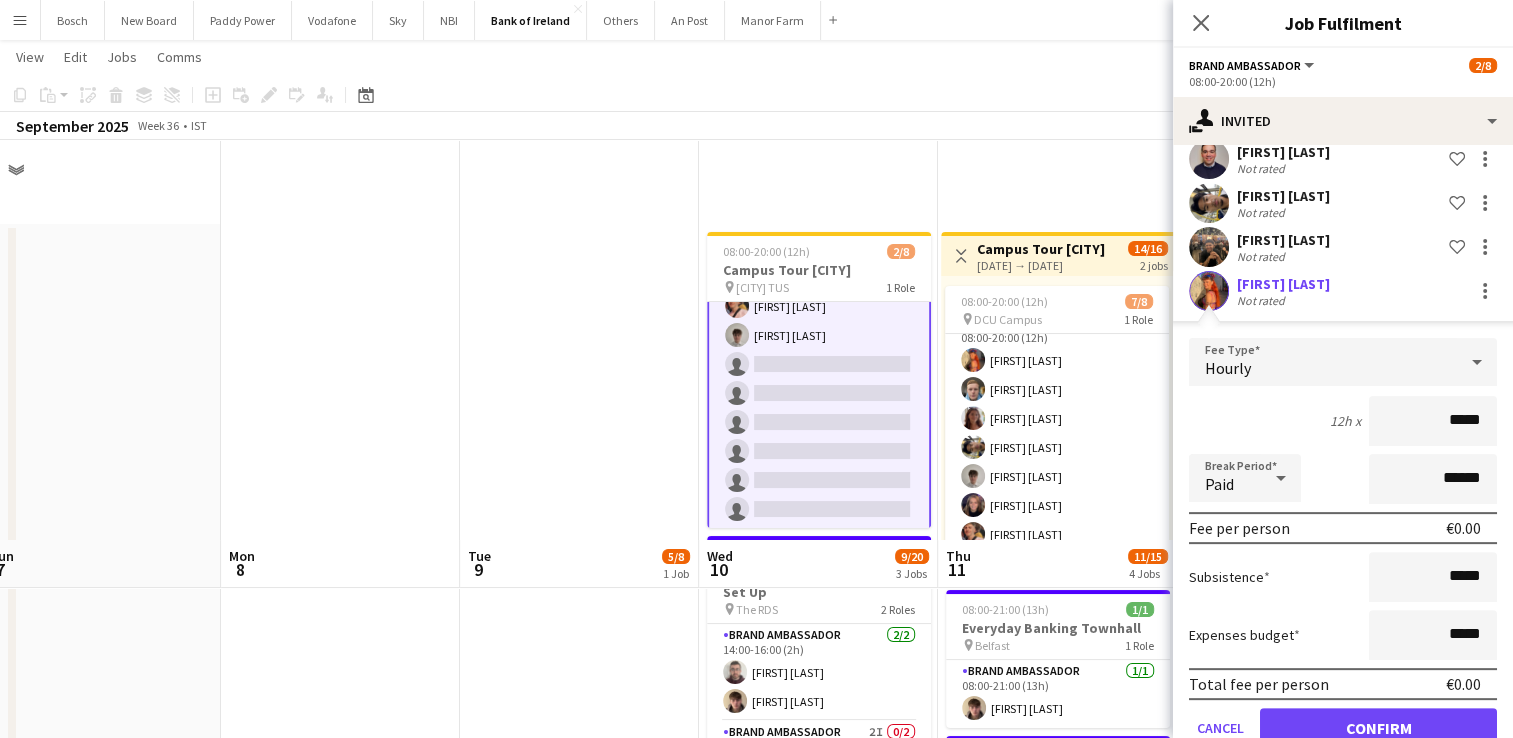 scroll, scrollTop: 607, scrollLeft: 0, axis: vertical 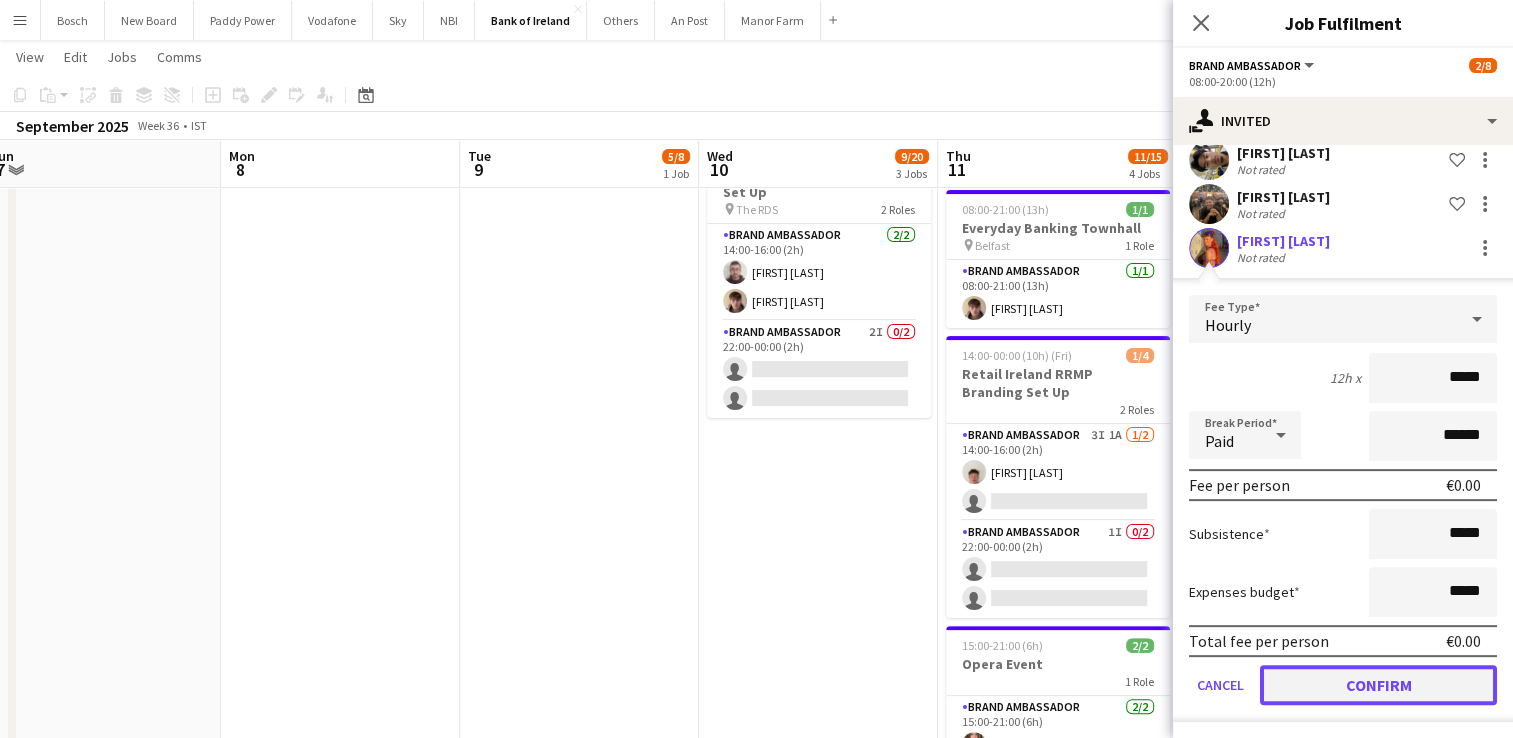 click on "Confirm" 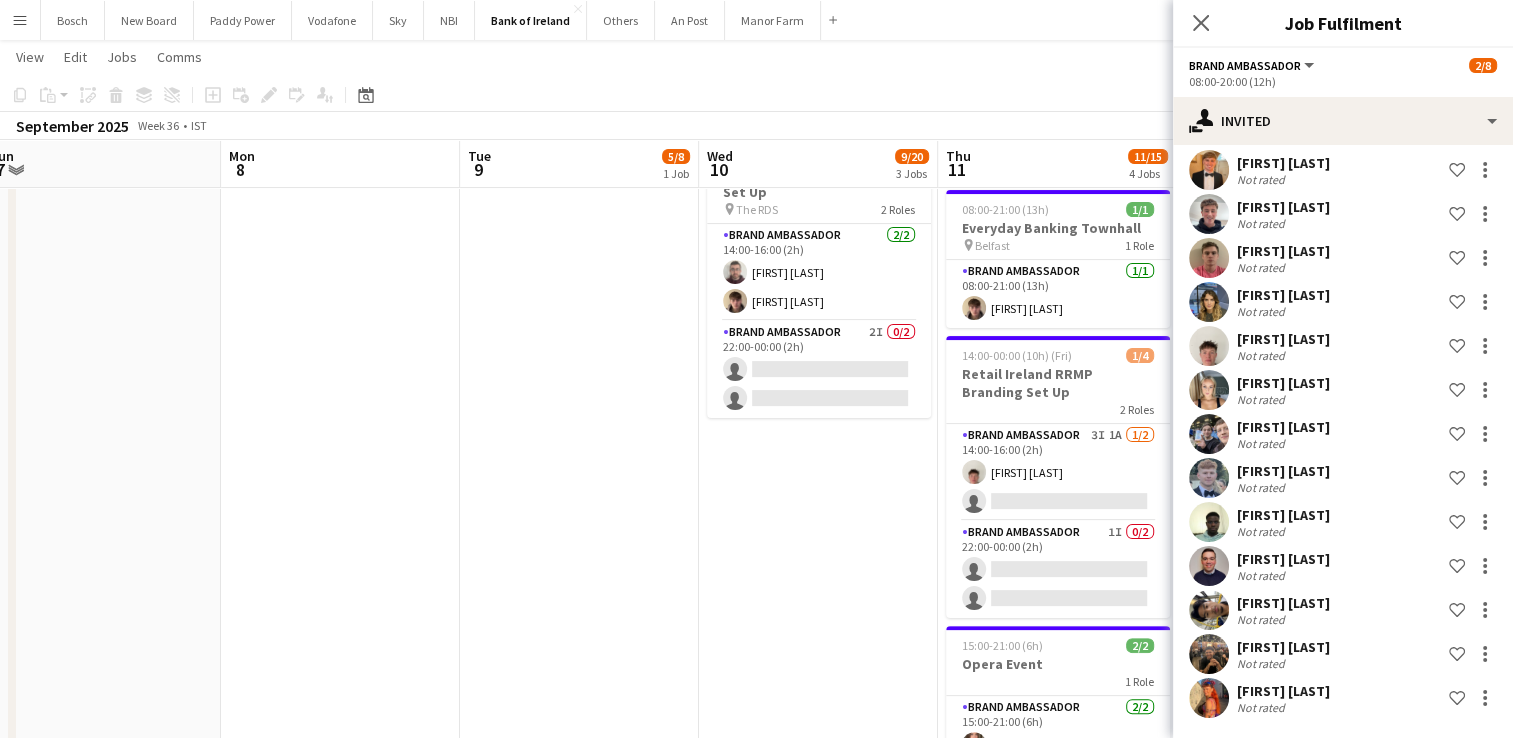 scroll, scrollTop: 156, scrollLeft: 0, axis: vertical 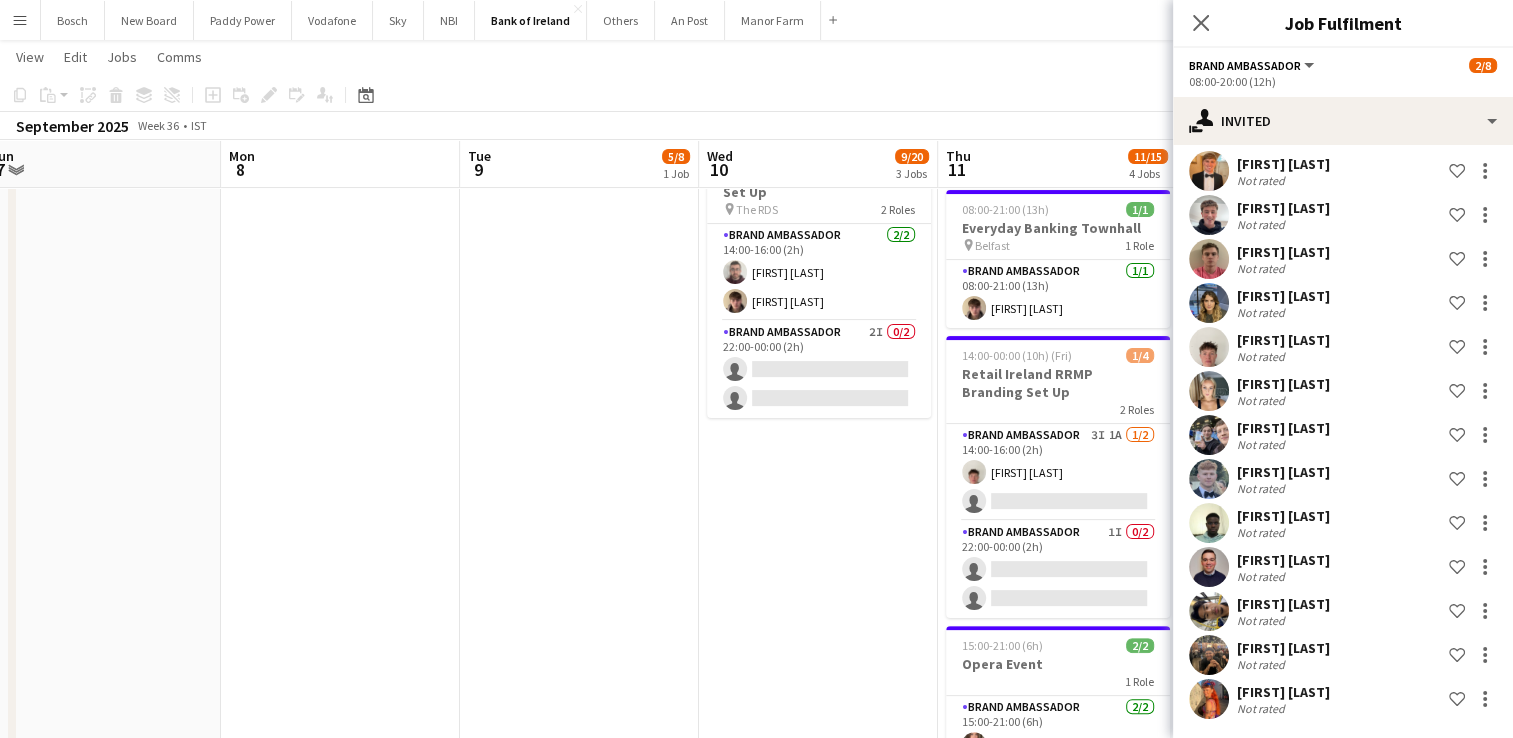 click on "View  Day view expanded Day view collapsed Month view Date picker Jump to today Expand Linked Jobs Collapse Linked Jobs  Edit  Copy Ctrl+C  Paste  Without Crew Ctrl+V With Crew Ctrl+Shift+V Paste as linked job  Group  Group Ungroup  Jobs  New Job Edit Job Delete Job New Linked Job Edit Linked Jobs Job fulfilment Promote Role Copy Role URL  Comms  Notify confirmed crew Create chat" 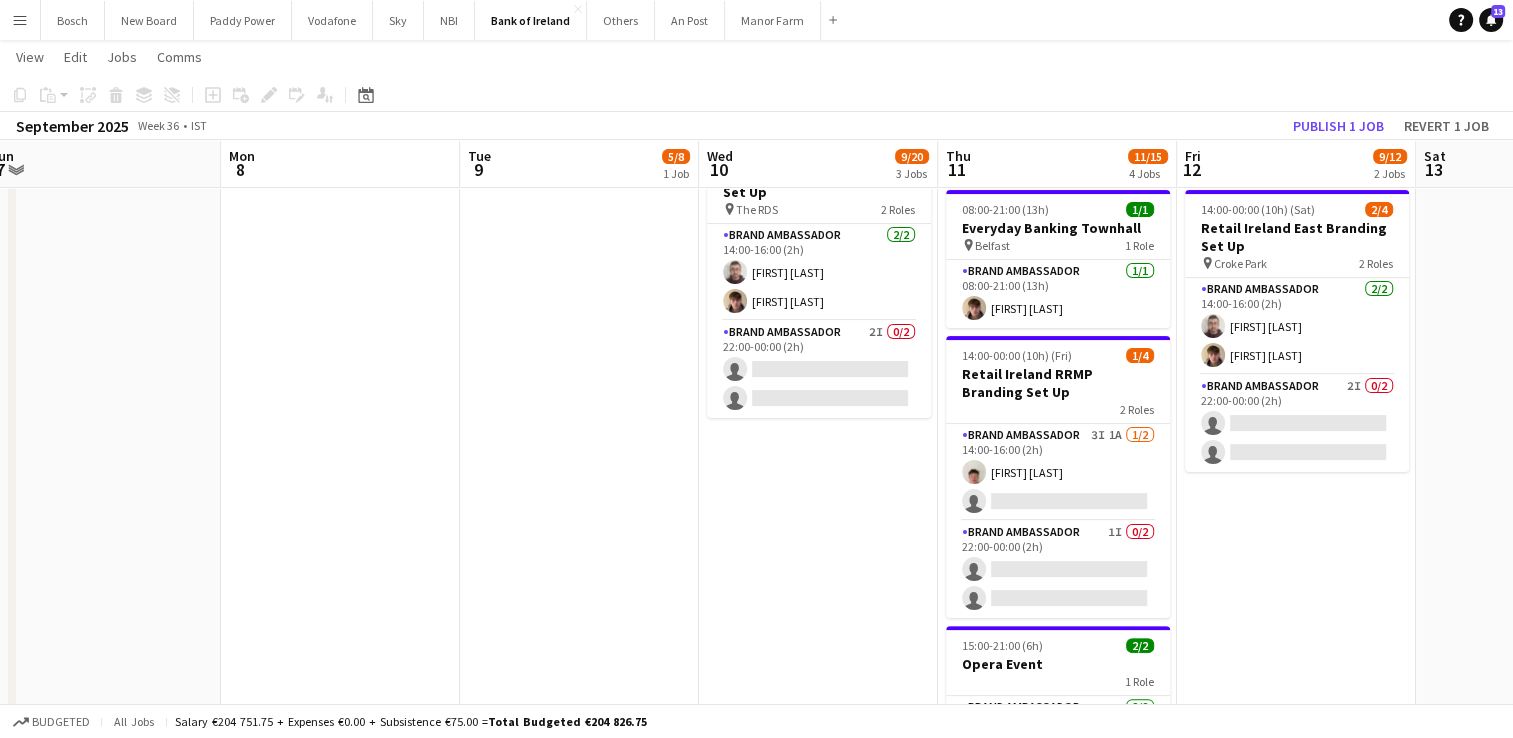 scroll, scrollTop: 44, scrollLeft: 0, axis: vertical 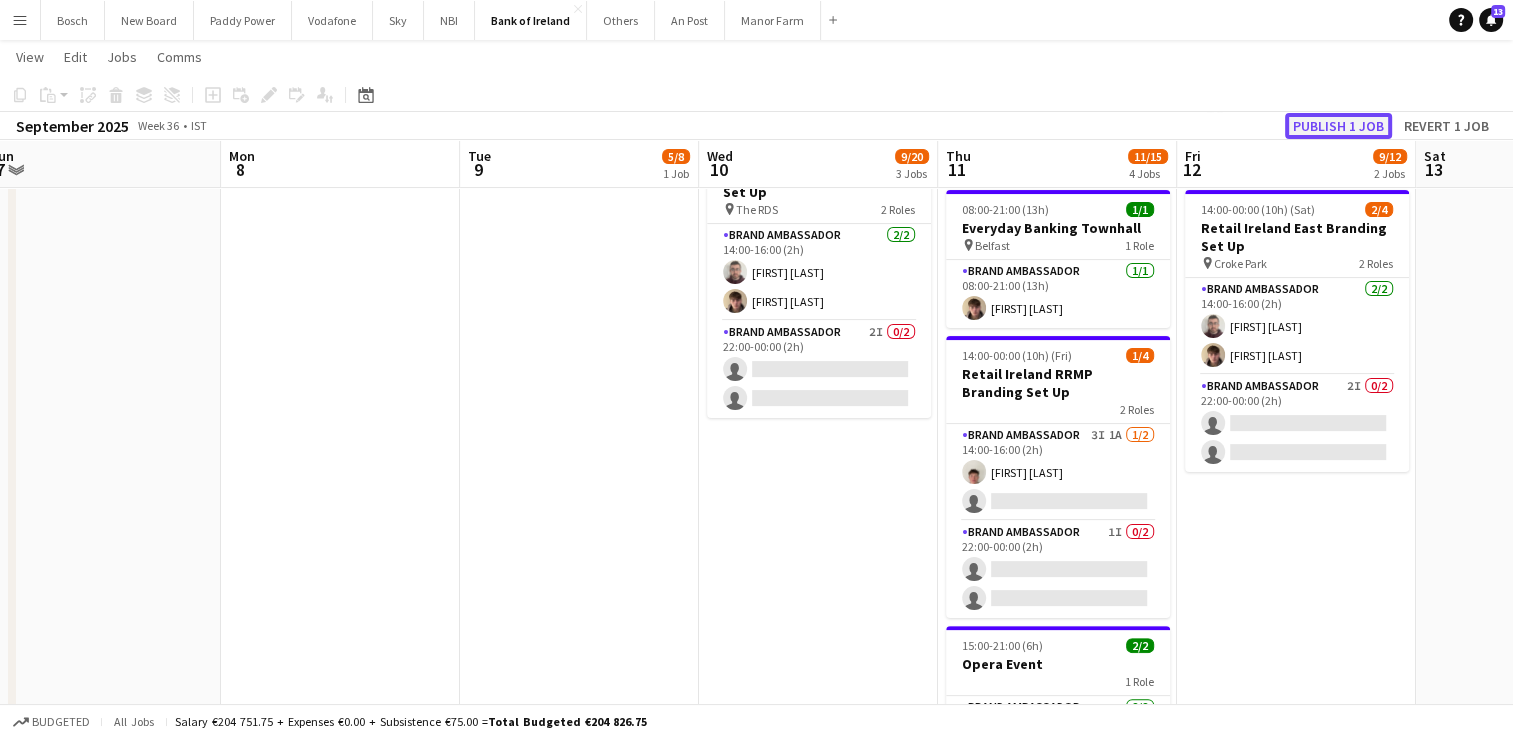 click on "Publish 1 job" 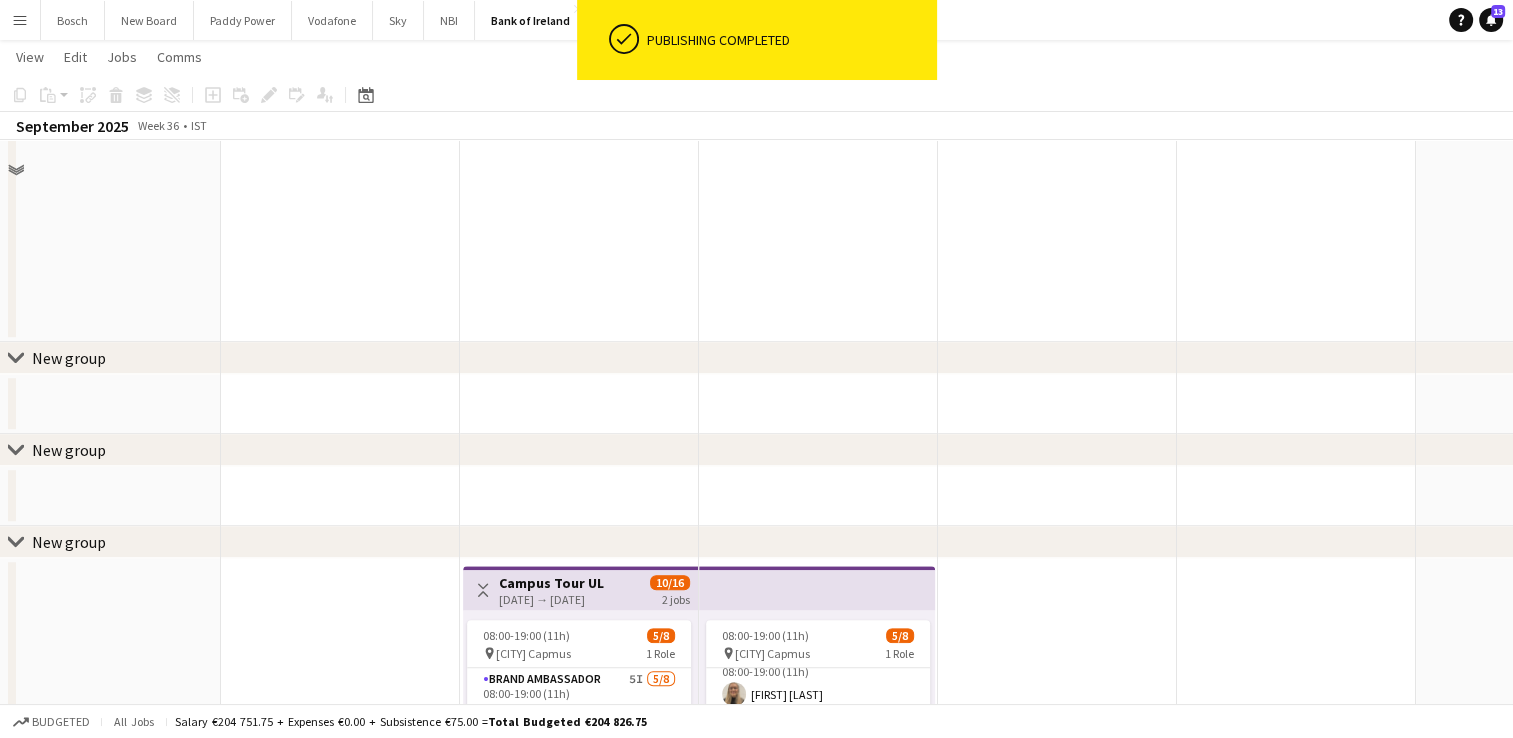scroll, scrollTop: 1800, scrollLeft: 0, axis: vertical 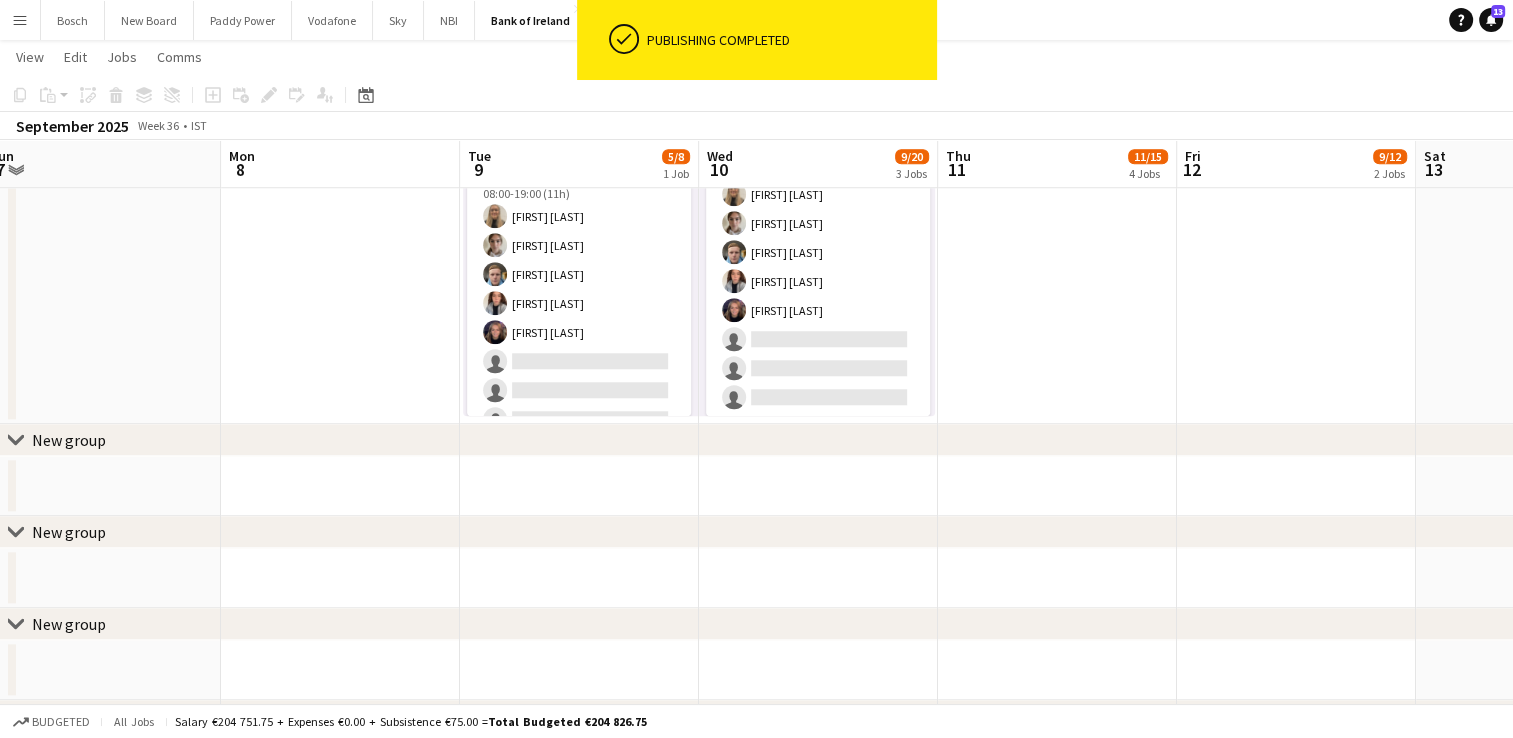 drag, startPoint x: 1023, startPoint y: 451, endPoint x: 1104, endPoint y: 458, distance: 81.3019 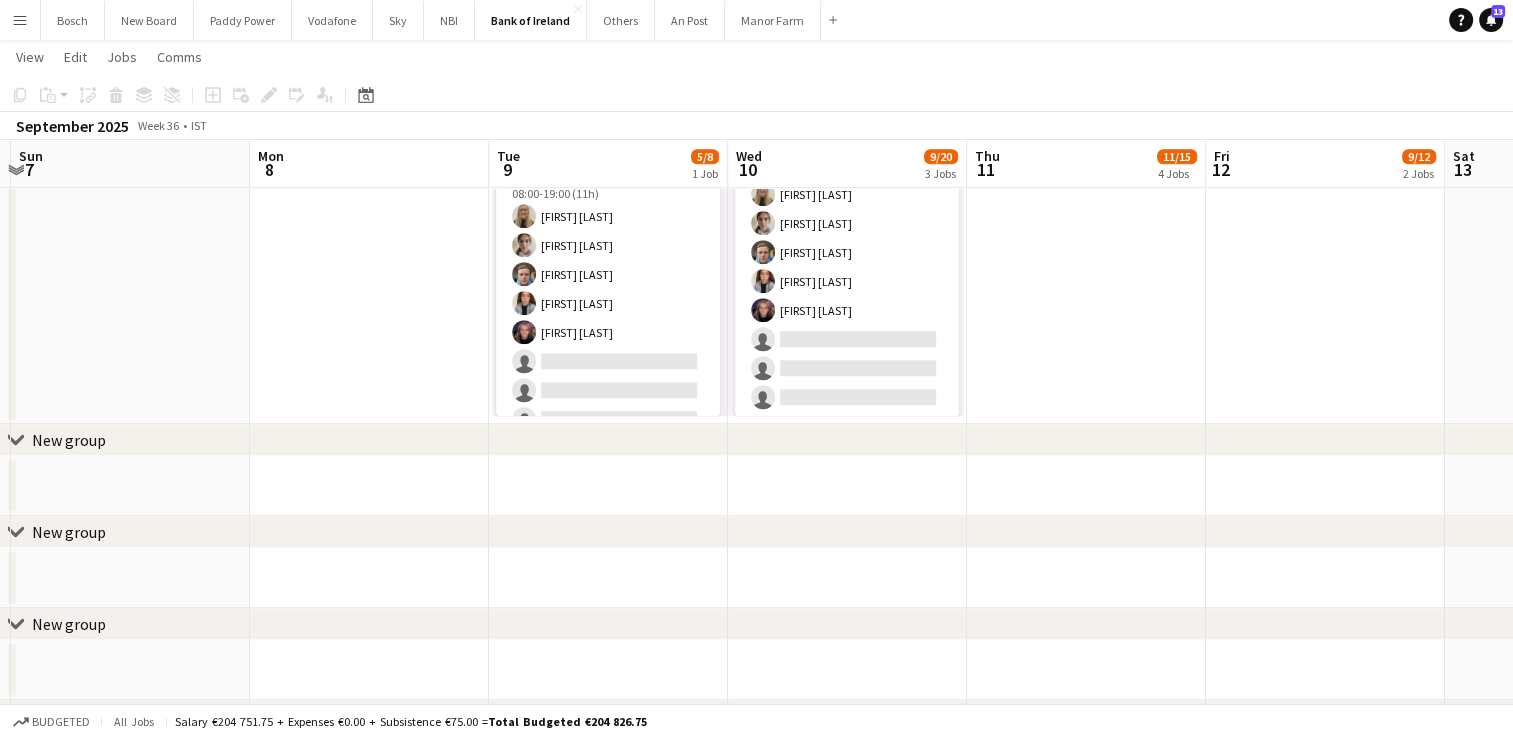 scroll, scrollTop: 0, scrollLeft: 460, axis: horizontal 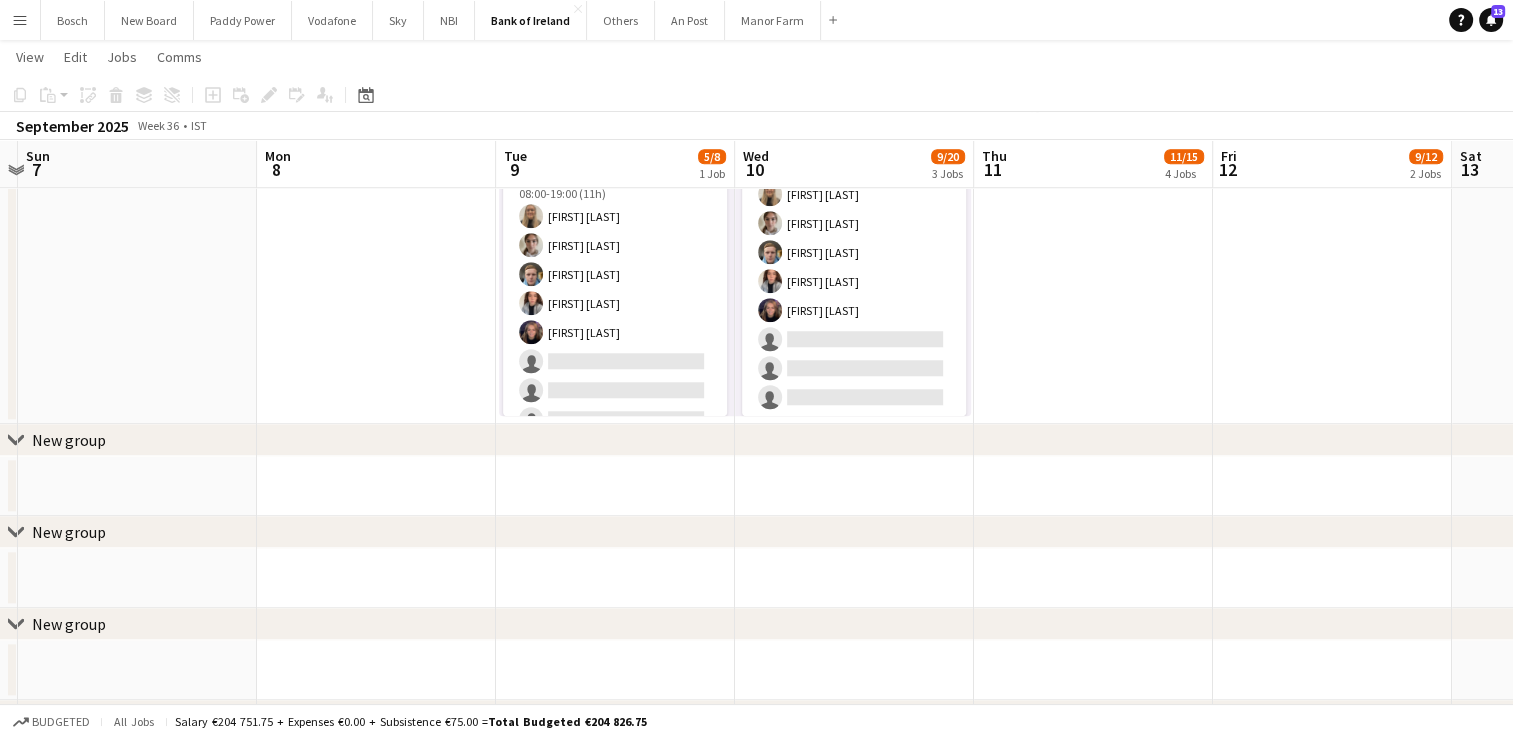 drag, startPoint x: 386, startPoint y: 380, endPoint x: 423, endPoint y: 391, distance: 38.600517 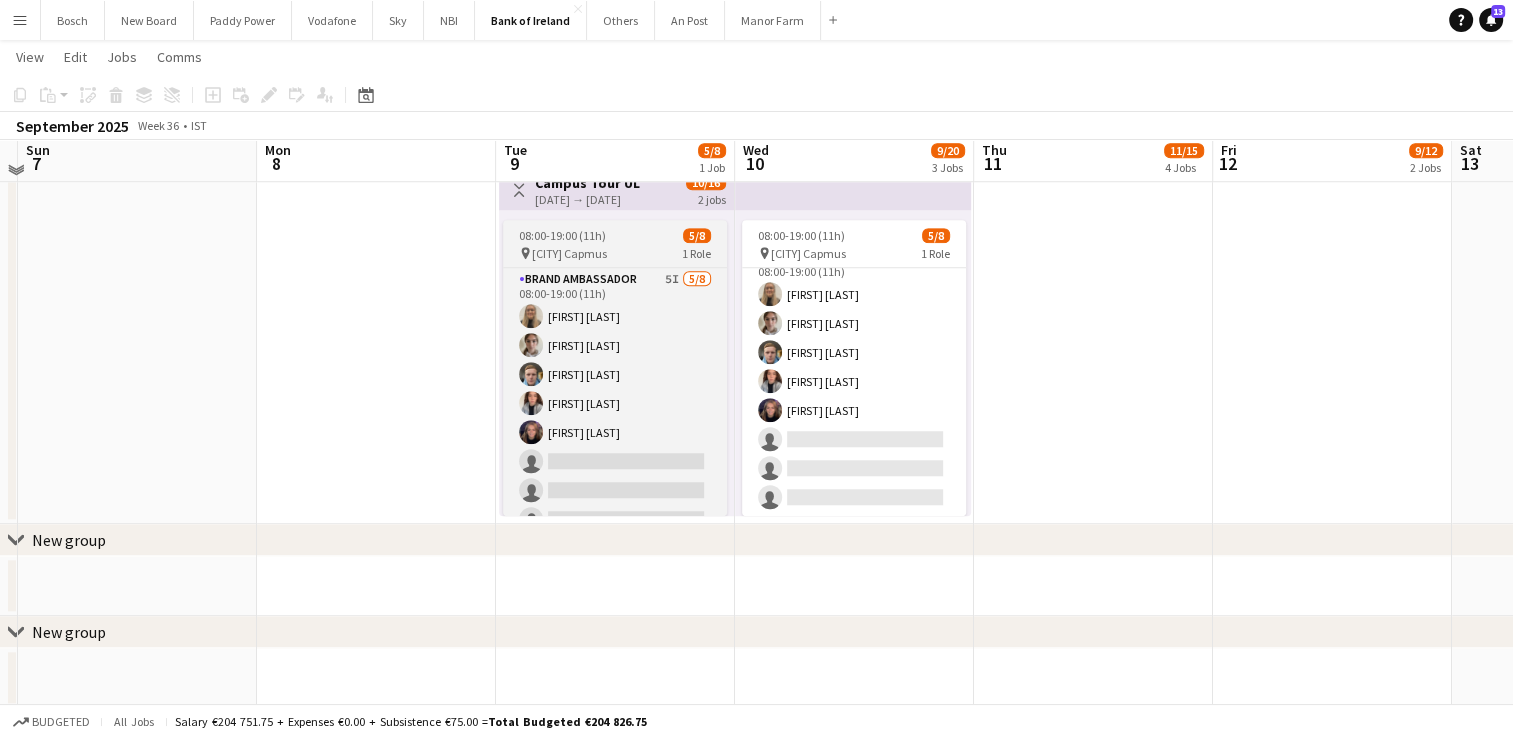 scroll, scrollTop: 1600, scrollLeft: 0, axis: vertical 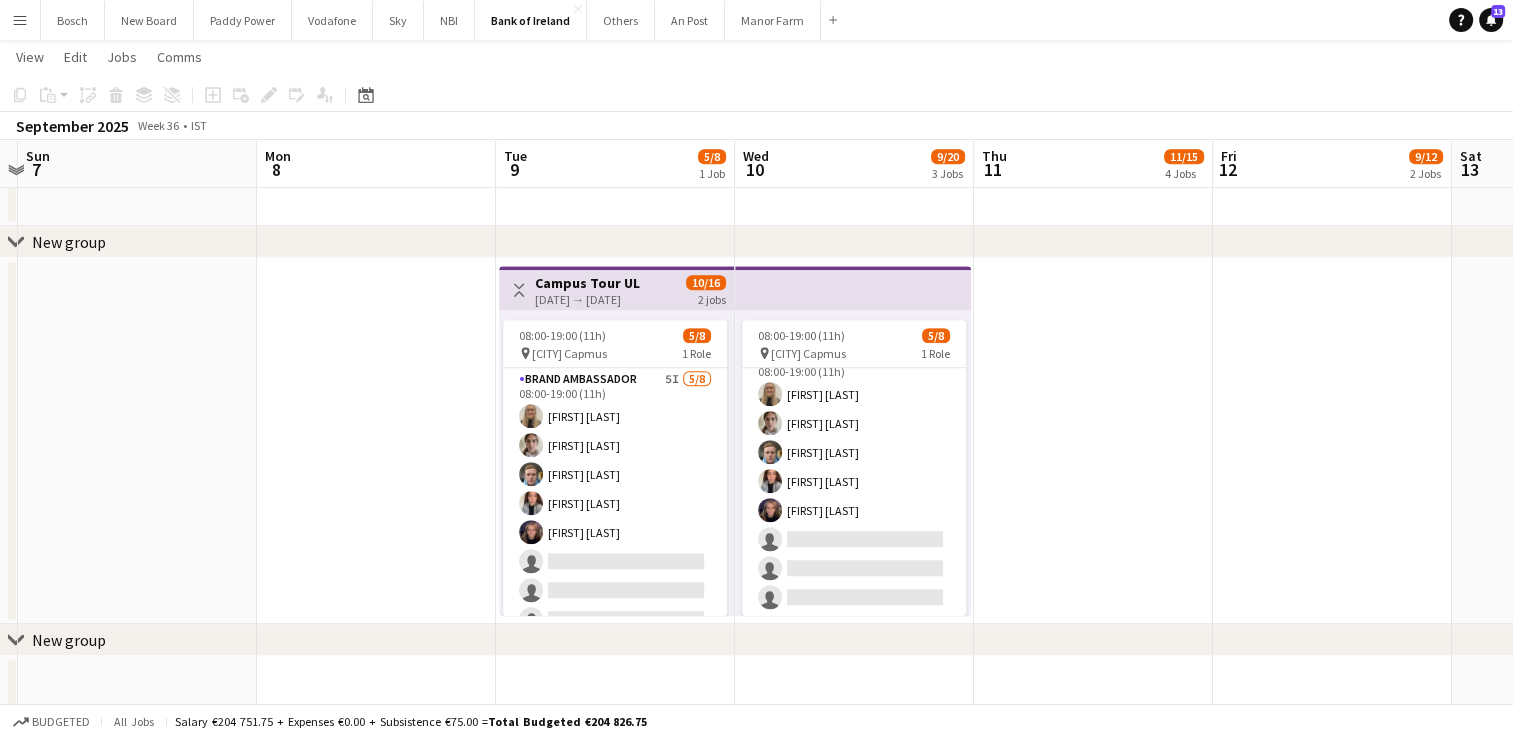 click on "[DATE] → [DATE]" at bounding box center (587, 299) 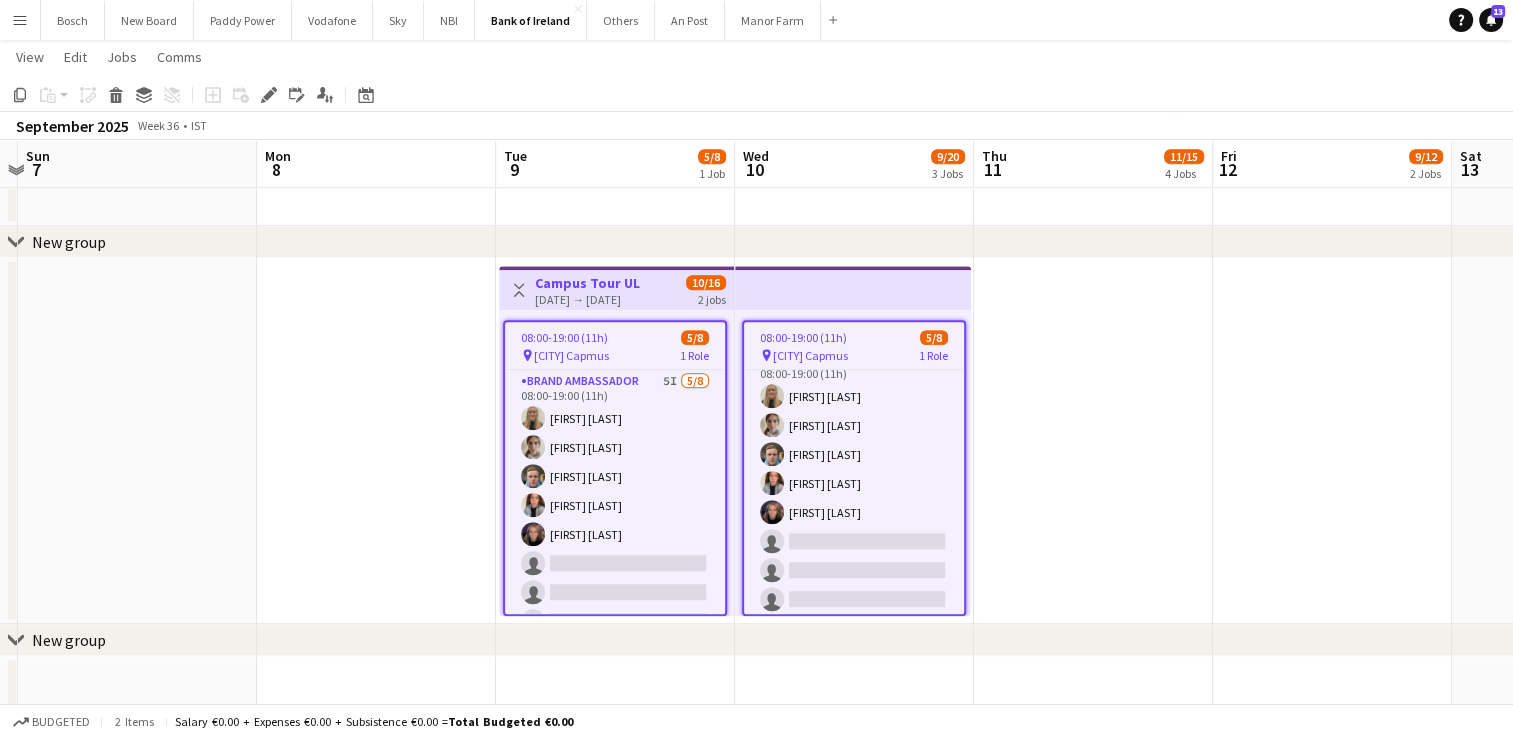click on "08:00-19:00 (11h)    5/8" at bounding box center (615, 337) 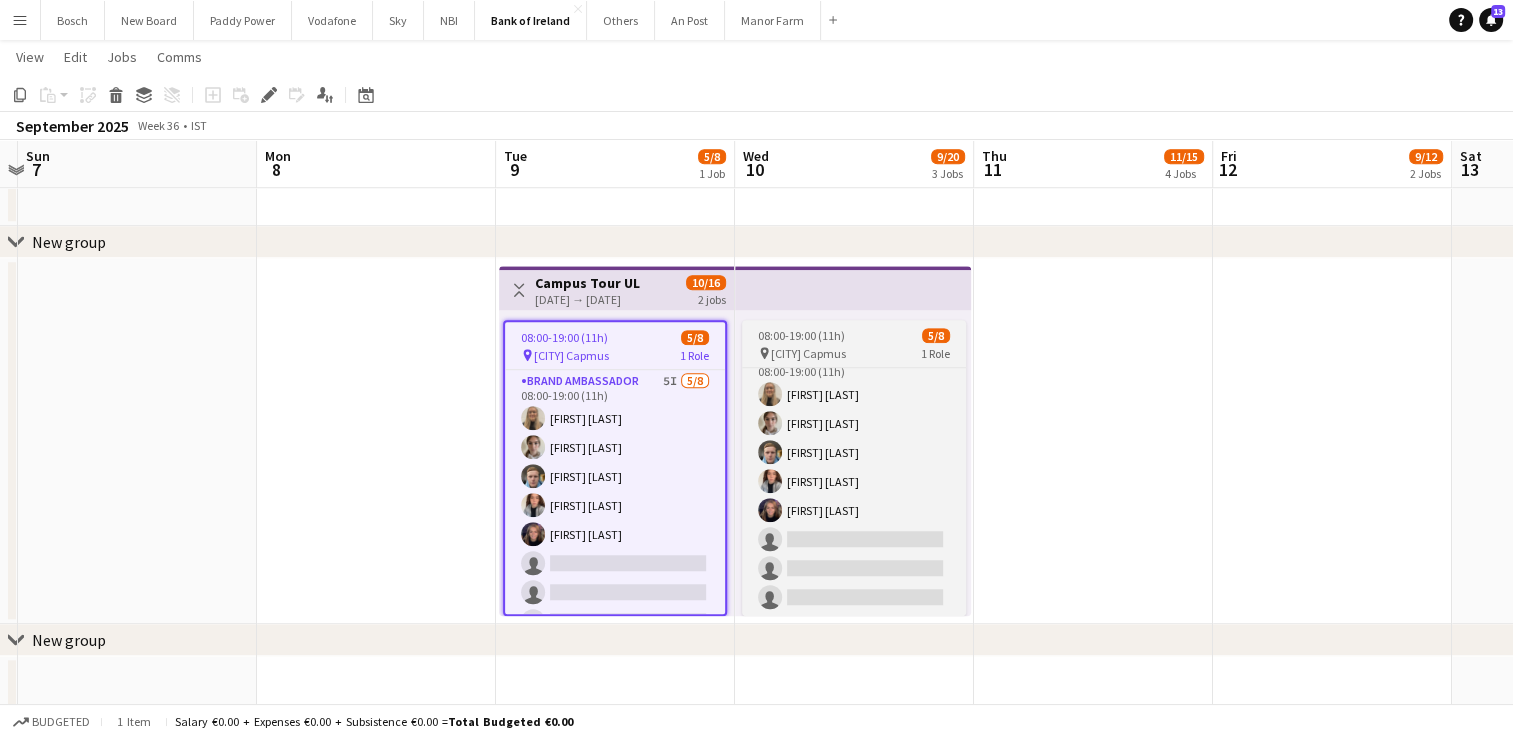 click on "08:00-19:00 (11h)" at bounding box center (801, 335) 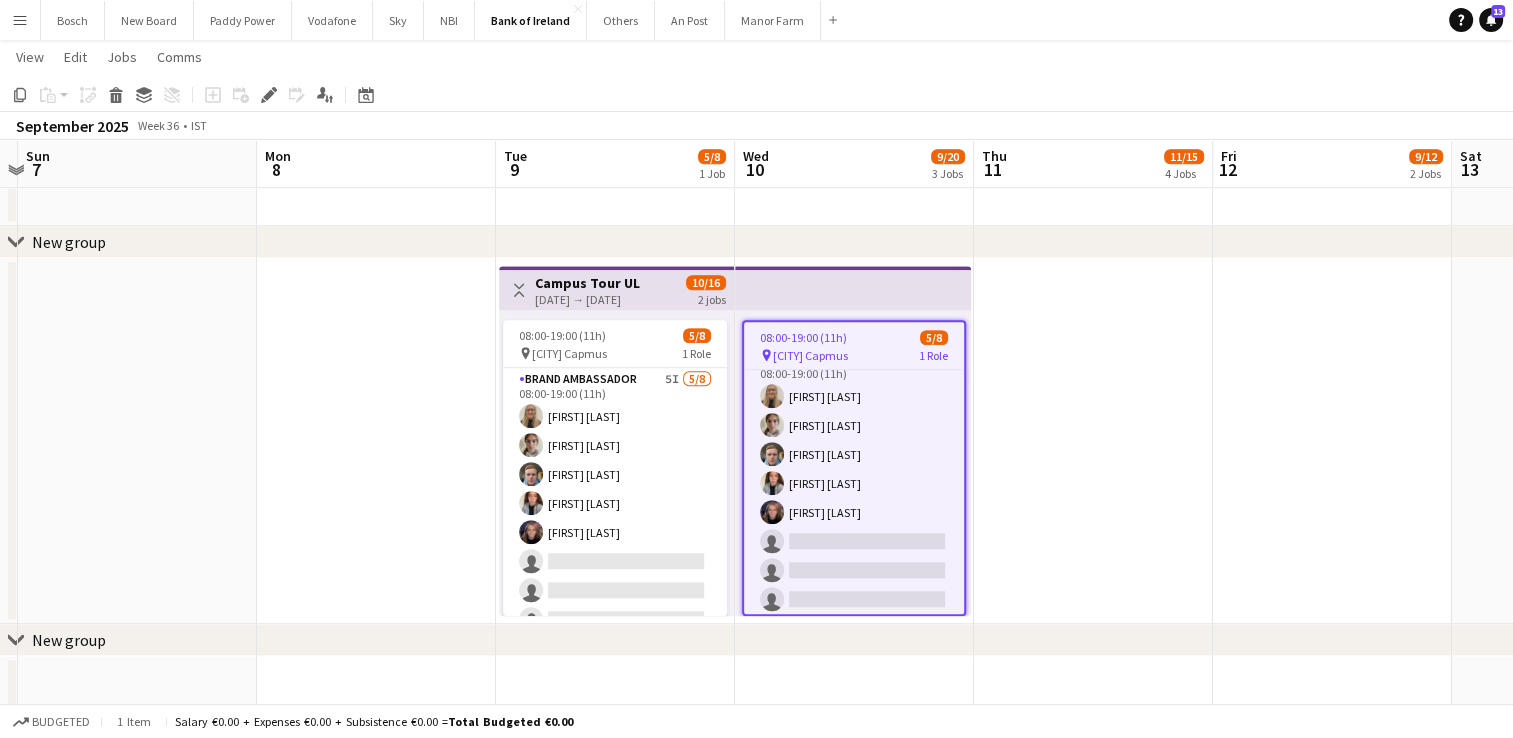 click on "Campus Tour UL" at bounding box center (587, 283) 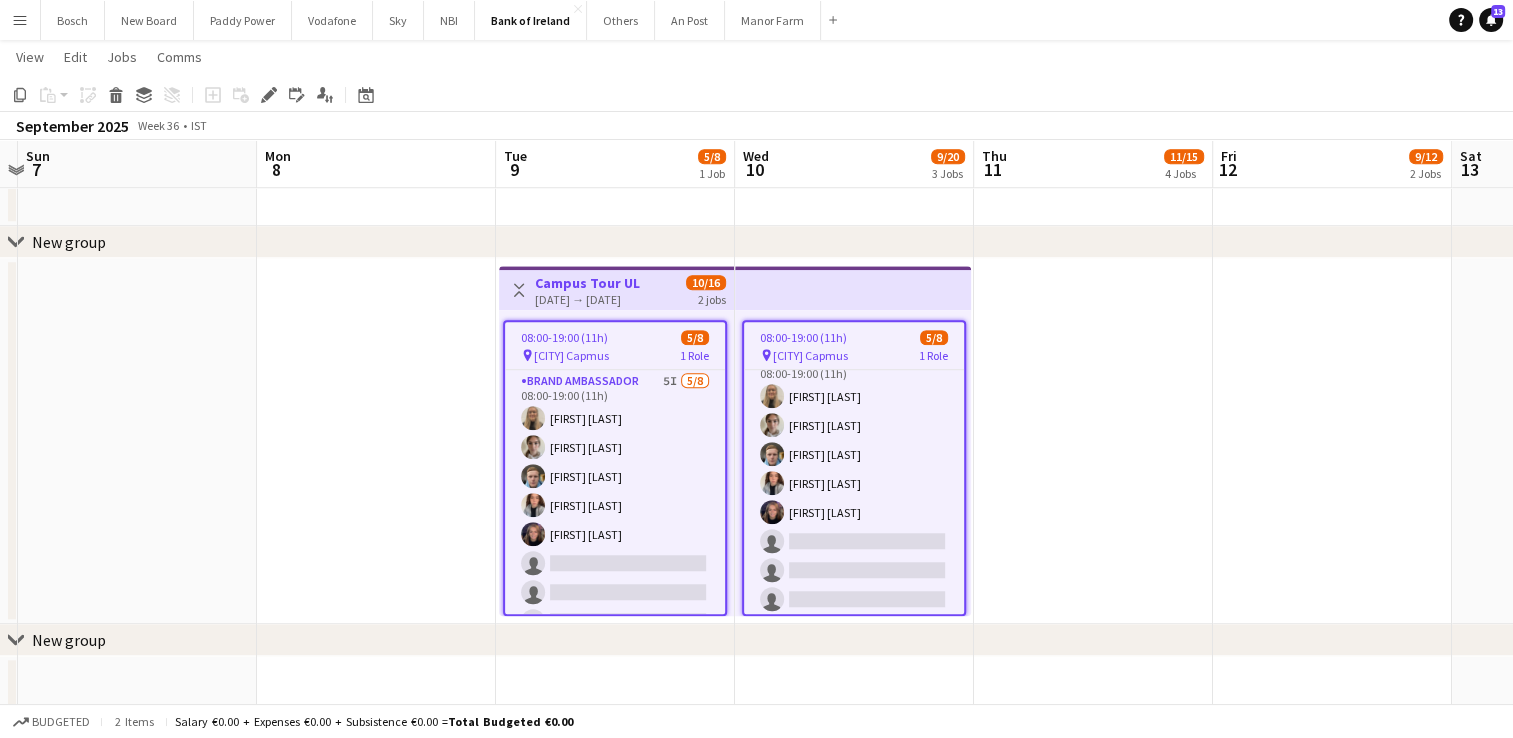 click on "08:00-19:00 (11h)    5/8" at bounding box center (615, 337) 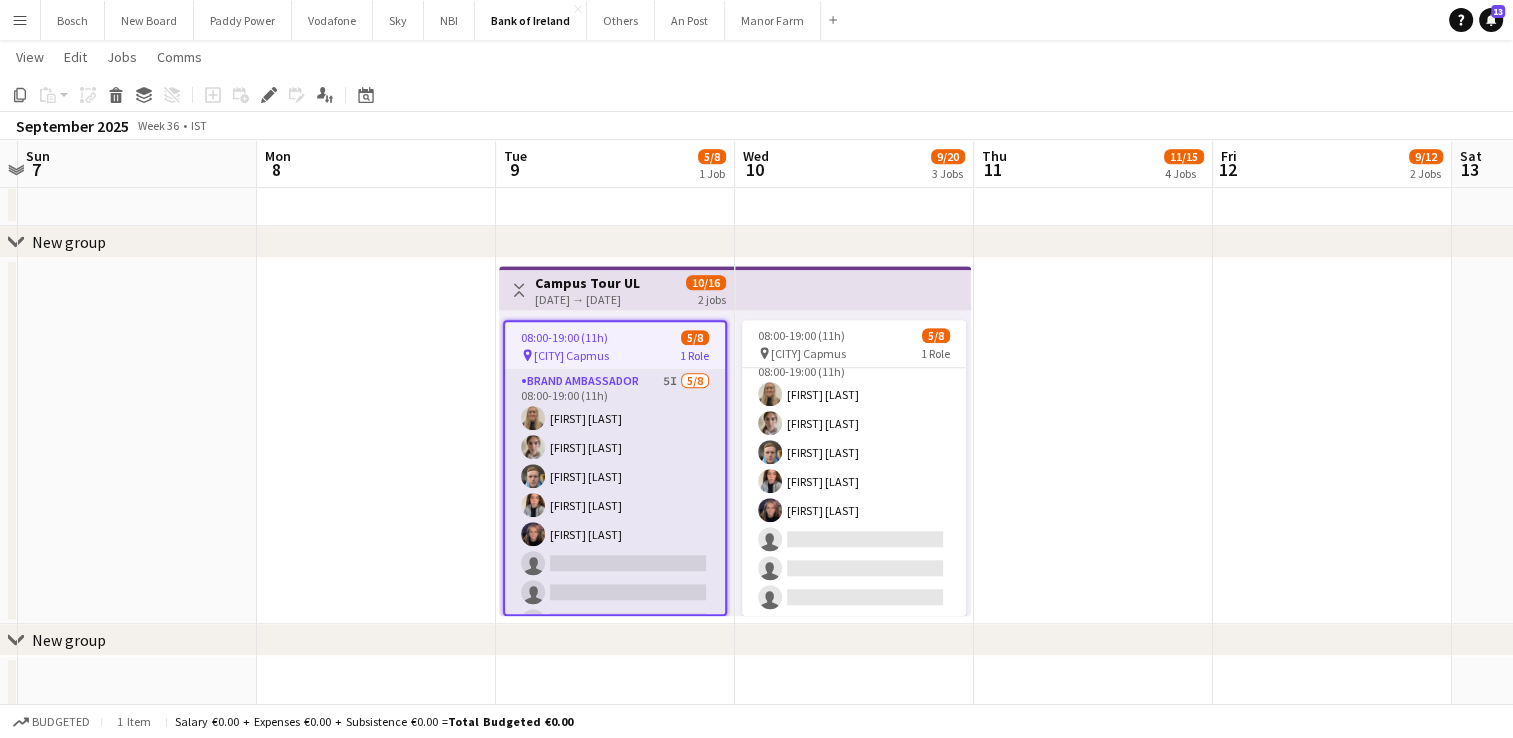 click on "Brand Ambassador   5I   5/8   08:00-19:00 (11h)
[FIRST] [LAST] [FIRST] [LAST] [FIRST] [LAST] [FIRST] [LAST] [FIRST] [LAST]
single-neutral-actions
single-neutral-actions
single-neutral-actions" at bounding box center (615, 505) 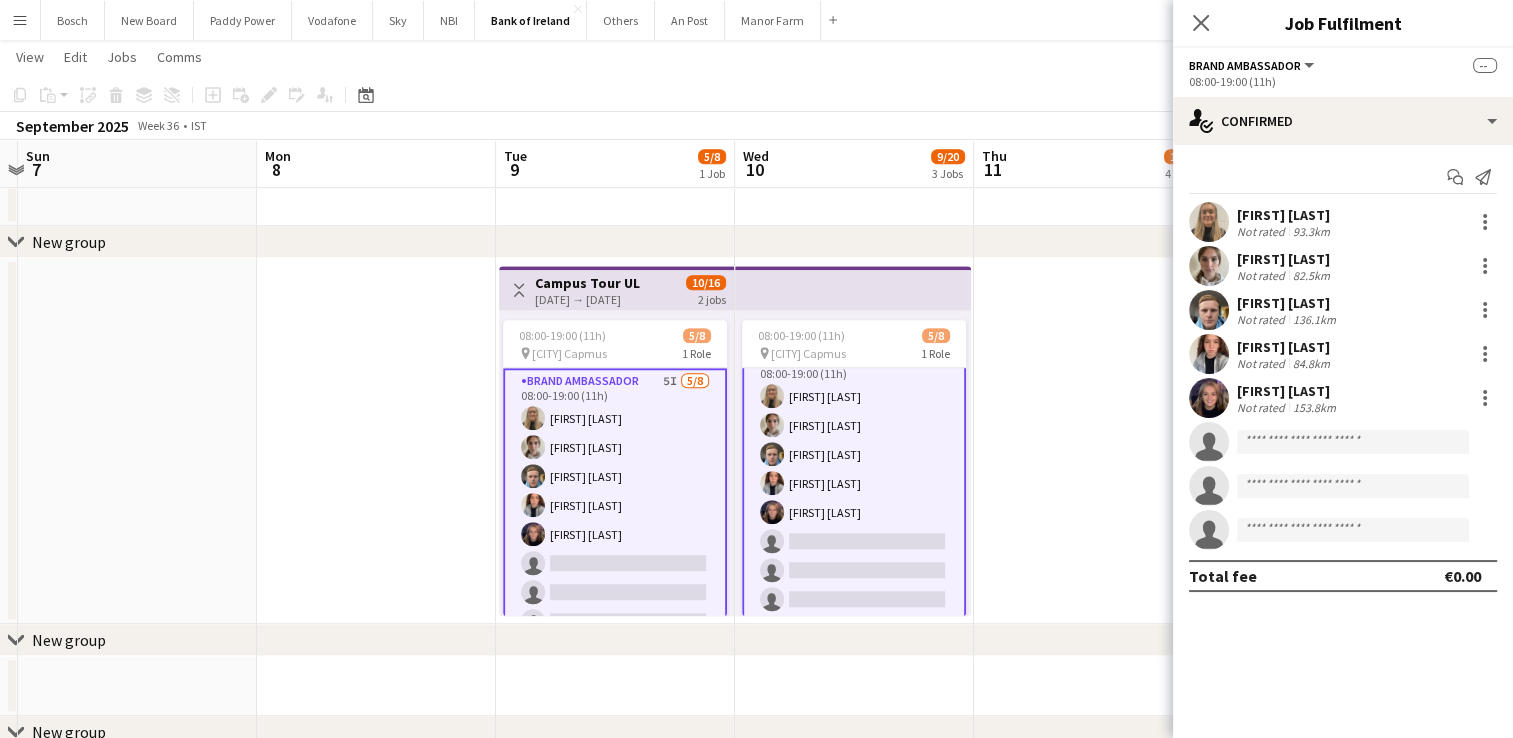 scroll, scrollTop: 24, scrollLeft: 0, axis: vertical 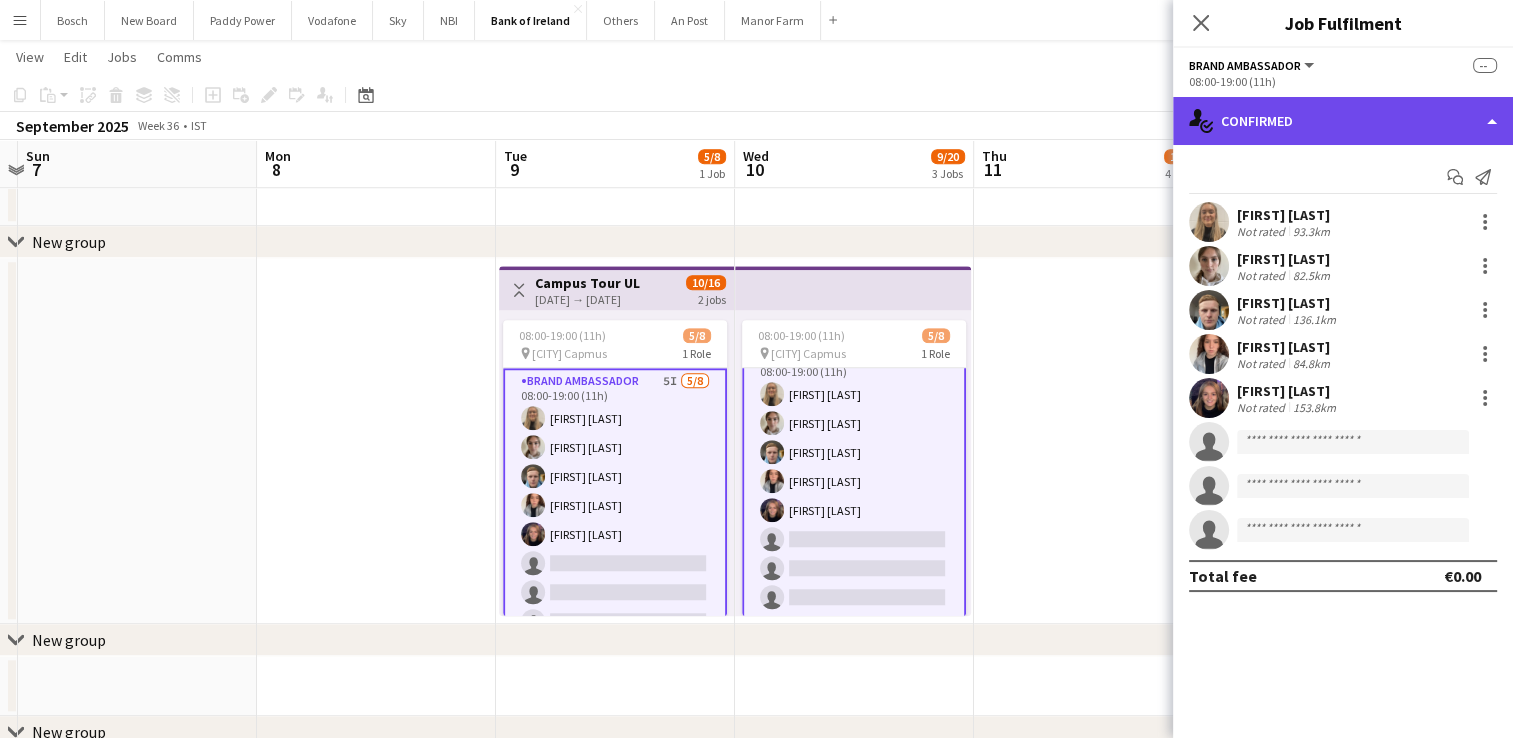 click on "single-neutral-actions-check-2
Confirmed" 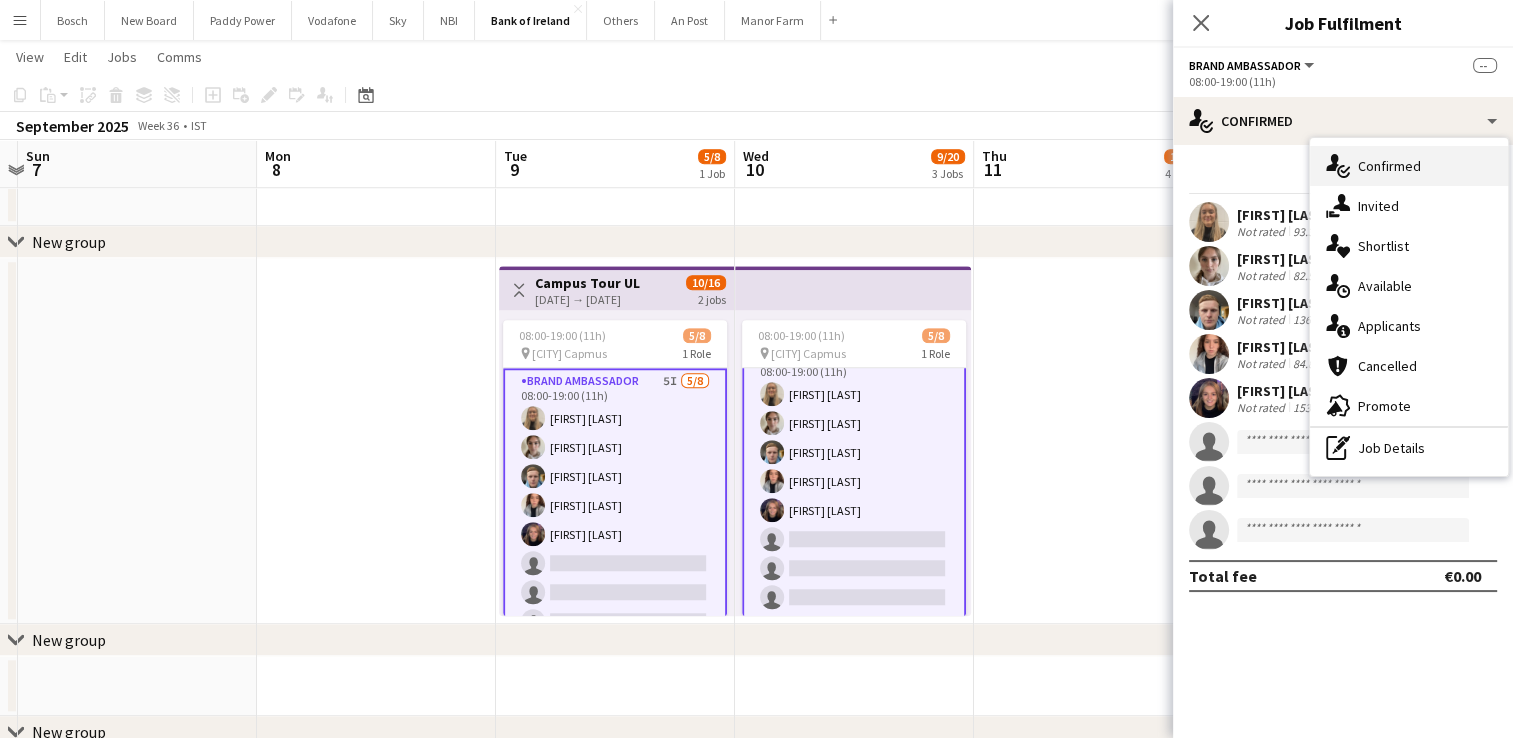 click on "single-neutral-actions-check-2
Confirmed" at bounding box center [1409, 166] 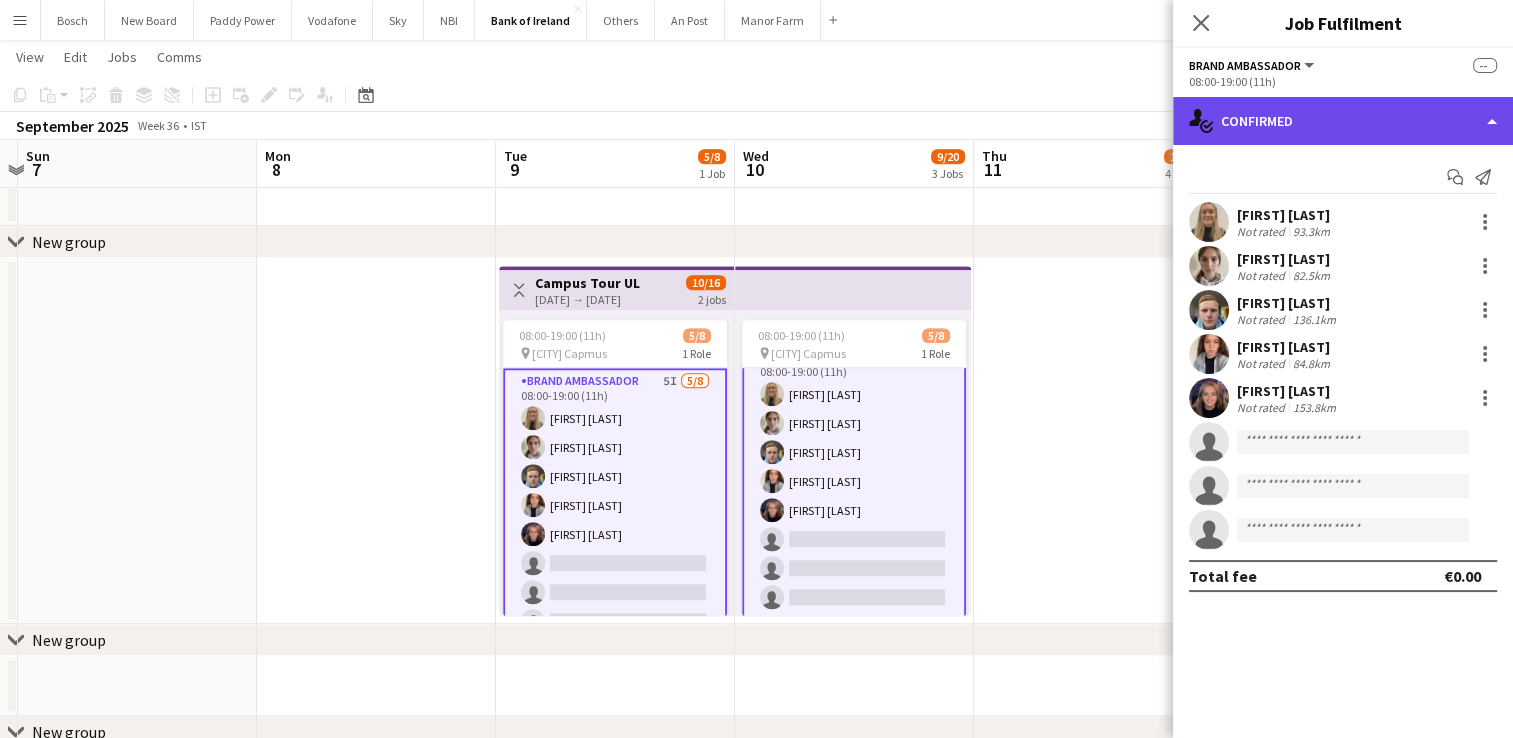 click on "single-neutral-actions-check-2
Confirmed" 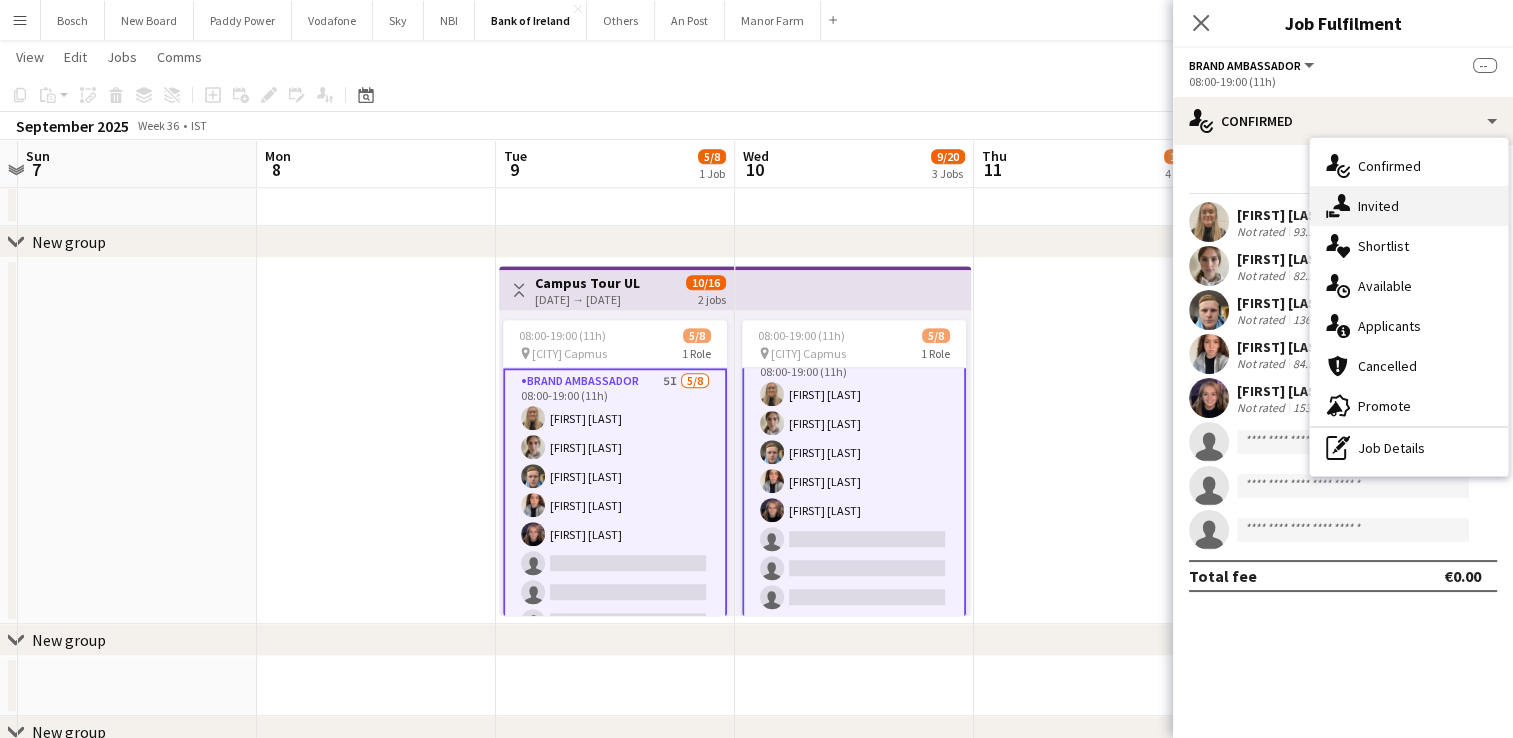 click on "single-neutral-actions-share-1
Invited" at bounding box center (1409, 206) 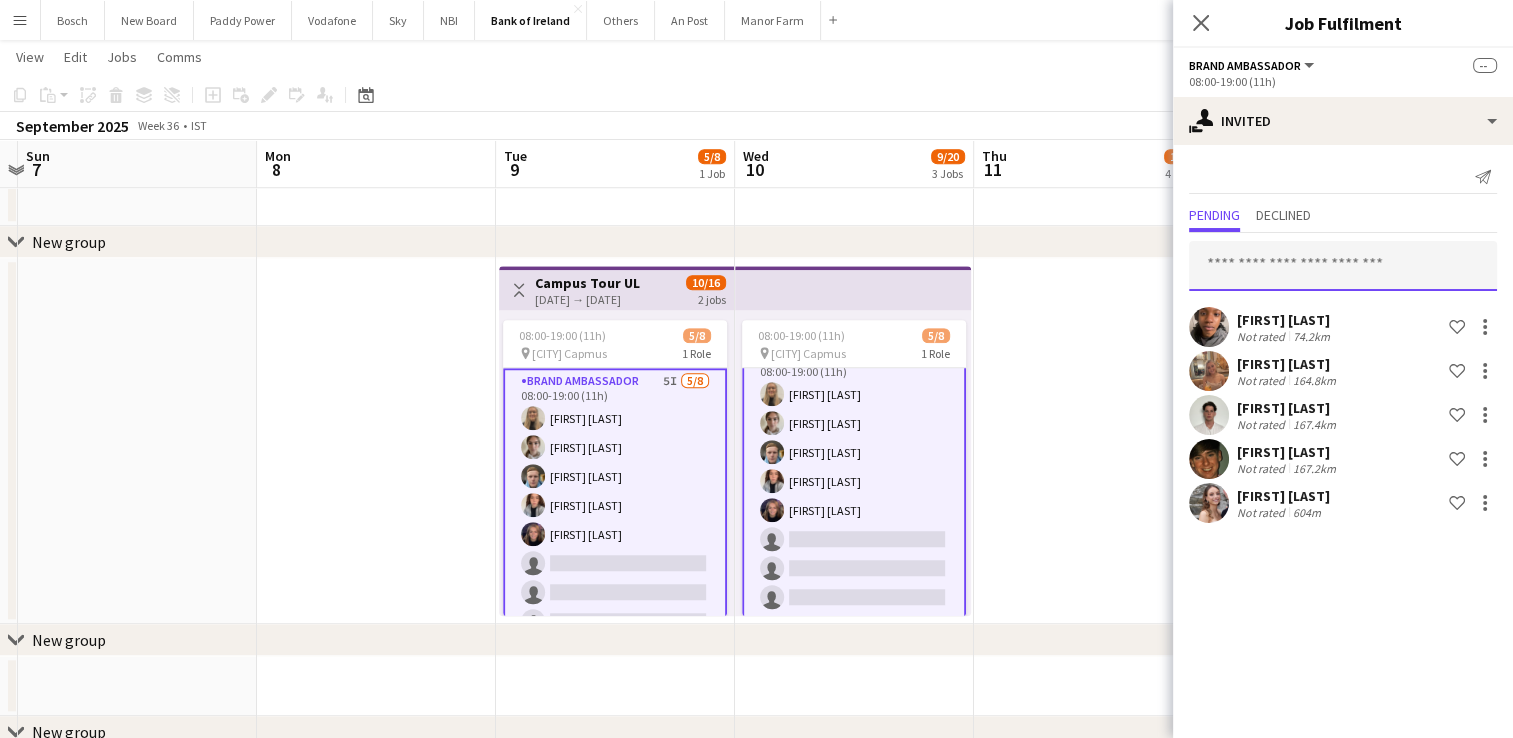 click at bounding box center [1343, 266] 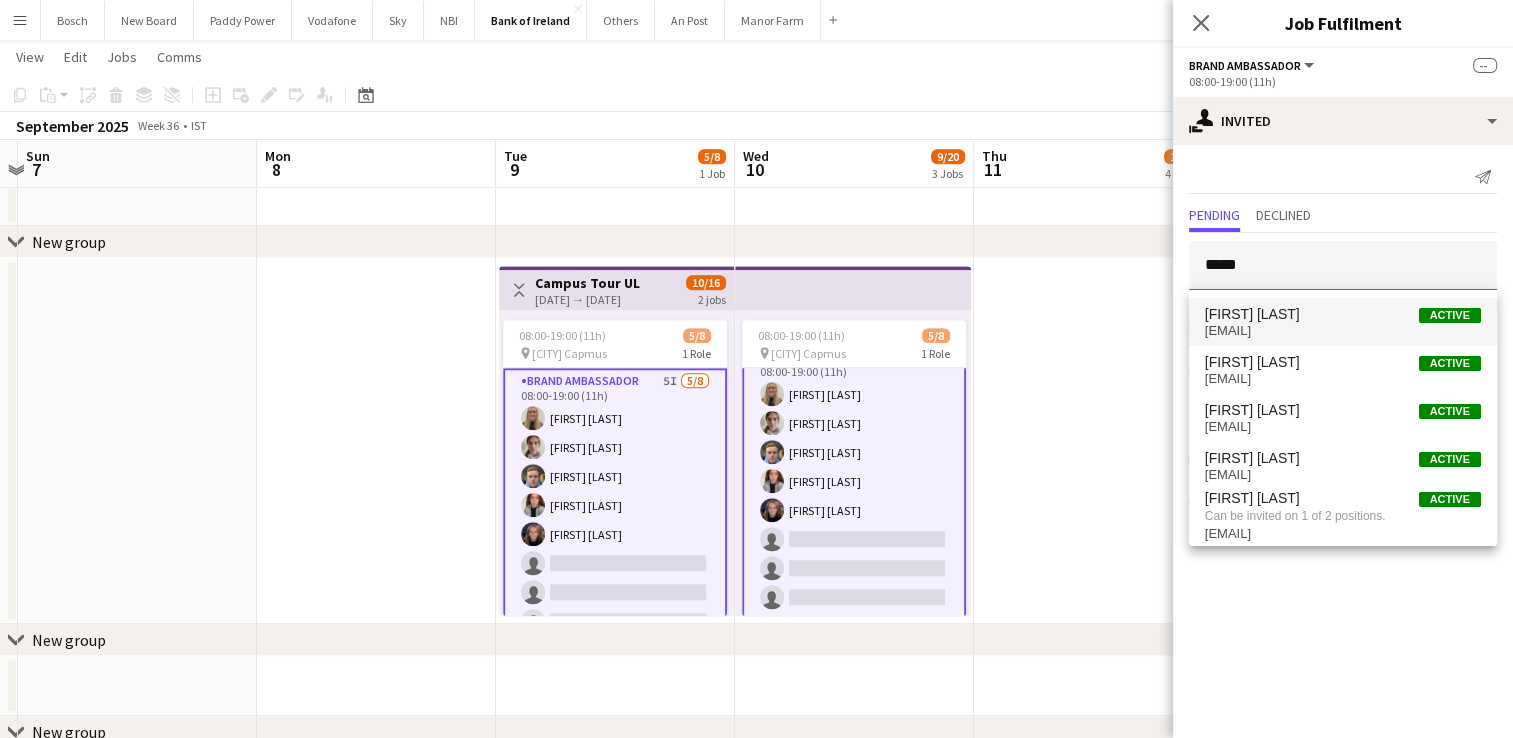 type on "*****" 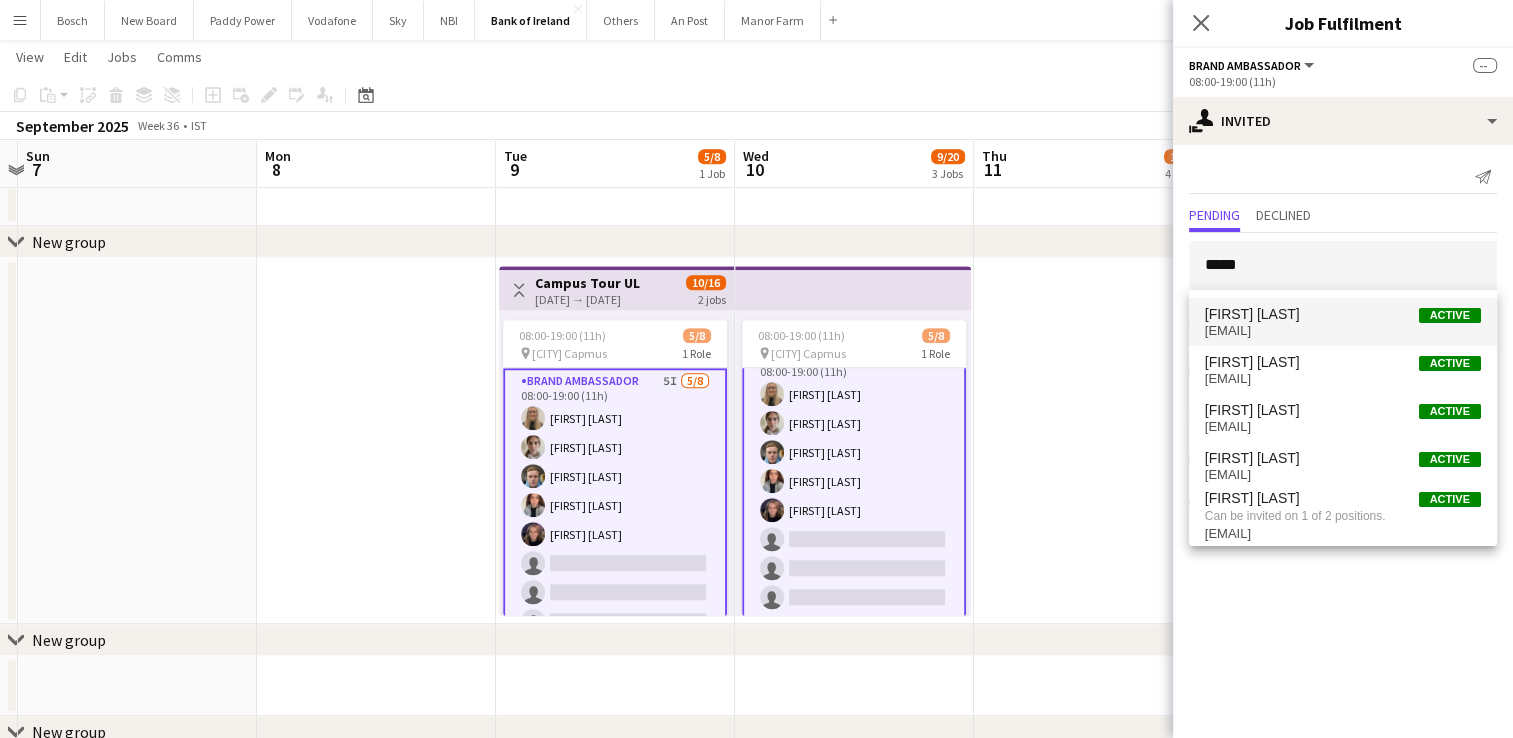 click on "[EMAIL]" at bounding box center [1343, 331] 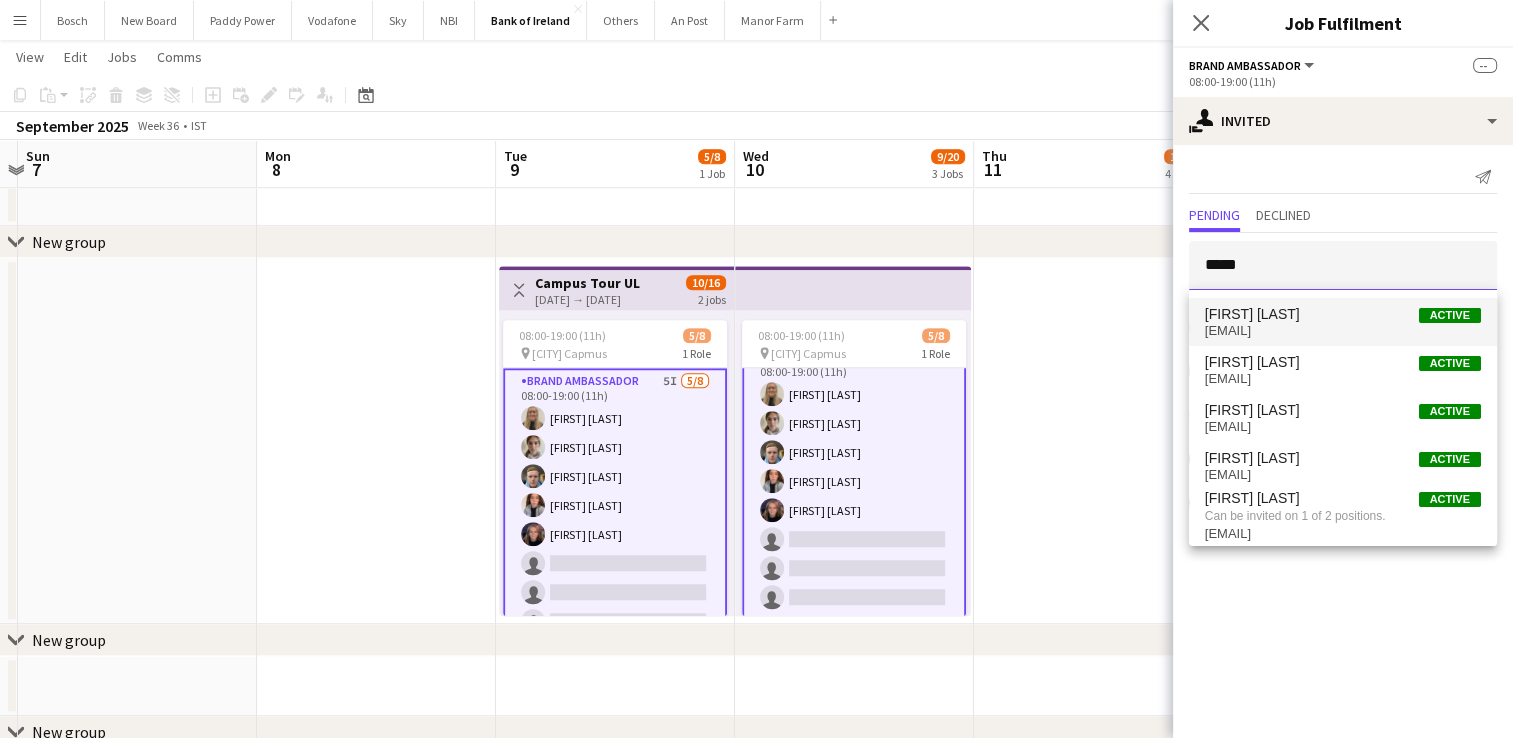 type 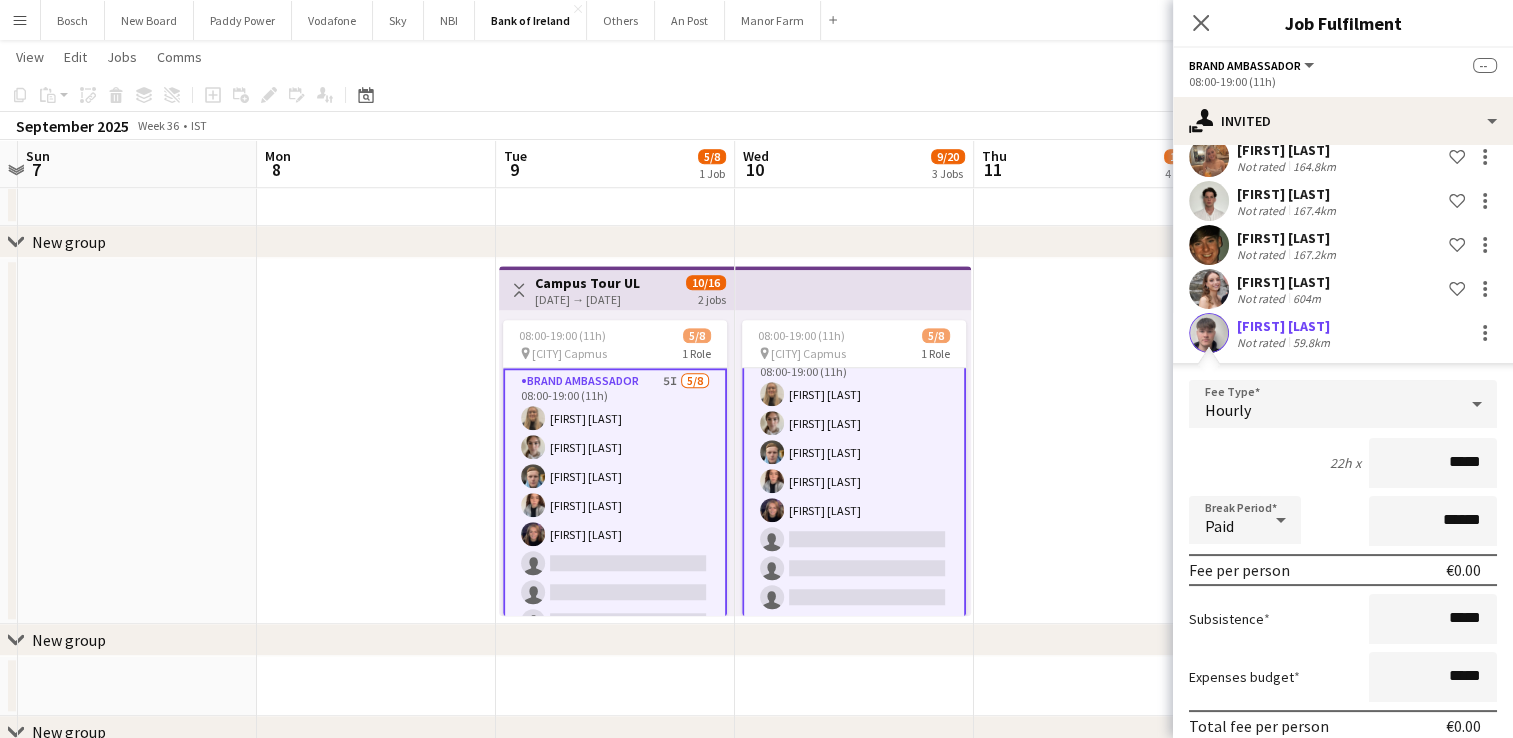scroll, scrollTop: 299, scrollLeft: 0, axis: vertical 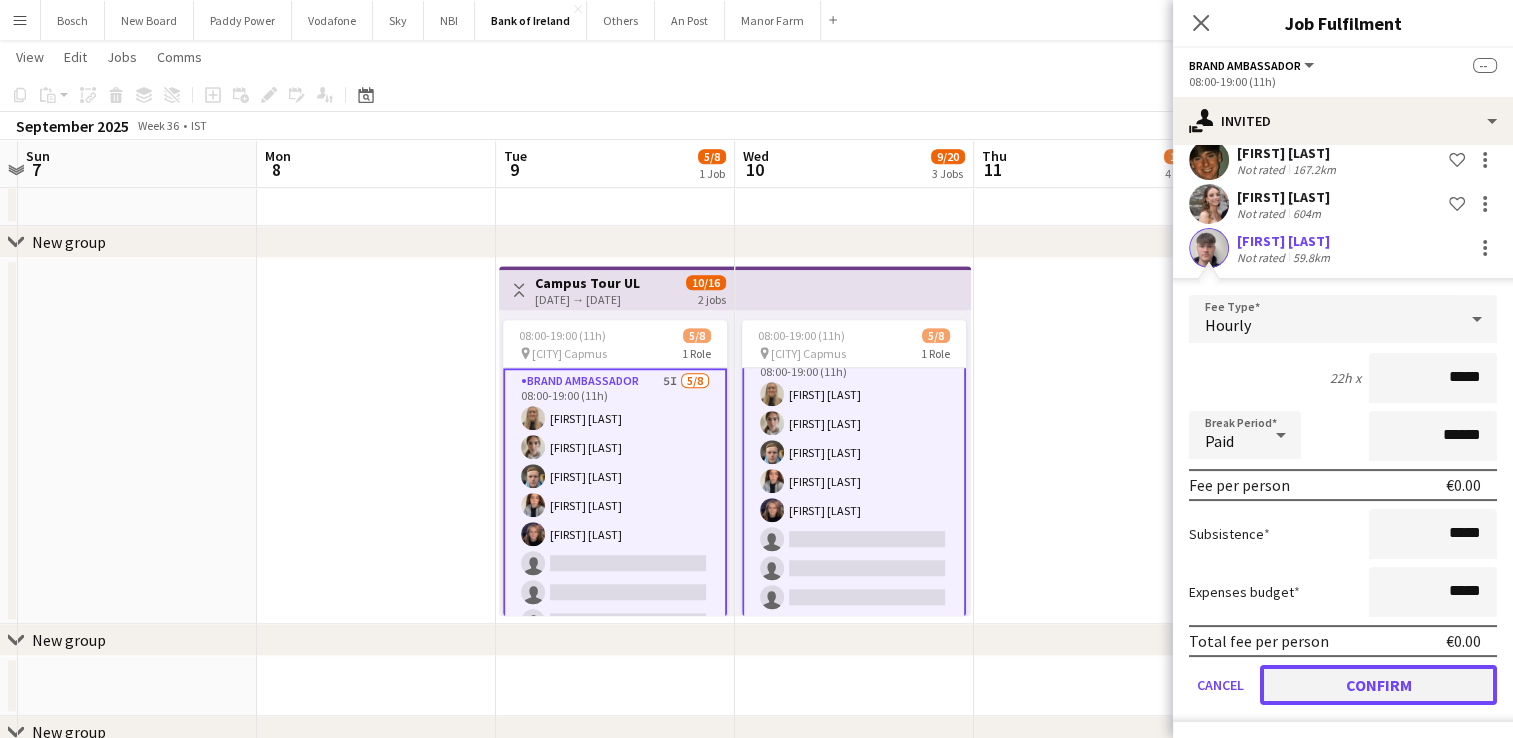 click on "Confirm" 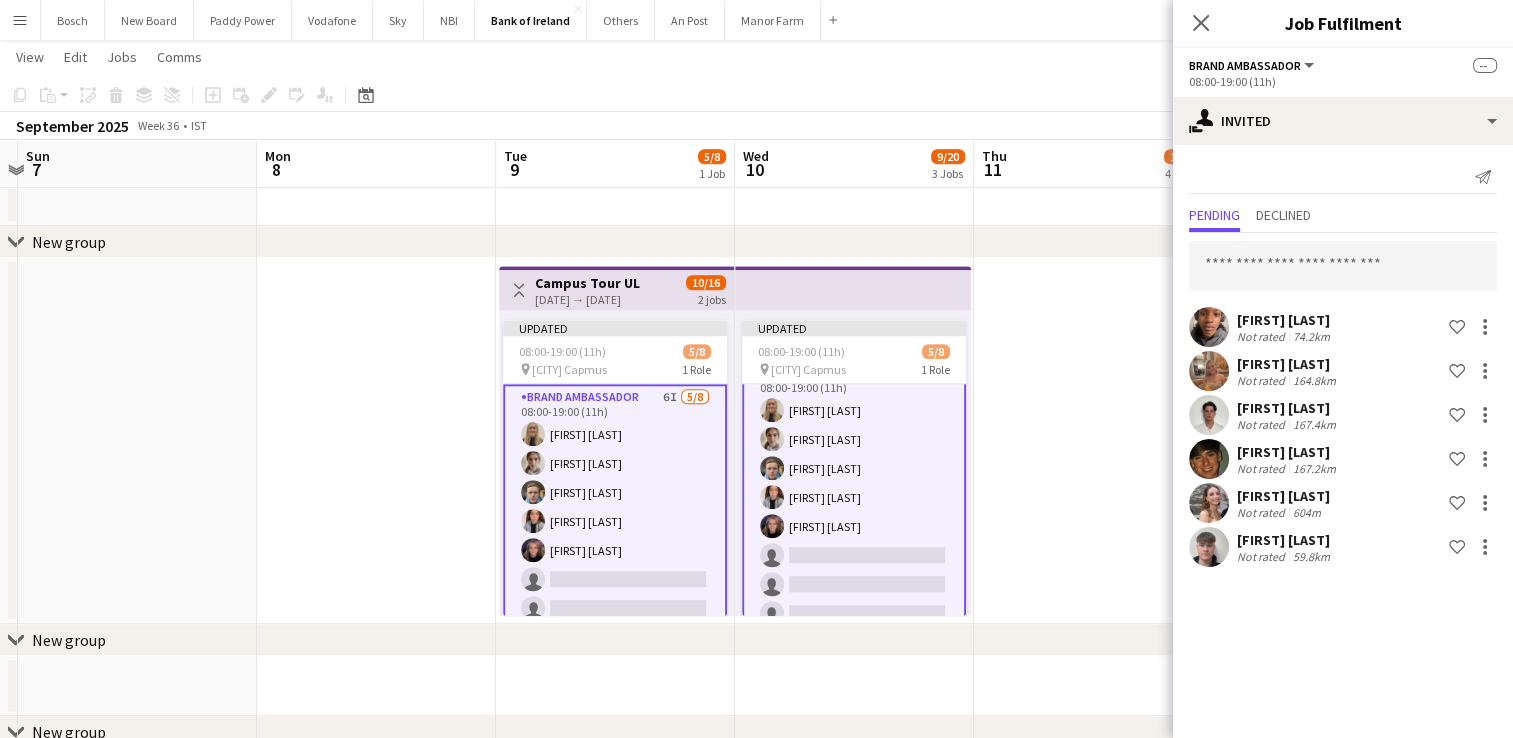 scroll, scrollTop: 0, scrollLeft: 0, axis: both 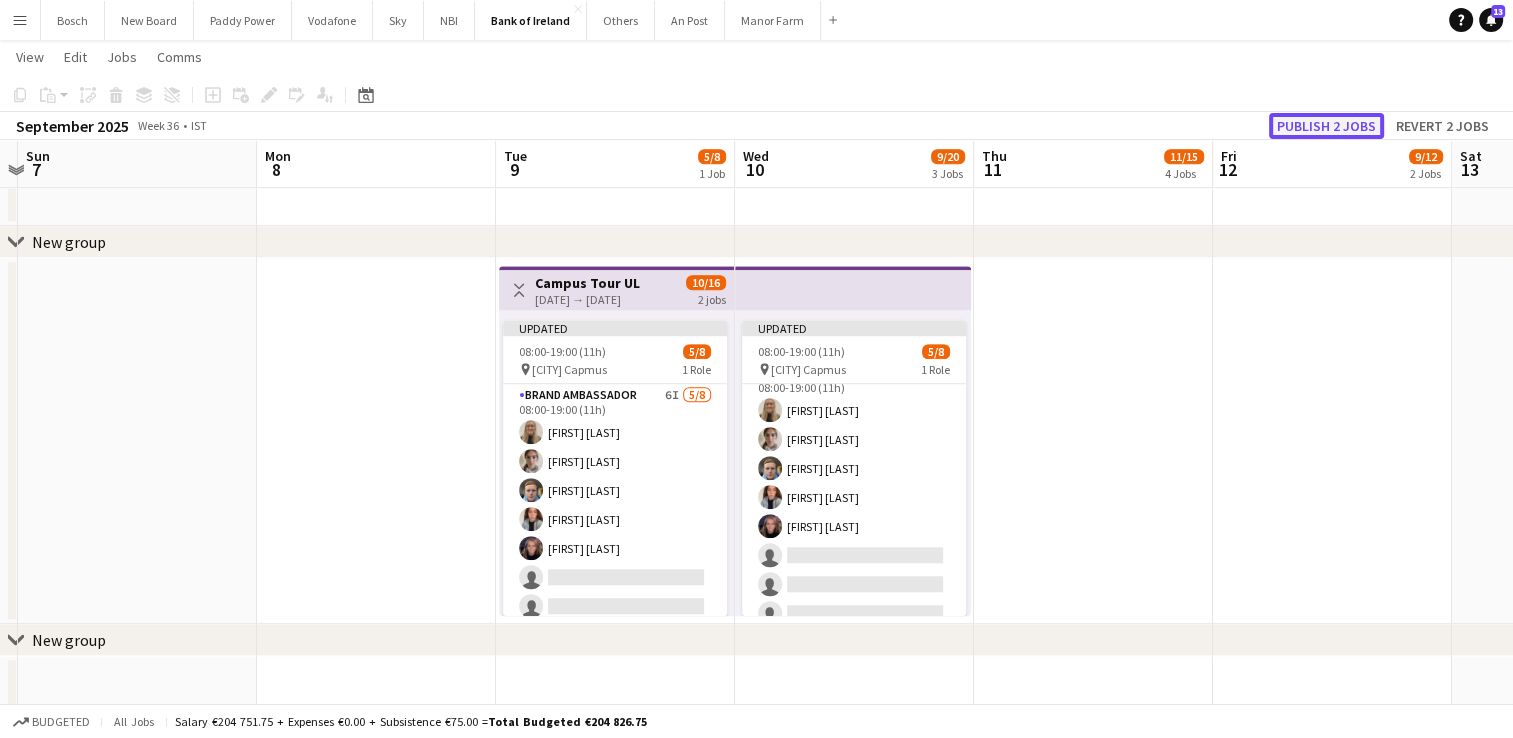 click on "Publish 2 jobs" 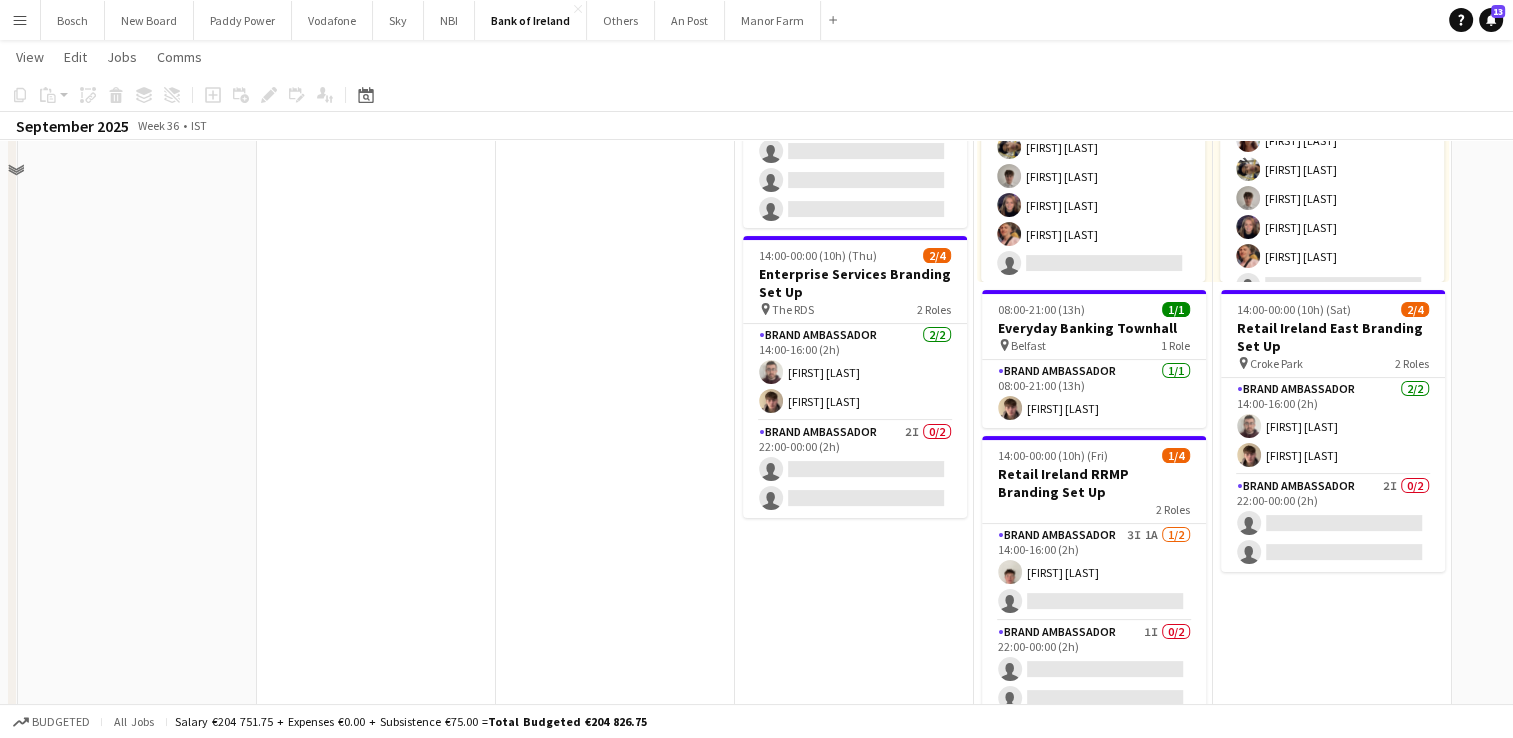 scroll, scrollTop: 0, scrollLeft: 0, axis: both 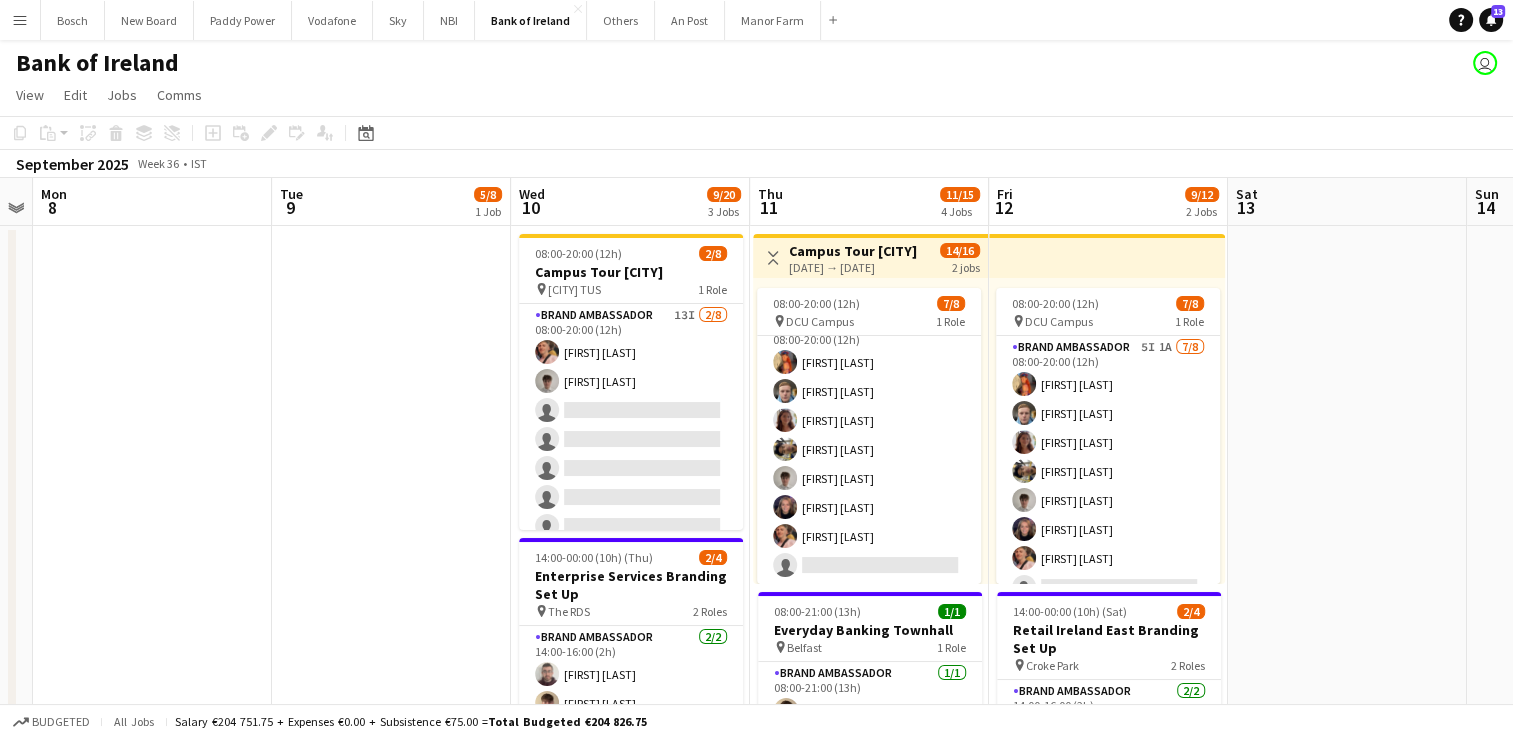 drag, startPoint x: 656, startPoint y: 372, endPoint x: 432, endPoint y: 346, distance: 225.50388 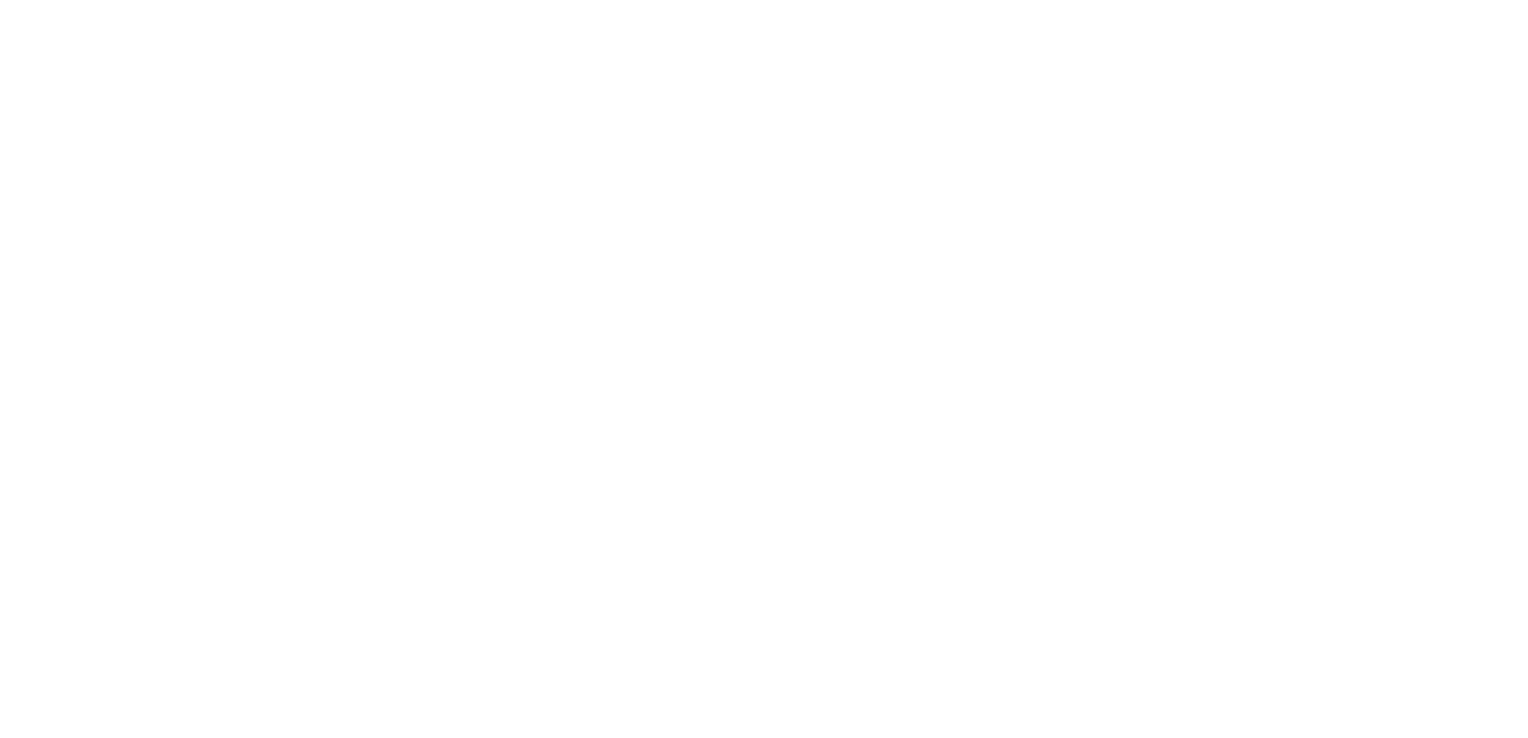 scroll, scrollTop: 0, scrollLeft: 0, axis: both 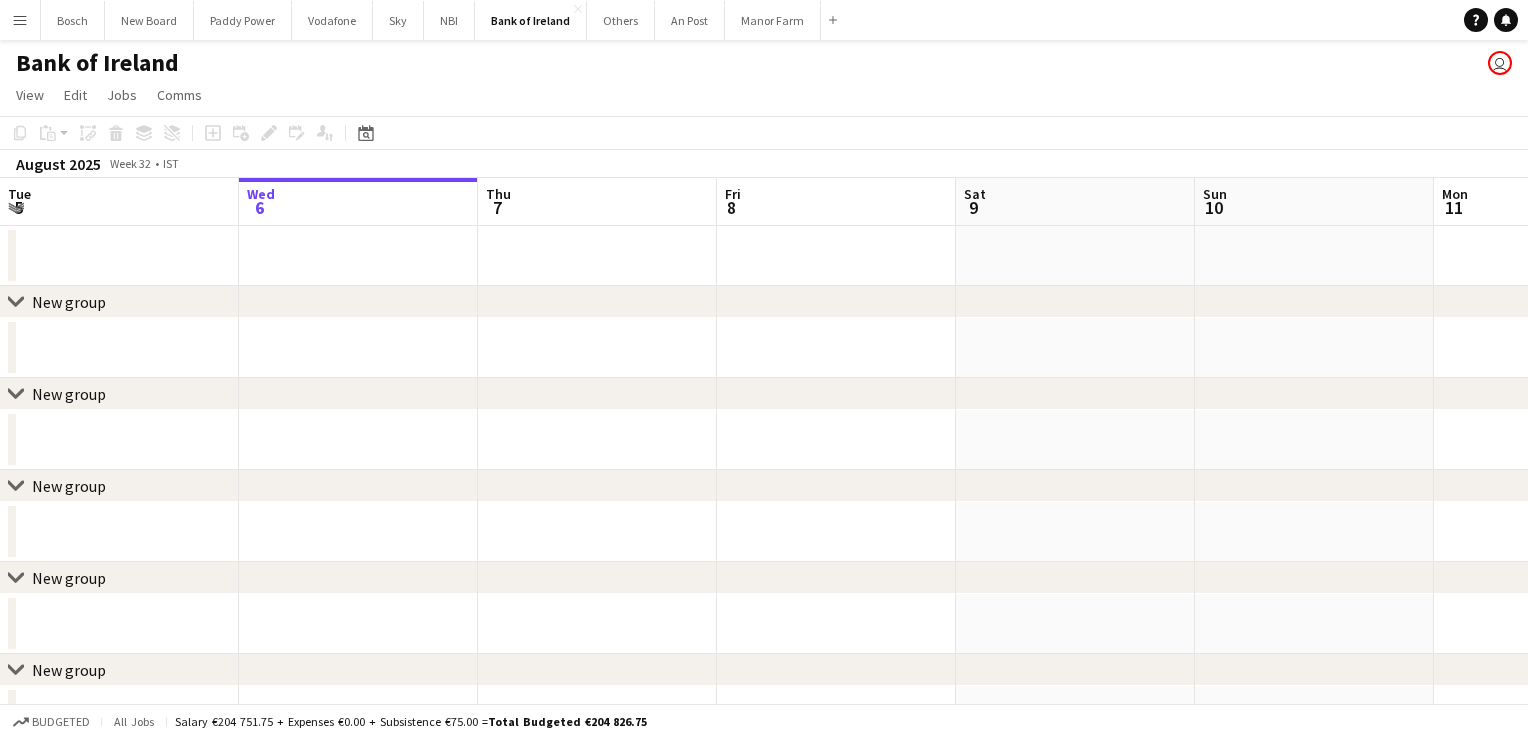 click on "Sun   3   Mon   4   Tue   5   Wed   6   Thu   7   Fri   8   Sat   9   Sun   10   Mon   11   Tue   12   Wed   13   Thu   14" at bounding box center [764, 784] 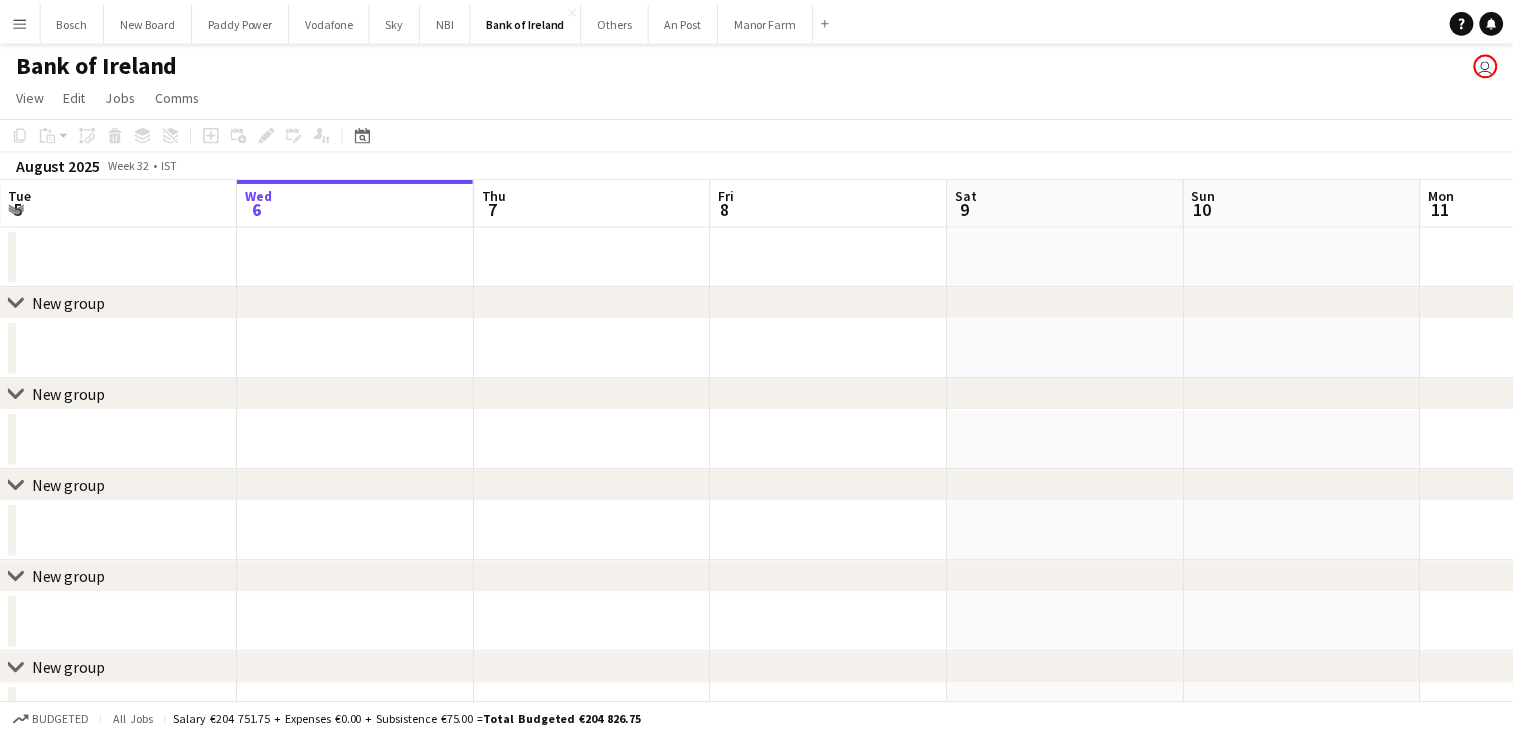 scroll, scrollTop: 0, scrollLeft: 0, axis: both 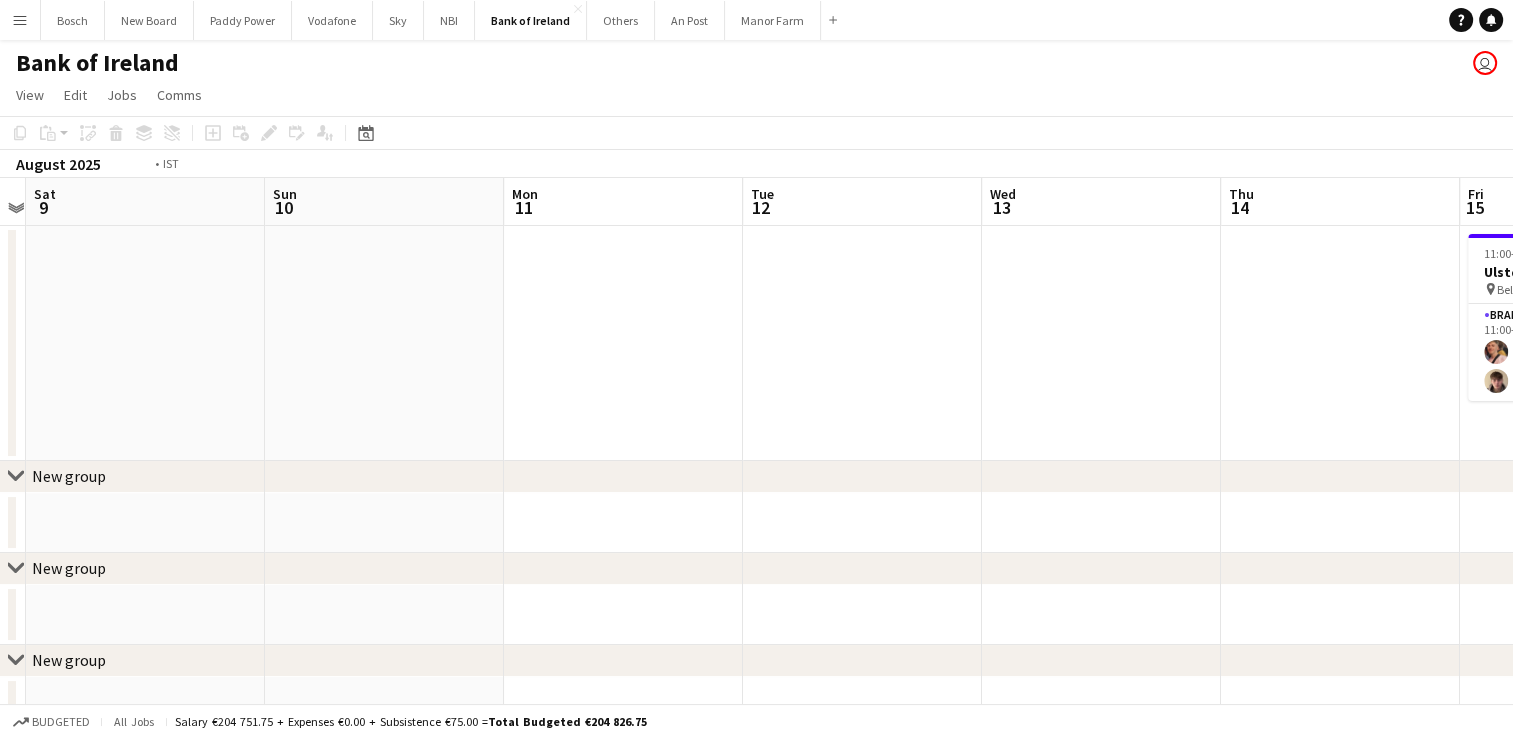 drag, startPoint x: 1369, startPoint y: 358, endPoint x: 420, endPoint y: 320, distance: 949.7605 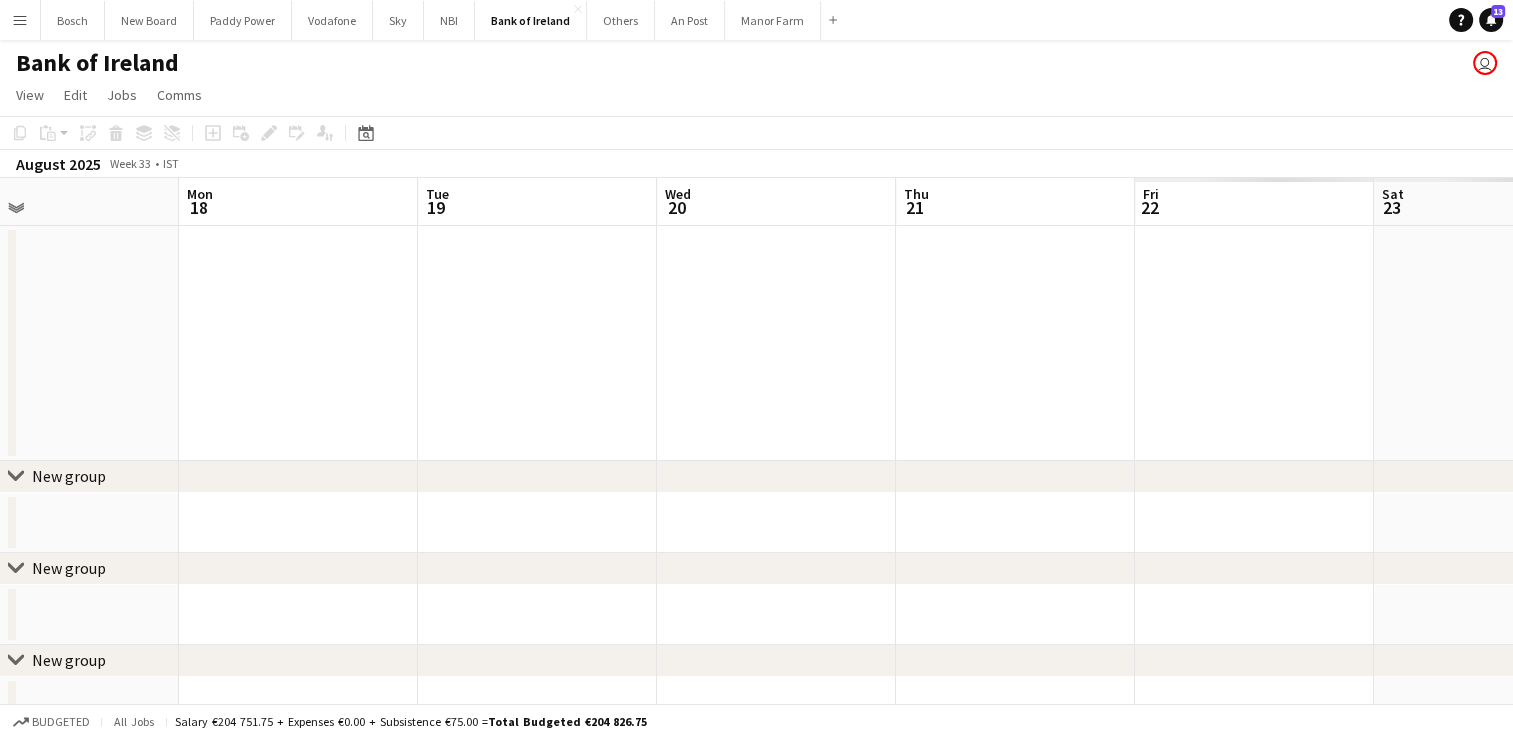 drag, startPoint x: 924, startPoint y: 331, endPoint x: 32, endPoint y: 290, distance: 892.9418 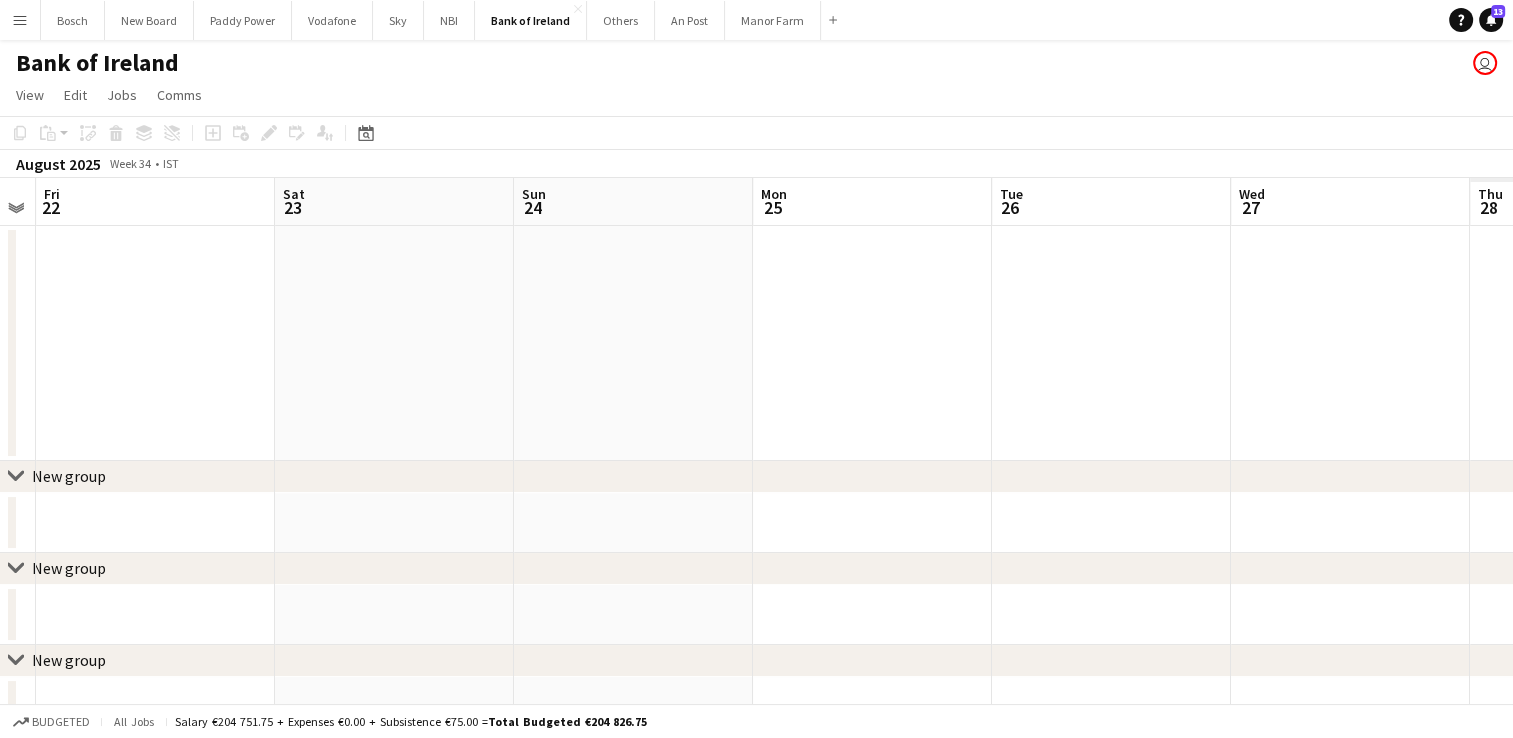 drag, startPoint x: 1178, startPoint y: 353, endPoint x: 149, endPoint y: 315, distance: 1029.7014 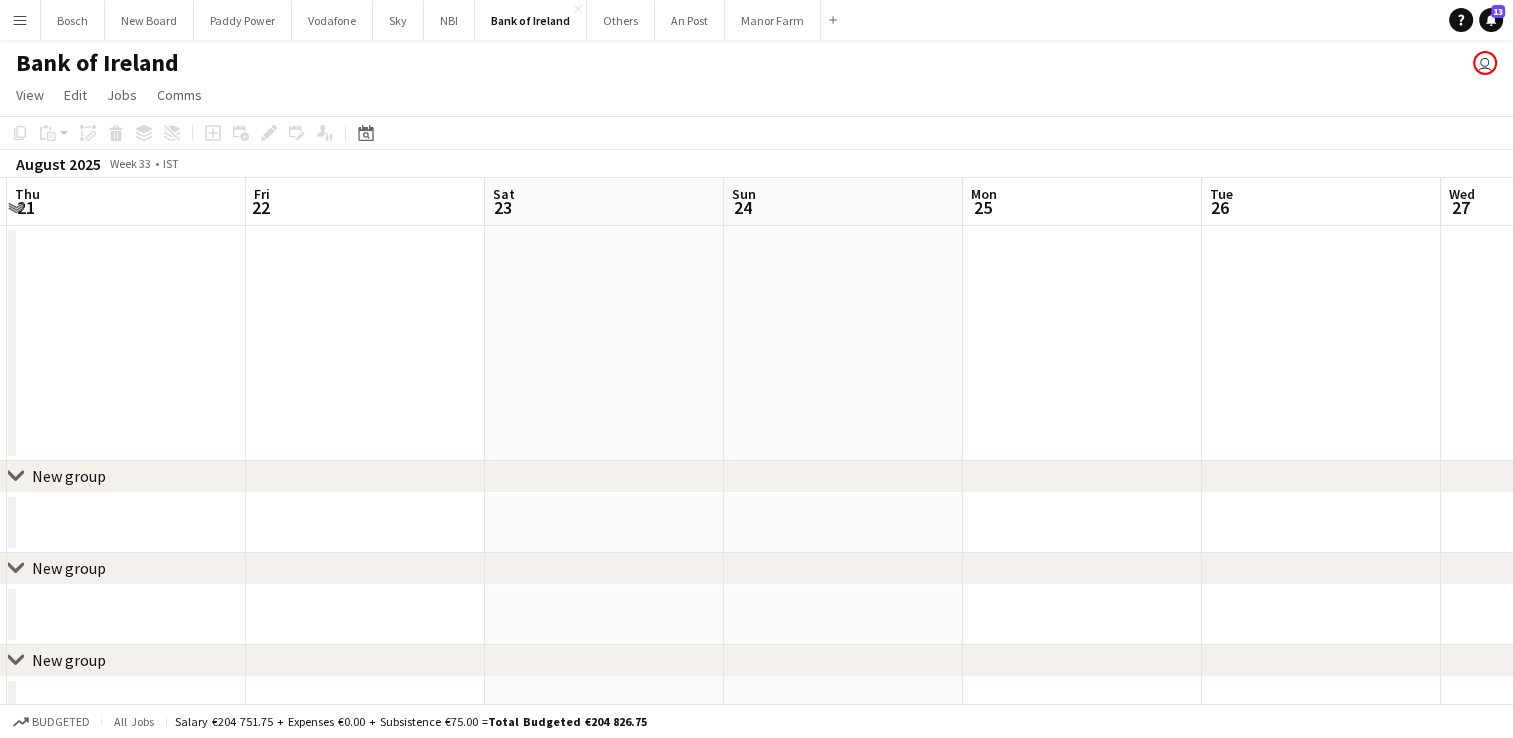 drag, startPoint x: 922, startPoint y: 294, endPoint x: 309, endPoint y: 295, distance: 613.0008 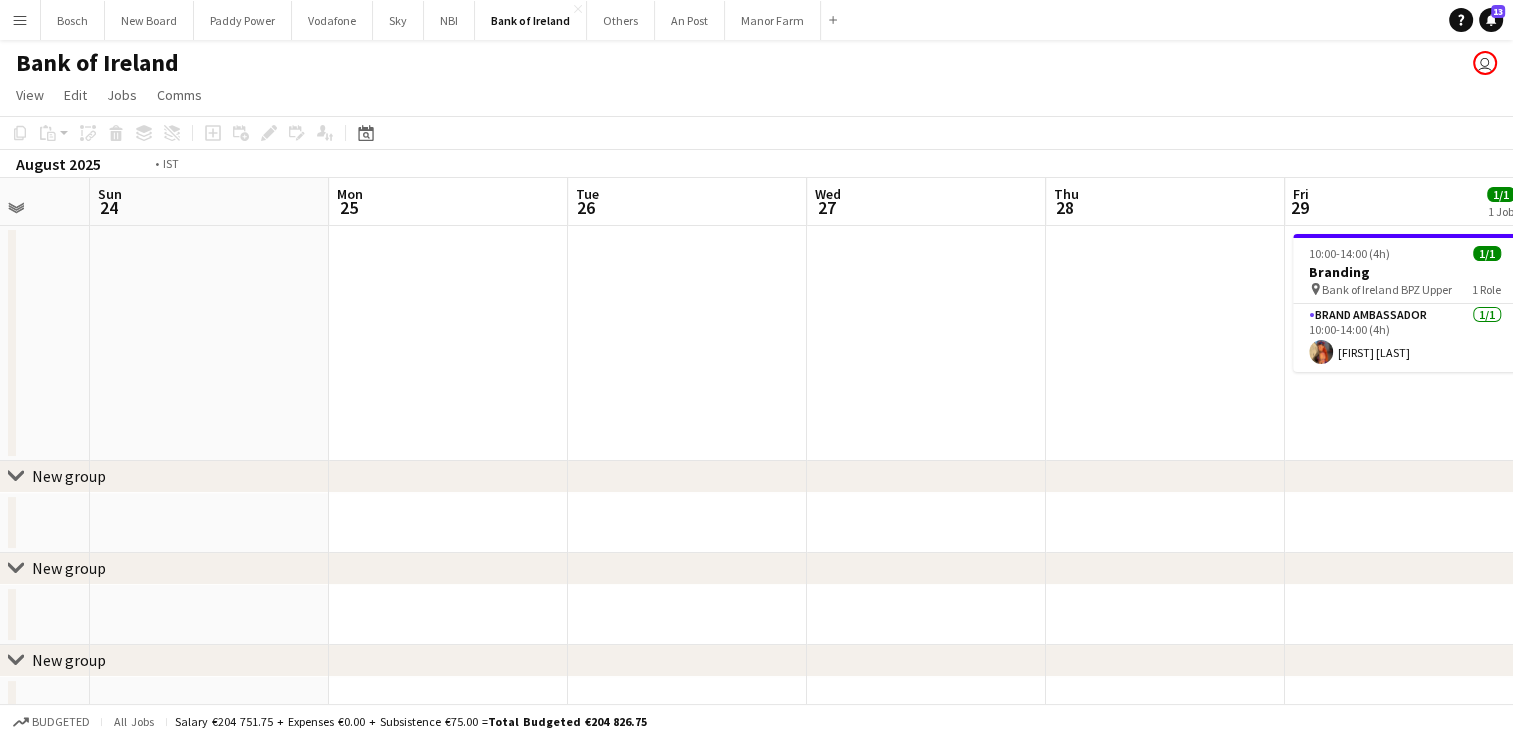drag, startPoint x: 1250, startPoint y: 339, endPoint x: 4, endPoint y: 309, distance: 1246.3611 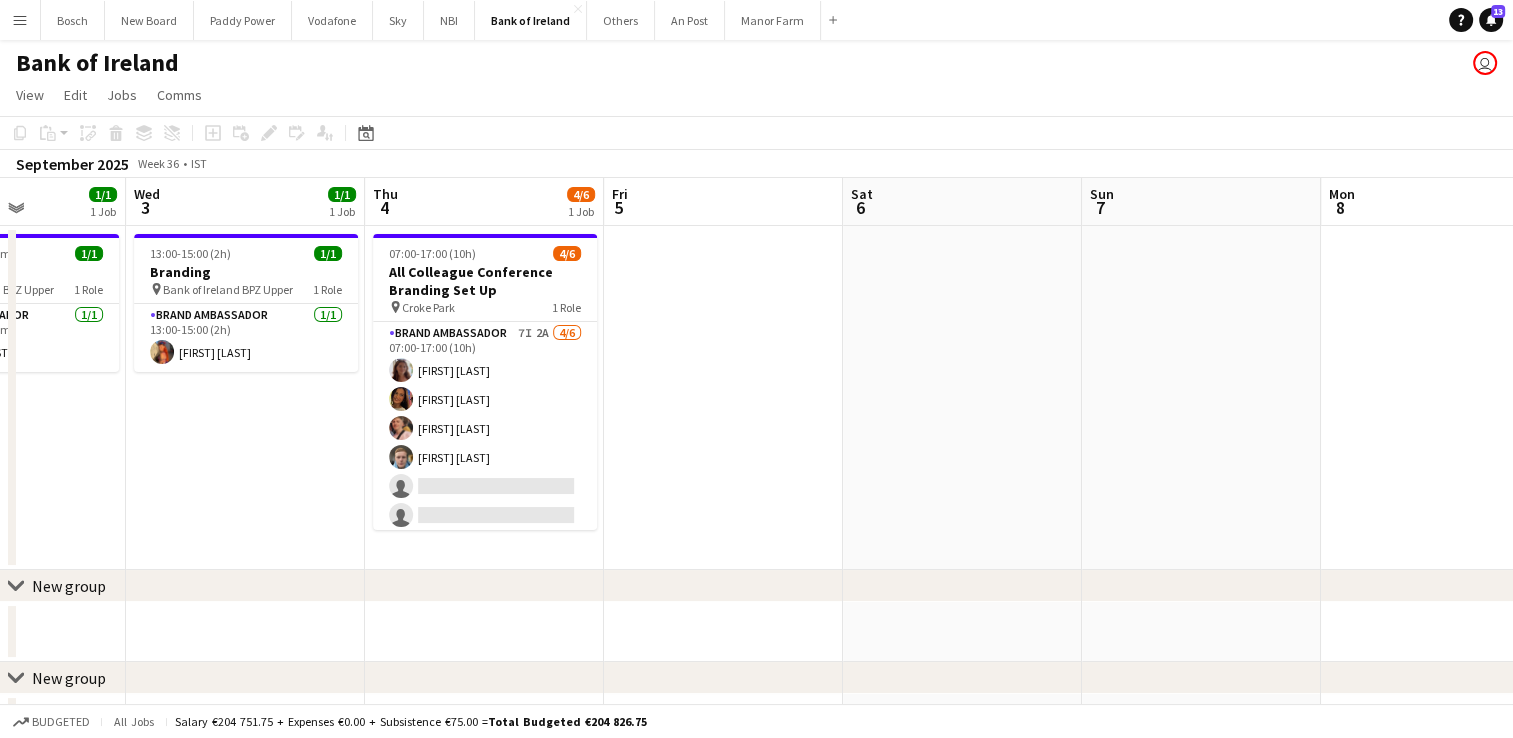 drag, startPoint x: 994, startPoint y: 362, endPoint x: 44, endPoint y: 334, distance: 950.41254 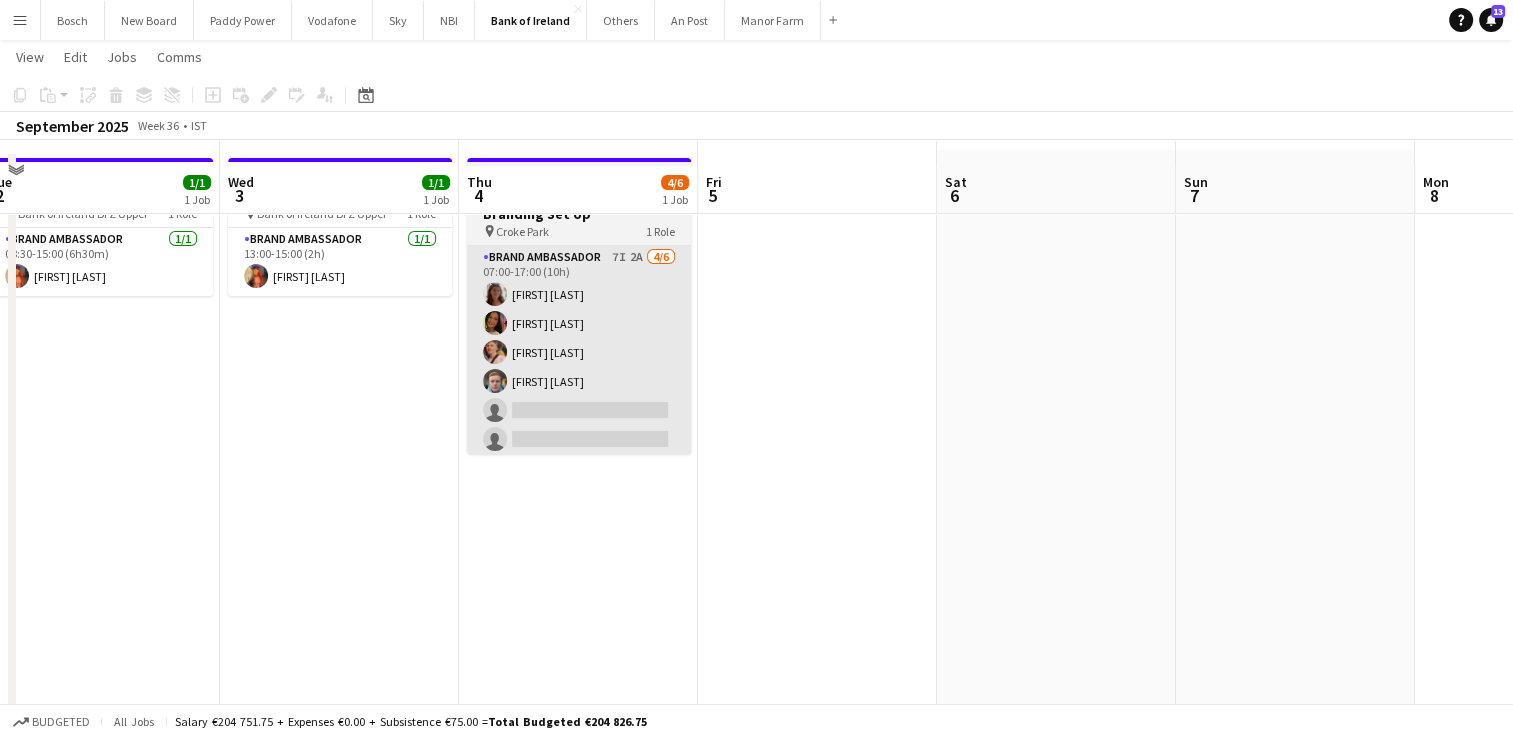 scroll, scrollTop: 100, scrollLeft: 0, axis: vertical 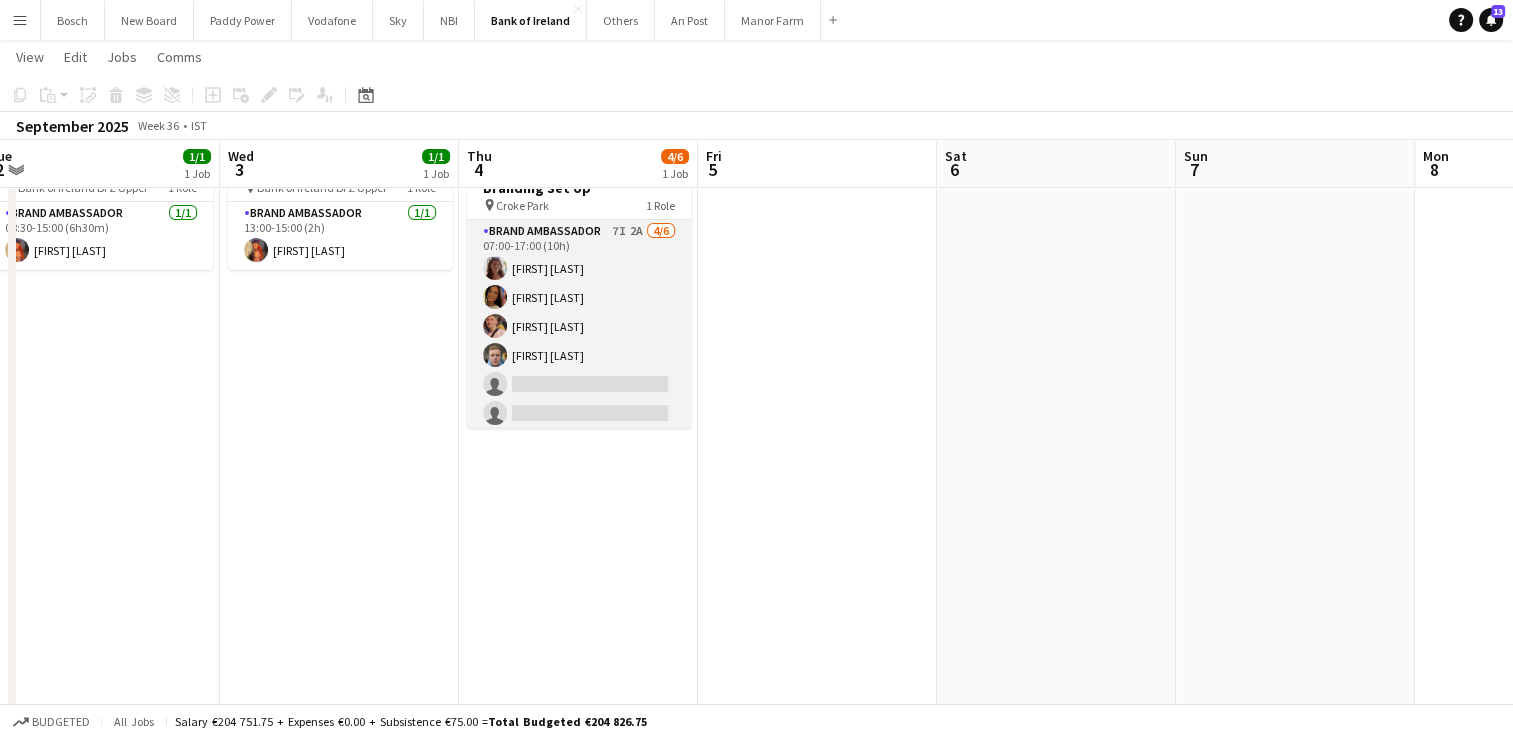 click on "Brand Ambassador   7I   2A   4/6   07:00-17:00 (10h)
Amelia Morycka sorcha McCarthy Mark O’Shea Dominik Morycki
single-neutral-actions
single-neutral-actions" at bounding box center (579, 326) 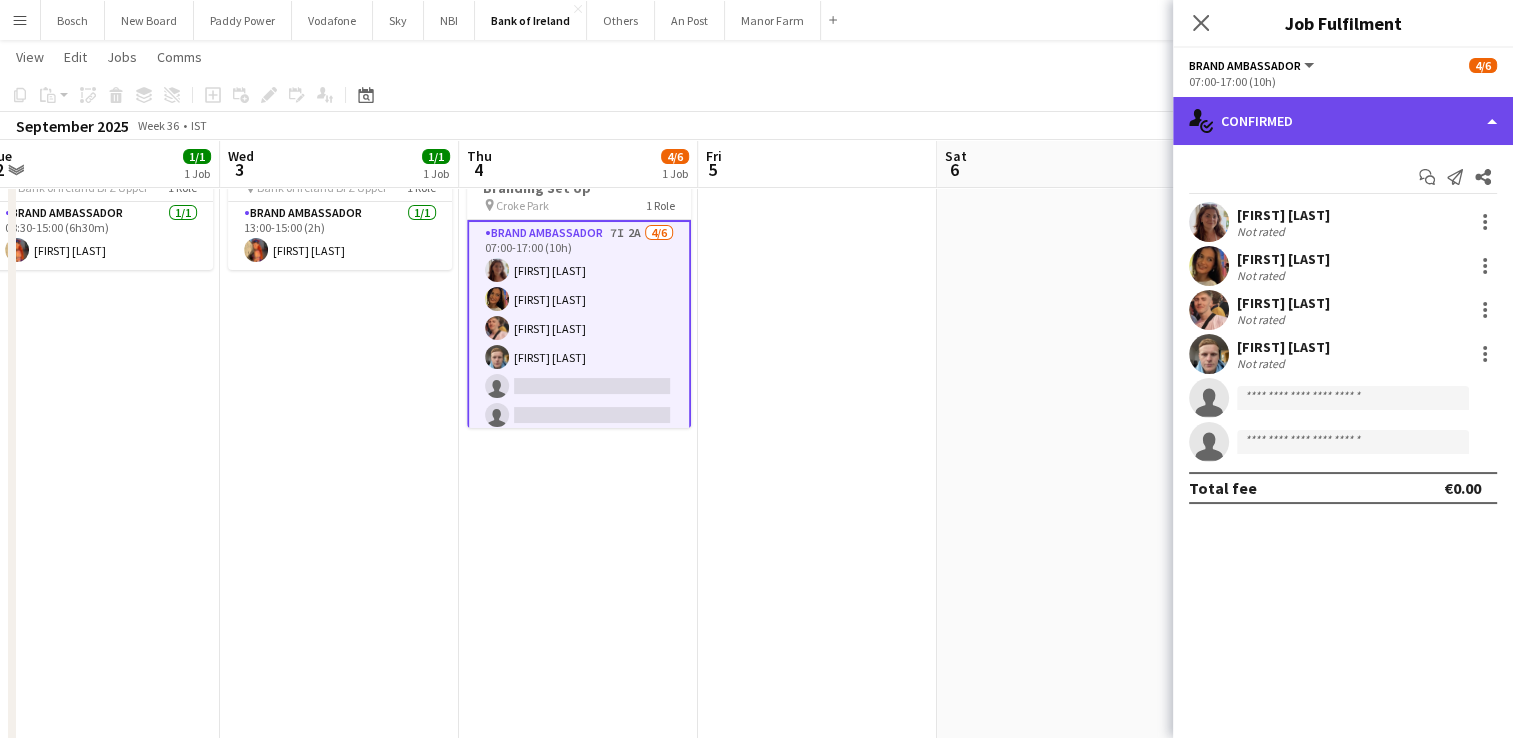 click on "single-neutral-actions-check-2
Confirmed" 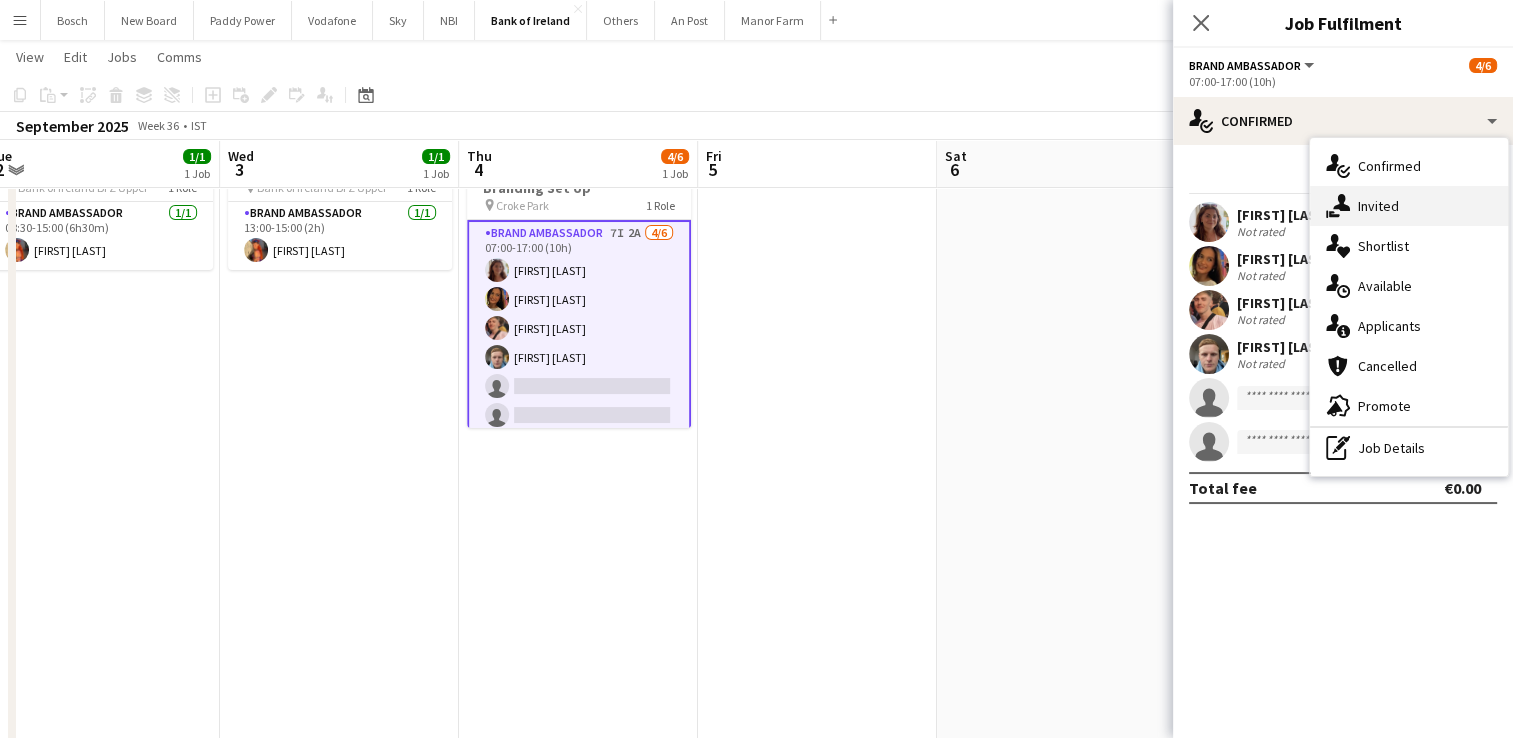 click on "single-neutral-actions-share-1
Invited" at bounding box center (1409, 206) 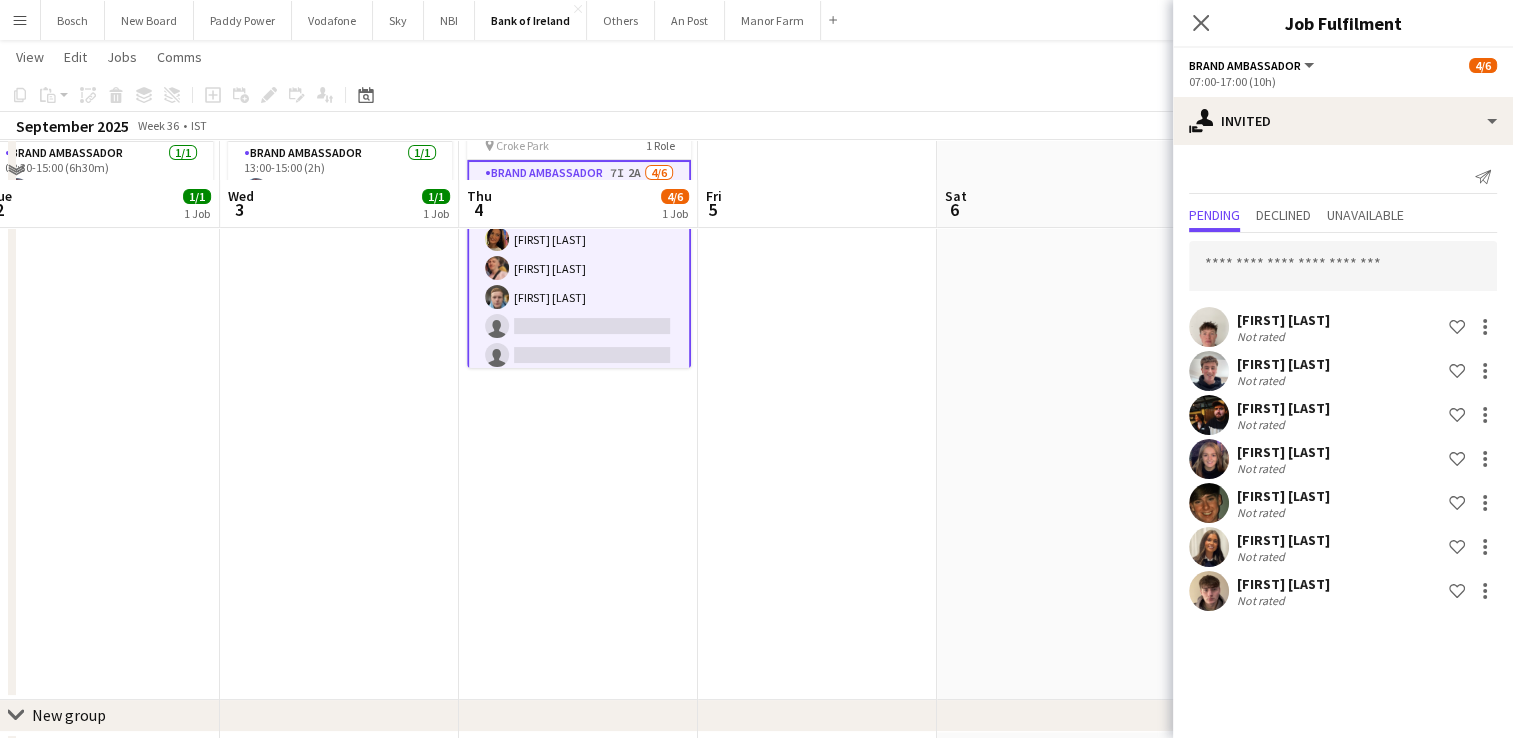 scroll, scrollTop: 200, scrollLeft: 0, axis: vertical 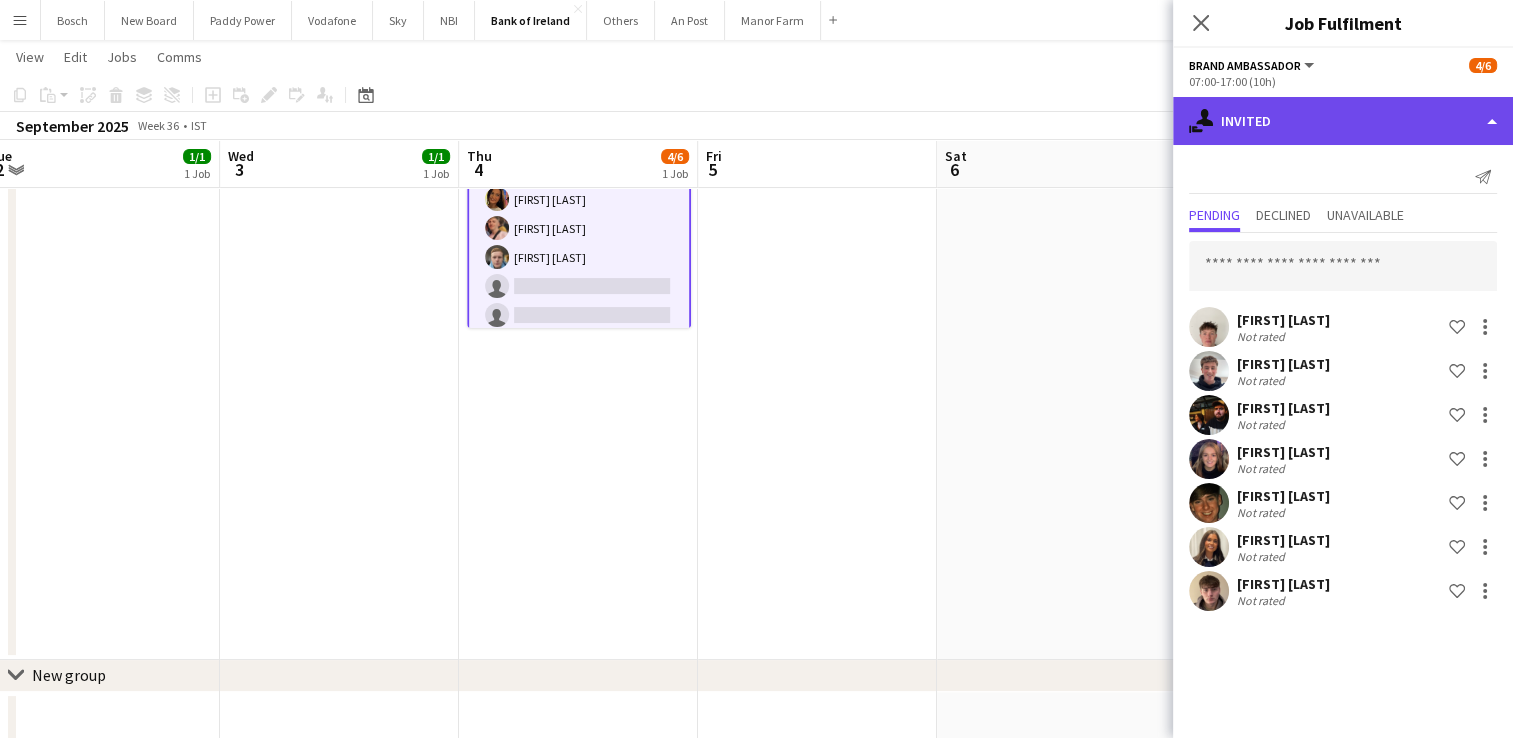 click on "single-neutral-actions-share-1
Invited" 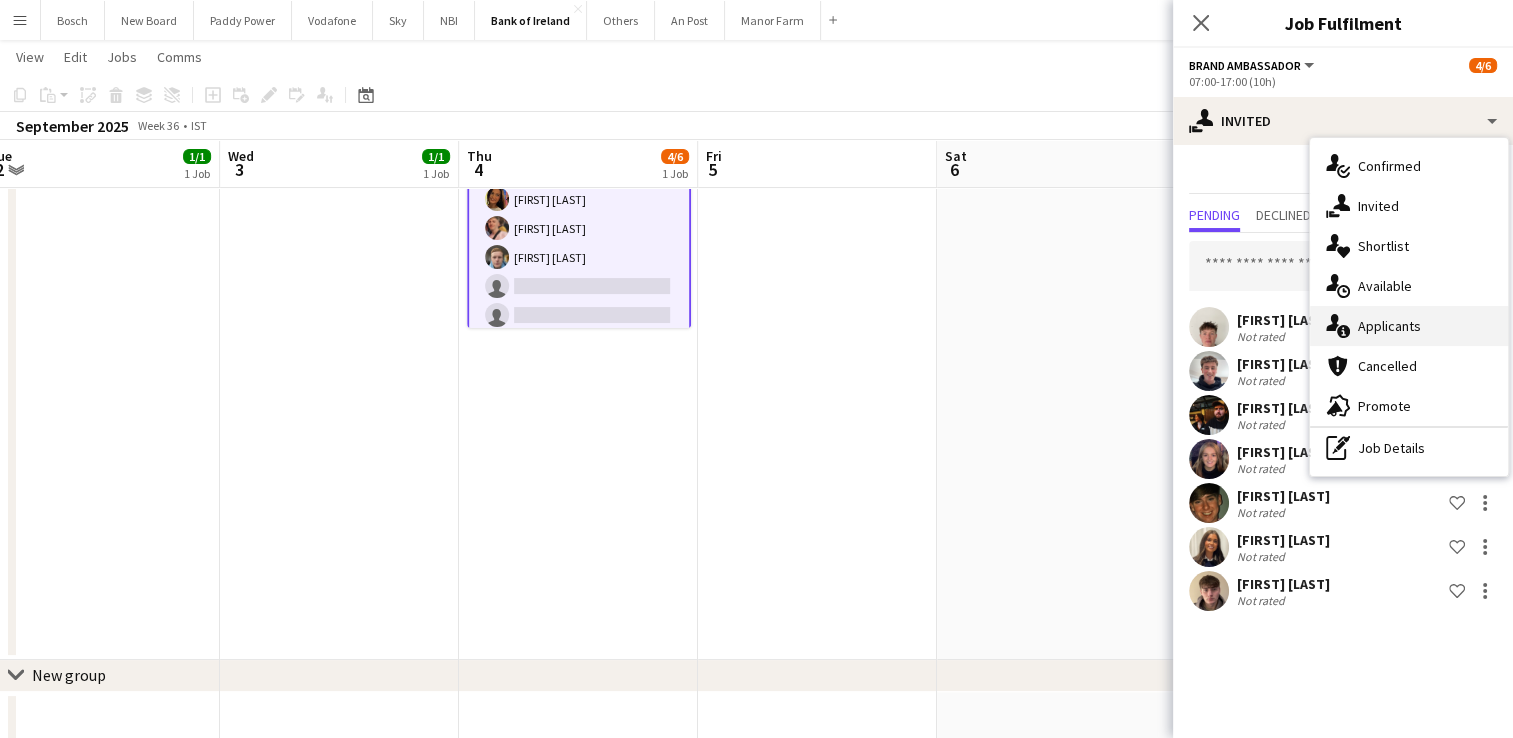click on "single-neutral-actions-information
Applicants" at bounding box center (1409, 326) 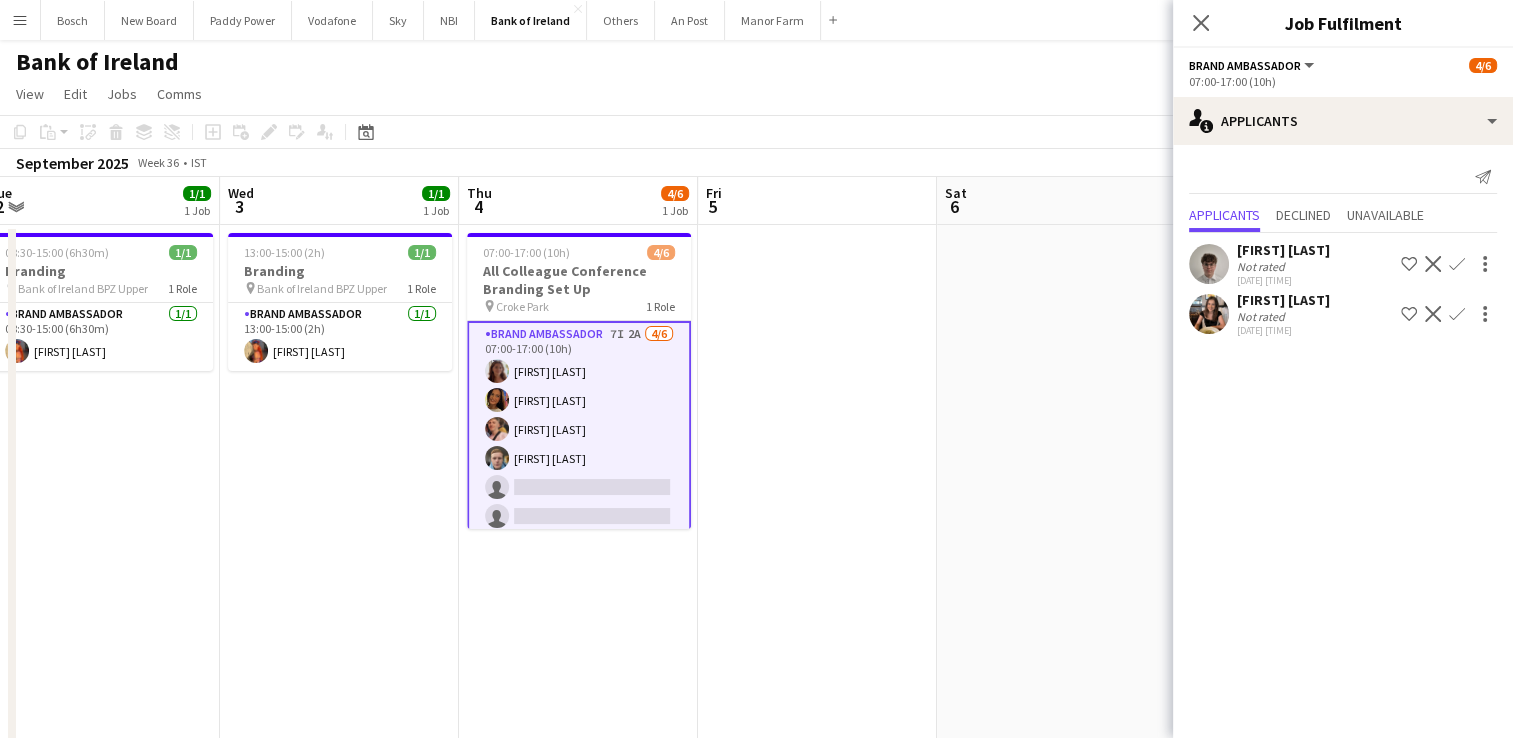 scroll, scrollTop: 0, scrollLeft: 0, axis: both 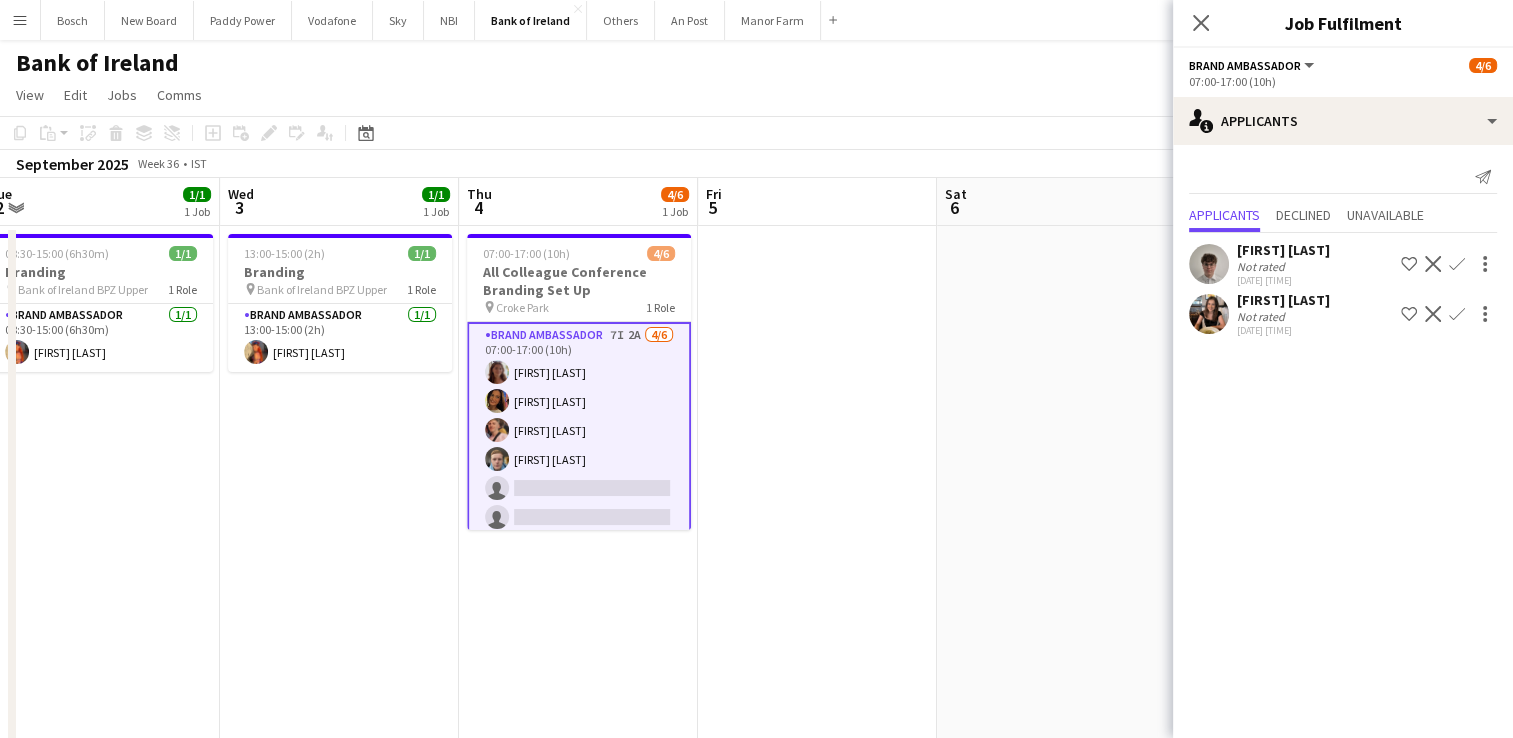 click on "Odharnait French" 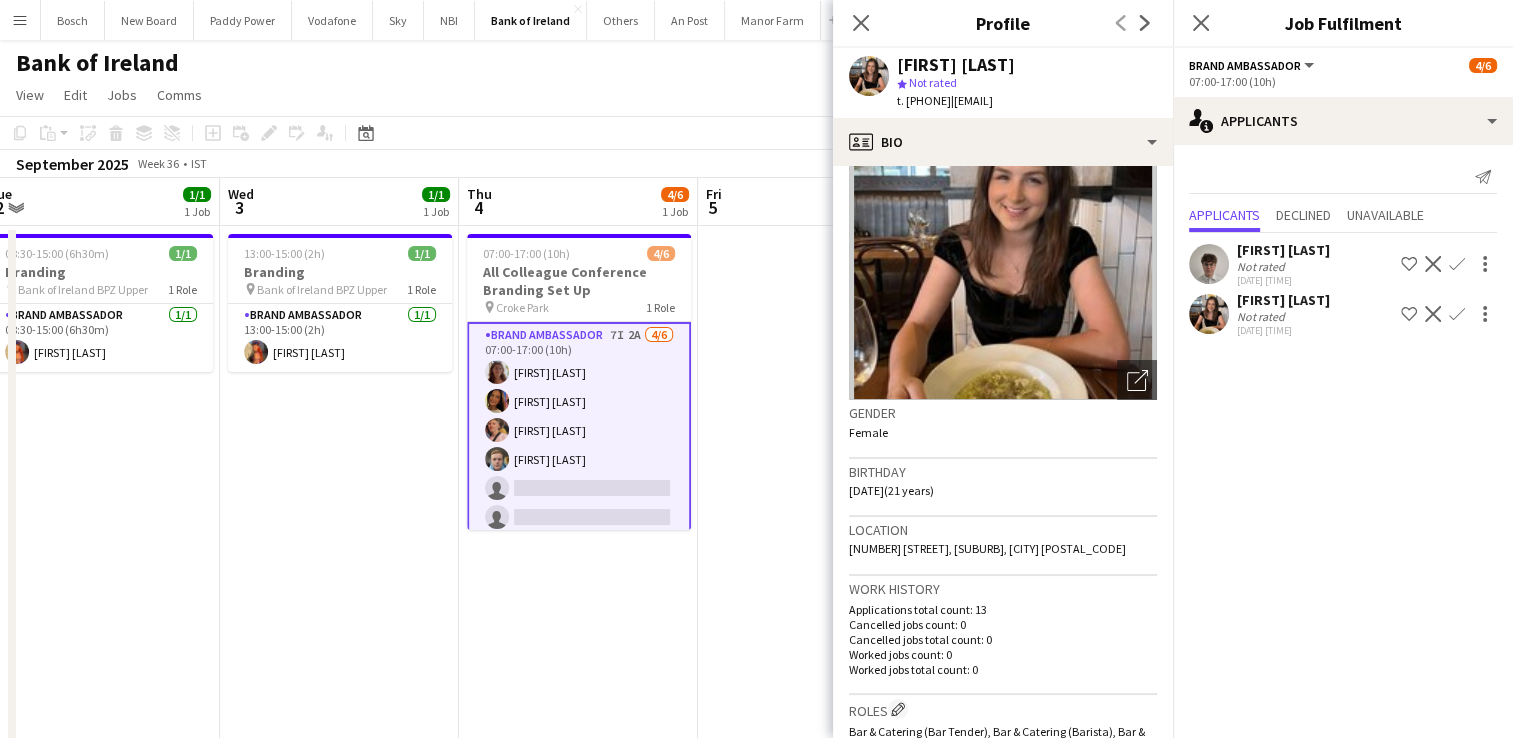 scroll, scrollTop: 200, scrollLeft: 0, axis: vertical 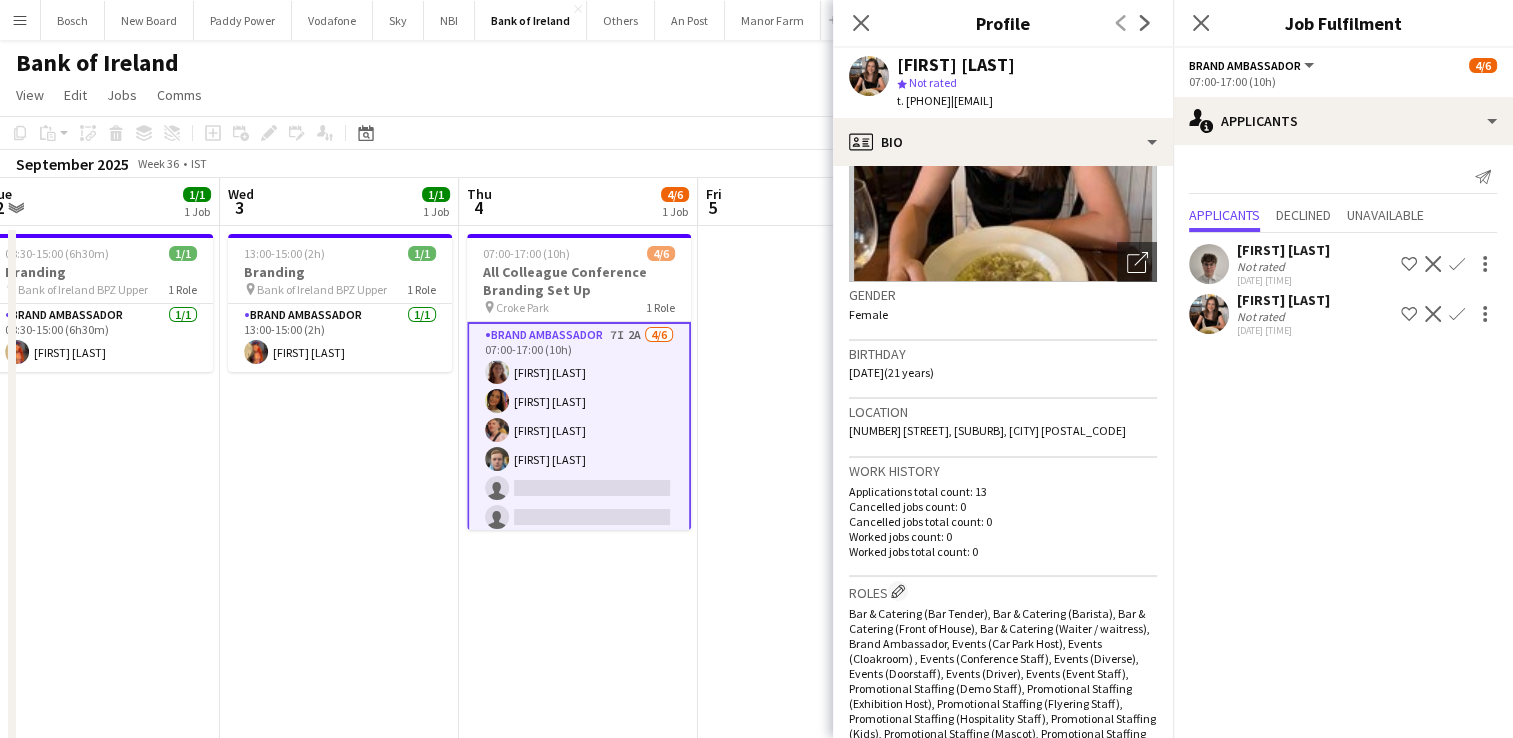 click on "Copy
Paste
Paste   Ctrl+V Paste with crew  Ctrl+Shift+V
Paste linked Job
Delete
Group
Ungroup
Add job
Add linked Job
Edit
Edit linked Job
Applicants
Date picker
AUG 2025 AUG 2025 Monday M Tuesday T Wednesday W Thursday T Friday F Saturday S Sunday S  AUG   1   2   3   4   5   6   7   8   9   10   11   12   13   14   15   16   17   18   19   20   21   22   23   24   25   26   27   28   29   30   31
Comparison range
Comparison range
Today" 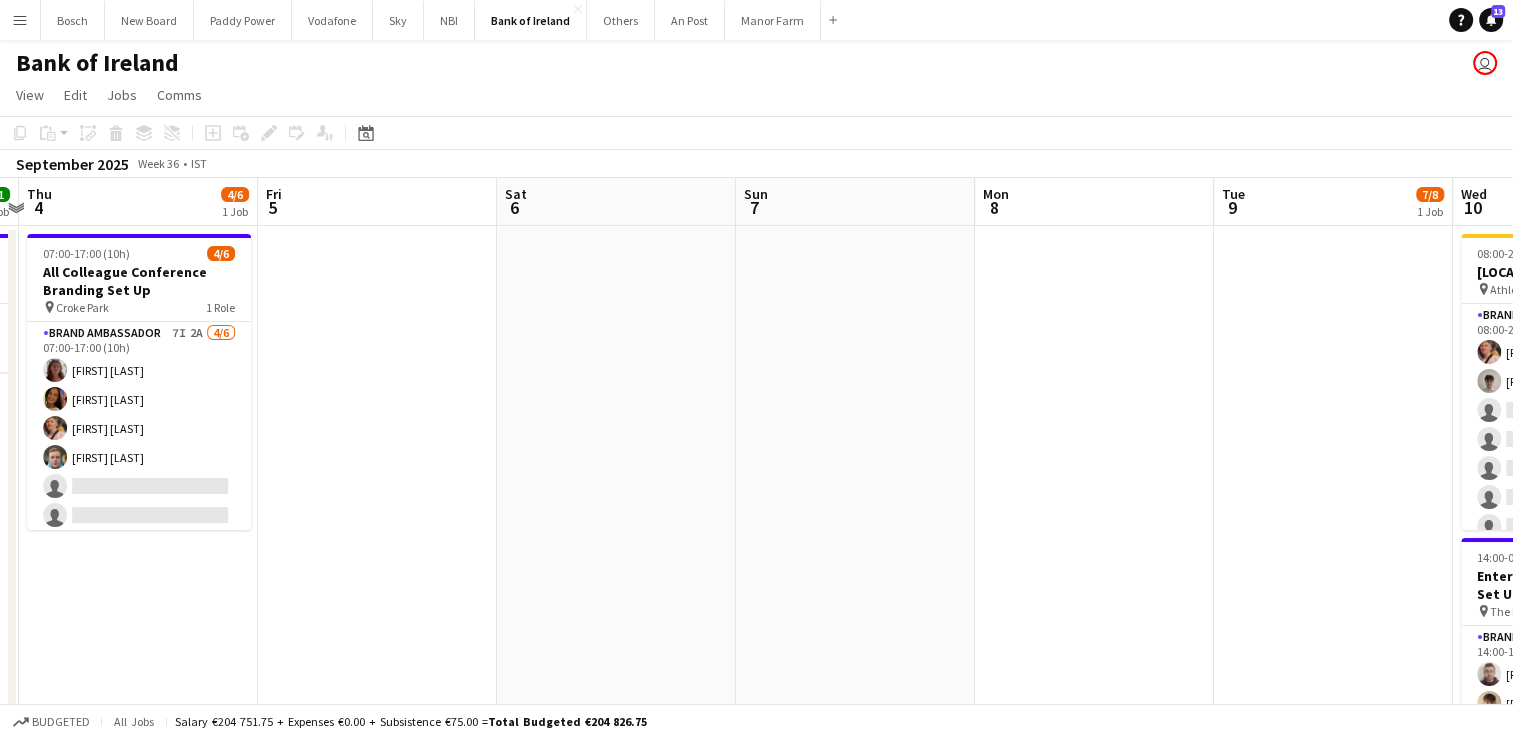 drag, startPoint x: 1030, startPoint y: 406, endPoint x: 54, endPoint y: 363, distance: 976.9468 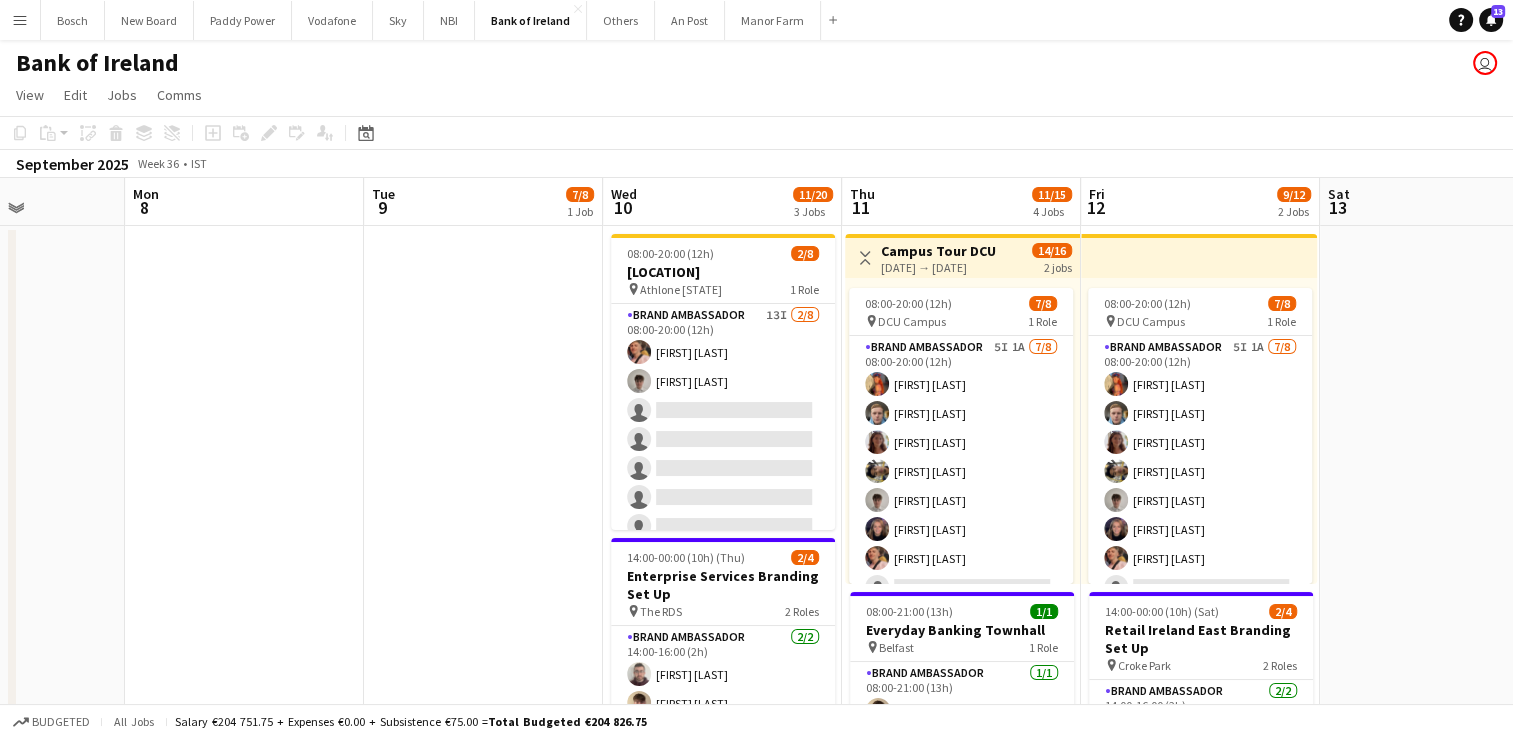 drag, startPoint x: 939, startPoint y: 388, endPoint x: 715, endPoint y: 382, distance: 224.08034 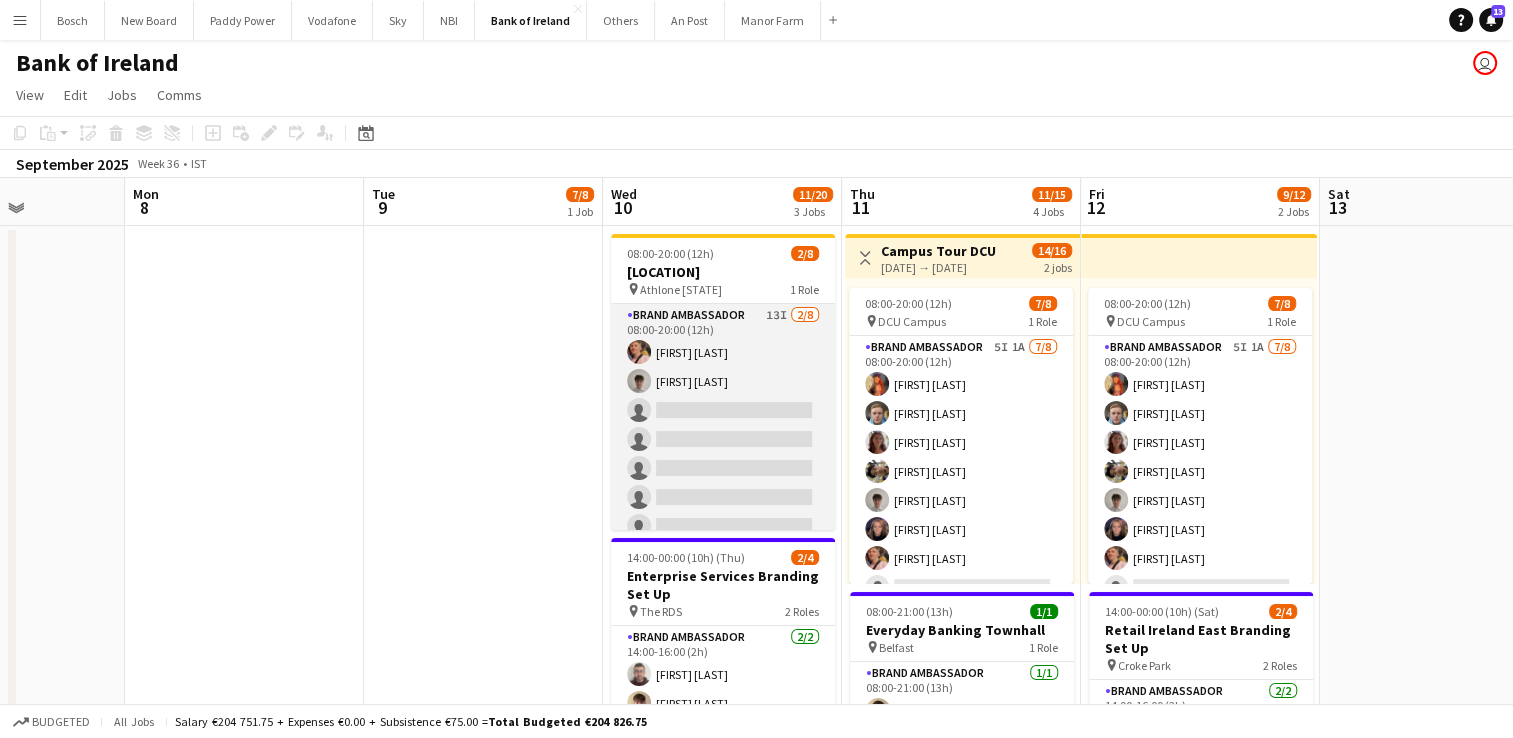 scroll, scrollTop: 0, scrollLeft: 836, axis: horizontal 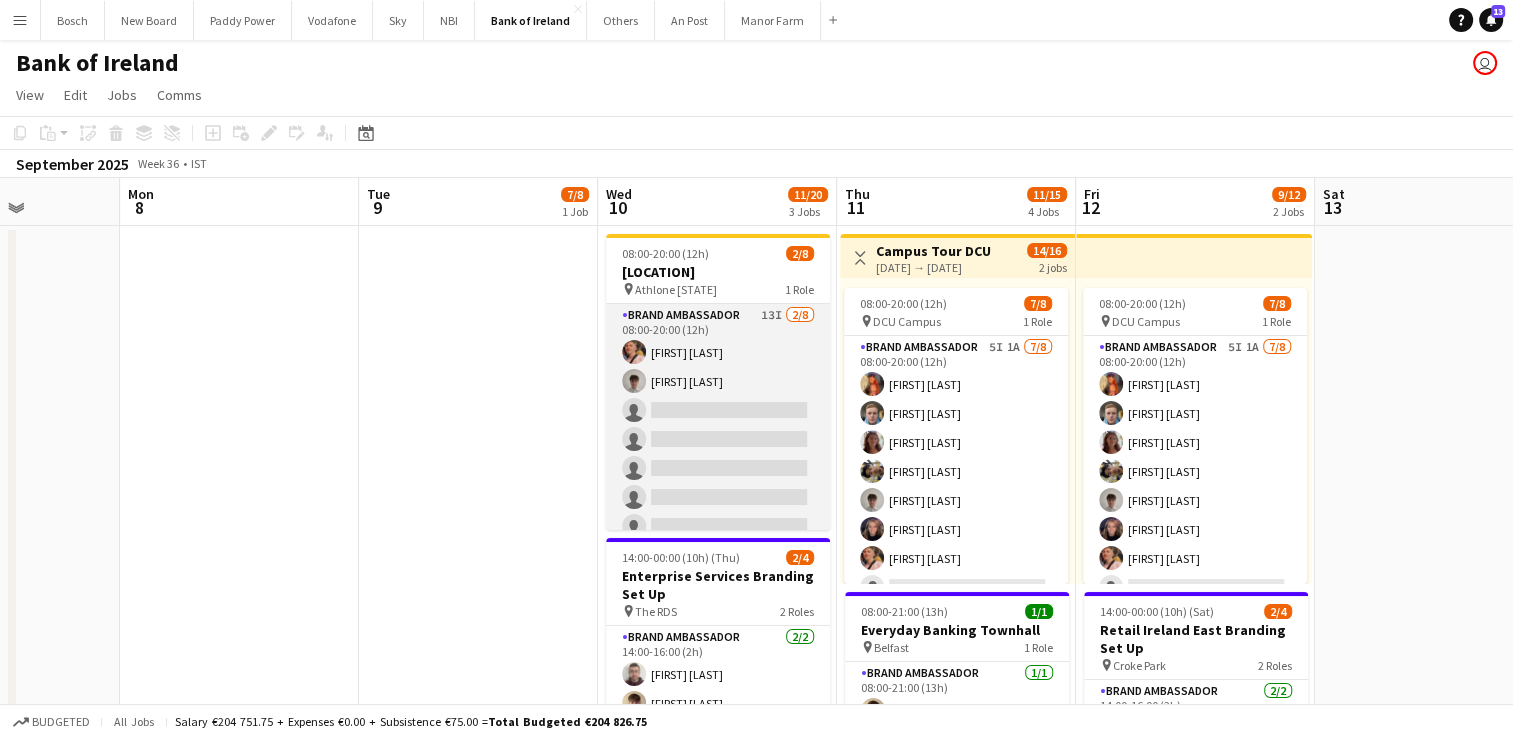 click on "Brand Ambassador   13I   2/8   08:00-20:00 (12h)
Mark O’Shea Jakub Kula
single-neutral-actions
single-neutral-actions
single-neutral-actions
single-neutral-actions
single-neutral-actions
single-neutral-actions" at bounding box center (718, 439) 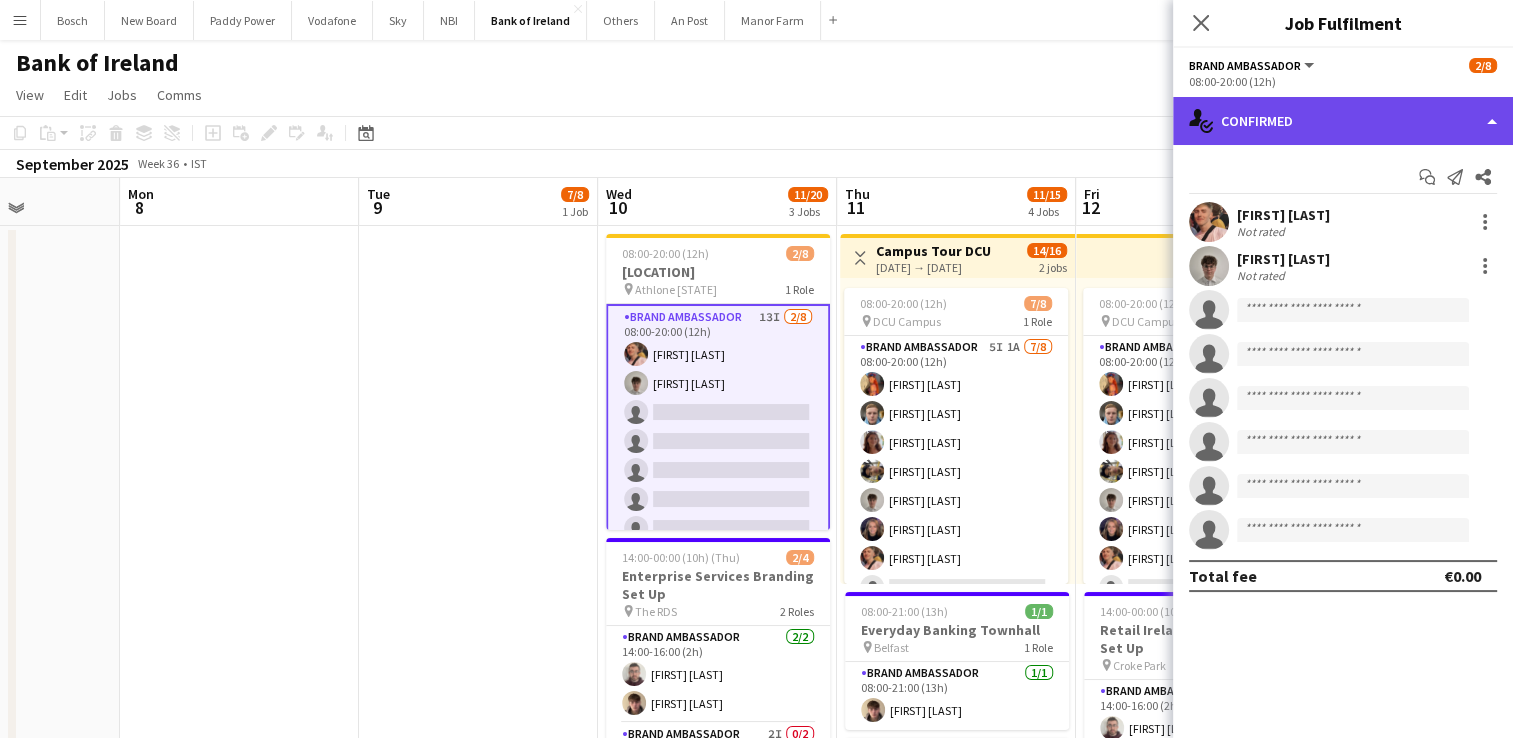 click on "single-neutral-actions-check-2
Confirmed" 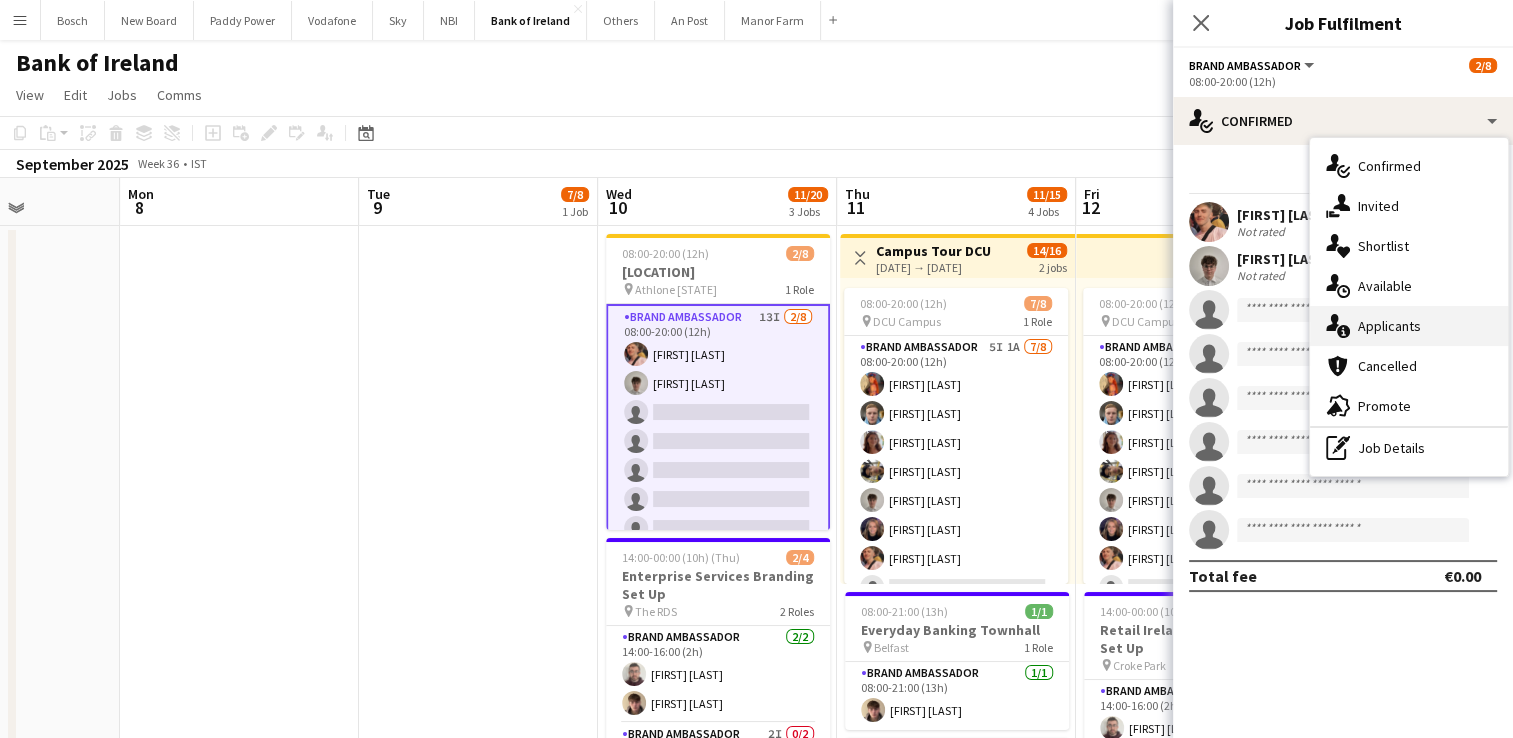click on "single-neutral-actions-information
Applicants" at bounding box center (1409, 326) 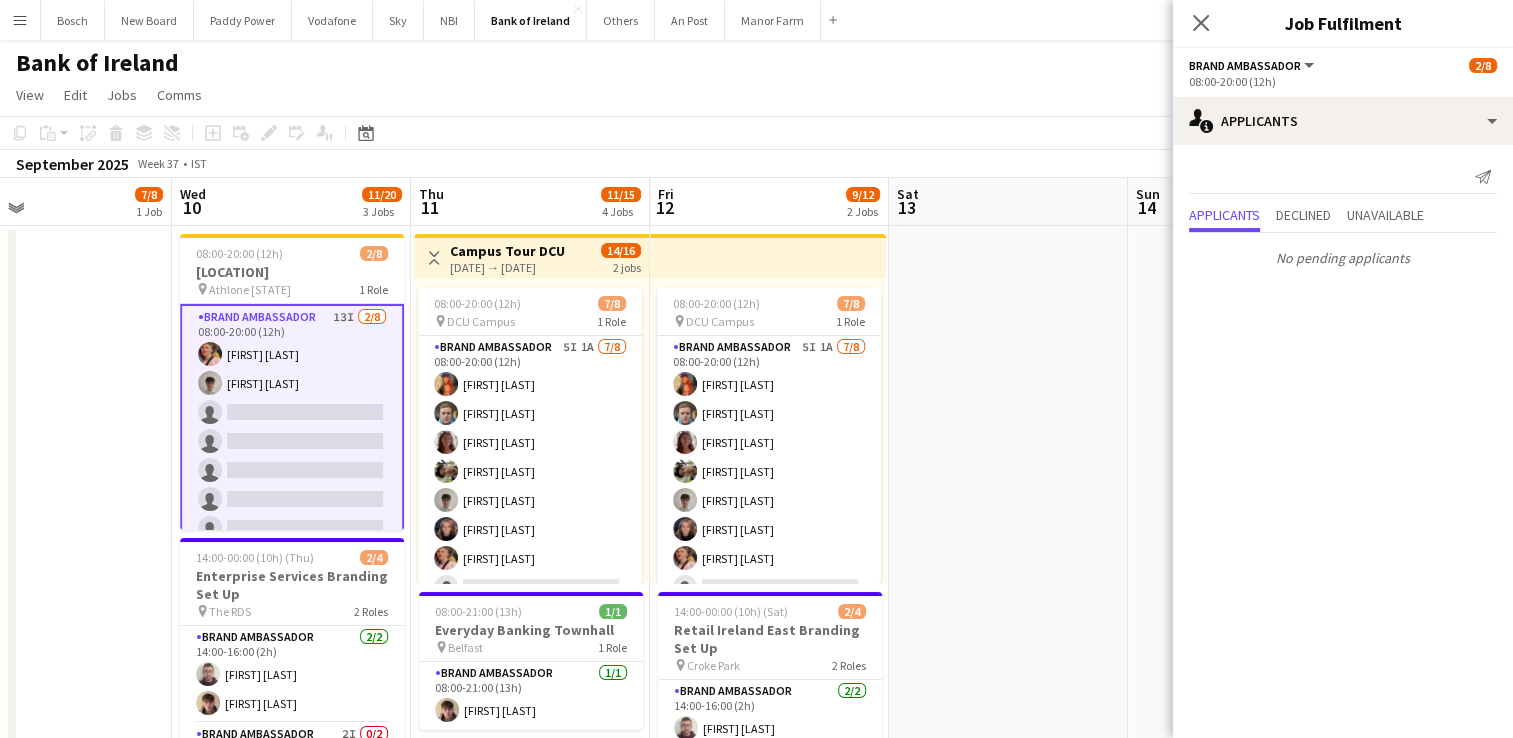 scroll, scrollTop: 0, scrollLeft: 794, axis: horizontal 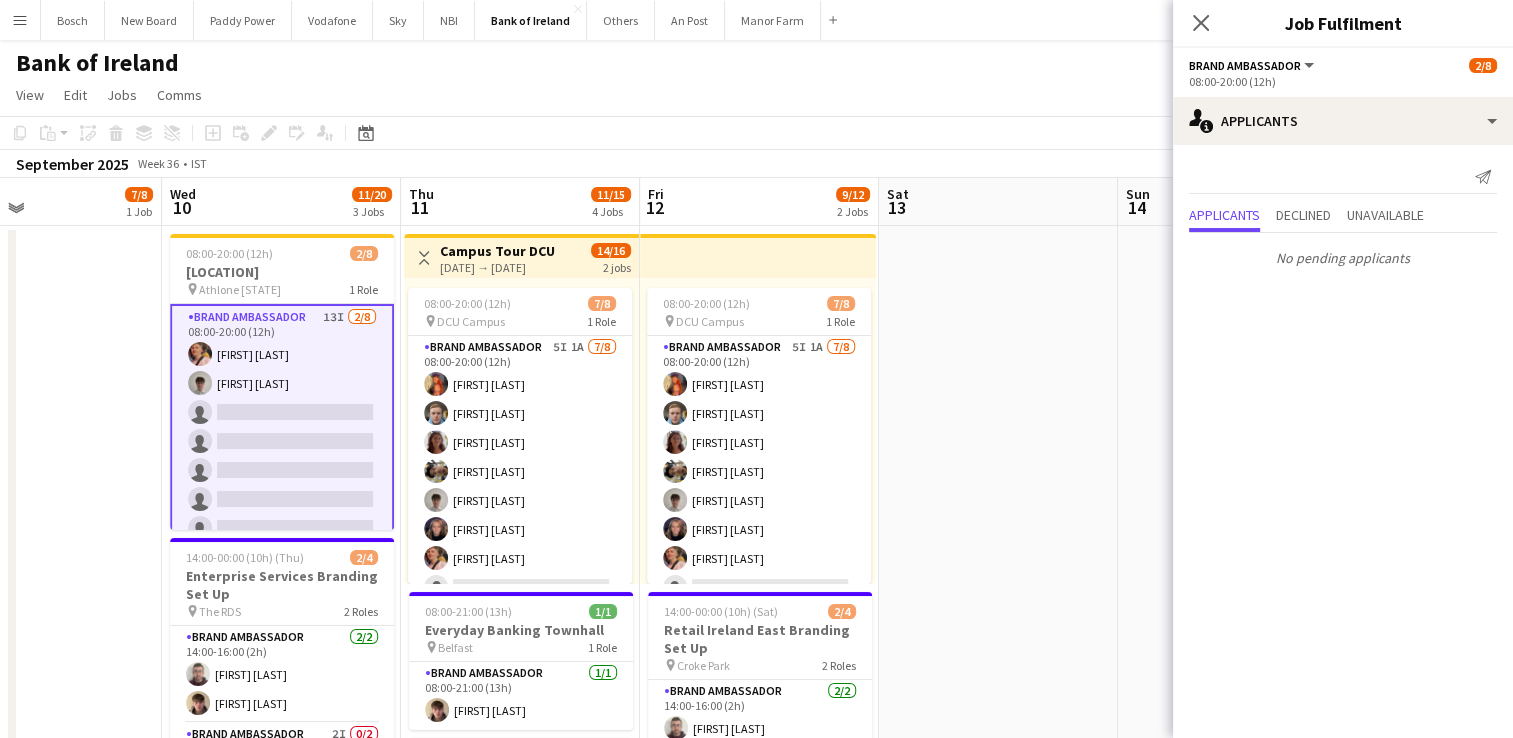 drag, startPoint x: 508, startPoint y: 525, endPoint x: 72, endPoint y: 398, distance: 454.12003 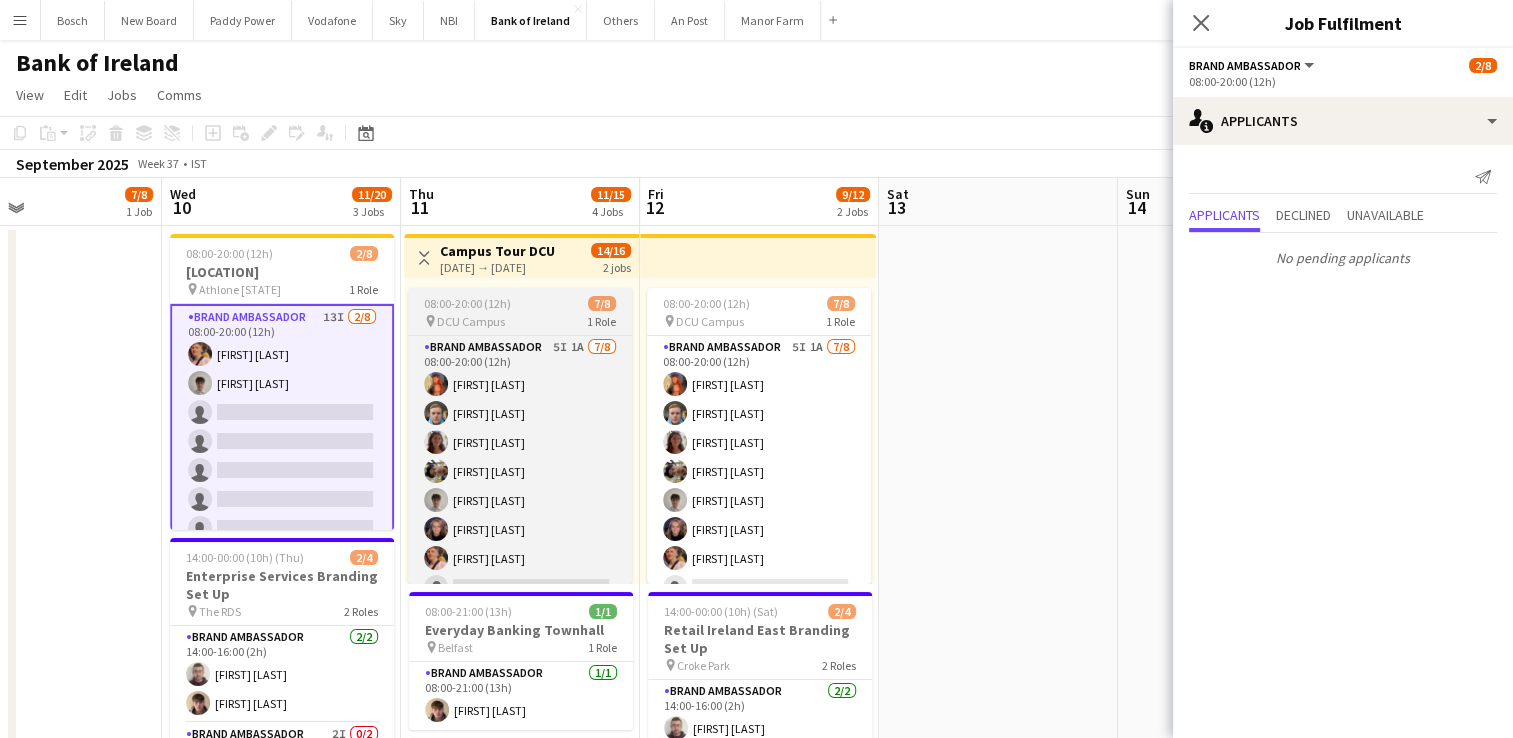 click on "08:00-20:00 (12h)    7/8
pin
DCU Campus   1 Role   Brand Ambassador   5I   1A   7/8   08:00-20:00 (12h)
Aoife Byrne Dominik Morycki Amelia Morycka Patrick Delos Santos Jakub Kula Jessica Blyth Mark O’Shea
single-neutral-actions" at bounding box center (520, 436) 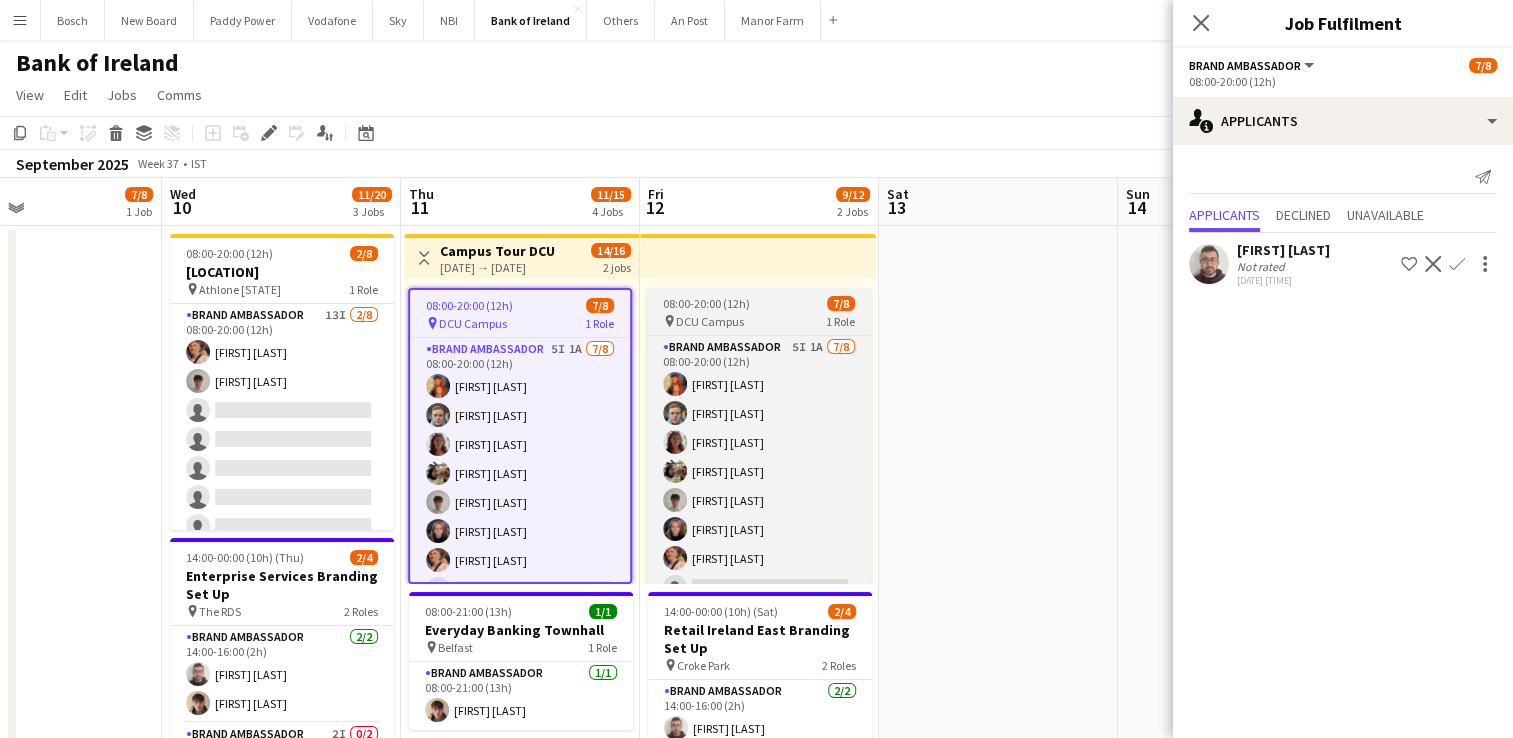 click on "08:00-20:00 (12h)    7/8
pin
DCU Campus   1 Role   Brand Ambassador   5I   1A   7/8   08:00-20:00 (12h)
Aoife Byrne Dominik Morycki Amelia Morycka Patrick Delos Santos Jakub Kula Jessica Blyth Mark O’Shea
single-neutral-actions" at bounding box center (759, 436) 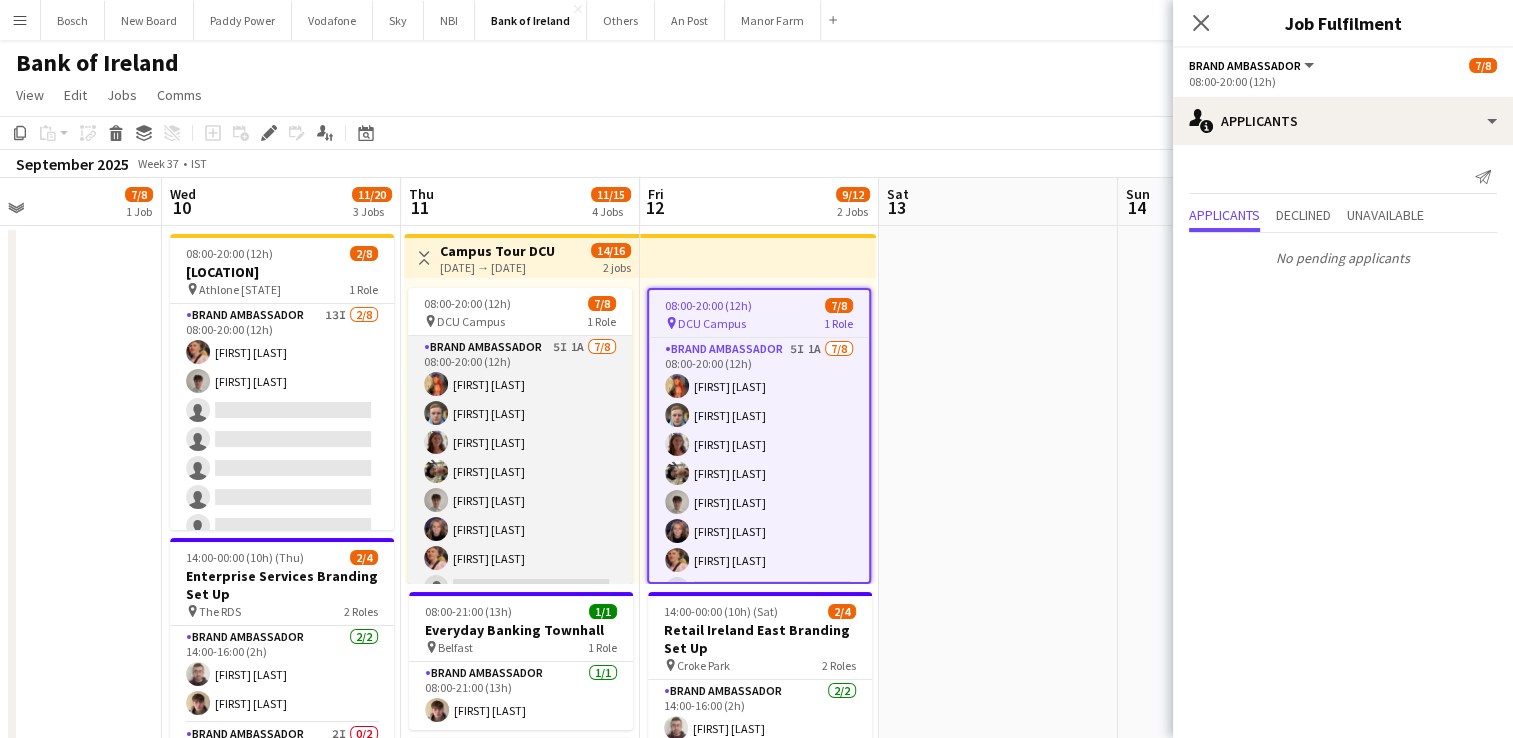 click on "Brand Ambassador   5I   1A   7/8   08:00-20:00 (12h)
Aoife Byrne Dominik Morycki Amelia Morycka Patrick Delos Santos Jakub Kula Jessica Blyth Mark O’Shea
single-neutral-actions" at bounding box center (520, 471) 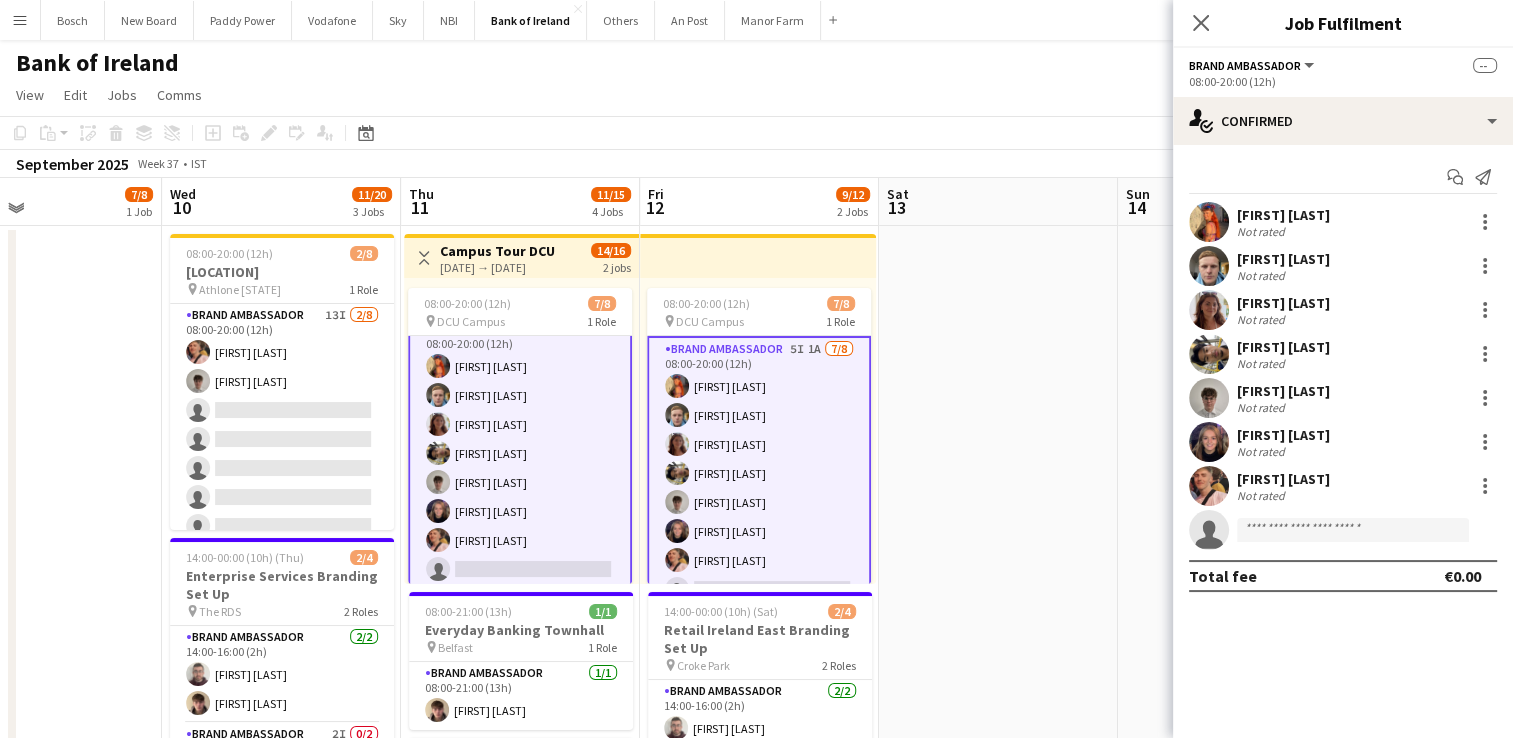scroll, scrollTop: 25, scrollLeft: 0, axis: vertical 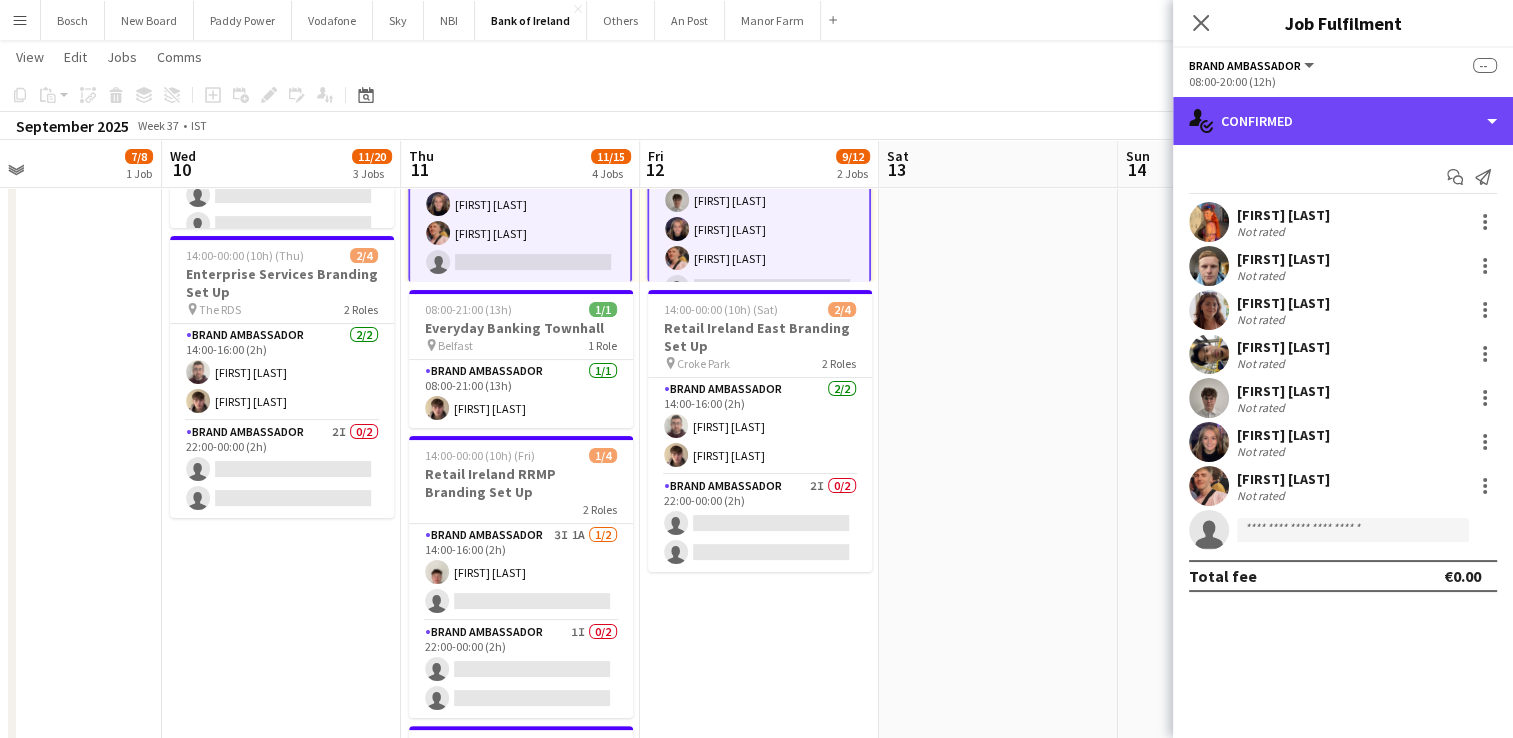 drag, startPoint x: 1379, startPoint y: 124, endPoint x: 1384, endPoint y: 143, distance: 19.646883 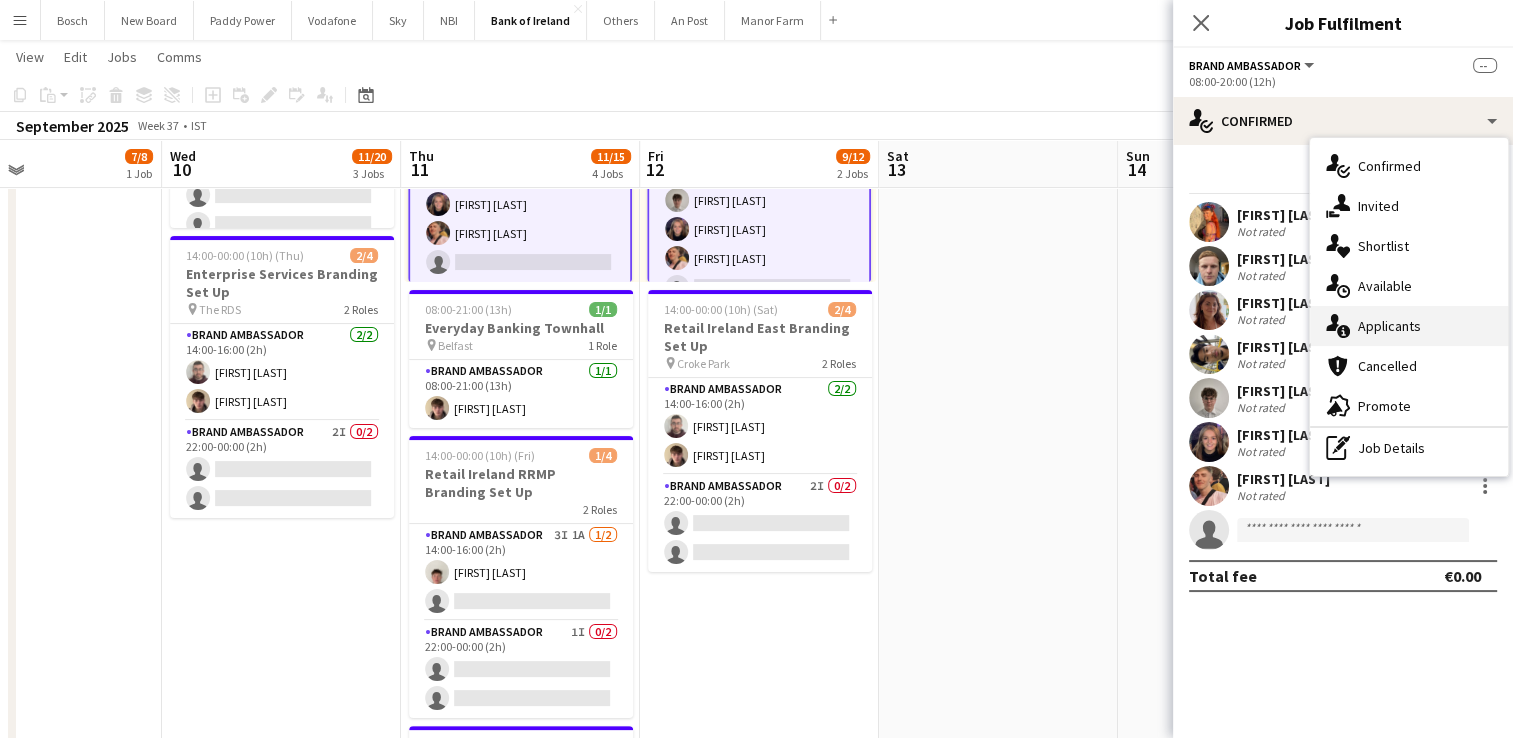 click on "single-neutral-actions-information
Applicants" at bounding box center [1409, 326] 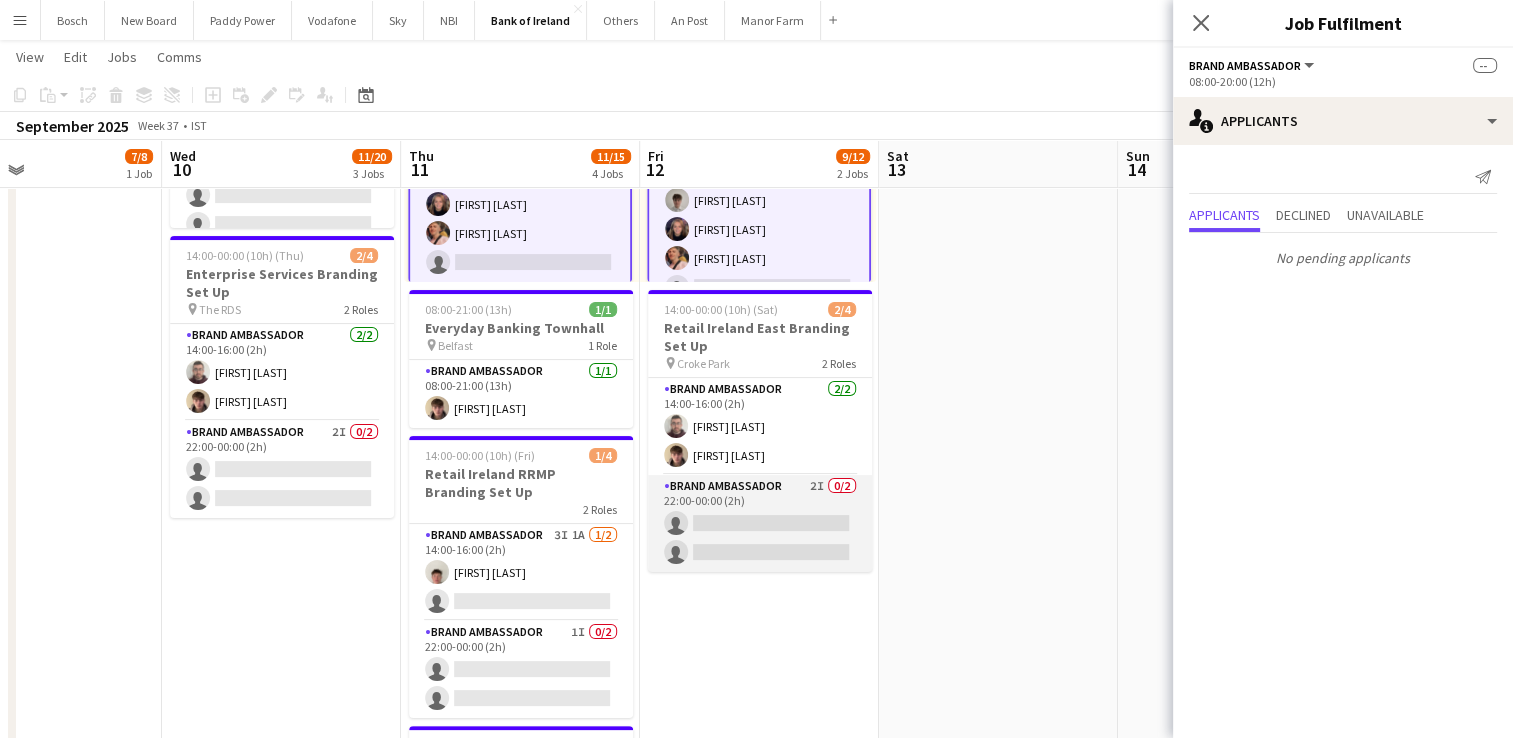 click on "Brand Ambassador   2I   0/2   22:00-00:00 (2h)
single-neutral-actions
single-neutral-actions" at bounding box center [760, 523] 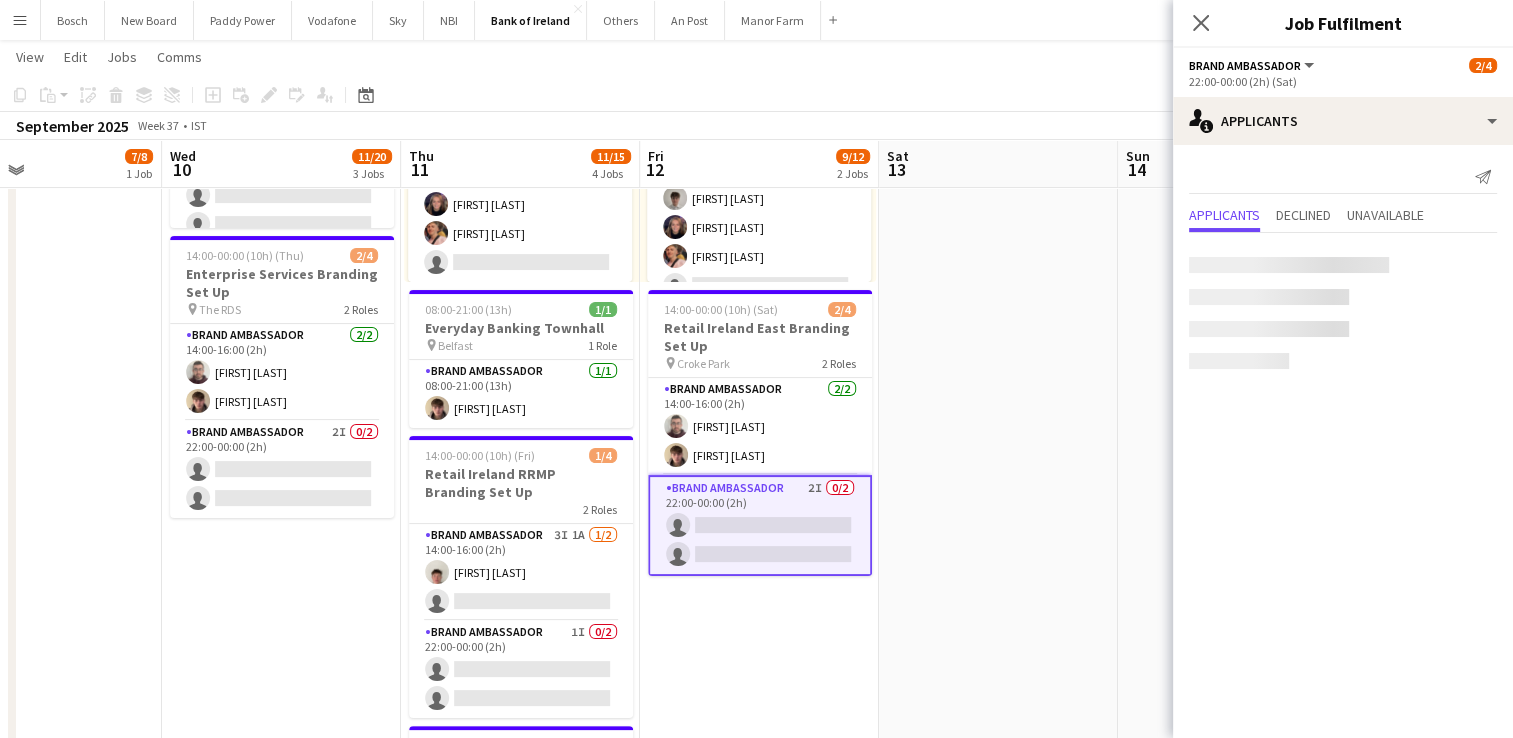 scroll, scrollTop: 23, scrollLeft: 0, axis: vertical 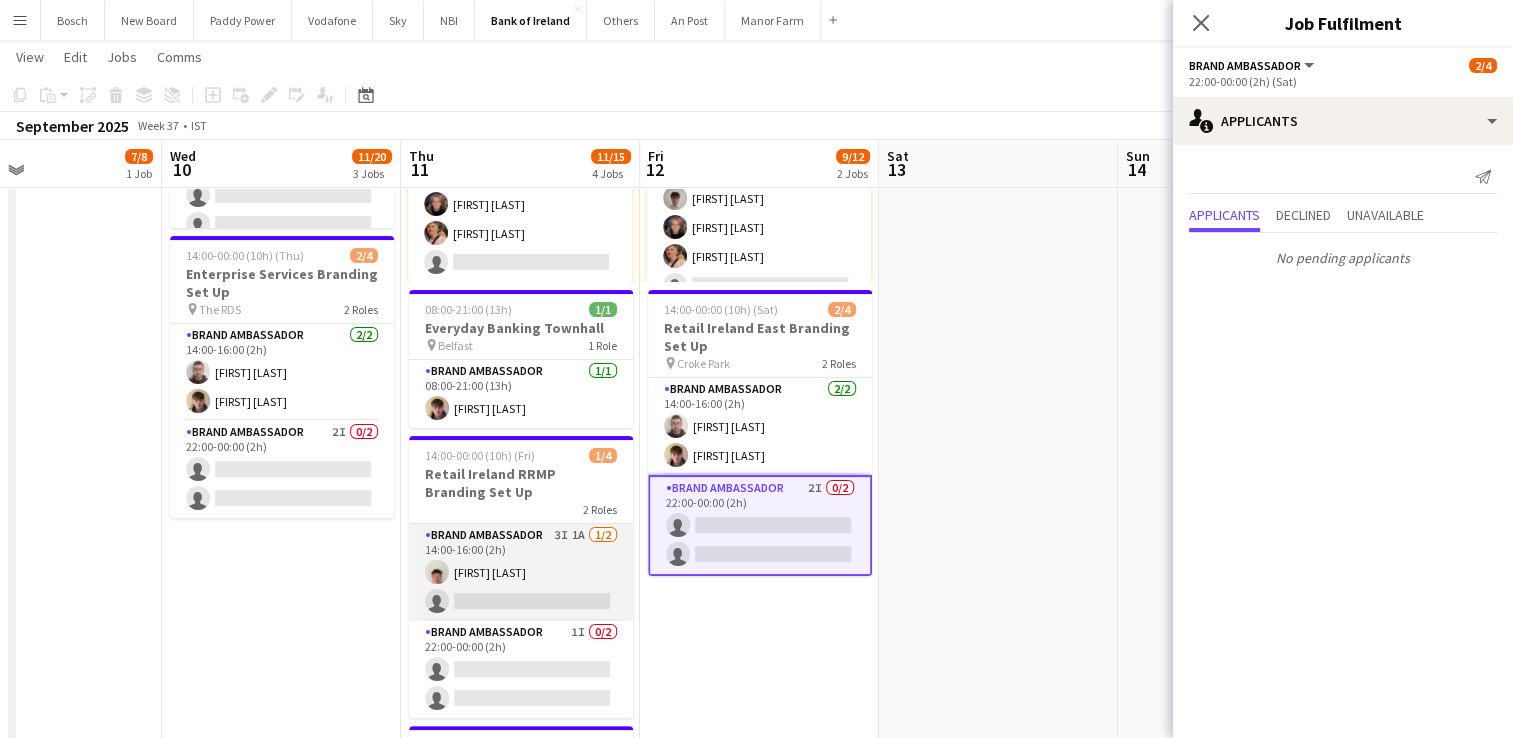 click on "Brand Ambassador   3I   1A   1/2   14:00-16:00 (2h)
Robert Harvey
single-neutral-actions" at bounding box center [521, 572] 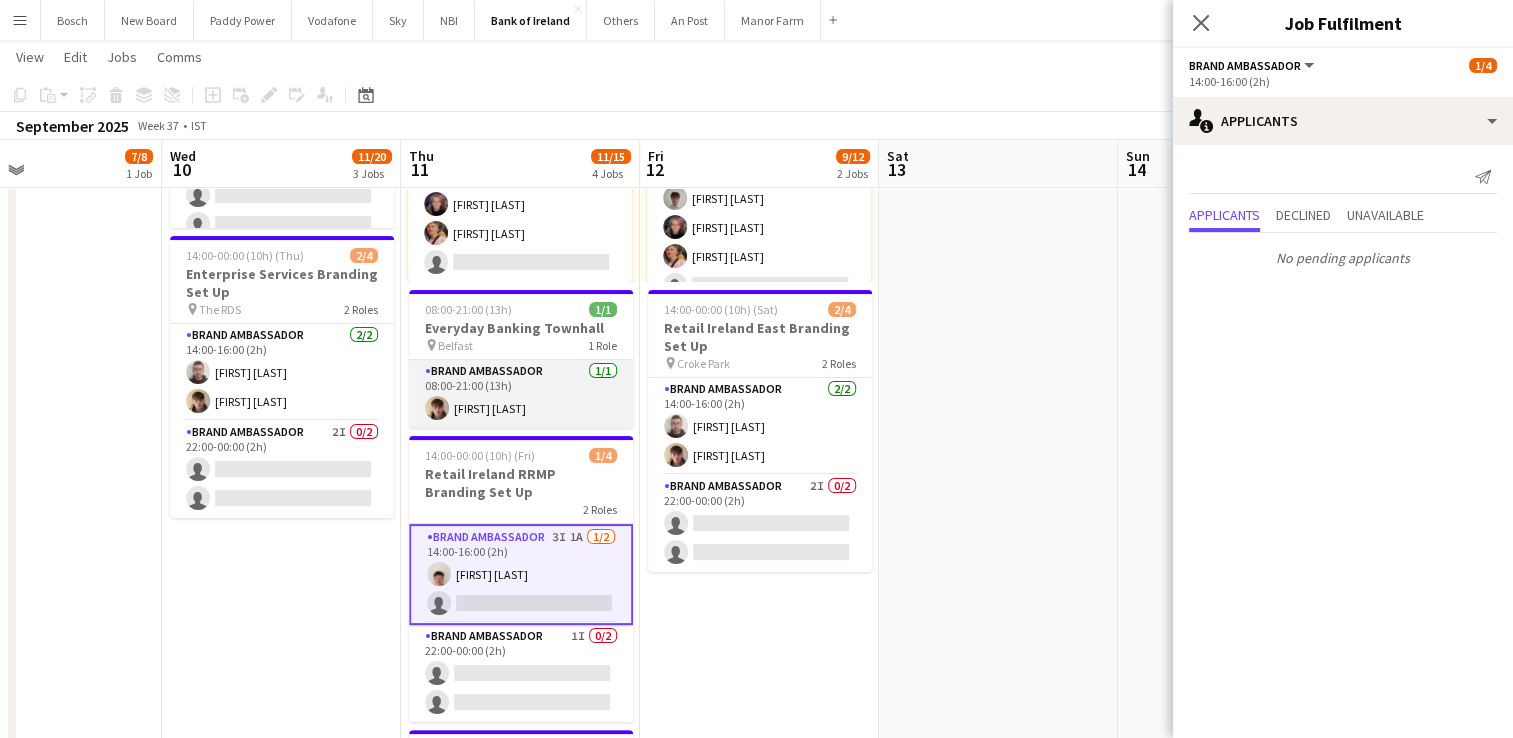 click on "Brand Ambassador   1/1   08:00-21:00 (13h)
David Woods" at bounding box center [521, 394] 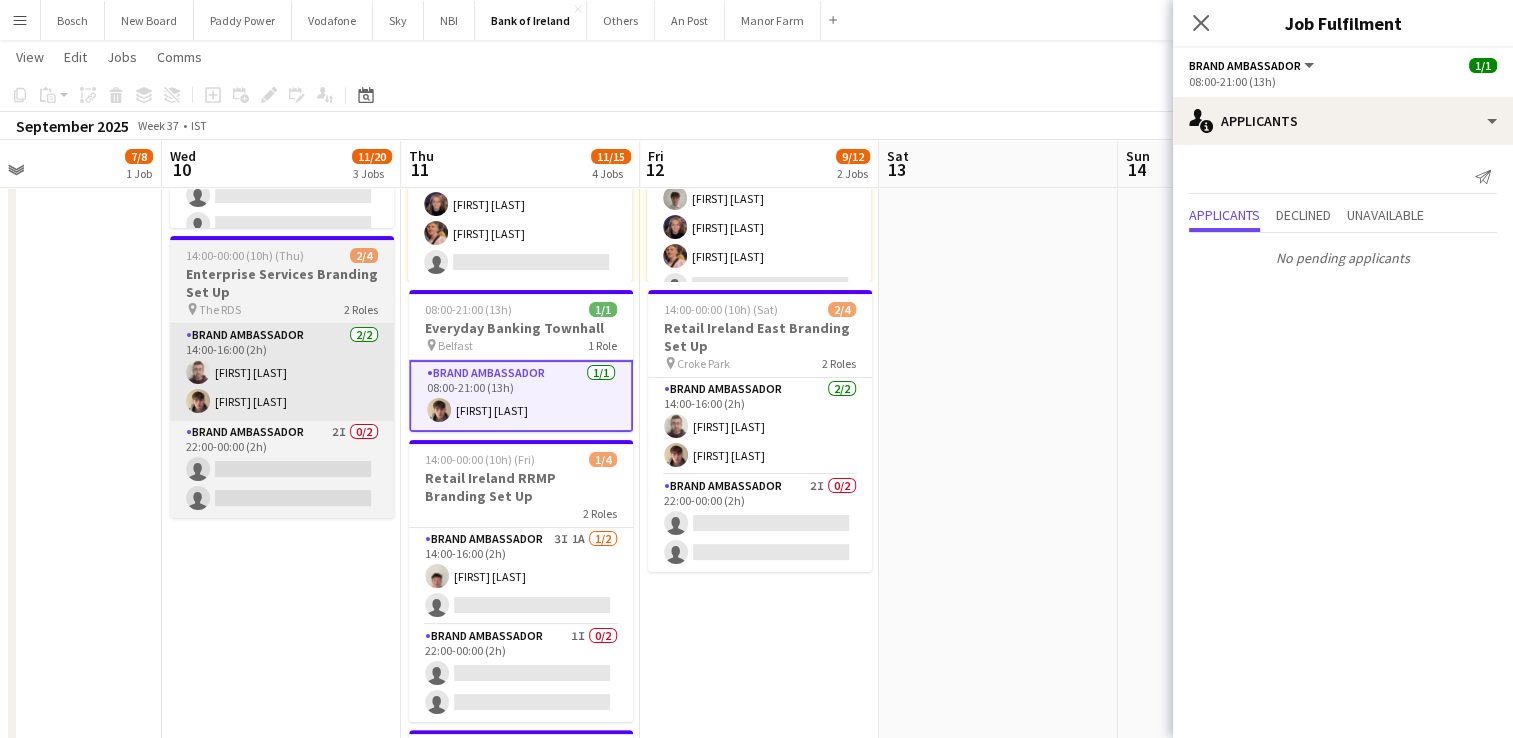 click on "Brand Ambassador   2/2   14:00-16:00 (2h)
Tom Hourihane David Woods" at bounding box center [282, 372] 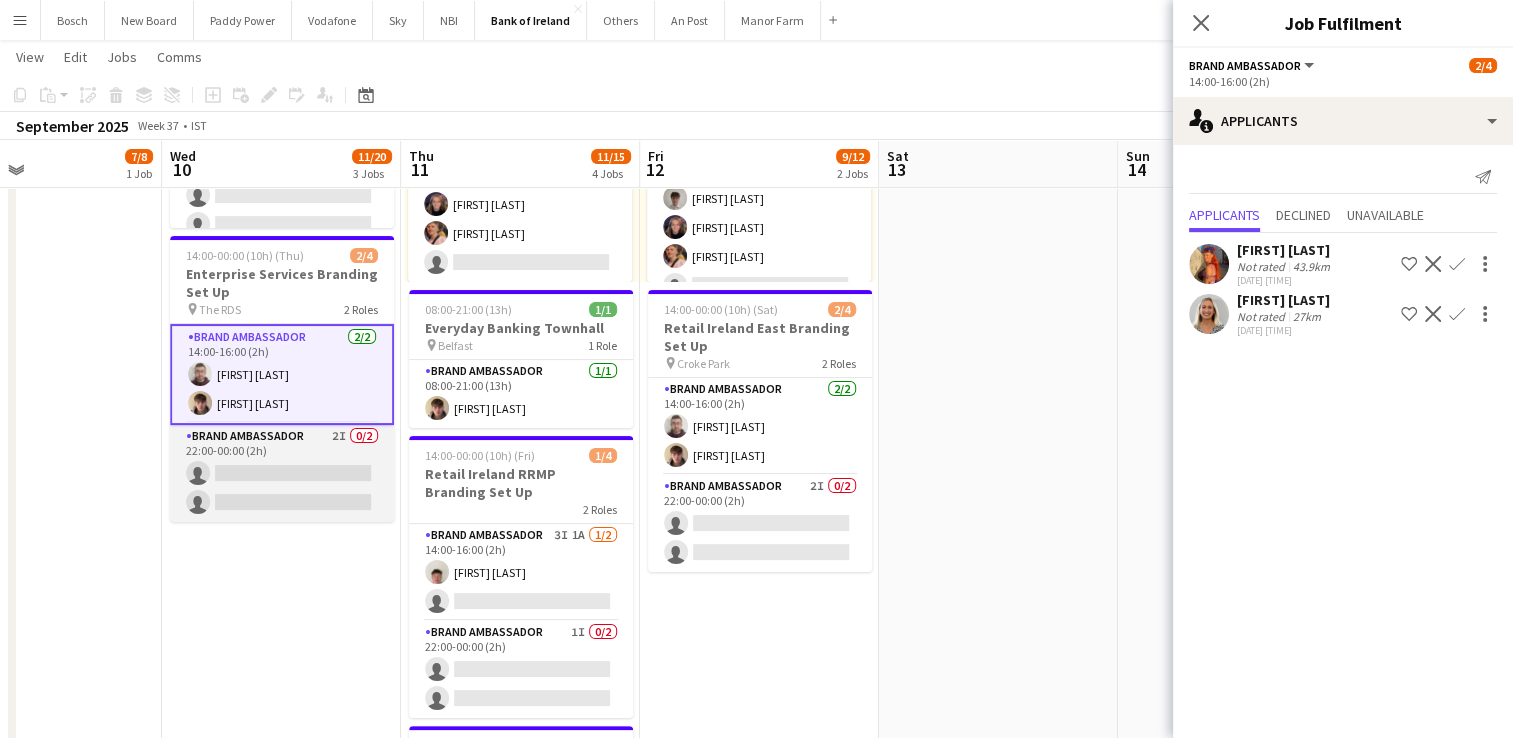 click on "Brand Ambassador   2I   0/2   22:00-00:00 (2h)
single-neutral-actions
single-neutral-actions" at bounding box center [282, 473] 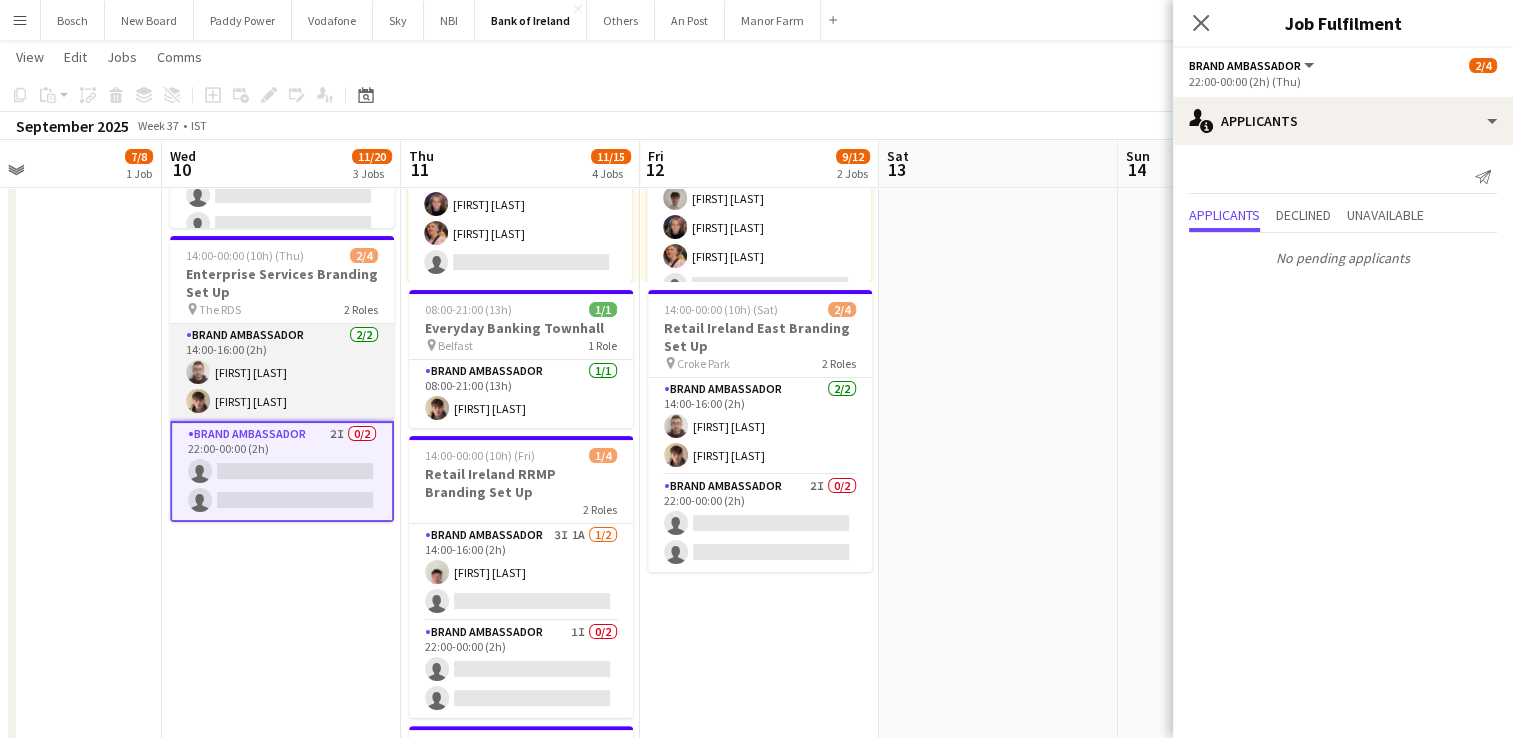 click on "Brand Ambassador   2/2   14:00-16:00 (2h)
Tom Hourihane David Woods" at bounding box center [282, 372] 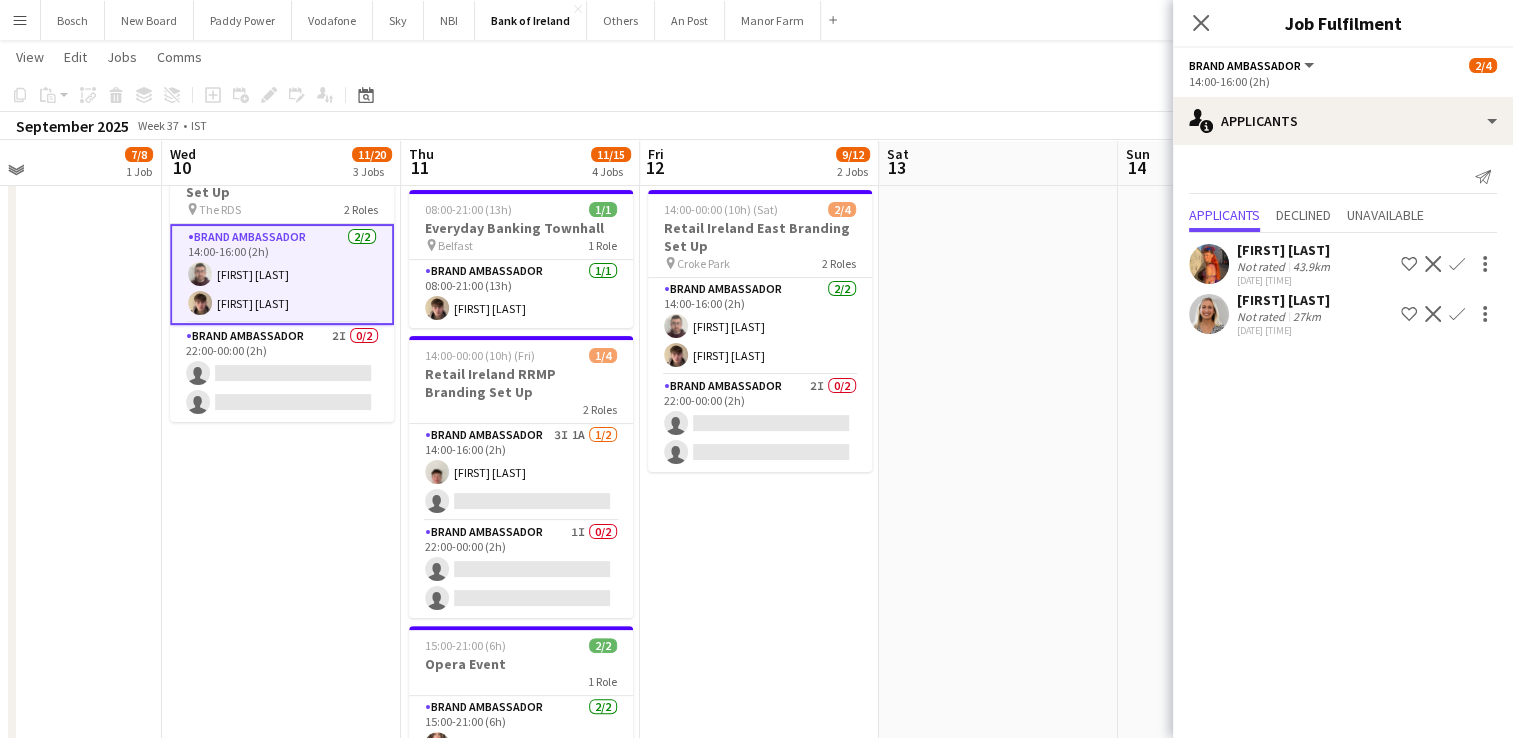 scroll, scrollTop: 0, scrollLeft: 0, axis: both 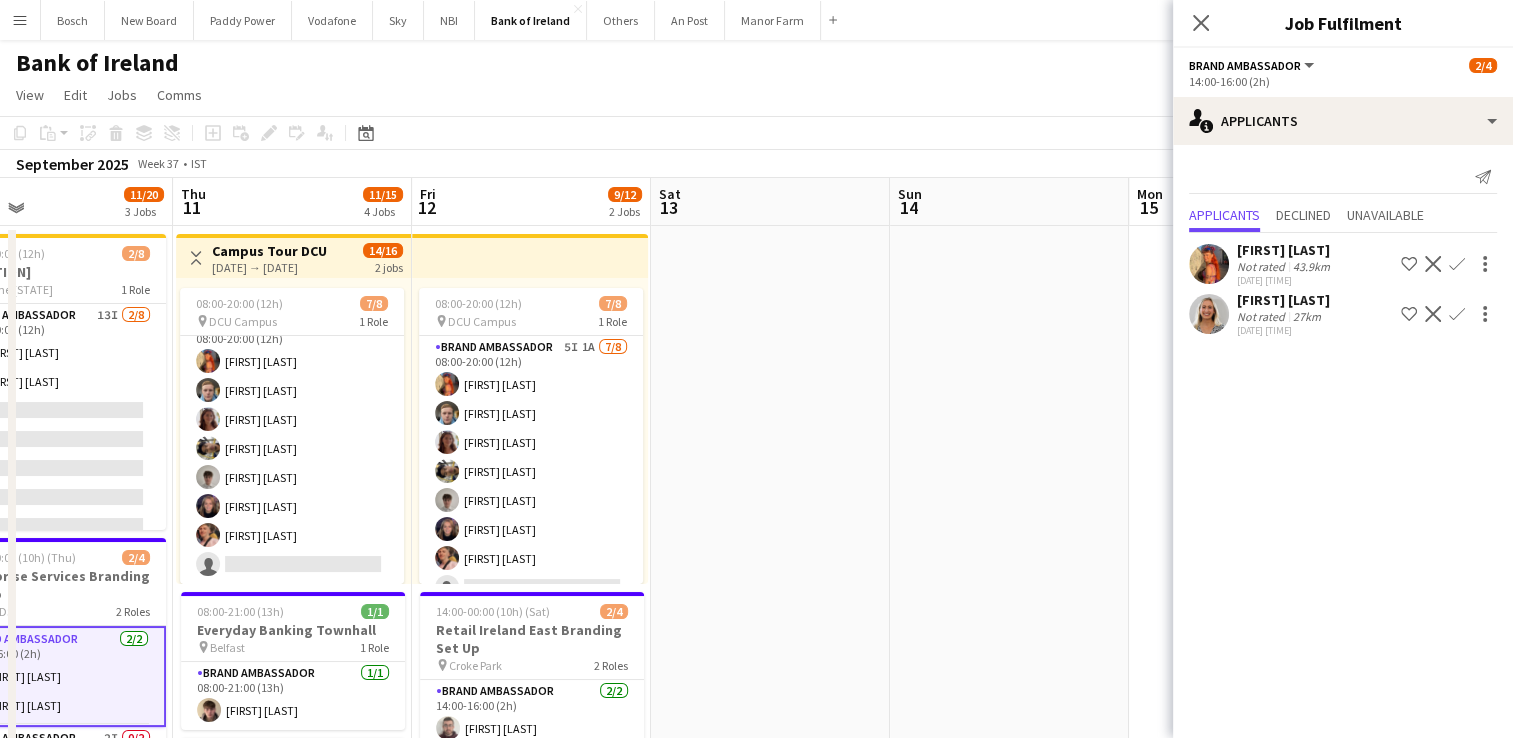 drag, startPoint x: 852, startPoint y: 401, endPoint x: 168, endPoint y: 390, distance: 684.08844 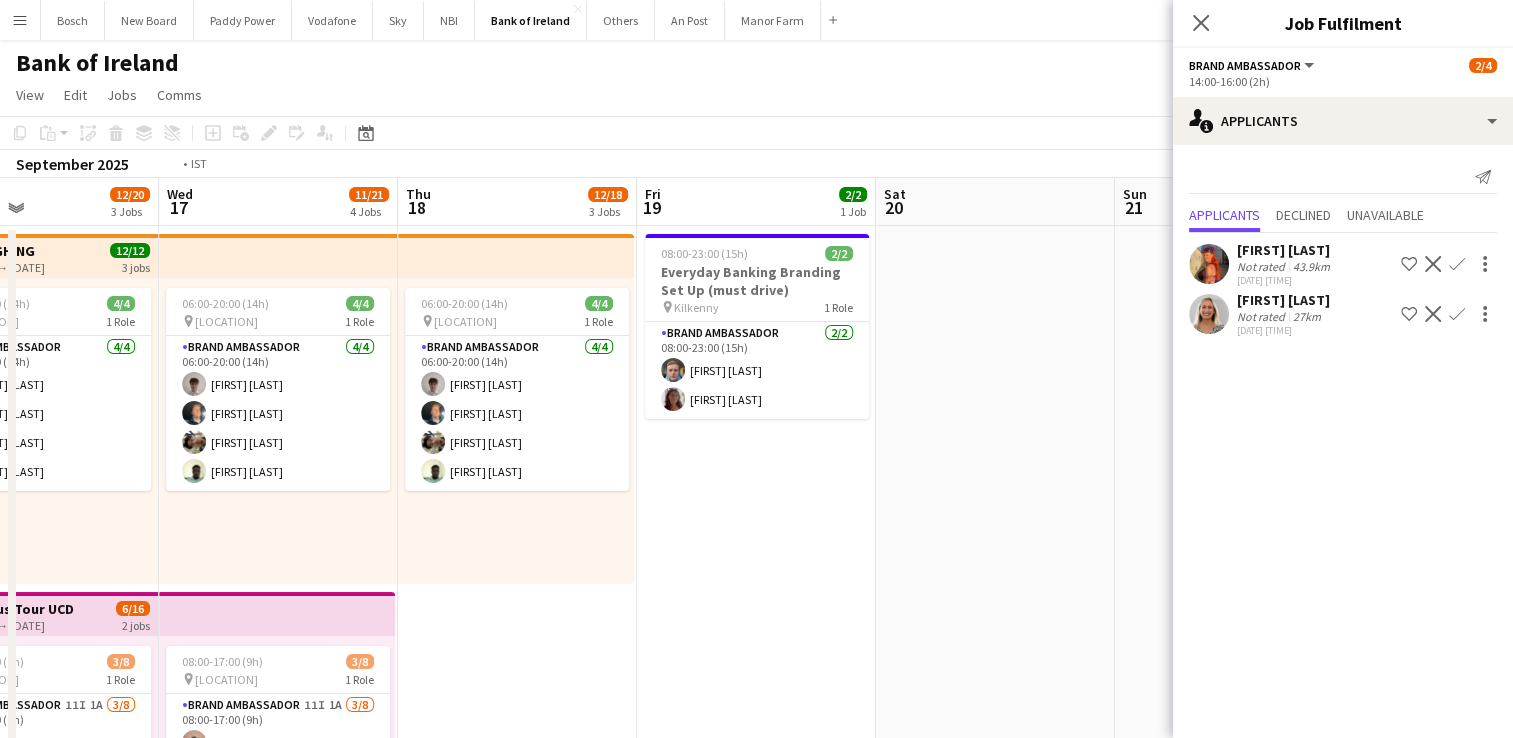 drag, startPoint x: 688, startPoint y: 386, endPoint x: 92, endPoint y: 372, distance: 596.1644 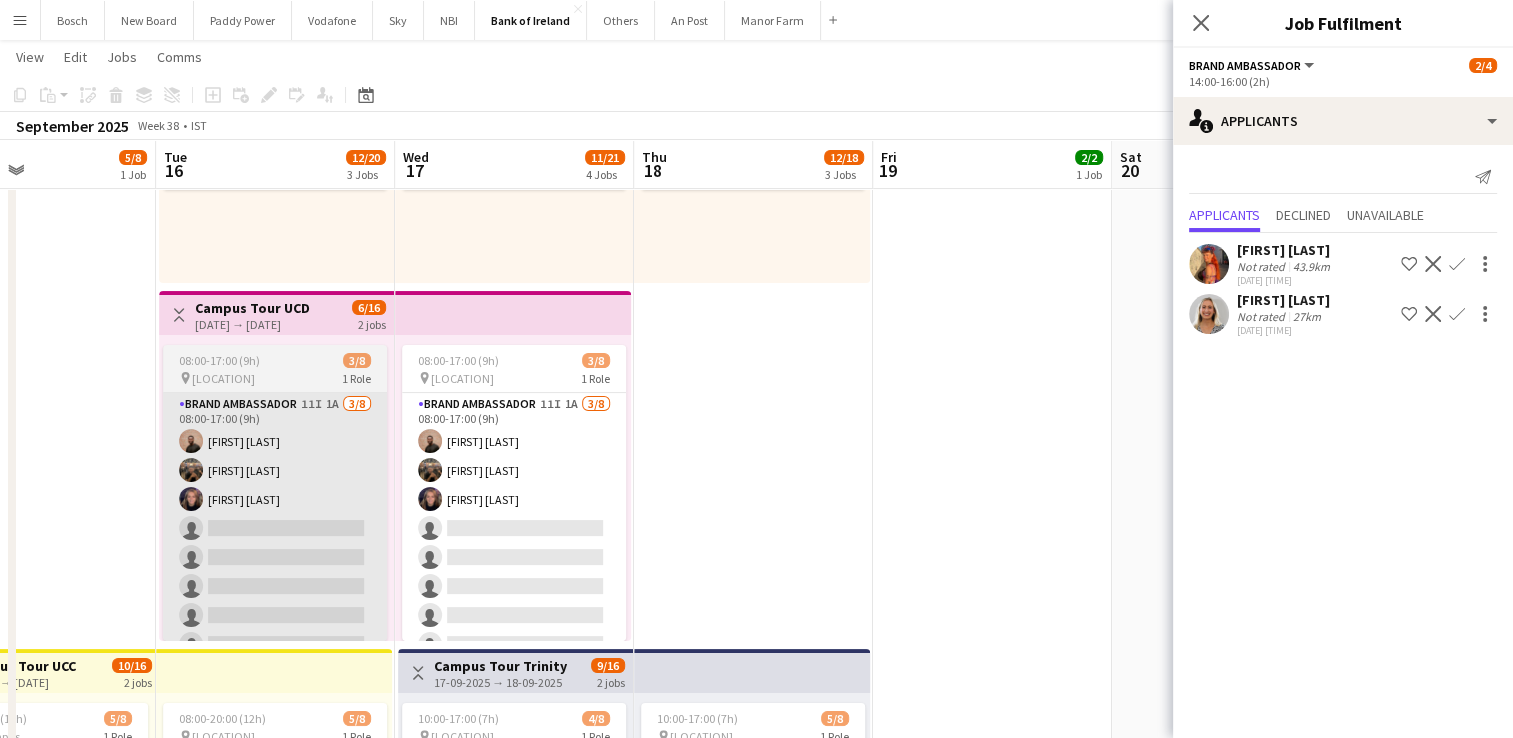 scroll, scrollTop: 300, scrollLeft: 0, axis: vertical 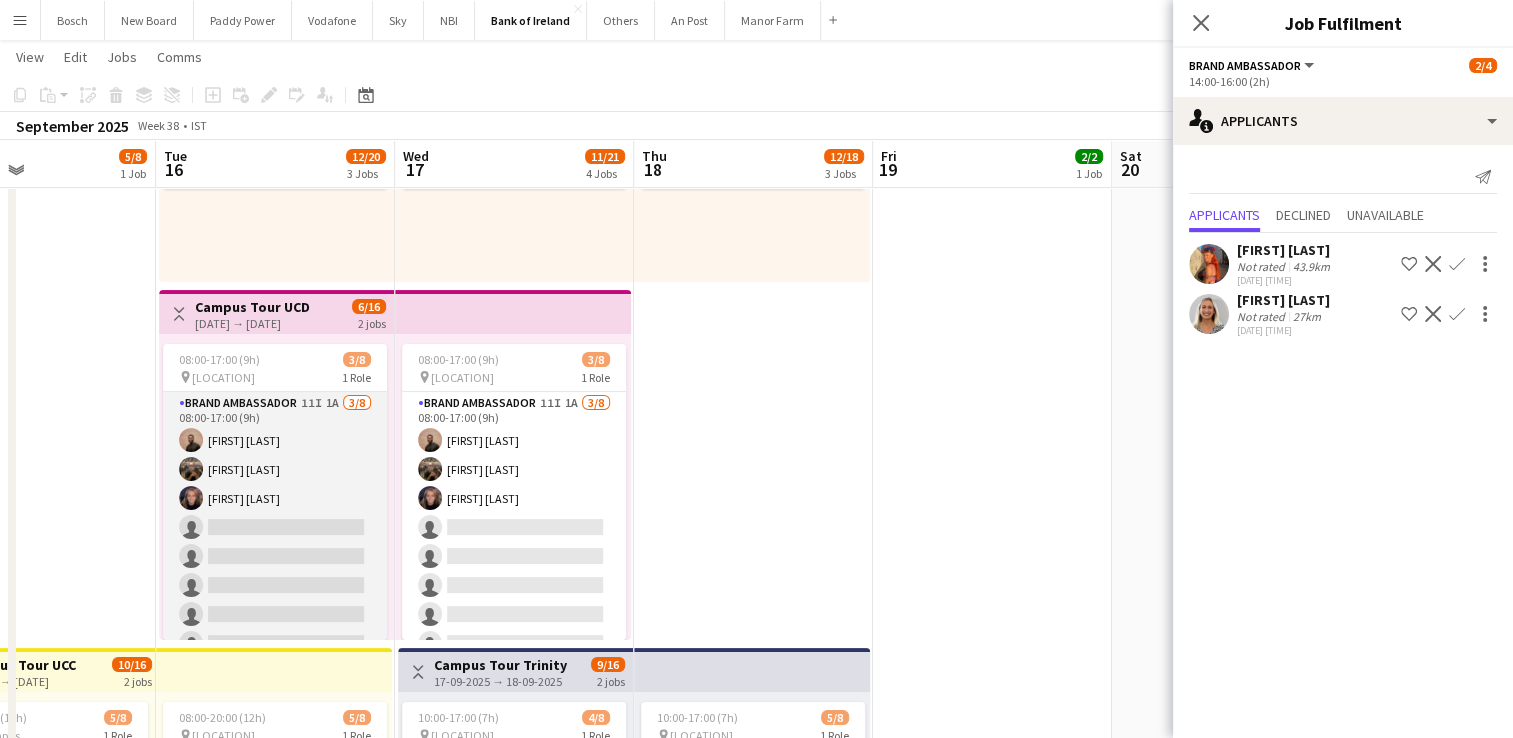 click on "Brand Ambassador   11I   1A   3/8   08:00-17:00 (9h)
[FIRST] [LAST] [FIRST] [LAST] [FIRST] [LAST]
single-neutral-actions
single-neutral-actions
single-neutral-actions
single-neutral-actions
single-neutral-actions" at bounding box center [275, 527] 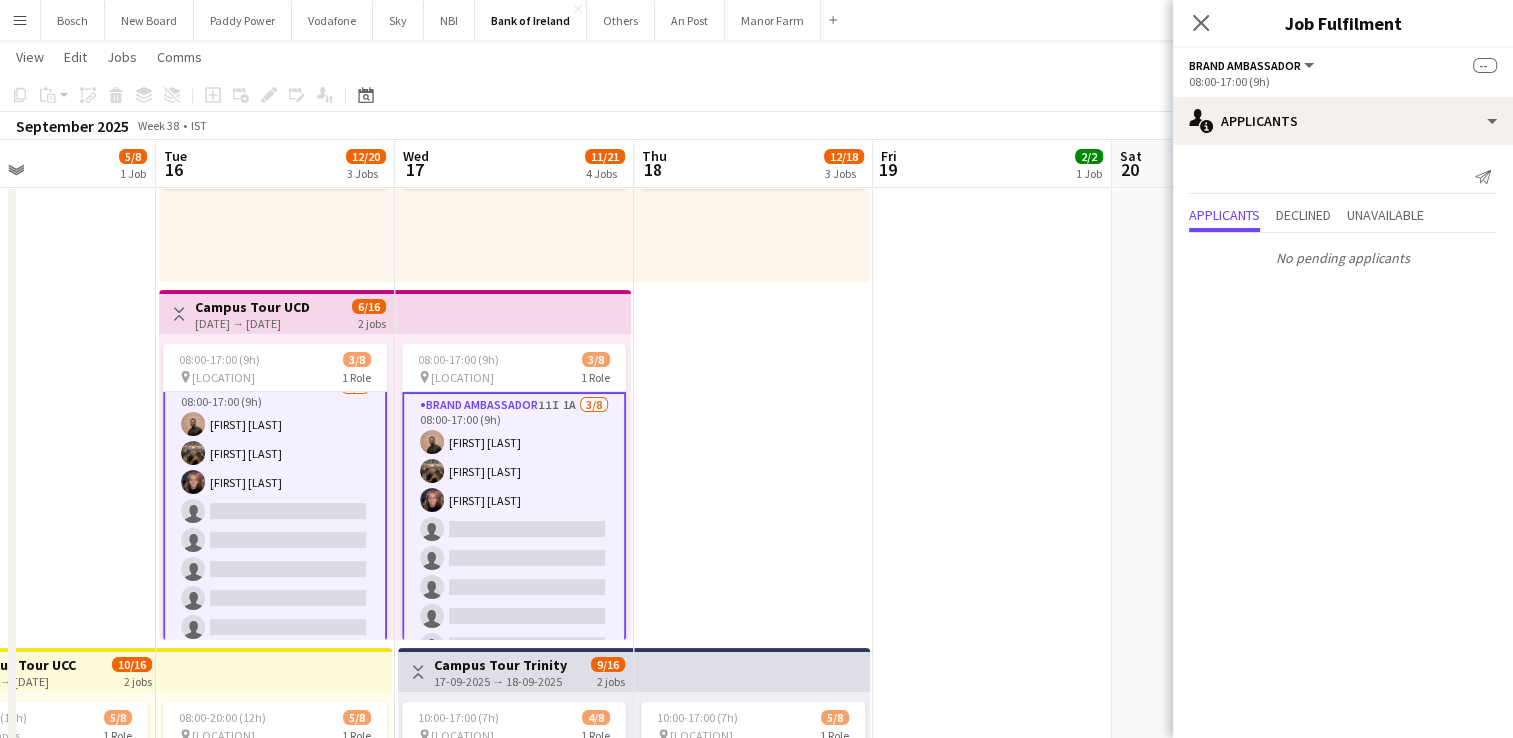 scroll, scrollTop: 25, scrollLeft: 0, axis: vertical 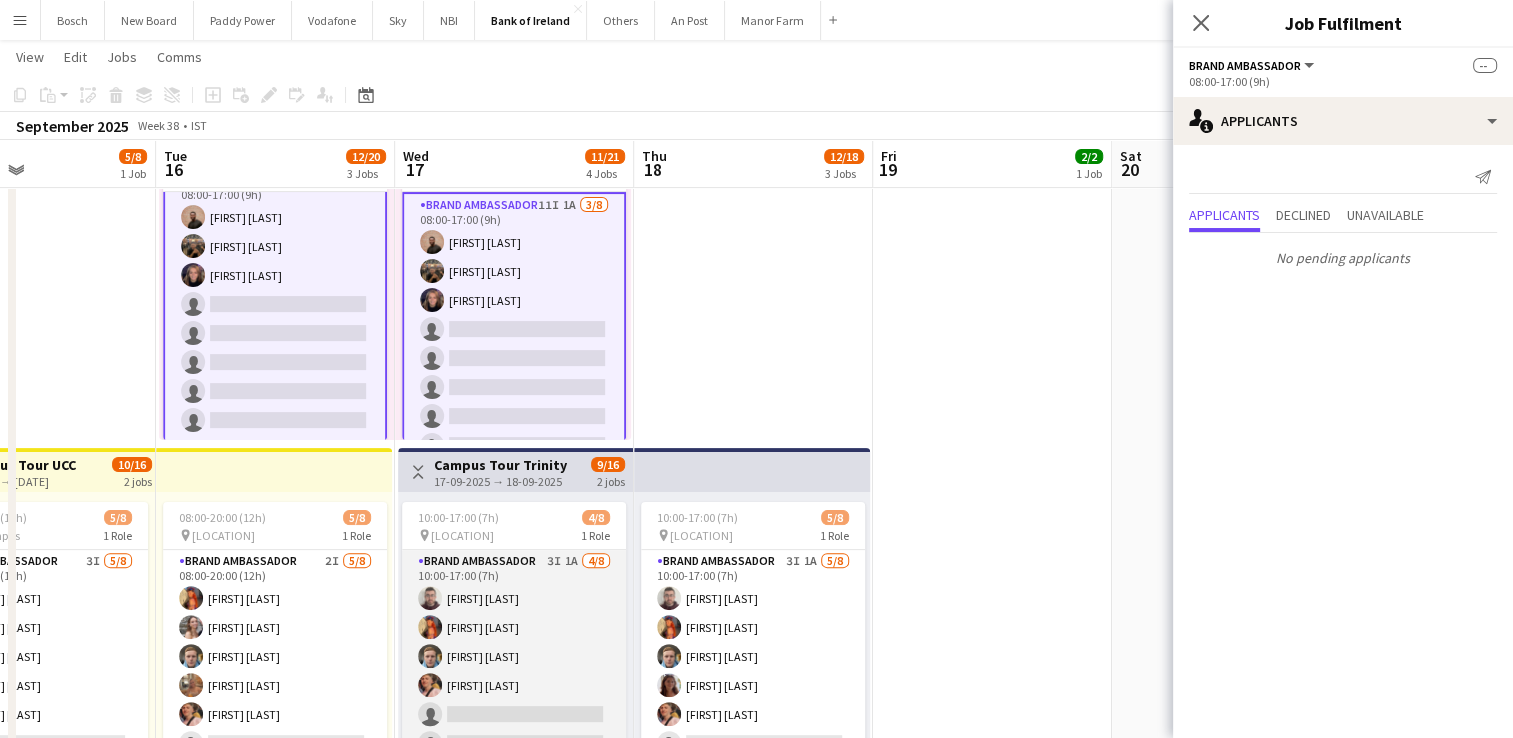 click on "Brand Ambassador   3I   1A   4/8   10:00-17:00 (7h)
[FIRST] [LAST] [FIRST] [LAST] [FIRST] [LAST] [FIRST] [LAST]
single-neutral-actions
single-neutral-actions
single-neutral-actions
single-neutral-actions" at bounding box center [514, 685] 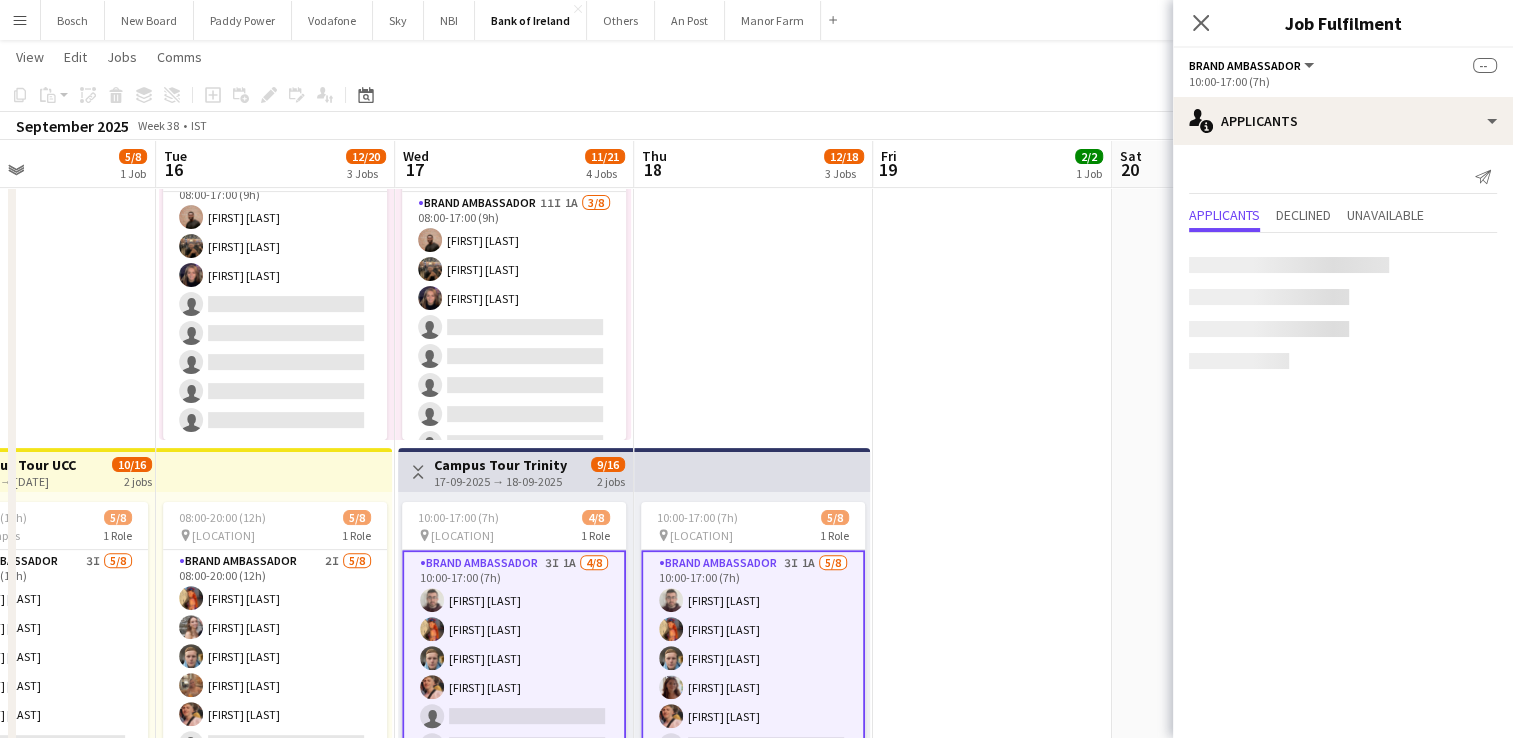 scroll, scrollTop: 23, scrollLeft: 0, axis: vertical 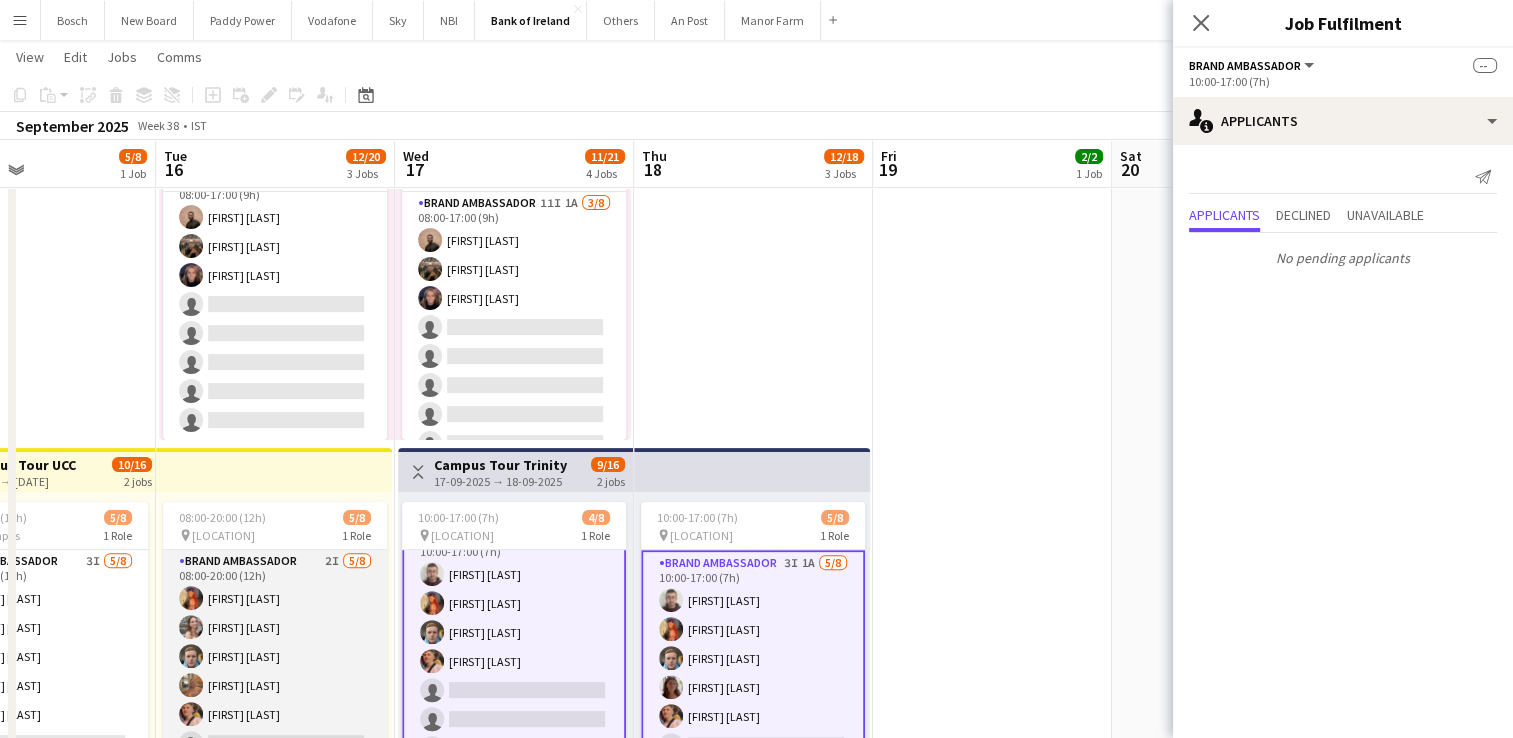 click on "Brand Ambassador   2I   5/8   08:00-20:00 (12h)
Aoife Byrne Clodagh O’ Callaghan Dominik Morycki Ciara Gorman Mark O’Shea
single-neutral-actions
single-neutral-actions
single-neutral-actions" at bounding box center [275, 685] 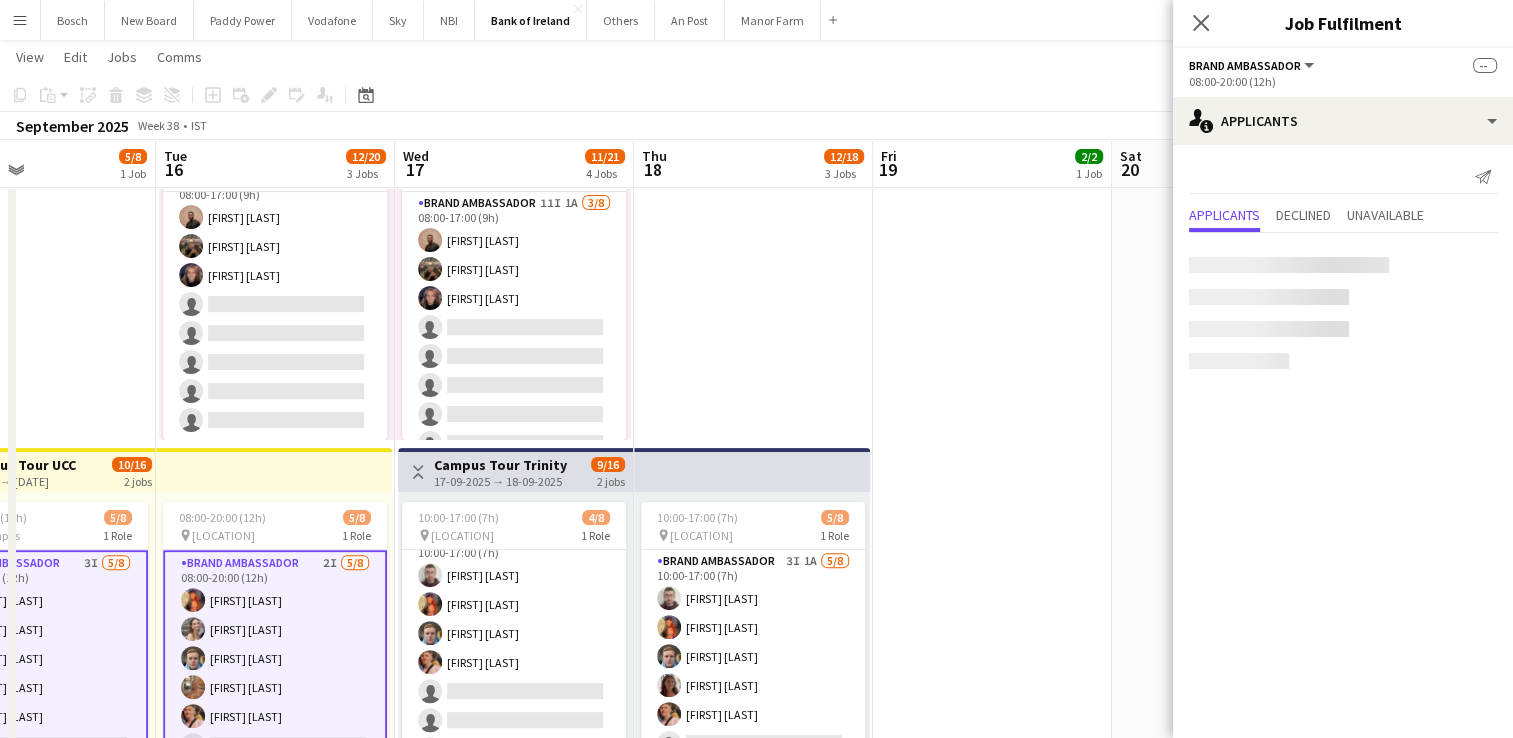 scroll, scrollTop: 23, scrollLeft: 0, axis: vertical 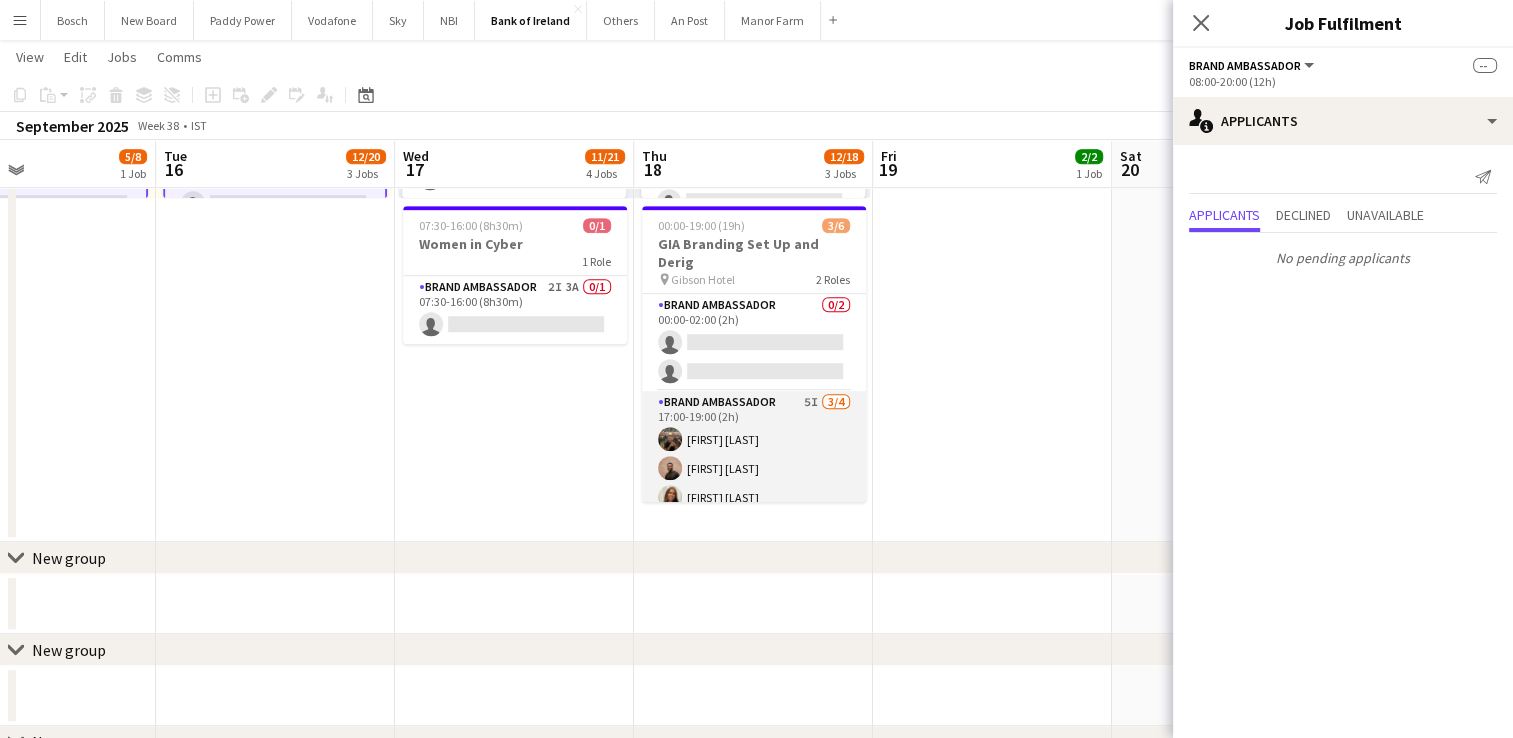 click on "Brand Ambassador   5I   3/4   17:00-19:00 (2h)
Matheus Cramolich Andrew Ajetunmobi Lauren Bradshaw
single-neutral-actions" at bounding box center [754, 468] 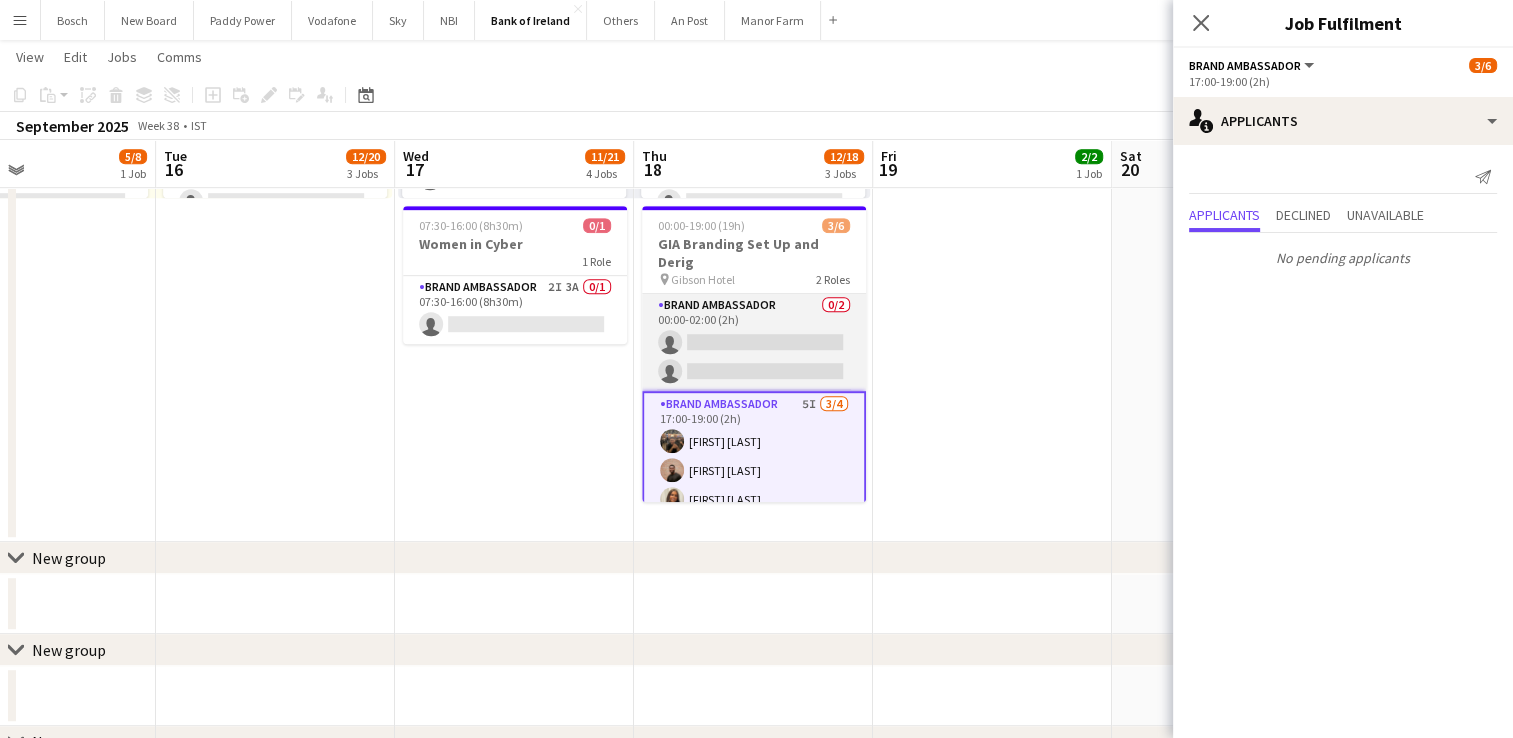 click on "Brand Ambassador   0/2   00:00-02:00 (2h)
single-neutral-actions
single-neutral-actions" at bounding box center (754, 342) 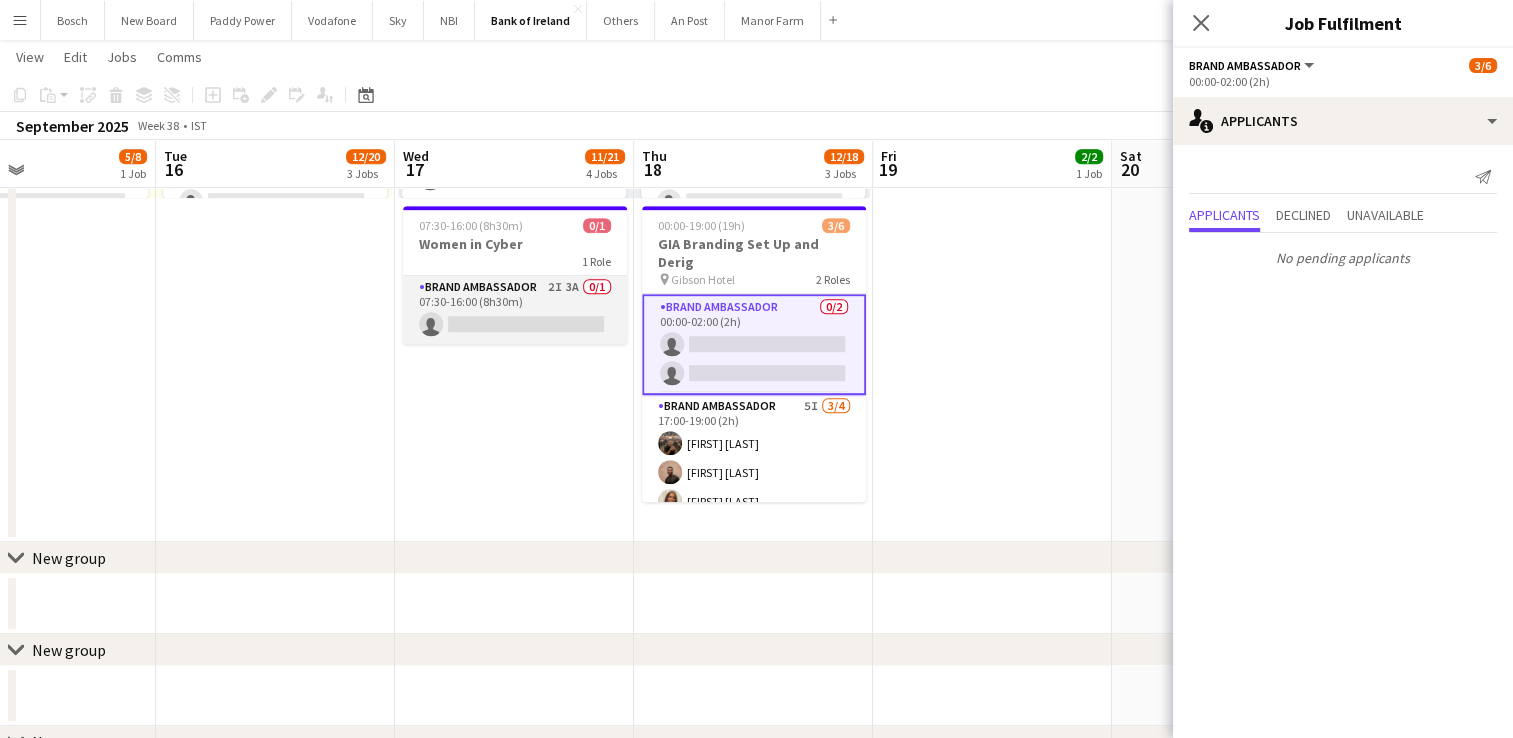 click on "Brand Ambassador   2I   3A   0/1   07:30-16:00 (8h30m)
single-neutral-actions" at bounding box center [515, 310] 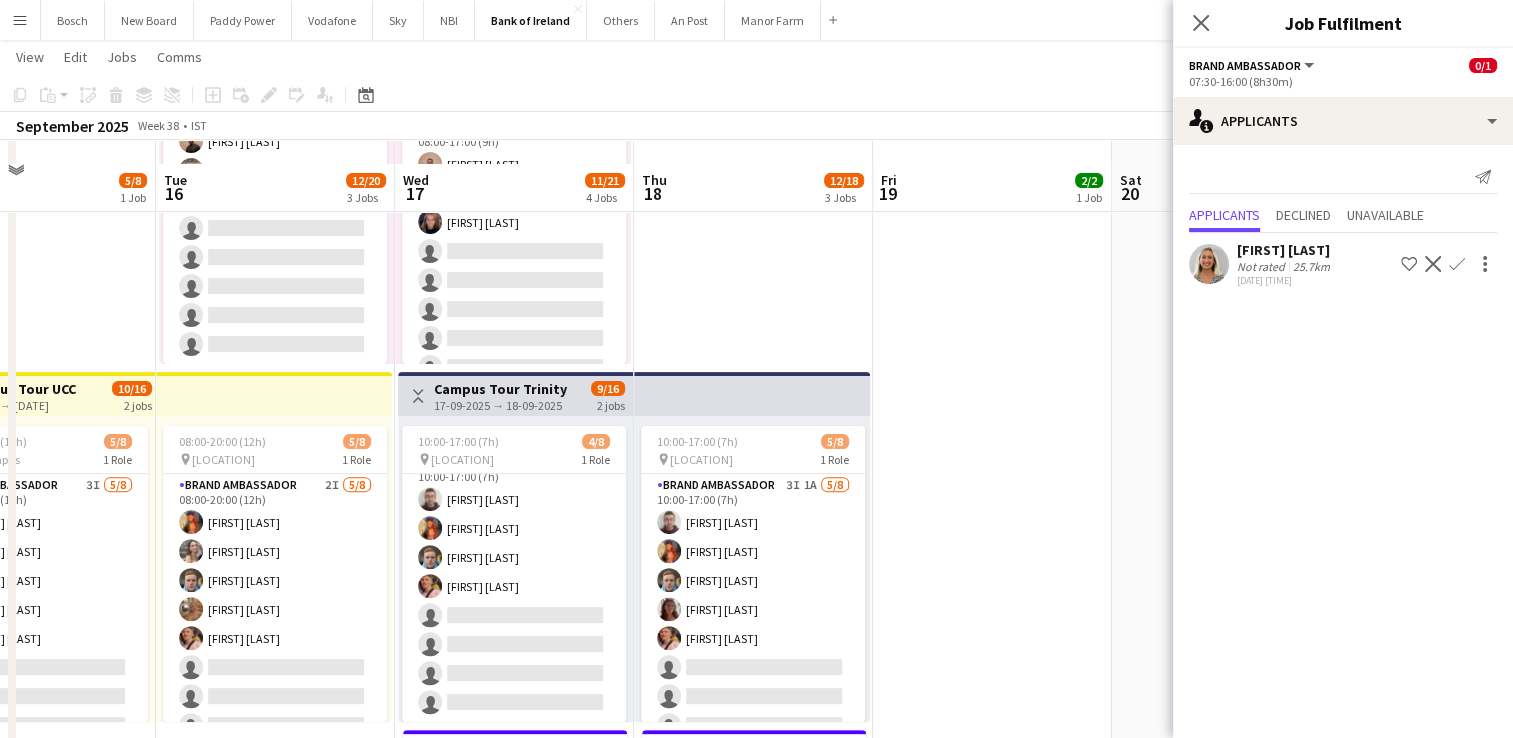 scroll, scrollTop: 600, scrollLeft: 0, axis: vertical 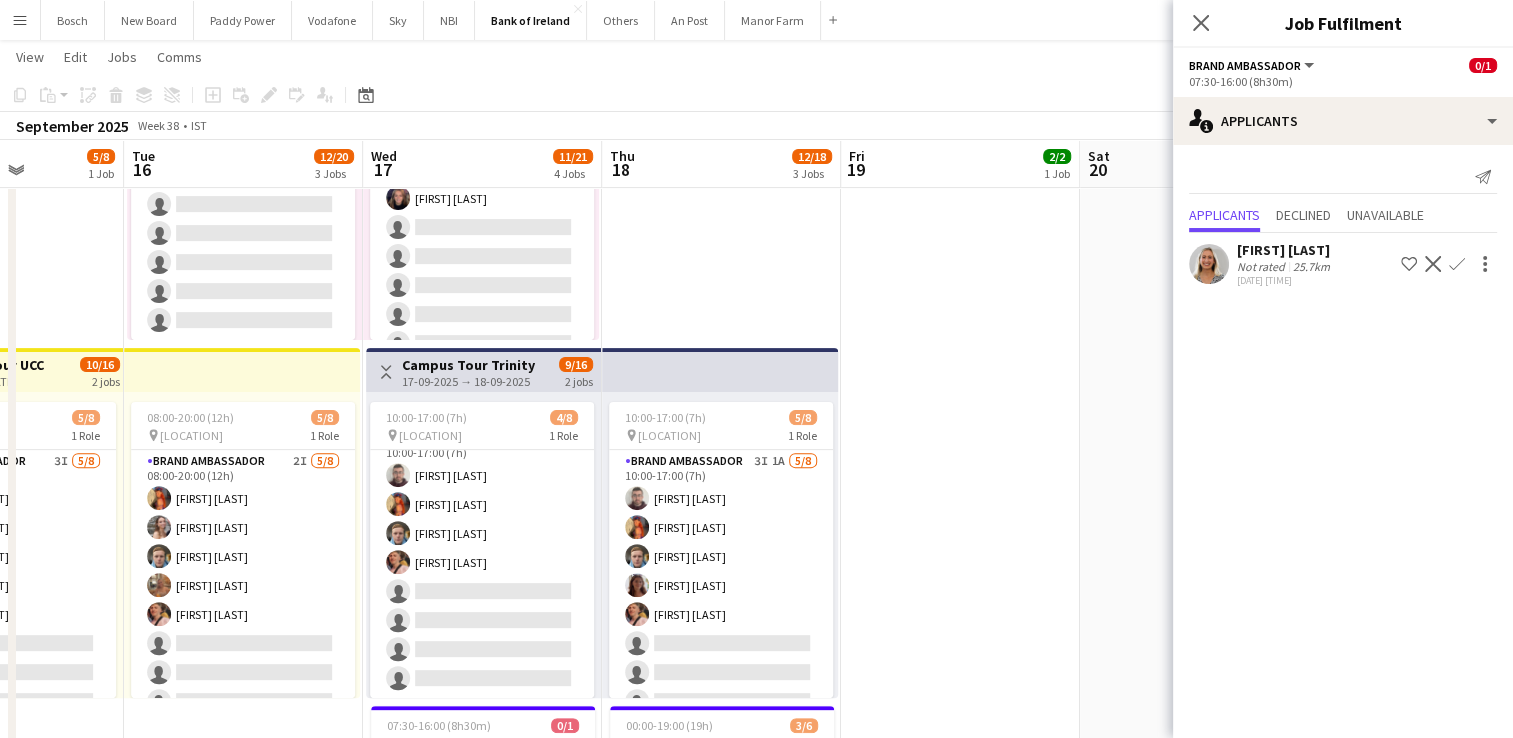 drag, startPoint x: 1031, startPoint y: 446, endPoint x: 1000, endPoint y: 446, distance: 31 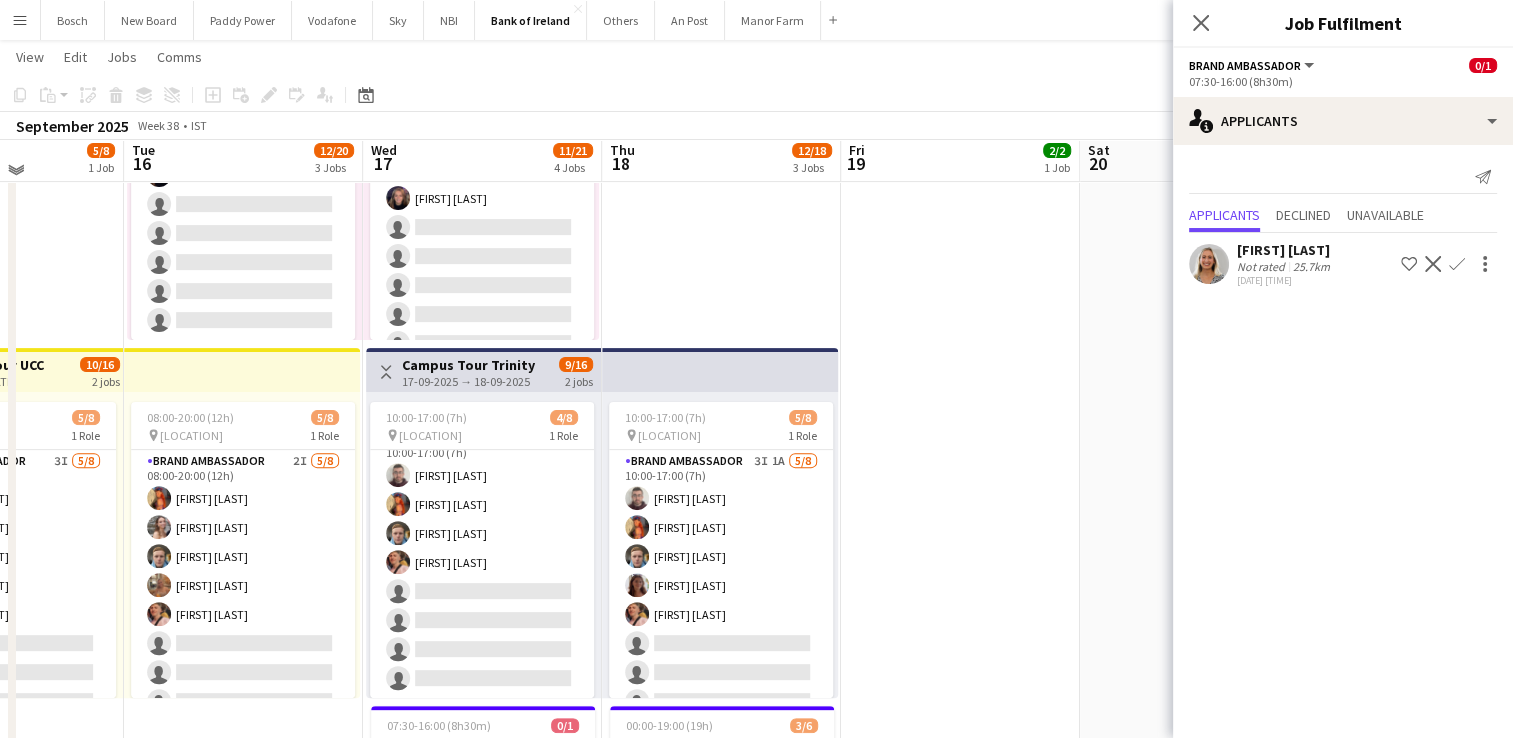 scroll, scrollTop: 500, scrollLeft: 0, axis: vertical 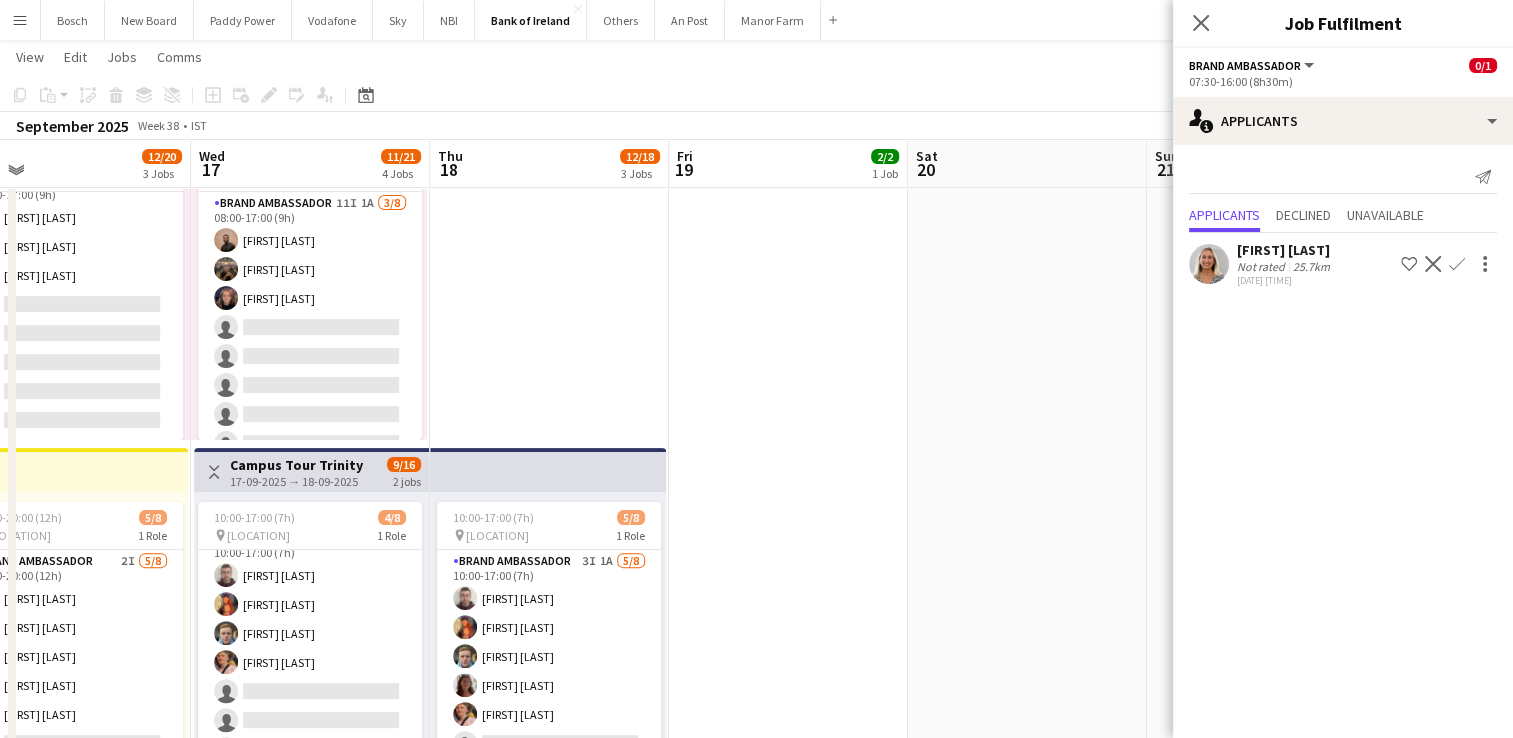drag, startPoint x: 1000, startPoint y: 445, endPoint x: 111, endPoint y: 417, distance: 889.44086 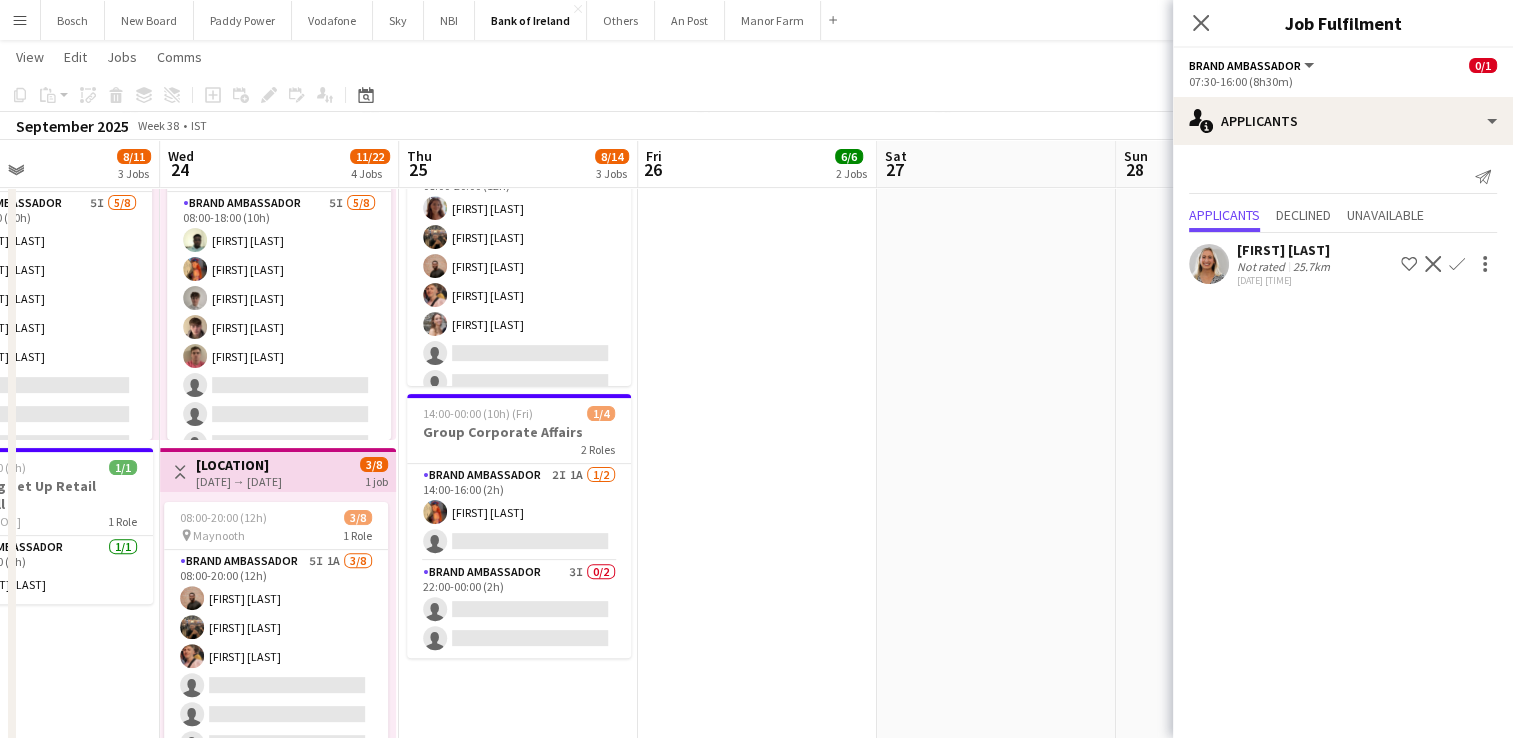drag, startPoint x: 536, startPoint y: 407, endPoint x: -4, endPoint y: 393, distance: 540.18146 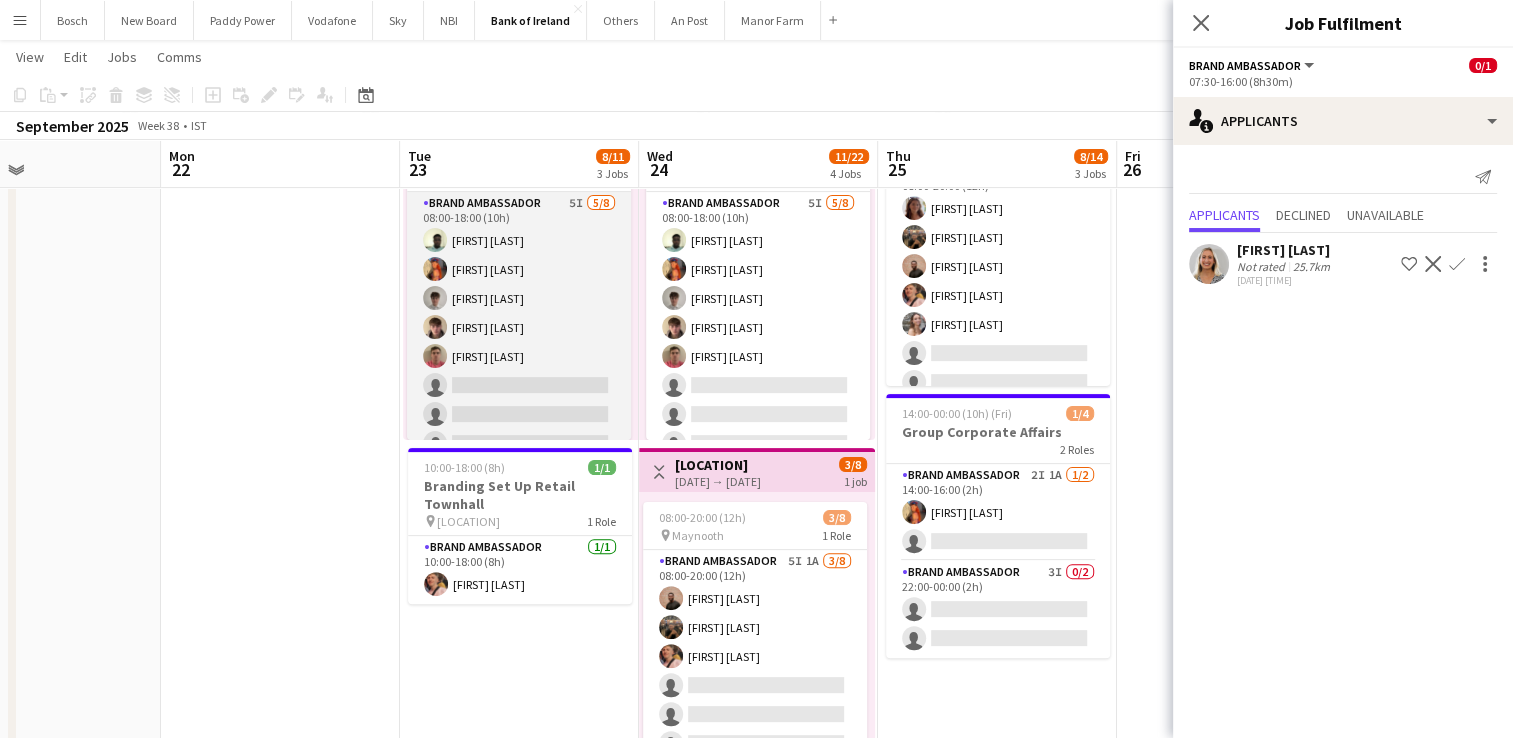 click on "Brand Ambassador   5I   5/8   08:00-18:00 (10h)
[FIRST] [LAST] [FIRST] [LAST] [FIRST] [LAST] [FIRST] [LAST] [FIRST] [LAST]
single-neutral-actions
single-neutral-actions
single-neutral-actions" at bounding box center (519, 327) 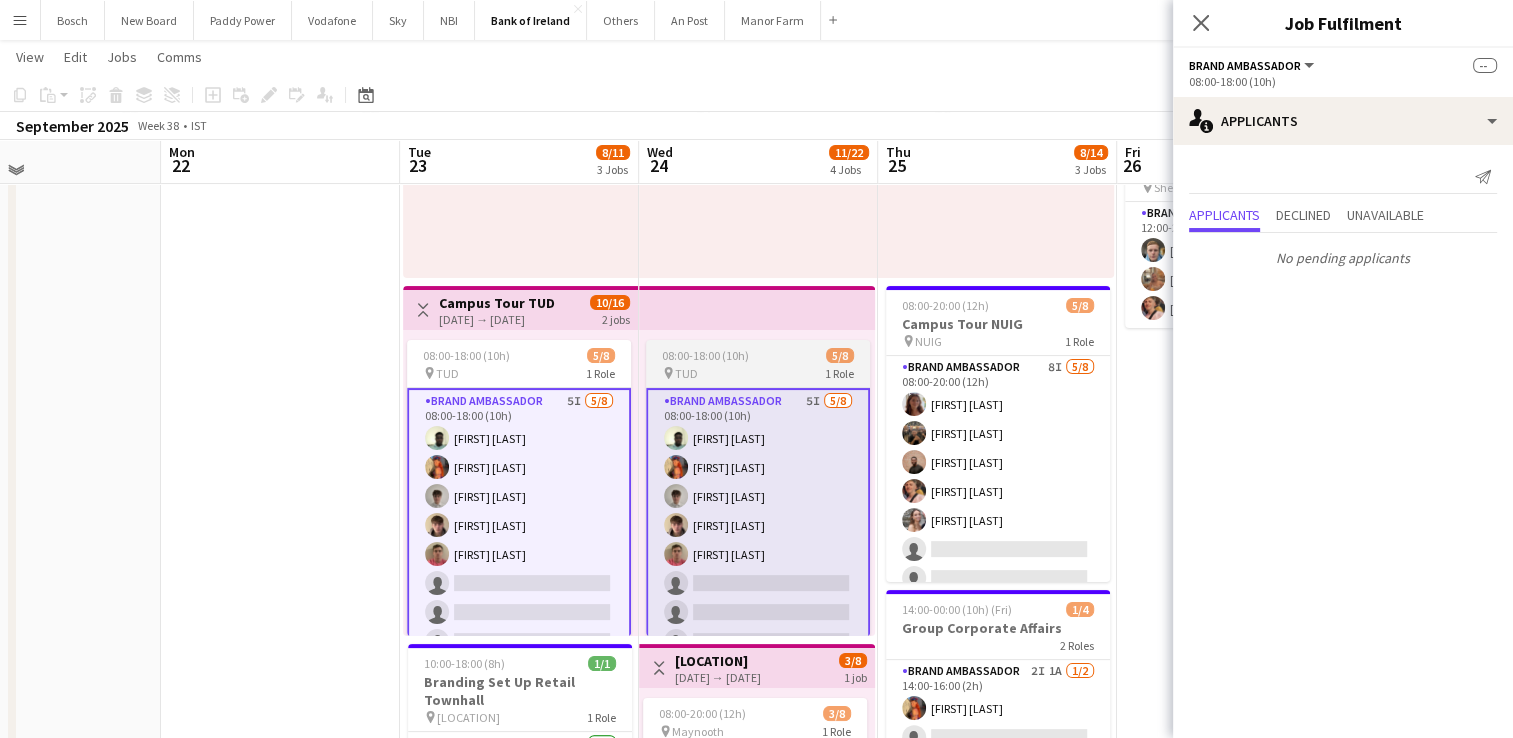 scroll, scrollTop: 300, scrollLeft: 0, axis: vertical 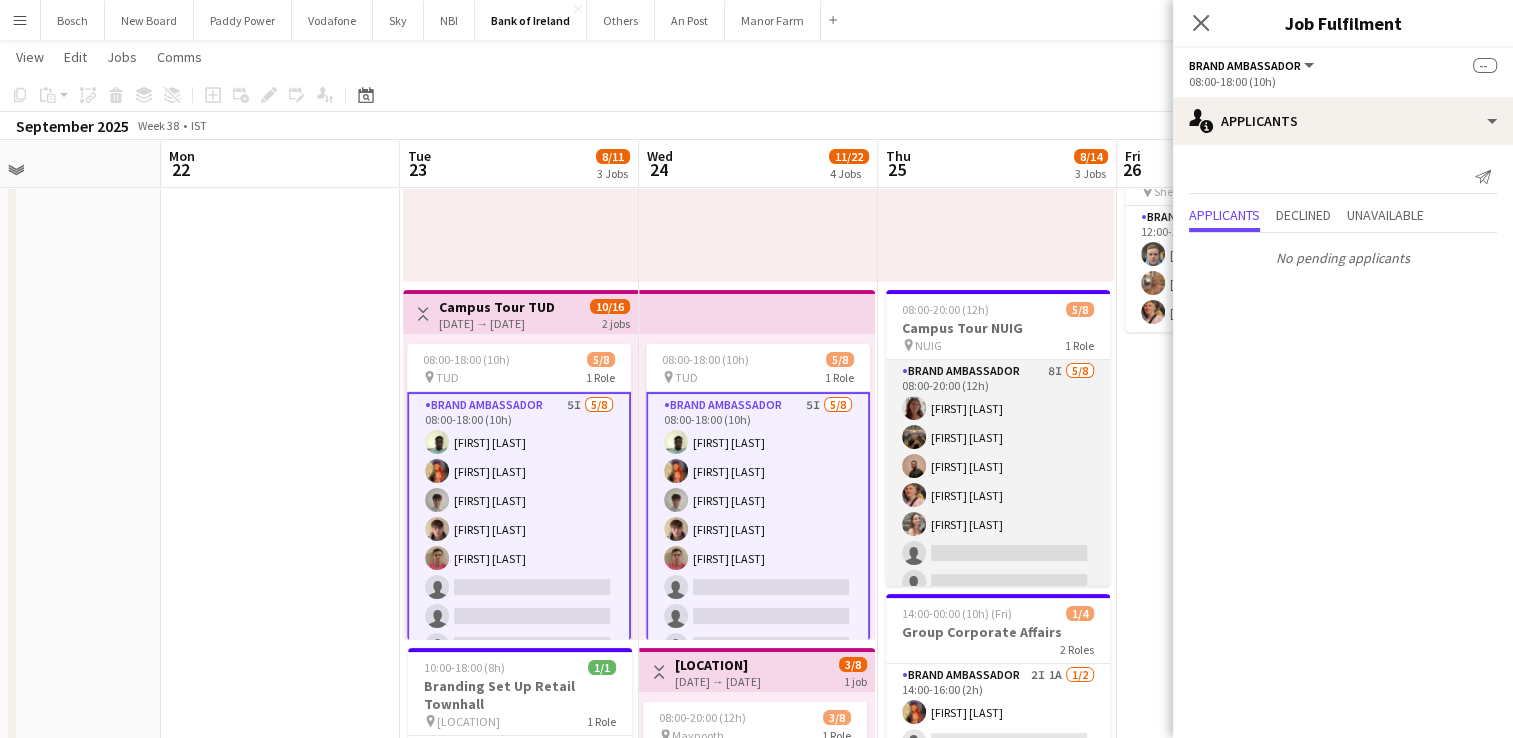 click on "Brand Ambassador   8I   5/8   08:00-20:00 (12h)
Amelia Morycka Matheus Cramolich Andrew Ajetunmobi Mark O’Shea Clodagh O’ Callaghan
single-neutral-actions
single-neutral-actions
single-neutral-actions" at bounding box center (998, 495) 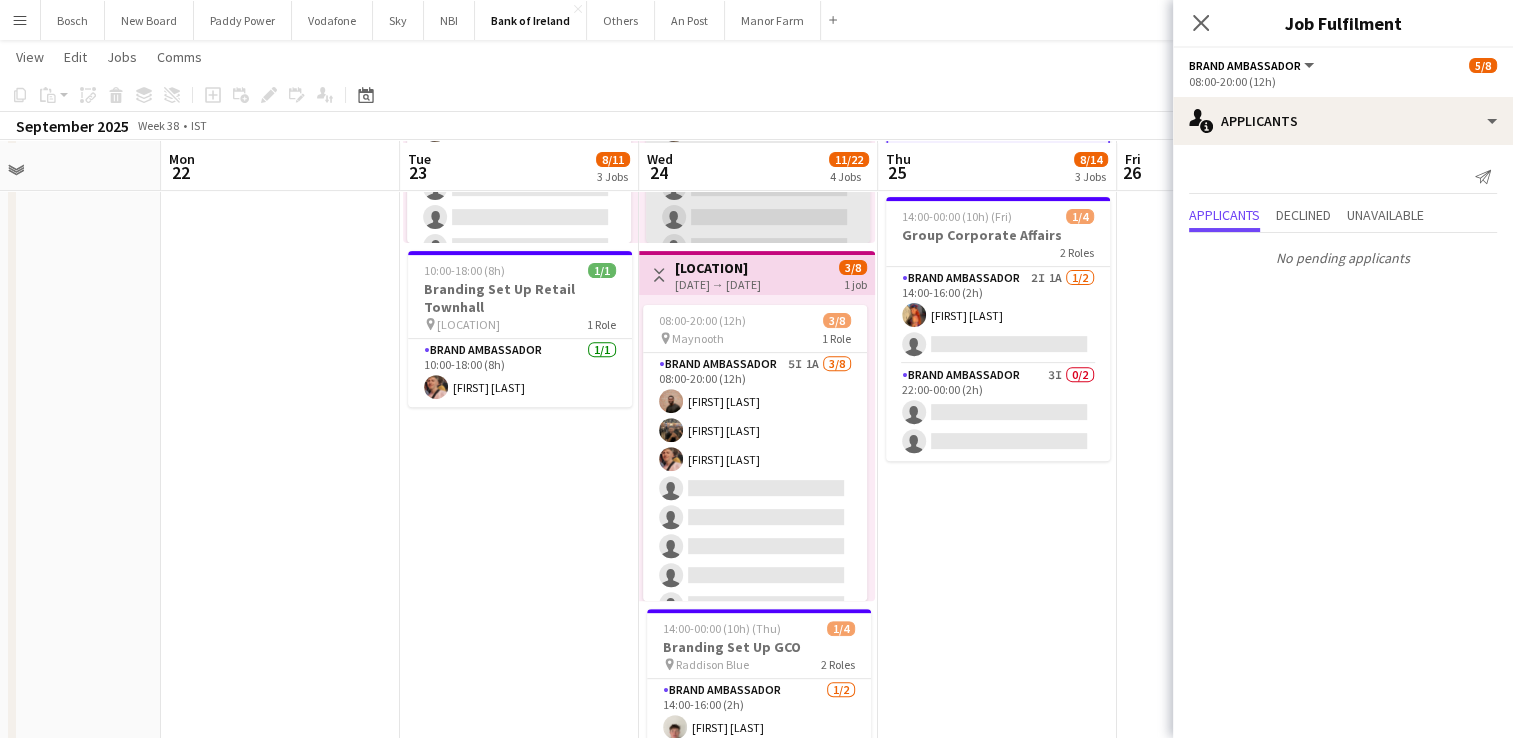 scroll, scrollTop: 700, scrollLeft: 0, axis: vertical 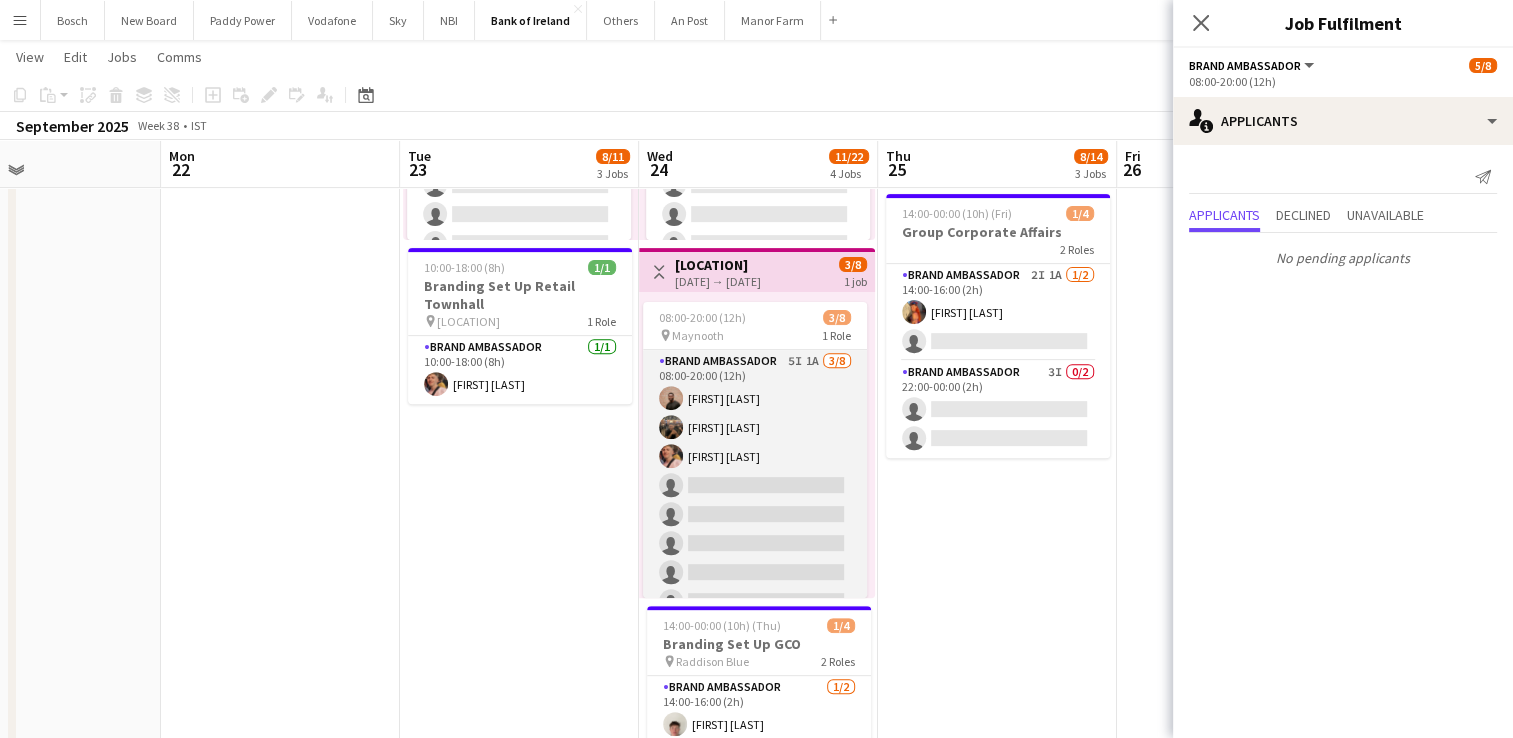 click on "Brand Ambassador   5I   1A   3/8   08:00-20:00 (12h)
[FIRST] [LAST] [FIRST] [LAST] [FIRST] [LAST]
single-neutral-actions
single-neutral-actions
single-neutral-actions
single-neutral-actions
single-neutral-actions" at bounding box center [755, 485] 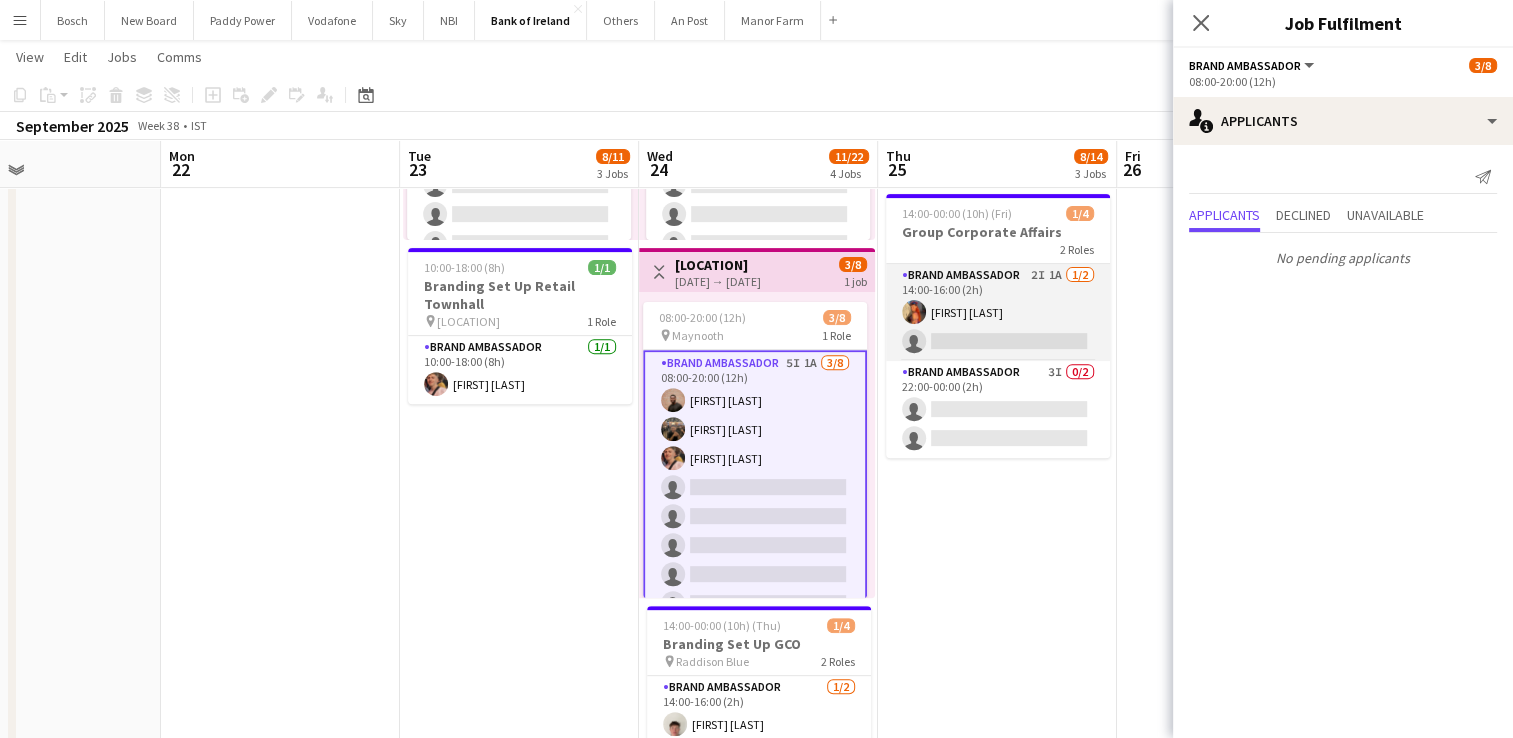 click on "Brand Ambassador   2I   1A   1/2   14:00-16:00 (2h)
Aoife Byrne
single-neutral-actions" at bounding box center [998, 312] 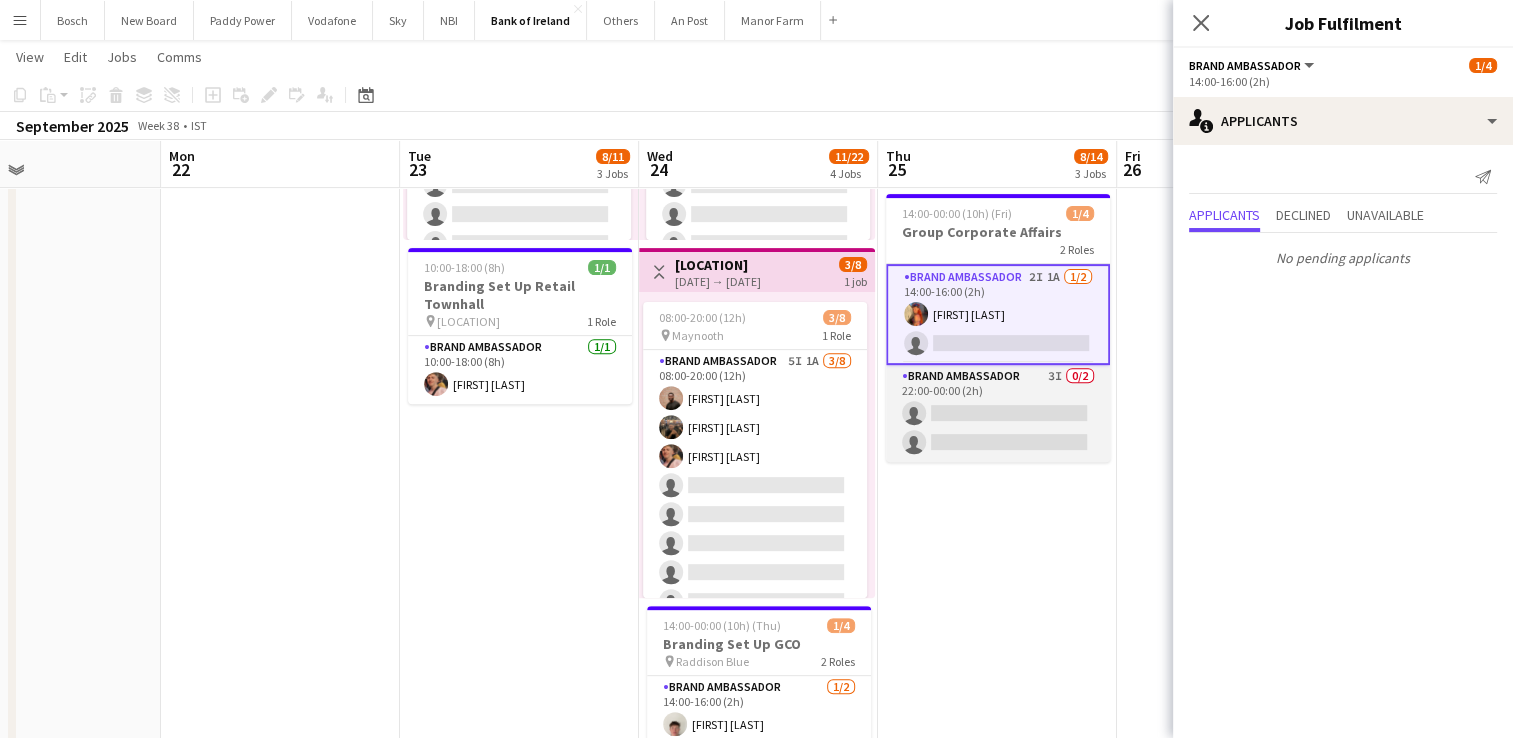 click on "Brand Ambassador   3I   0/2   22:00-00:00 (2h)
single-neutral-actions
single-neutral-actions" at bounding box center (998, 413) 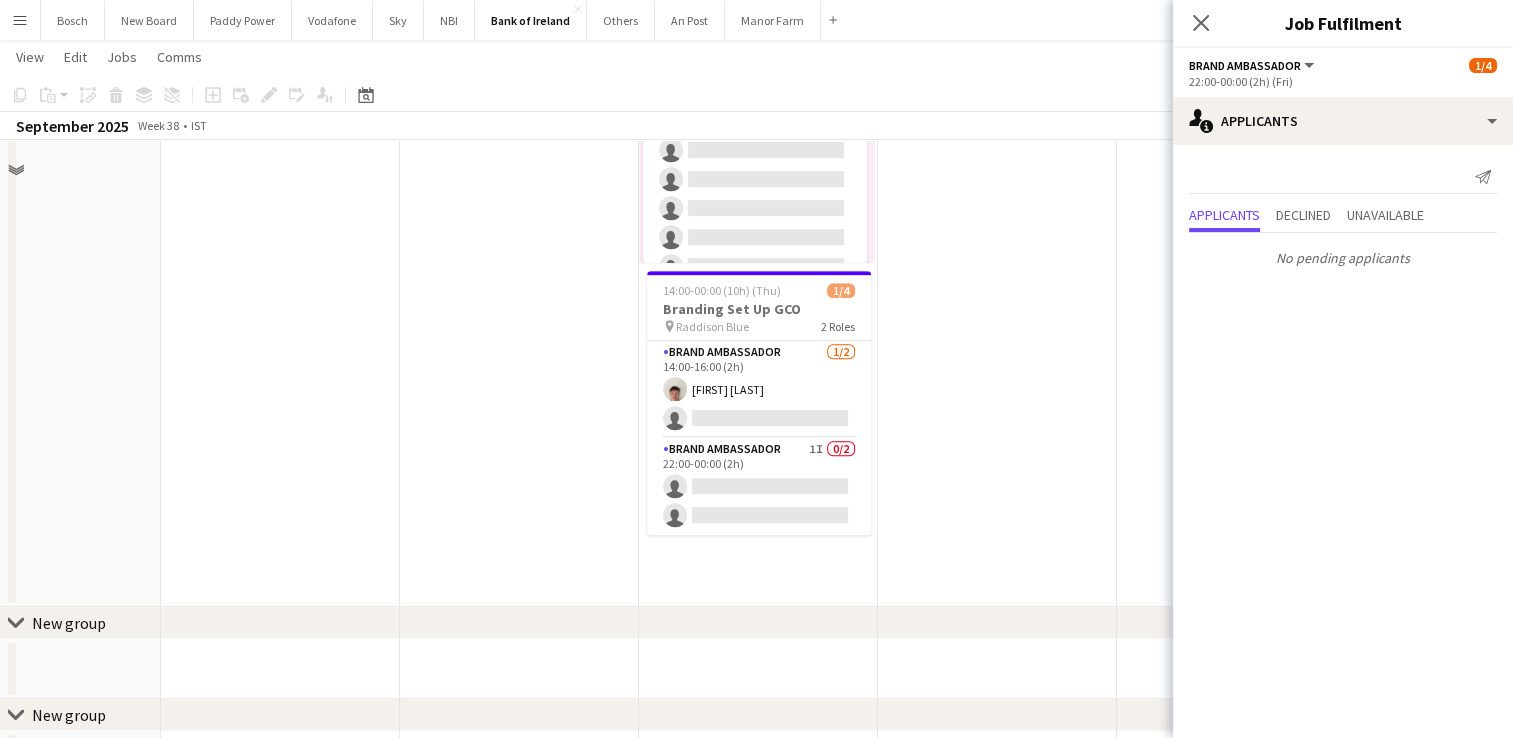 scroll, scrollTop: 1100, scrollLeft: 0, axis: vertical 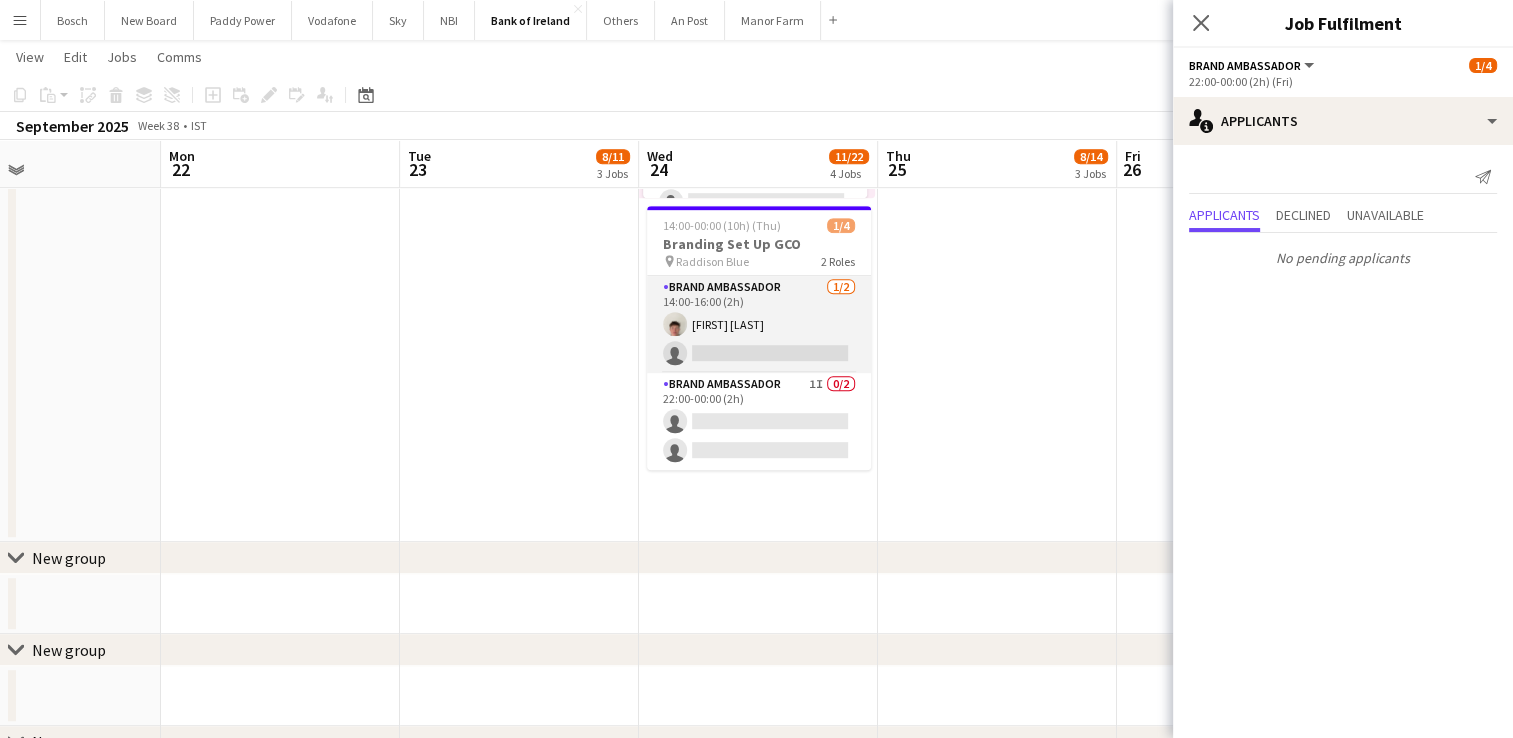 click on "Brand Ambassador   1/2   14:00-16:00 (2h)
Robert Harvey
single-neutral-actions" at bounding box center (759, 324) 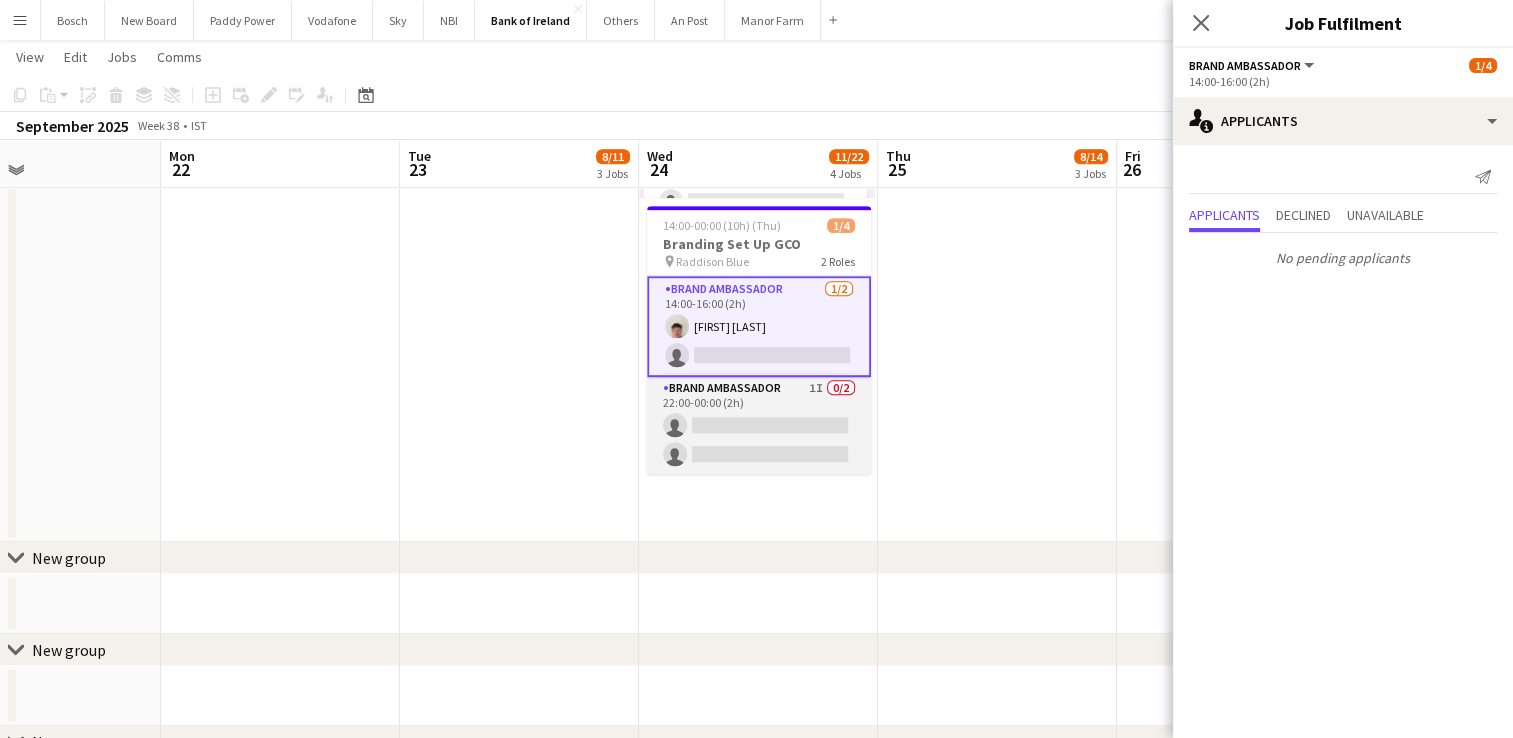 click on "Brand Ambassador   1I   0/2   22:00-00:00 (2h)
single-neutral-actions
single-neutral-actions" at bounding box center (759, 425) 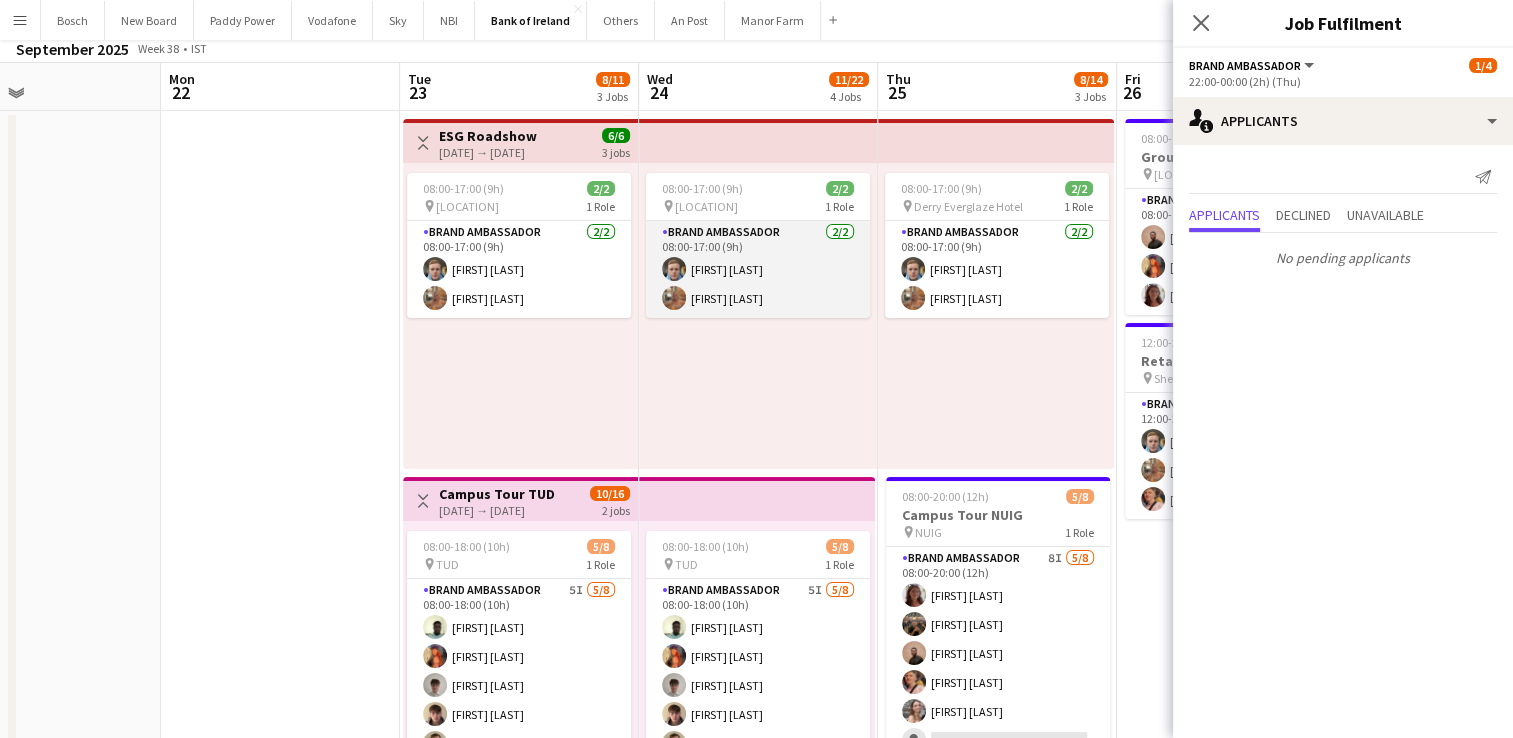 scroll, scrollTop: 0, scrollLeft: 0, axis: both 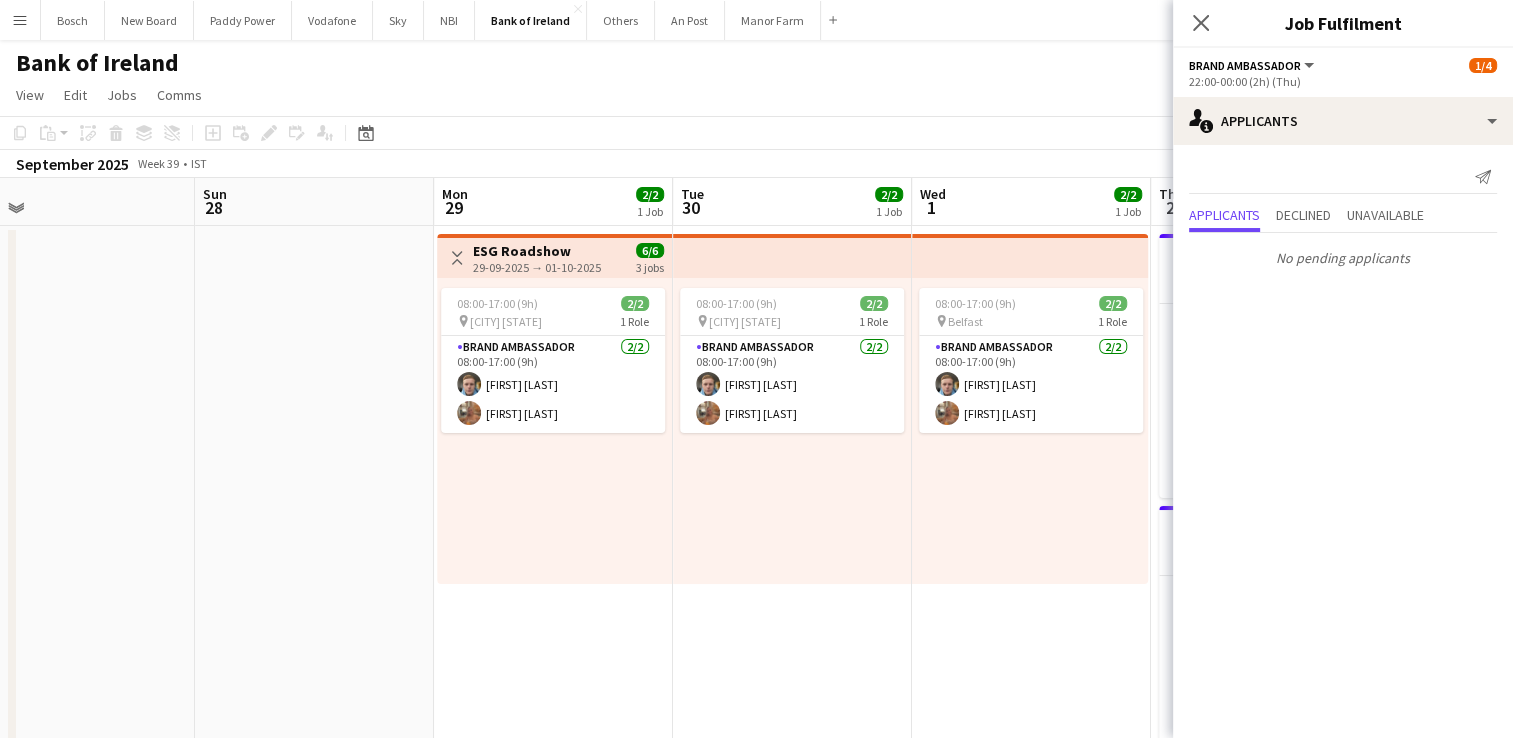 drag, startPoint x: 859, startPoint y: 520, endPoint x: 496, endPoint y: 438, distance: 372.14648 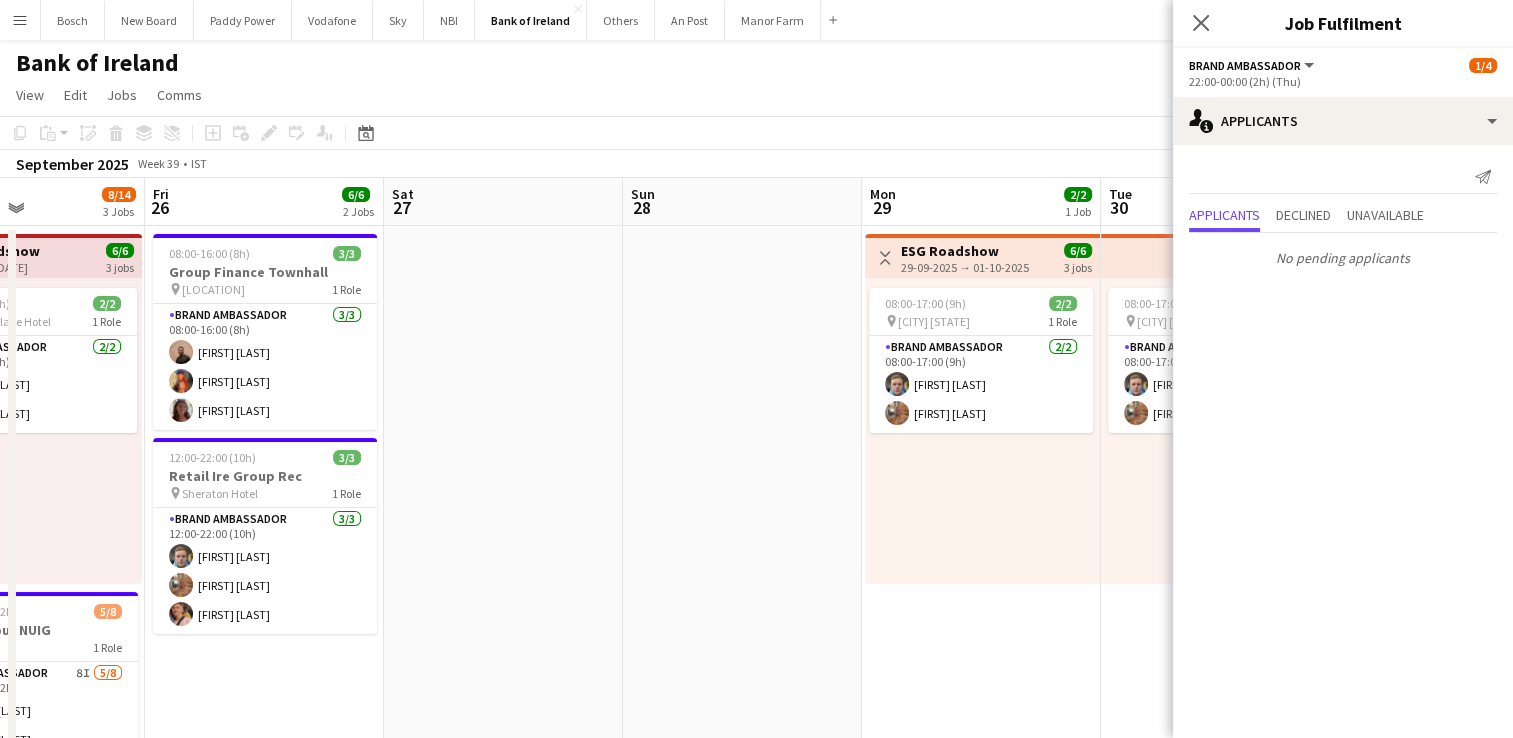 drag, startPoint x: 746, startPoint y: 460, endPoint x: 132, endPoint y: 376, distance: 619.7193 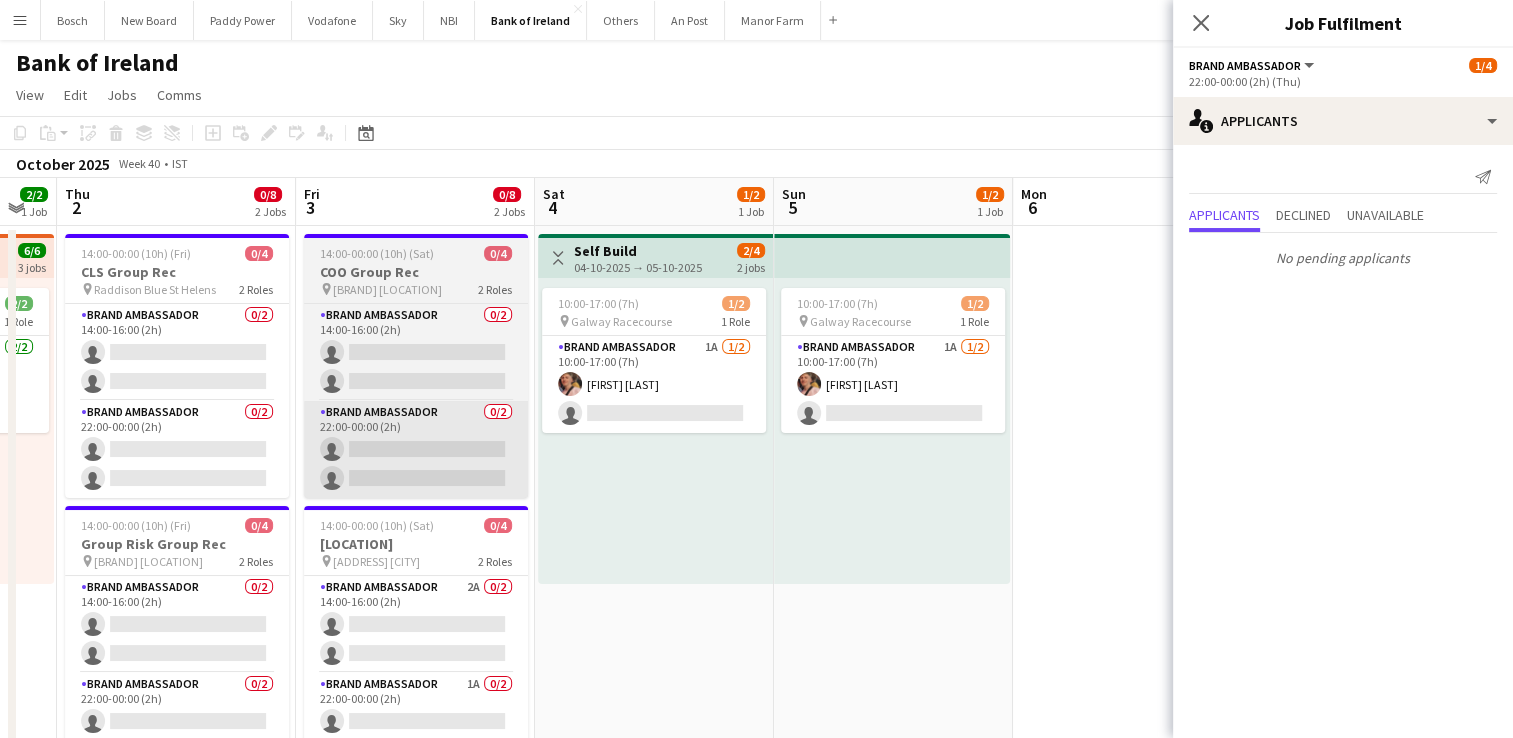 drag, startPoint x: 1148, startPoint y: 460, endPoint x: 394, endPoint y: 408, distance: 755.79095 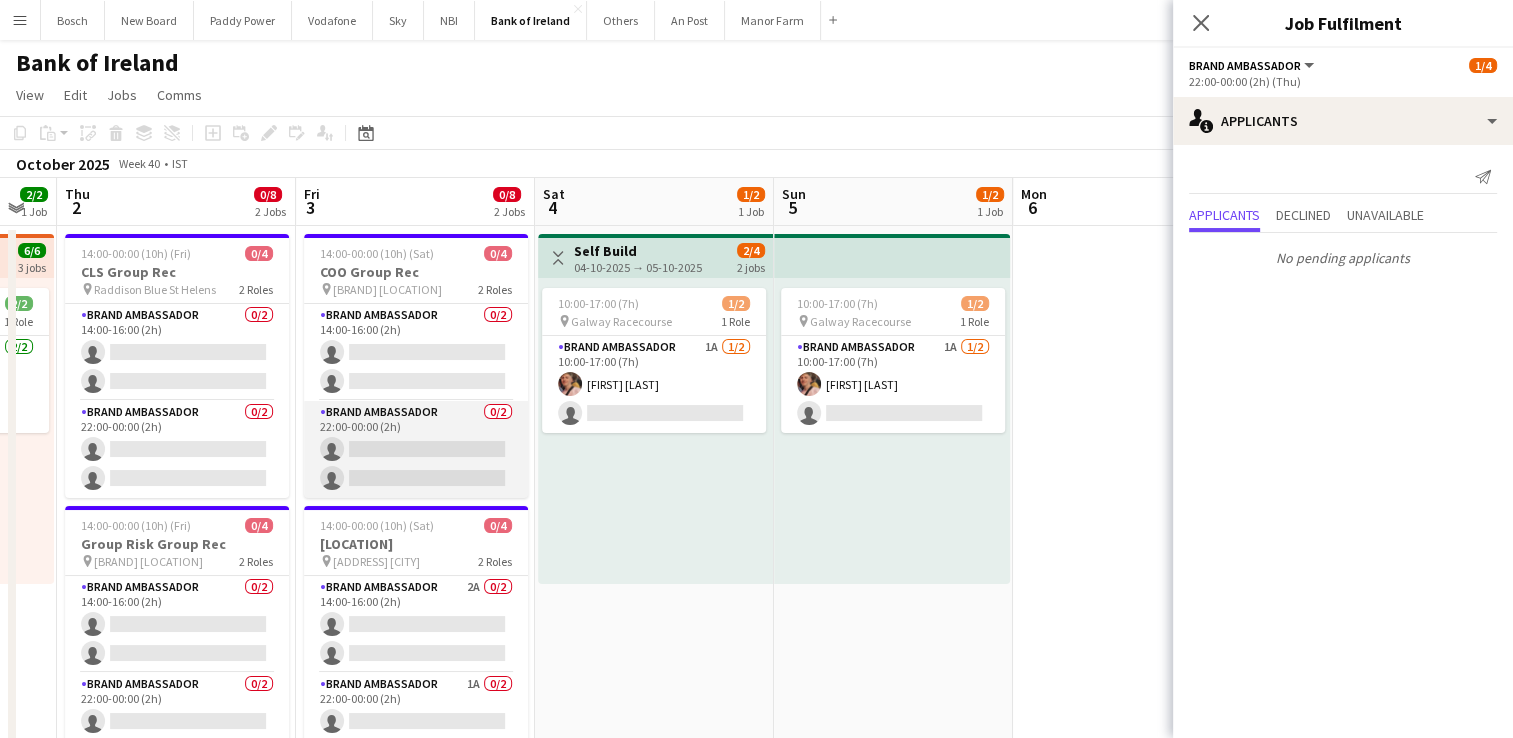 scroll, scrollTop: 0, scrollLeft: 660, axis: horizontal 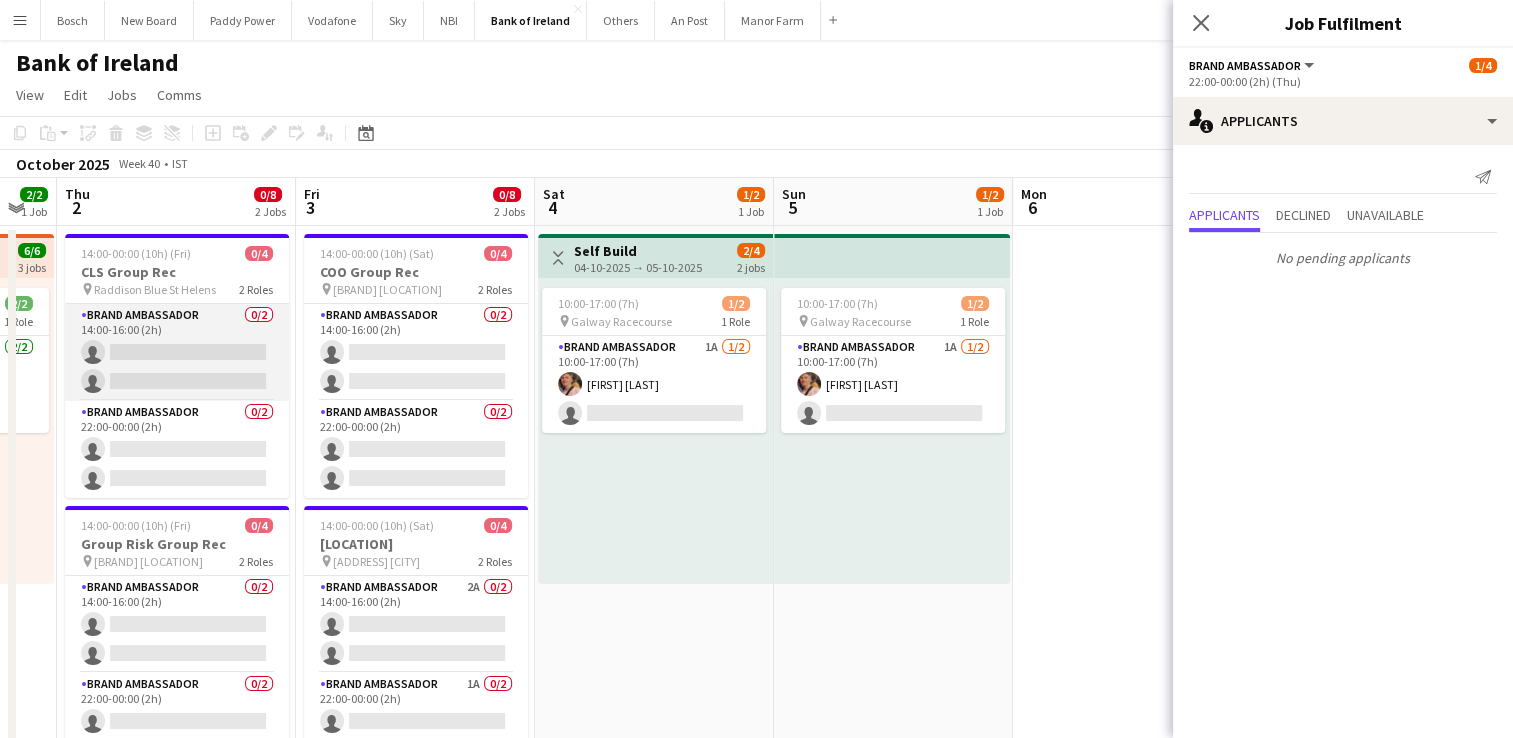 click on "Brand Ambassador   0/2   14:00-16:00 (2h)
single-neutral-actions
single-neutral-actions" at bounding box center (177, 352) 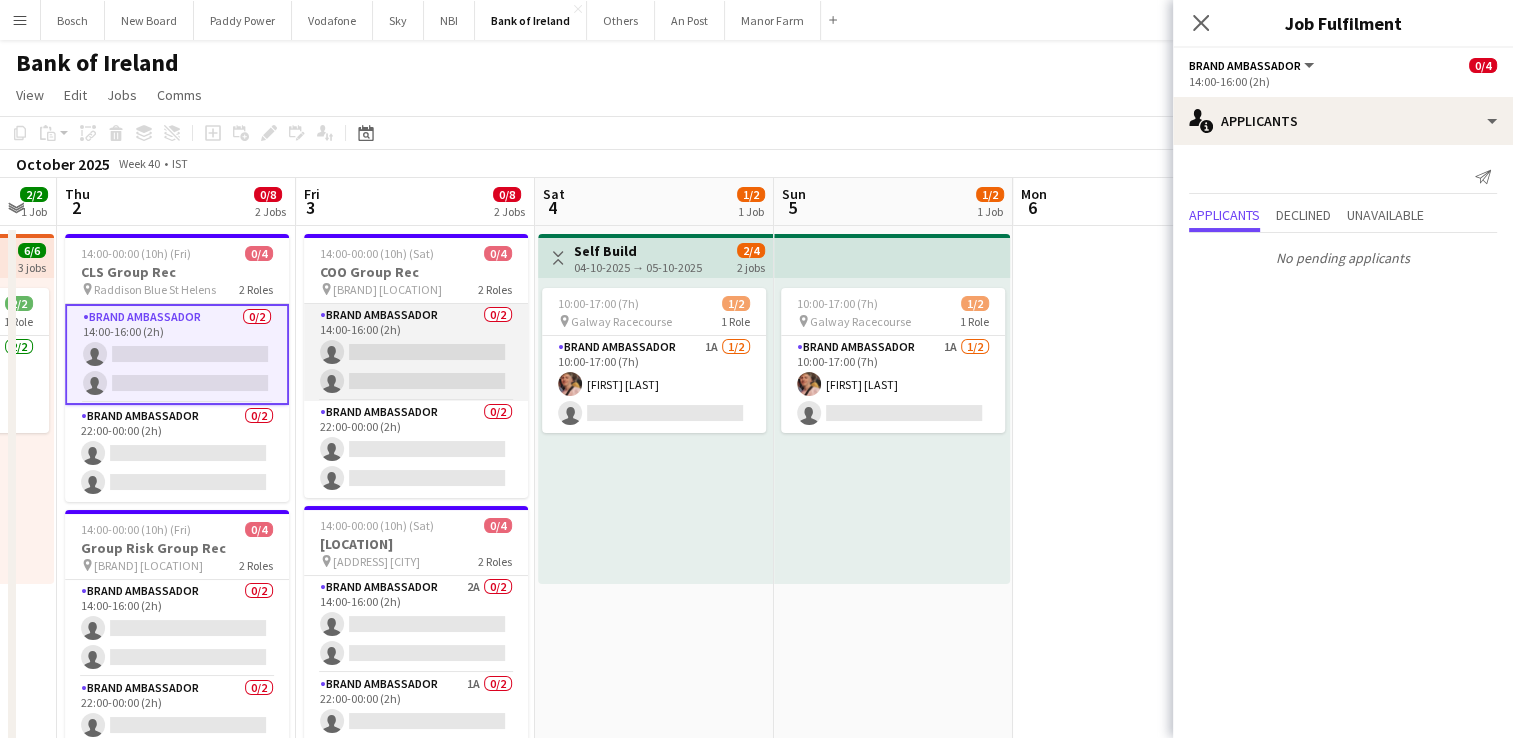 click on "Brand Ambassador   0/2   14:00-16:00 (2h)
single-neutral-actions
single-neutral-actions" at bounding box center (416, 352) 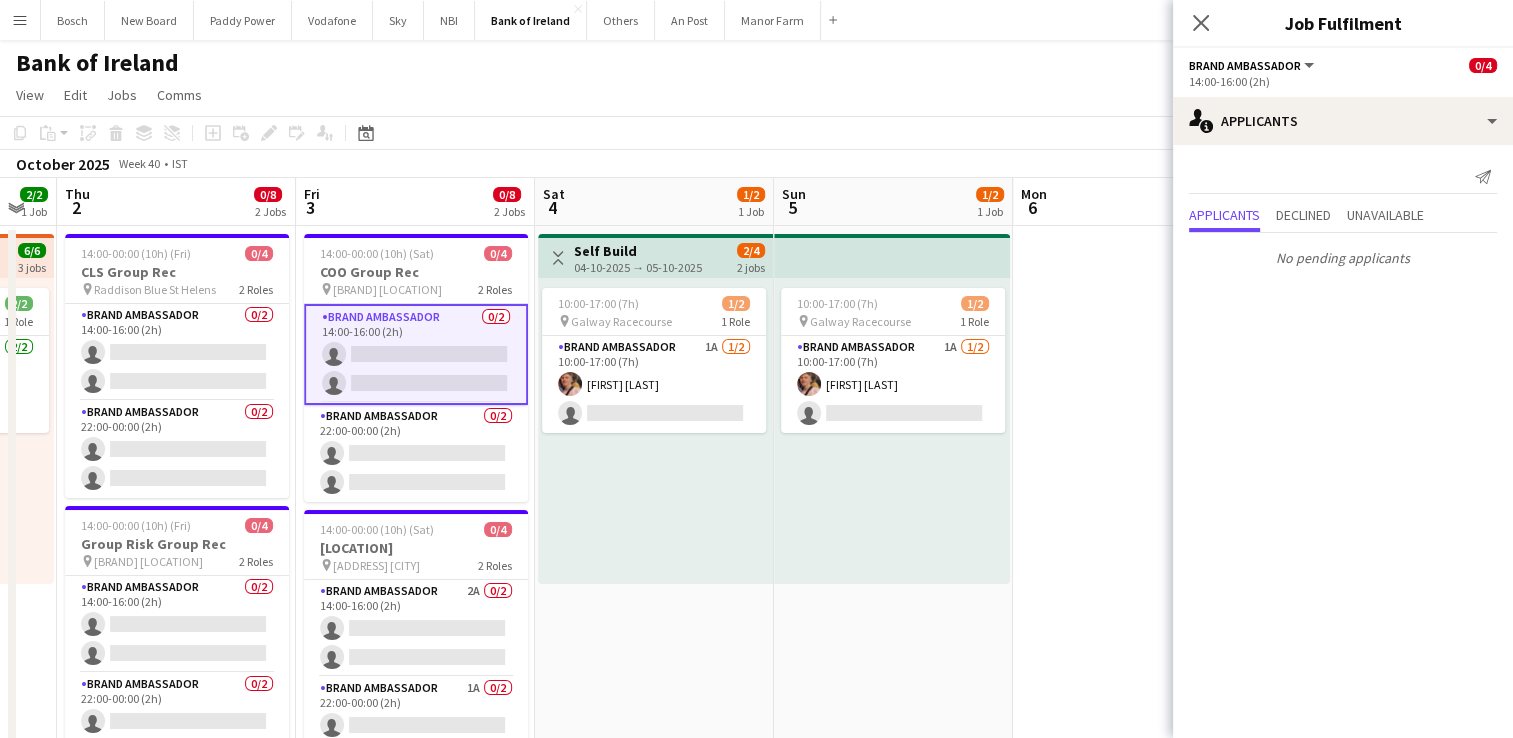 click on "Brand Ambassador   0/2   14:00-16:00 (2h)
single-neutral-actions
single-neutral-actions" at bounding box center (416, 354) 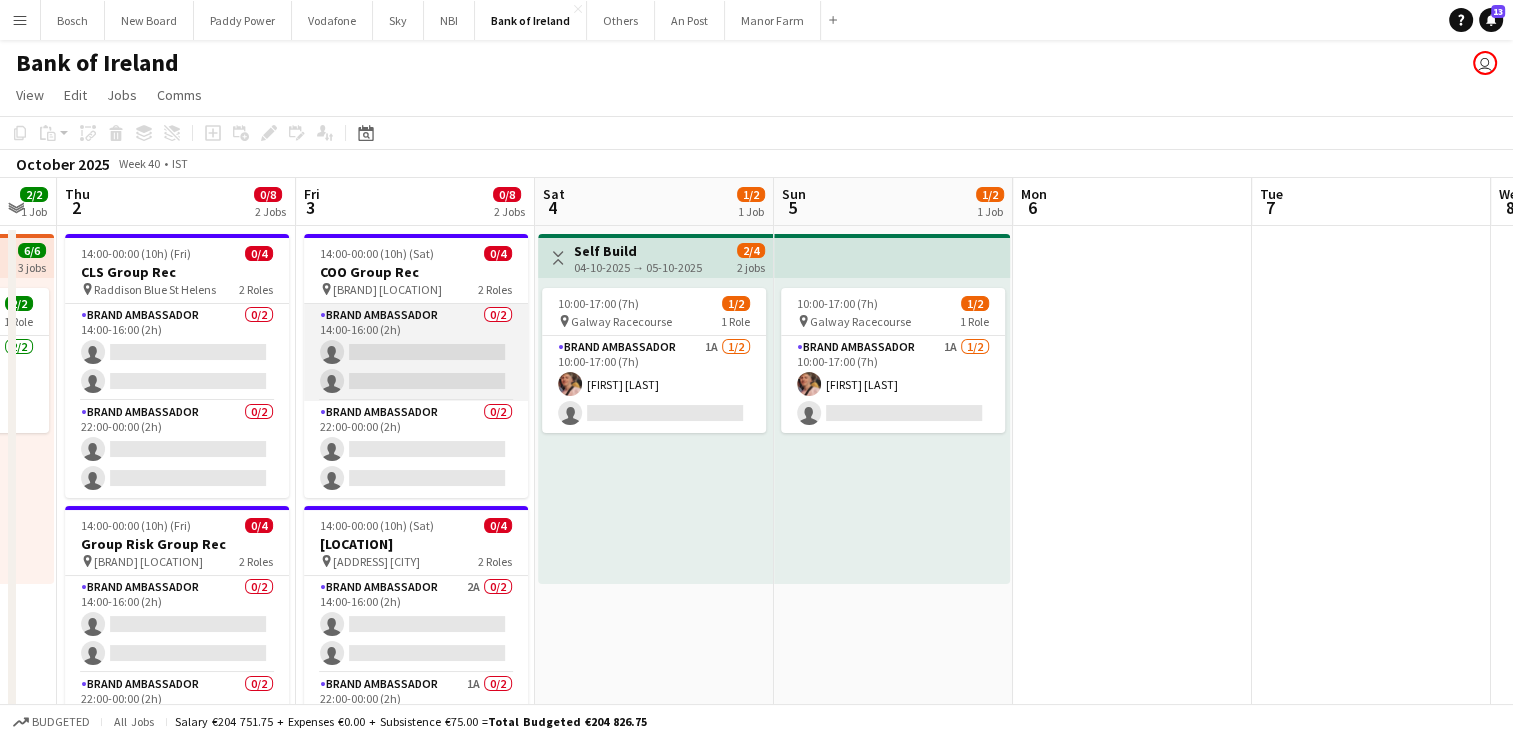 click on "Brand Ambassador   0/2   14:00-16:00 (2h)
single-neutral-actions
single-neutral-actions" at bounding box center (416, 352) 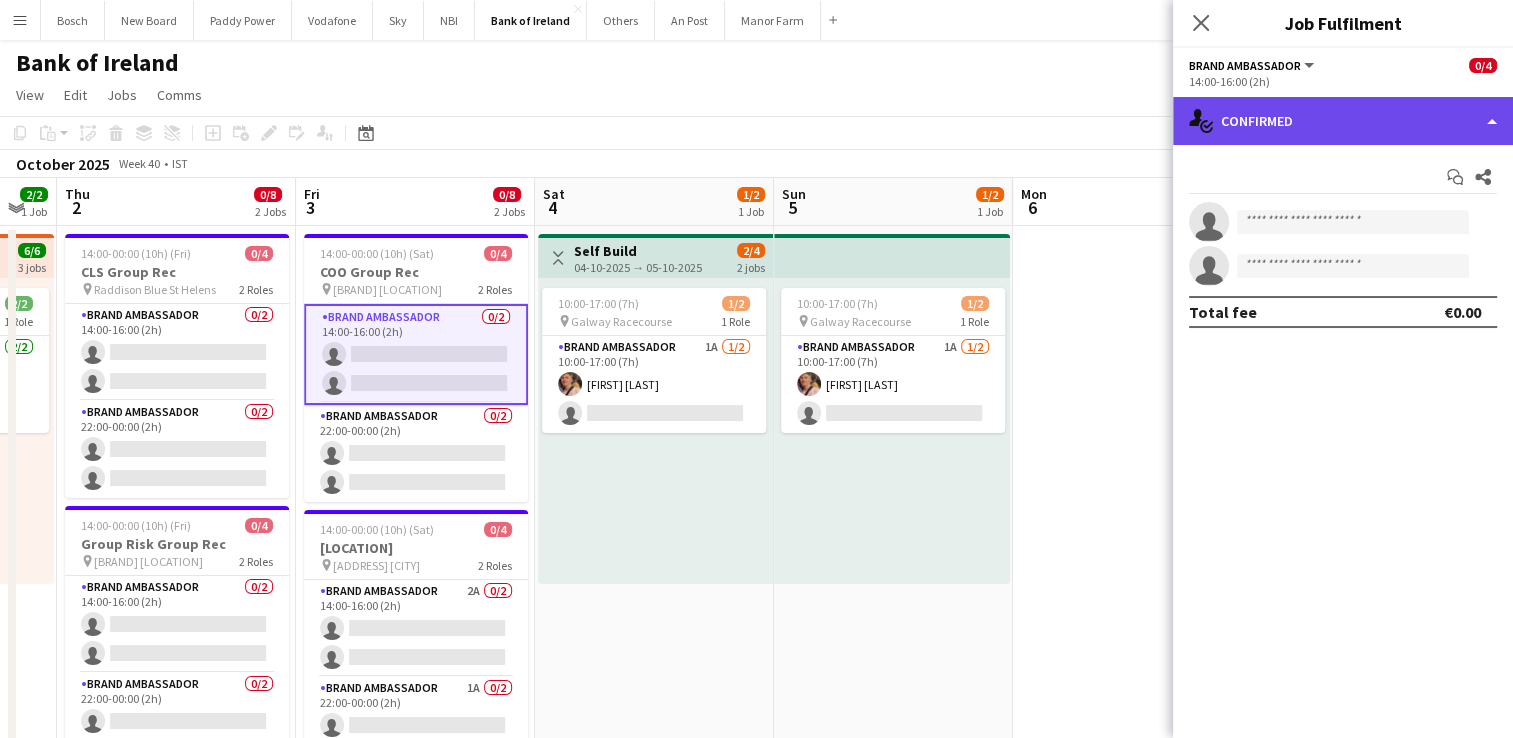 click on "single-neutral-actions-check-2
Confirmed" 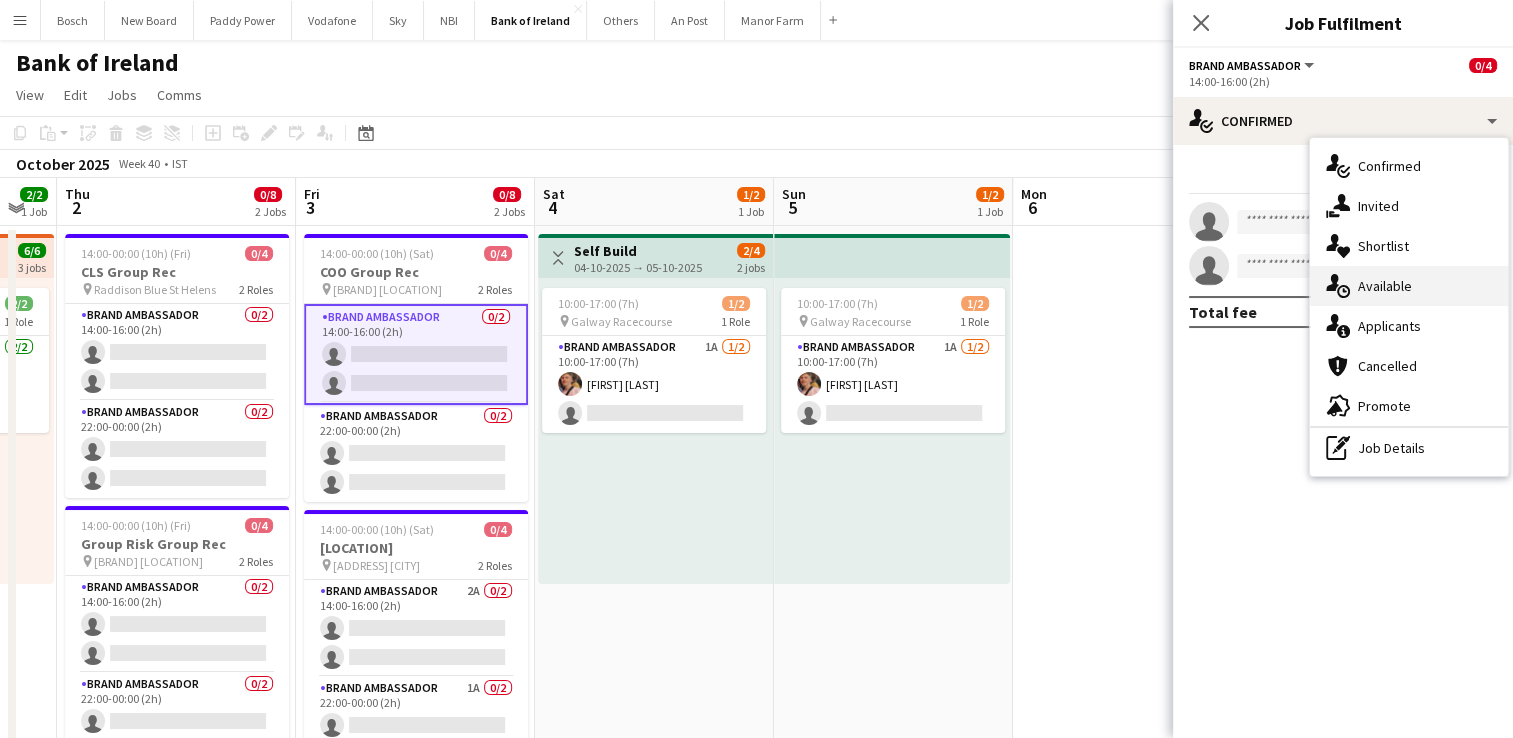 click on "single-neutral-actions-upload
Available" at bounding box center [1409, 286] 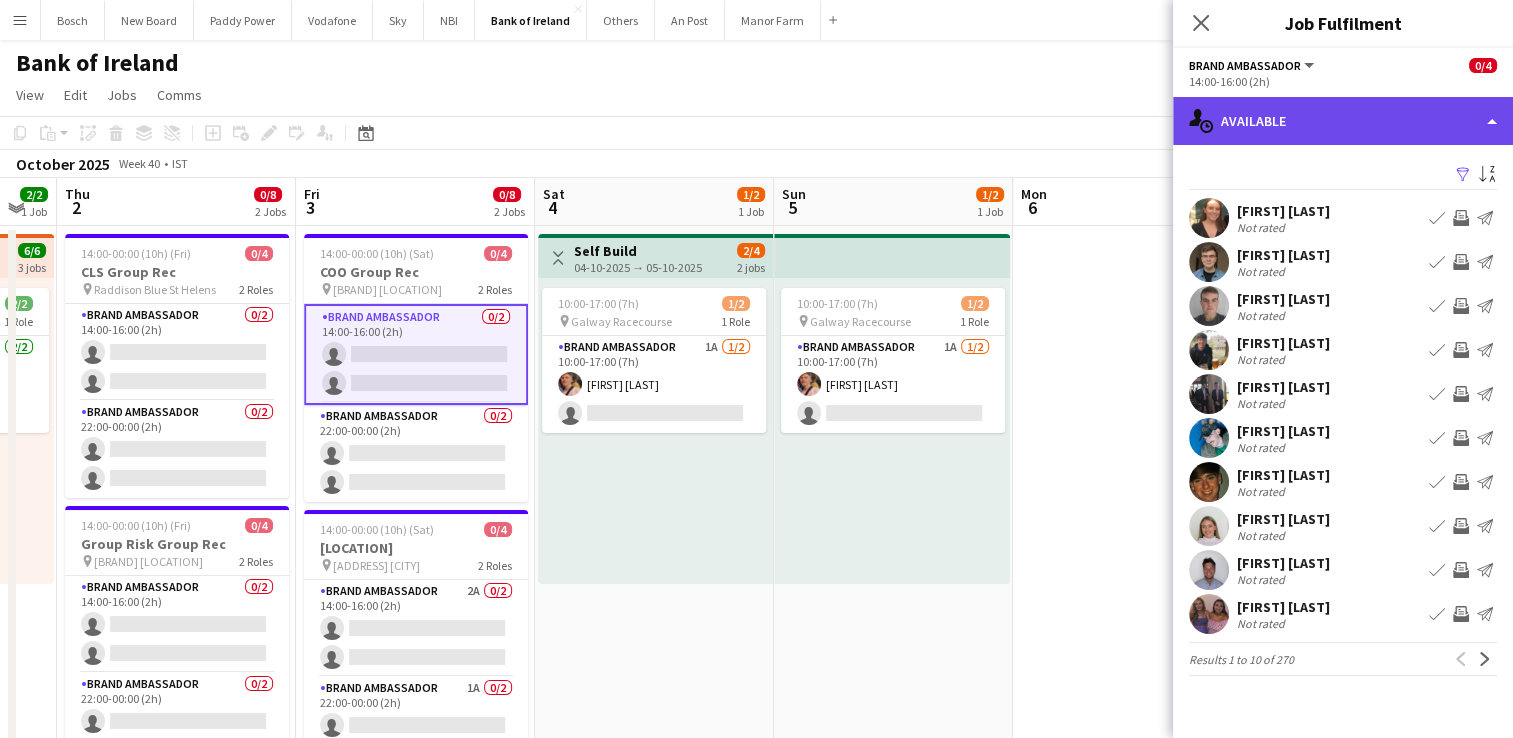 click on "single-neutral-actions-upload
Available" 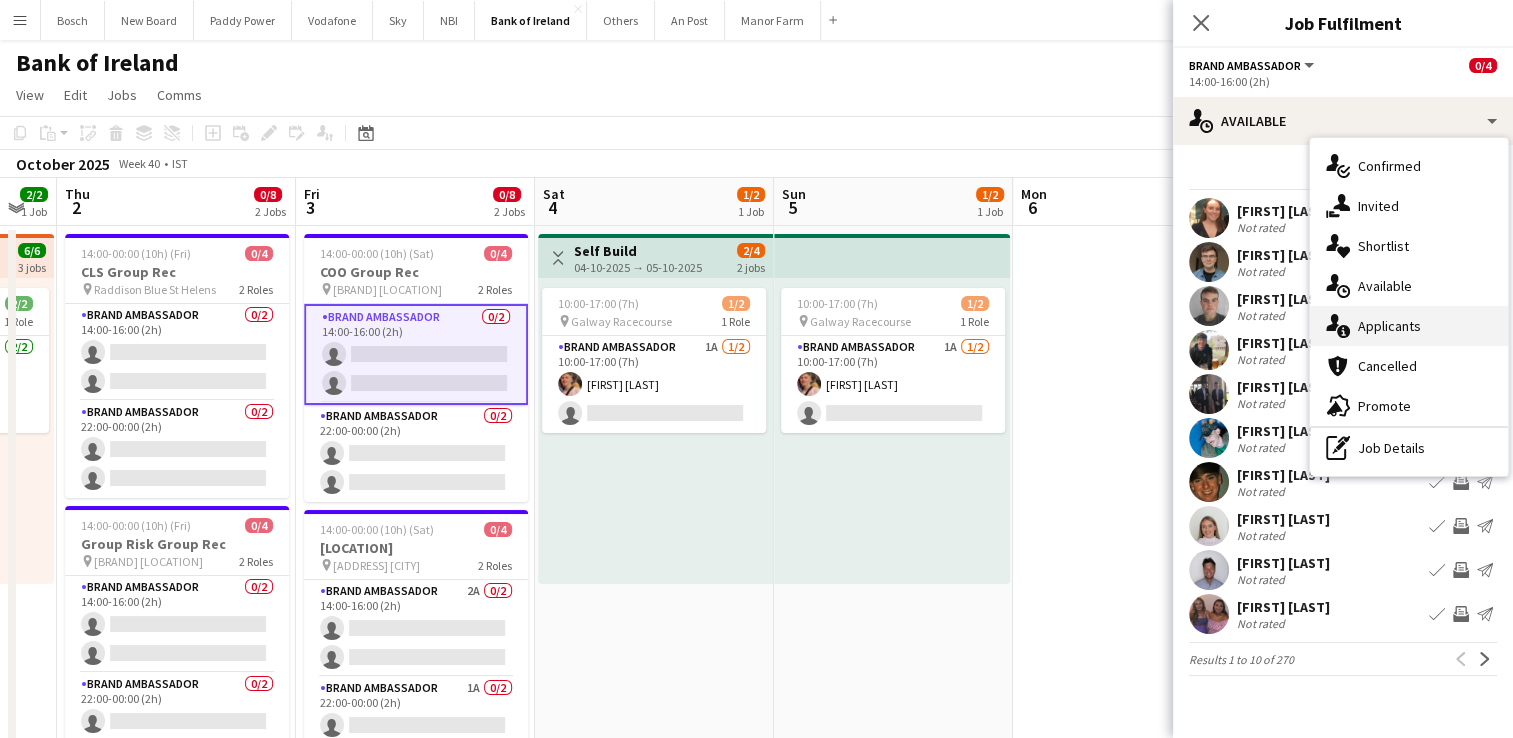 click on "single-neutral-actions-information" 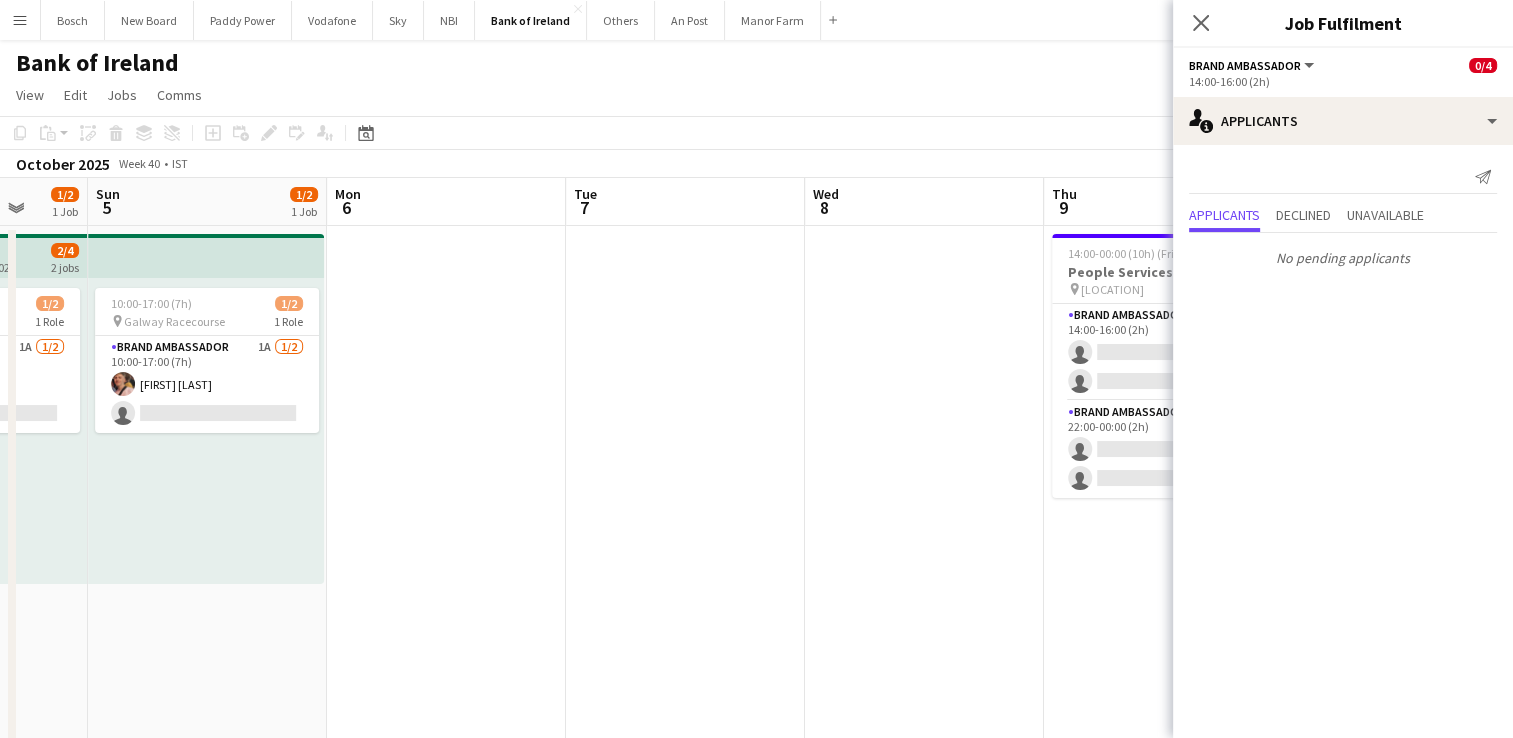 drag, startPoint x: 764, startPoint y: 512, endPoint x: 411, endPoint y: 474, distance: 355.03943 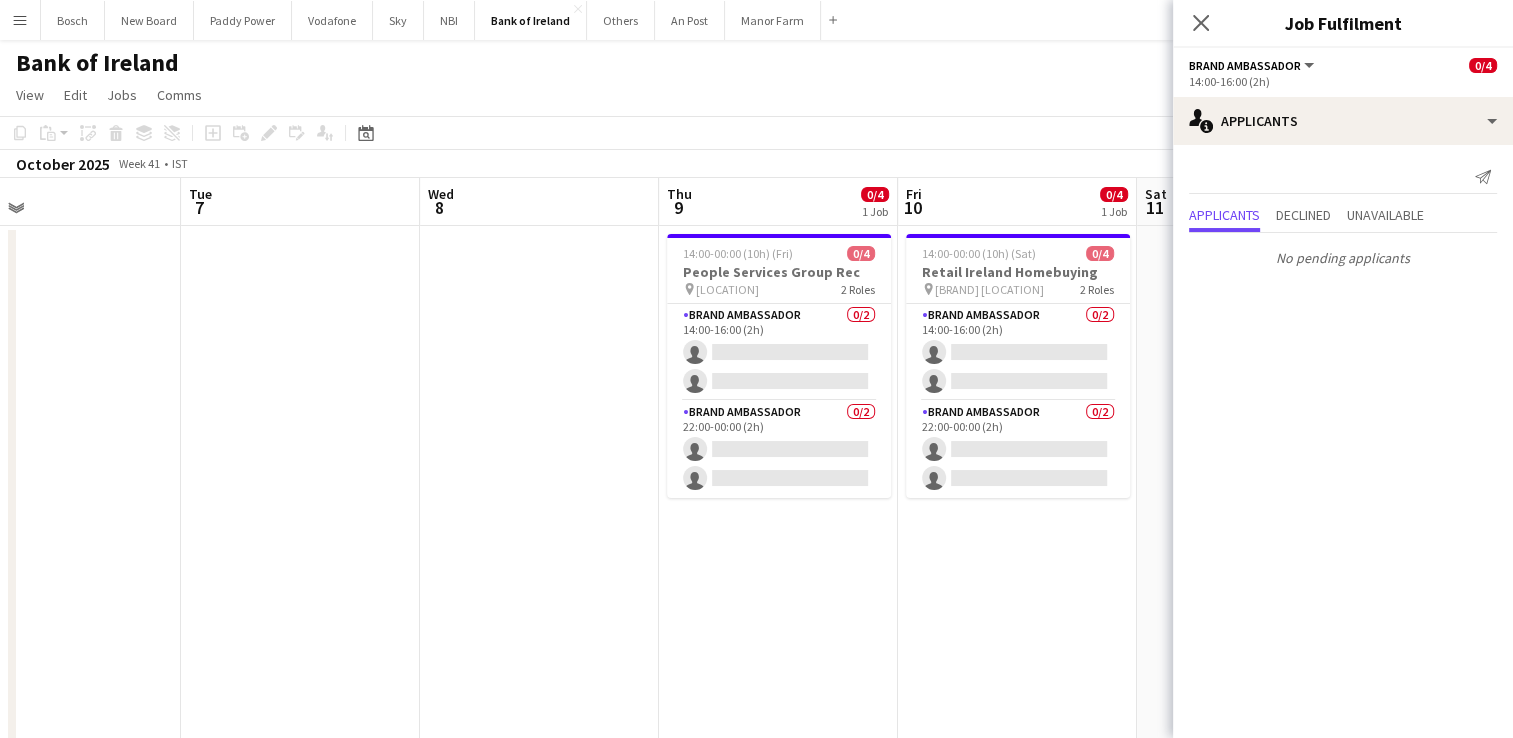 drag, startPoint x: 920, startPoint y: 419, endPoint x: 259, endPoint y: 343, distance: 665.3548 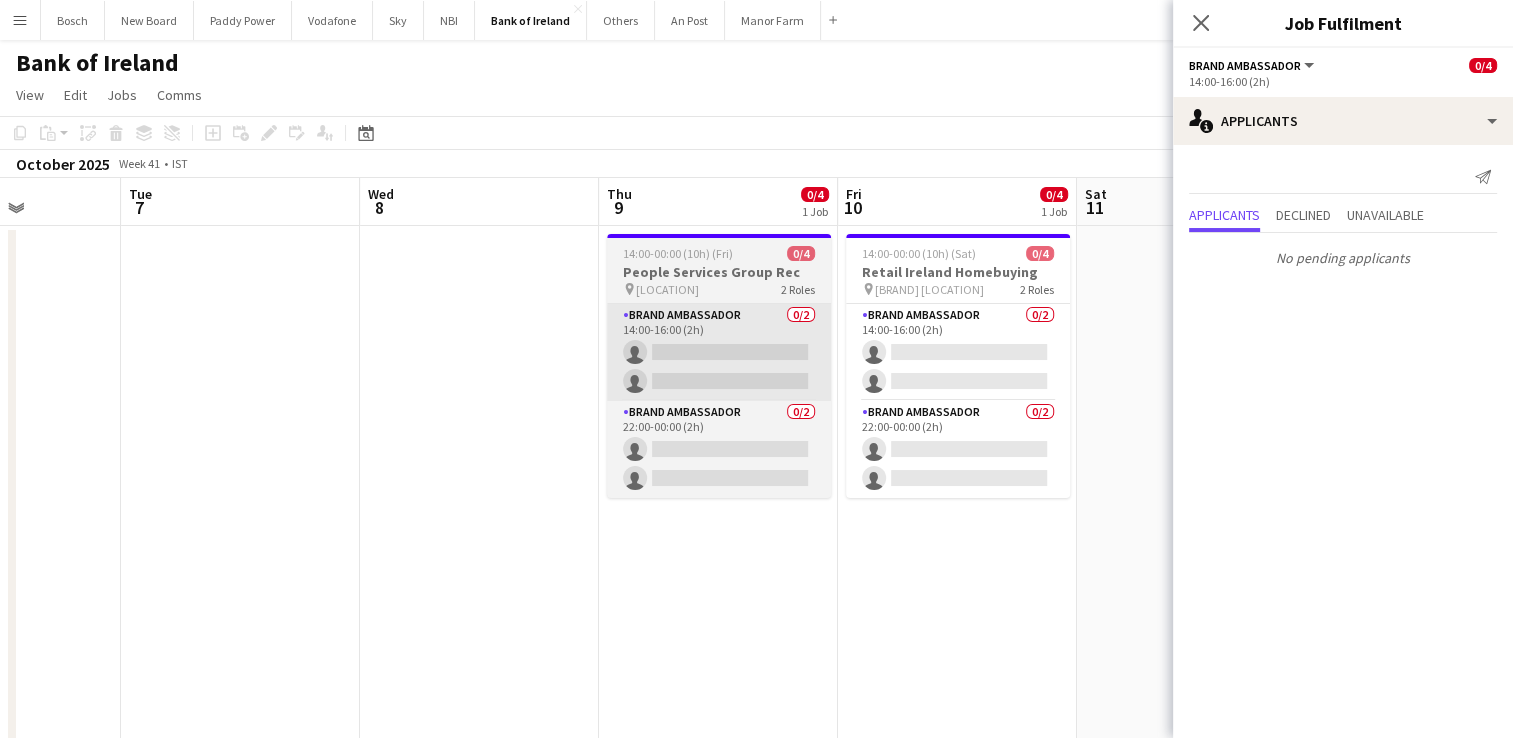 click on "Brand Ambassador   0/2   14:00-16:00 (2h)
single-neutral-actions
single-neutral-actions" at bounding box center (719, 352) 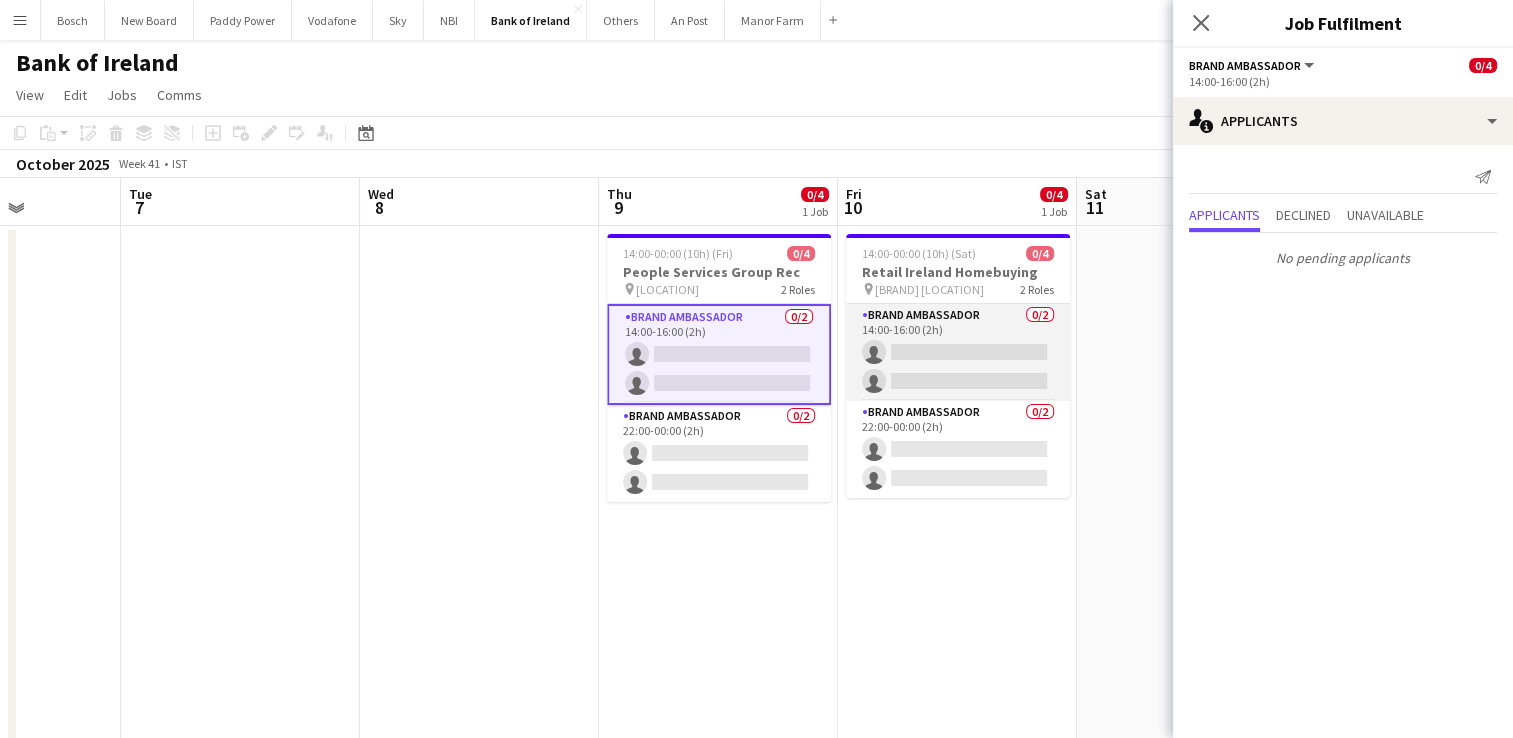 click on "Brand Ambassador   0/2   14:00-16:00 (2h)
single-neutral-actions
single-neutral-actions" at bounding box center (958, 352) 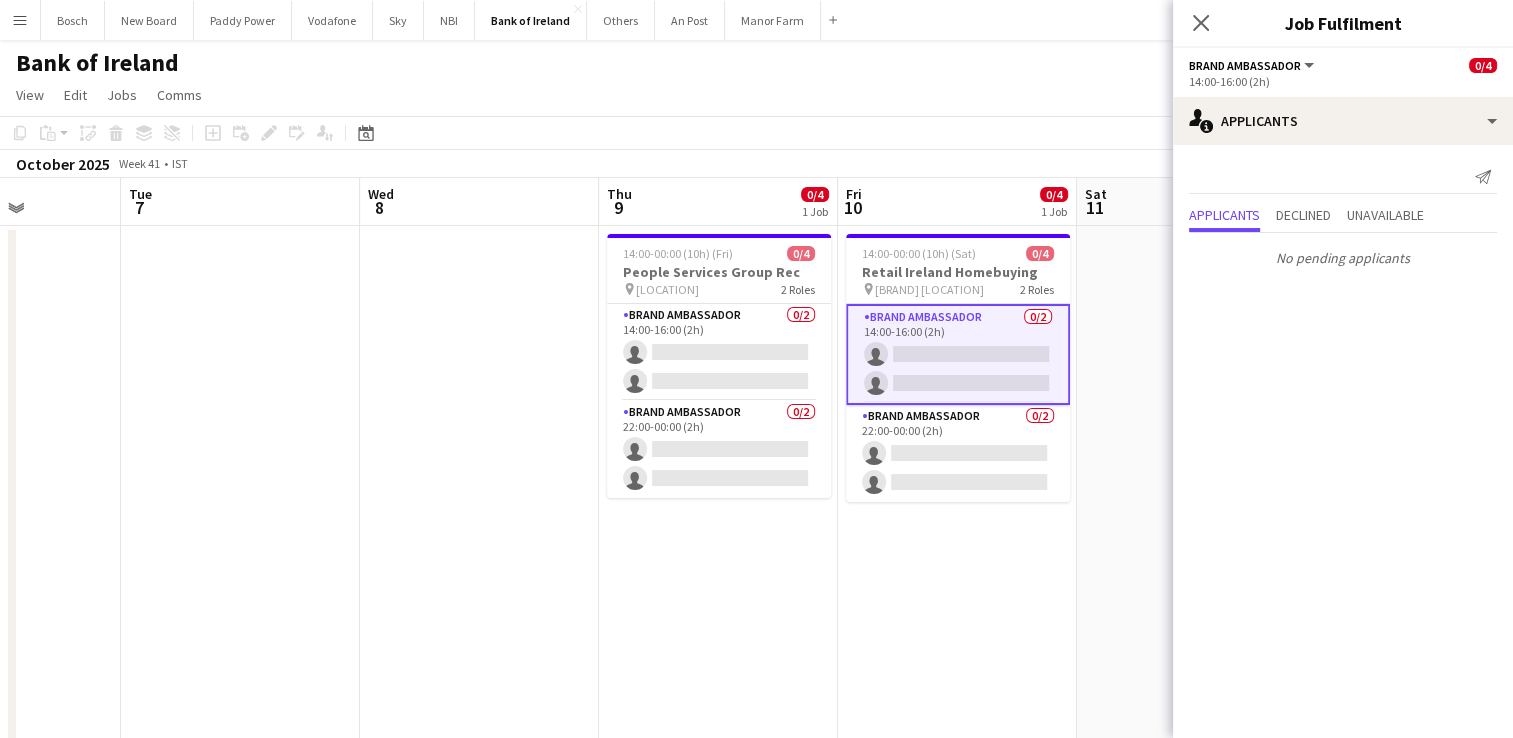 drag, startPoint x: 872, startPoint y: 430, endPoint x: 840, endPoint y: 431, distance: 32.01562 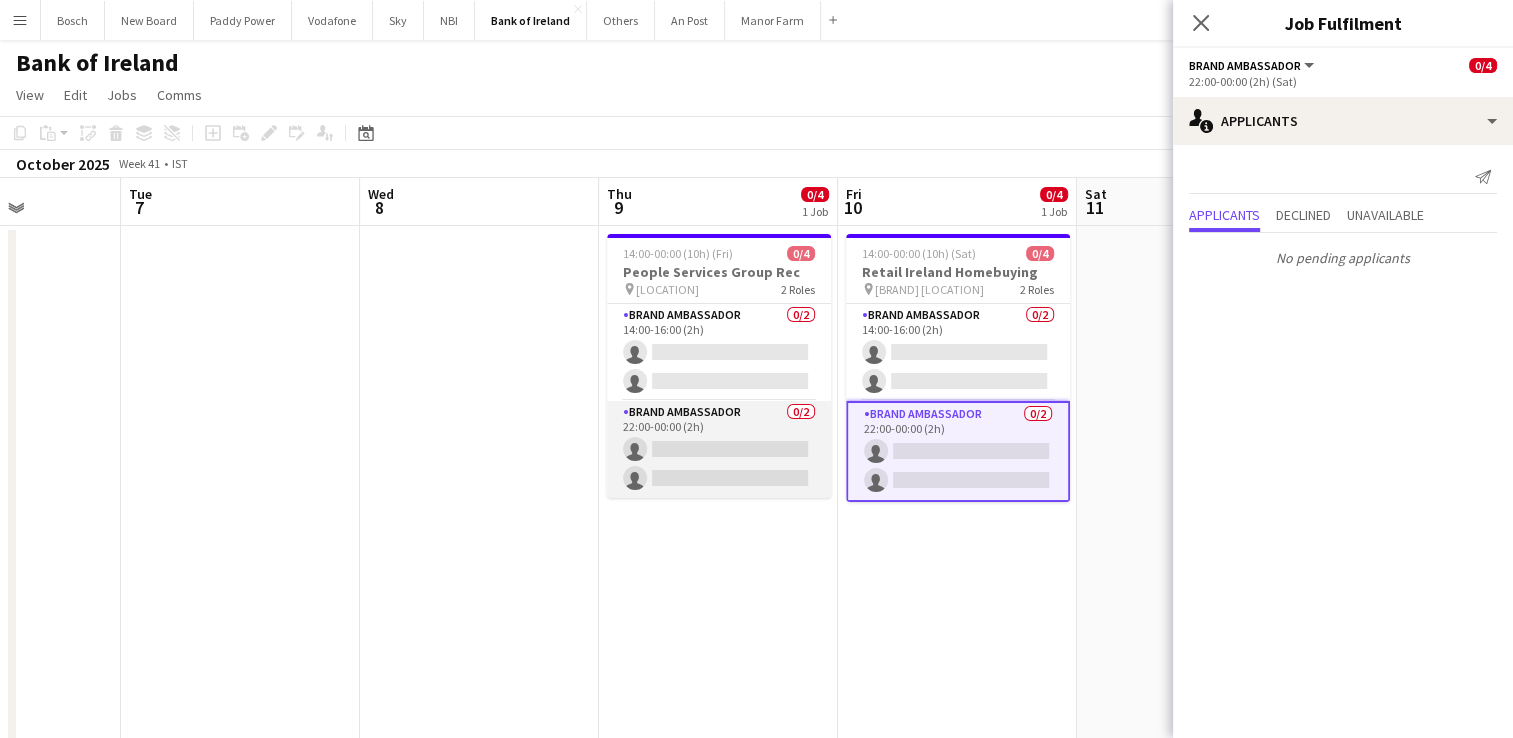 click on "Brand Ambassador   0/2   22:00-00:00 (2h)
single-neutral-actions
single-neutral-actions" at bounding box center [719, 449] 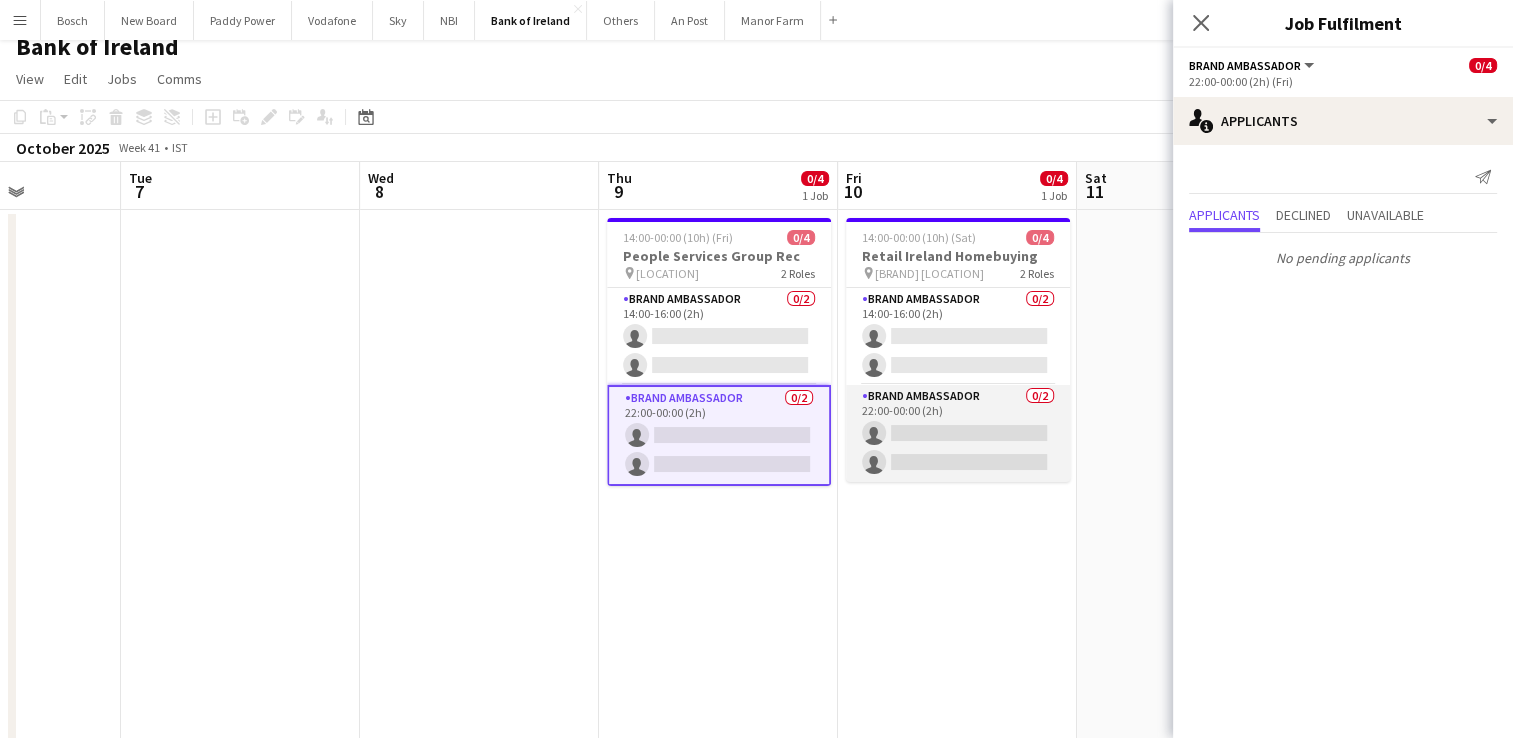 scroll, scrollTop: 4, scrollLeft: 0, axis: vertical 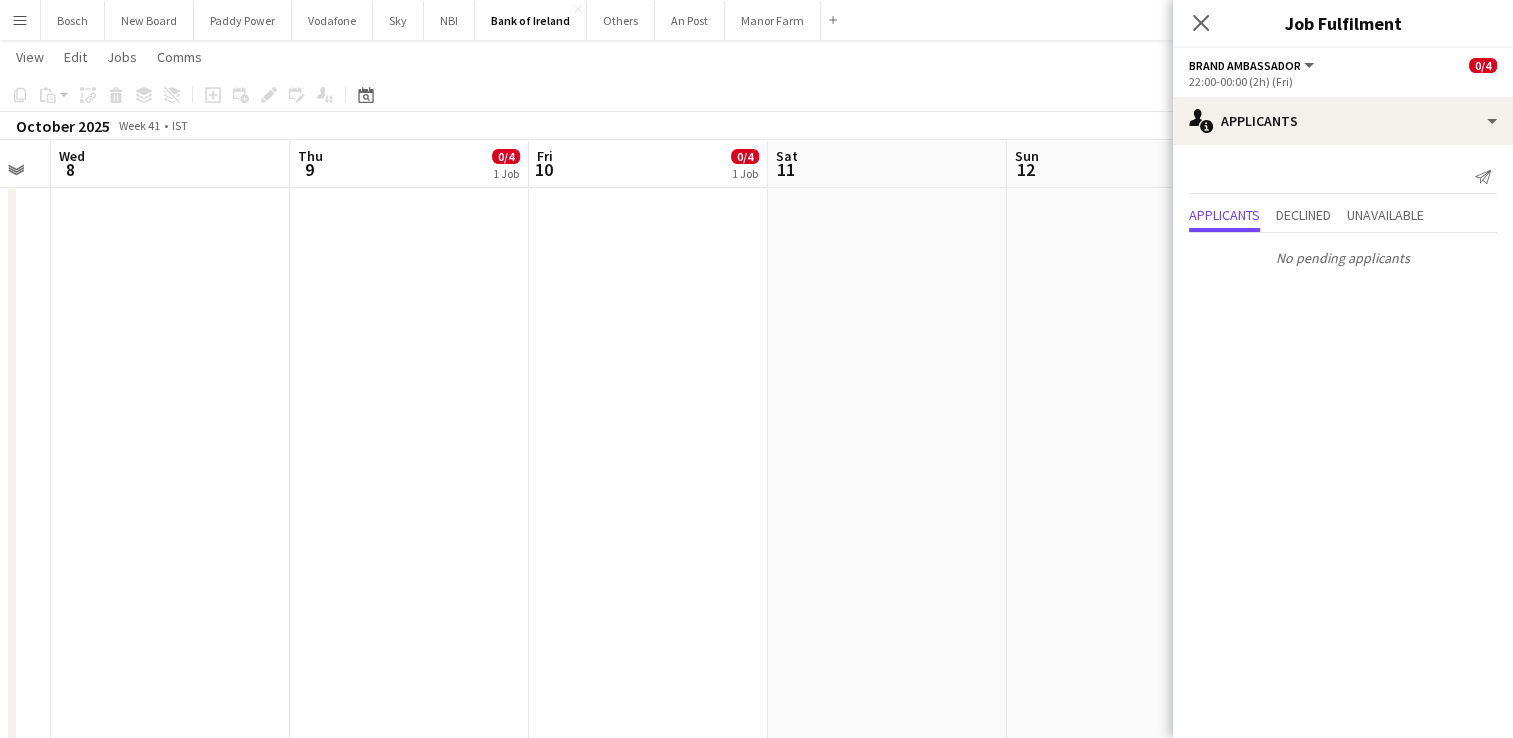 drag, startPoint x: 924, startPoint y: 446, endPoint x: -4, endPoint y: 301, distance: 939.2598 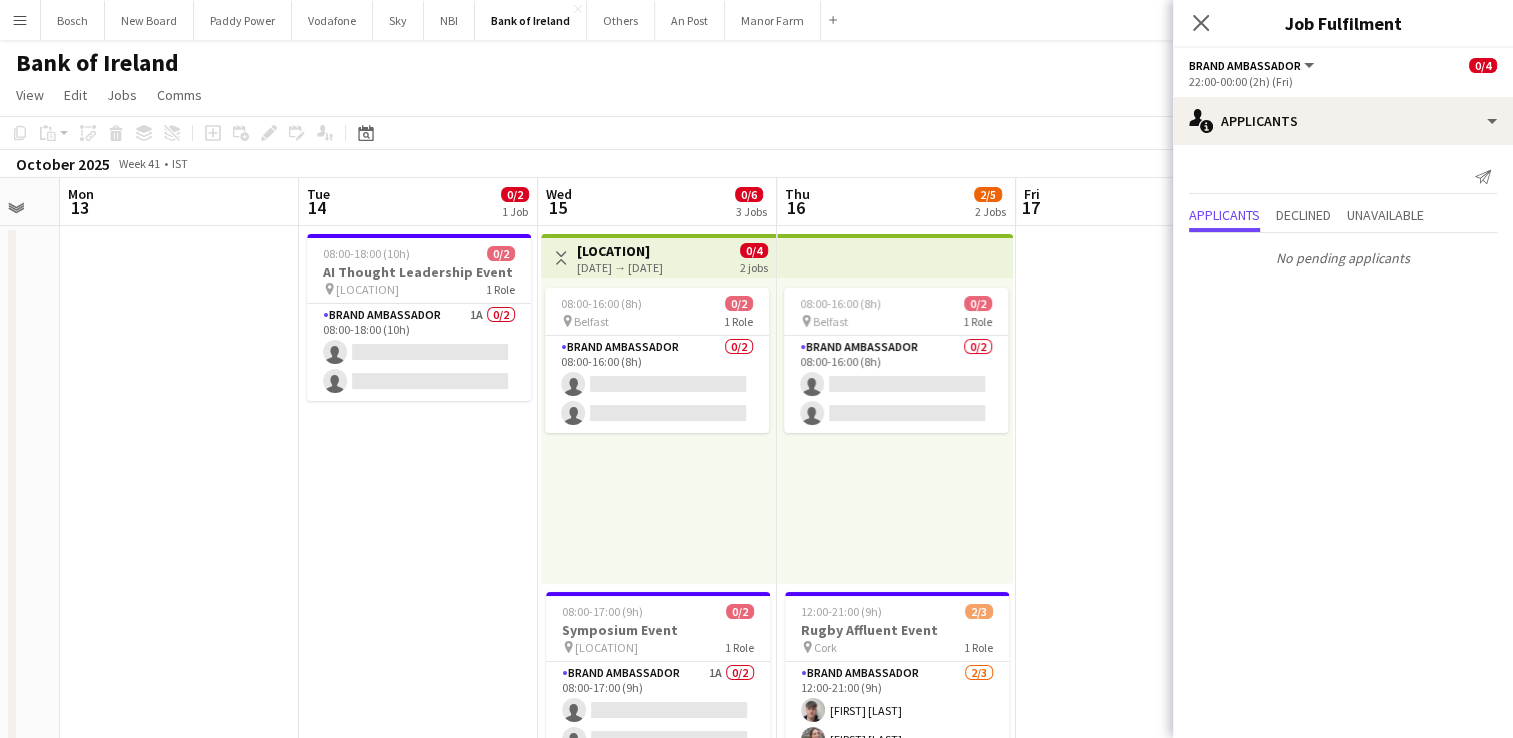drag, startPoint x: 879, startPoint y: 378, endPoint x: 216, endPoint y: 295, distance: 668.1751 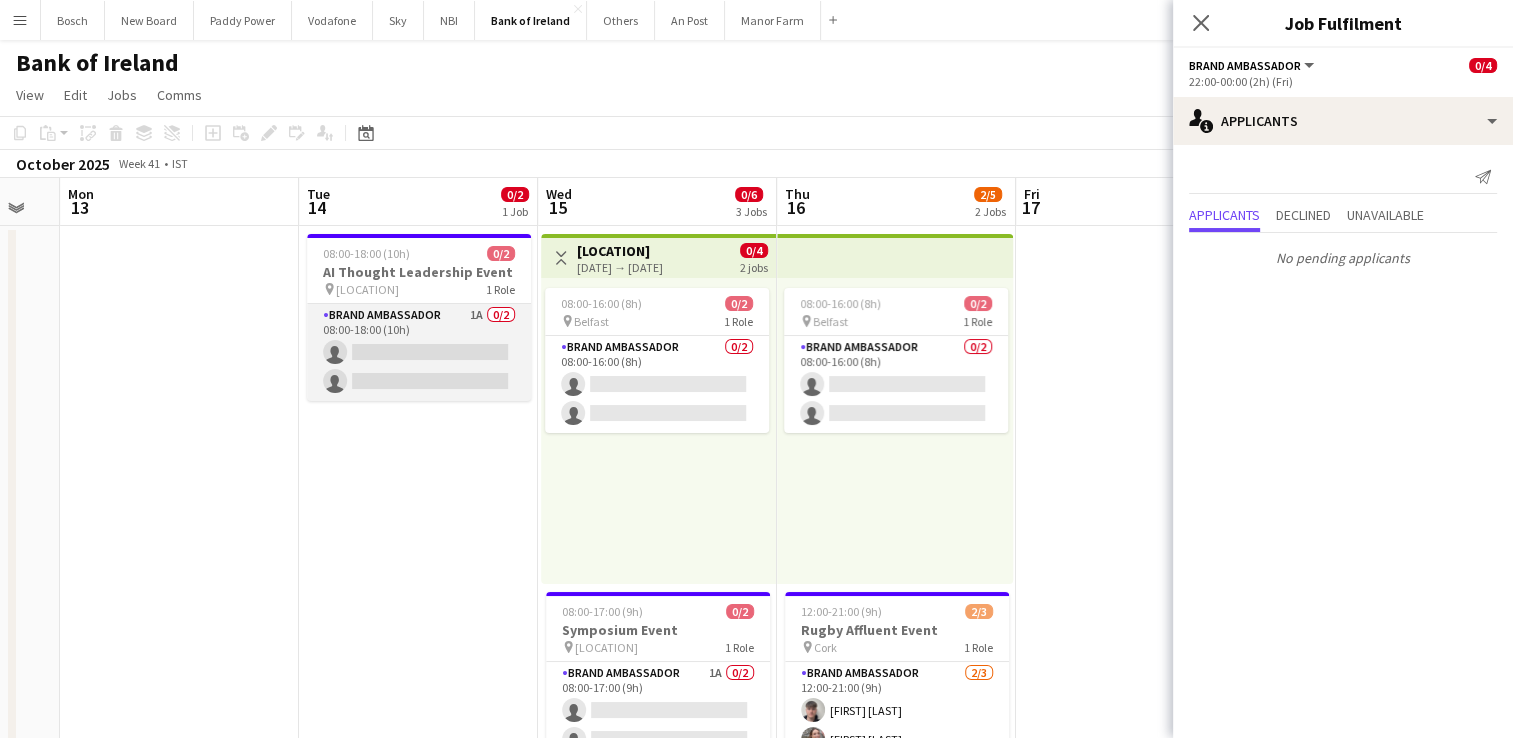 click on "Brand Ambassador   1A   0/2   08:00-18:00 (10h)
single-neutral-actions
single-neutral-actions" at bounding box center [419, 352] 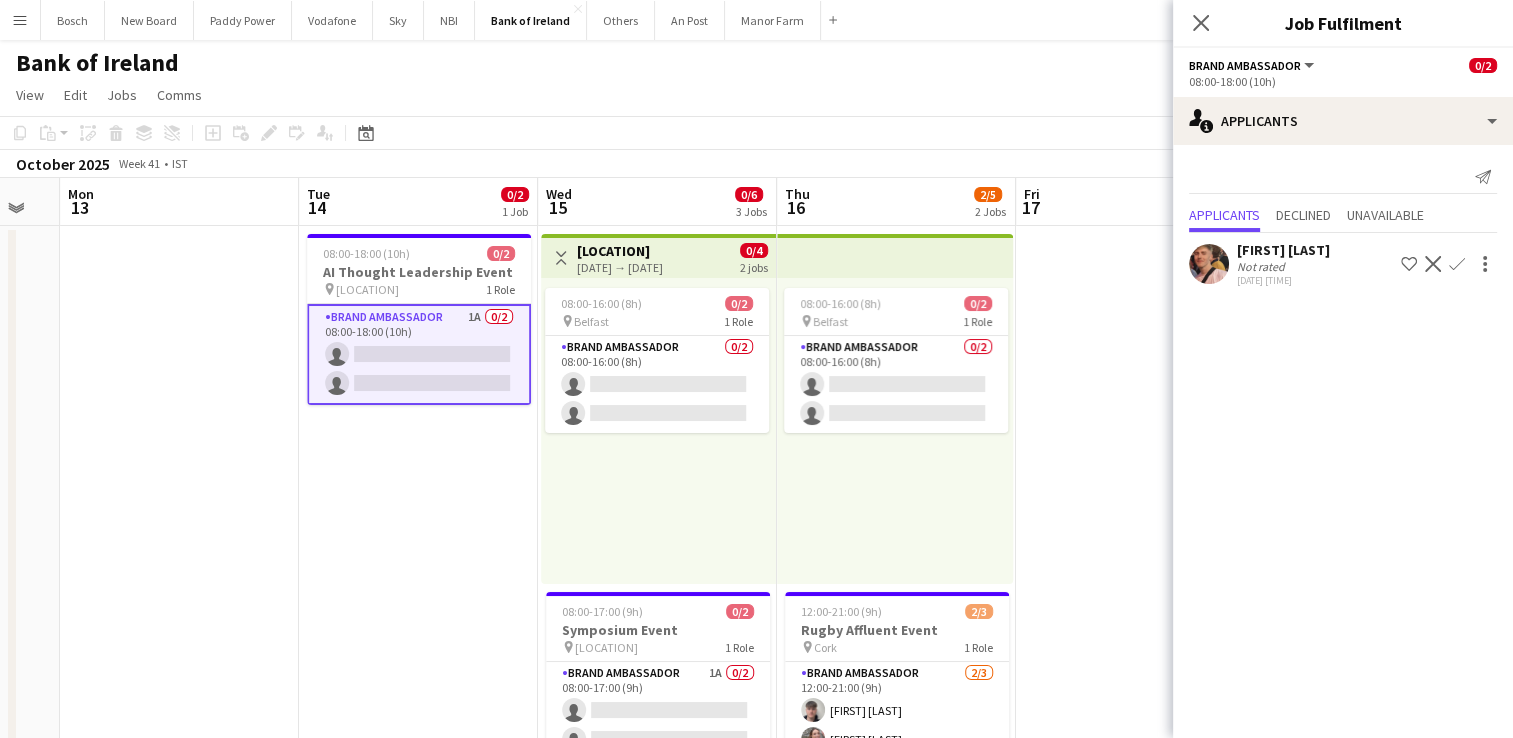 click on "Confirm" 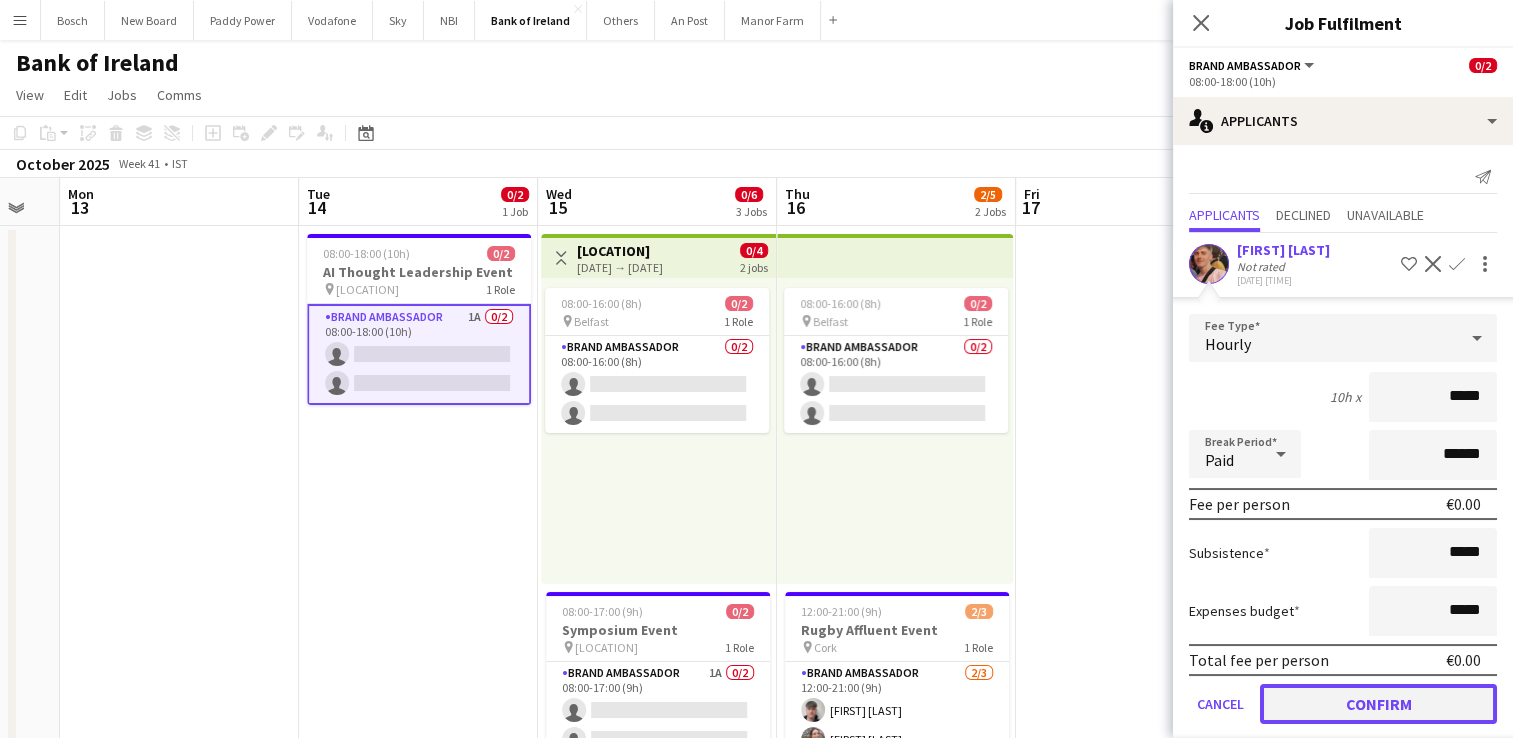 click on "Confirm" 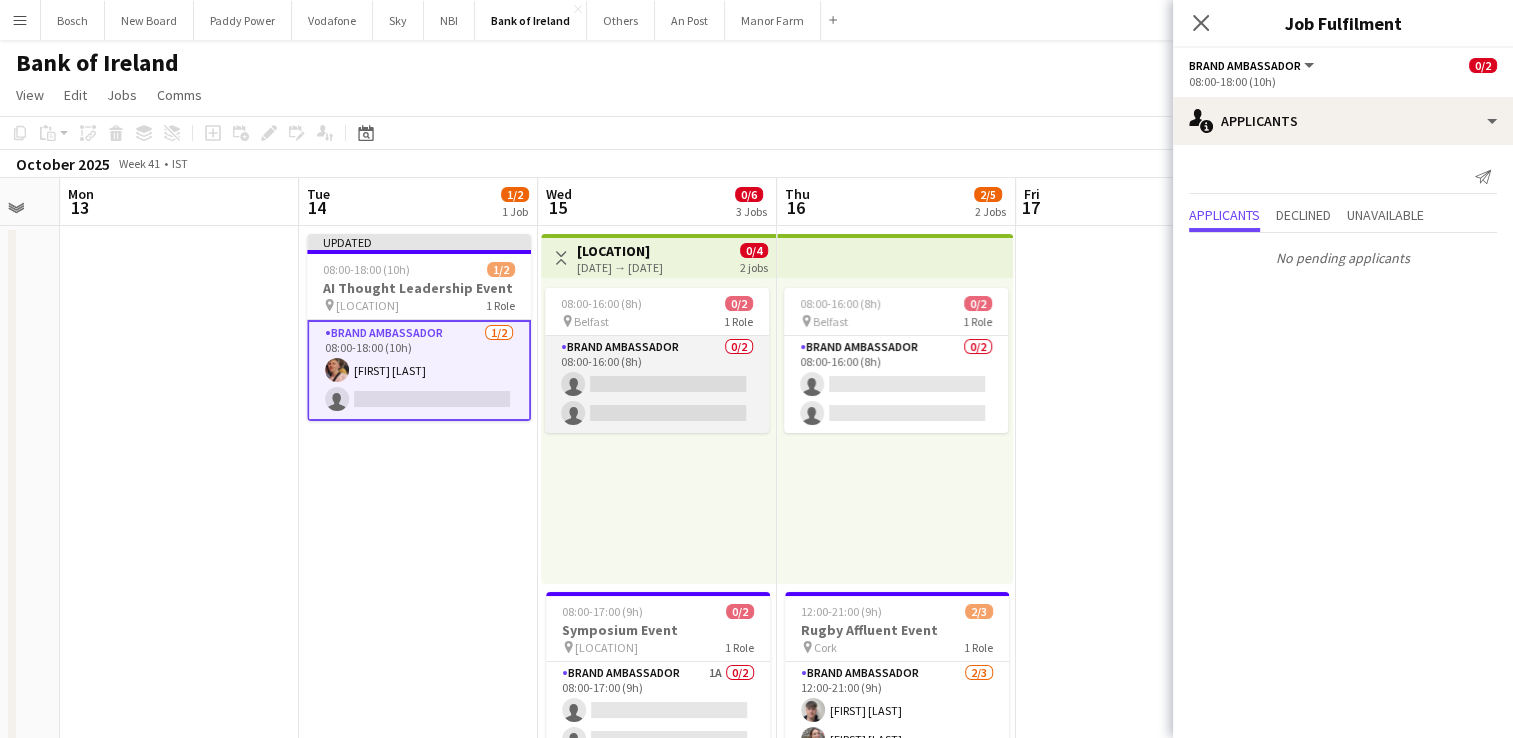 click on "Brand Ambassador   0/2   08:00-16:00 (8h)
single-neutral-actions
single-neutral-actions" at bounding box center [657, 384] 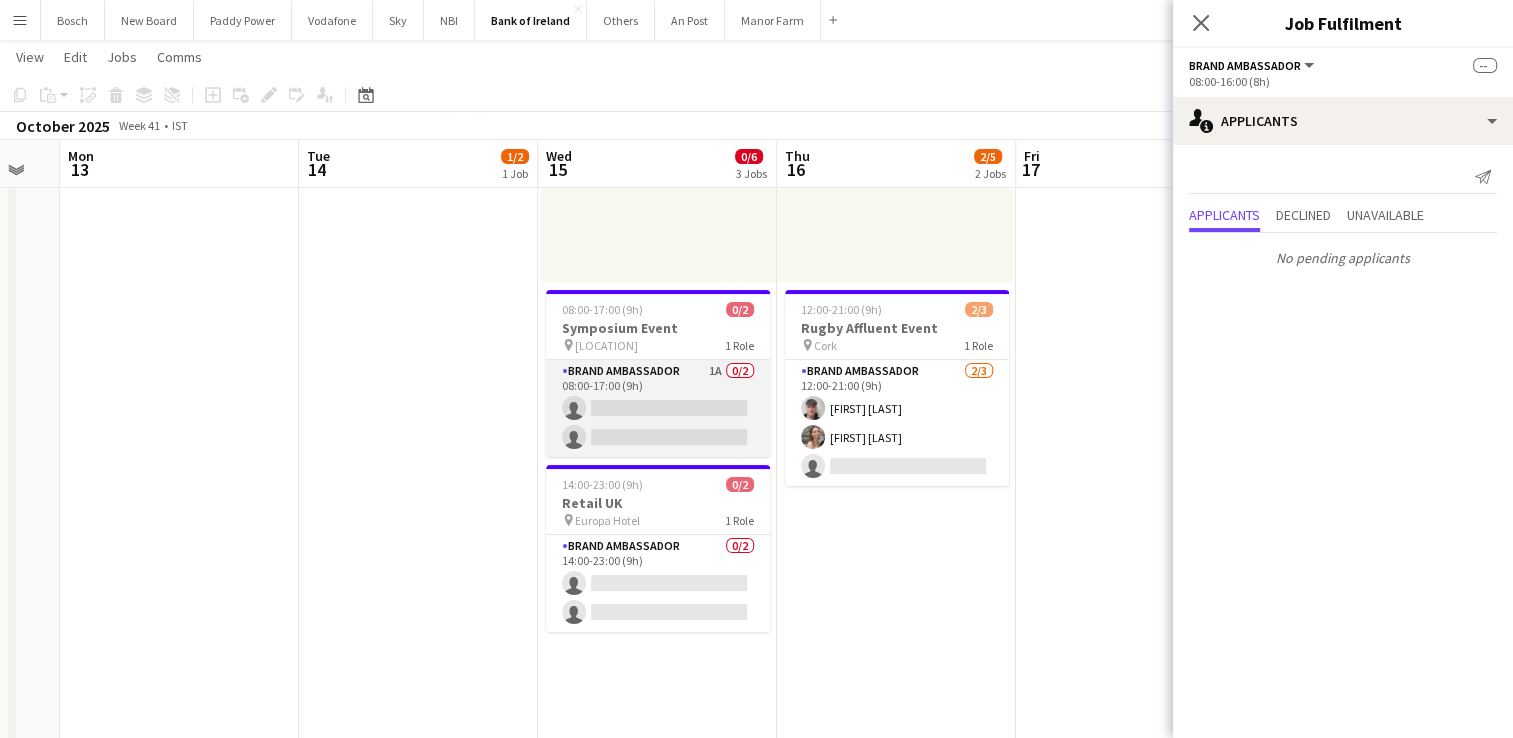 click on "Brand Ambassador   1A   0/2   08:00-17:00 (9h)
single-neutral-actions
single-neutral-actions" at bounding box center [658, 408] 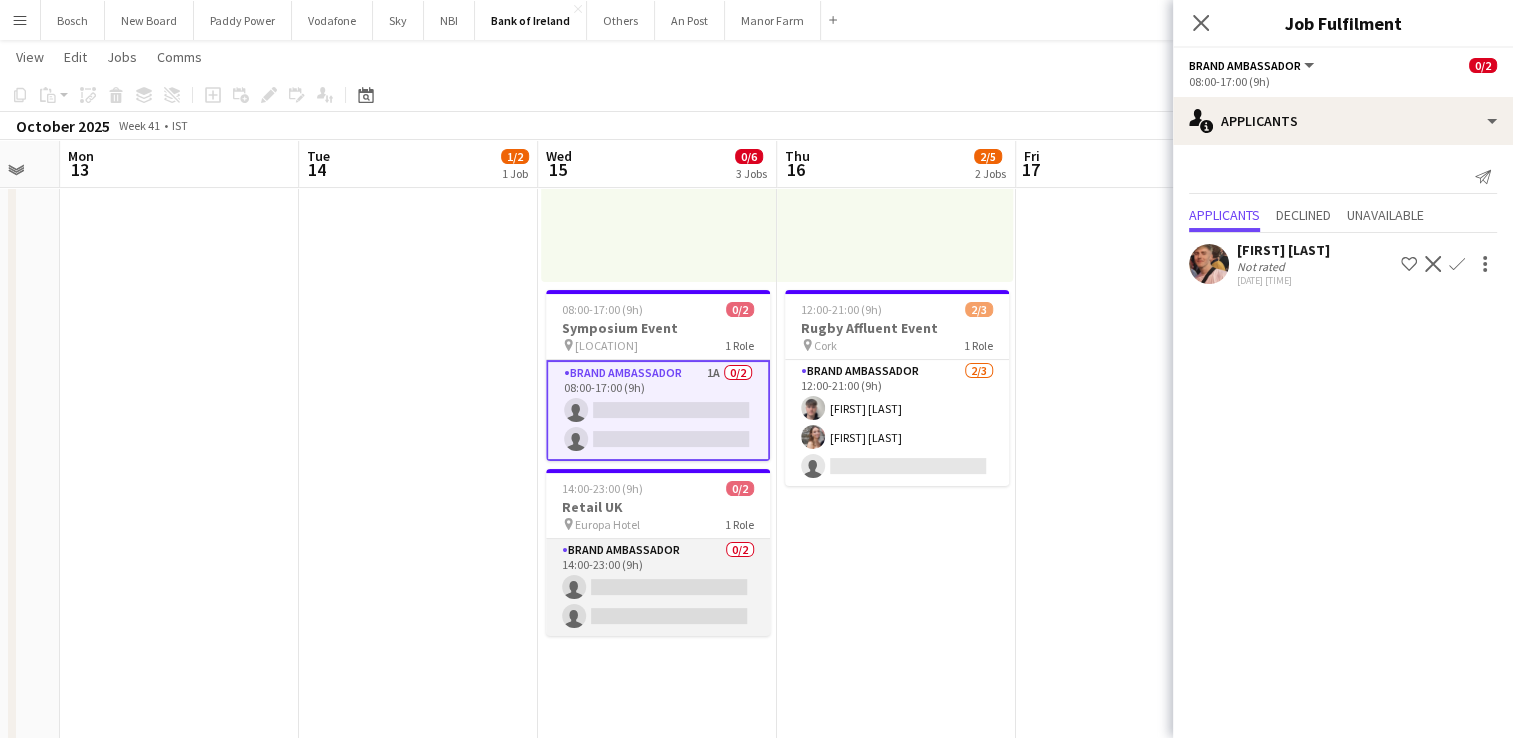 click on "Brand Ambassador   0/2   14:00-23:00 (9h)
single-neutral-actions
single-neutral-actions" at bounding box center [658, 587] 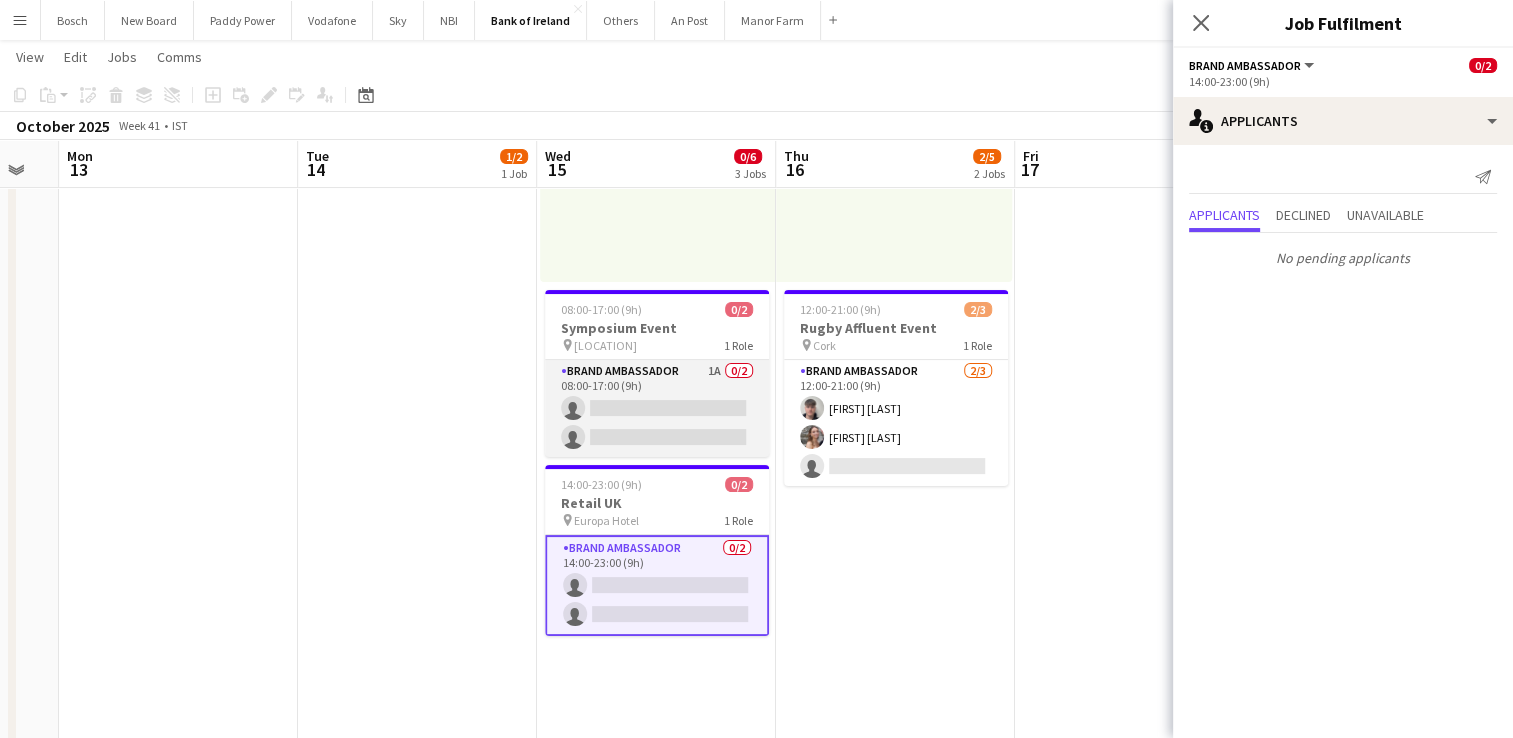 click on "Brand Ambassador   1A   0/2   08:00-17:00 (9h)
single-neutral-actions
single-neutral-actions" at bounding box center (657, 408) 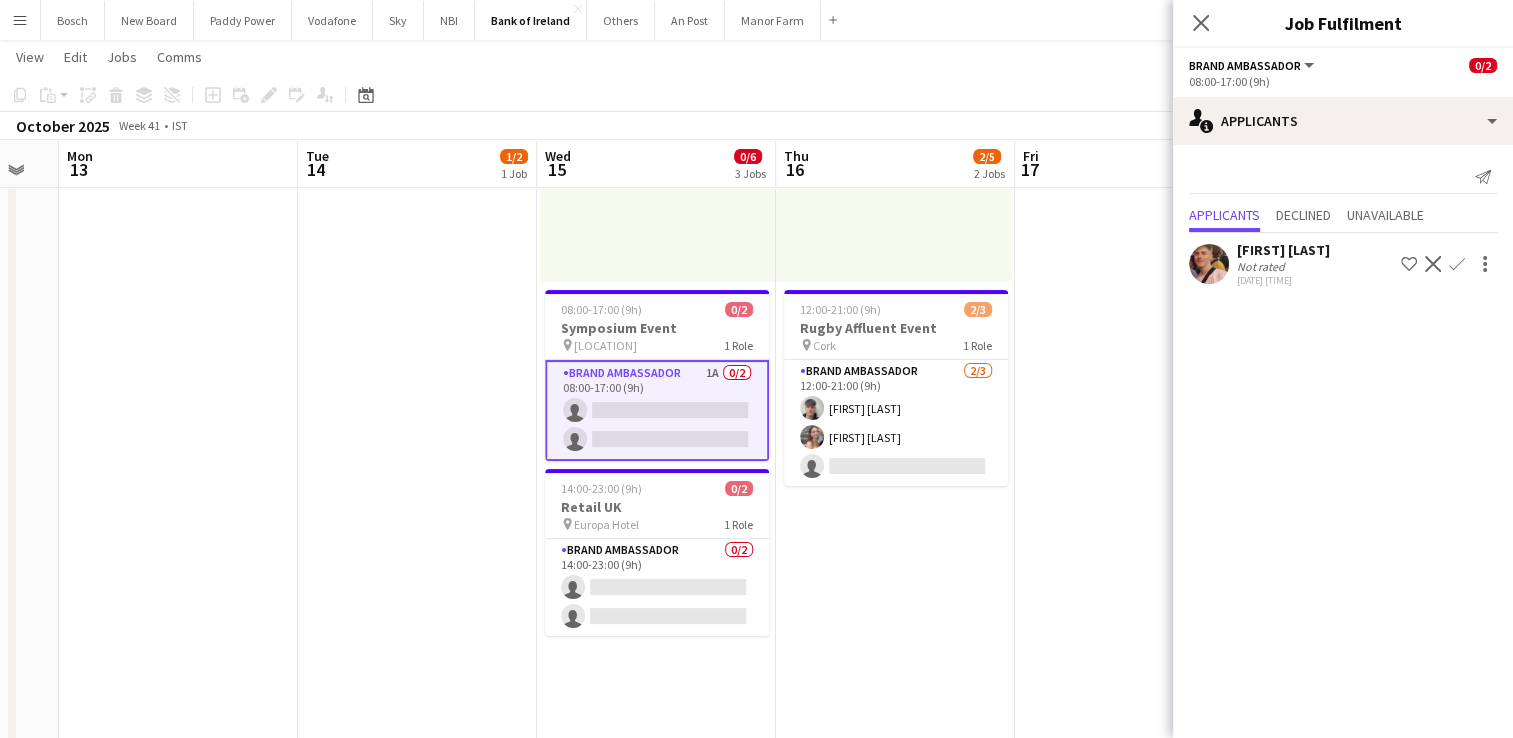 click on "Confirm" 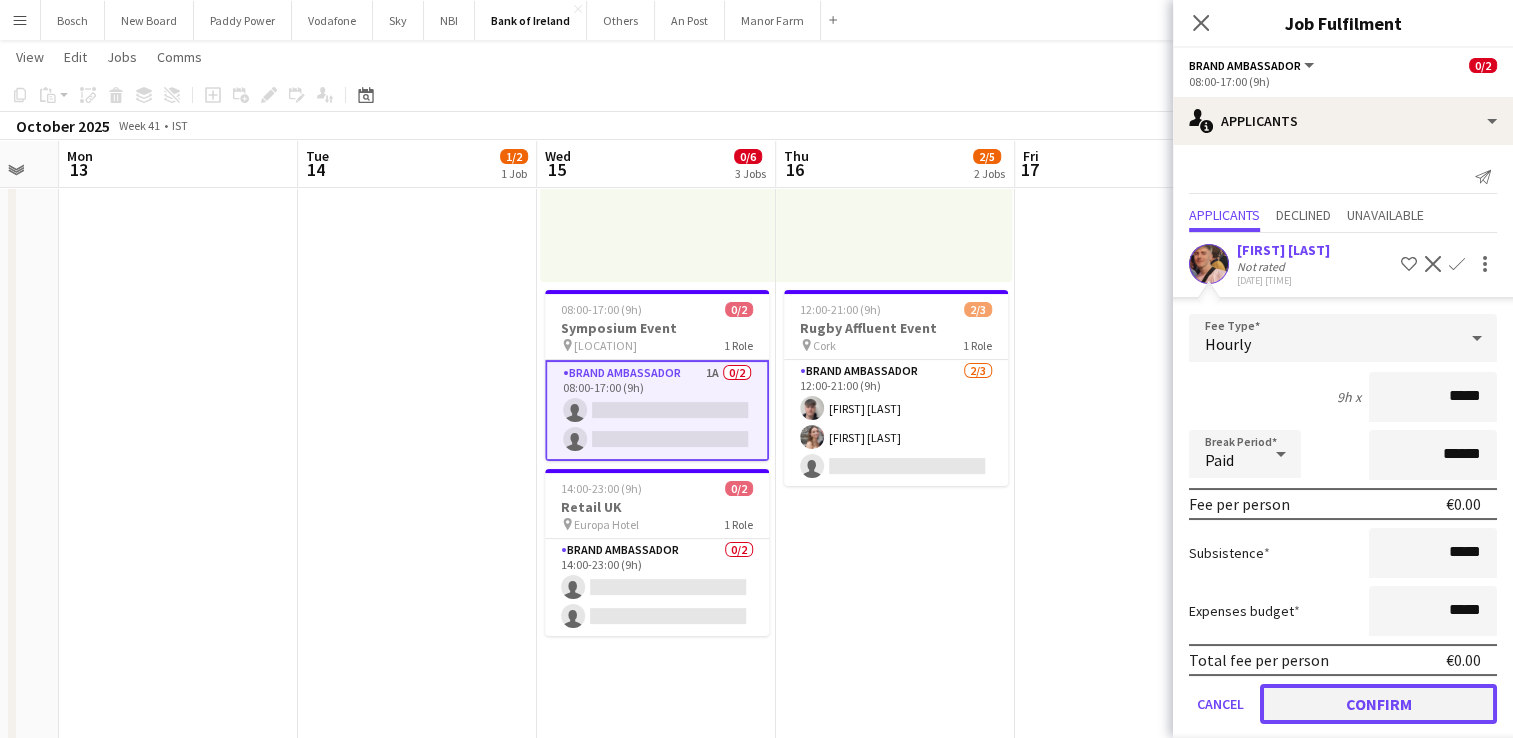 click on "Confirm" 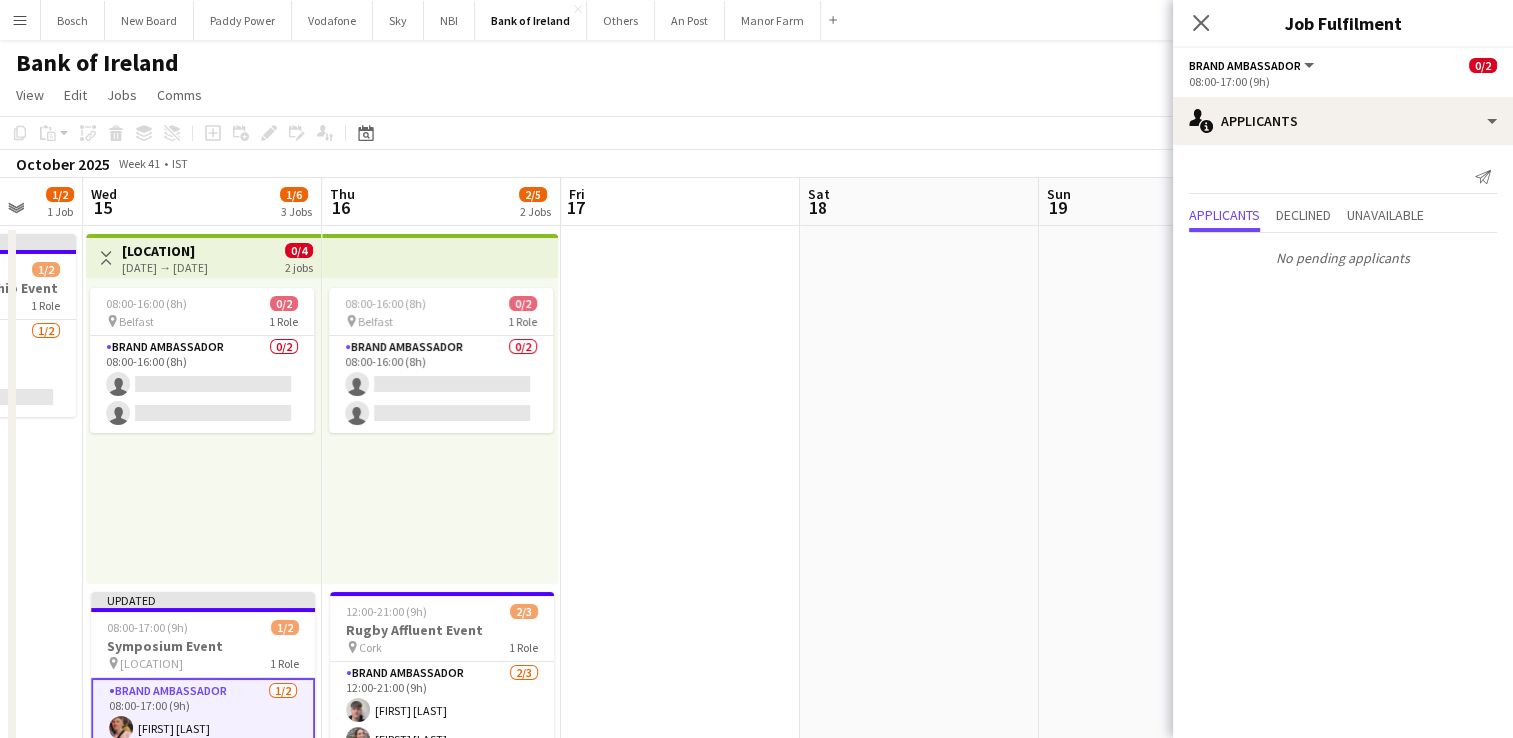 drag, startPoint x: 1080, startPoint y: 450, endPoint x: 153, endPoint y: 320, distance: 936.07104 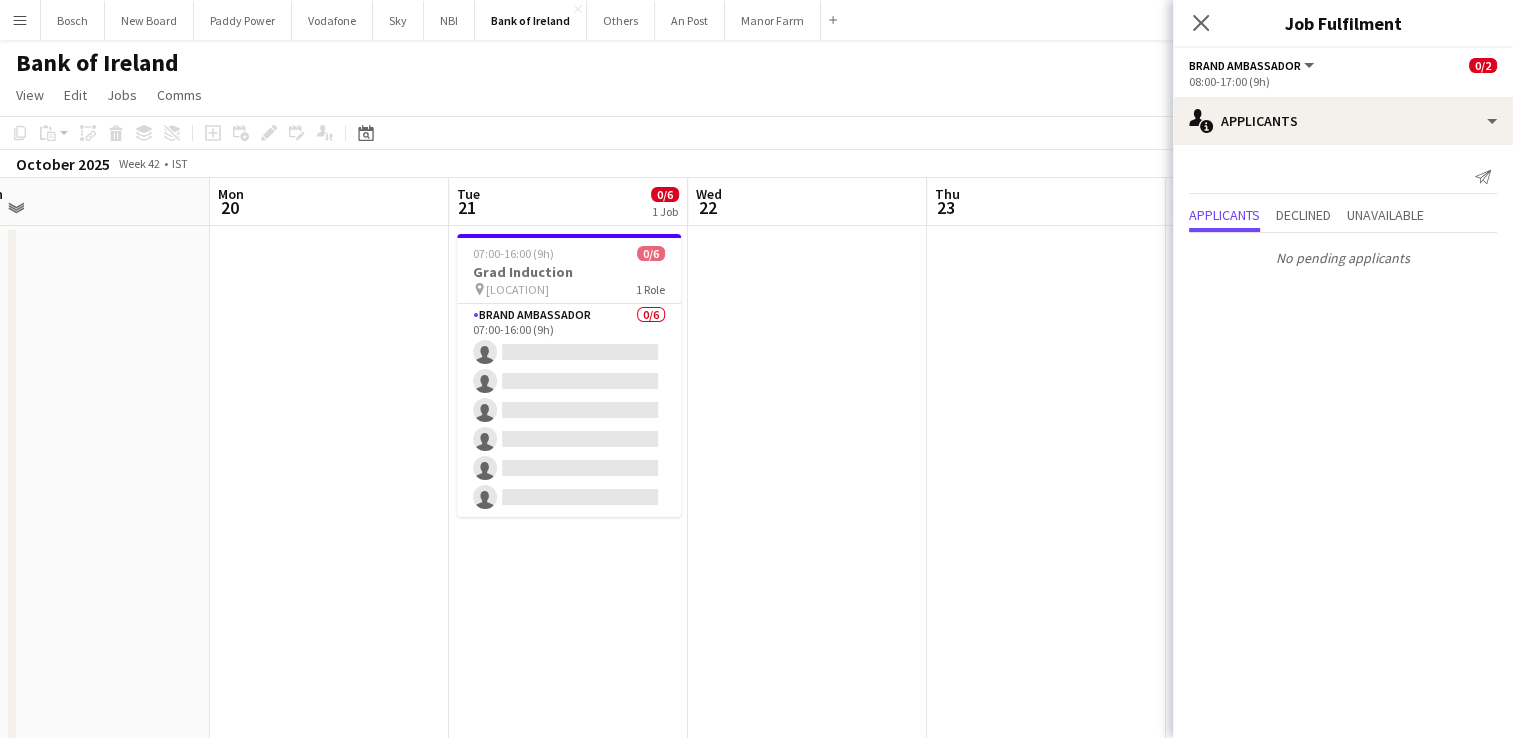 drag, startPoint x: 700, startPoint y: 370, endPoint x: 260, endPoint y: 311, distance: 443.93805 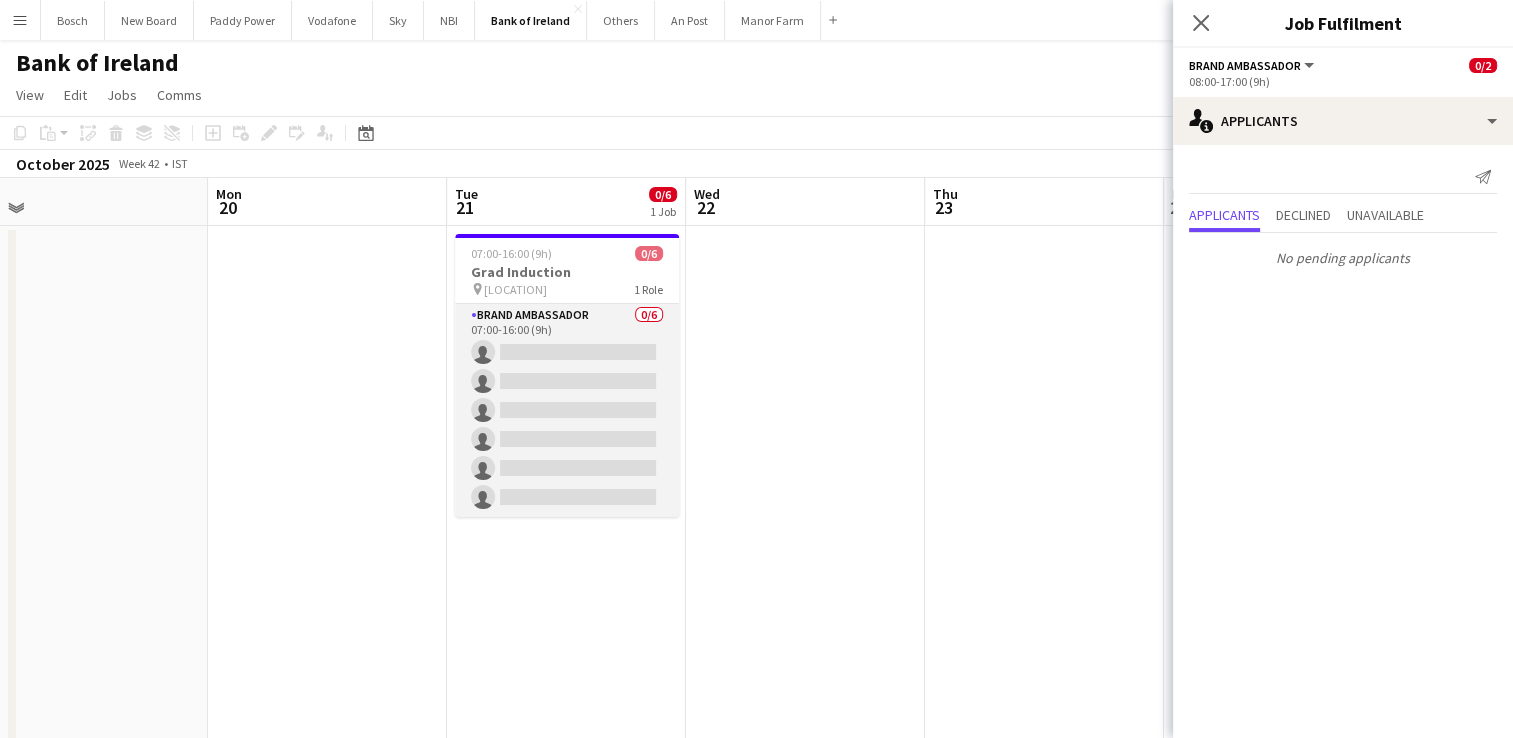 click on "Brand Ambassador   0/6   07:00-16:00 (9h)
single-neutral-actions
single-neutral-actions
single-neutral-actions
single-neutral-actions
single-neutral-actions
single-neutral-actions" at bounding box center (567, 410) 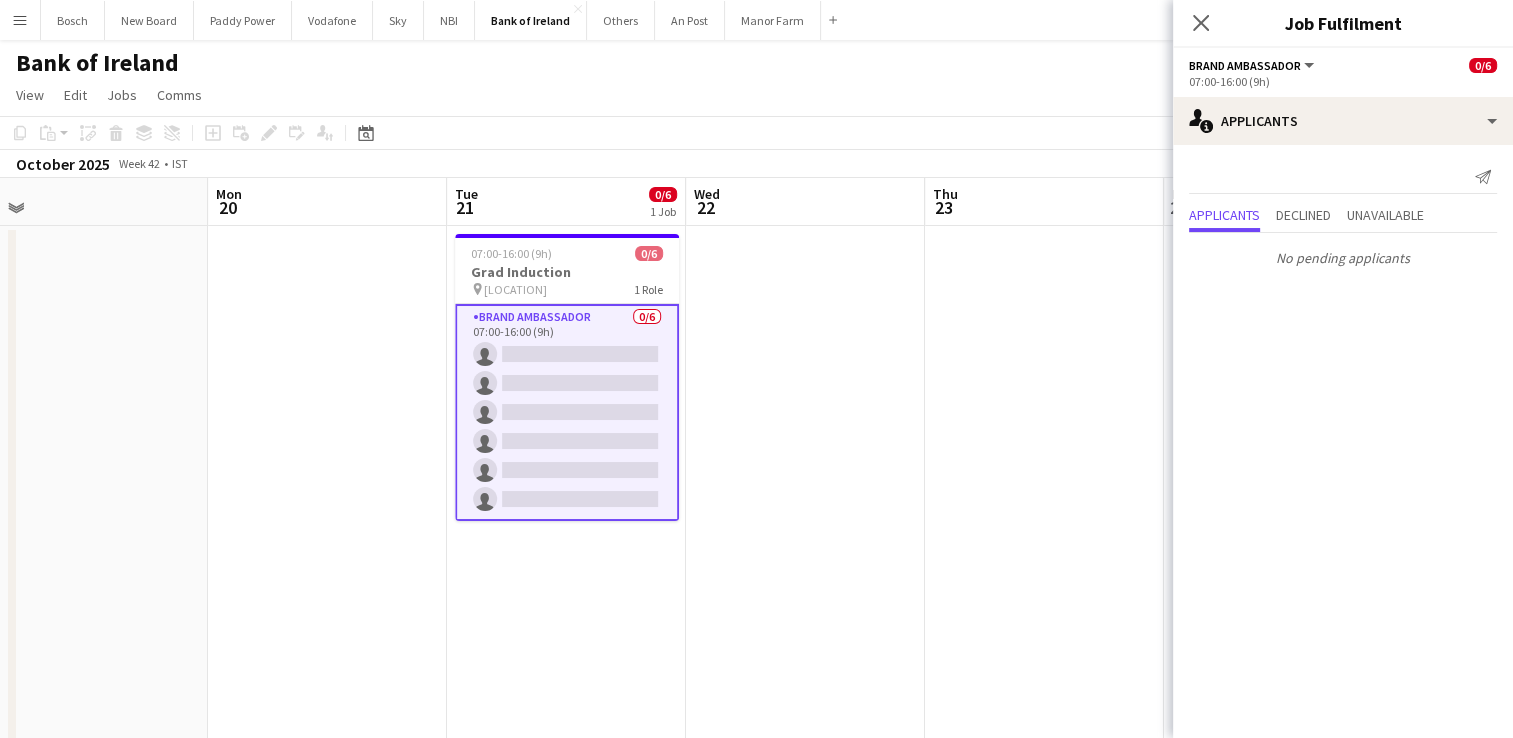 click on "View  Day view expanded Day view collapsed Month view Date picker Jump to today Expand Linked Jobs Collapse Linked Jobs  Edit  Copy Ctrl+C  Paste  Without Crew Ctrl+V With Crew Ctrl+Shift+V Paste as linked job  Group  Group Ungroup  Jobs  New Job Edit Job Delete Job New Linked Job Edit Linked Jobs Job fulfilment Promote Role Copy Role URL  Comms  Notify confirmed crew Create chat" 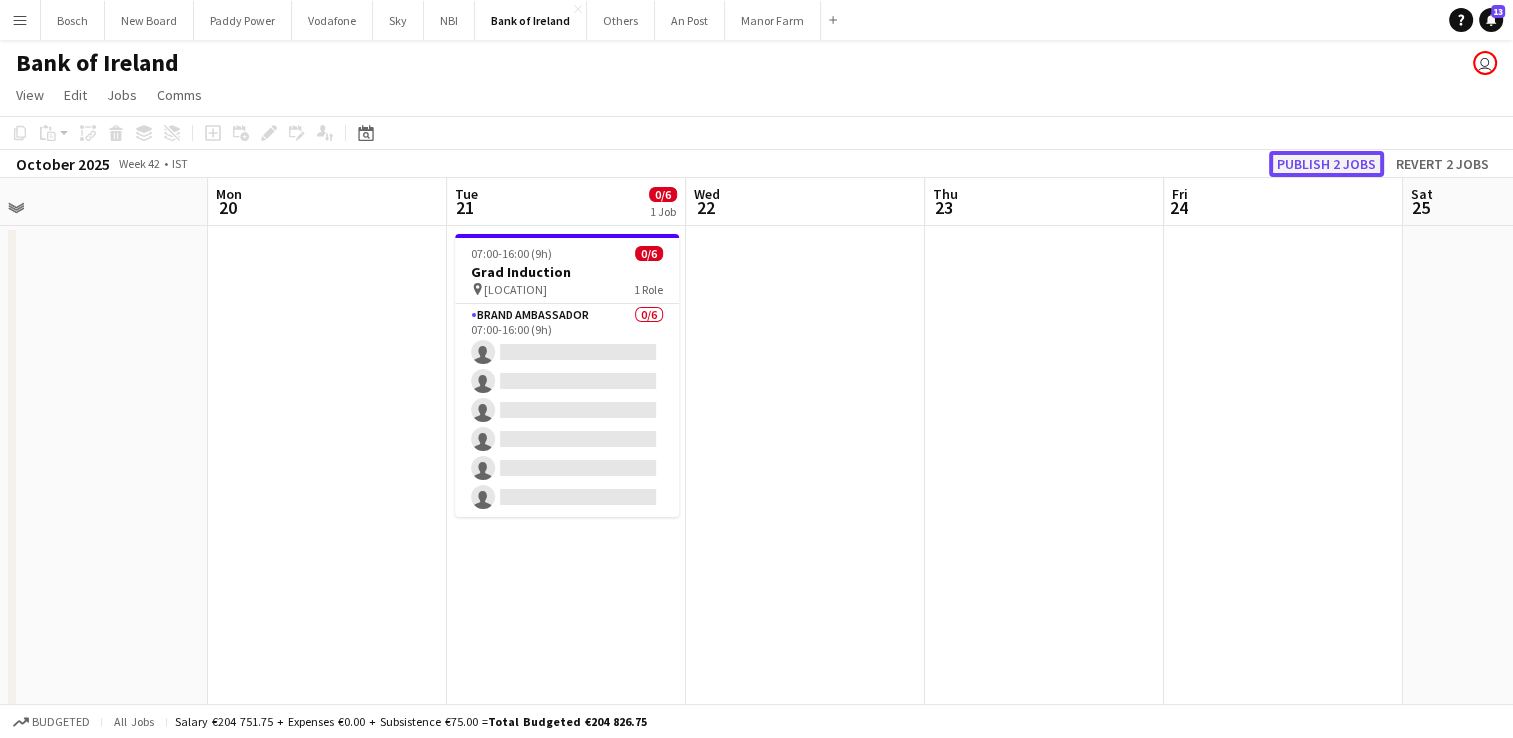 click on "Publish 2 jobs" 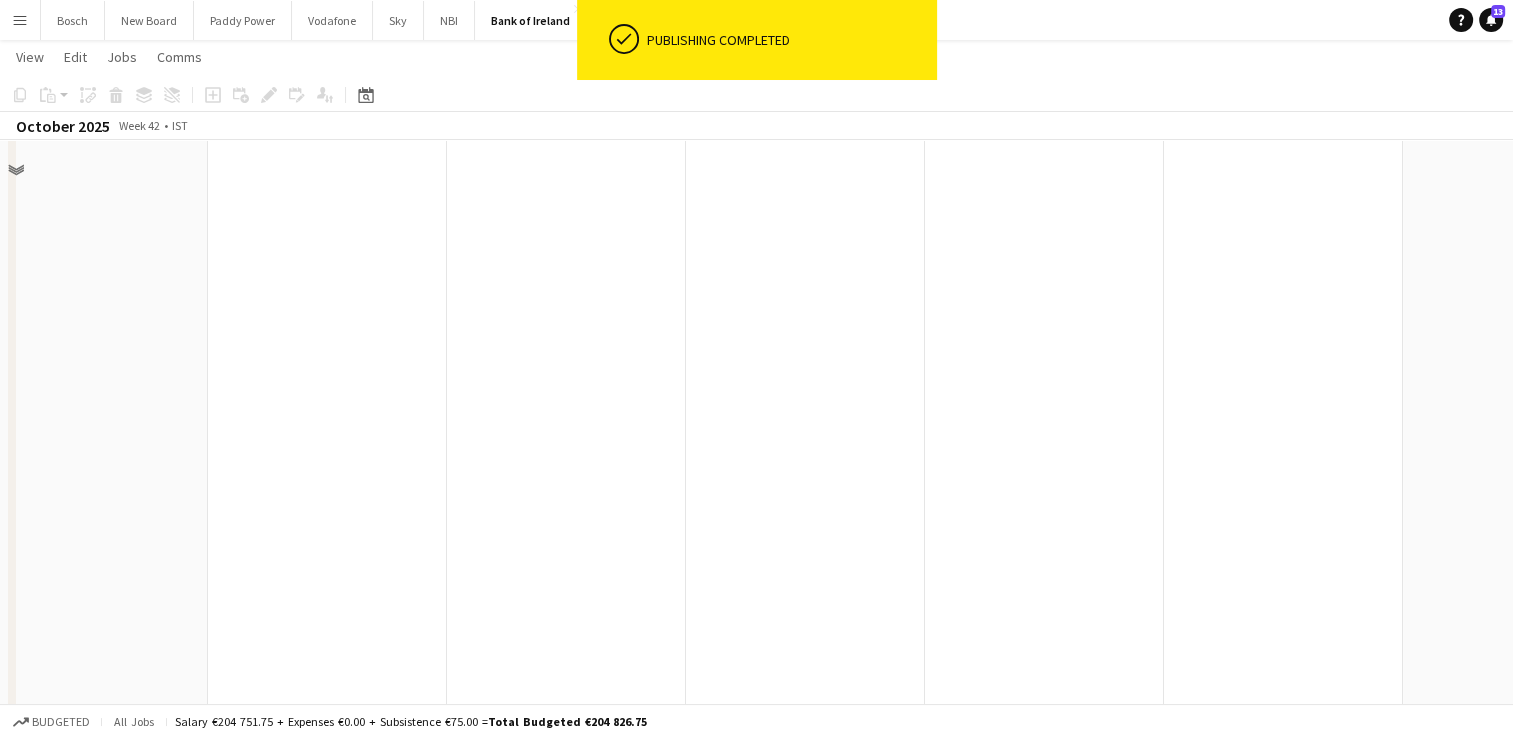 scroll, scrollTop: 76, scrollLeft: 0, axis: vertical 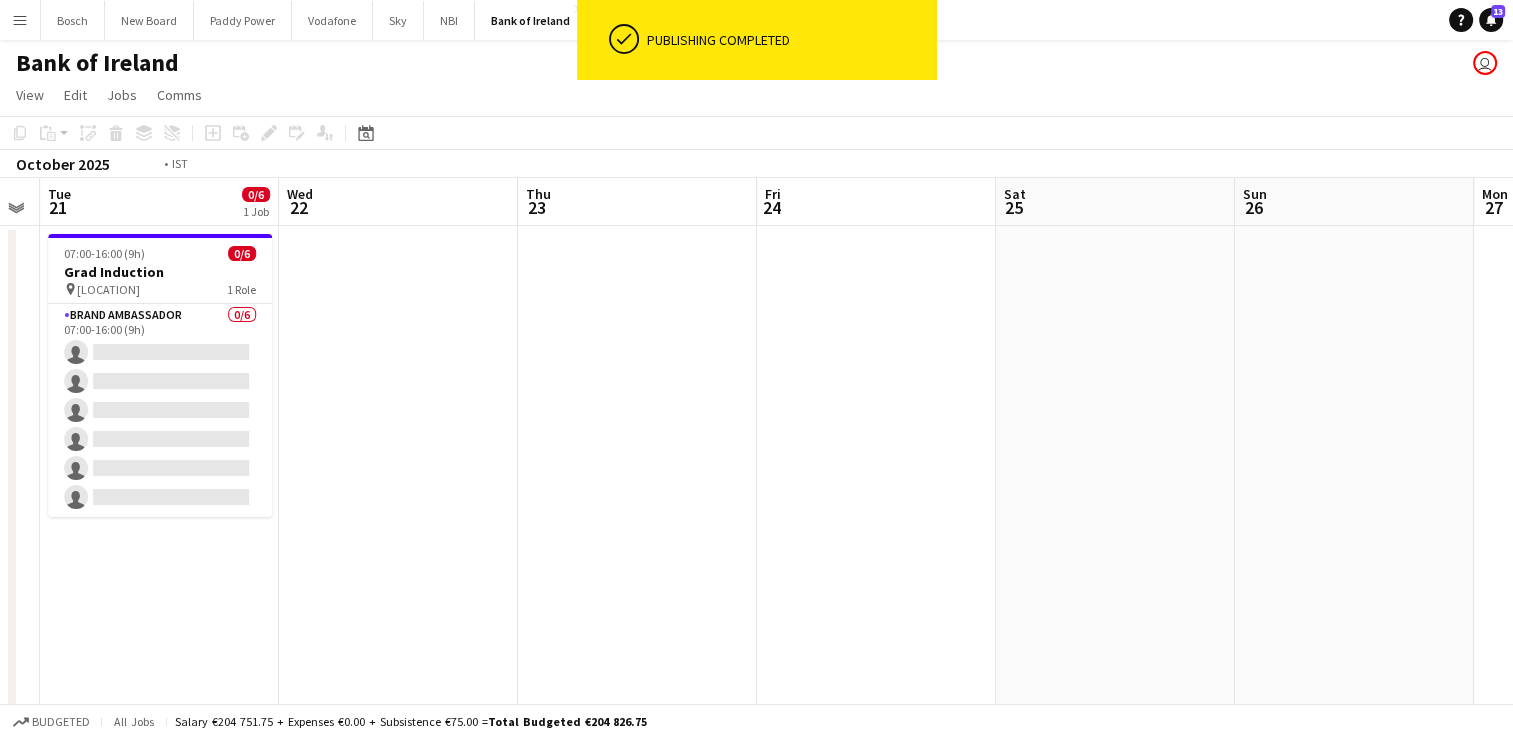 drag, startPoint x: 999, startPoint y: 375, endPoint x: 67, endPoint y: 339, distance: 932.695 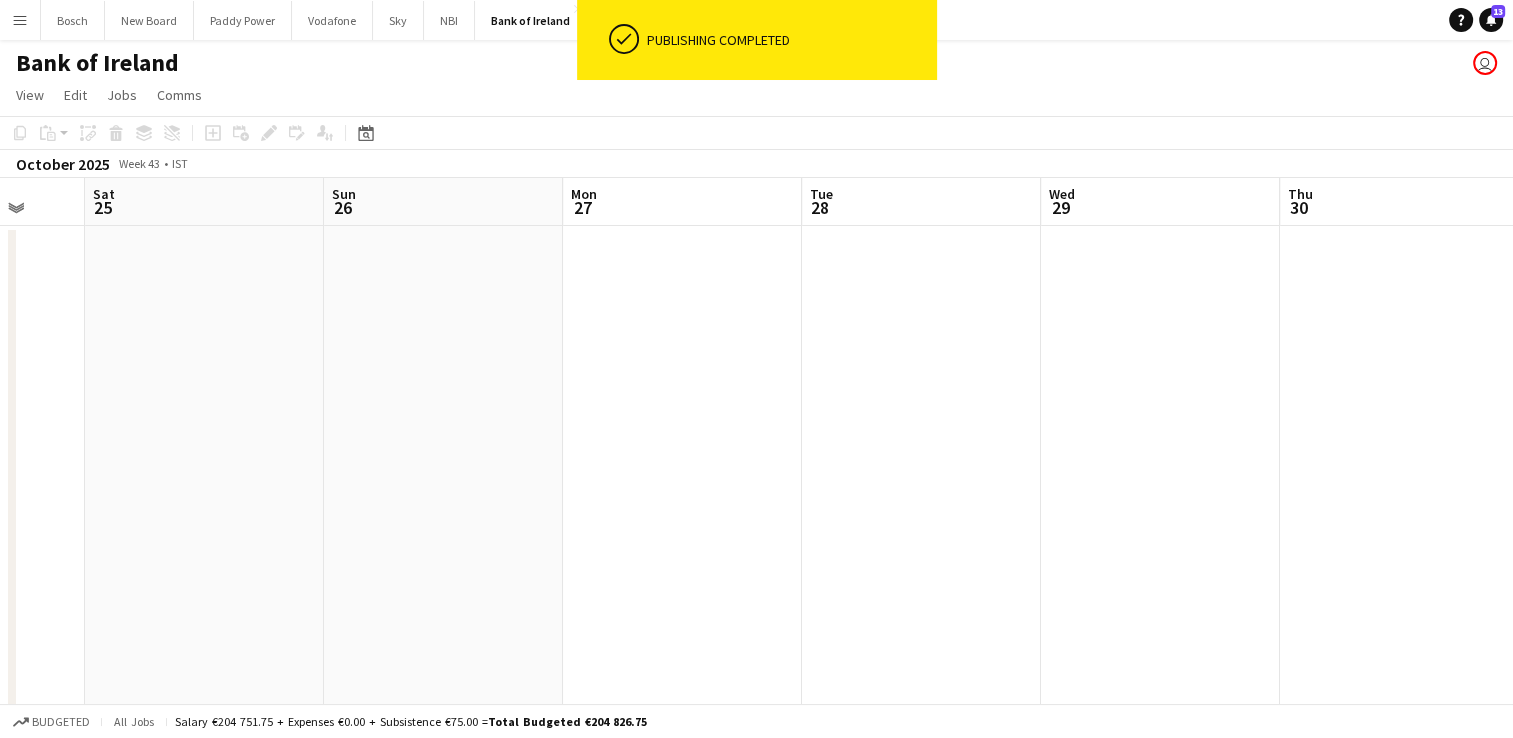 drag, startPoint x: 654, startPoint y: 331, endPoint x: 304, endPoint y: 289, distance: 352.511 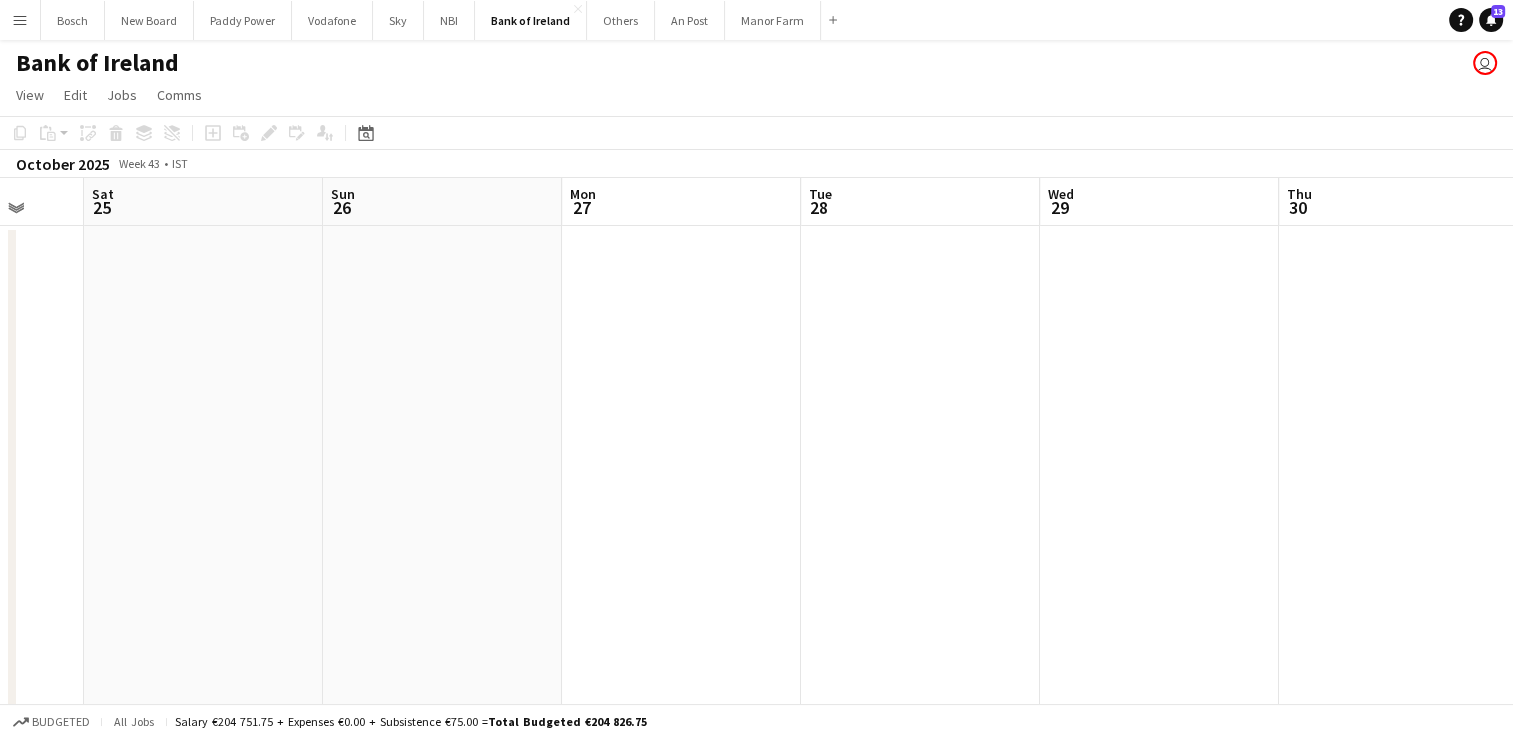 drag, startPoint x: 686, startPoint y: 278, endPoint x: 1228, endPoint y: 275, distance: 542.0083 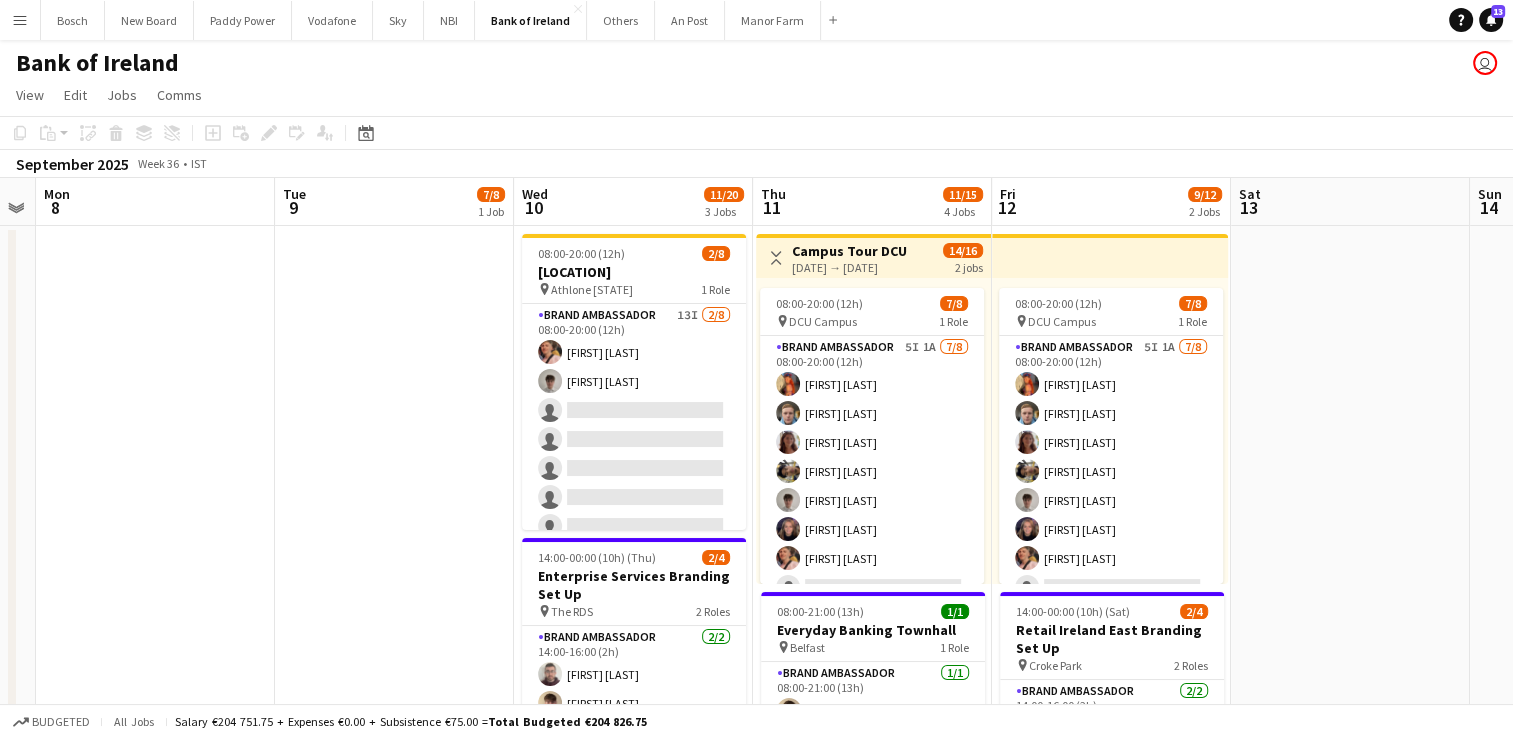 scroll, scrollTop: 0, scrollLeft: 436, axis: horizontal 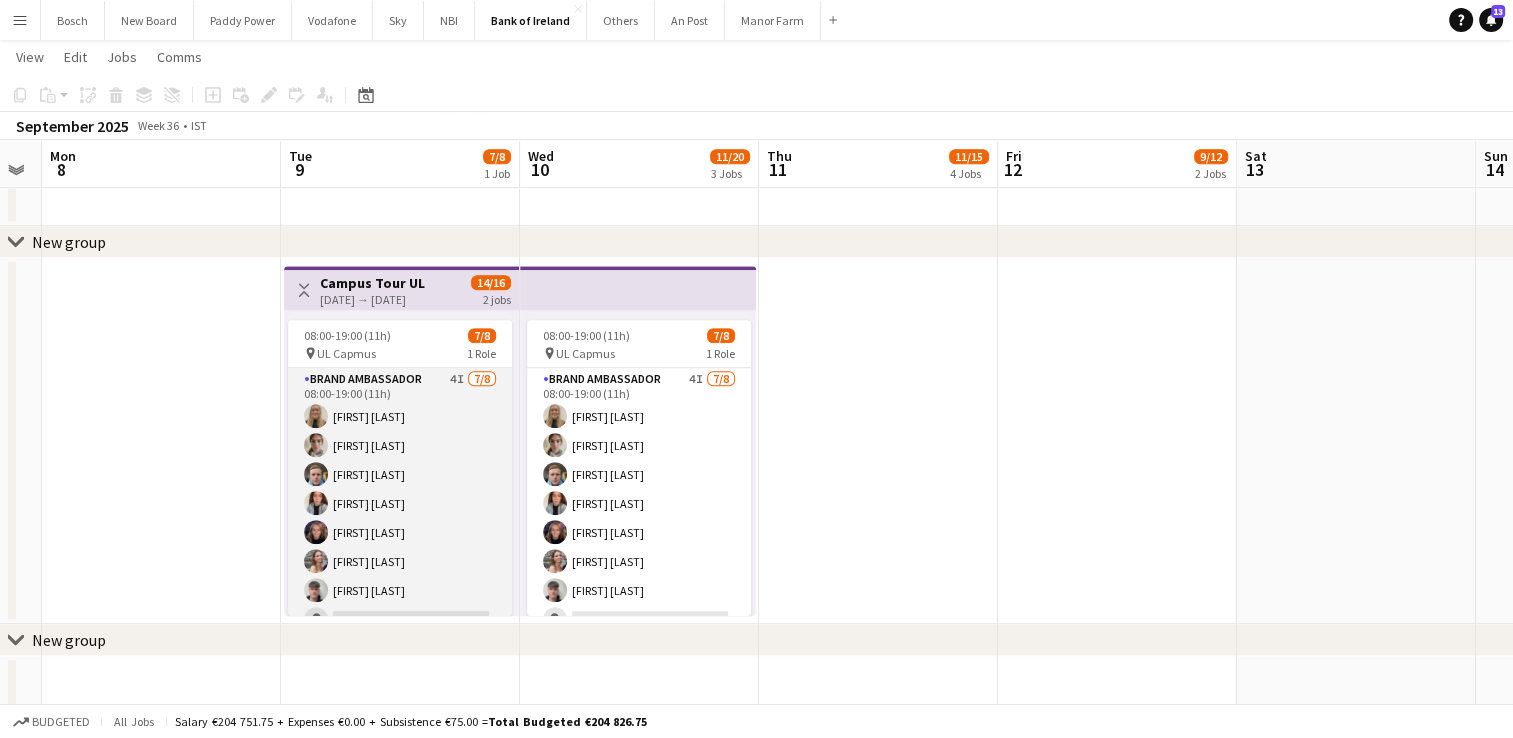 click on "Brand Ambassador   4I   7/8   08:00-19:00 (11h)
Emma Woods Abbey Starnes Dominik Morycki Martha McGovern-Kyne Jessica Blyth Clodagh O’ Callaghan David Allen
single-neutral-actions" at bounding box center [400, 503] 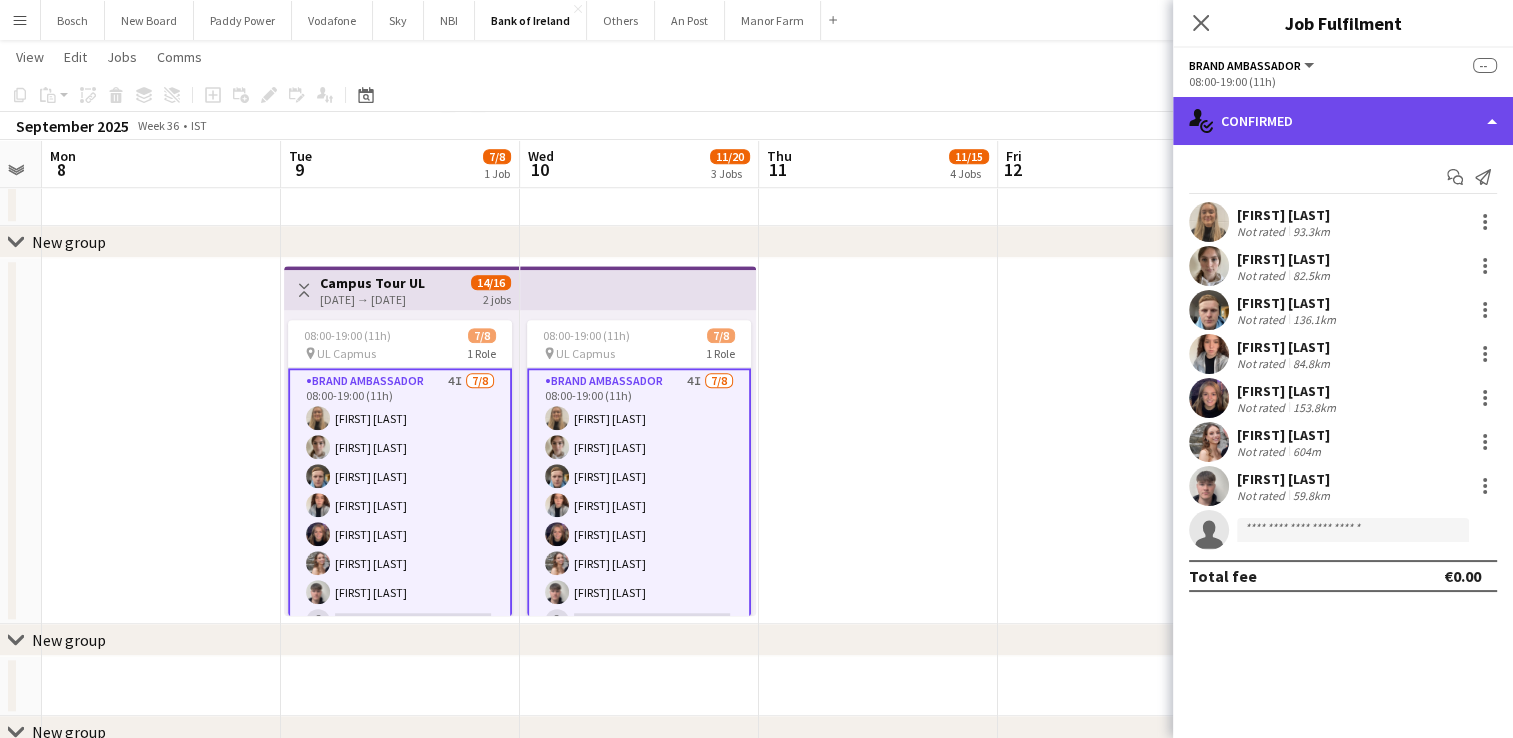 click on "single-neutral-actions-check-2
Confirmed" 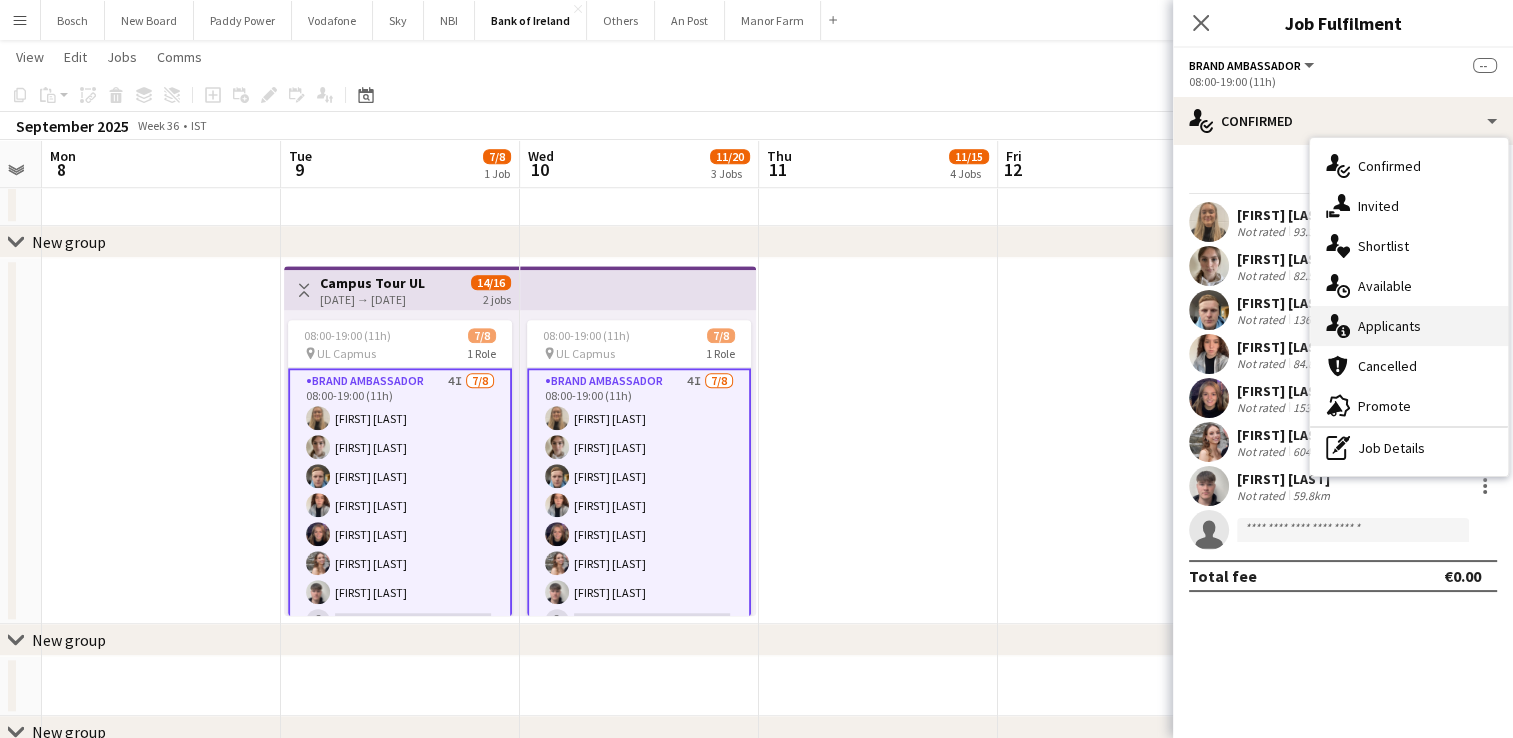 click on "single-neutral-actions-information
Applicants" at bounding box center (1409, 326) 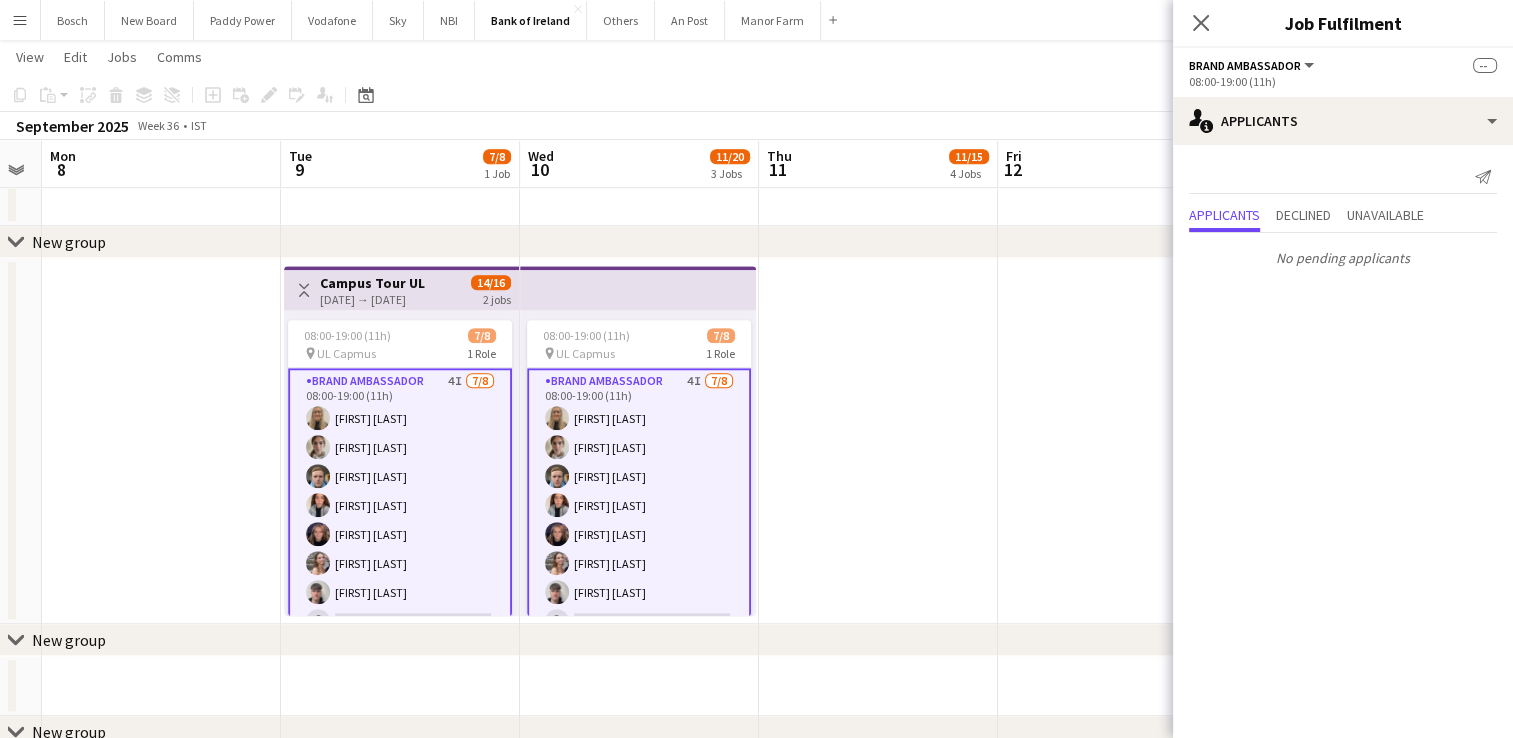 click on "View  Day view expanded Day view collapsed Month view Date picker Jump to today Expand Linked Jobs Collapse Linked Jobs  Edit  Copy Ctrl+C  Paste  Without Crew Ctrl+V With Crew Ctrl+Shift+V Paste as linked job  Group  Group Ungroup  Jobs  New Job Edit Job Delete Job New Linked Job Edit Linked Jobs Job fulfilment Promote Role Copy Role URL  Comms  Notify confirmed crew Create chat" 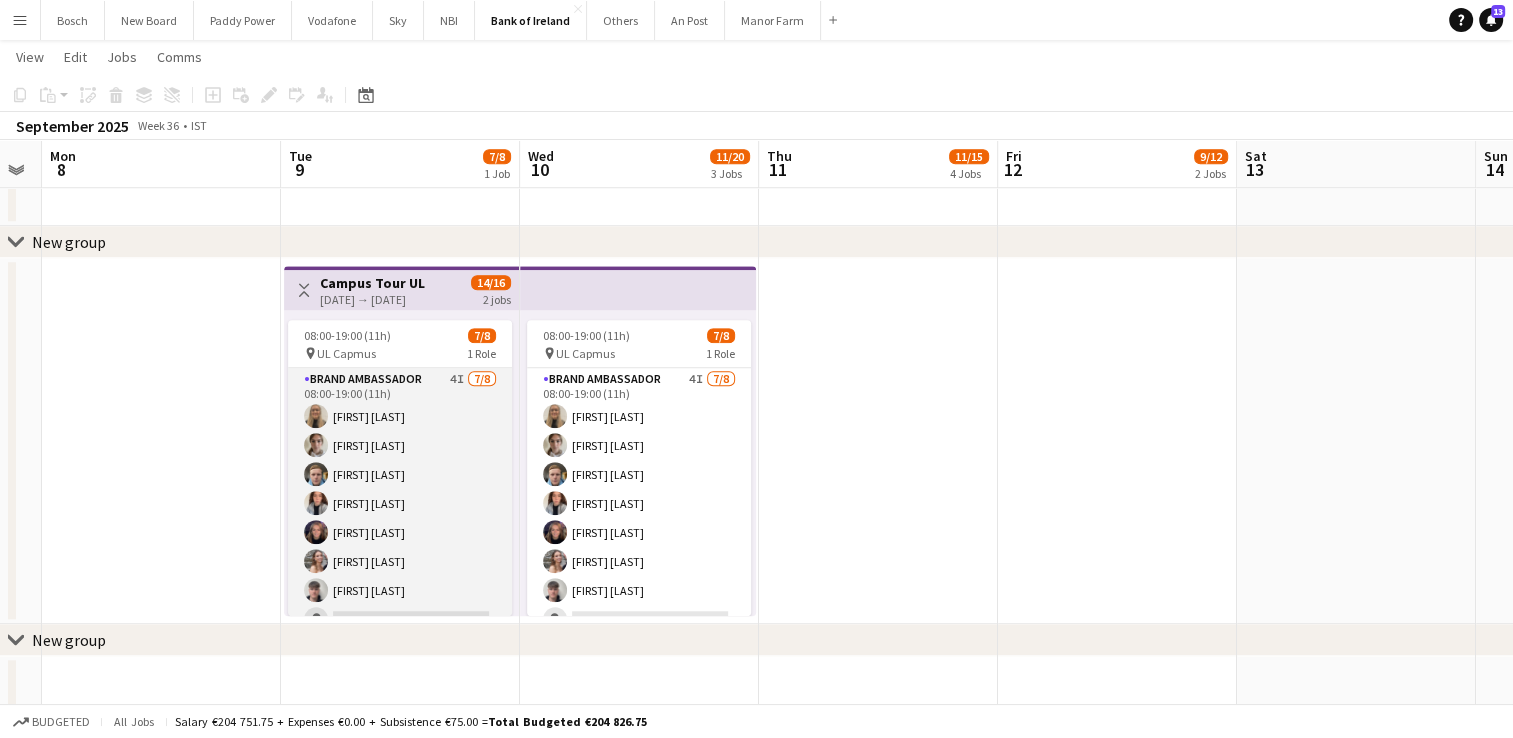 scroll, scrollTop: 22, scrollLeft: 0, axis: vertical 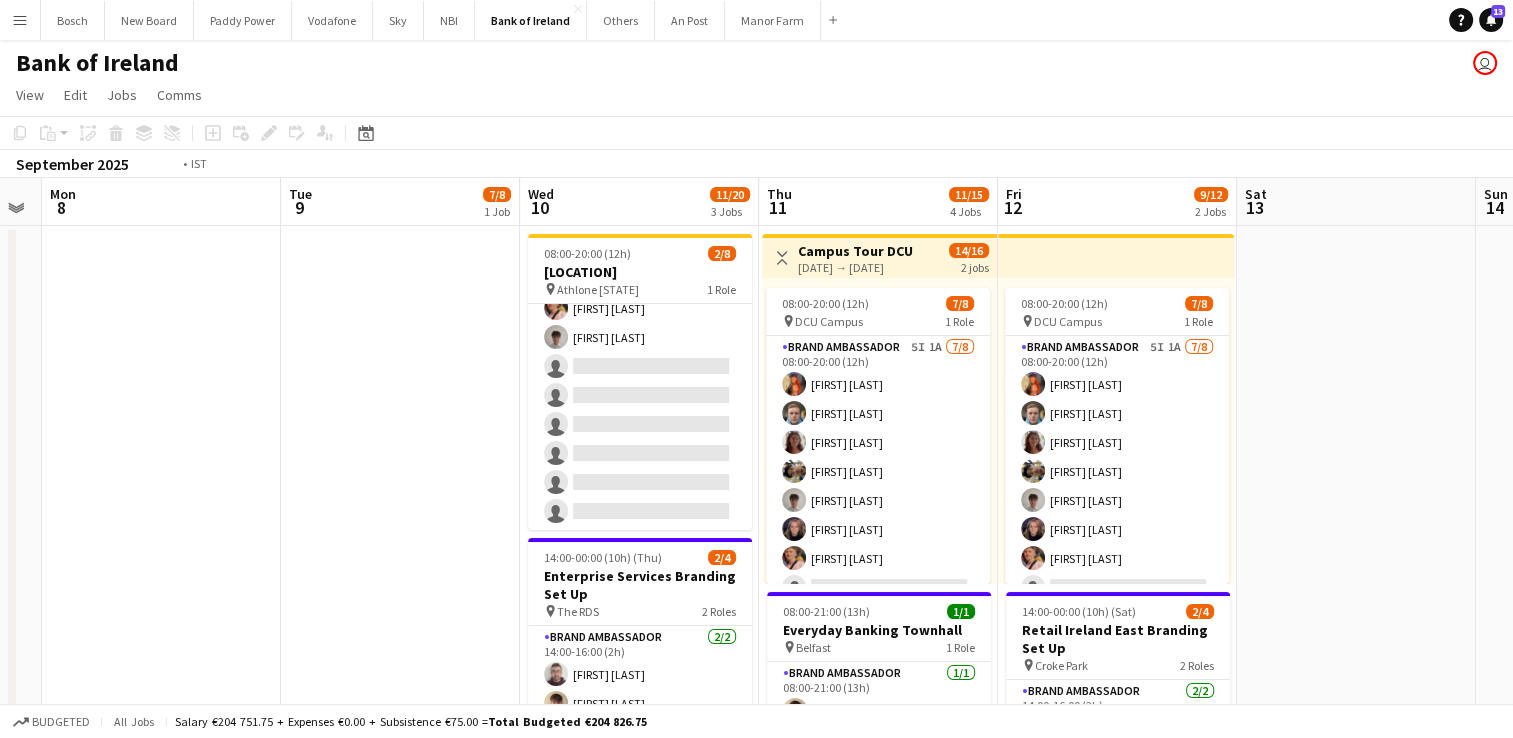 drag, startPoint x: 1233, startPoint y: 530, endPoint x: 821, endPoint y: 537, distance: 412.05945 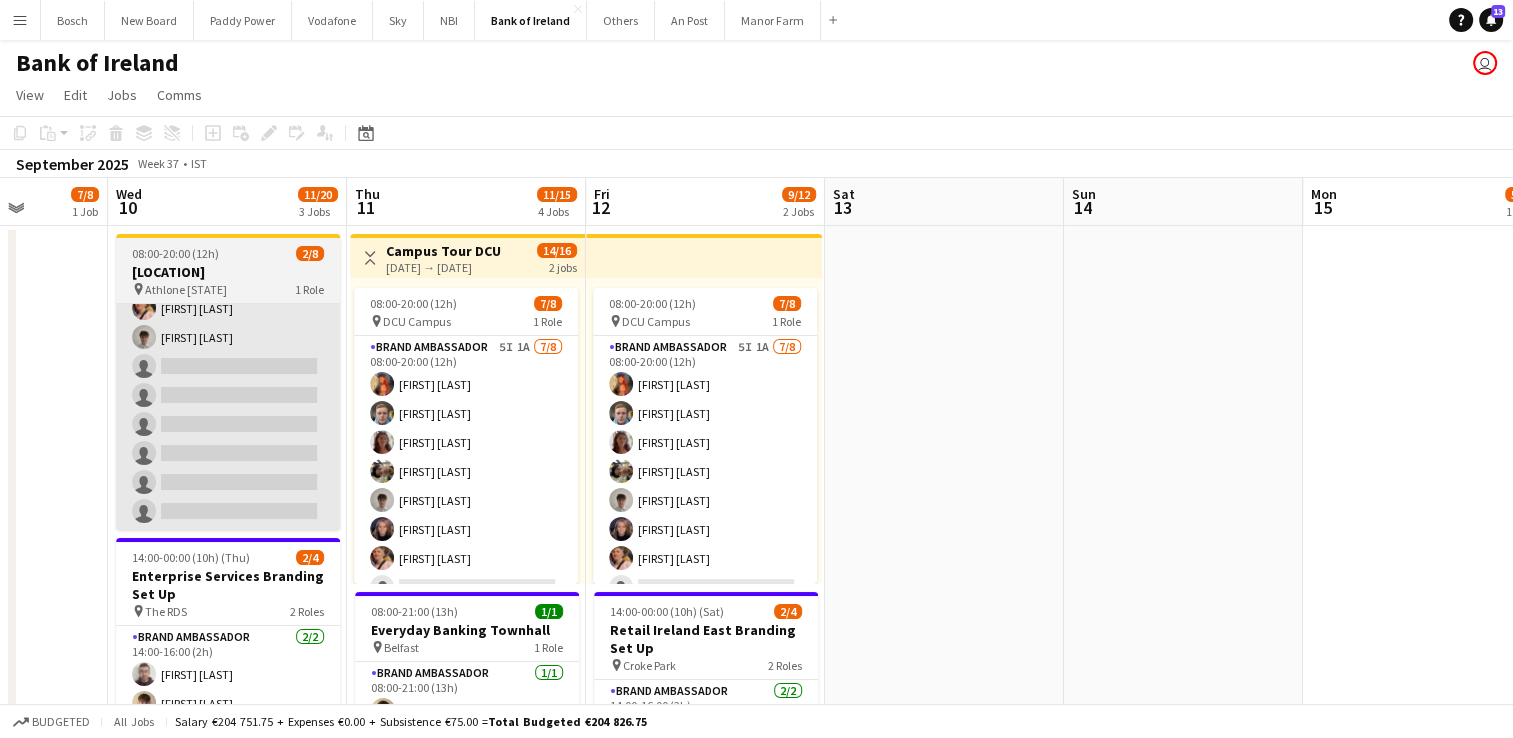 click on "Brand Ambassador   13I   2/8   08:00-20:00 (12h)
Mark O’Shea Jakub Kula
single-neutral-actions
single-neutral-actions
single-neutral-actions
single-neutral-actions
single-neutral-actions
single-neutral-actions" at bounding box center [228, 395] 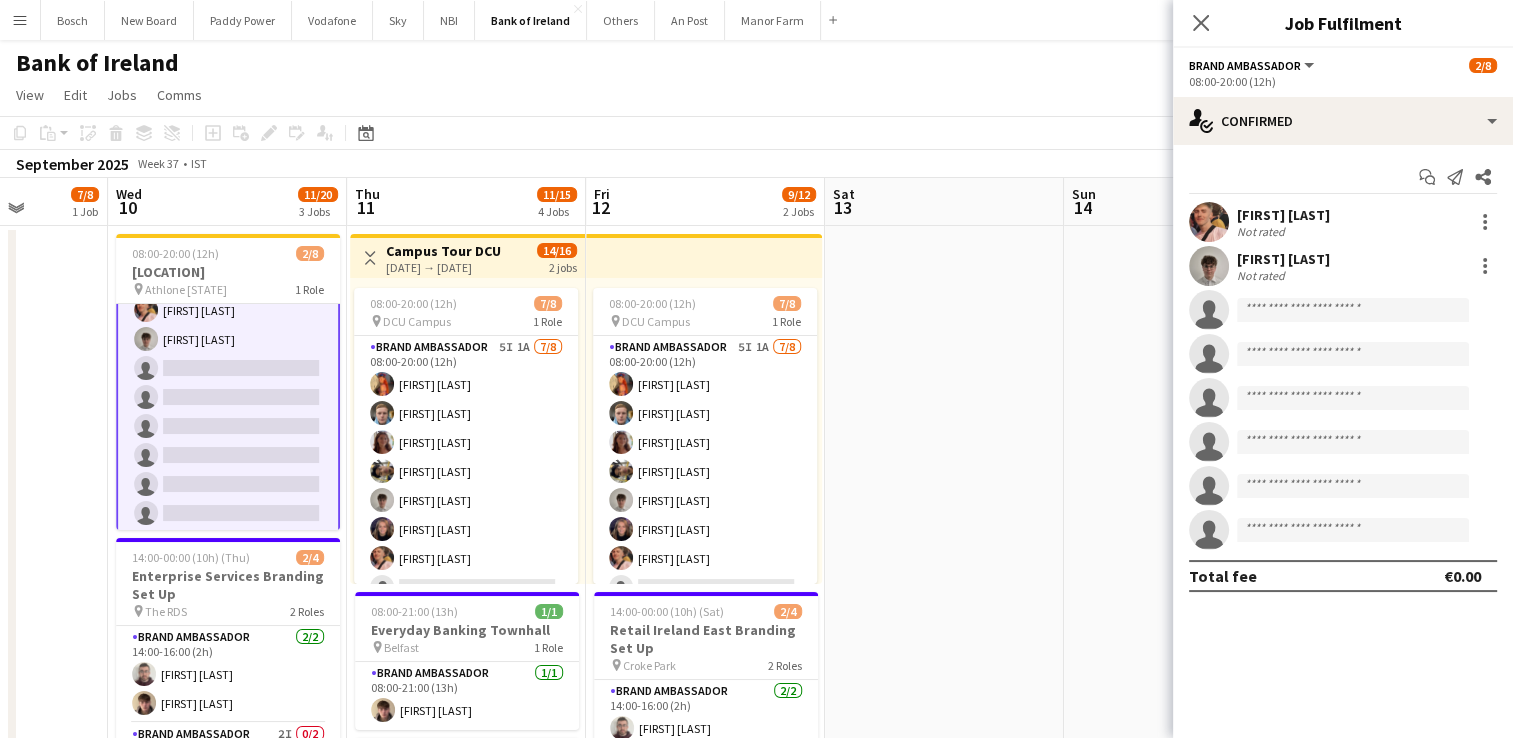 scroll, scrollTop: 46, scrollLeft: 0, axis: vertical 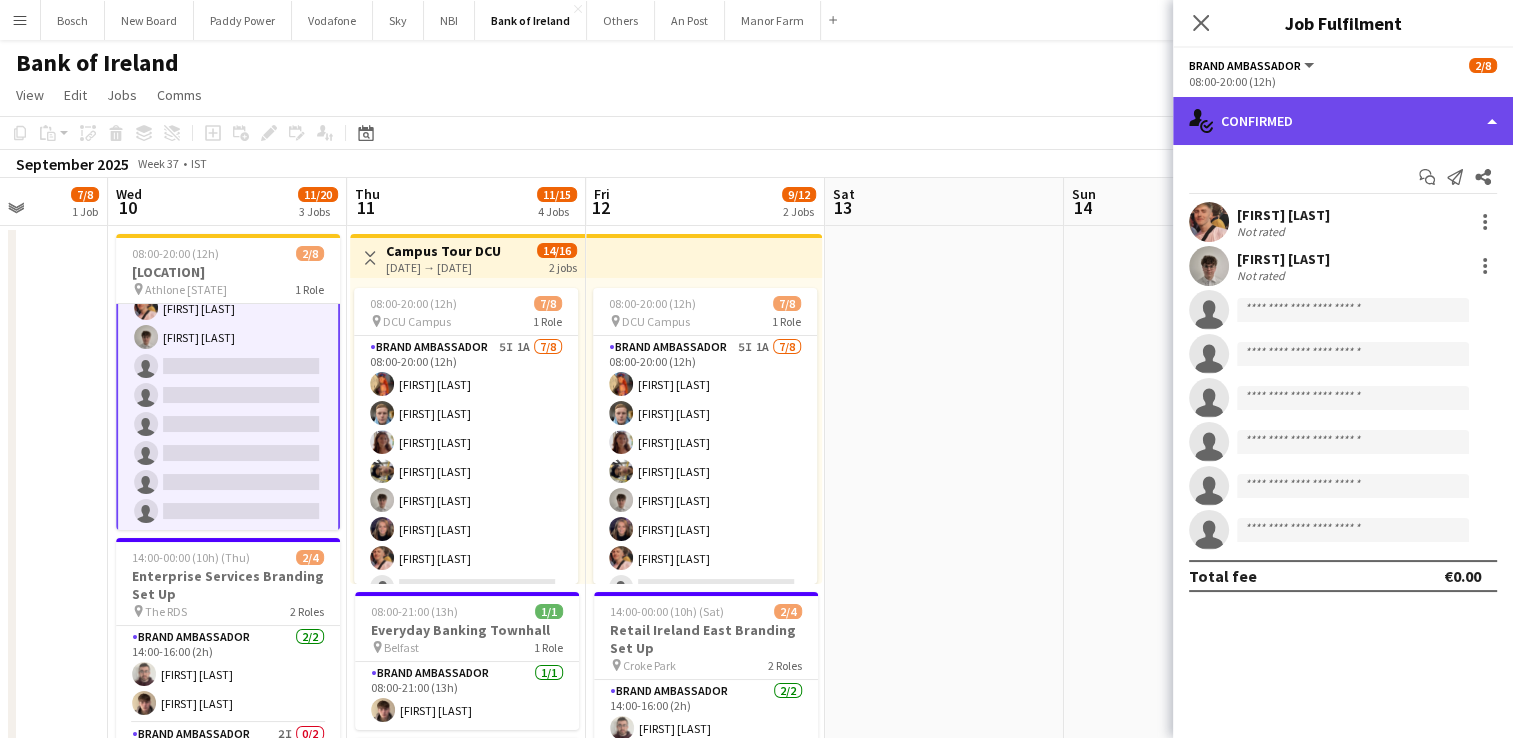 click on "single-neutral-actions-check-2
Confirmed" 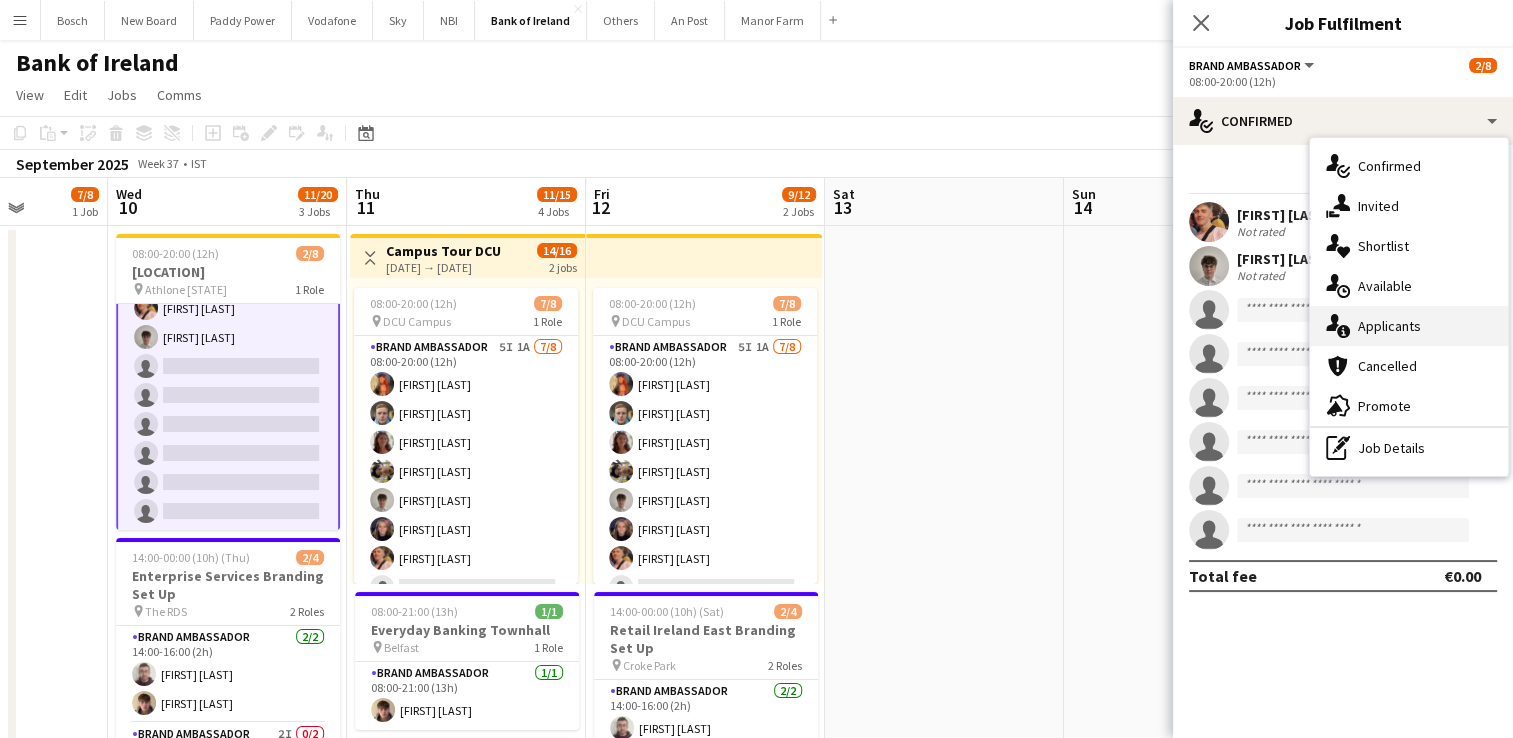 click on "single-neutral-actions-information
Applicants" at bounding box center [1409, 326] 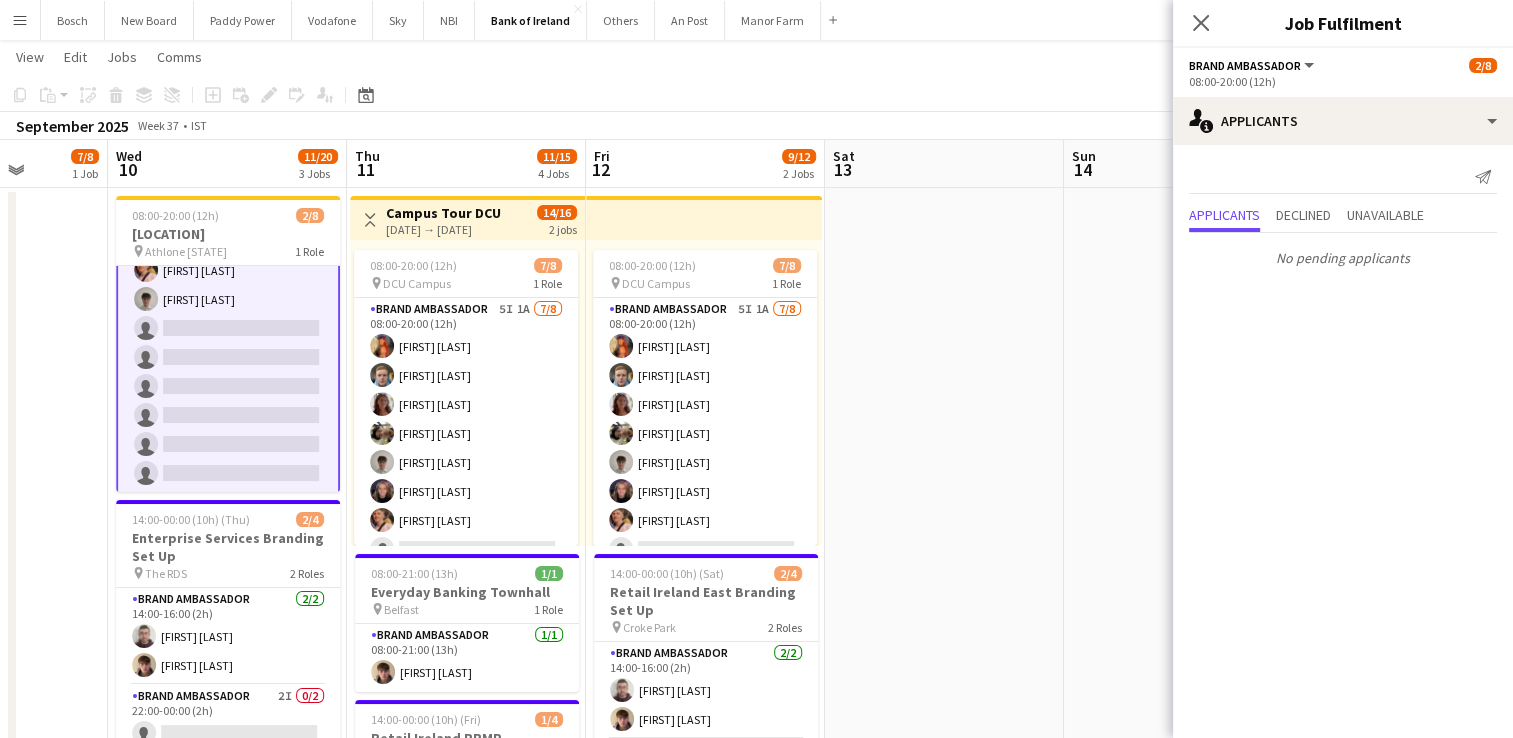 scroll, scrollTop: 100, scrollLeft: 0, axis: vertical 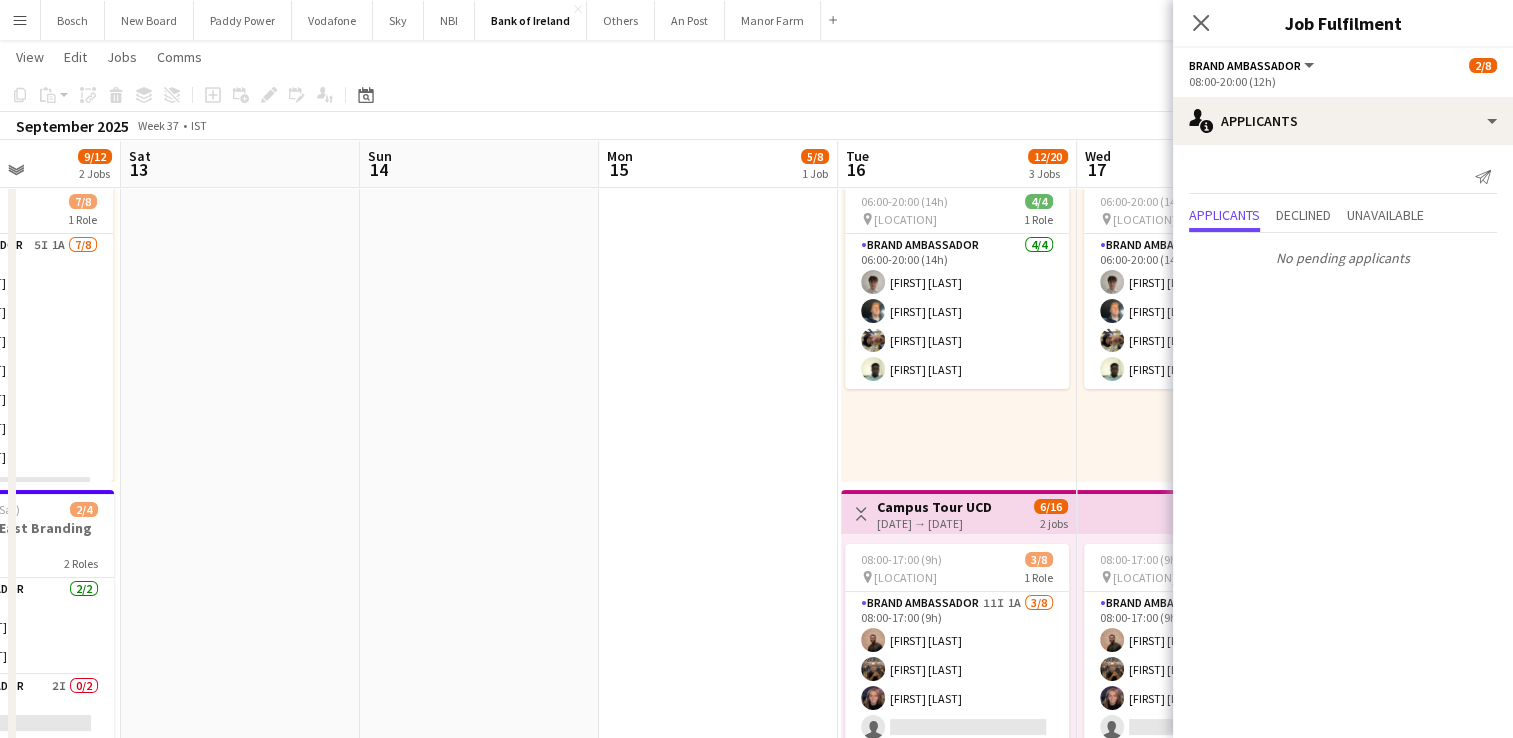 drag, startPoint x: 784, startPoint y: 521, endPoint x: -4, endPoint y: 453, distance: 790.9286 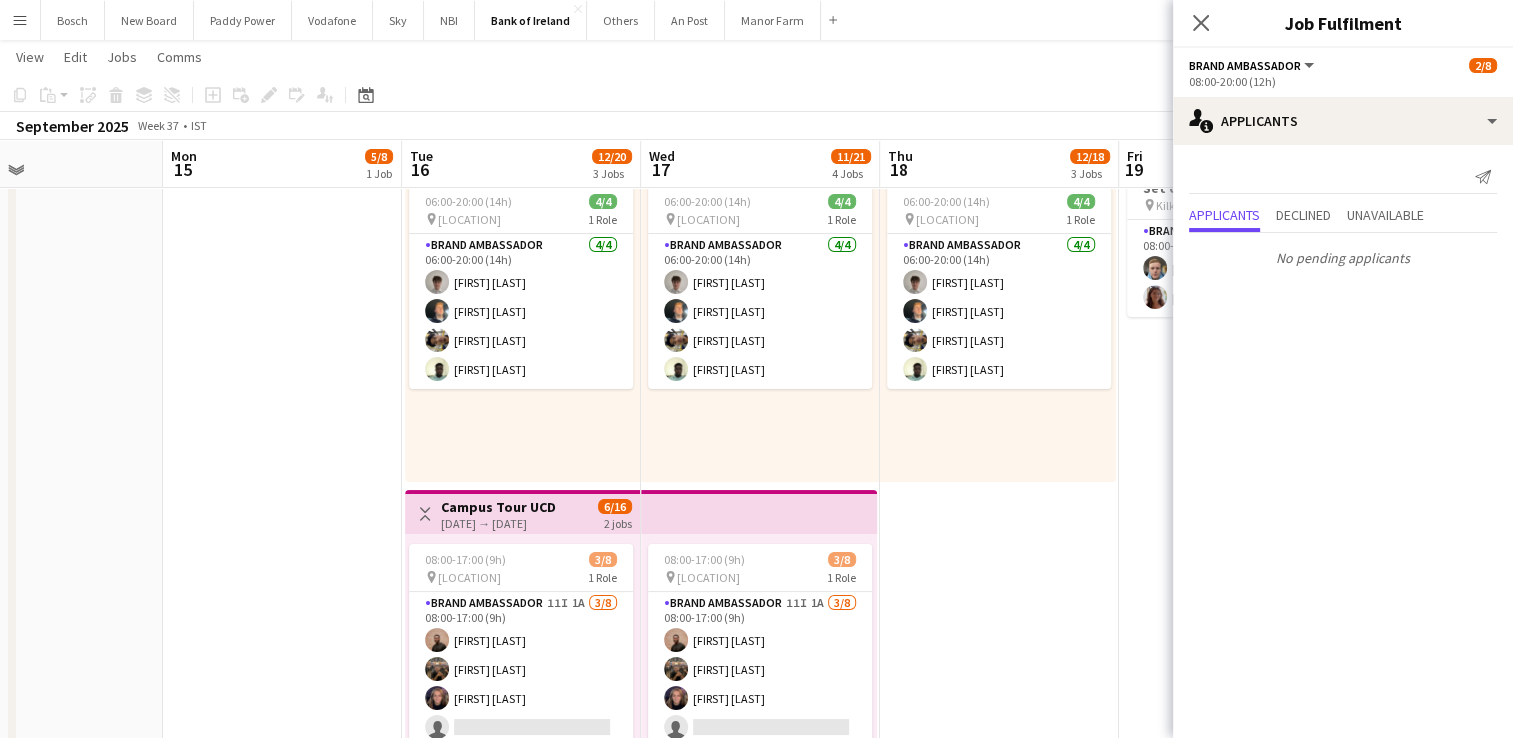 drag, startPoint x: 396, startPoint y: 460, endPoint x: -4, endPoint y: 408, distance: 403.36584 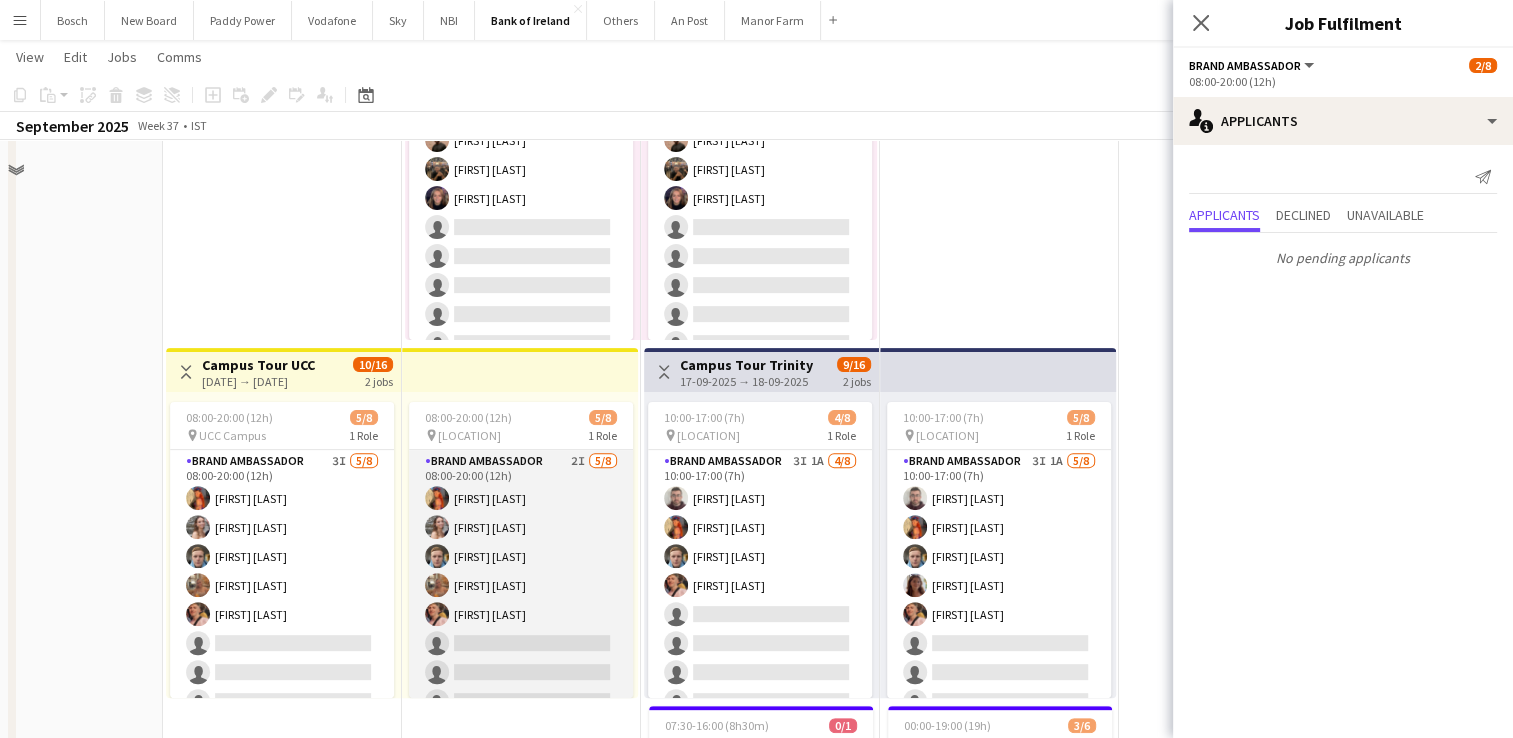 scroll, scrollTop: 200, scrollLeft: 0, axis: vertical 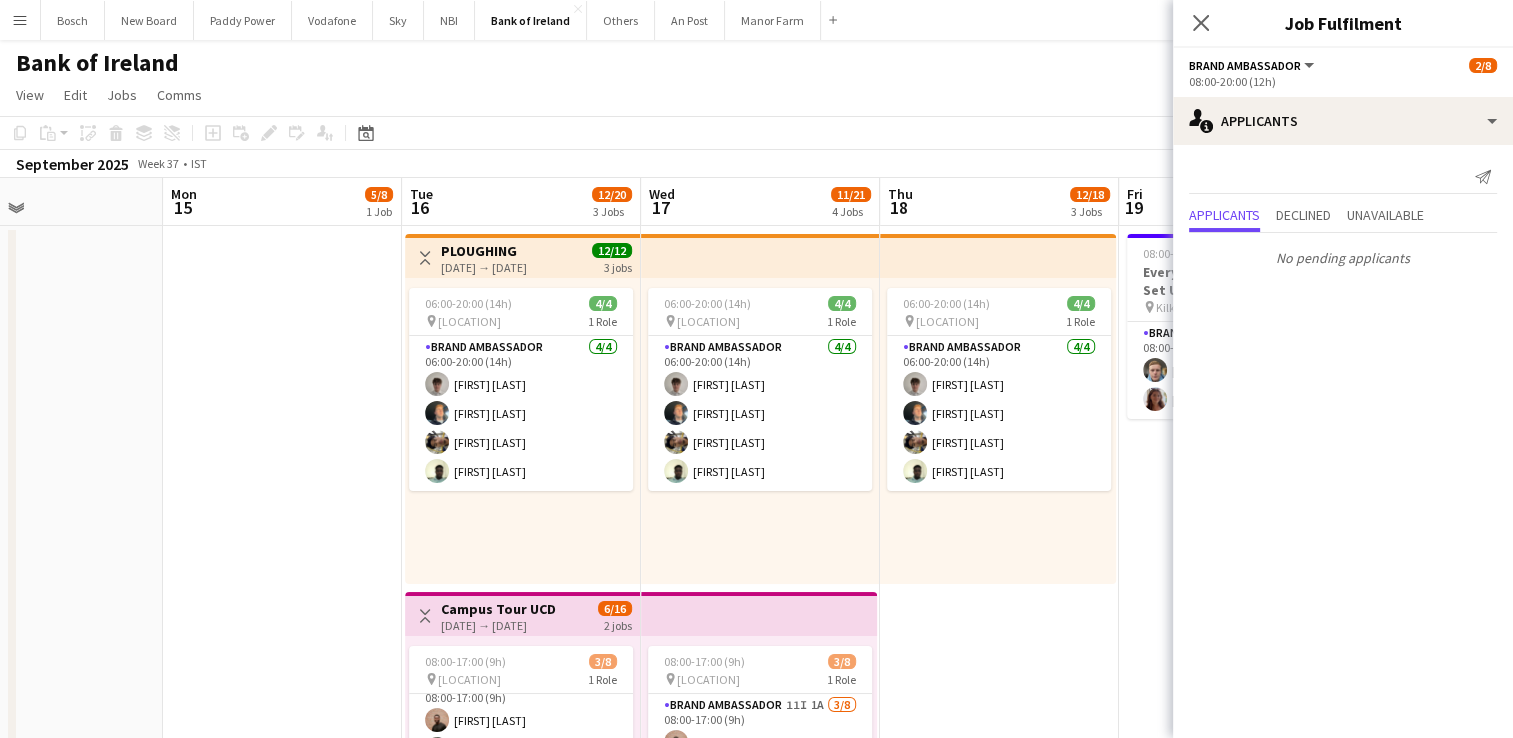 click on "Copy
Paste
Paste   Ctrl+V Paste with crew  Ctrl+Shift+V
Paste linked Job
Delete
Group
Ungroup
Add job
Add linked Job
Edit
Edit linked Job
Applicants
Date picker
AUG 2025 AUG 2025 Monday M Tuesday T Wednesday W Thursday T Friday F Saturday S Sunday S  AUG   1   2   3   4   5   6   7   8   9   10   11   12   13   14   15   16   17   18   19   20   21   22   23   24   25   26   27   28   29   30   31
Comparison range
Comparison range
Today" 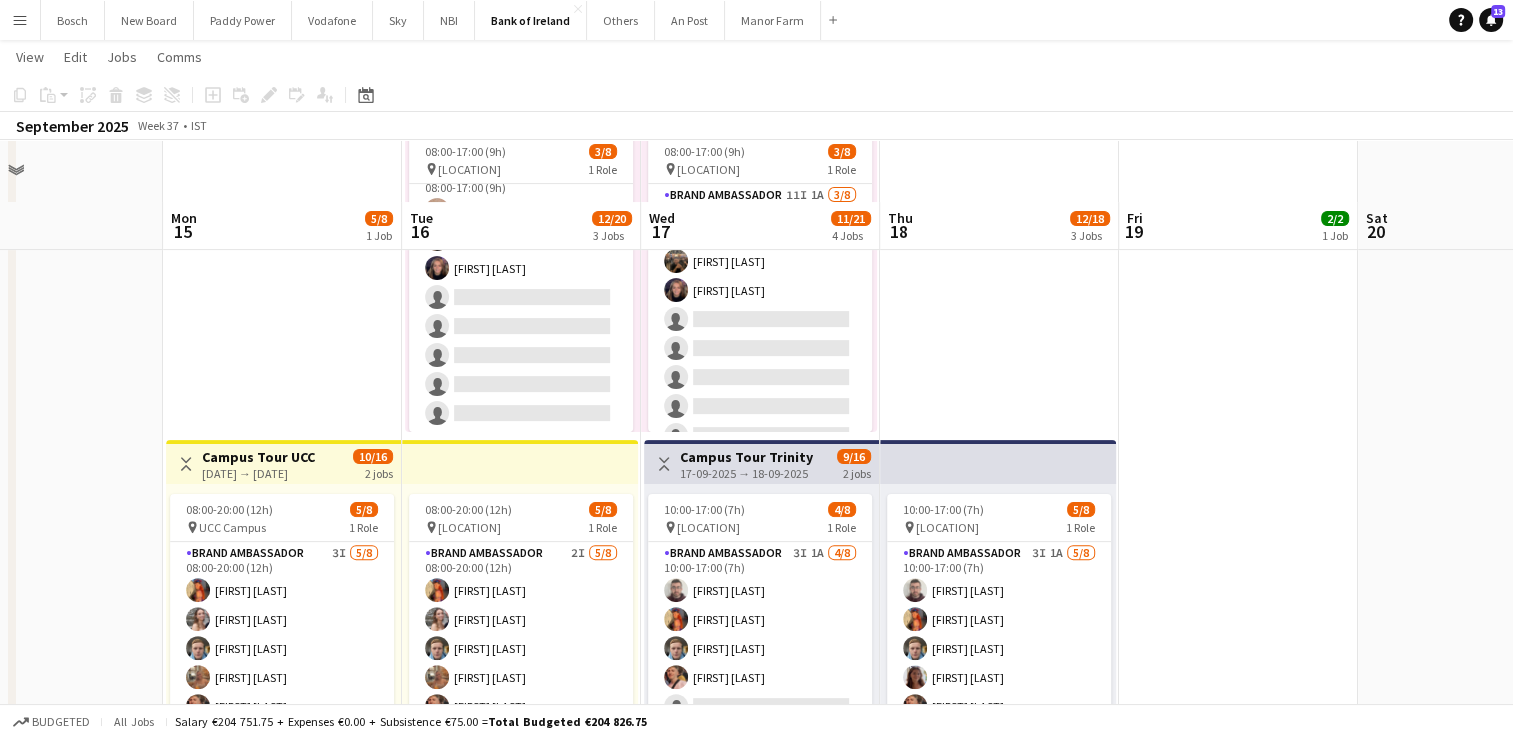 scroll, scrollTop: 600, scrollLeft: 0, axis: vertical 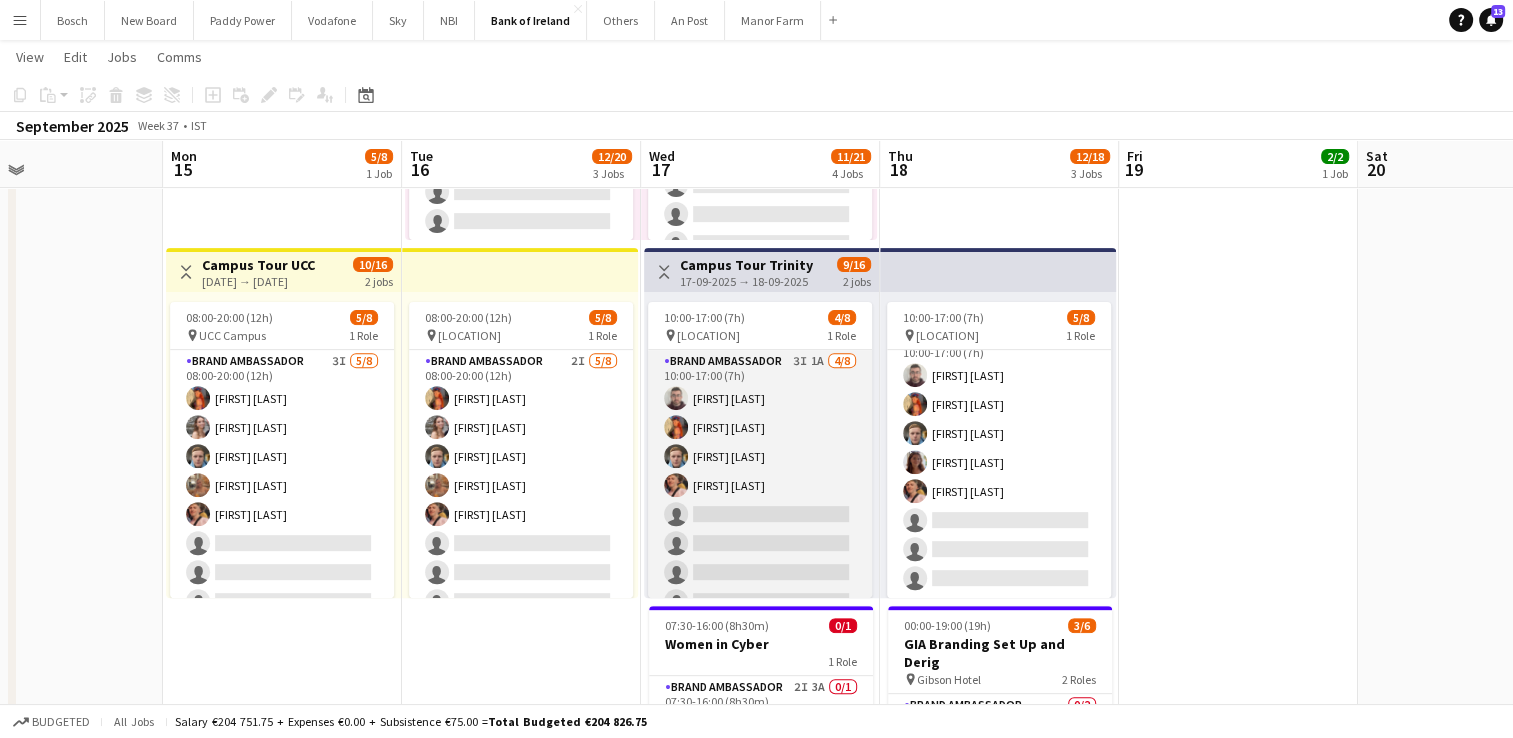 click on "Brand Ambassador   3I   1A   4/8   10:00-17:00 (7h)
[FIRST] [LAST] [FIRST] [LAST] [FIRST] [LAST] [FIRST] [LAST]
single-neutral-actions
single-neutral-actions
single-neutral-actions
single-neutral-actions" at bounding box center [760, 485] 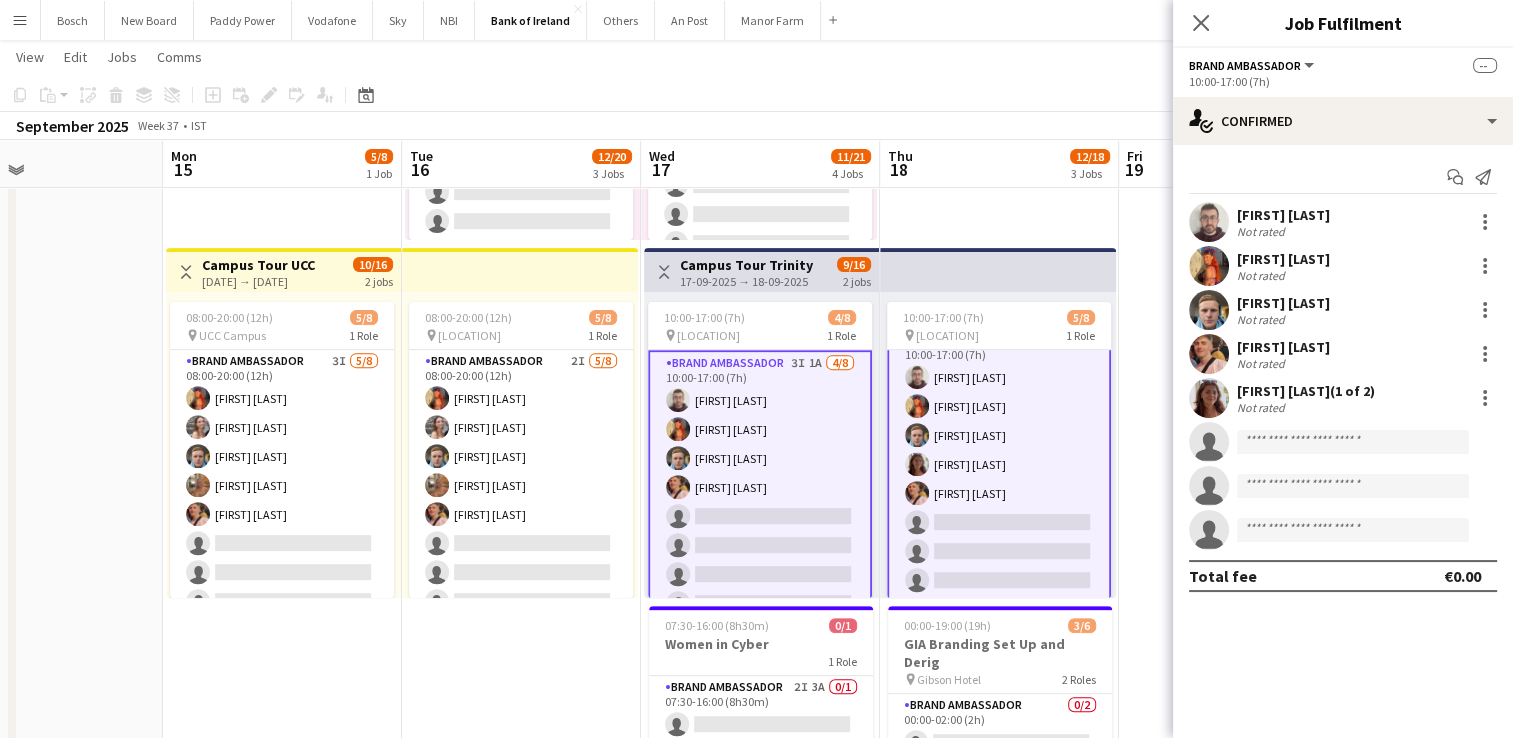 scroll, scrollTop: 24, scrollLeft: 0, axis: vertical 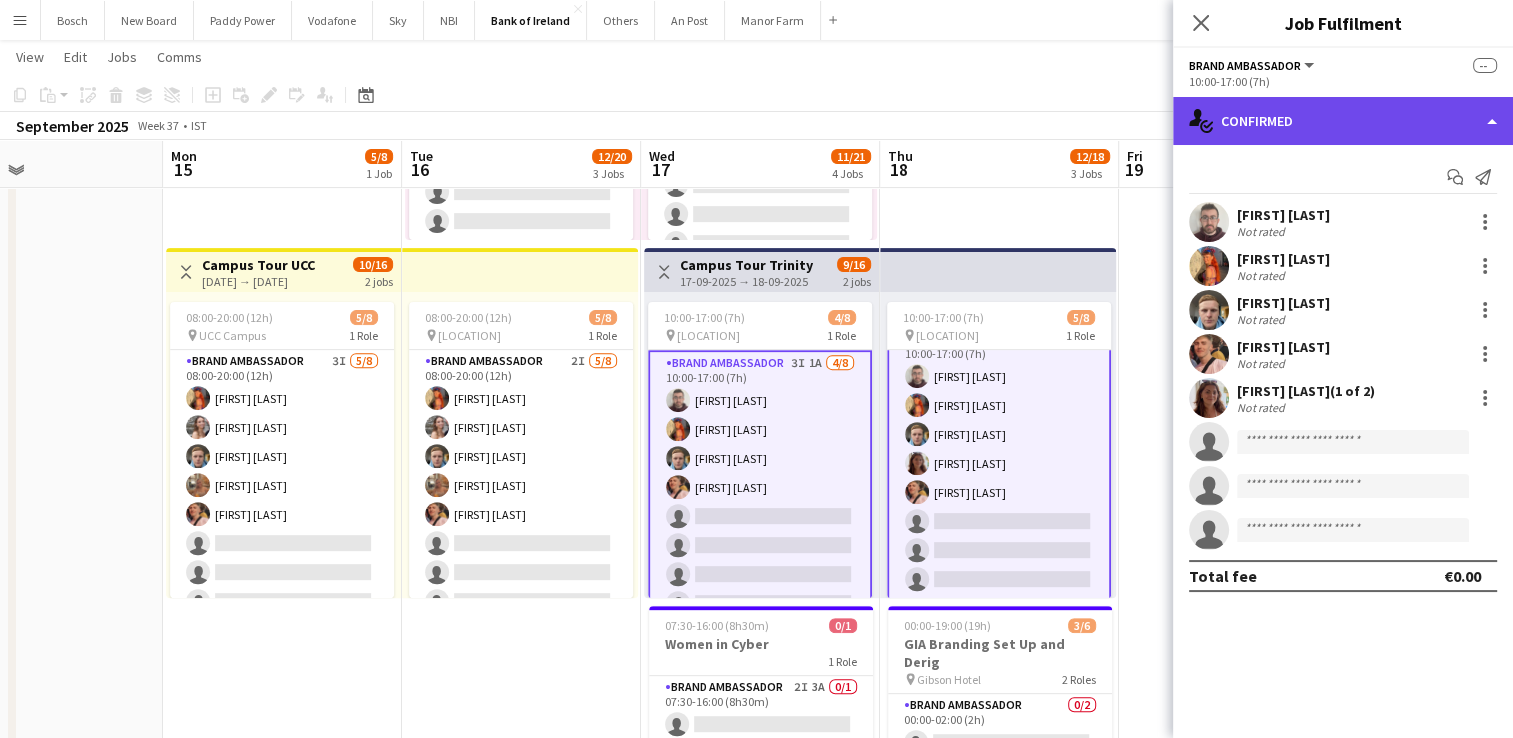 click on "single-neutral-actions-check-2
Confirmed" 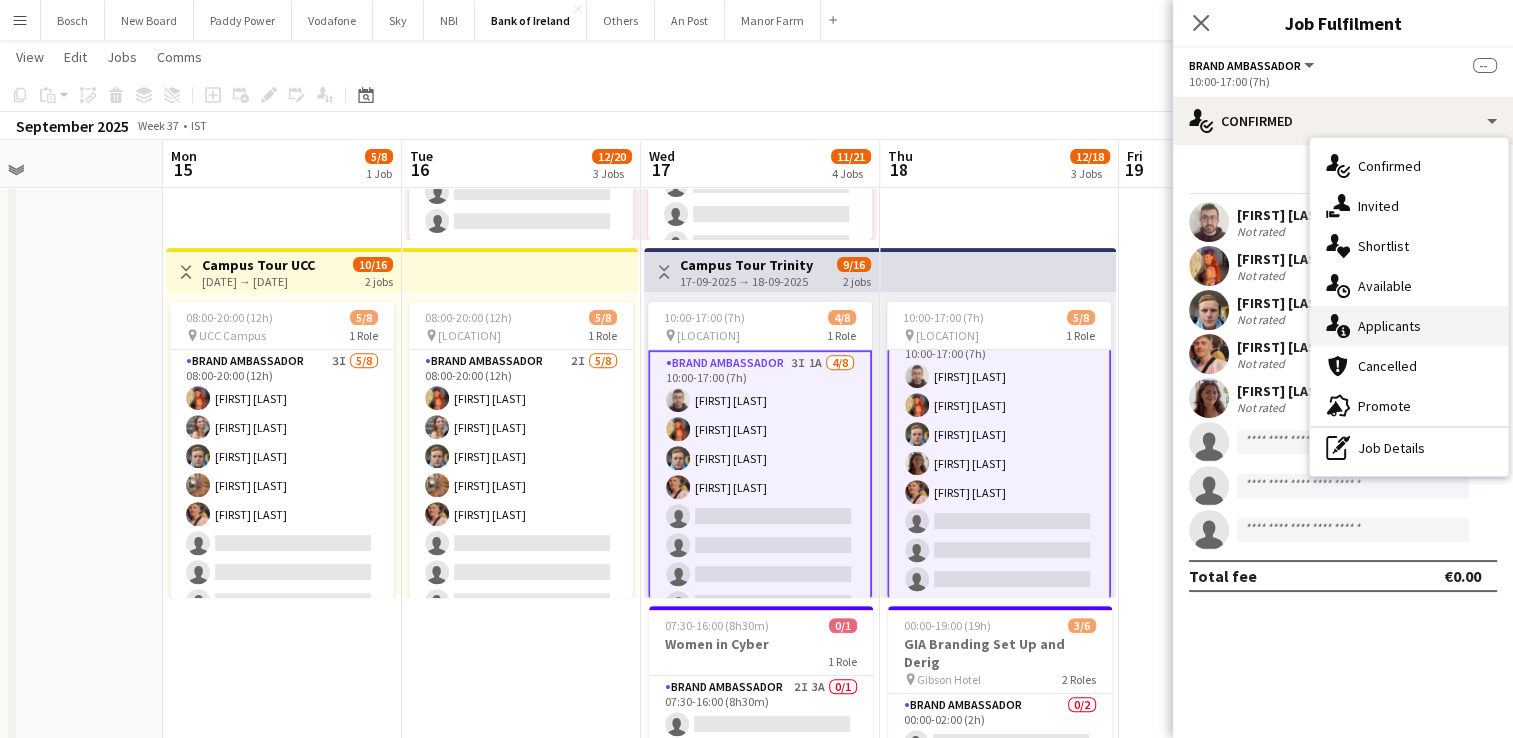 click on "single-neutral-actions-information
Applicants" at bounding box center [1409, 326] 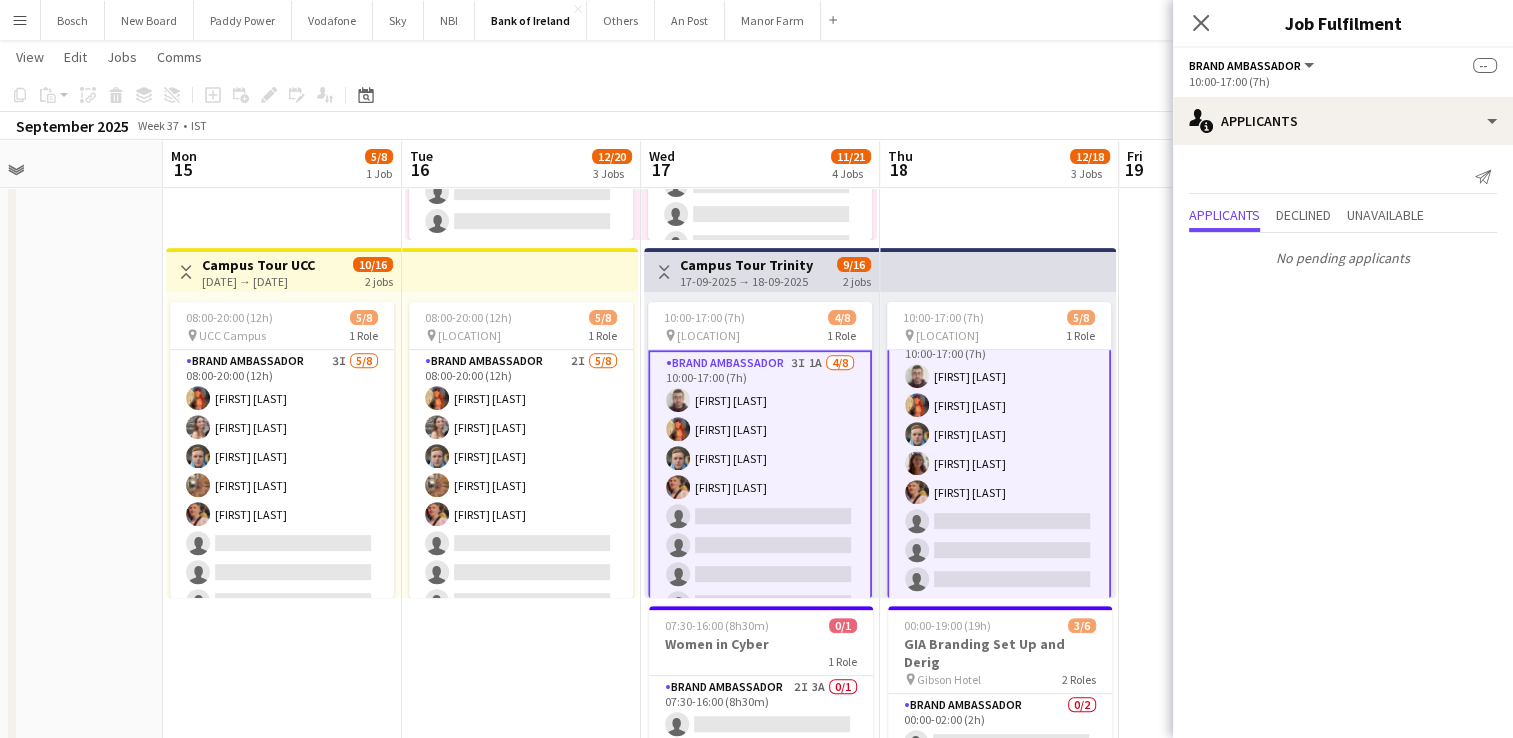 scroll, scrollTop: 0, scrollLeft: 0, axis: both 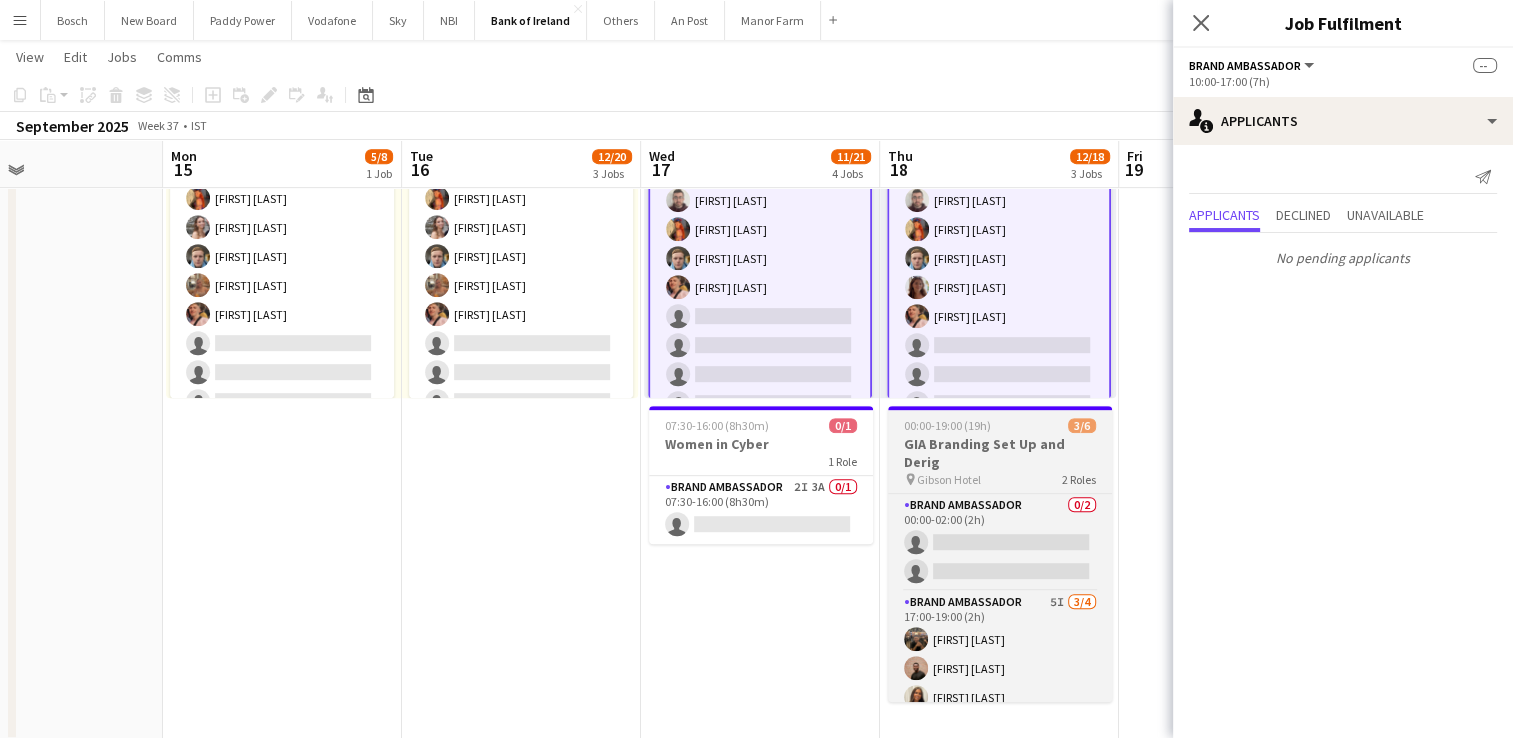 click at bounding box center (1000, 408) 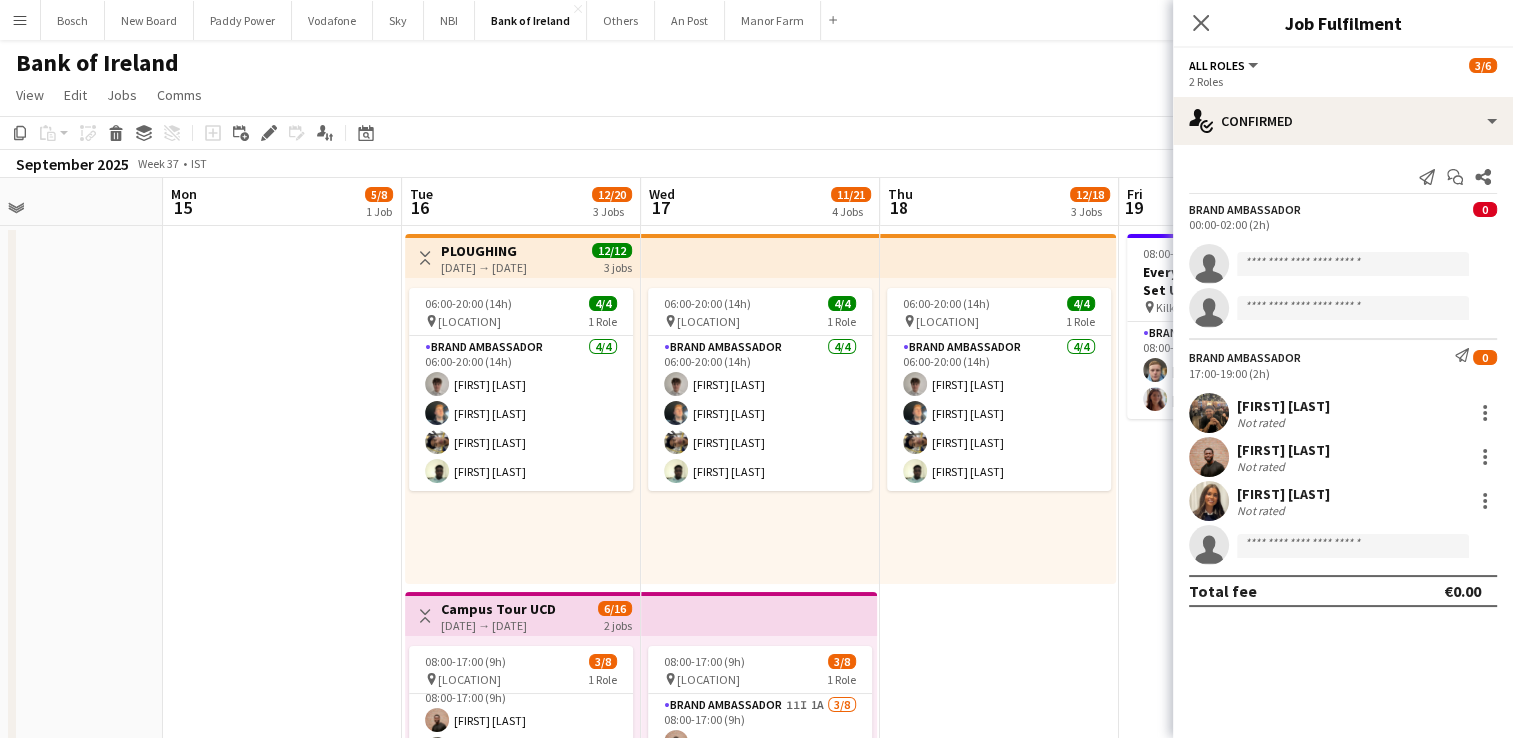 scroll, scrollTop: 0, scrollLeft: 0, axis: both 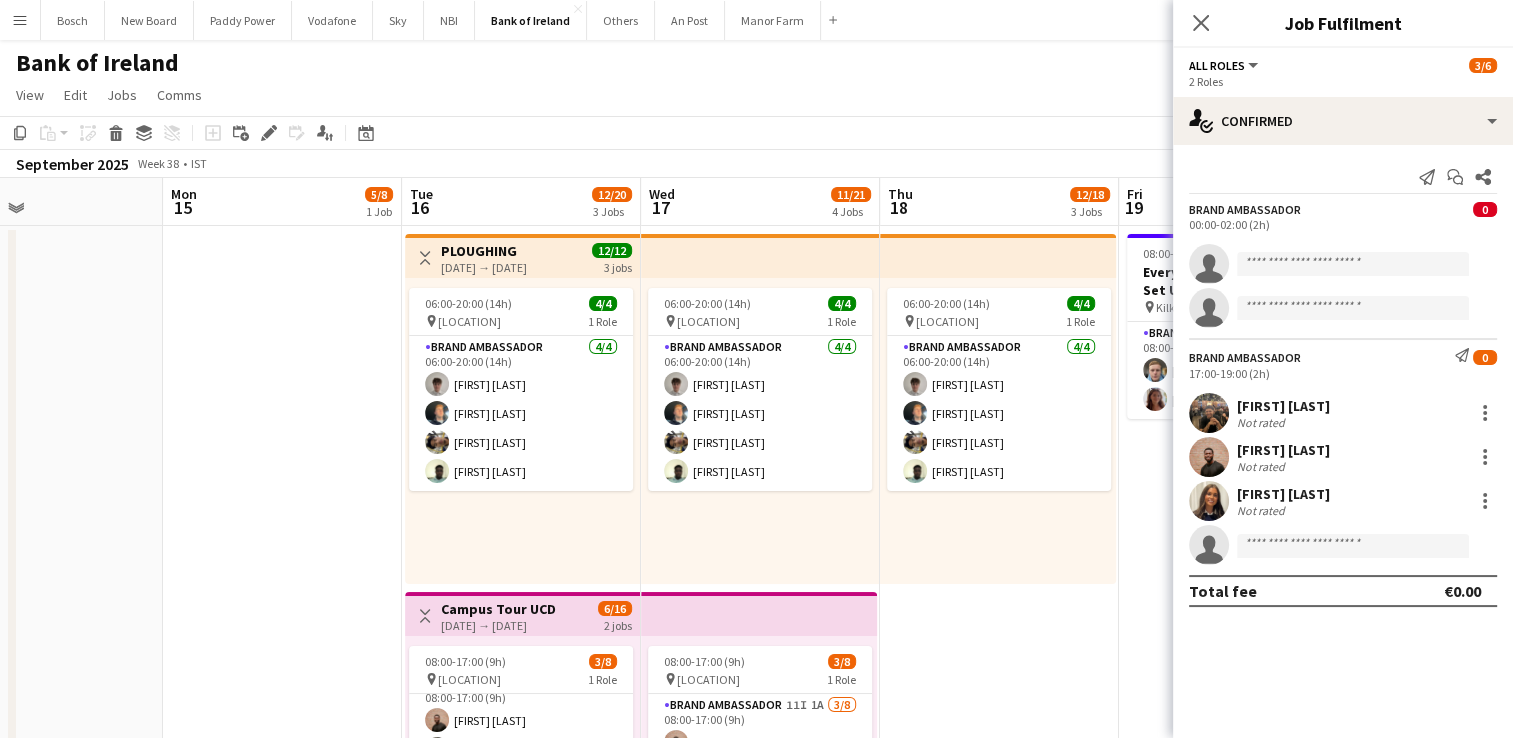 drag, startPoint x: 996, startPoint y: 578, endPoint x: 140, endPoint y: 520, distance: 857.9627 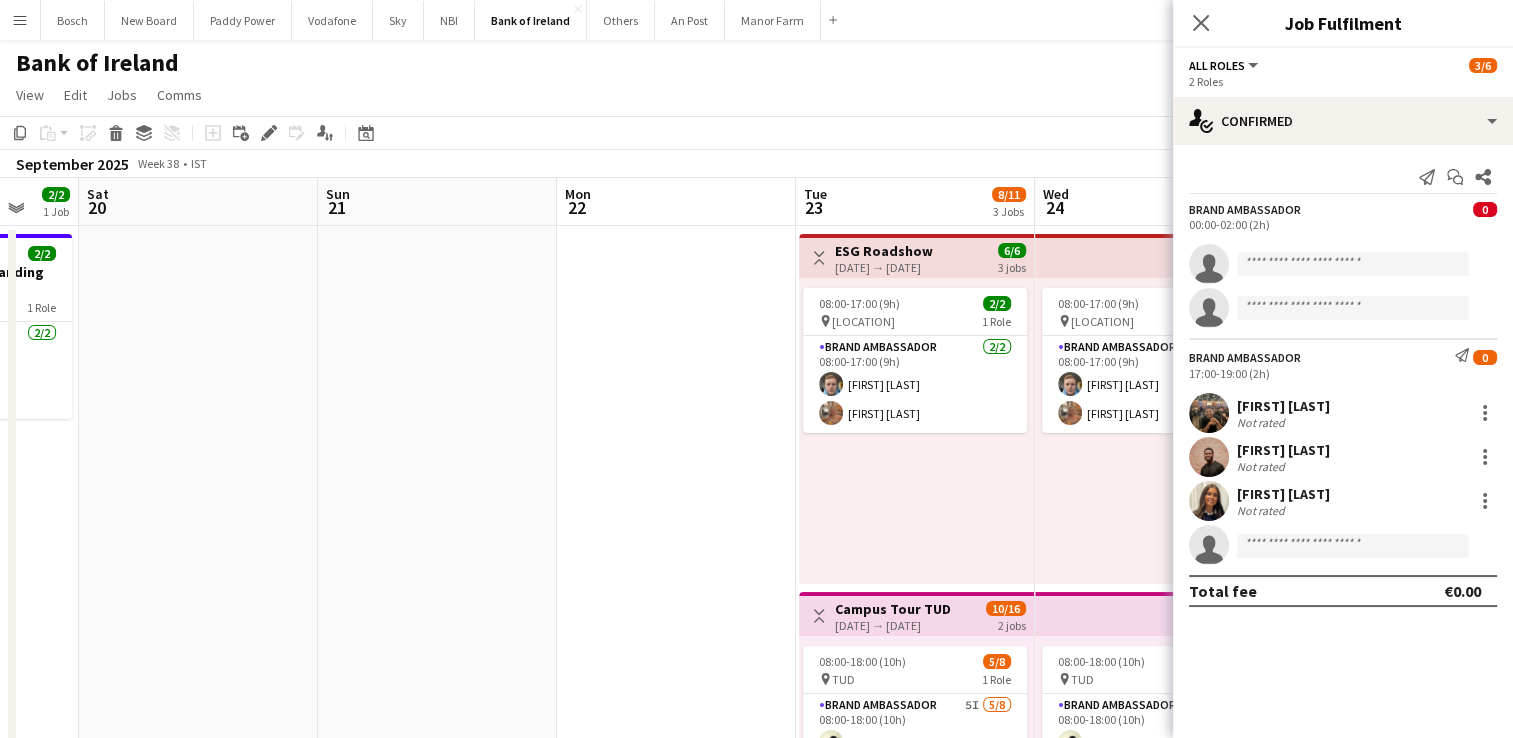 click on "Menu
Boards
Boards   Boards   All jobs   Status
Workforce
Workforce   My Workforce   Recruiting
Comms
Comms
Pay
Pay   Approvals
Platform Settings
Platform Settings   Your settings
Training Academy
Training Academy
Knowledge Base
Knowledge Base
Product Updates
Product Updates   Log Out   Privacy   Bosch
Close
New Board
Close
Paddy Power
Close
Vodafone
Close
Sky
Close
NBI
Close
Bank of Ireland
Close
Others
Close
An Post
Close
Manor Farm
Close
Add
Help" at bounding box center [756, 1544] 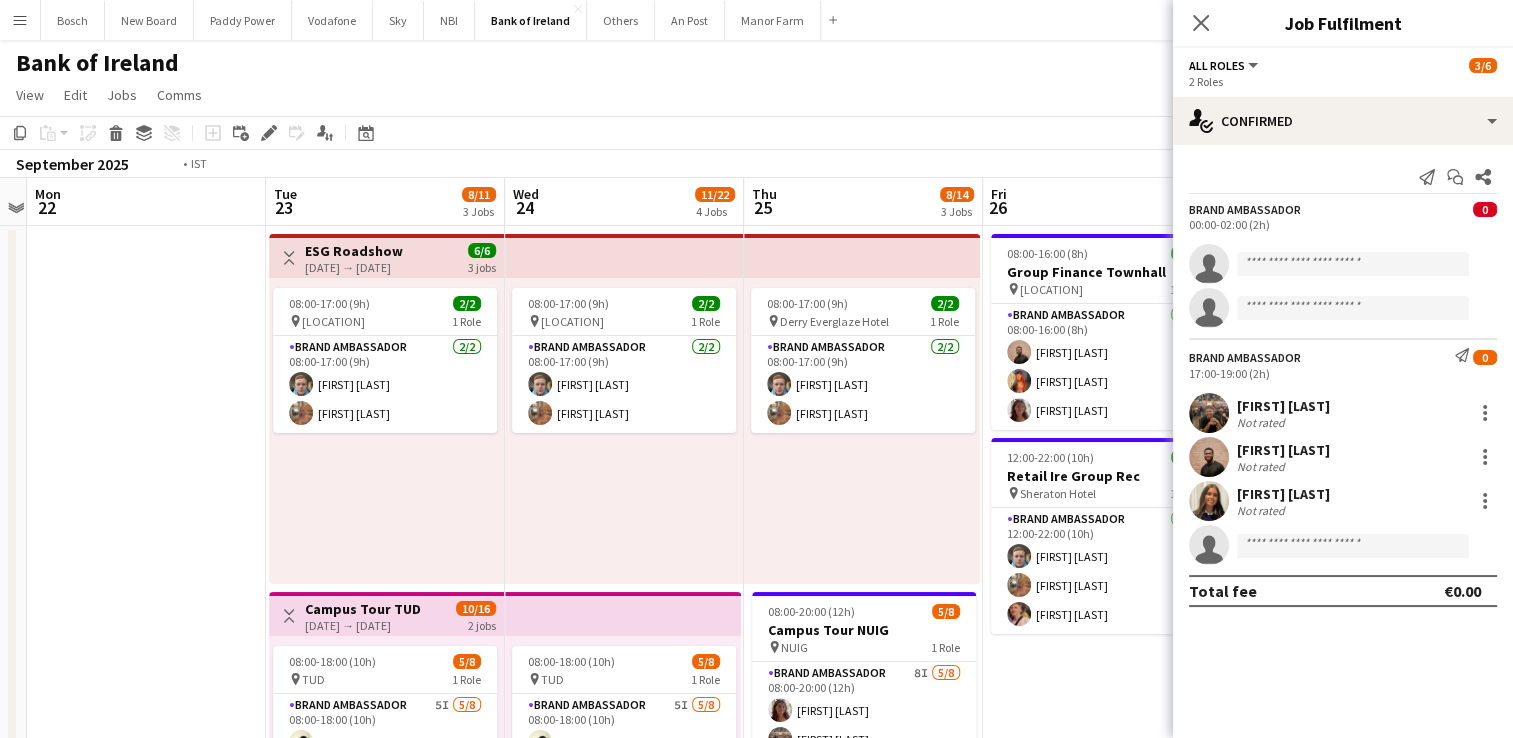scroll, scrollTop: 0, scrollLeft: 604, axis: horizontal 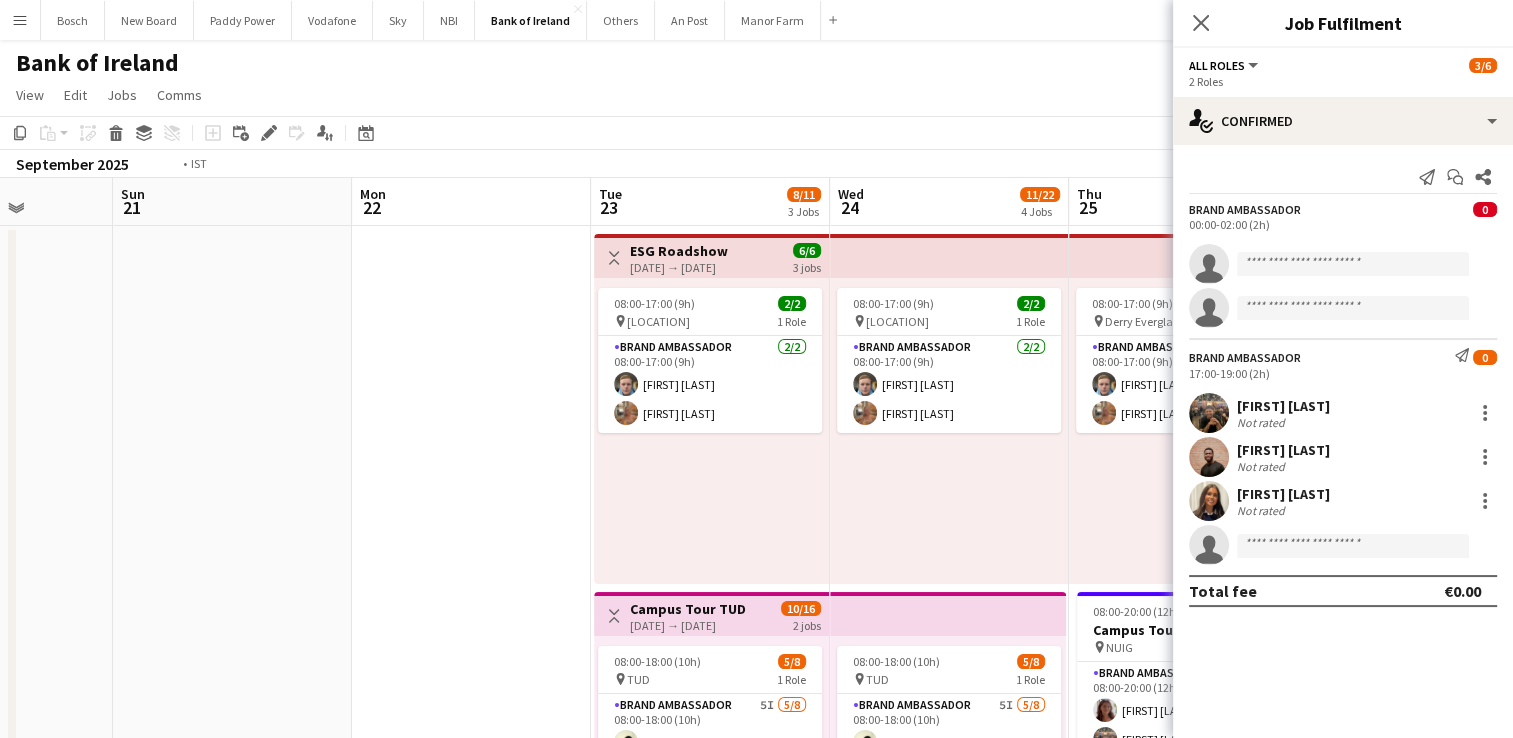 drag, startPoint x: 546, startPoint y: 449, endPoint x: 3, endPoint y: 454, distance: 543.023 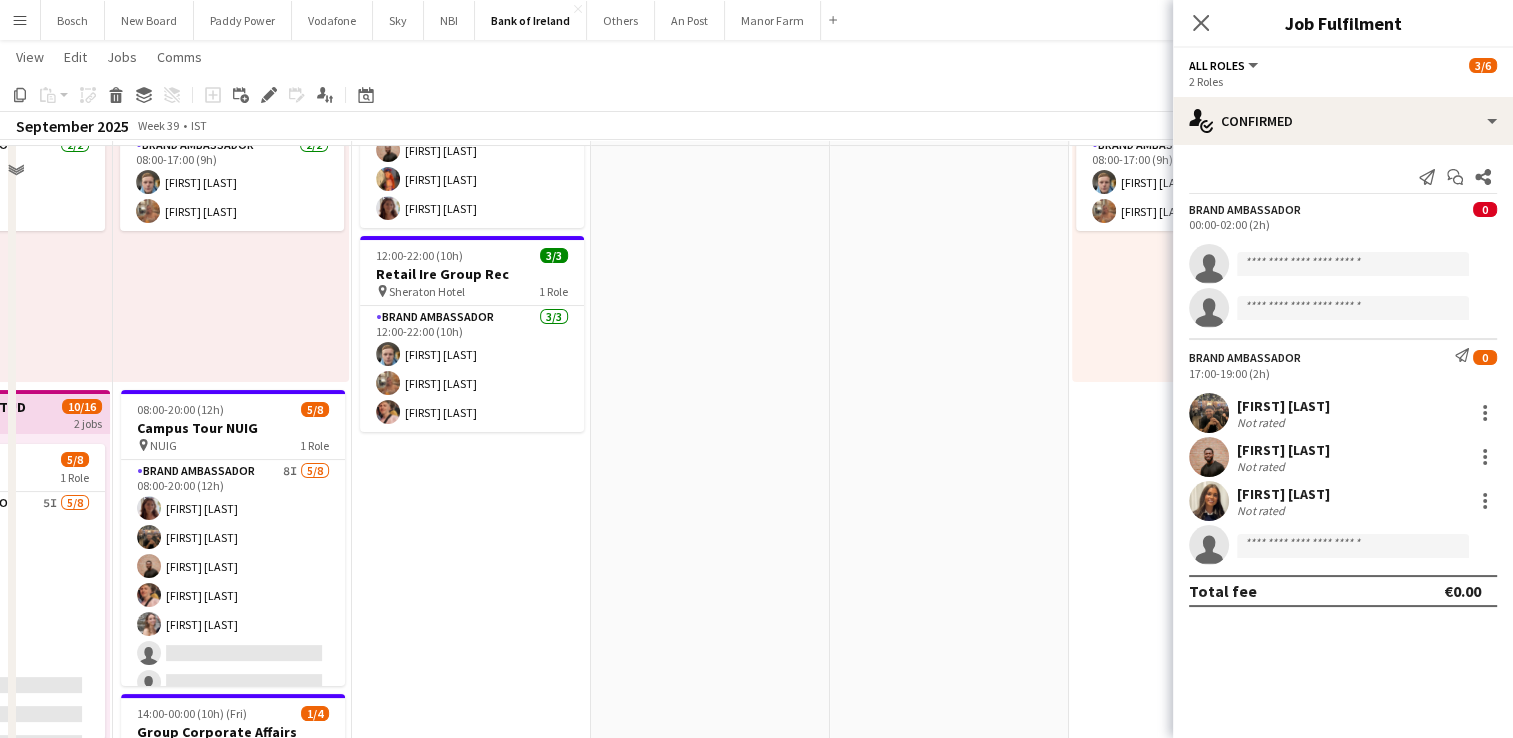 scroll, scrollTop: 300, scrollLeft: 0, axis: vertical 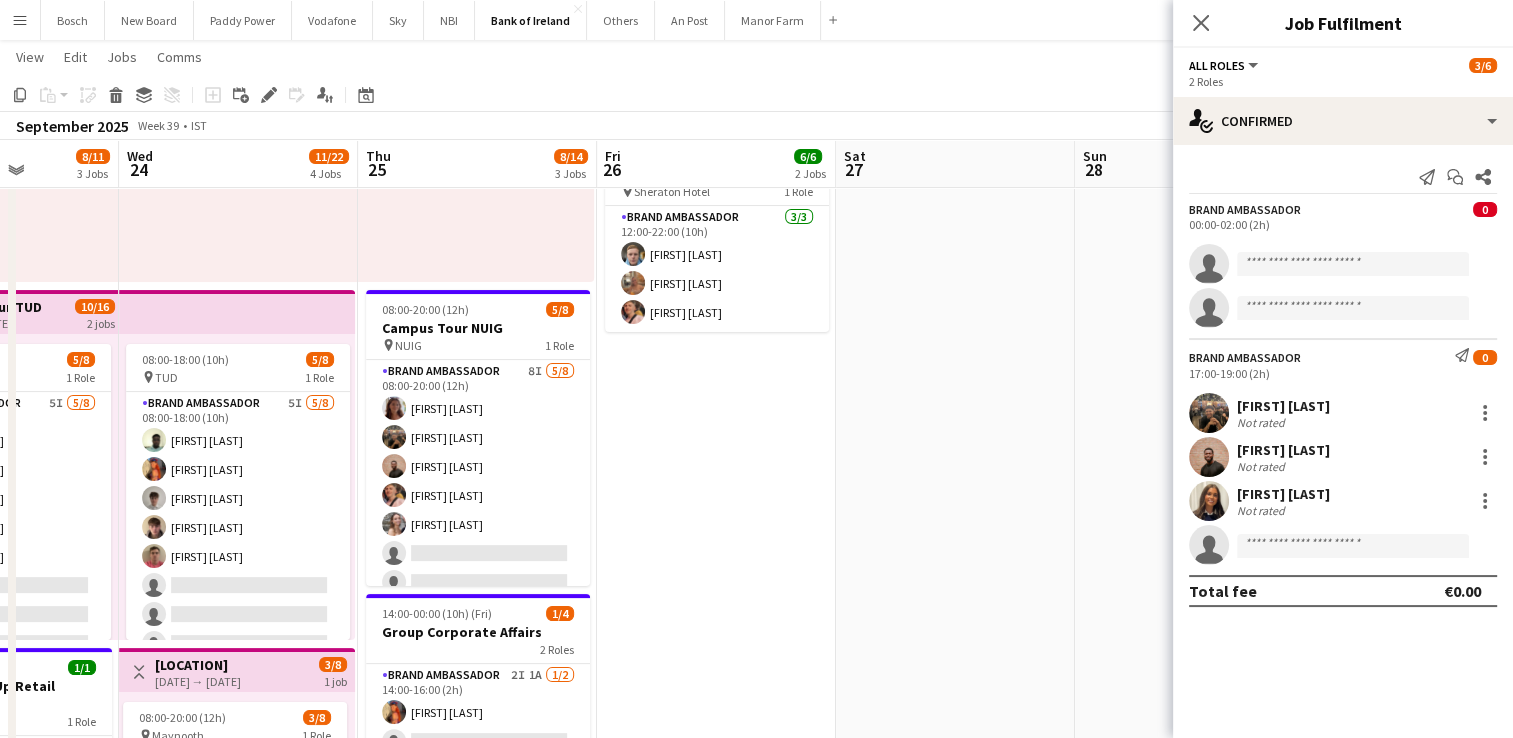 drag, startPoint x: 549, startPoint y: 533, endPoint x: 794, endPoint y: 521, distance: 245.2937 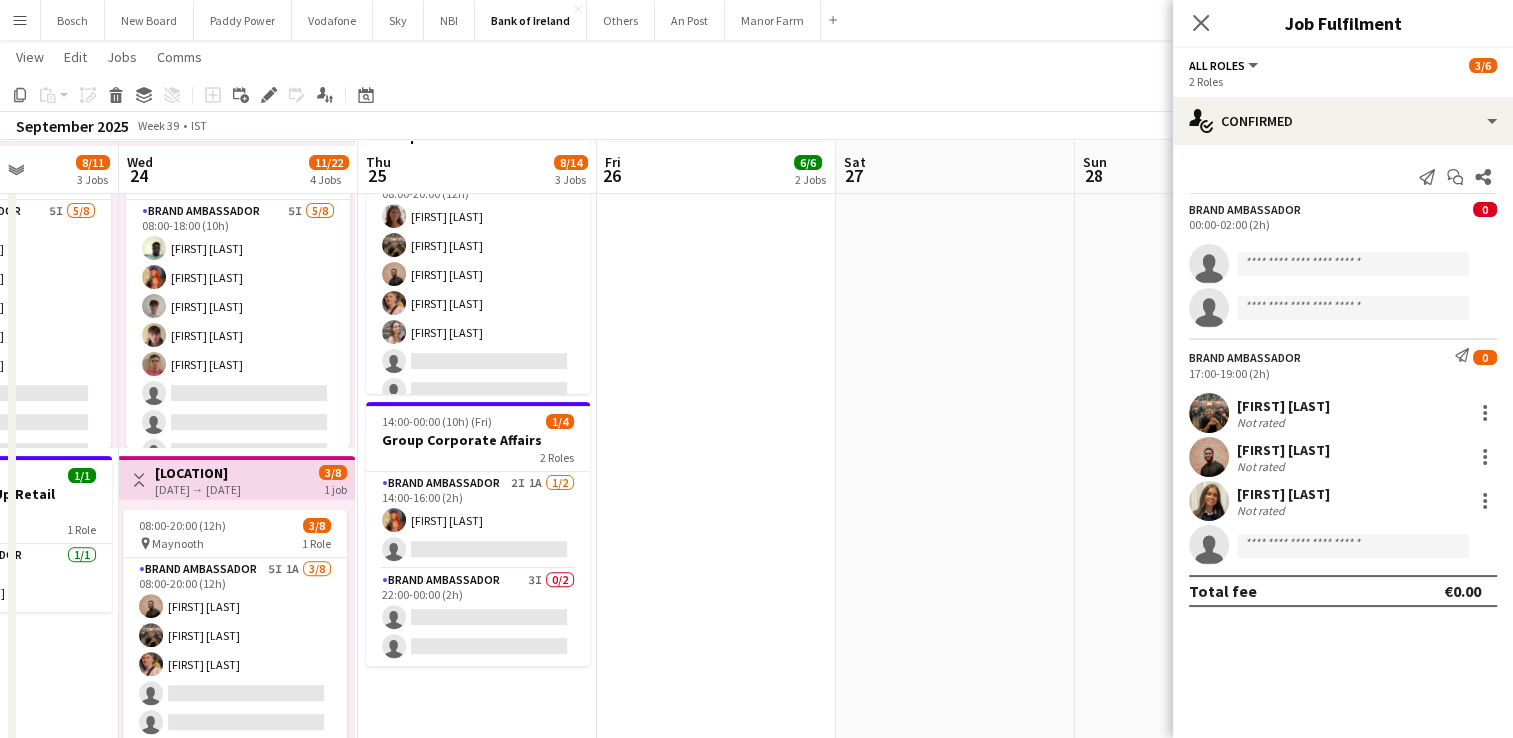 scroll, scrollTop: 500, scrollLeft: 0, axis: vertical 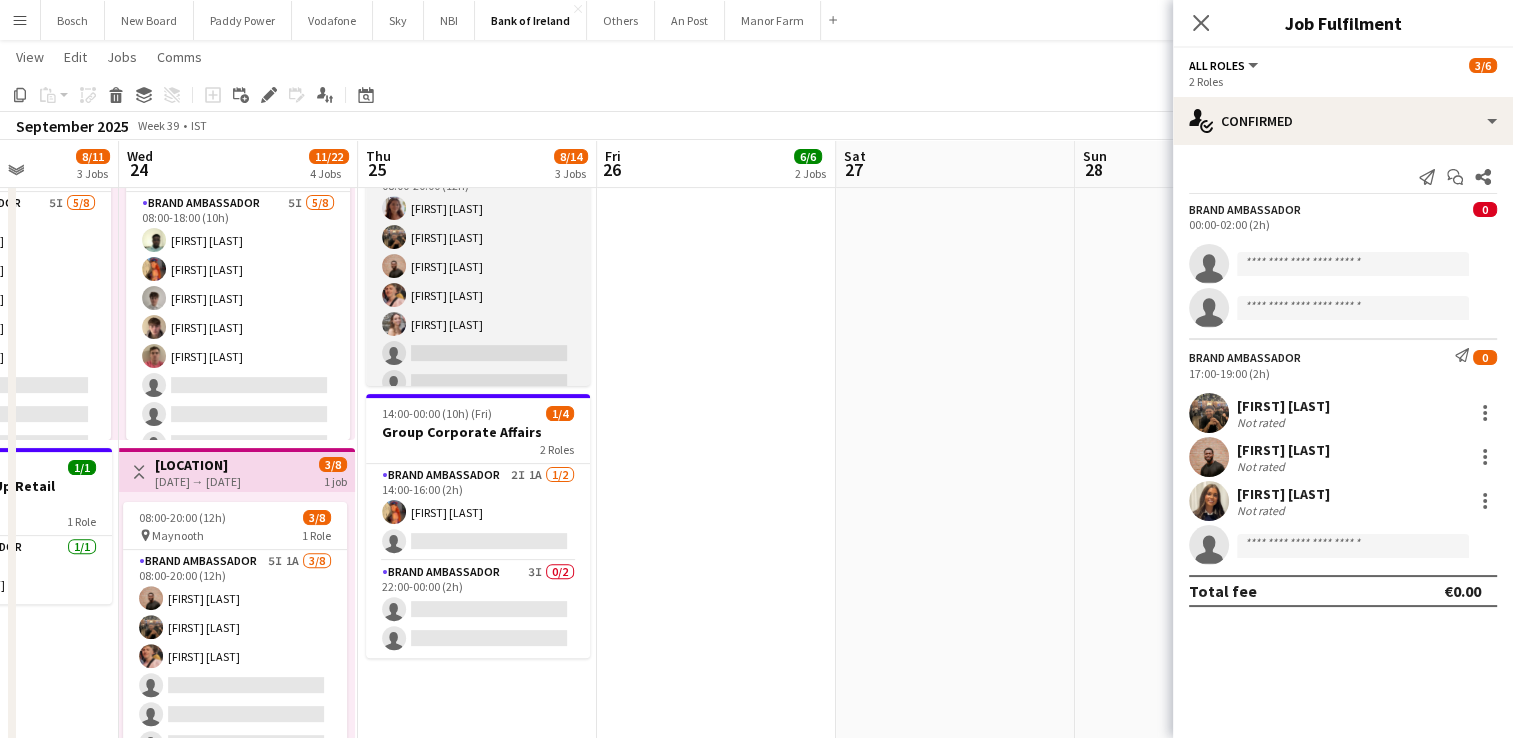 click on "Brand Ambassador   8I   5/8   08:00-20:00 (12h)
Amelia Morycka Matheus Cramolich Andrew Ajetunmobi Mark O’Shea Clodagh O’ Callaghan
single-neutral-actions
single-neutral-actions
single-neutral-actions" at bounding box center [478, 295] 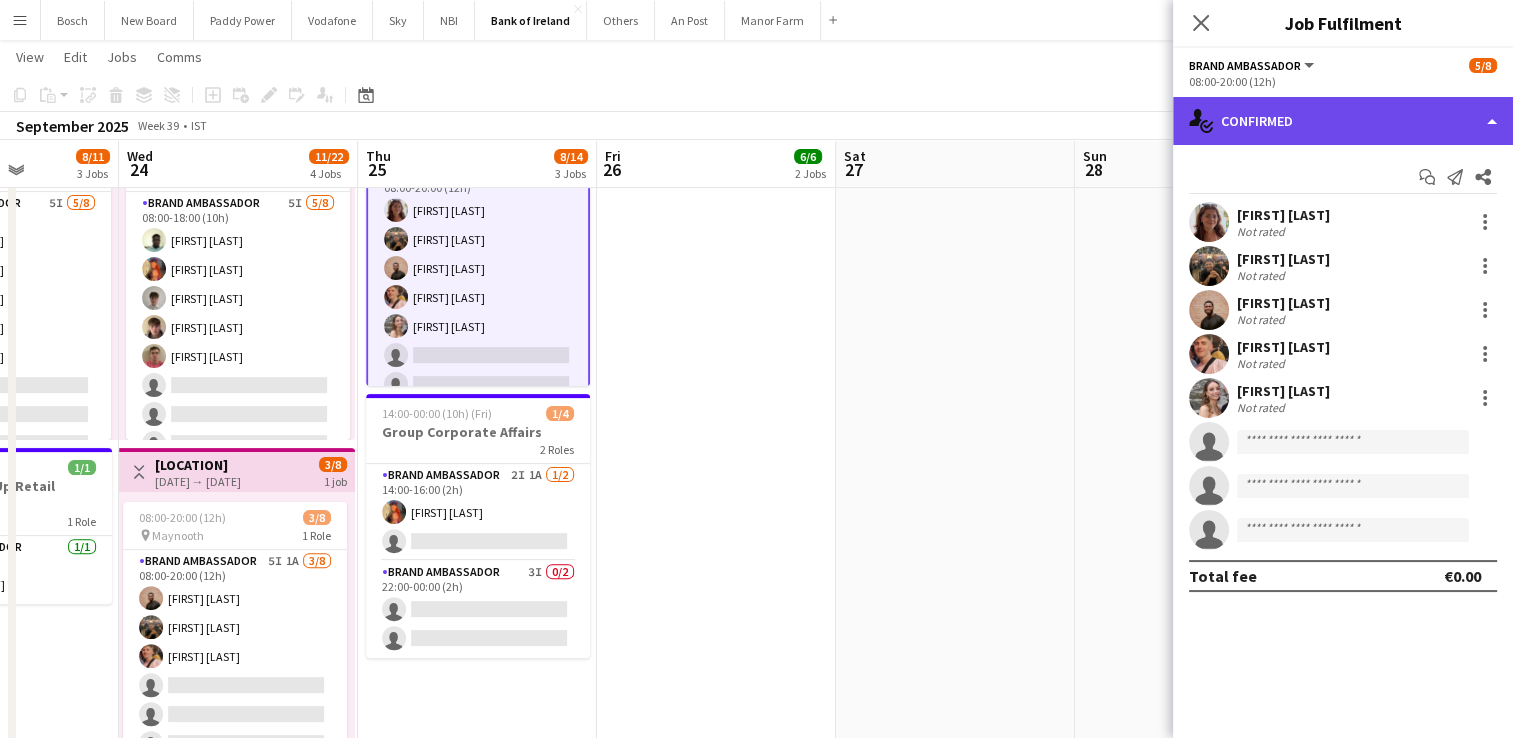 click on "single-neutral-actions-check-2
Confirmed" 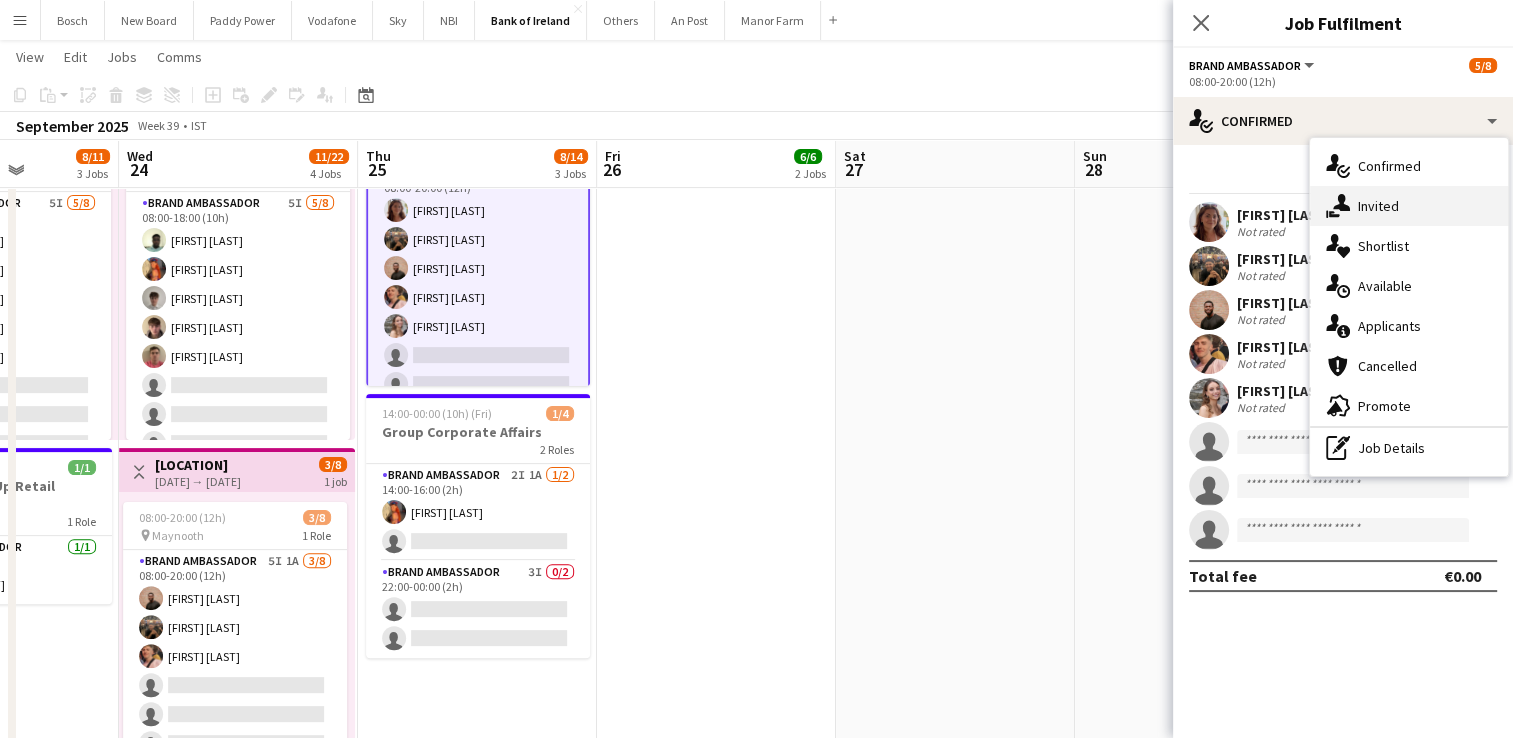 click on "single-neutral-actions-share-1
Invited" at bounding box center (1409, 206) 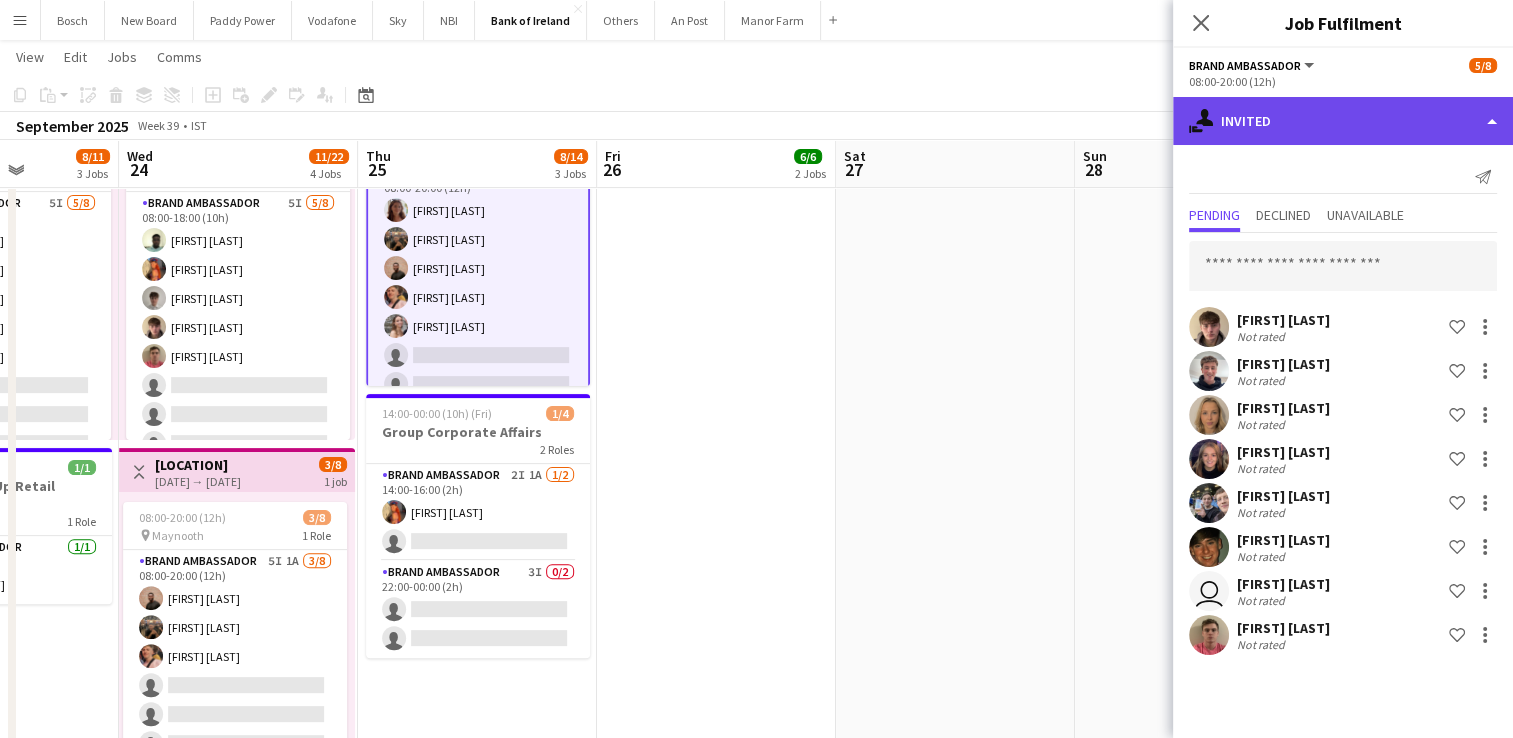 click on "single-neutral-actions-share-1
Invited" 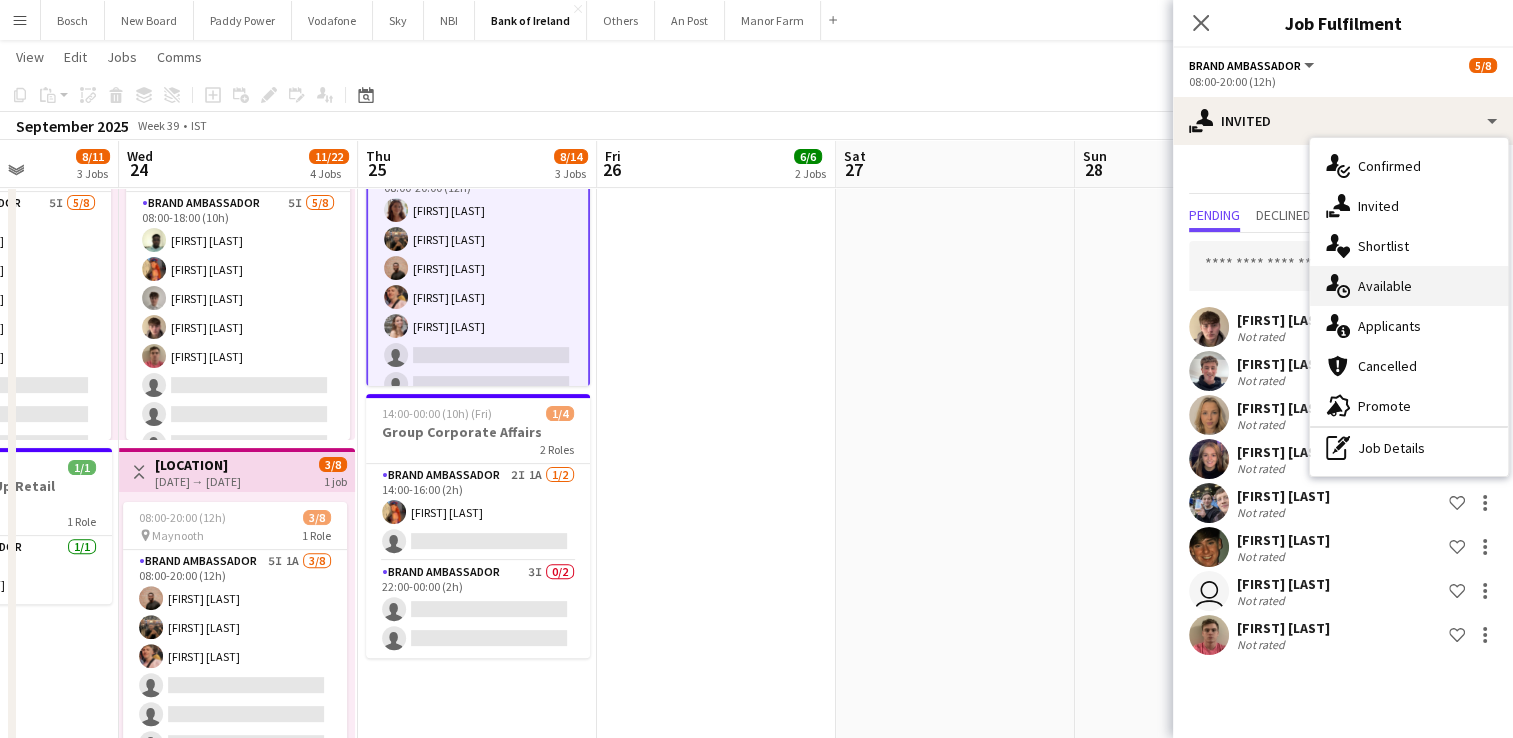 click on "single-neutral-actions-upload
Available" at bounding box center (1409, 286) 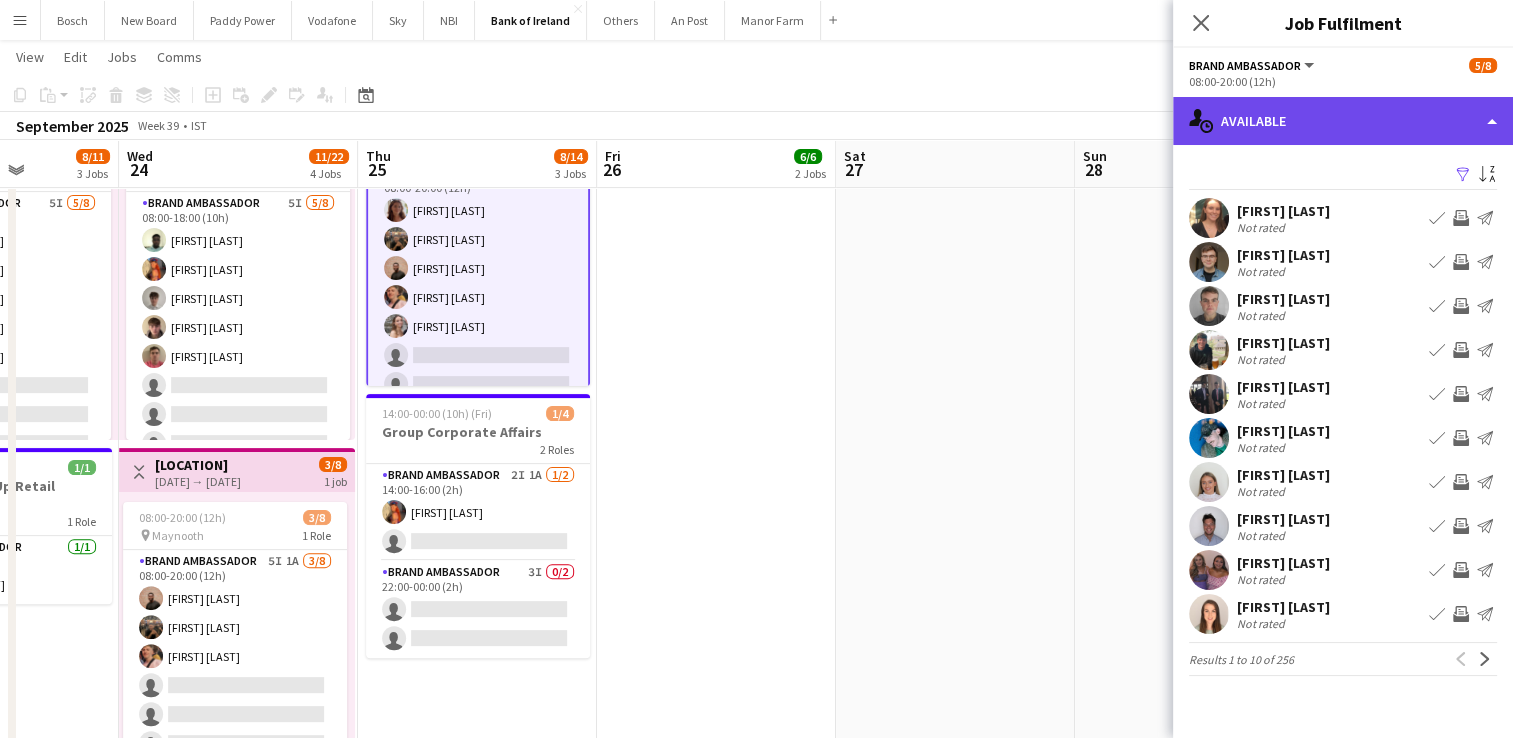 click on "single-neutral-actions-upload
Available" 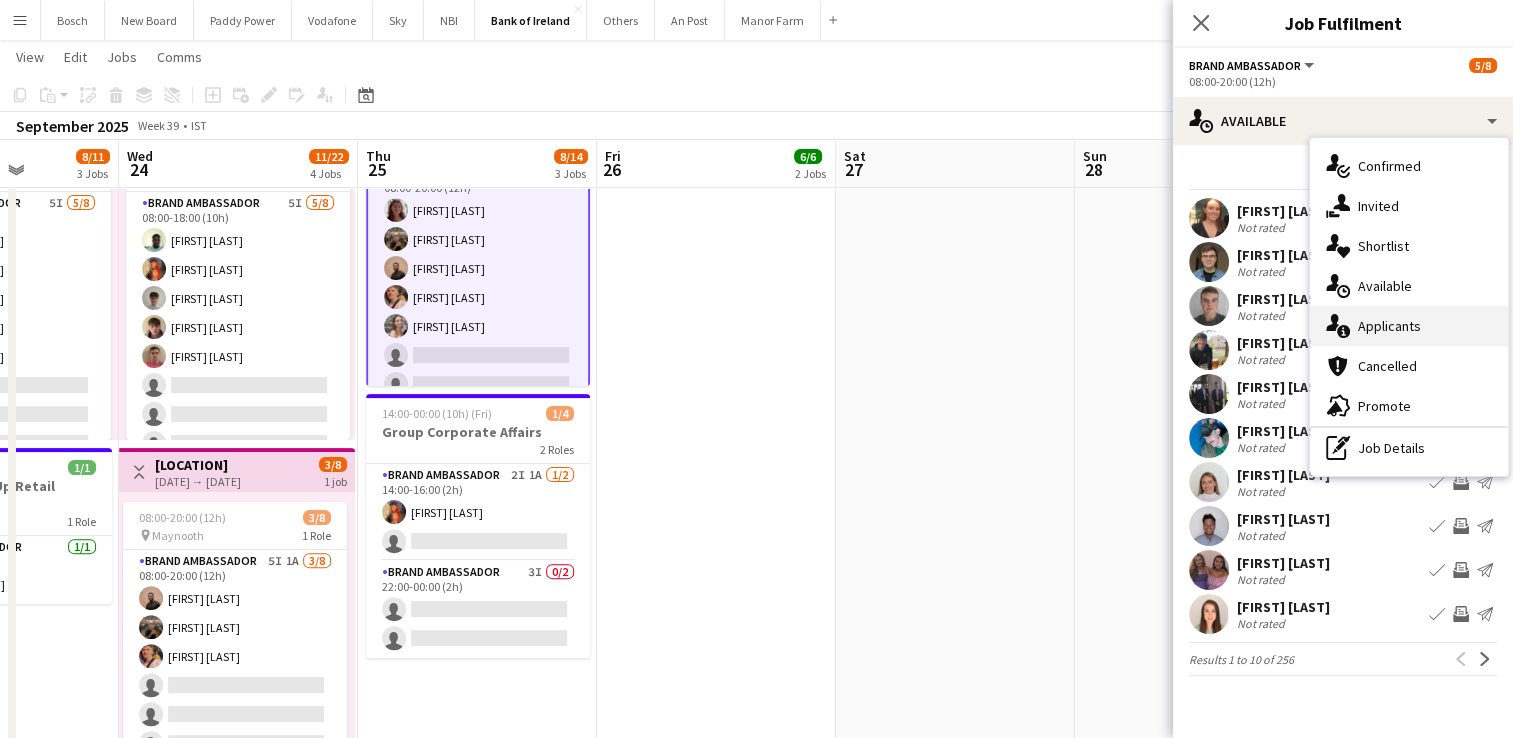 click on "single-neutral-actions-information
Applicants" at bounding box center (1409, 326) 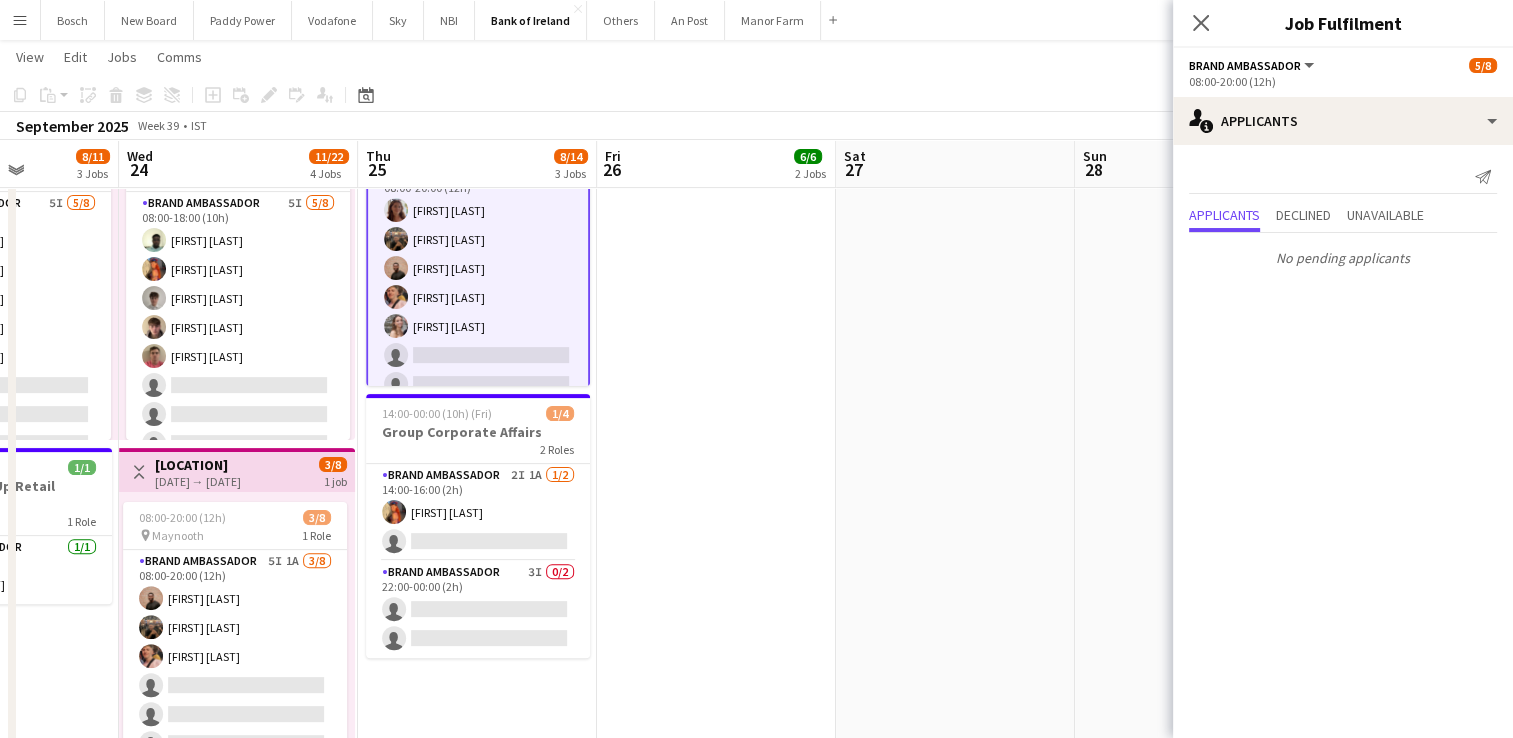 scroll, scrollTop: 0, scrollLeft: 506, axis: horizontal 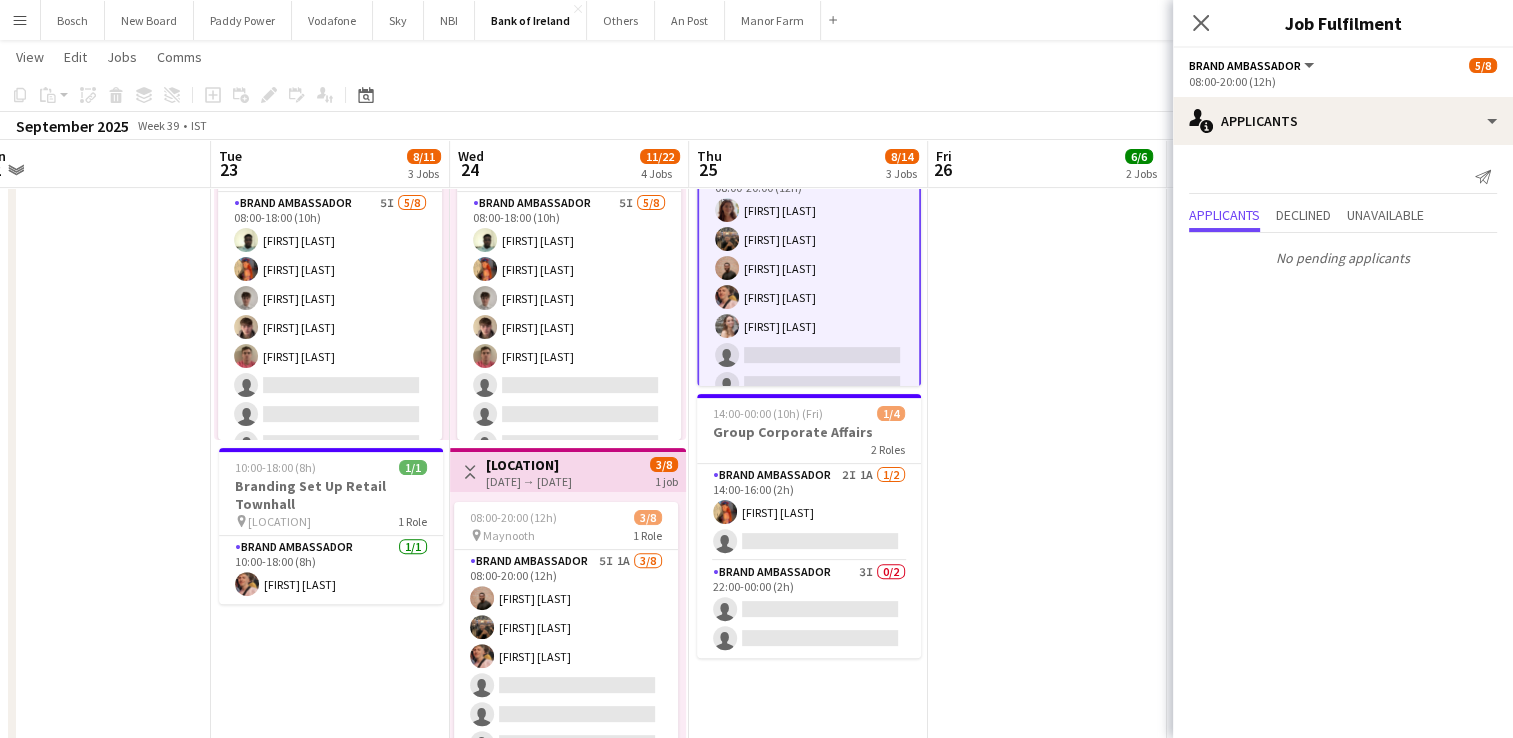 drag, startPoint x: 690, startPoint y: 405, endPoint x: 1021, endPoint y: 400, distance: 331.03775 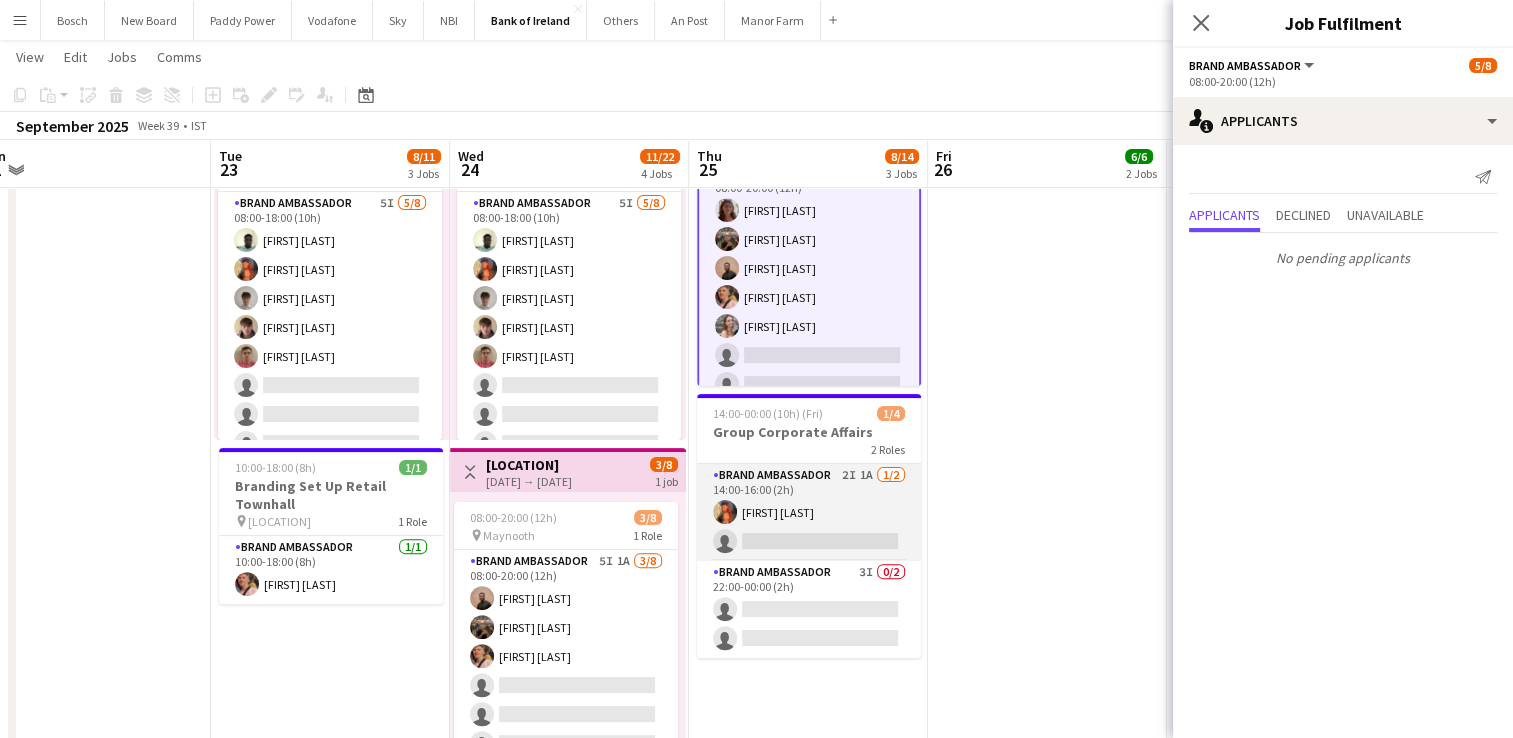 click on "Brand Ambassador   2I   1A   1/2   14:00-16:00 (2h)
Aoife Byrne
single-neutral-actions" at bounding box center (809, 512) 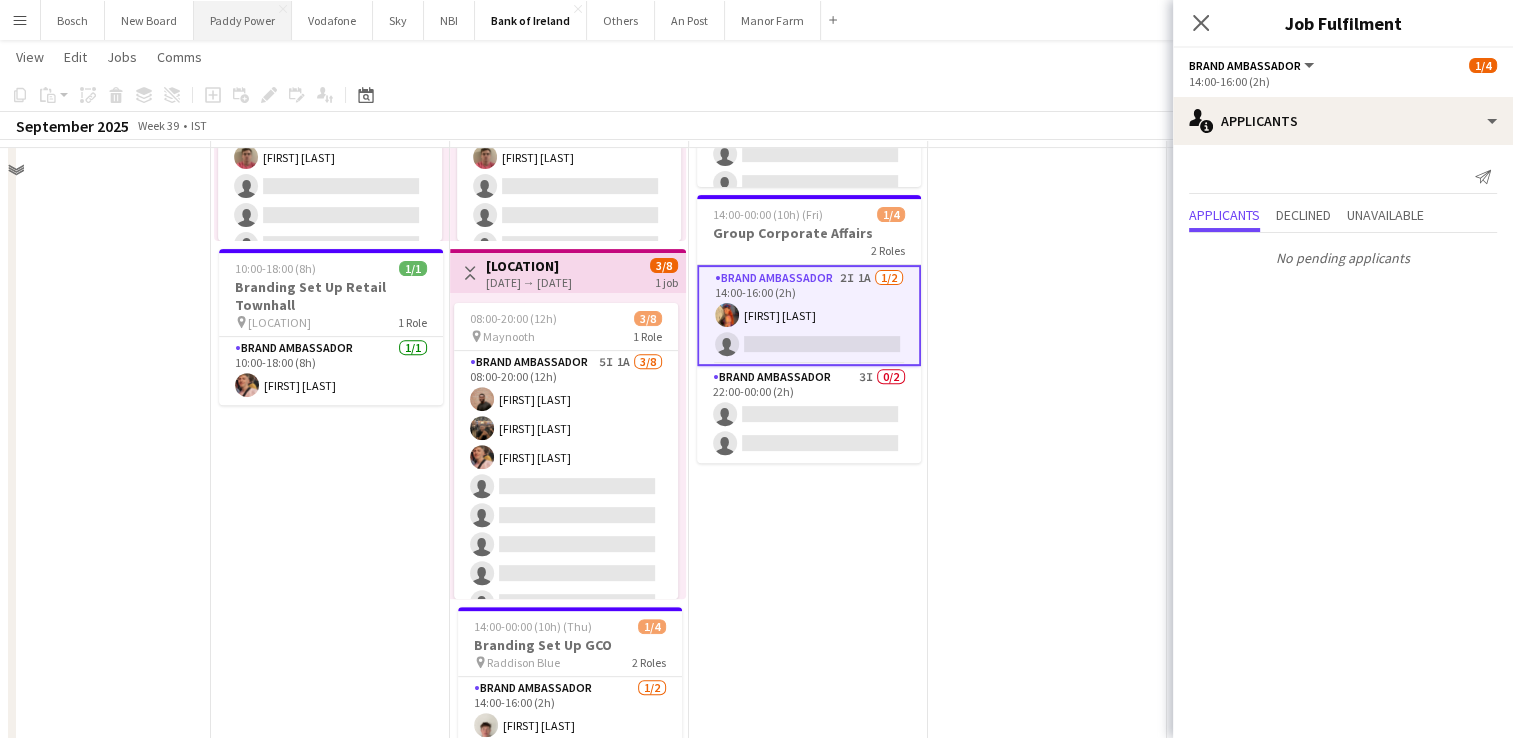 scroll, scrollTop: 700, scrollLeft: 0, axis: vertical 